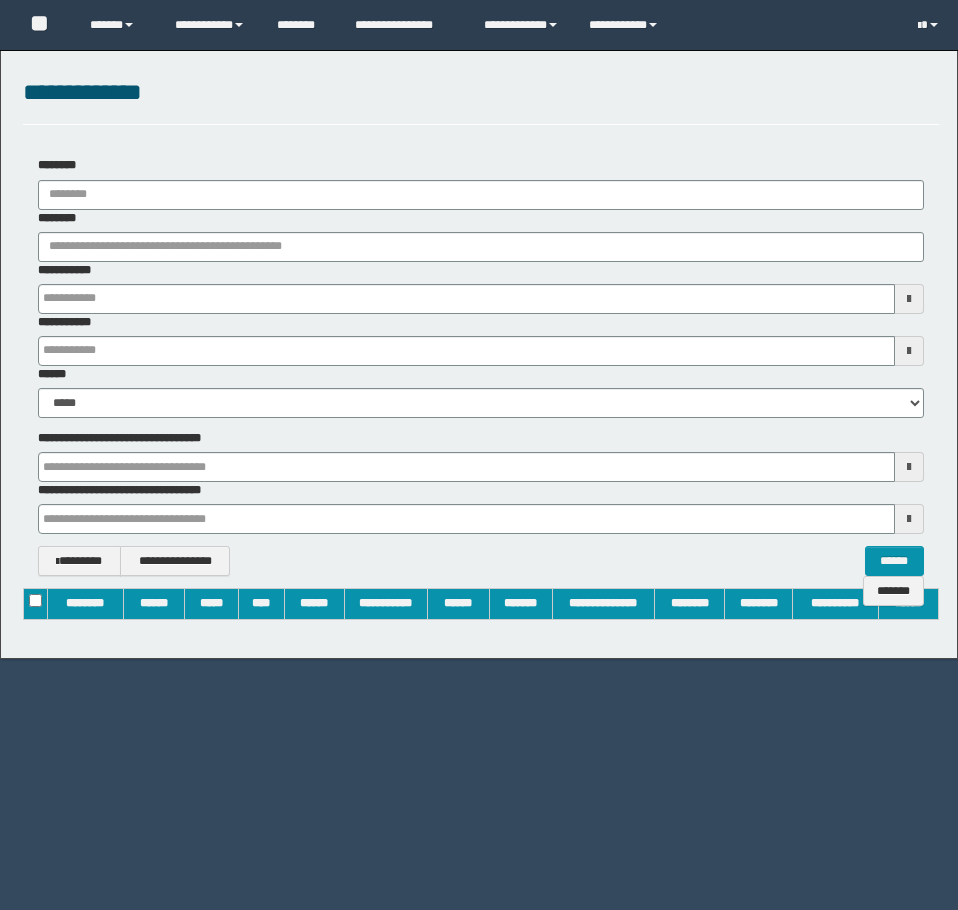 scroll, scrollTop: 0, scrollLeft: 0, axis: both 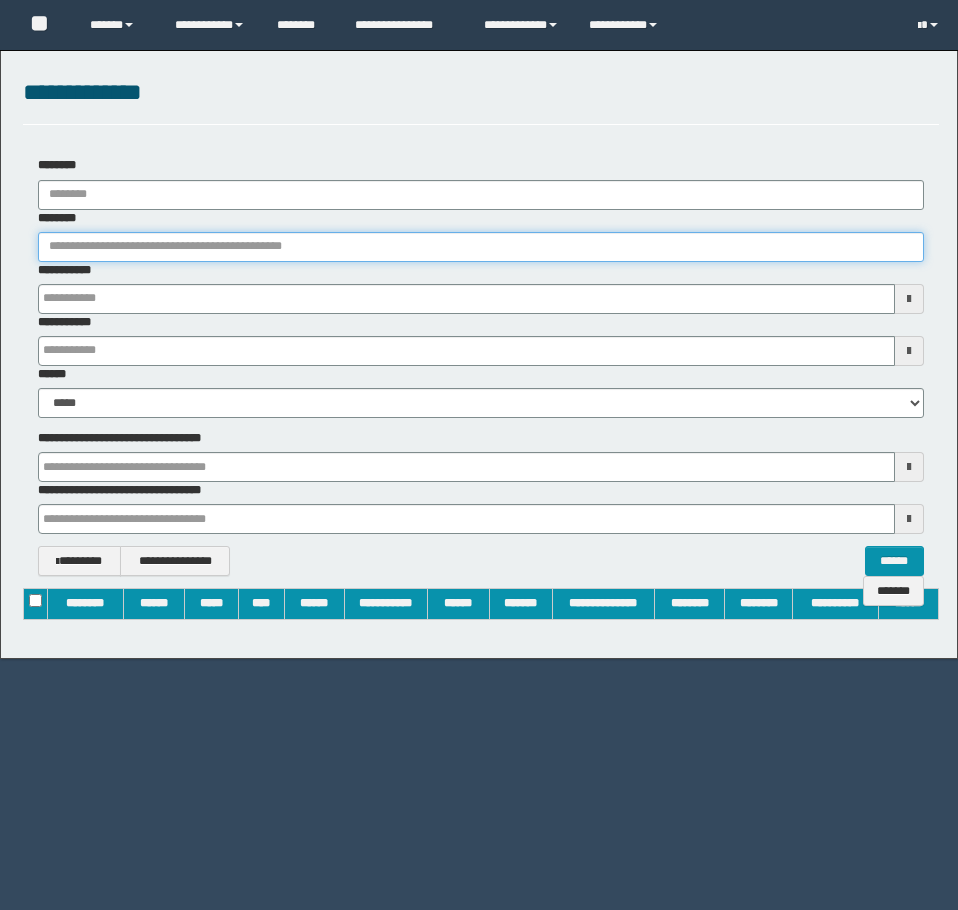 click on "********" at bounding box center (481, 247) 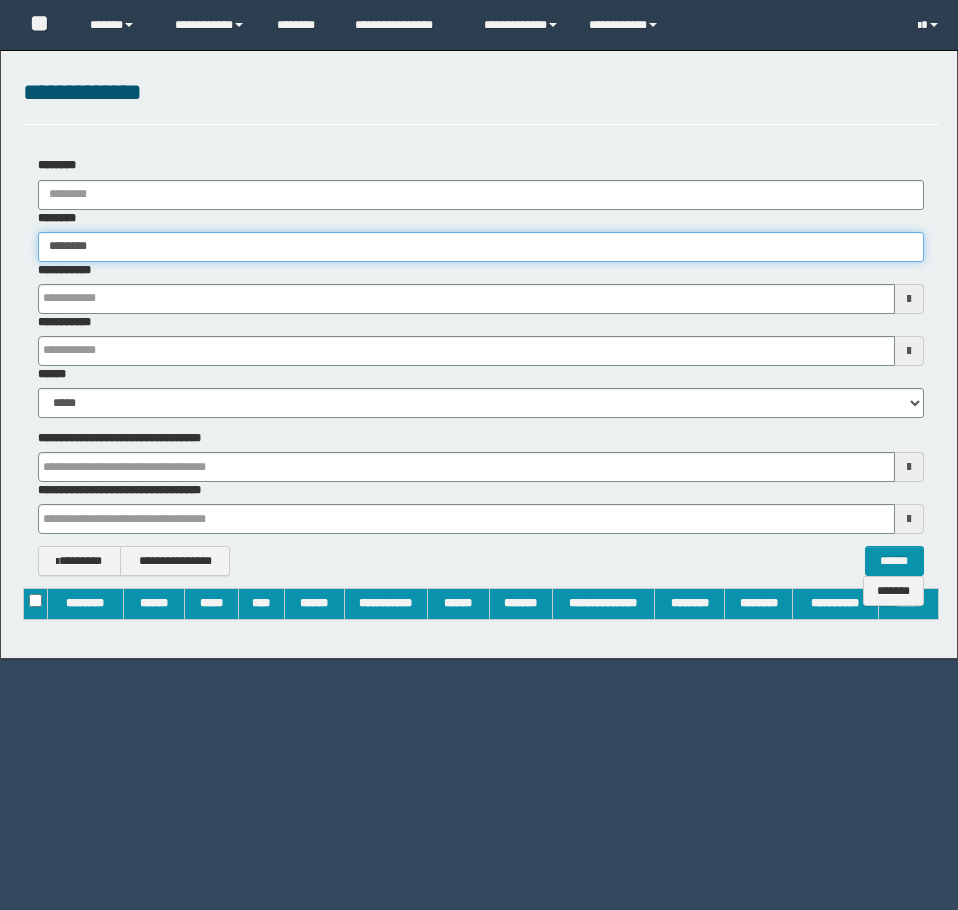 type on "********" 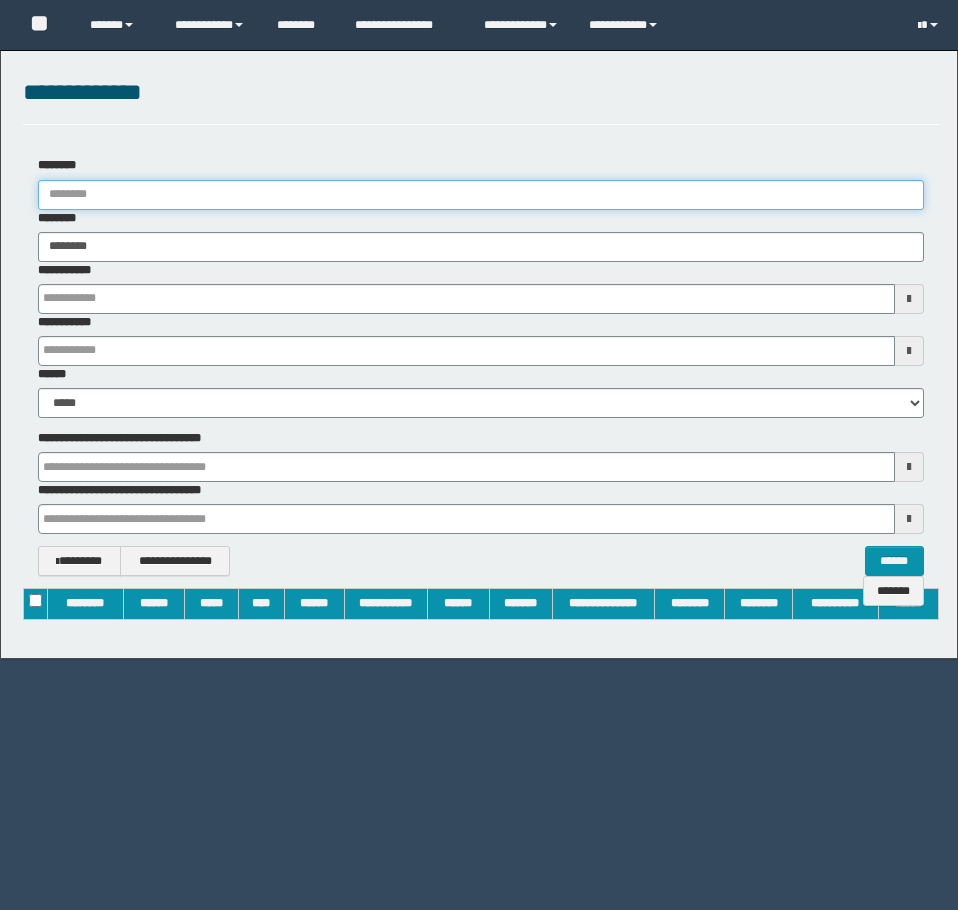 click on "********" at bounding box center [481, 195] 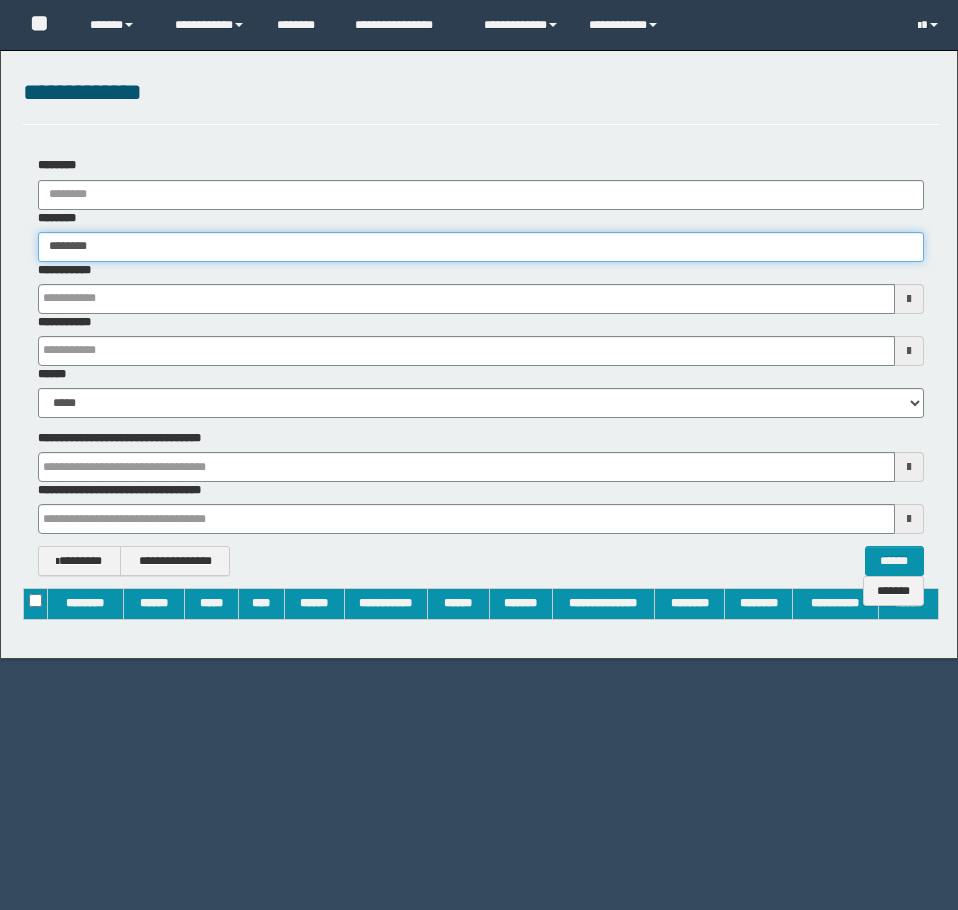 click on "********" at bounding box center (481, 247) 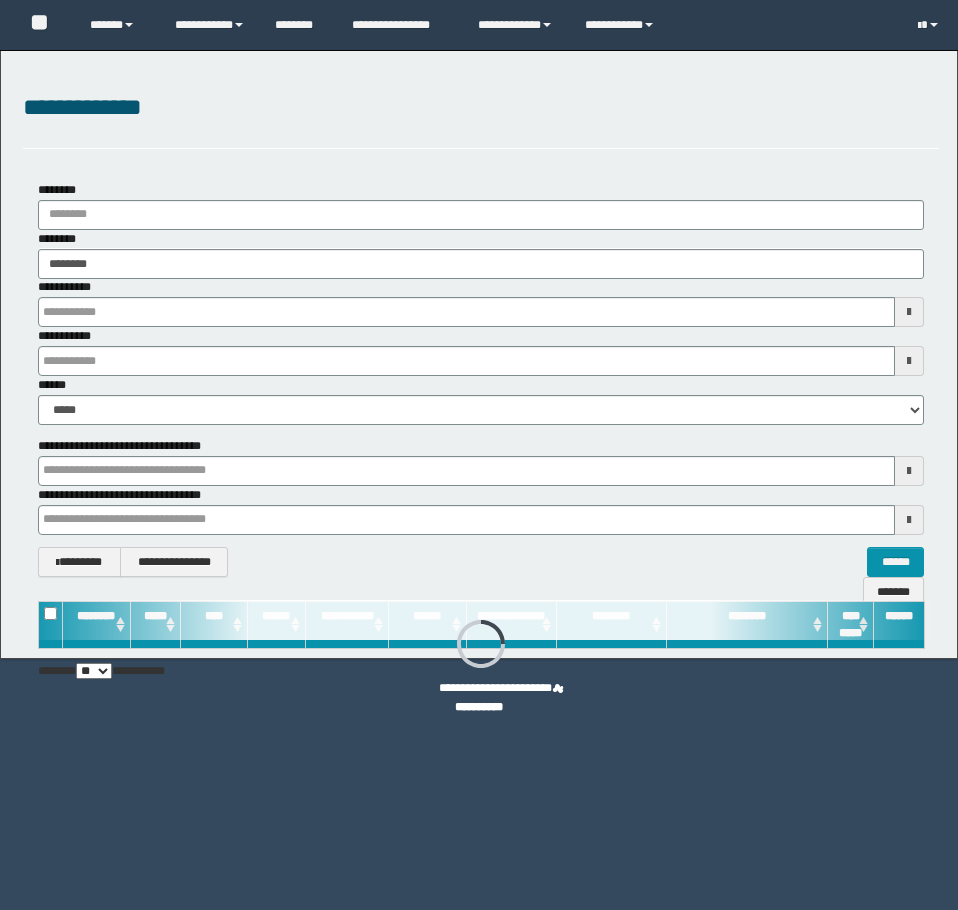 type on "**********" 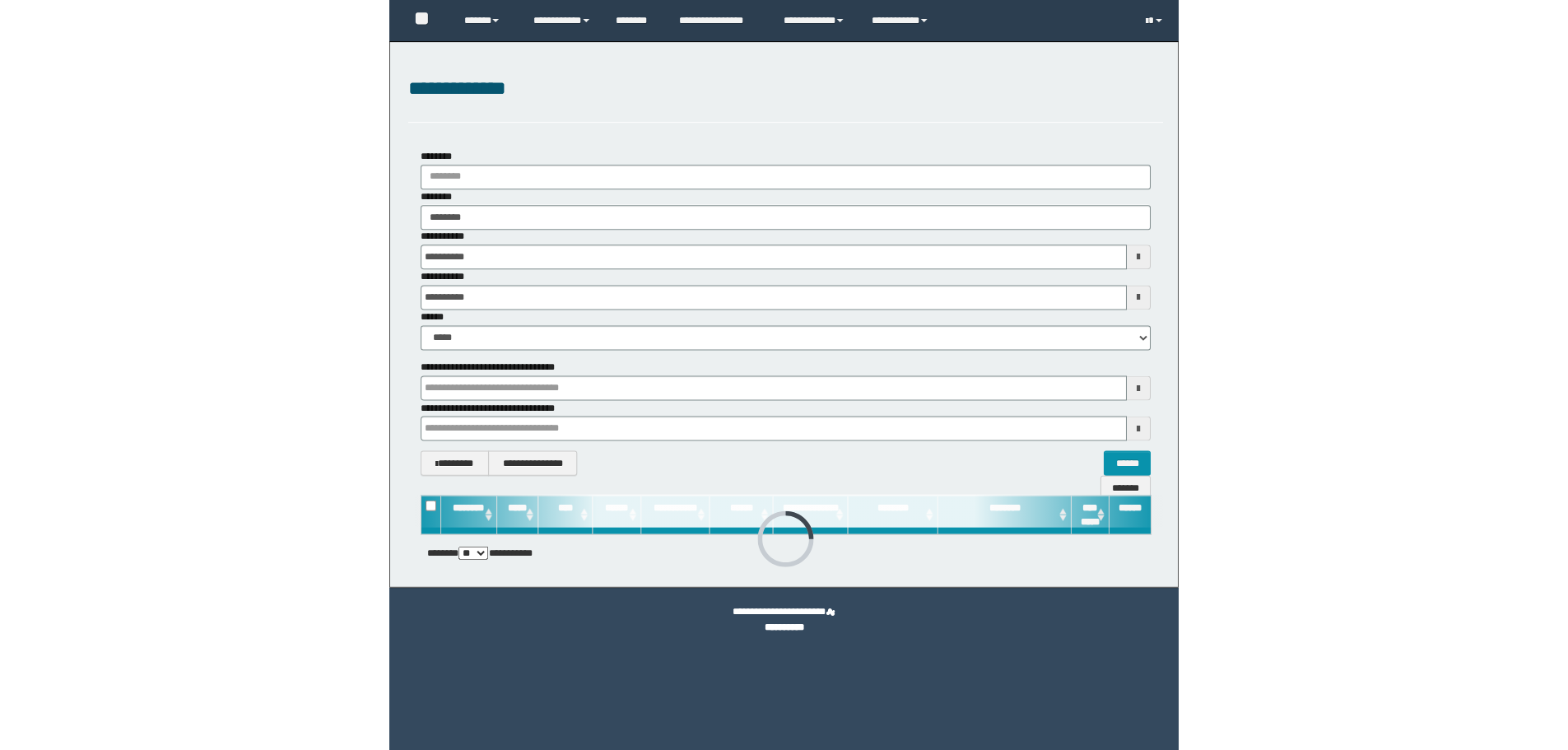 scroll, scrollTop: 0, scrollLeft: 0, axis: both 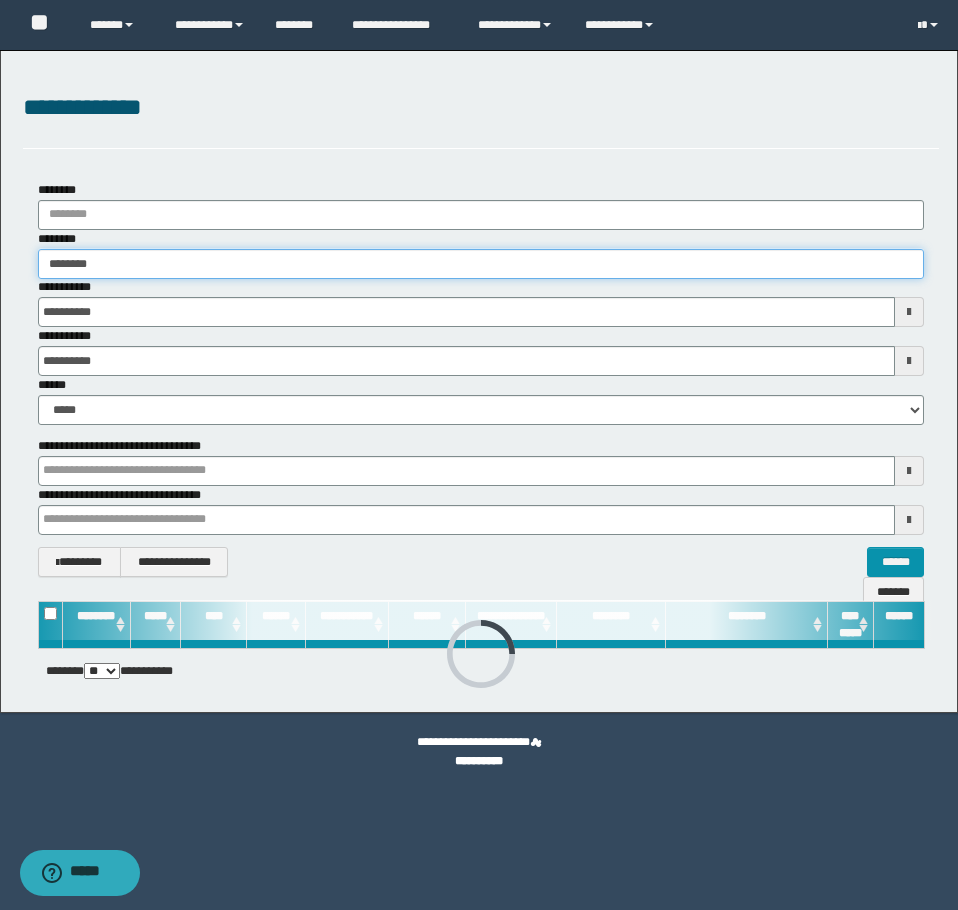 click on "********" at bounding box center (481, 264) 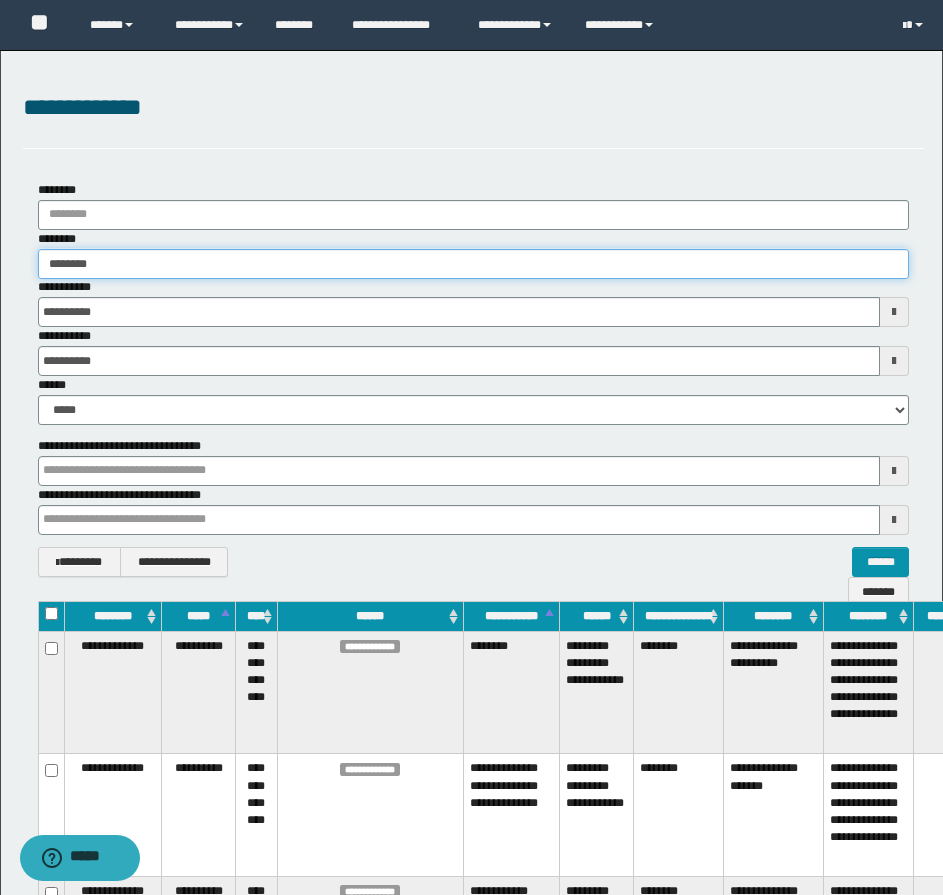 click on "********" at bounding box center (473, 264) 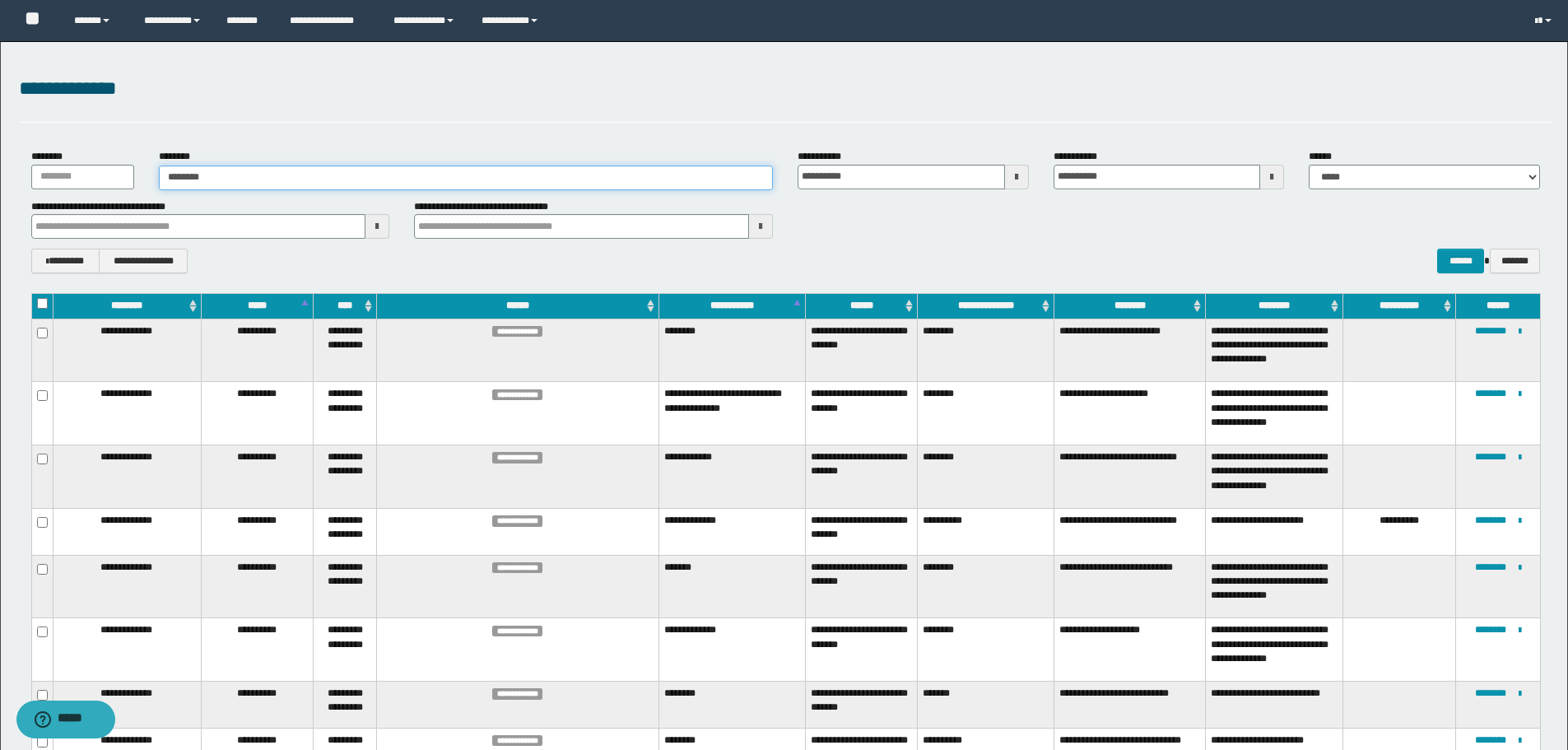 click on "********" at bounding box center (466, 178) 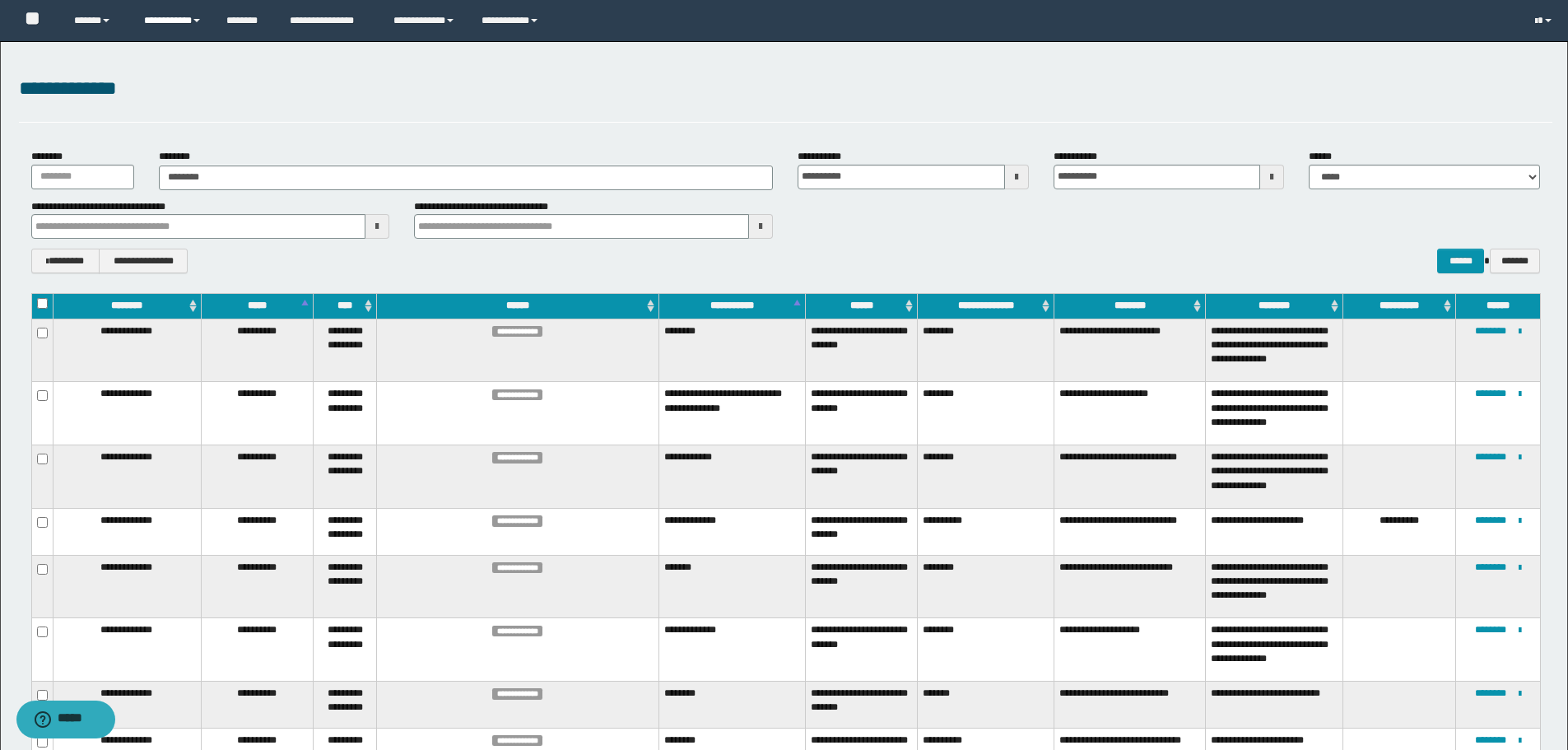 type 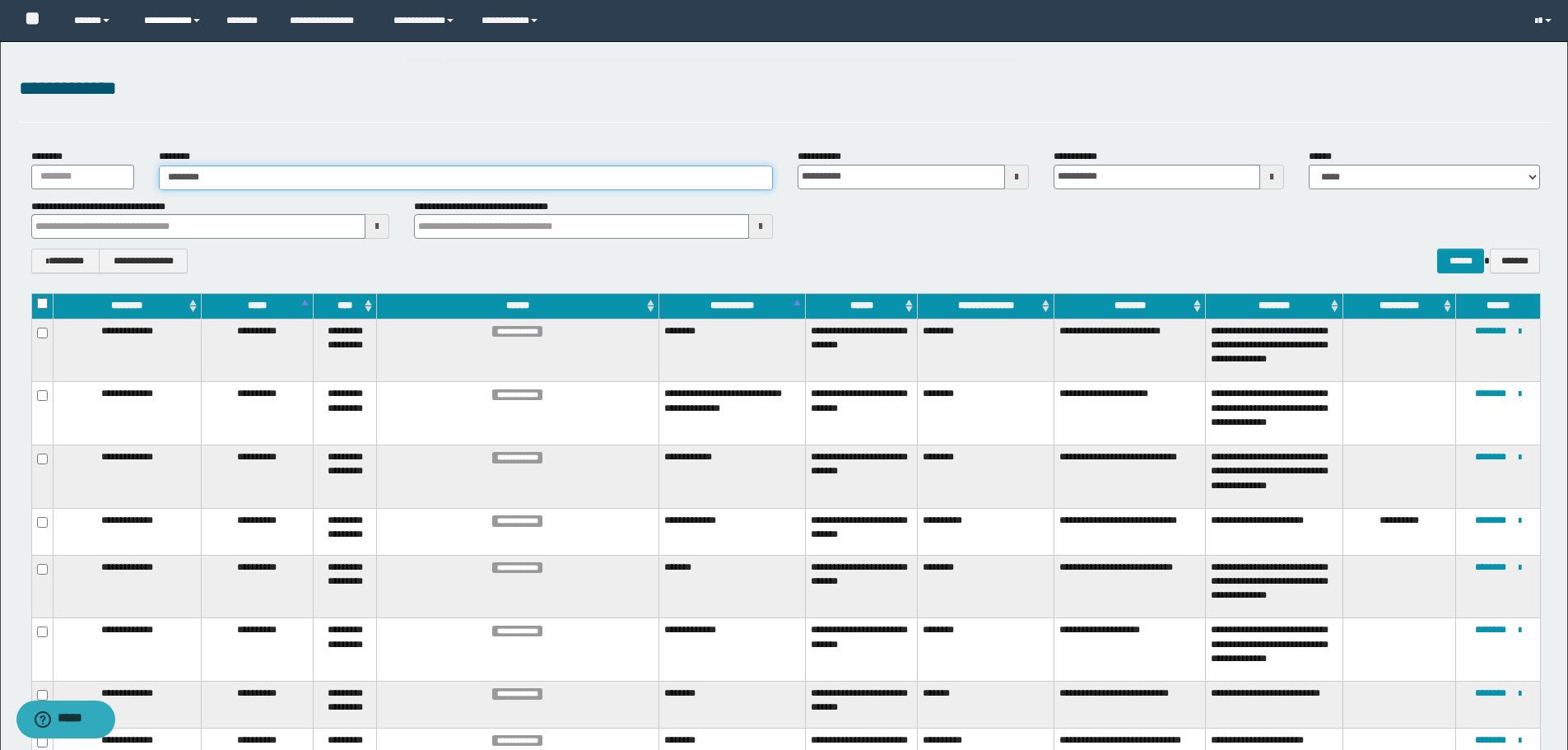 type 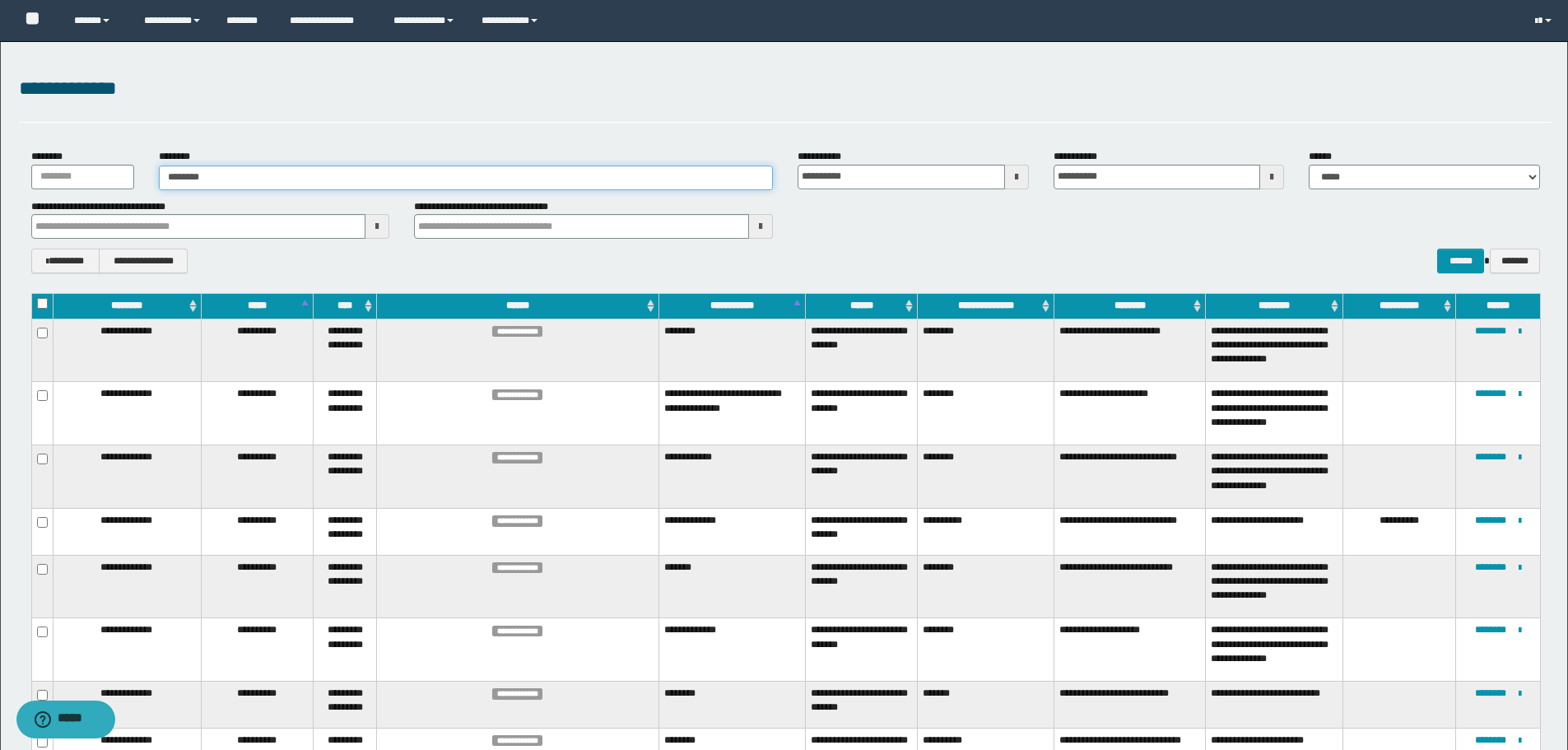 click on "********" at bounding box center (466, 178) 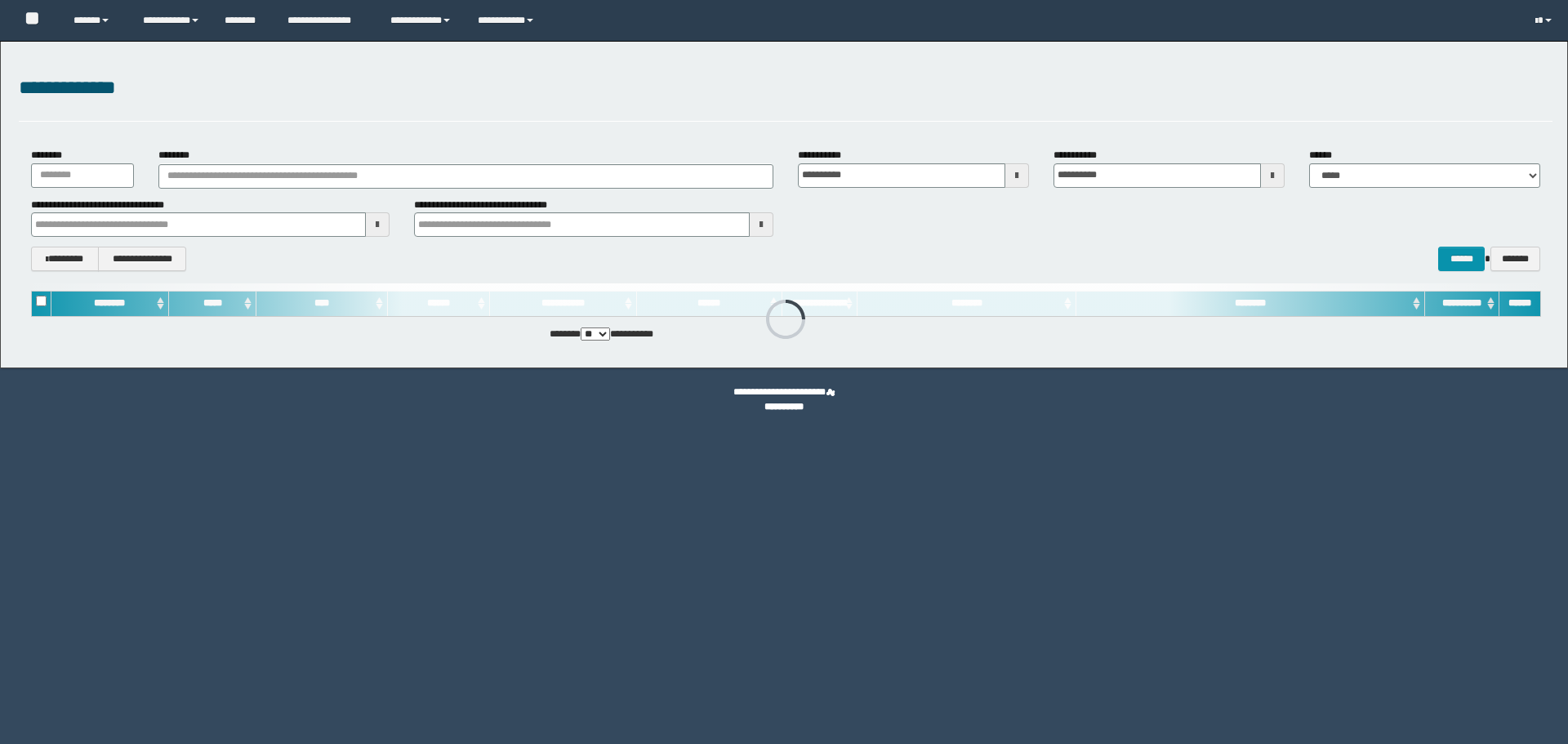 scroll, scrollTop: 0, scrollLeft: 0, axis: both 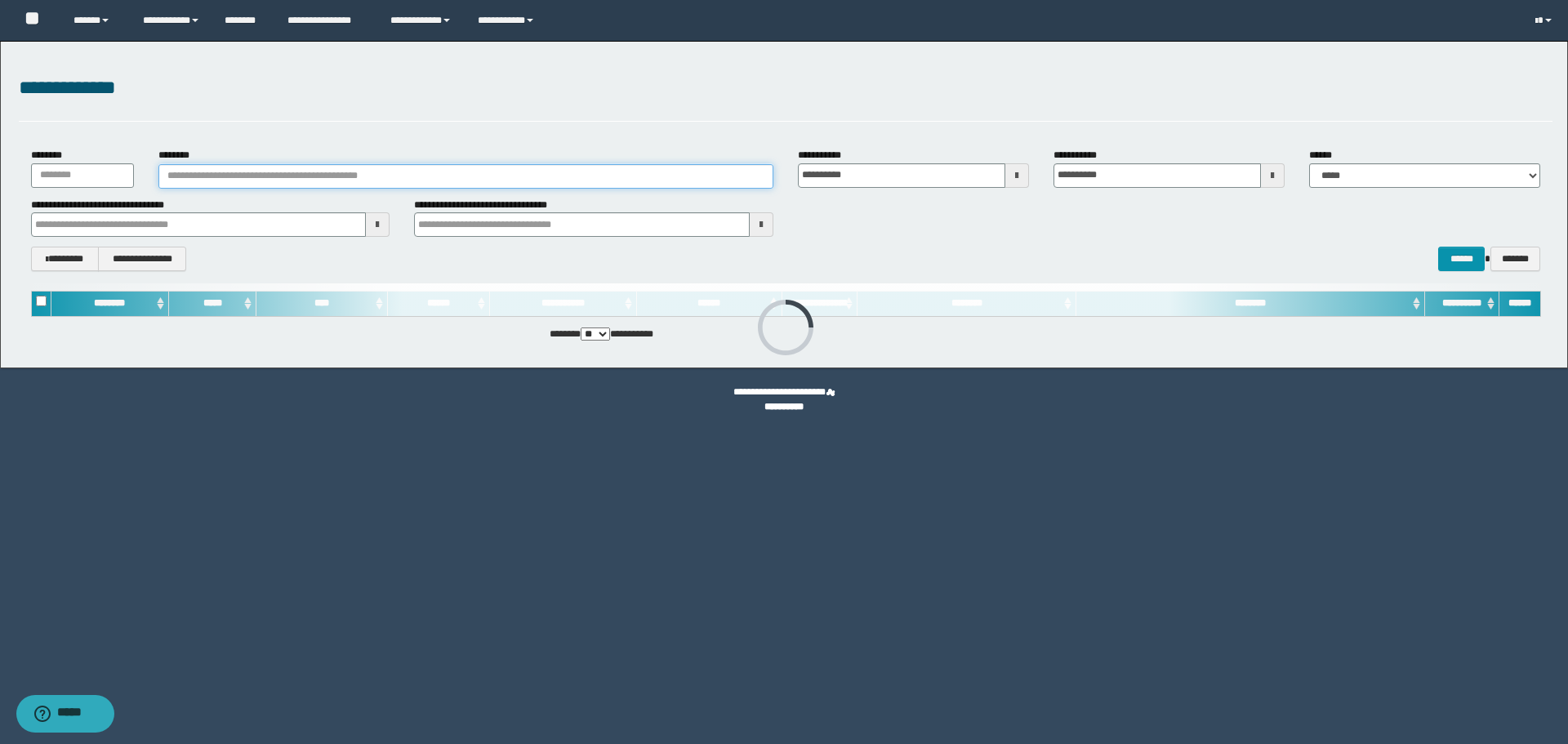 click on "********" at bounding box center (466, 176) 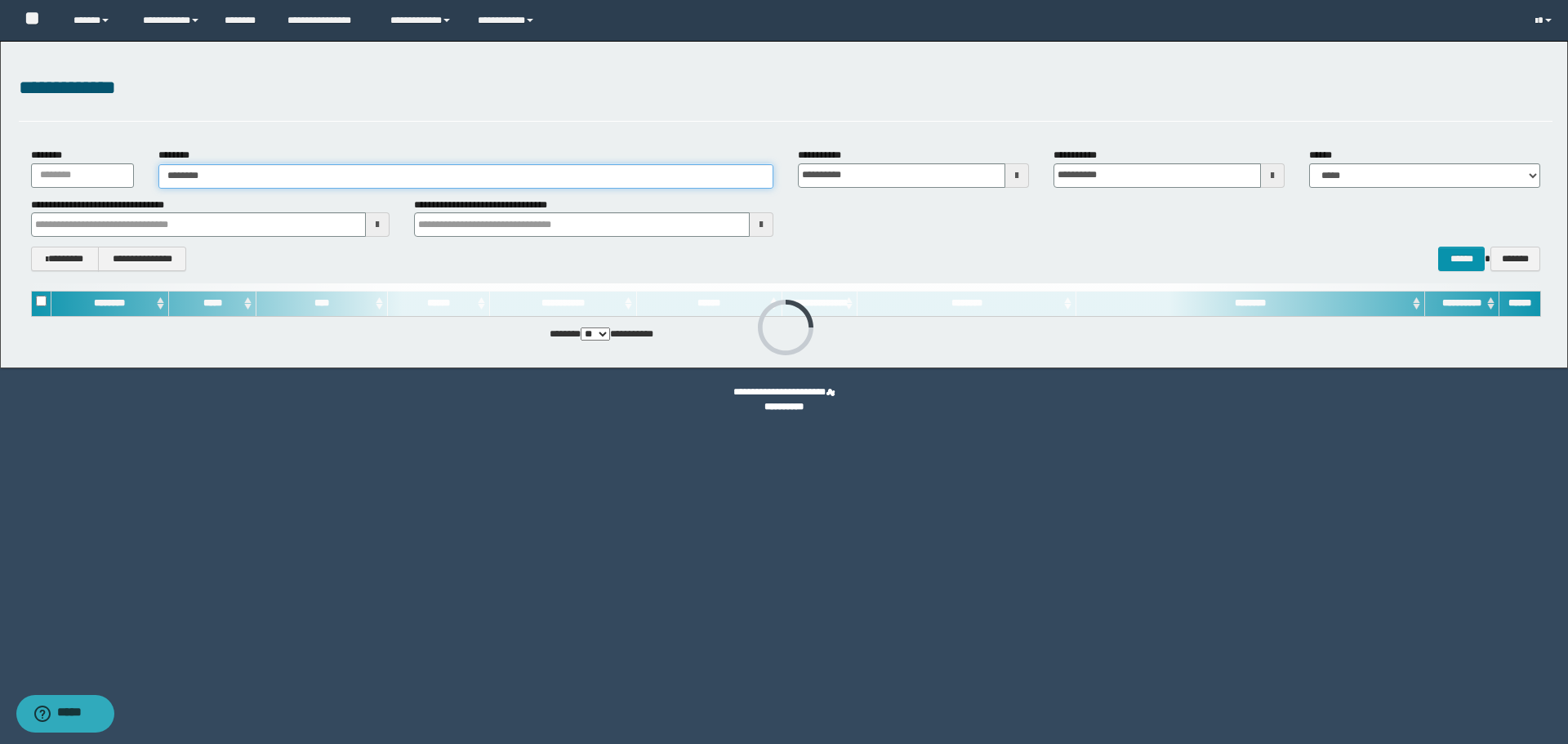 type on "********" 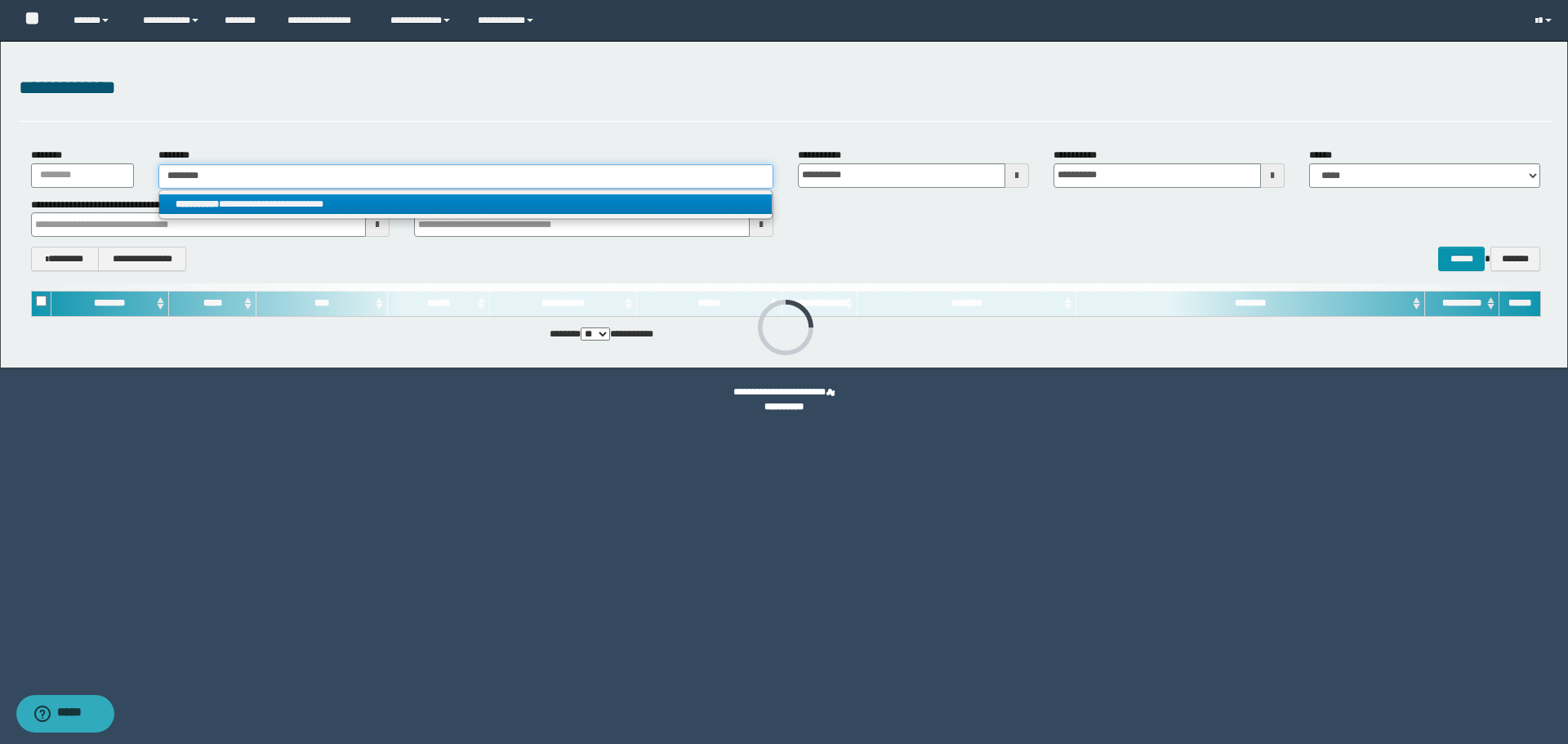 type on "********" 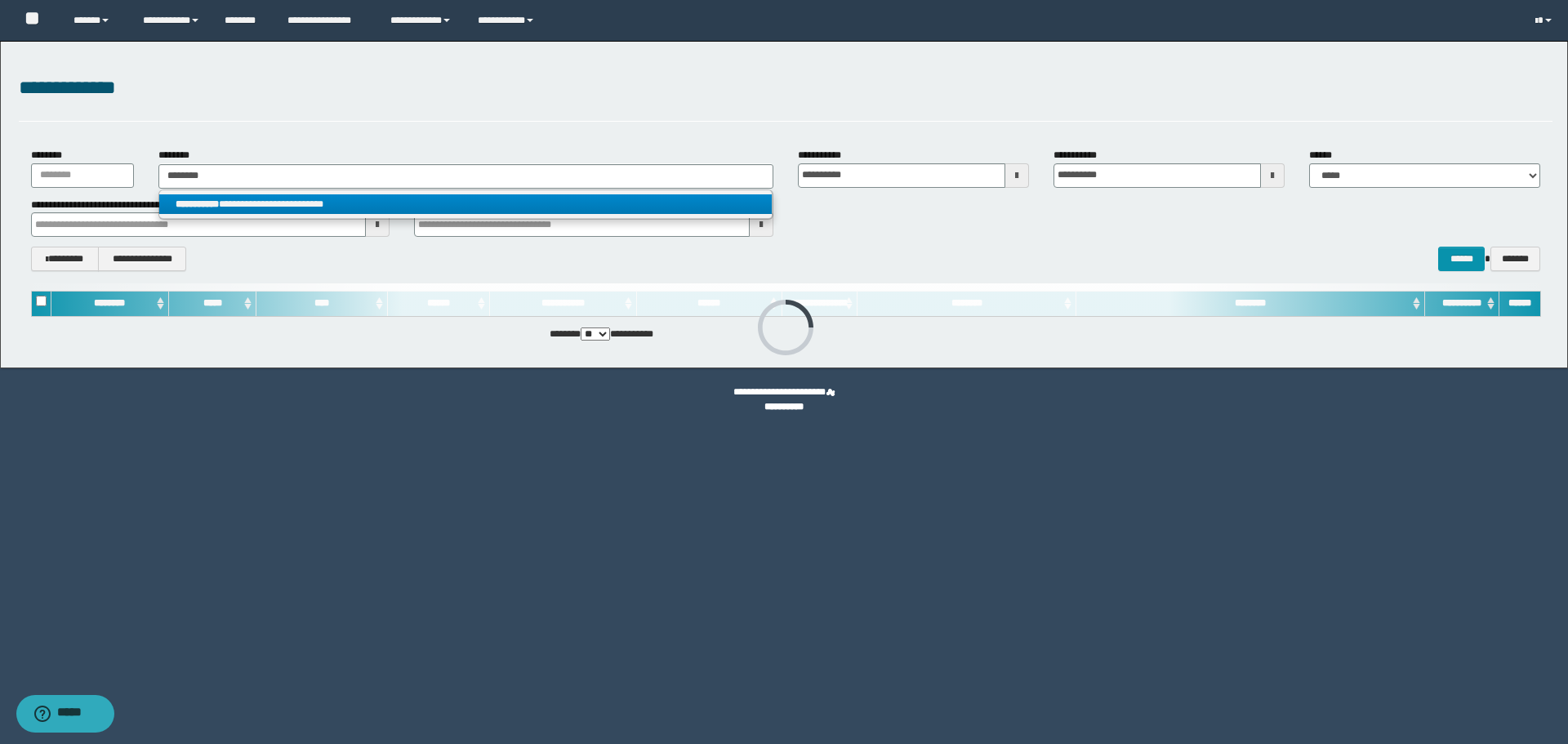 click on "**********" at bounding box center [466, 204] 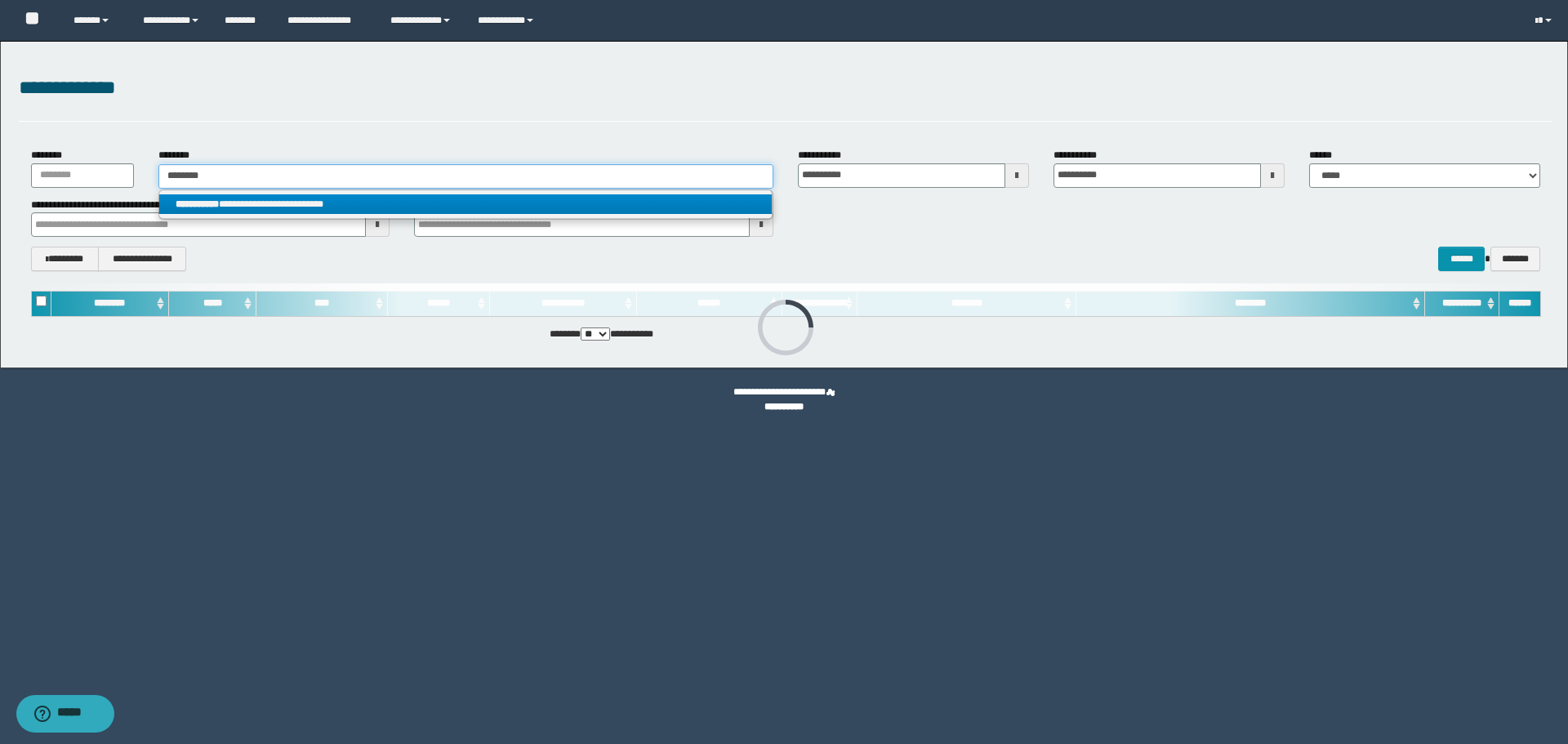 type 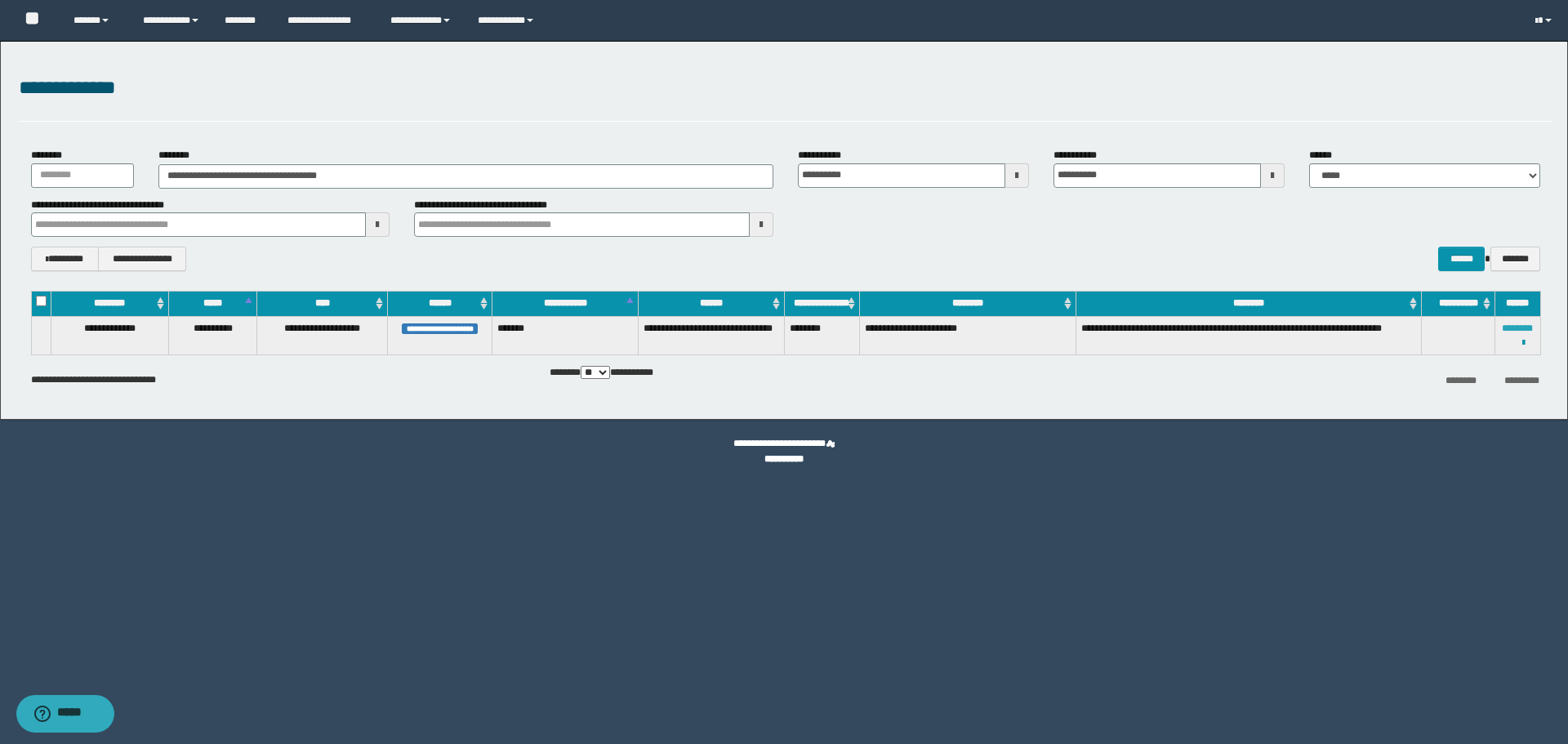 click on "********" at bounding box center [1517, 328] 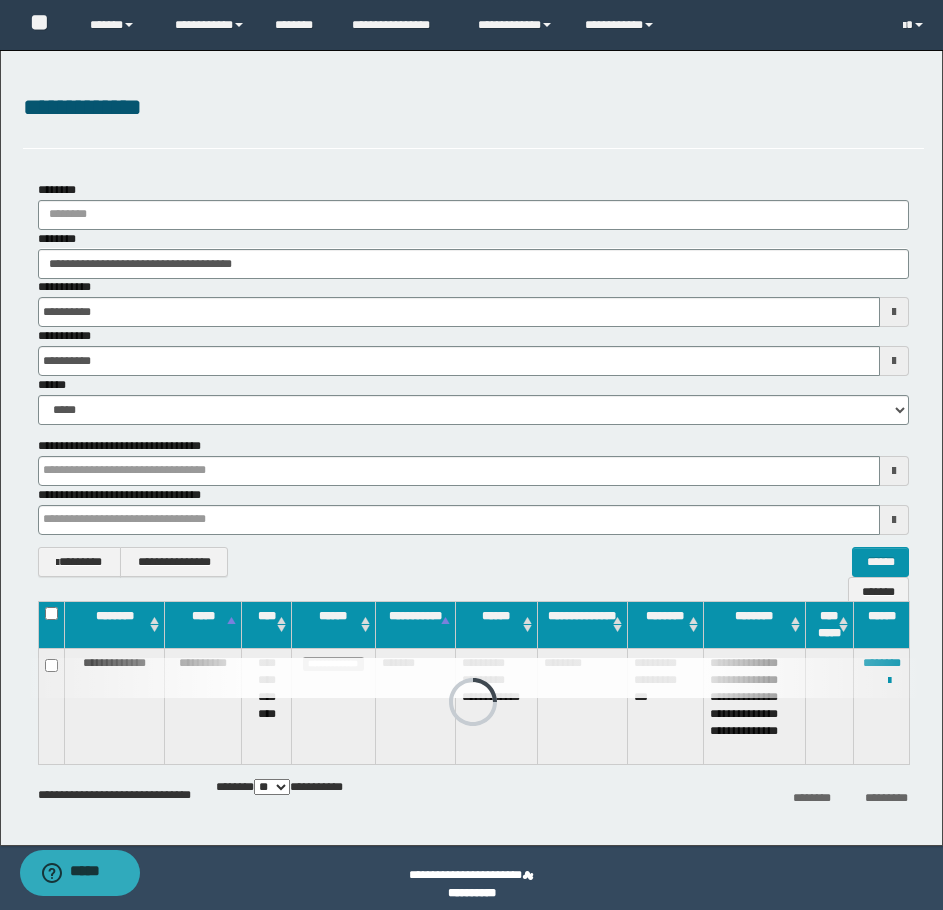 click at bounding box center (473, 678) 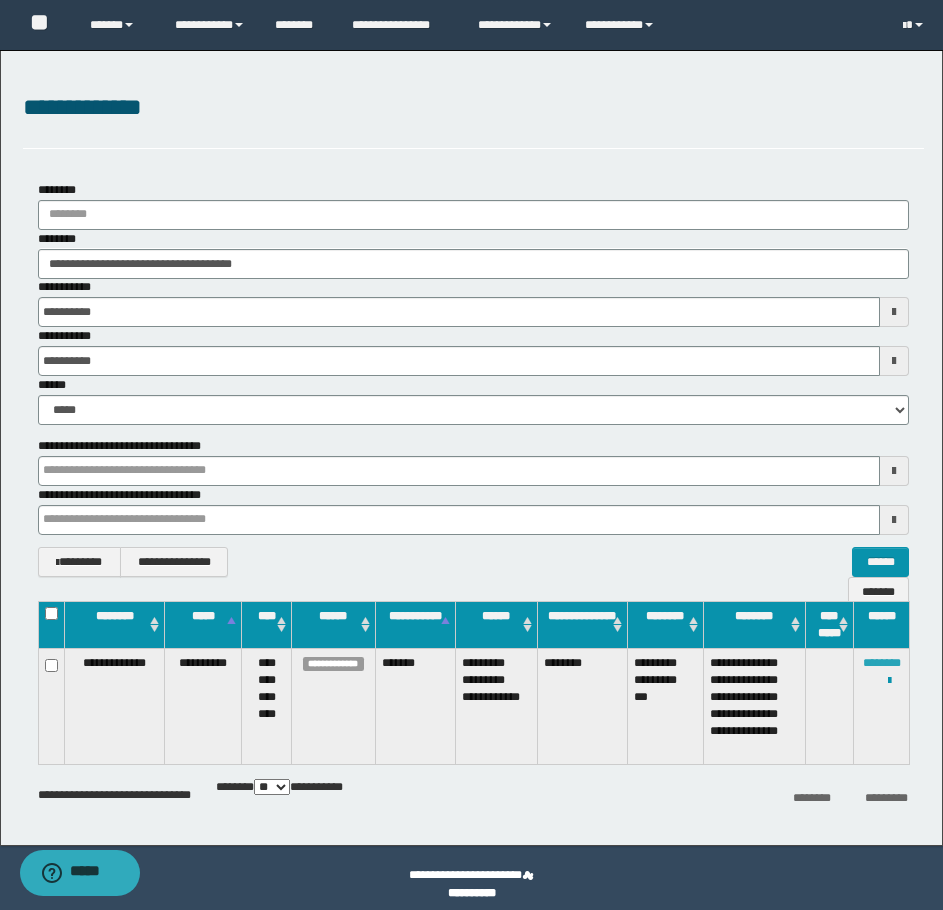 click on "********" at bounding box center (882, 663) 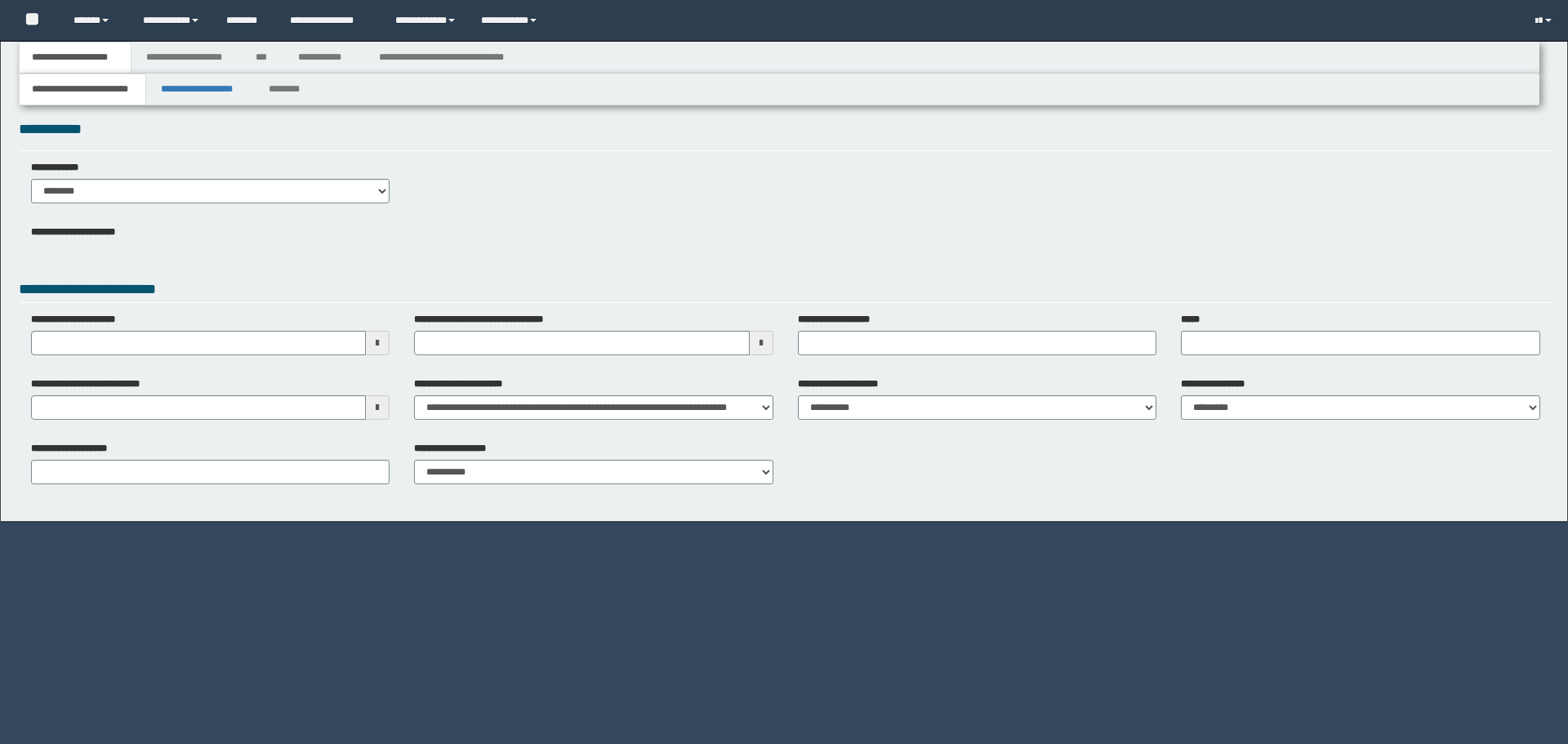 scroll, scrollTop: 0, scrollLeft: 0, axis: both 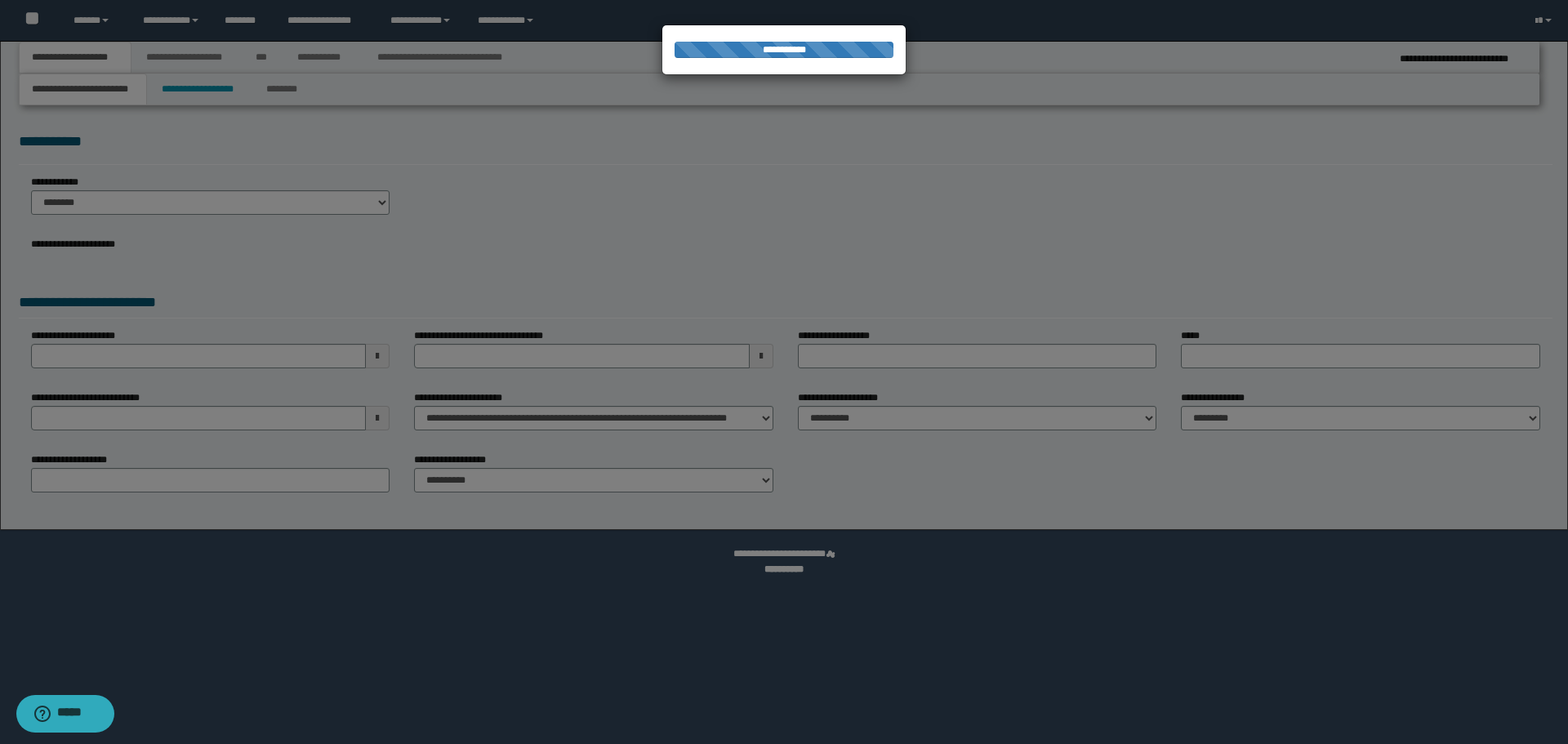 type on "**********" 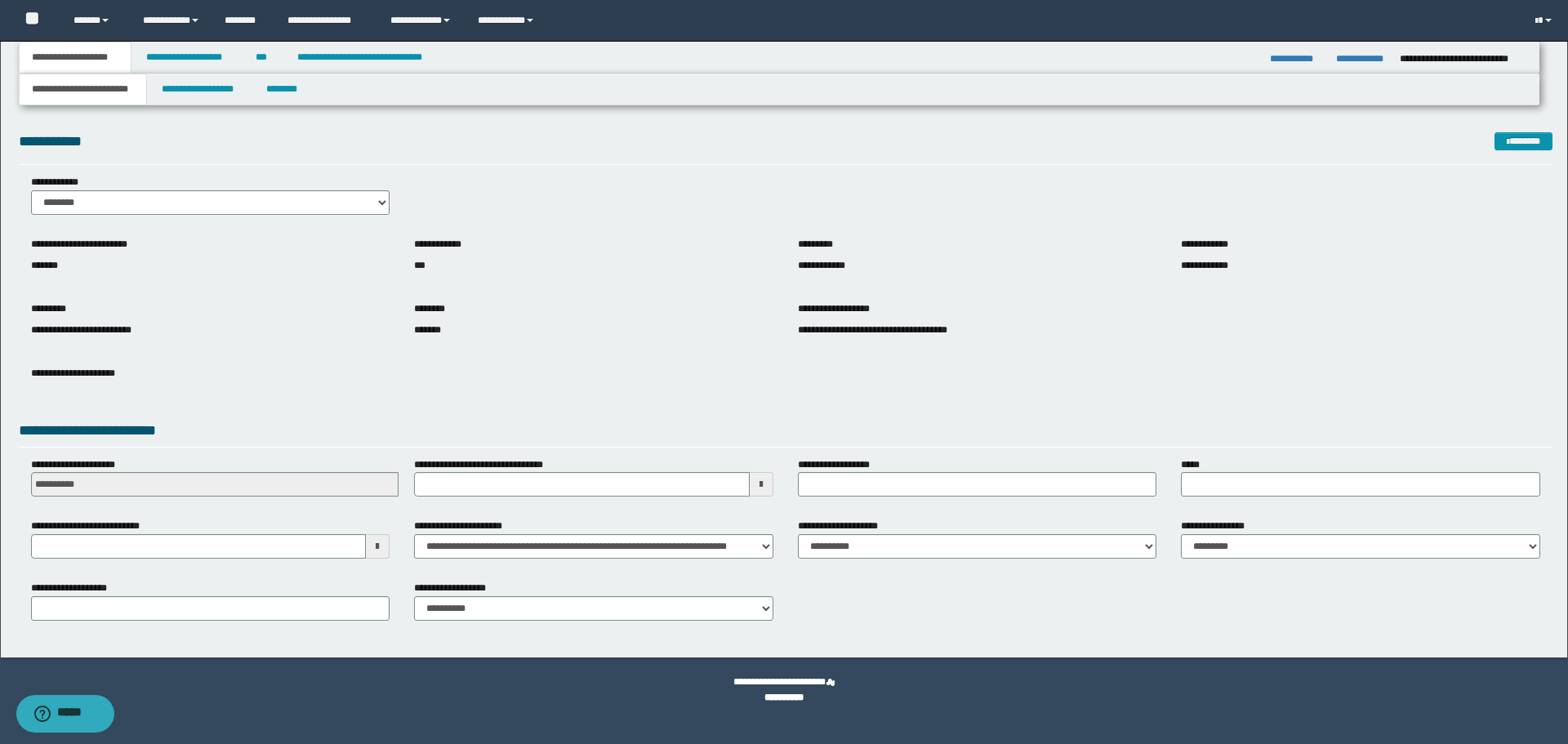 click on "**********" at bounding box center [211, 477] 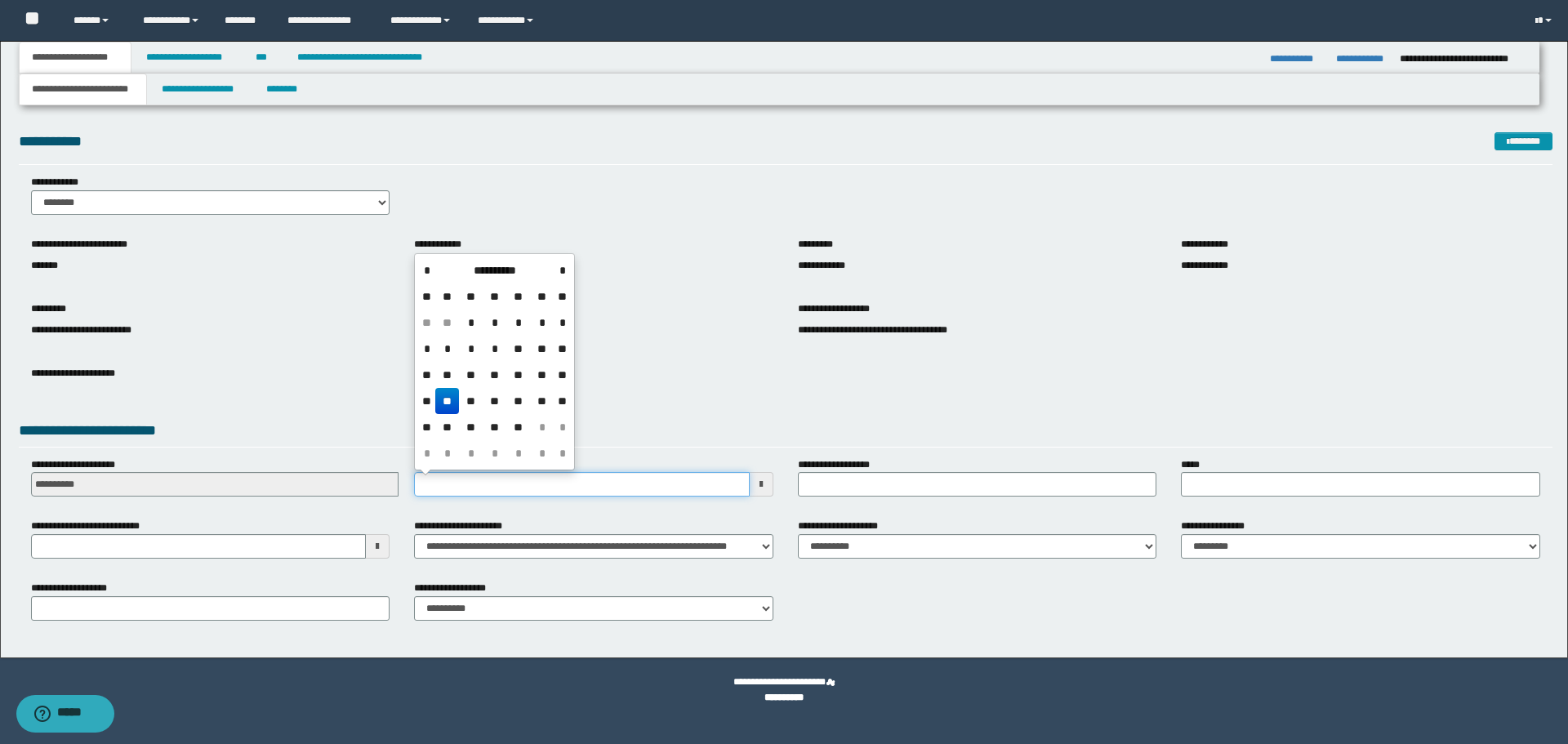 click on "**********" at bounding box center [581, 484] 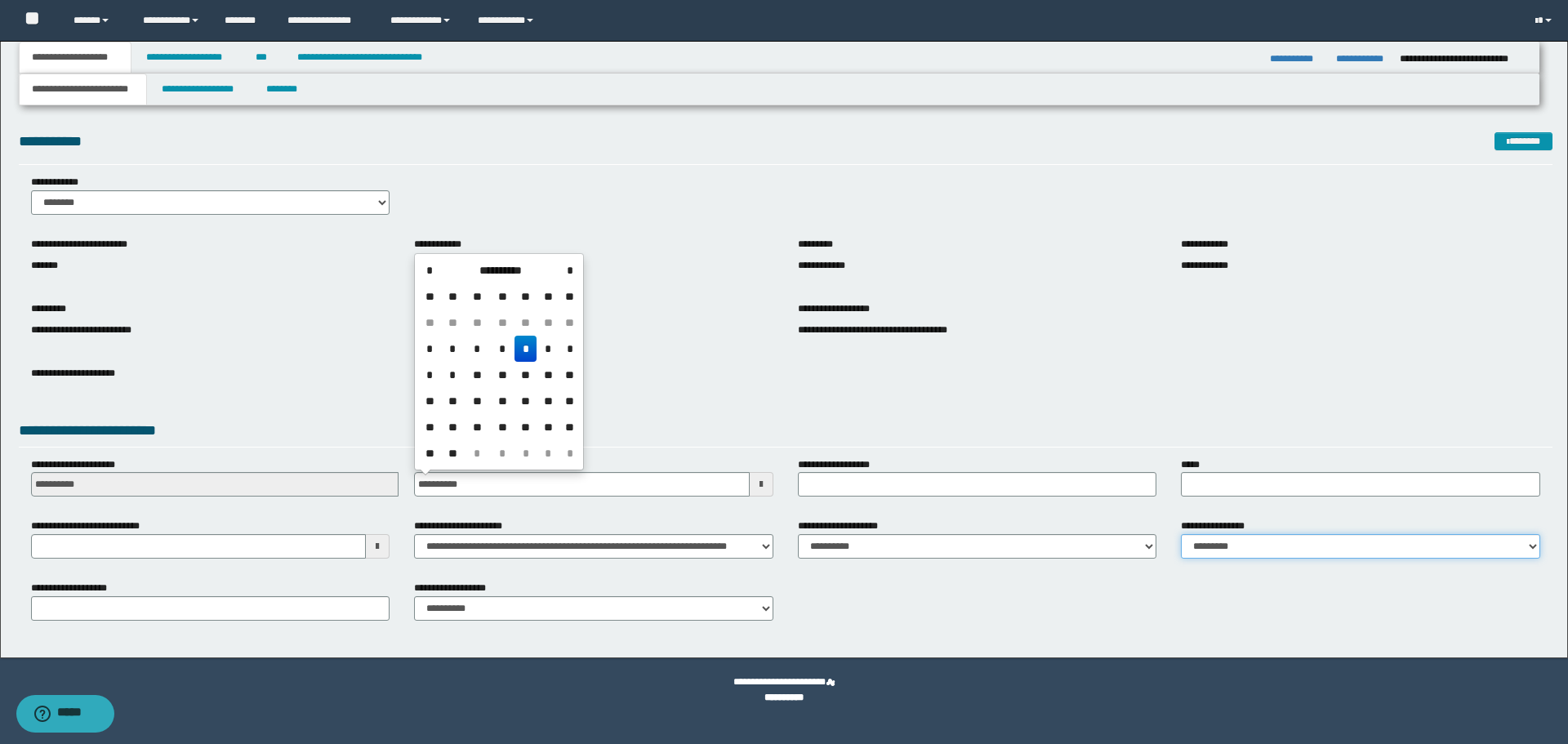 type on "**********" 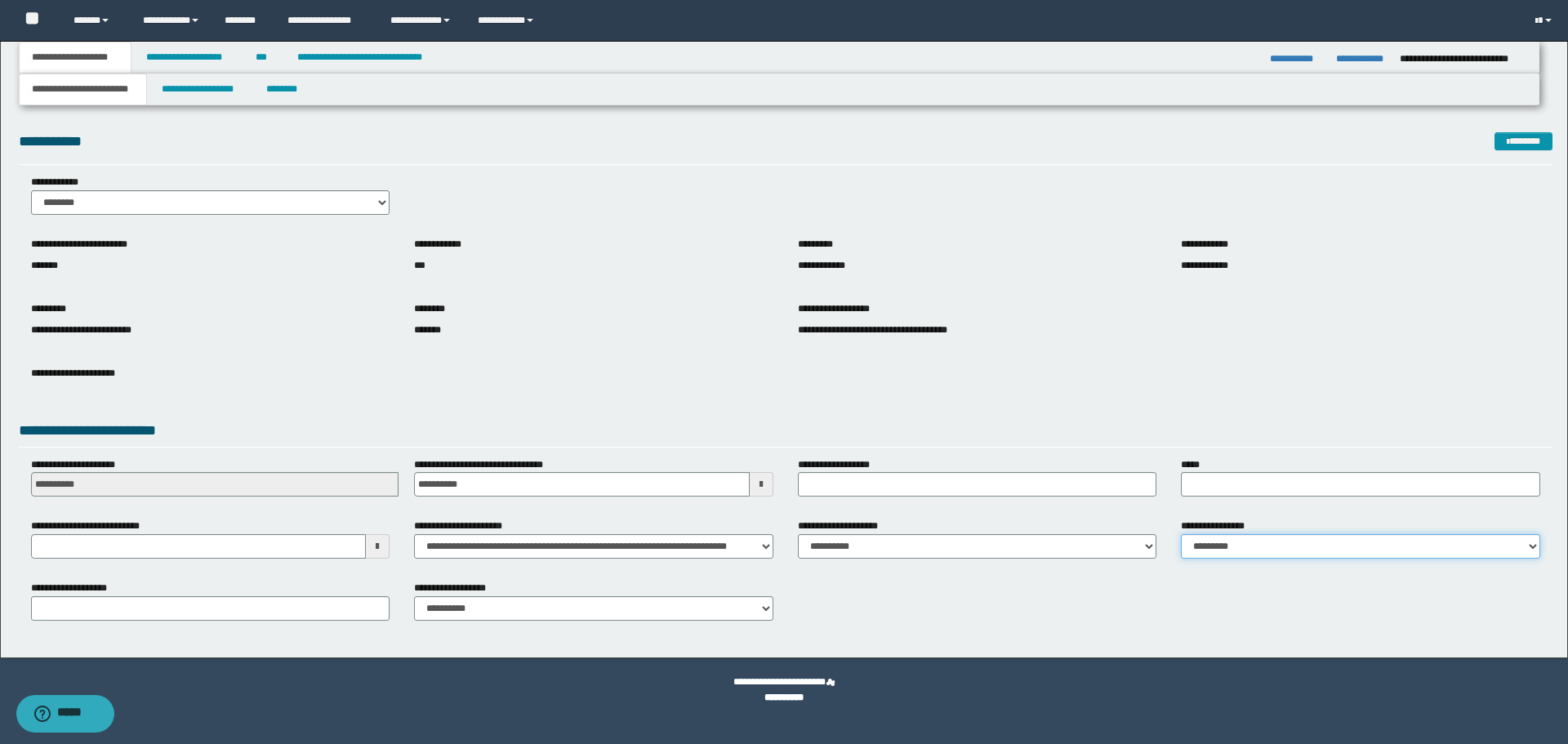 select on "*" 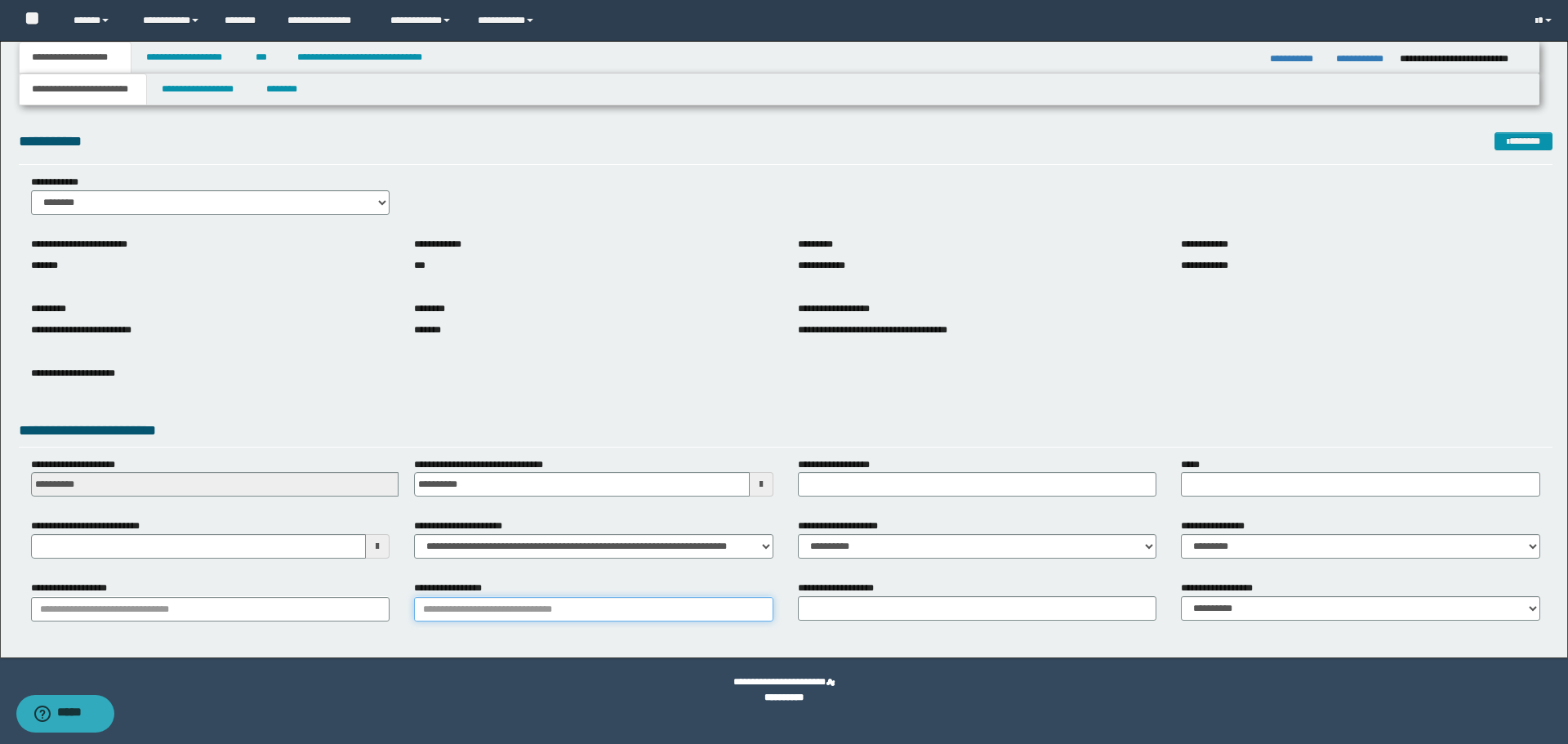 click on "**********" at bounding box center (594, 609) 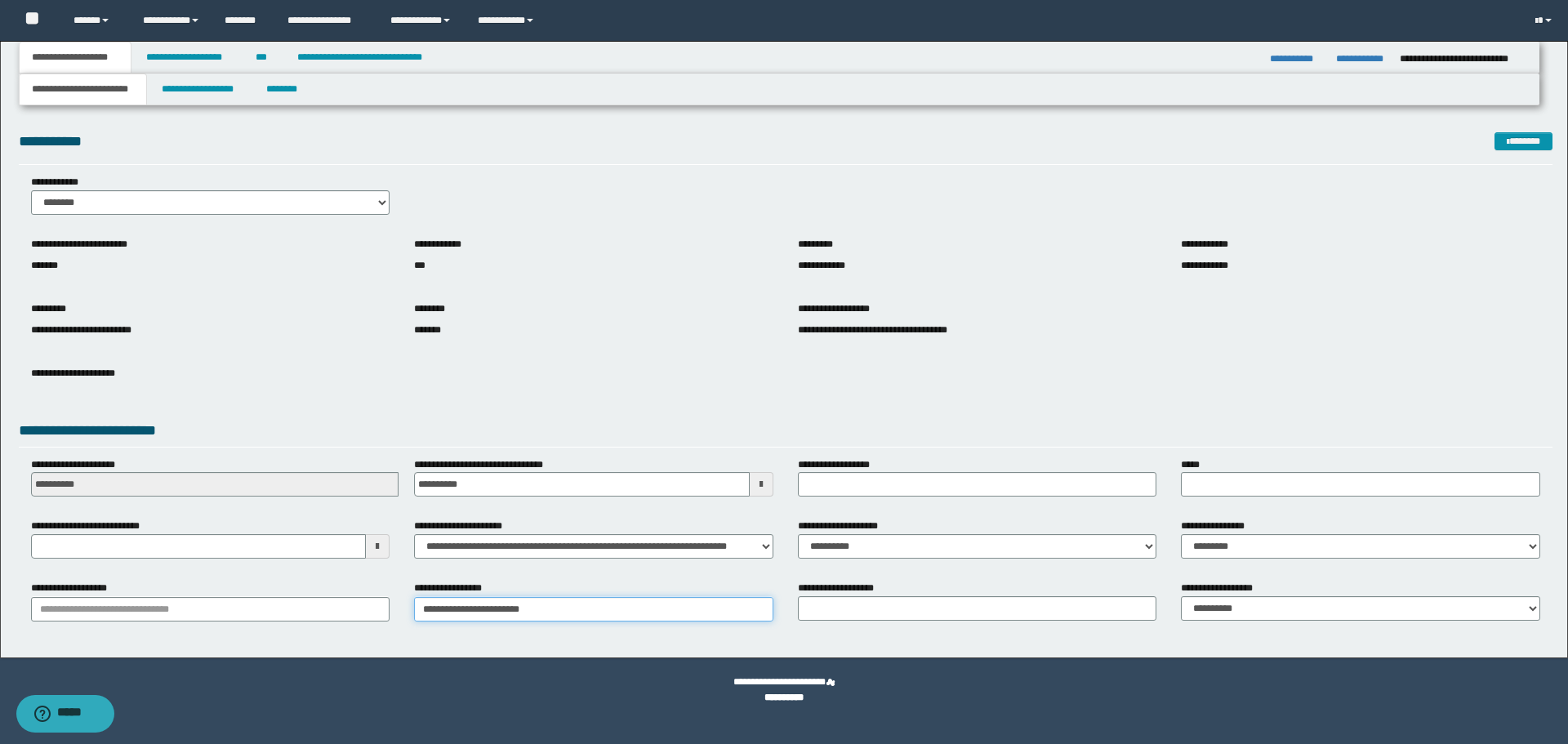 type on "**********" 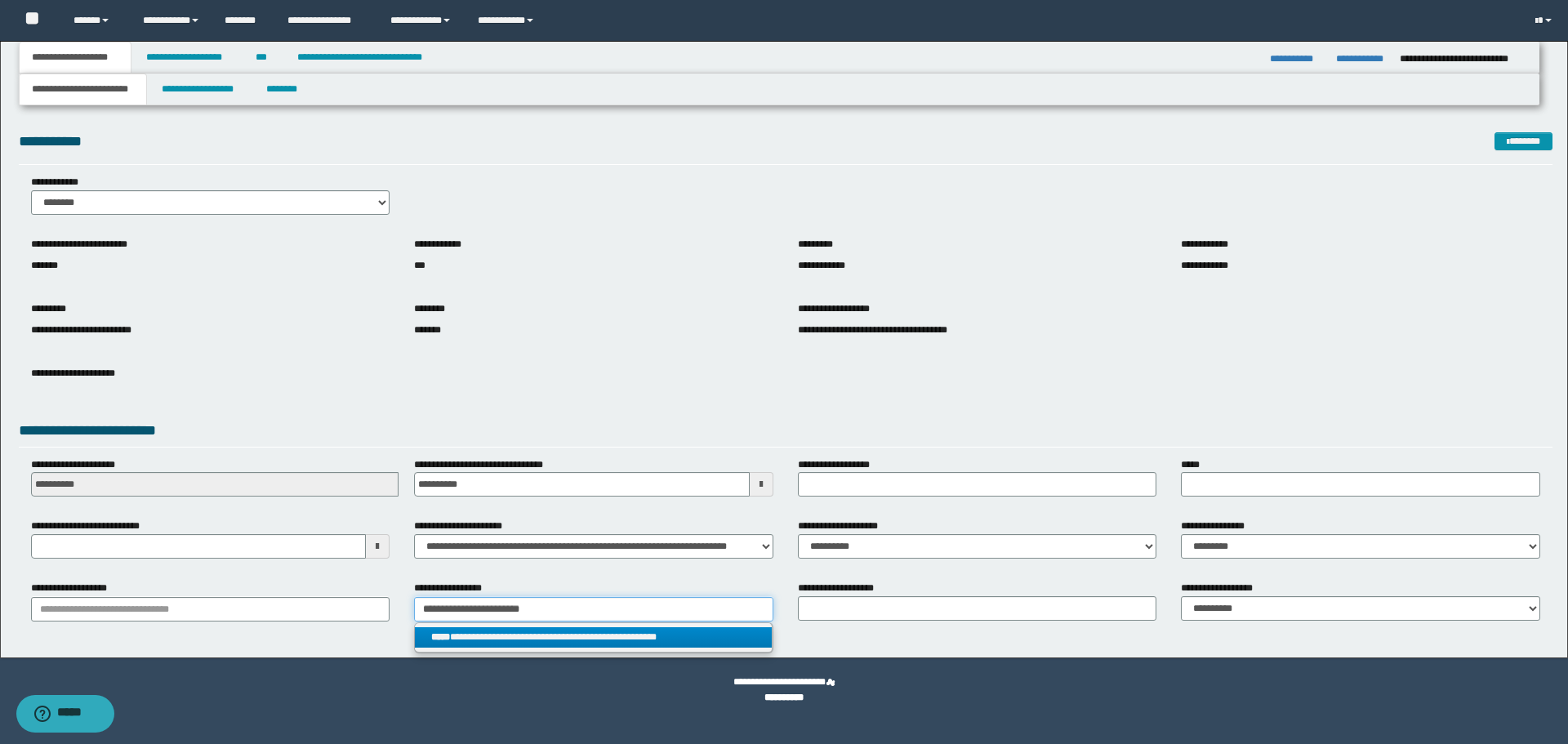 type on "**********" 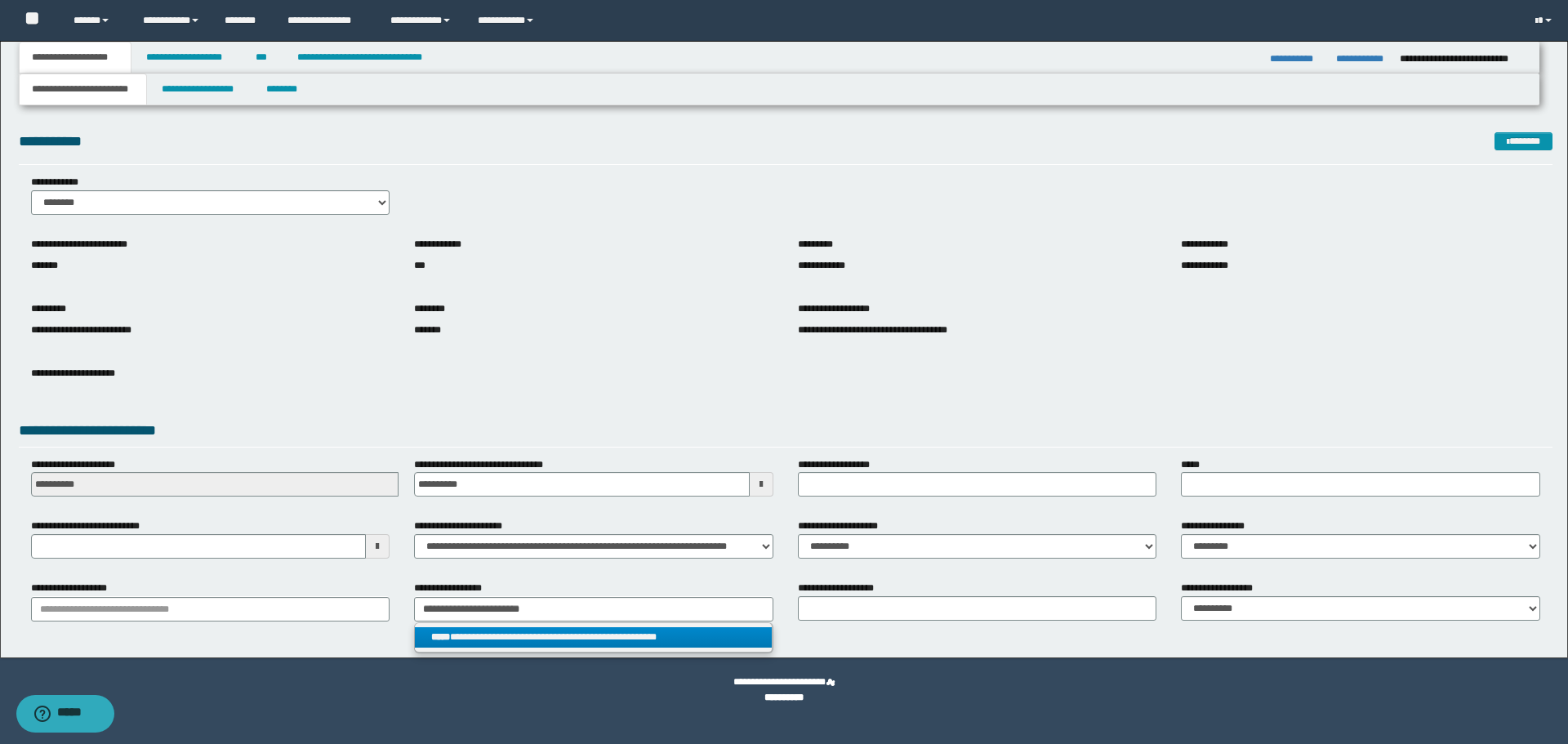 click on "**********" at bounding box center [593, 637] 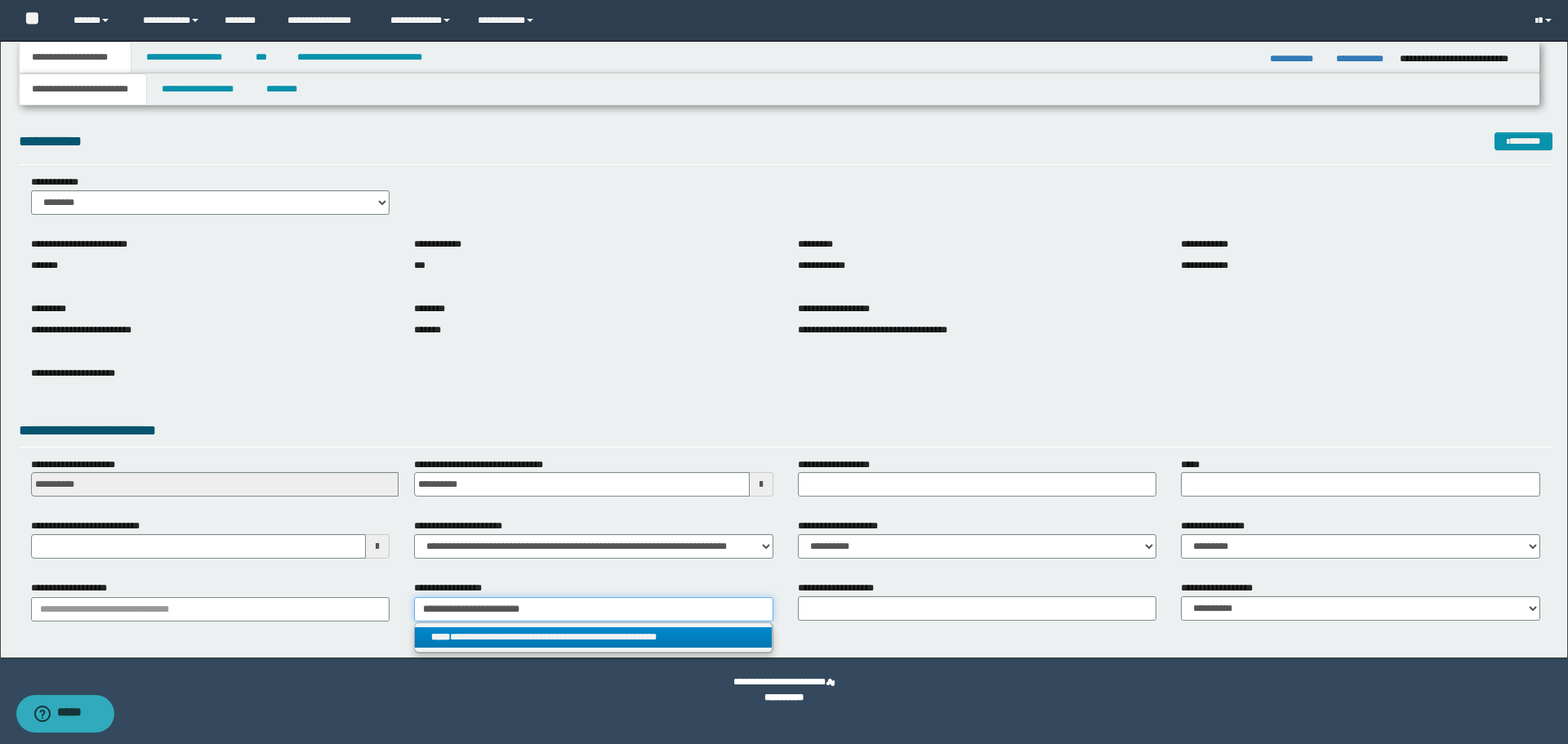 type 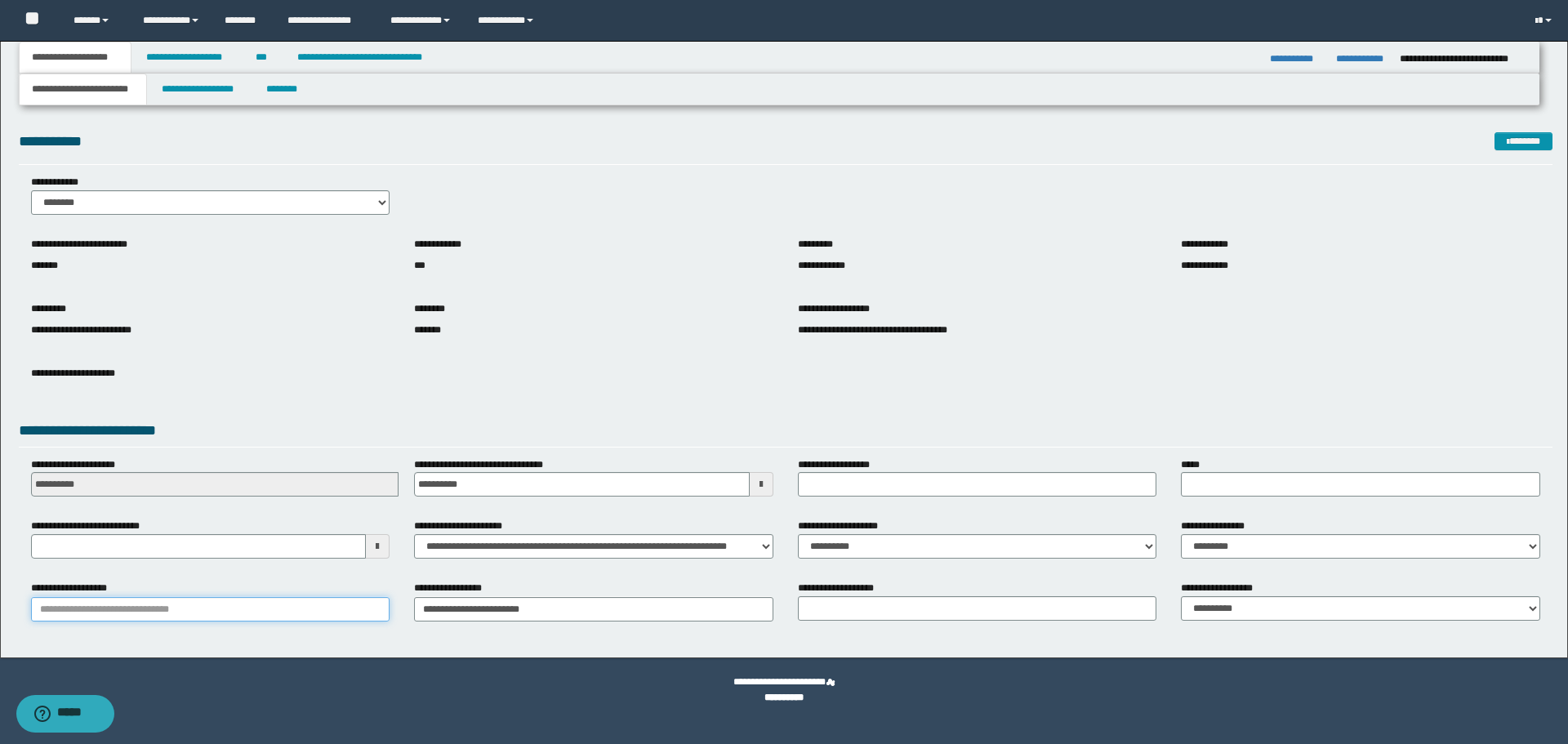 click on "**********" at bounding box center [211, 609] 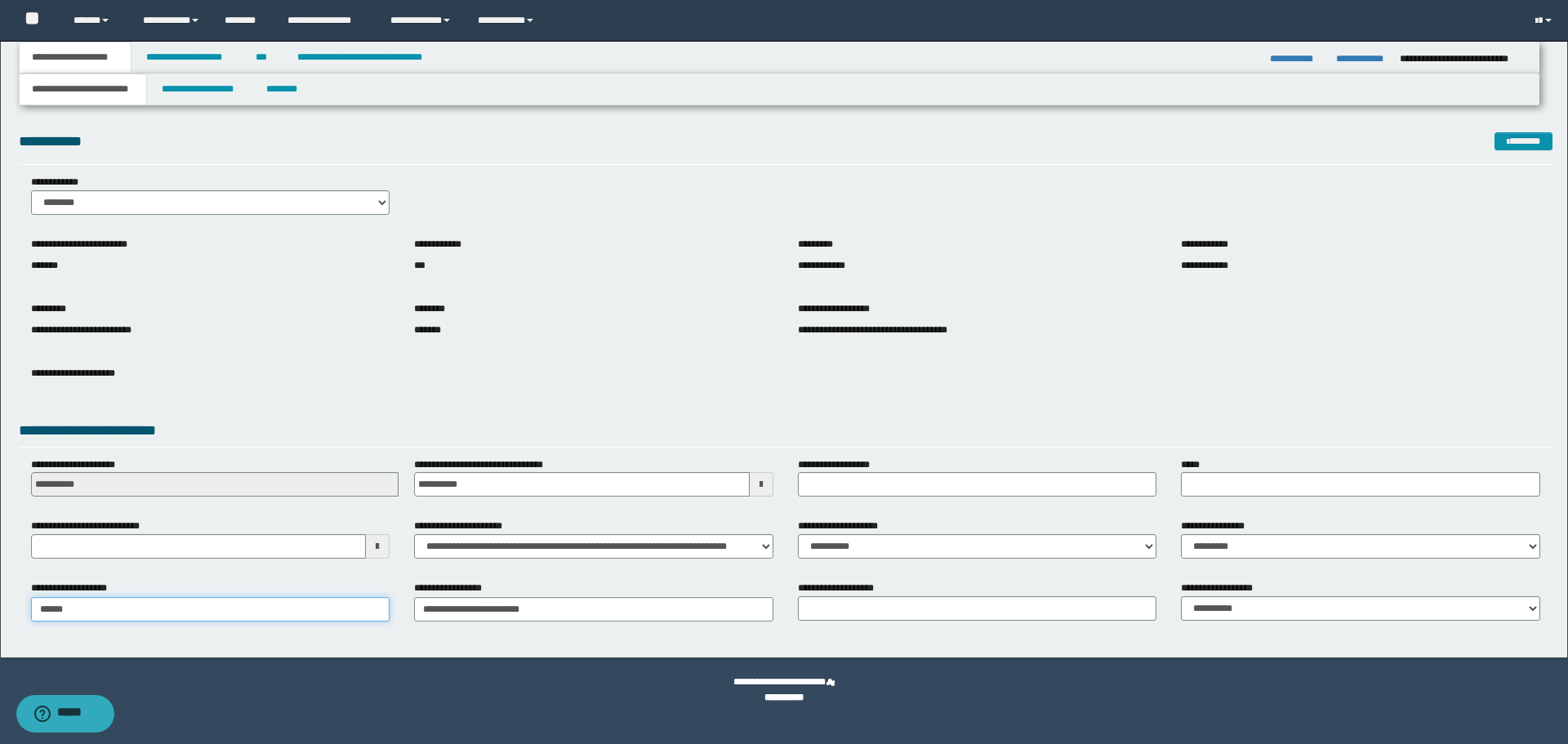type on "*******" 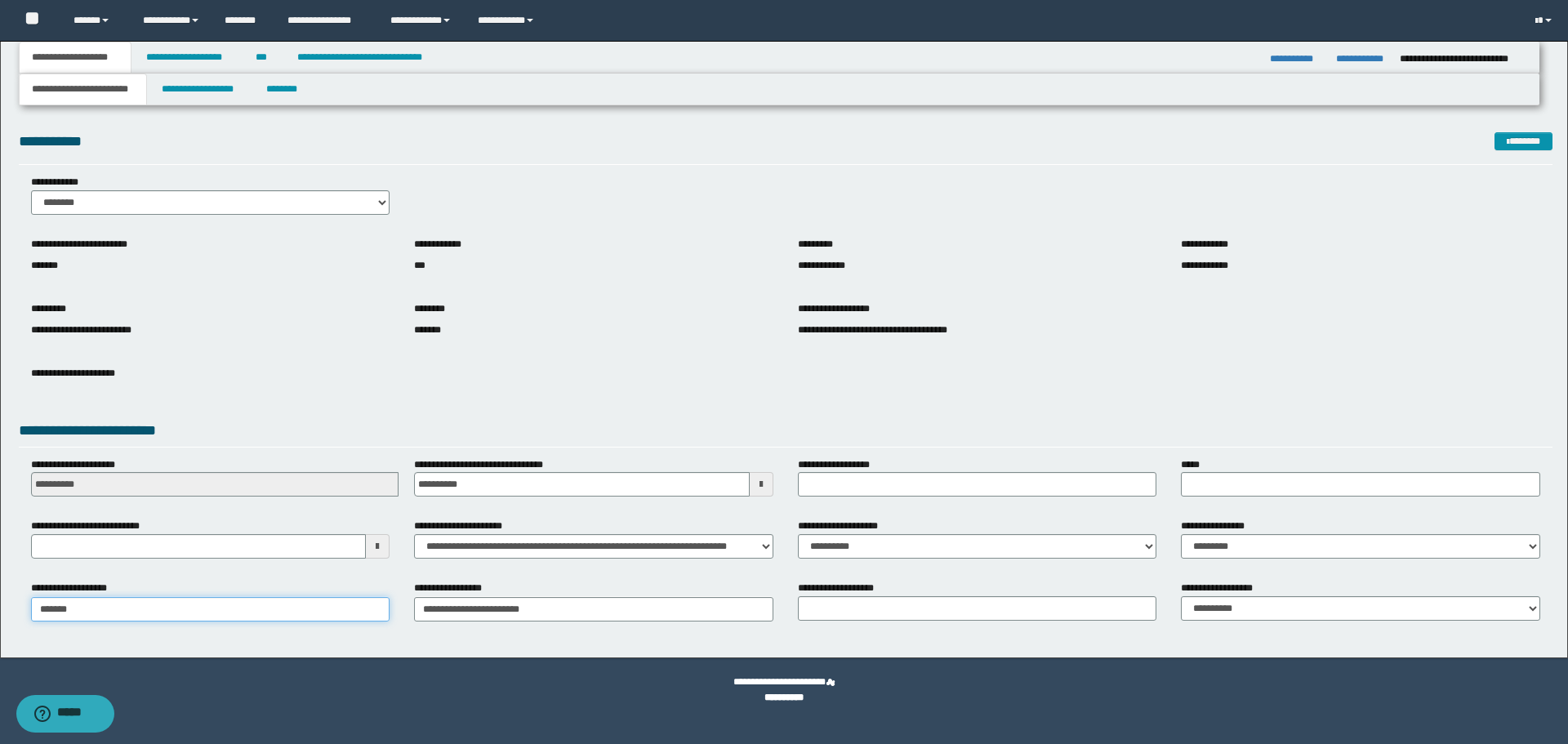 type on "*******" 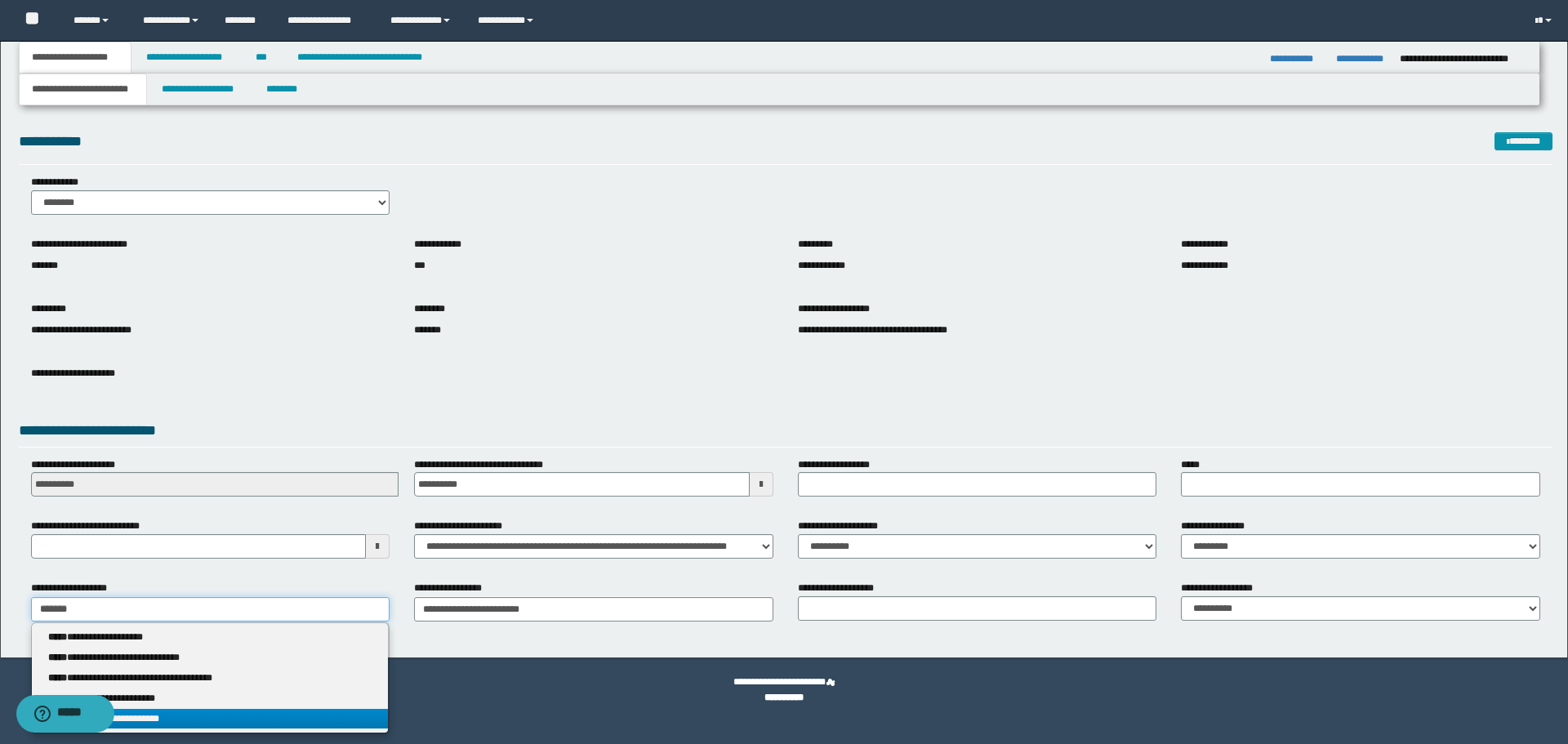 type on "*******" 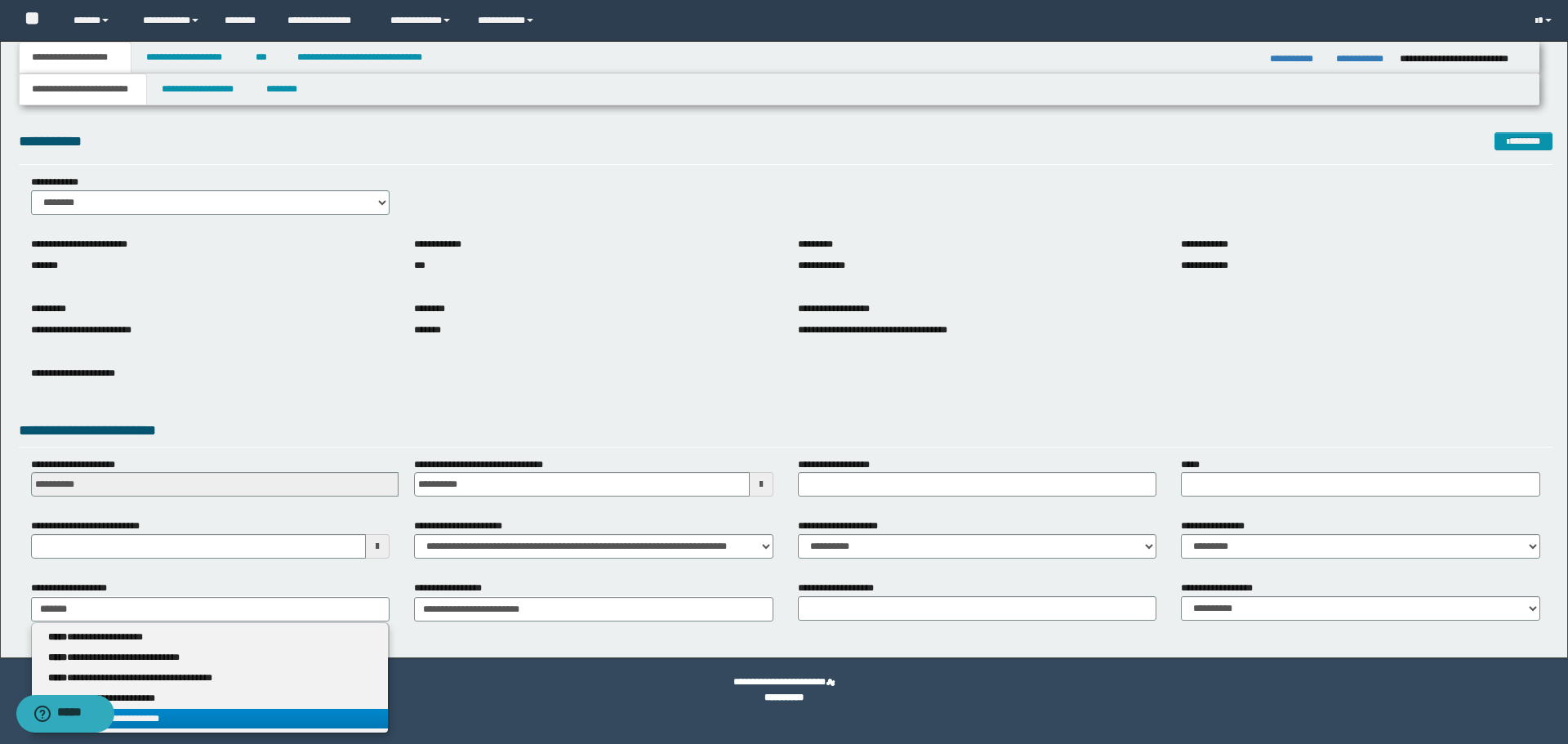 click on "**********" at bounding box center (210, 719) 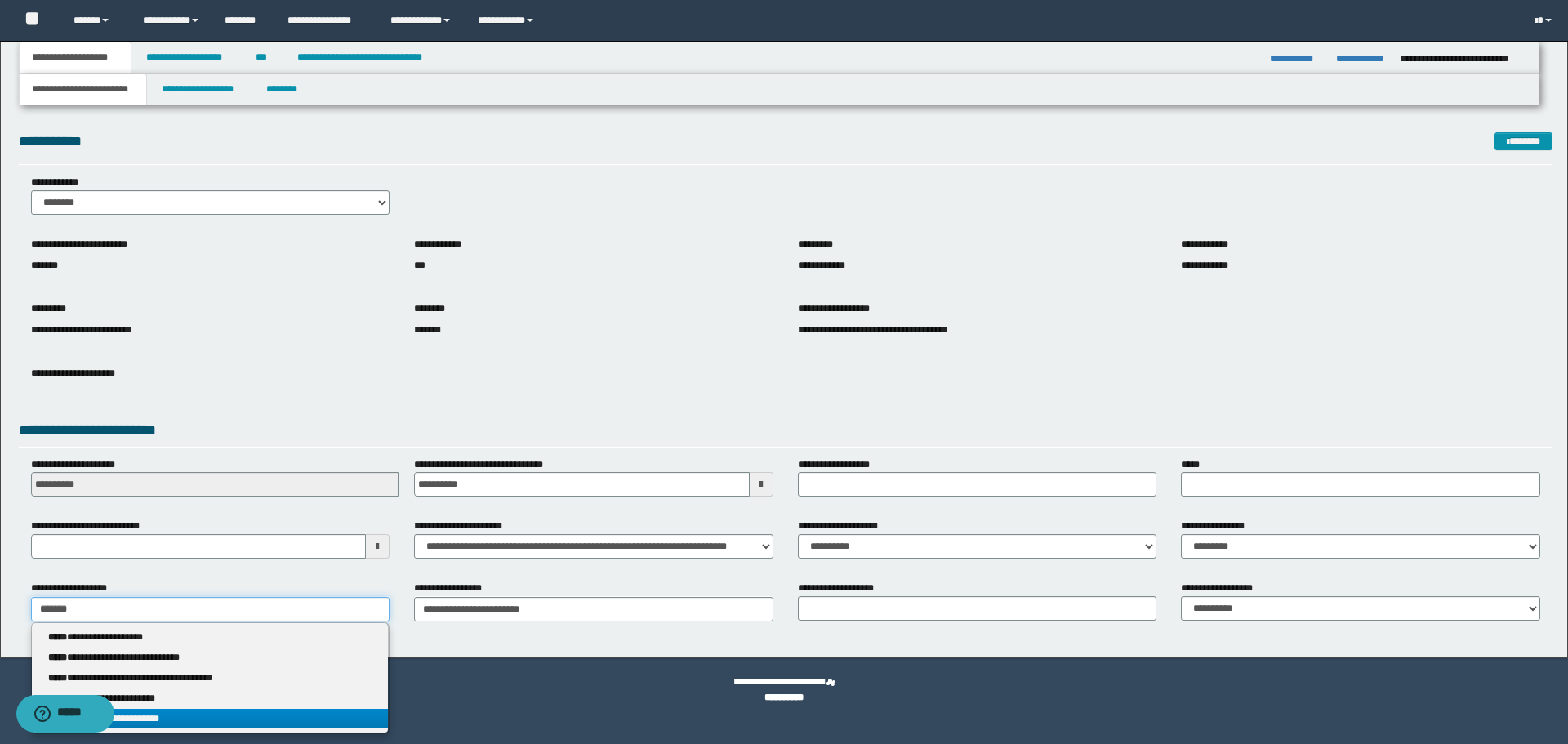 type 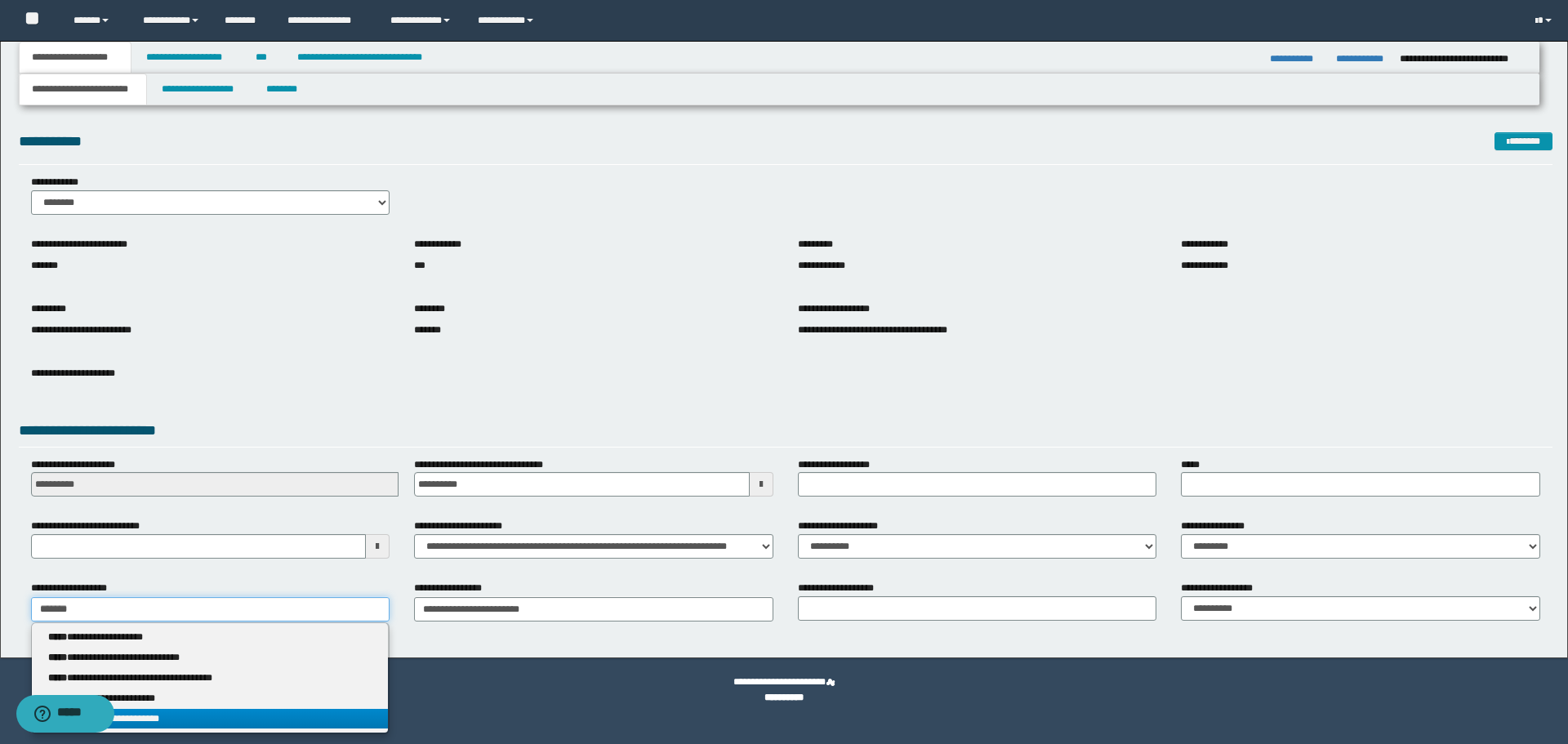 type on "**********" 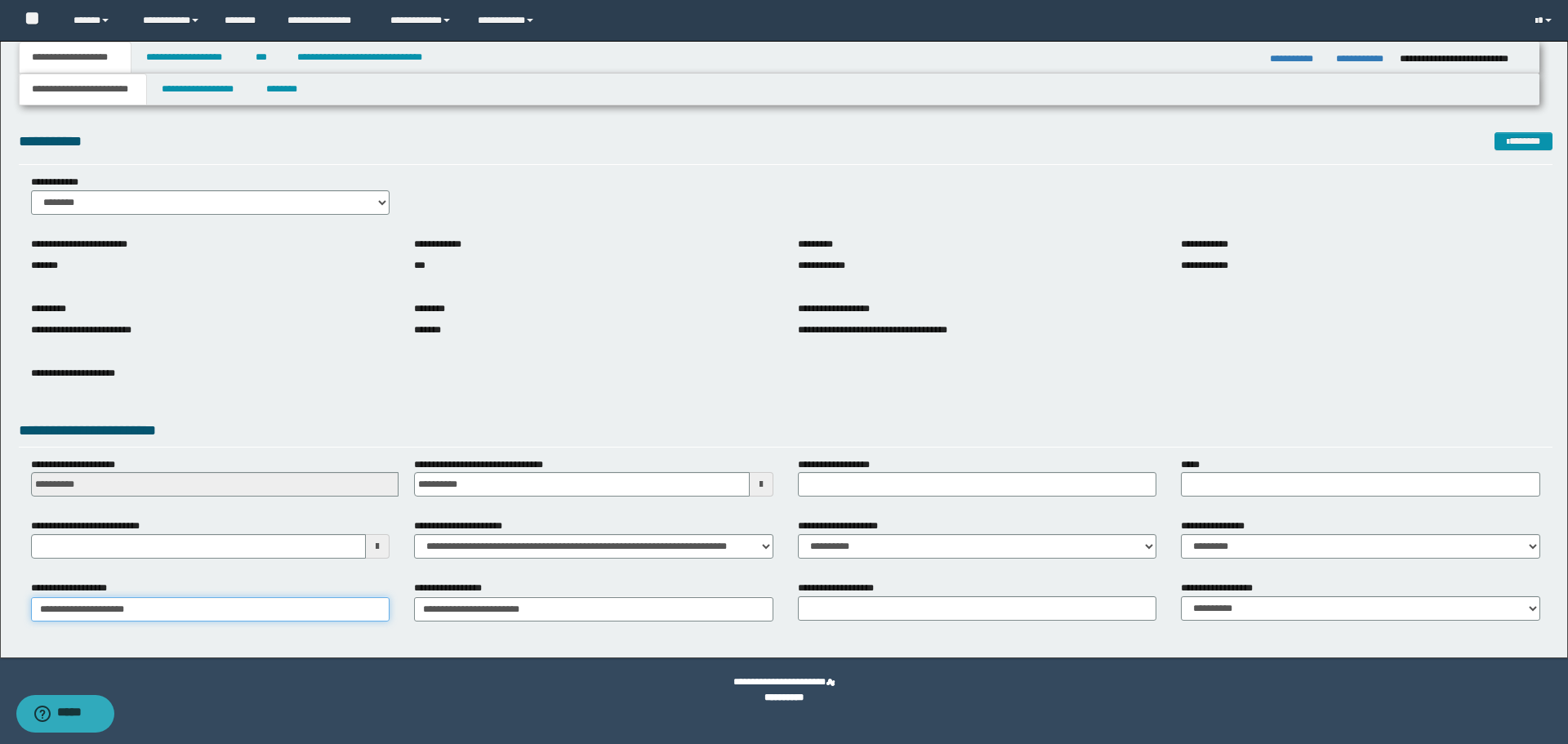 type 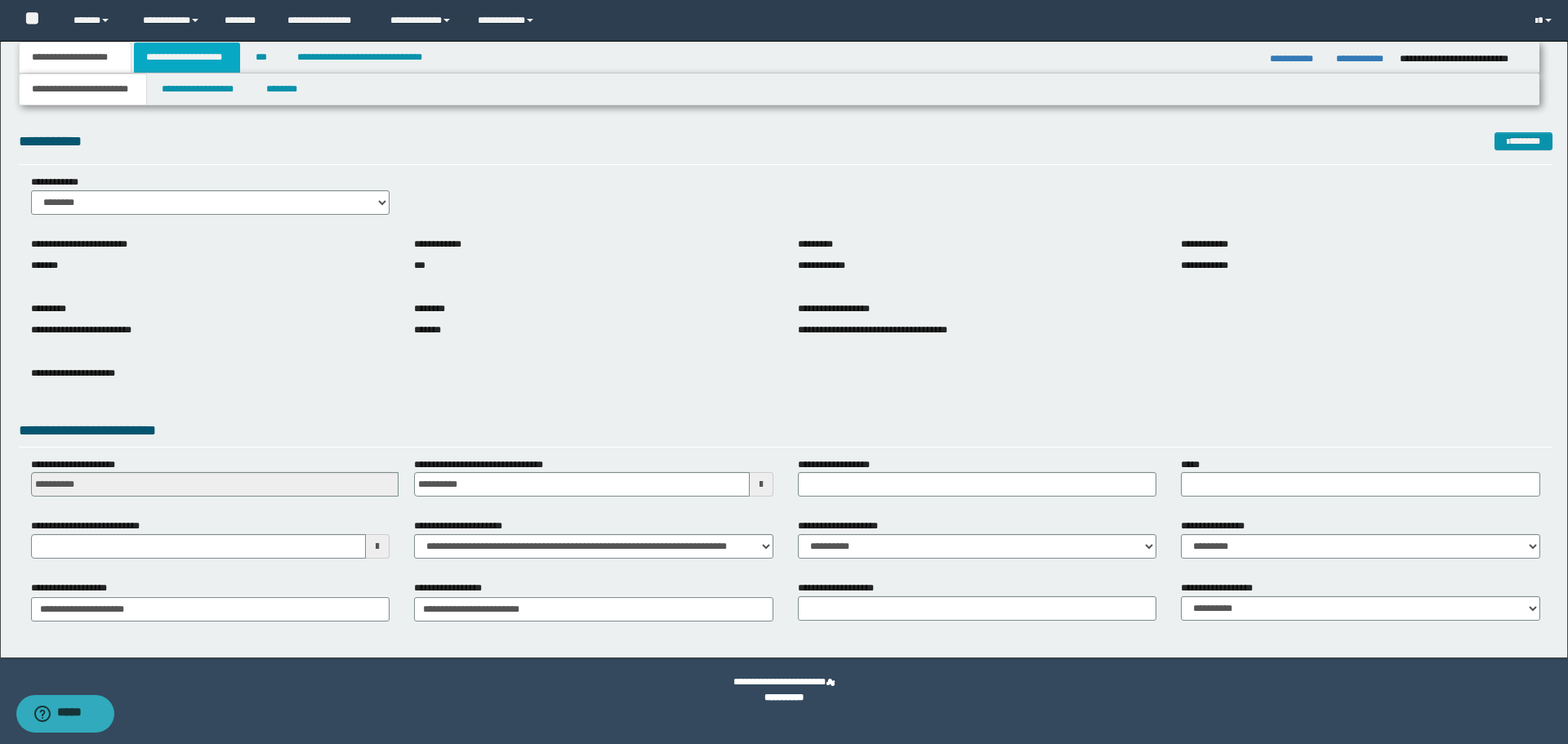click on "**********" at bounding box center [187, 57] 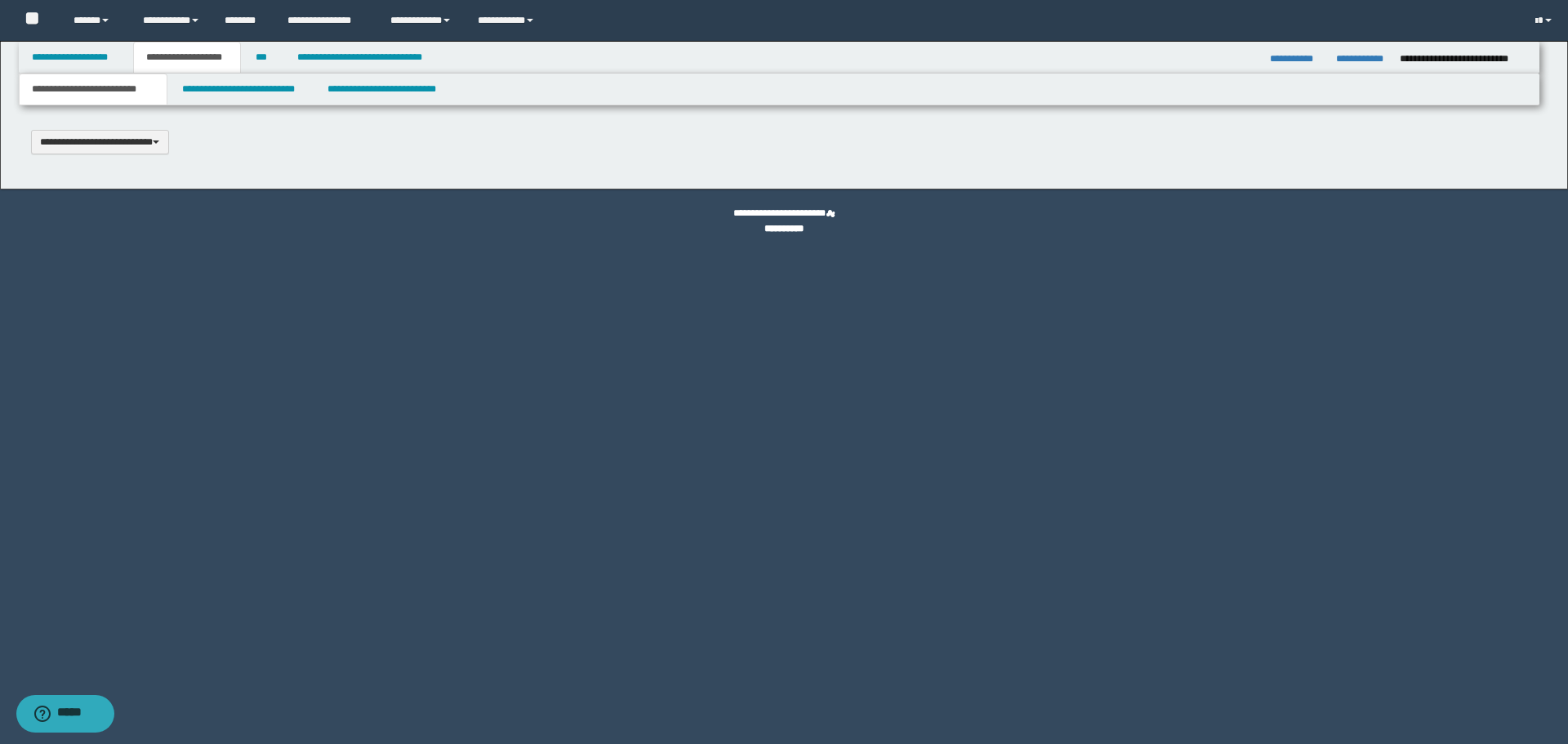 scroll, scrollTop: 0, scrollLeft: 0, axis: both 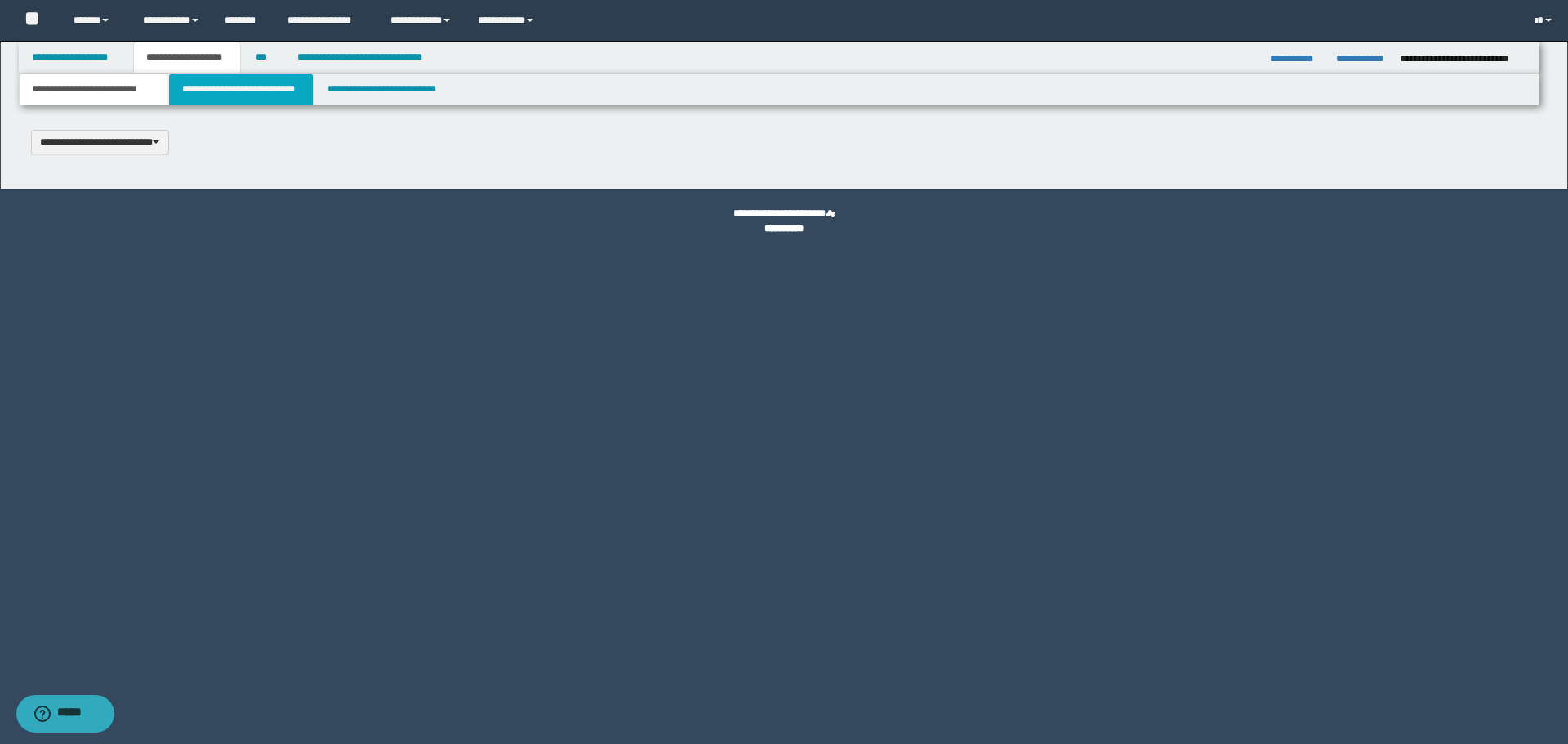 click on "**********" at bounding box center (241, 89) 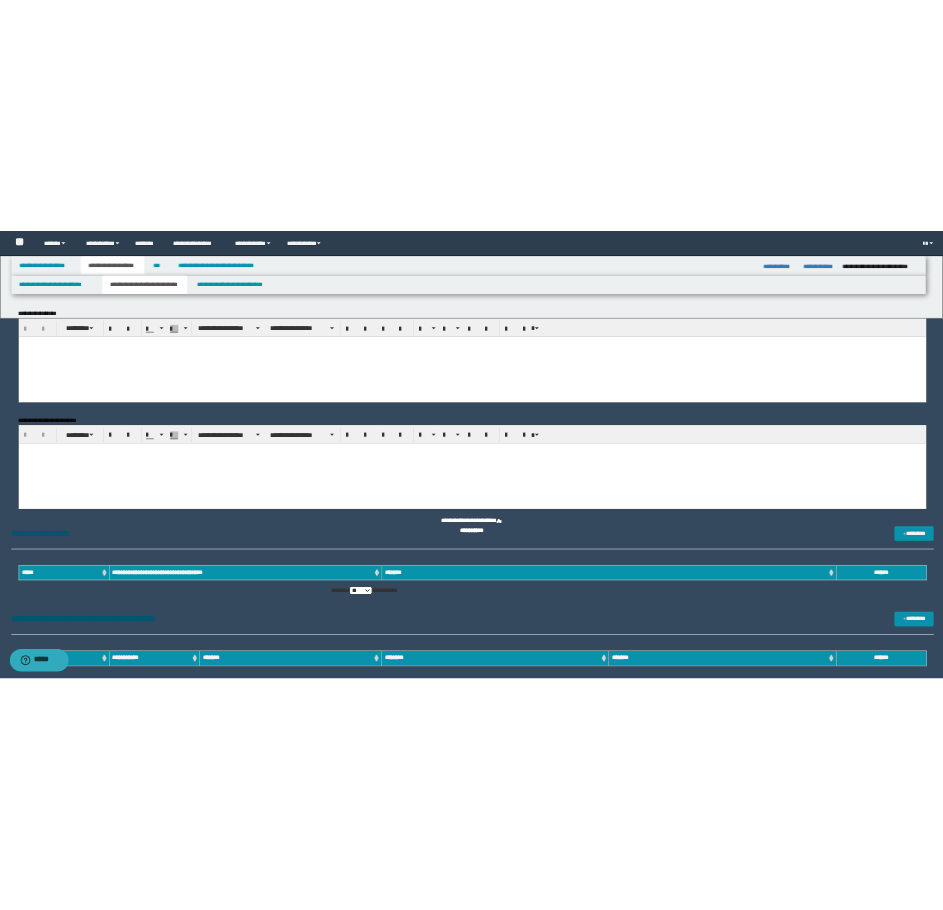 scroll, scrollTop: 0, scrollLeft: 0, axis: both 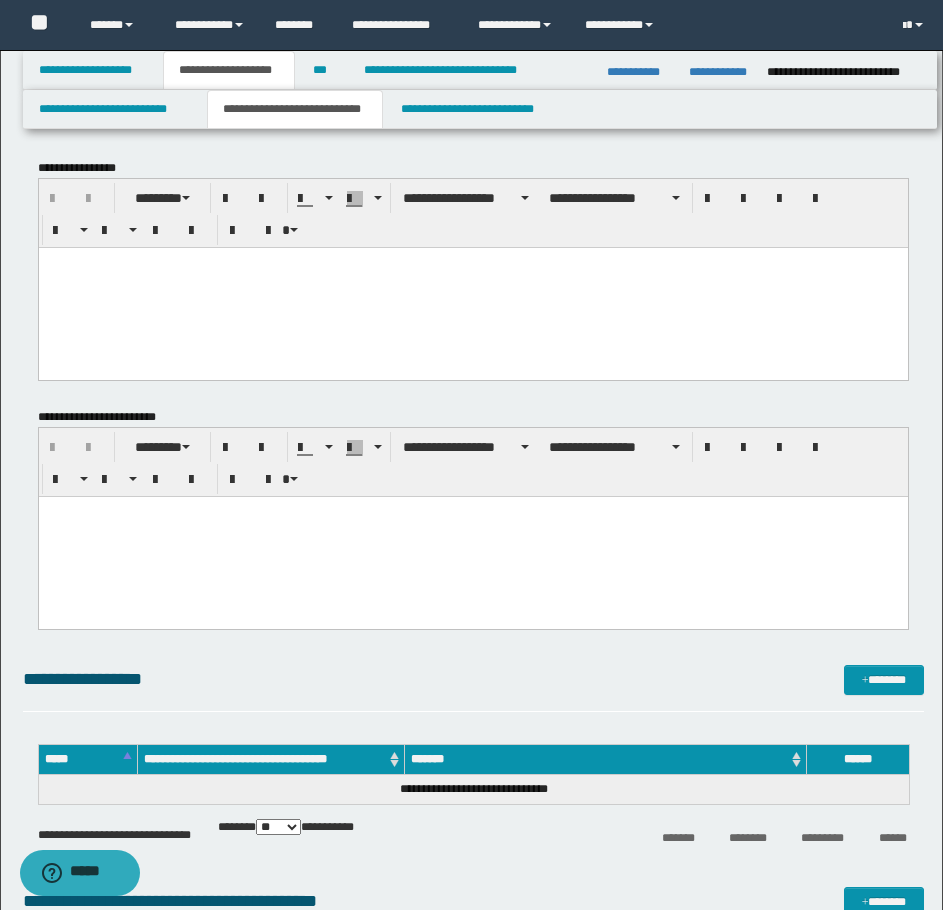 click on "**********" at bounding box center [473, 462] 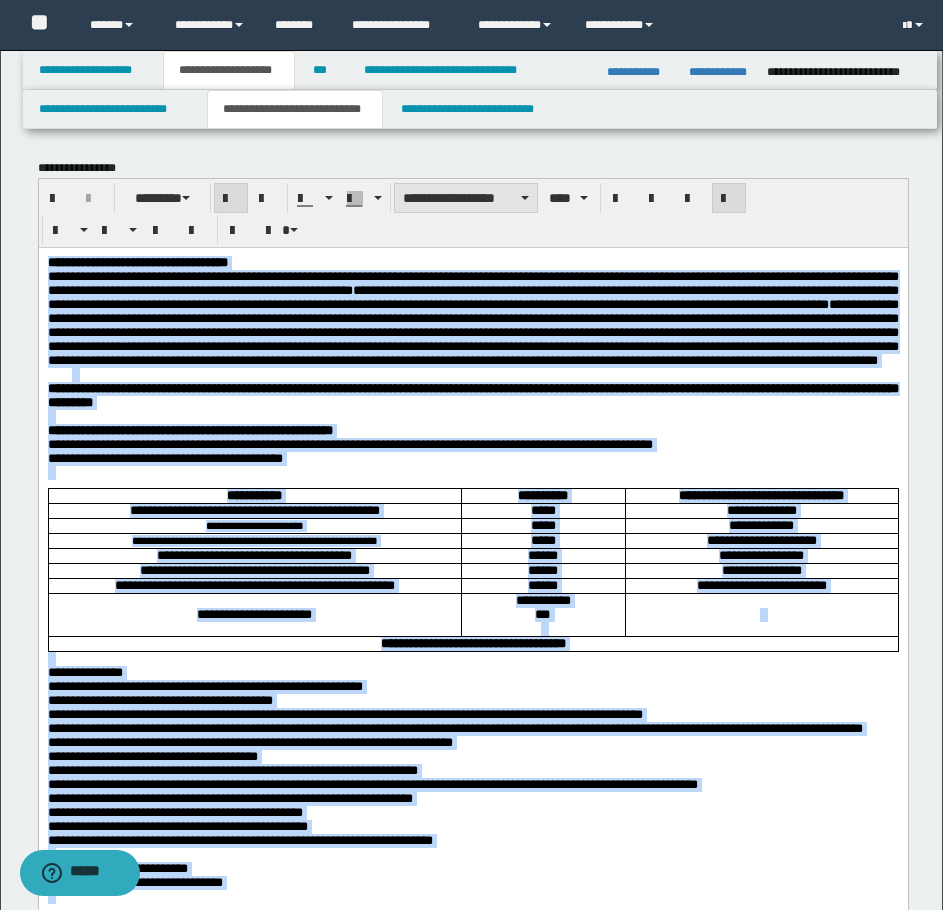 click on "**********" at bounding box center [466, 198] 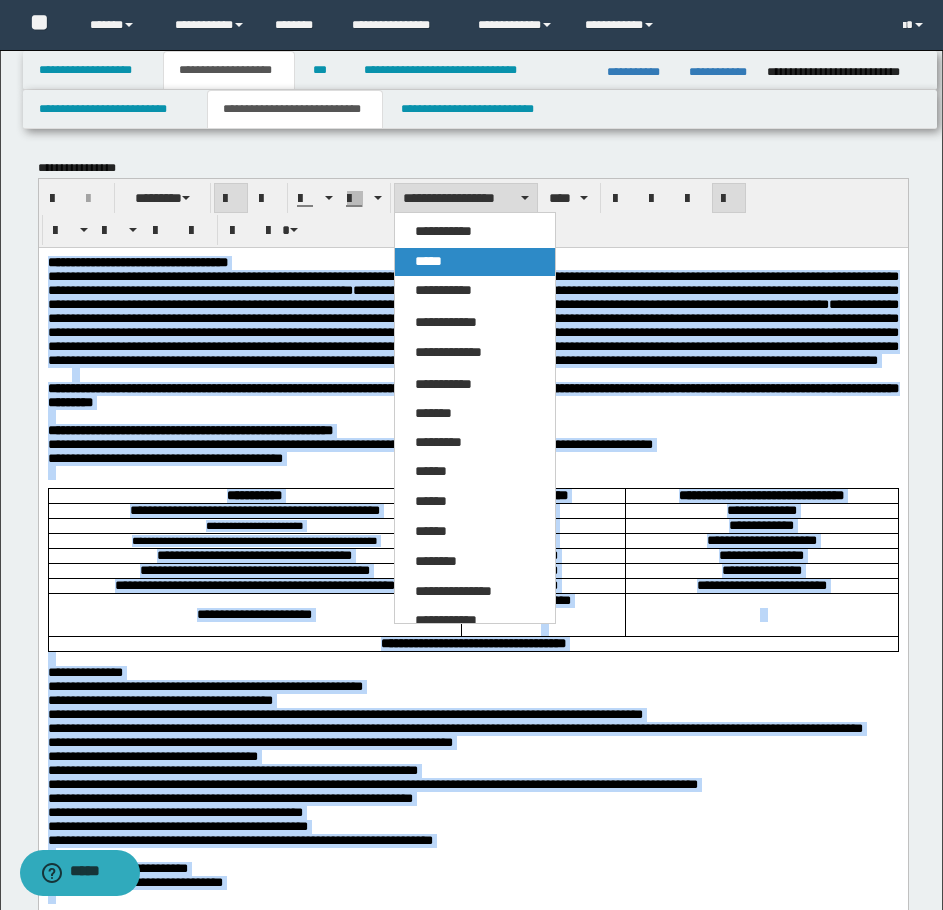 click on "*****" at bounding box center [475, 262] 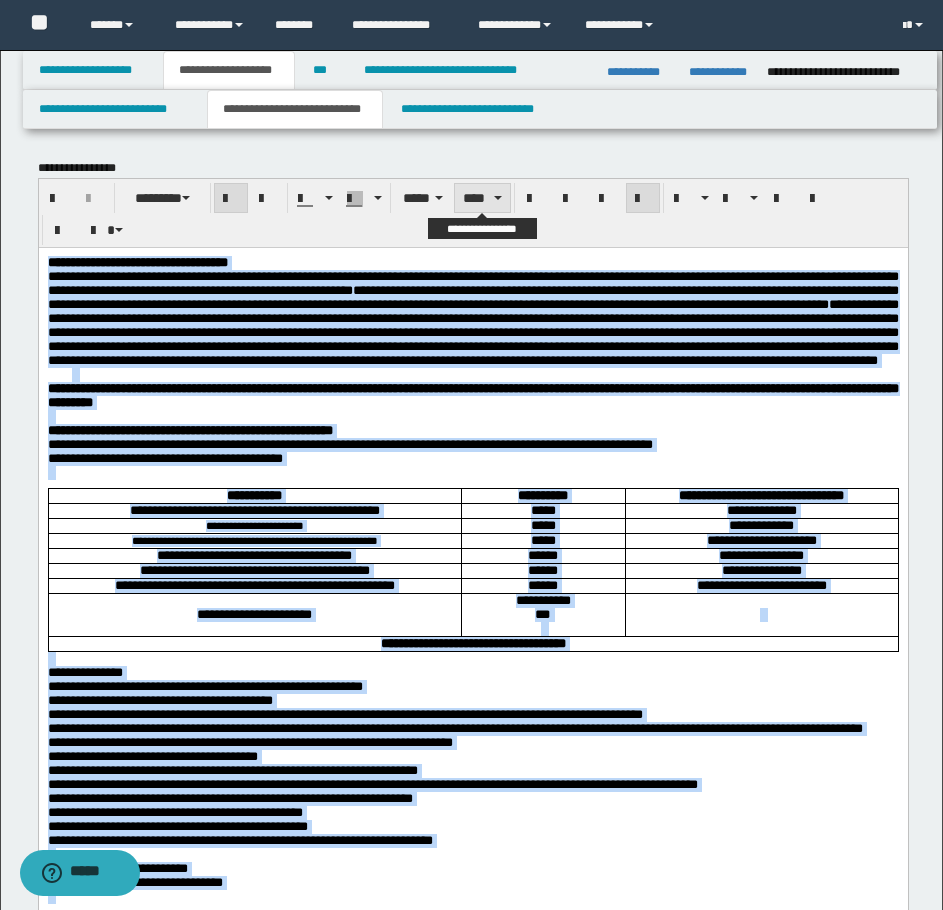 click on "****" at bounding box center (482, 198) 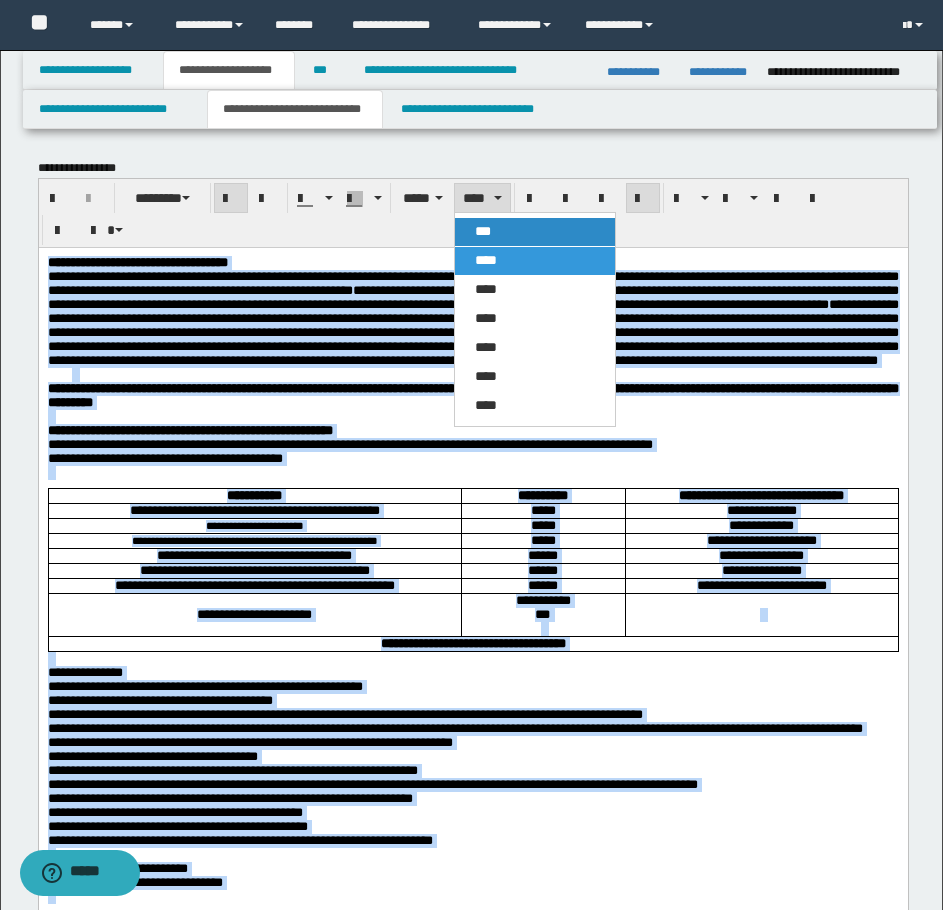 click on "***" at bounding box center (535, 232) 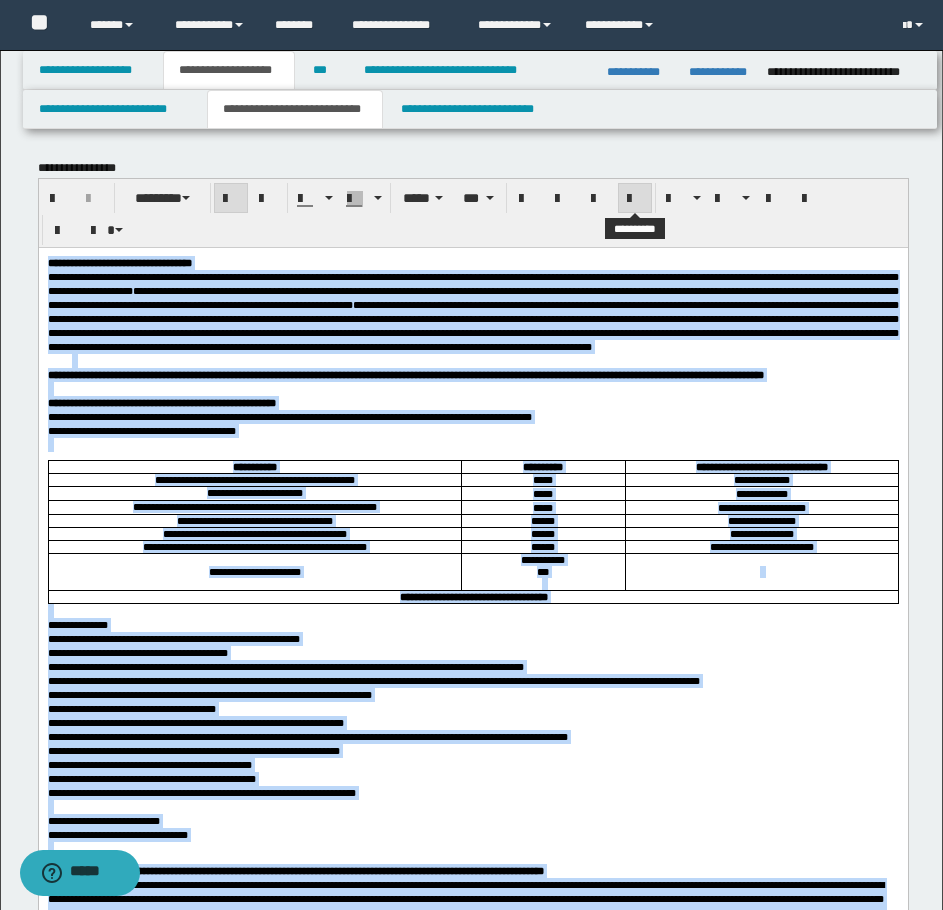 click at bounding box center [635, 199] 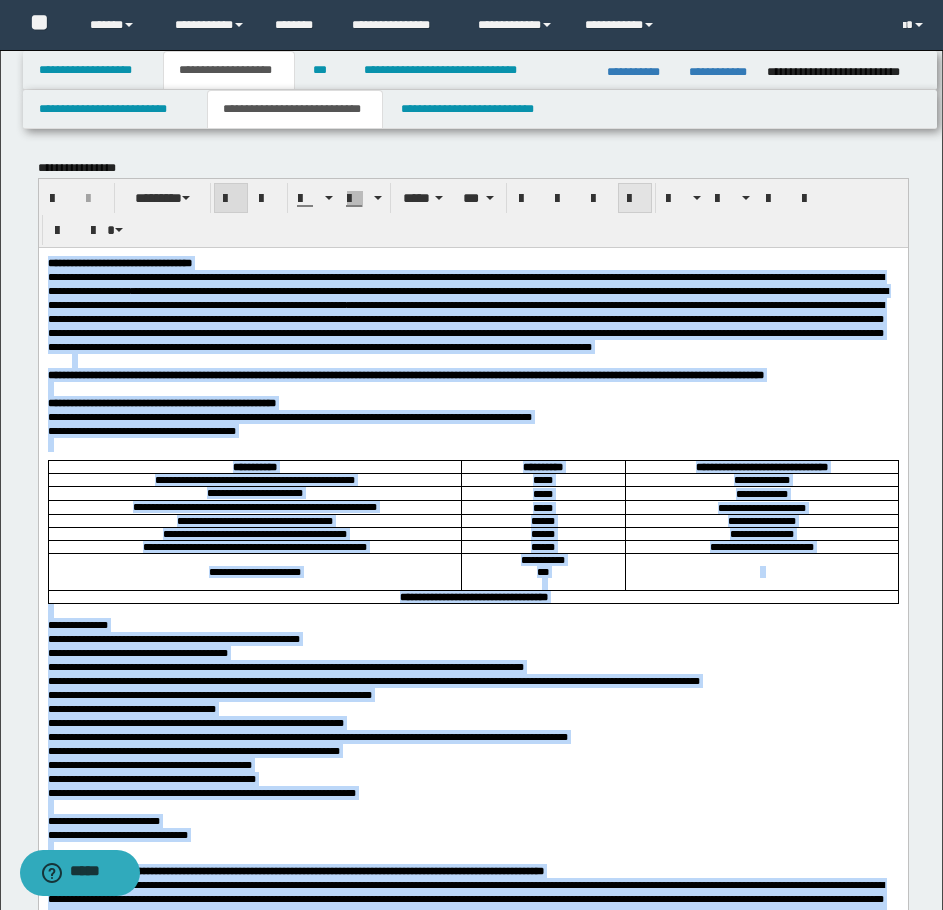 click at bounding box center [635, 199] 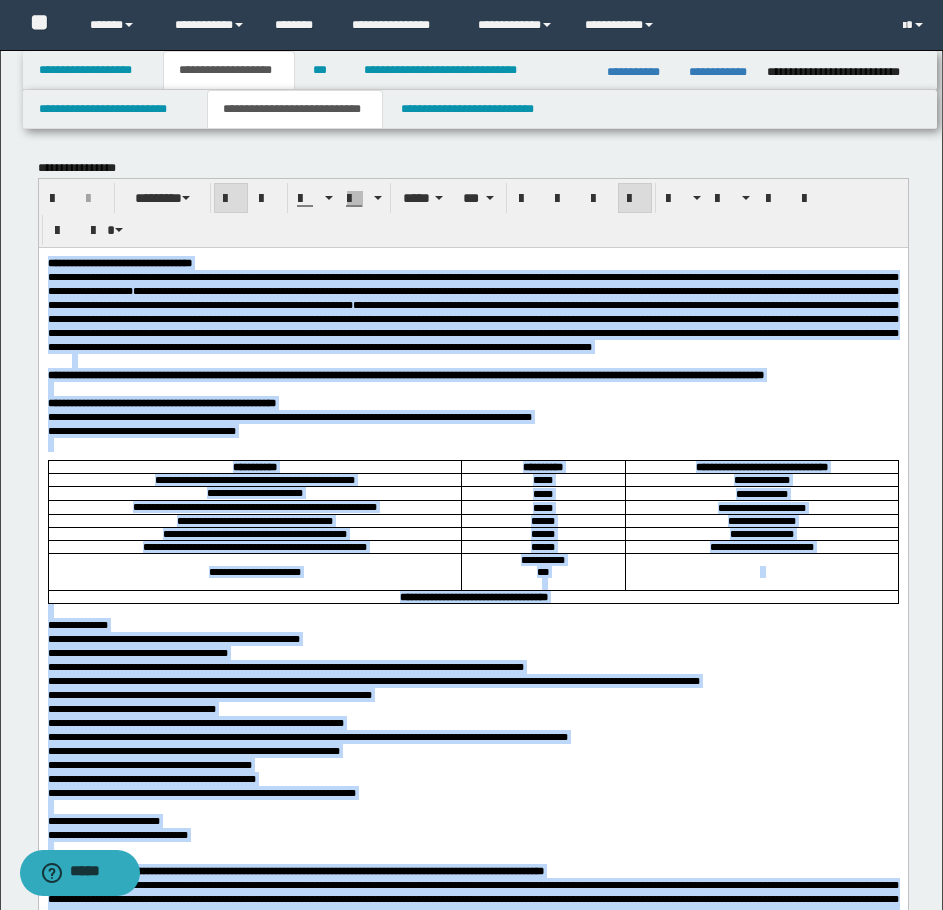 click on "**********" at bounding box center [472, 311] 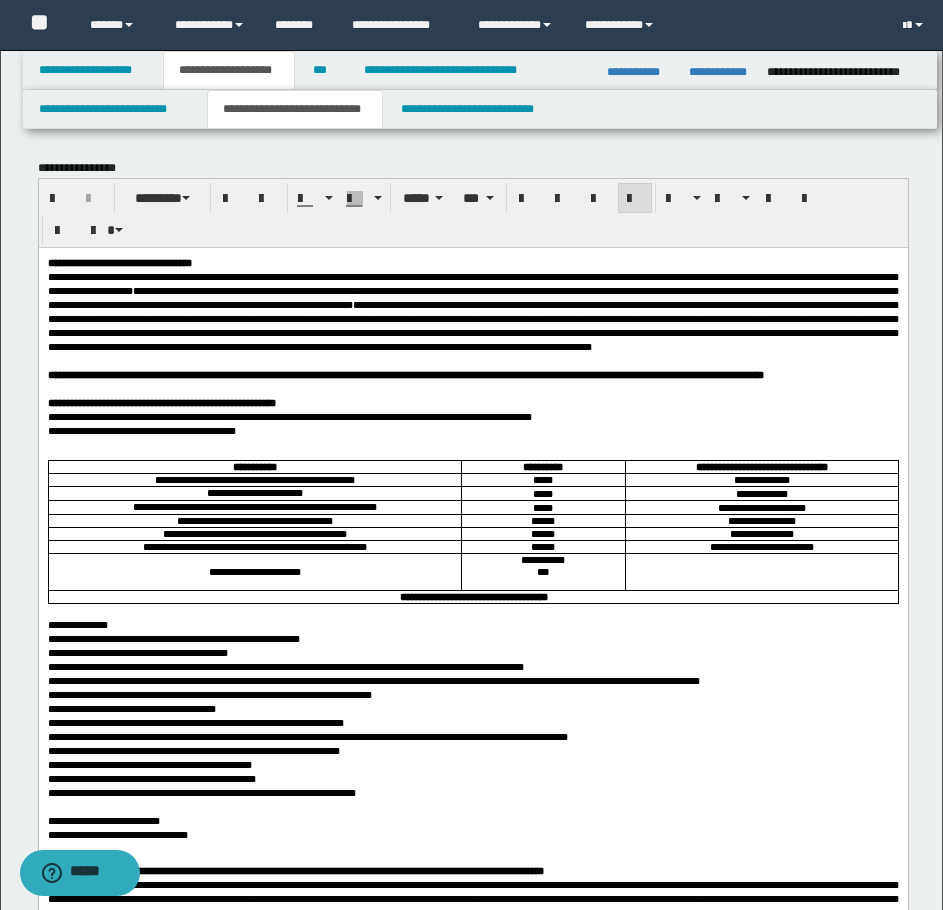 click on "**********" at bounding box center (472, 2394) 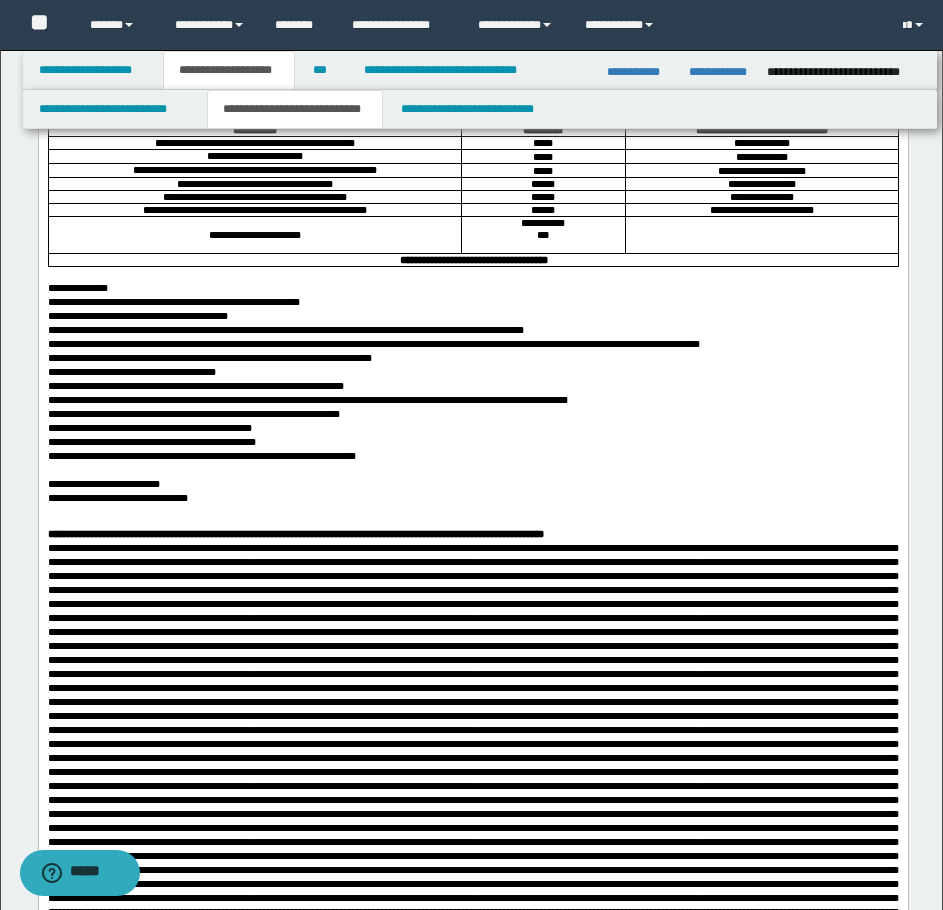 scroll, scrollTop: 400, scrollLeft: 0, axis: vertical 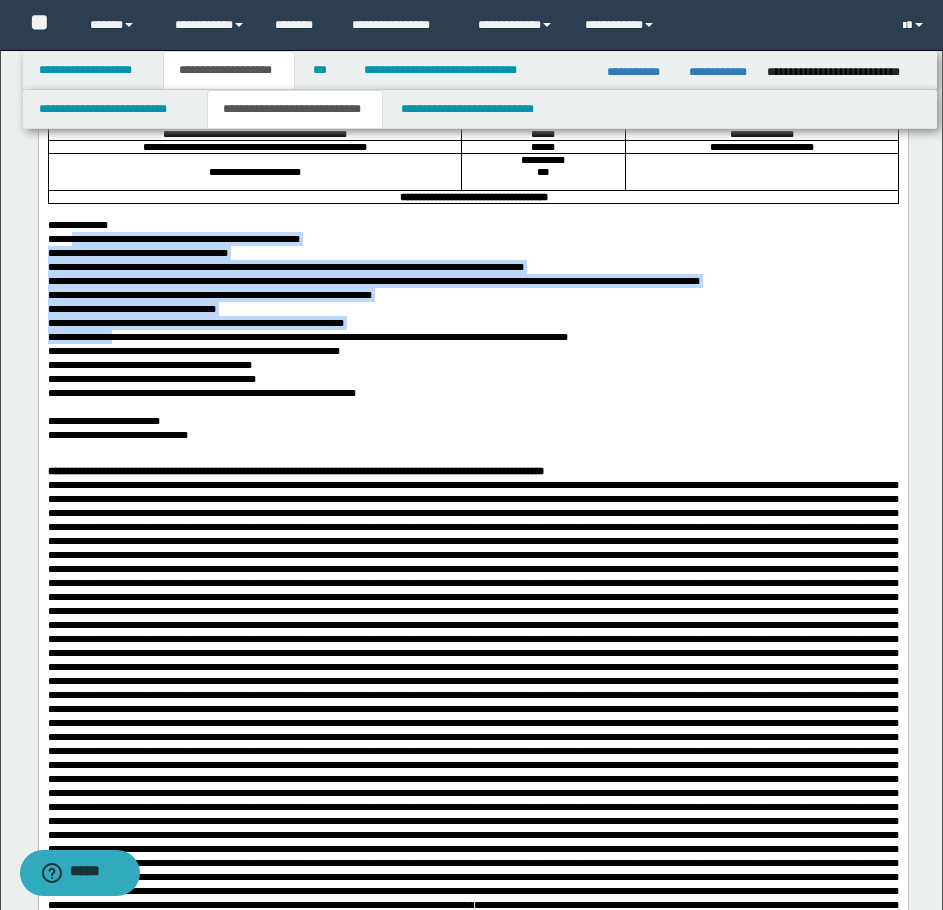 drag, startPoint x: 130, startPoint y: 427, endPoint x: 74, endPoint y: 313, distance: 127.01181 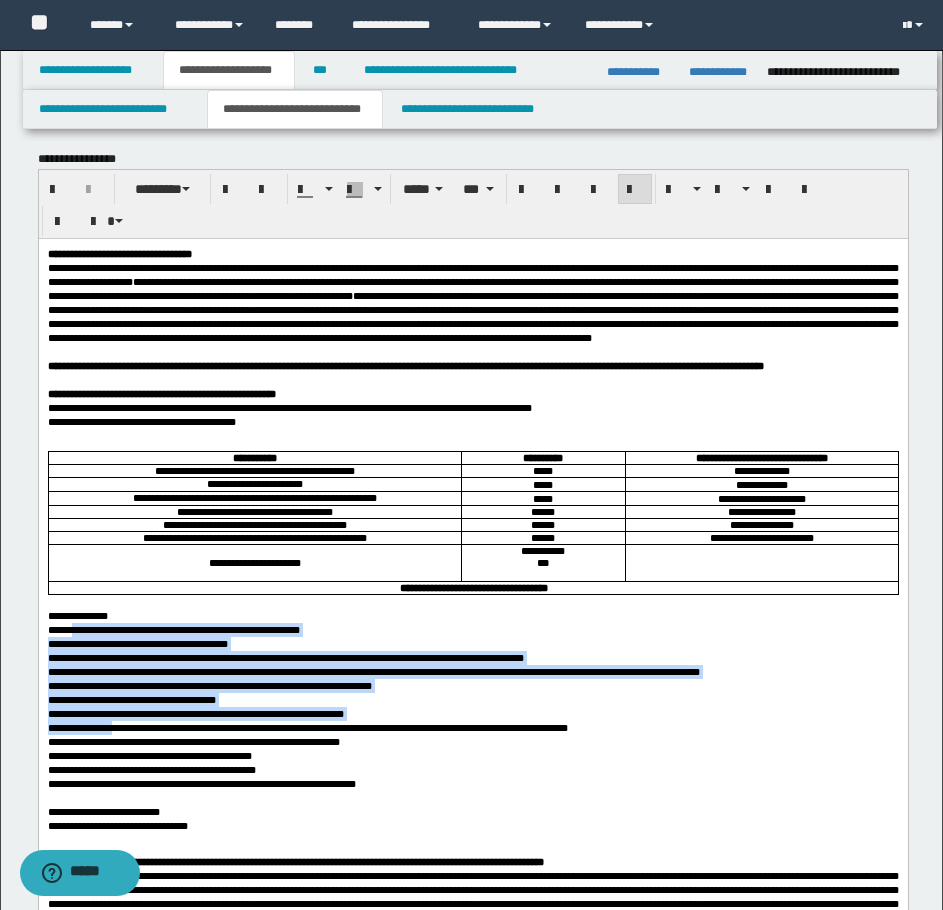 scroll, scrollTop: 0, scrollLeft: 0, axis: both 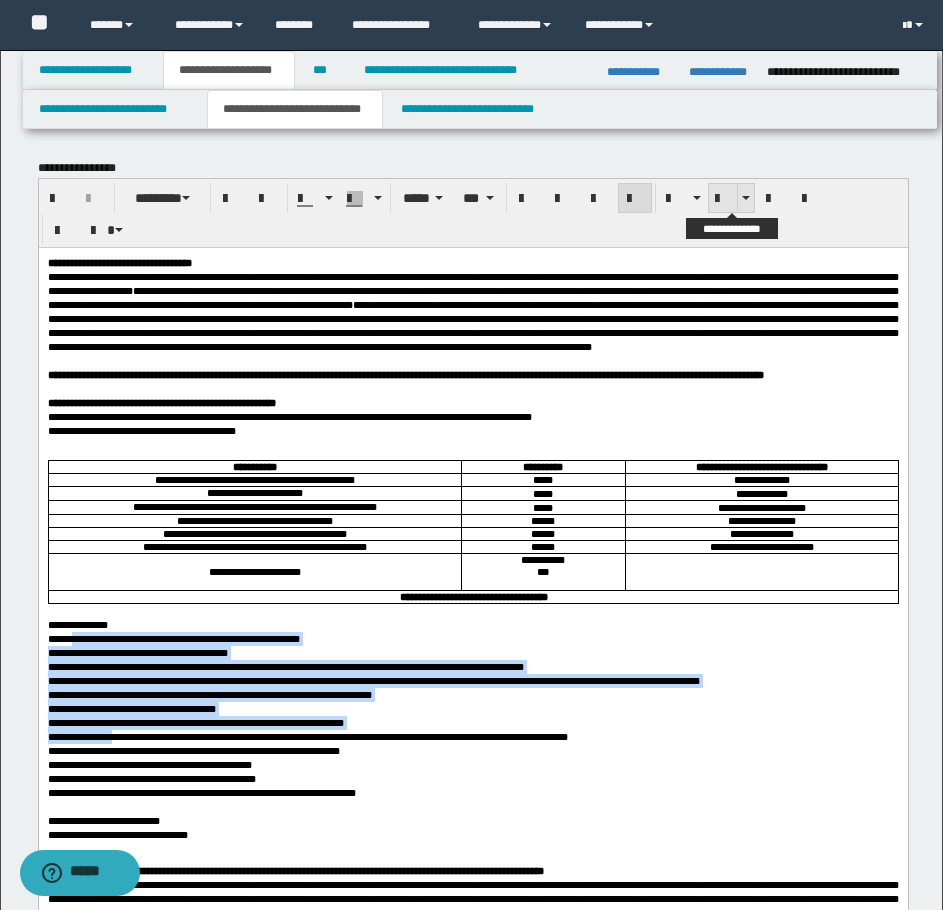 click at bounding box center (723, 199) 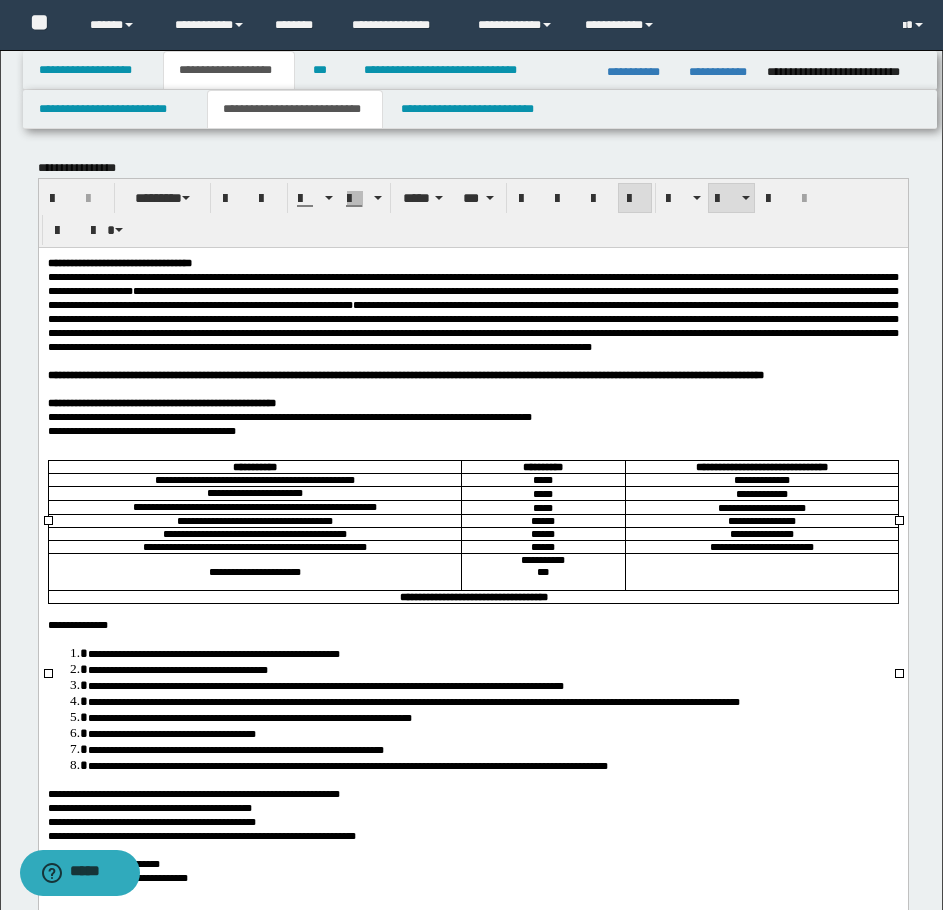 click on "*****" at bounding box center [542, 493] 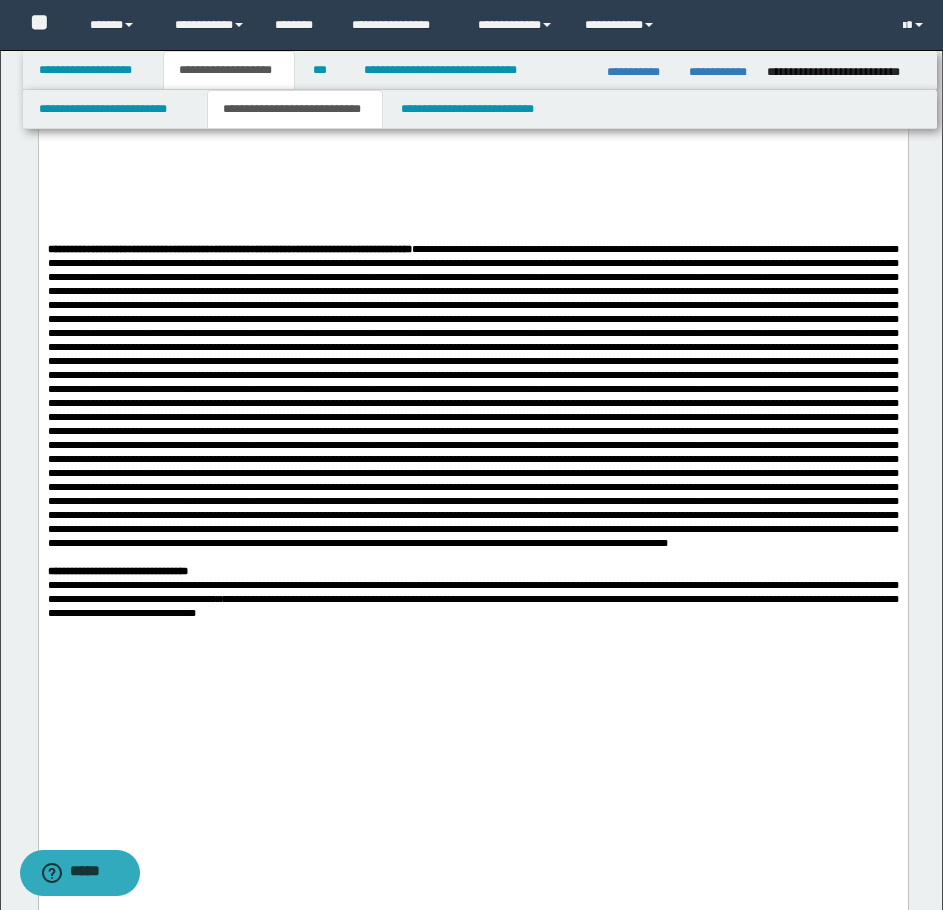 scroll, scrollTop: 3800, scrollLeft: 0, axis: vertical 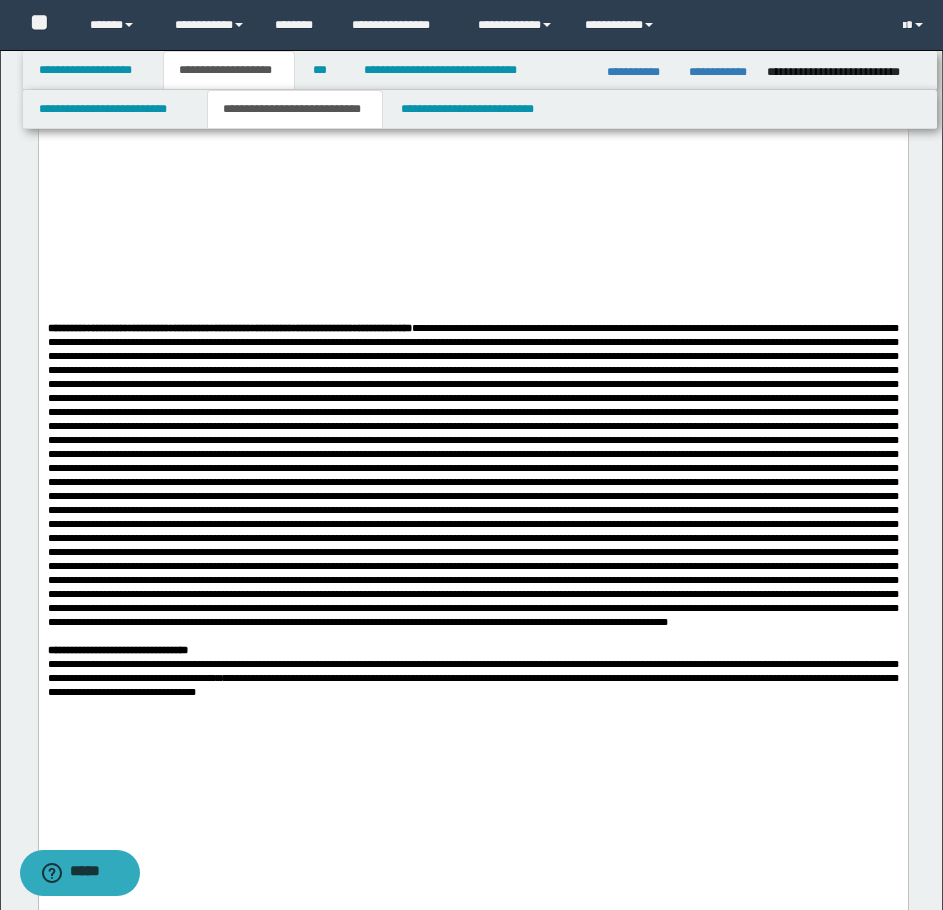 click at bounding box center (472, -1279) 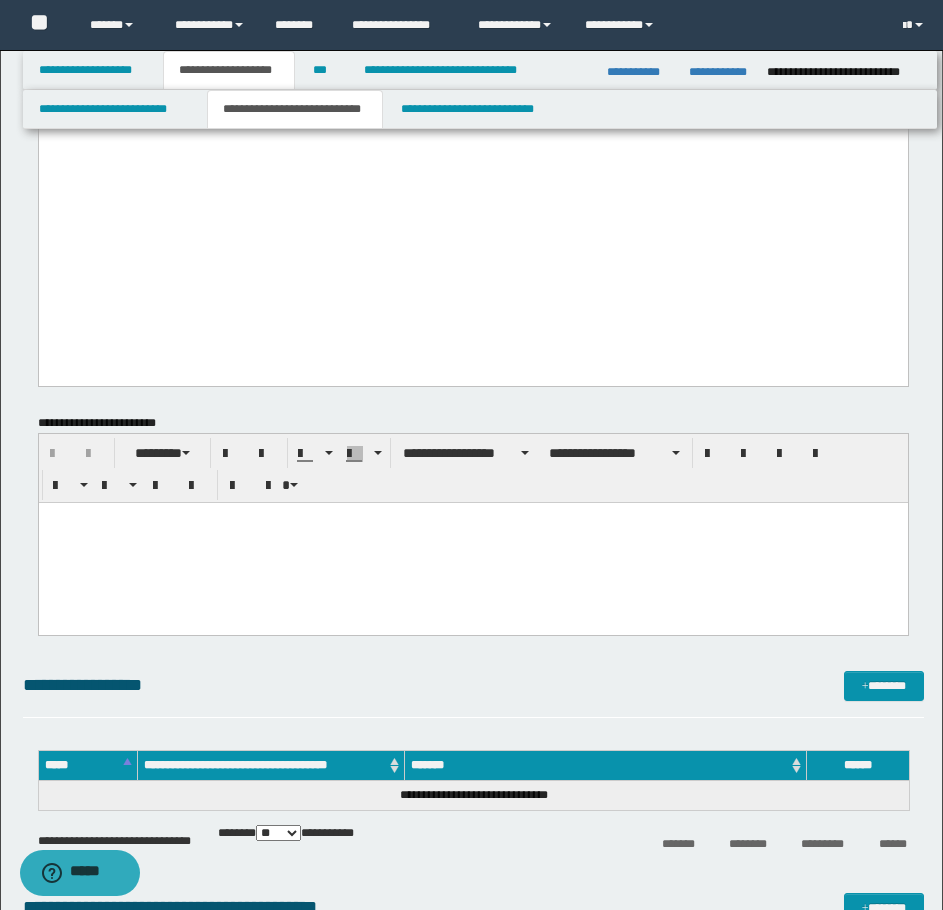 scroll, scrollTop: 4600, scrollLeft: 0, axis: vertical 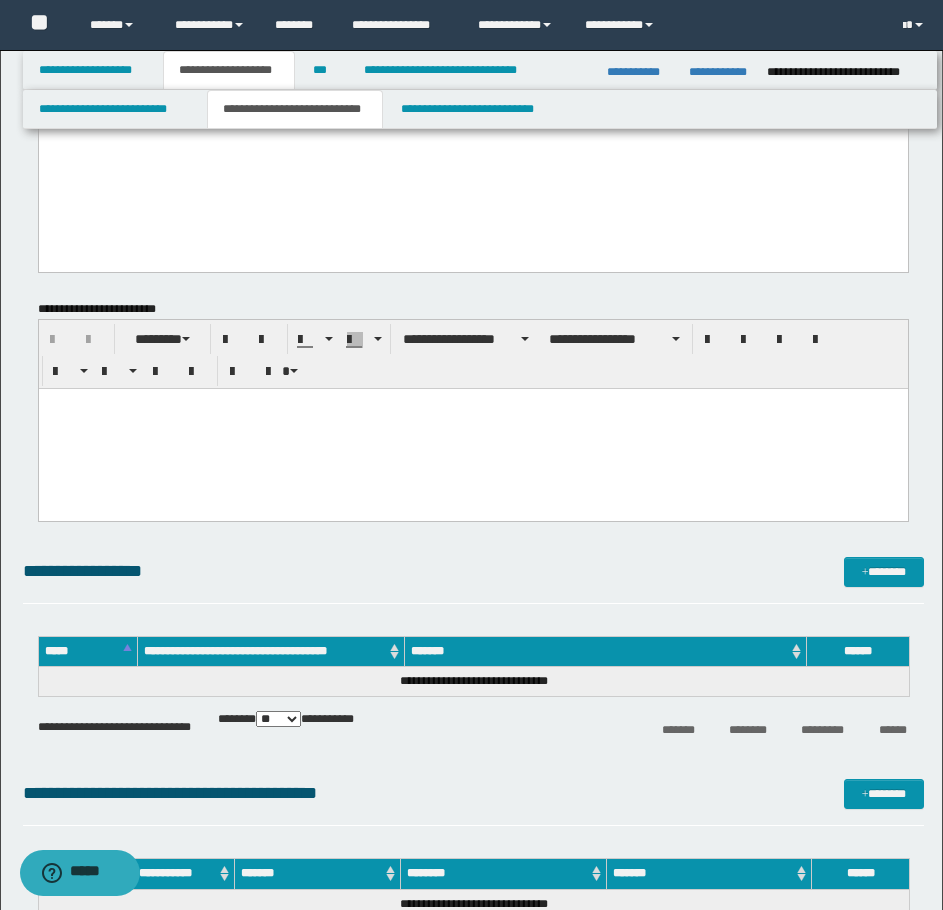 click at bounding box center [472, 428] 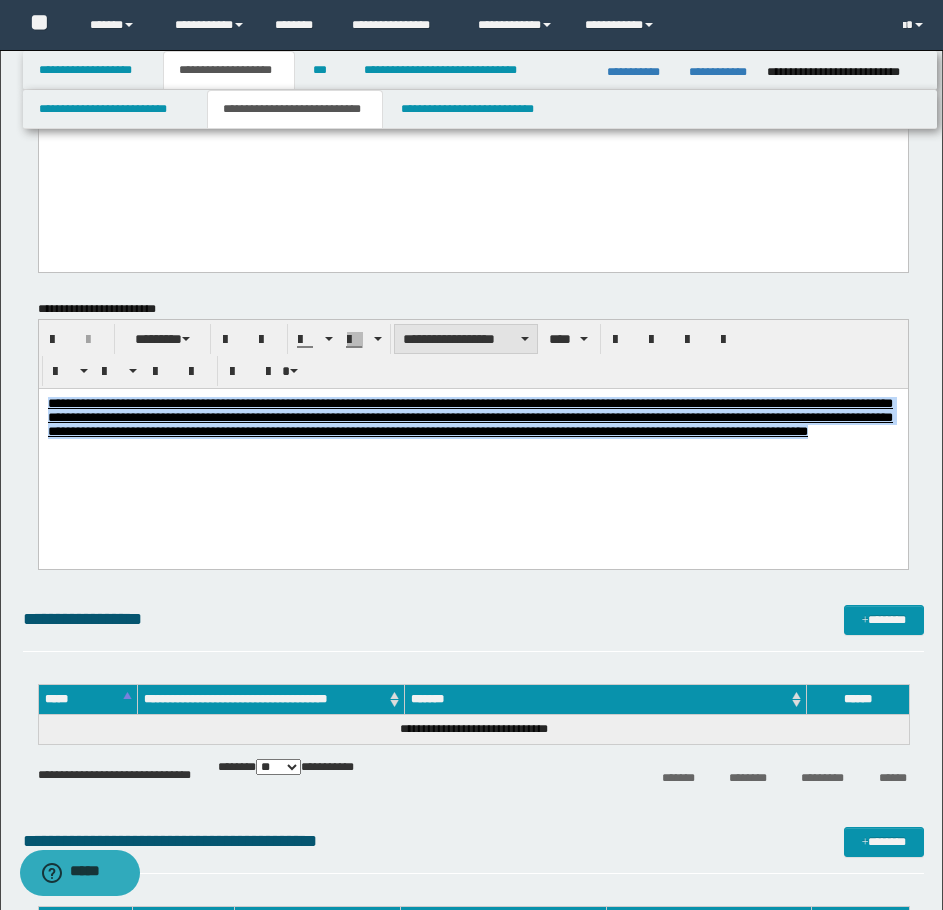 click on "**********" at bounding box center [466, 339] 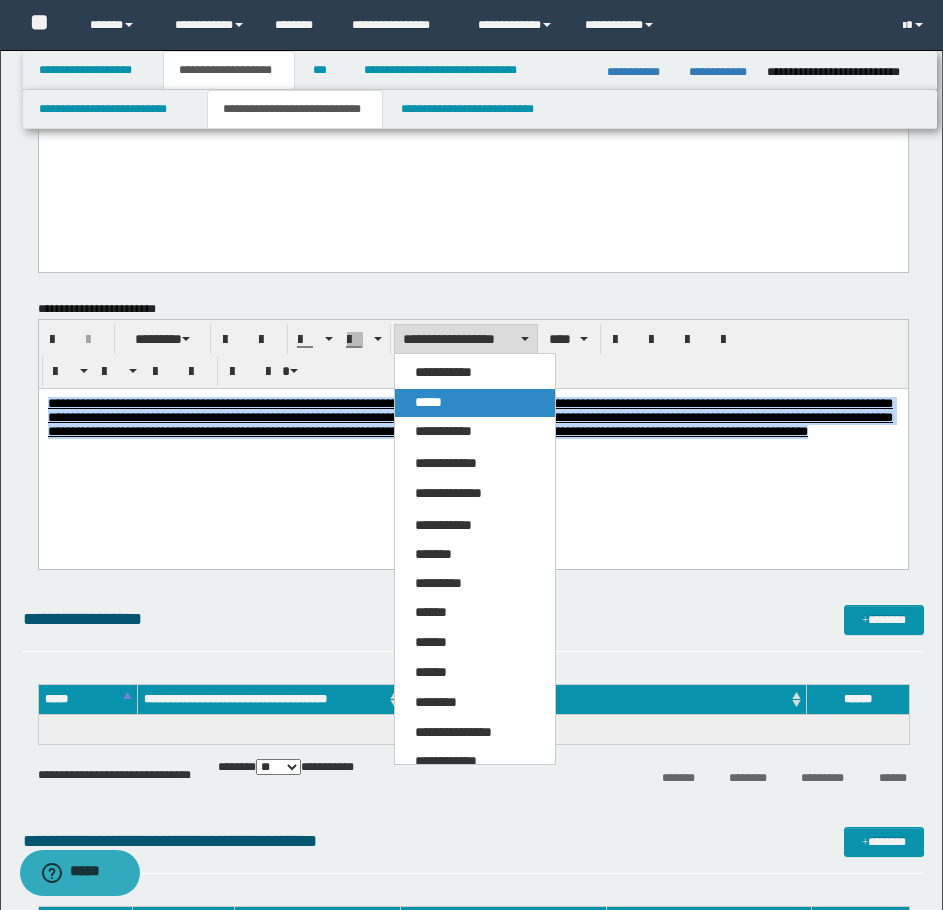 click on "*****" at bounding box center (475, 403) 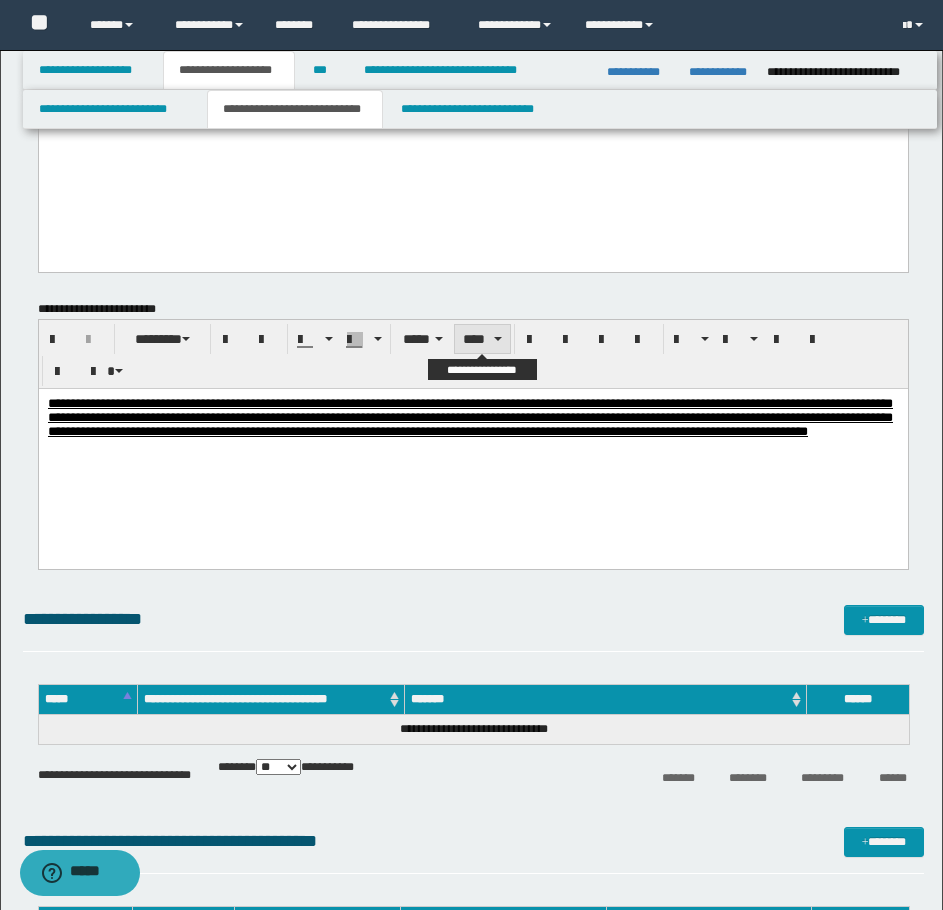 click on "****" at bounding box center [482, 339] 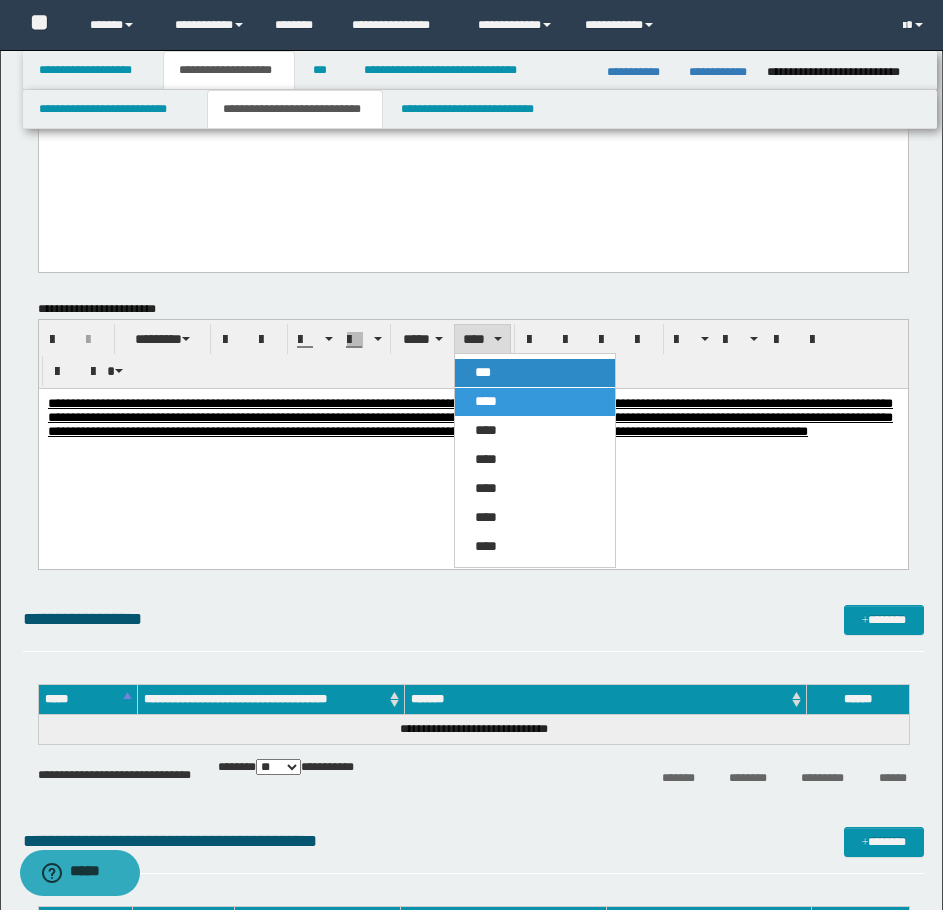 click on "***" at bounding box center (535, 373) 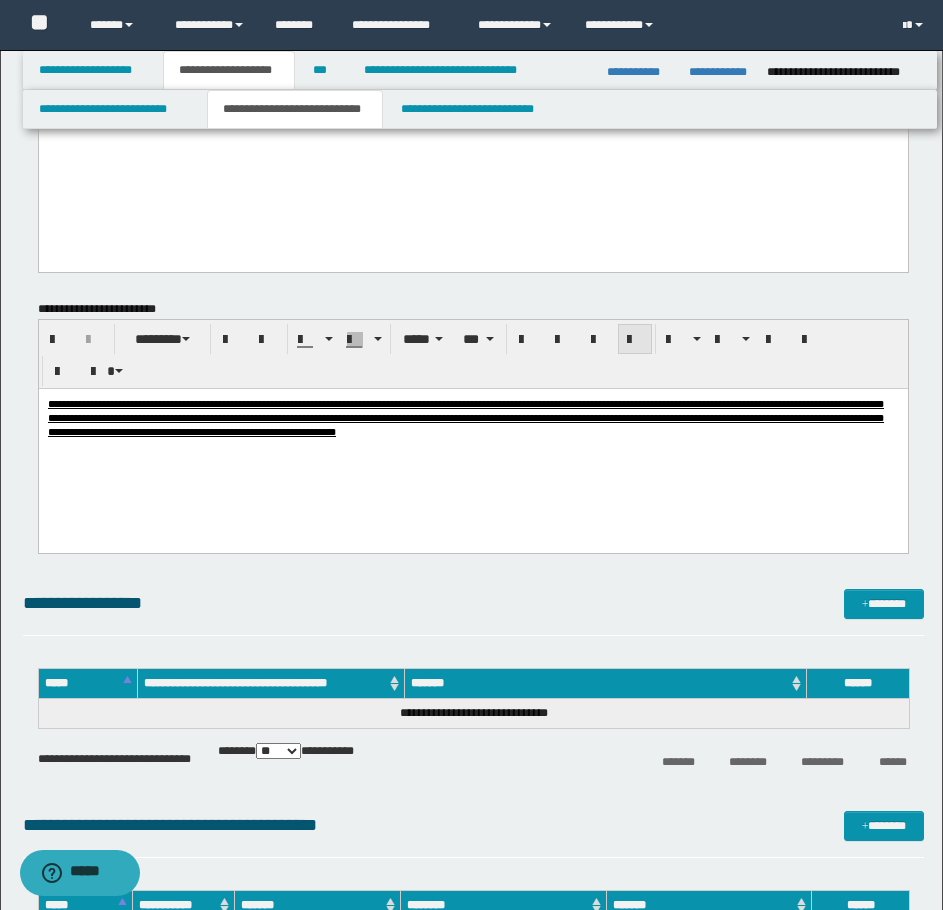 click at bounding box center (635, 339) 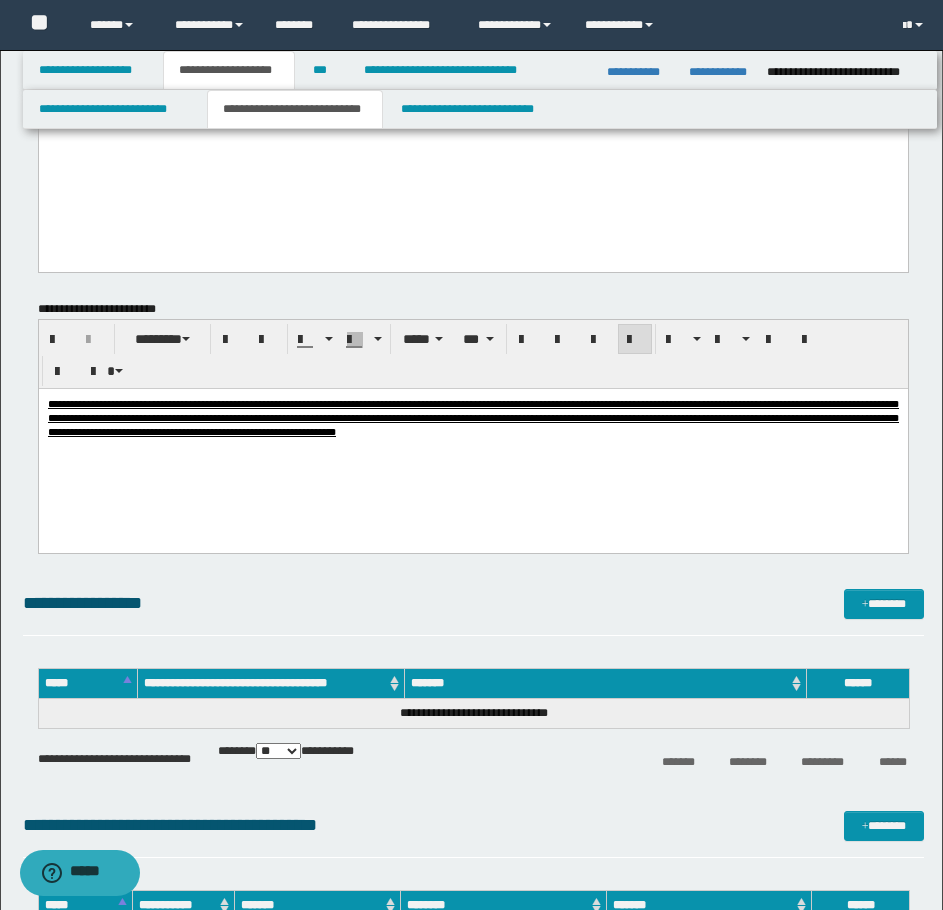 click on "**********" at bounding box center (472, 442) 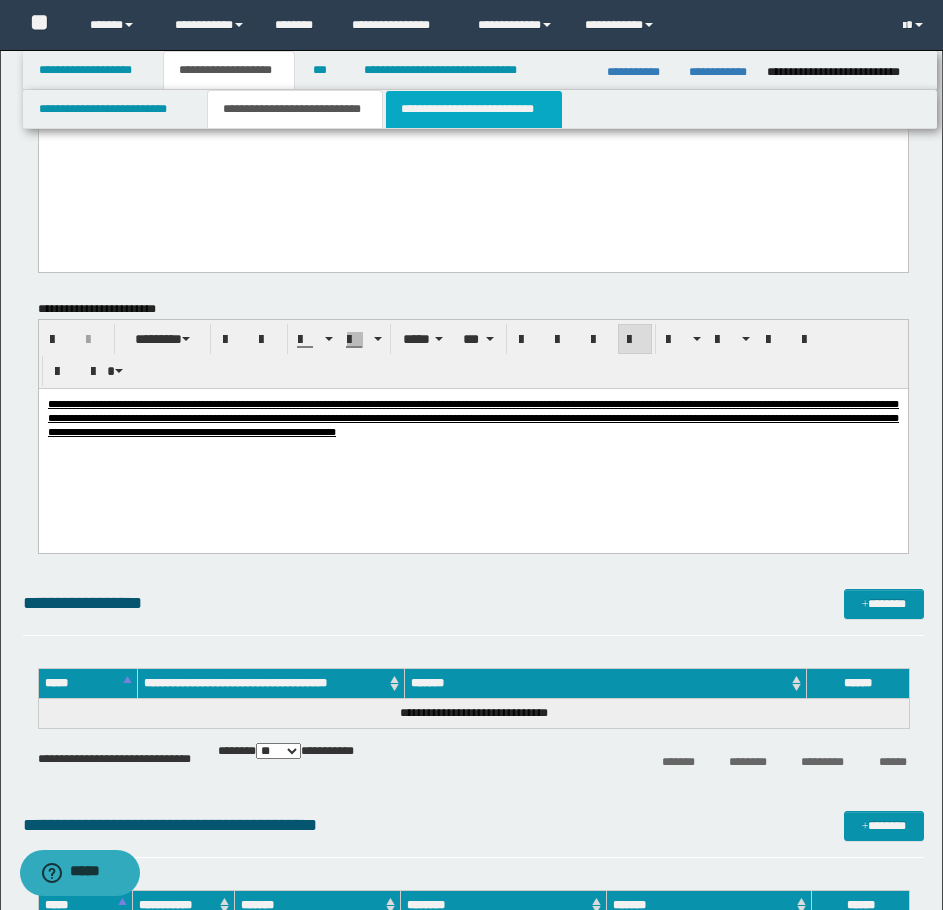 click on "**********" at bounding box center (474, 109) 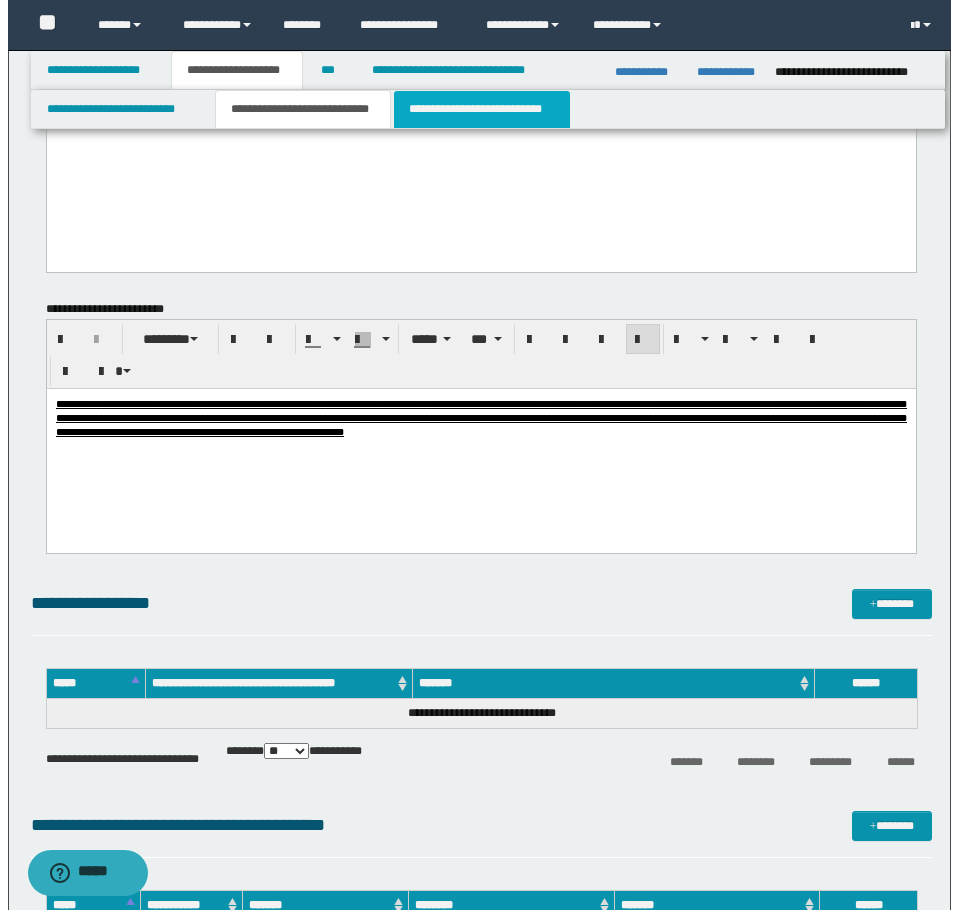 scroll, scrollTop: 0, scrollLeft: 0, axis: both 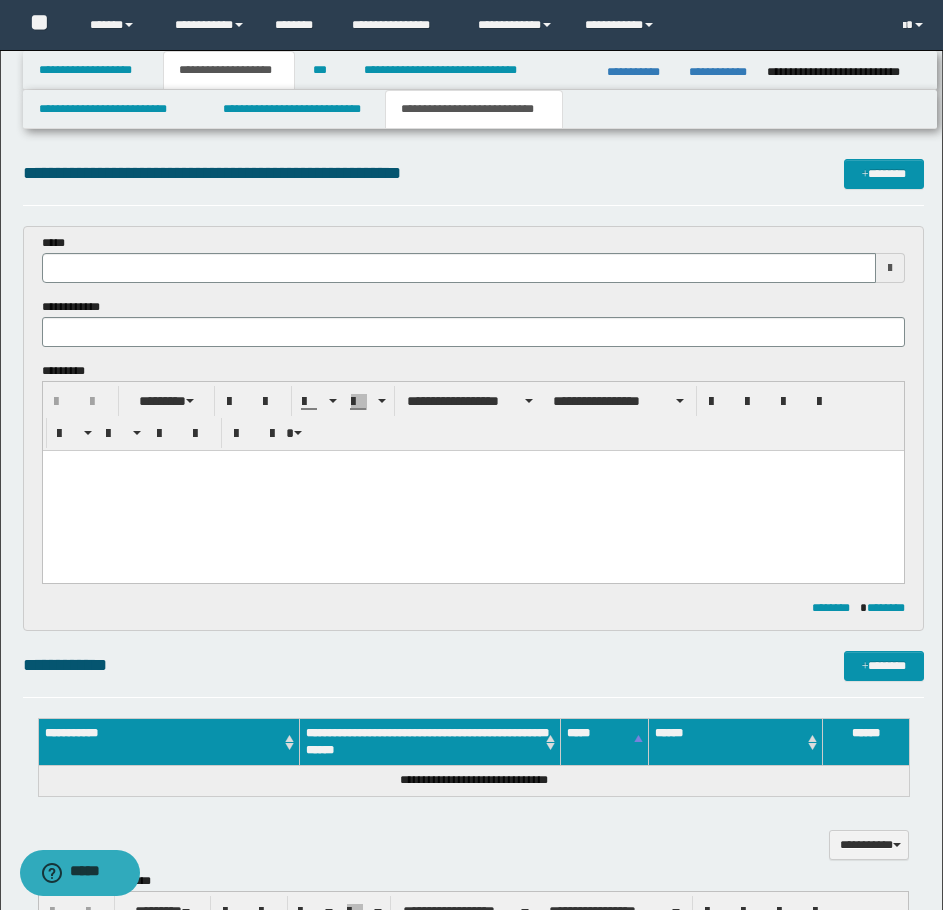 click at bounding box center (472, 466) 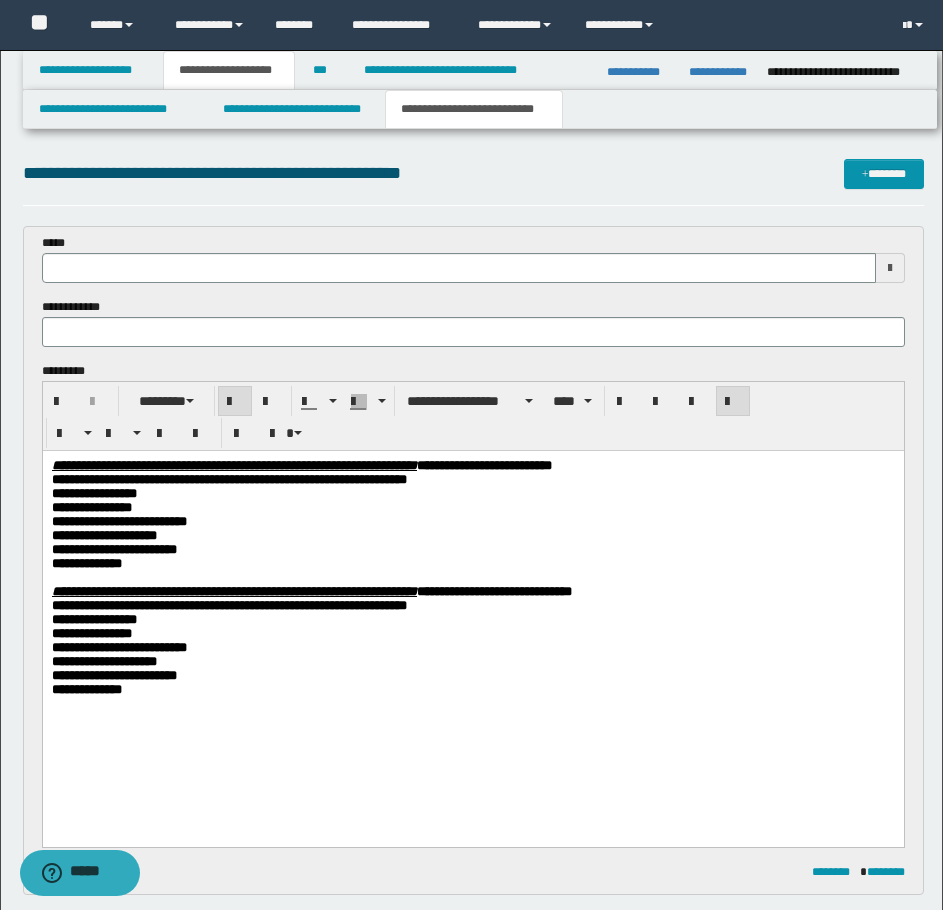 drag, startPoint x: 871, startPoint y: 465, endPoint x: 653, endPoint y: 840, distance: 433.76144 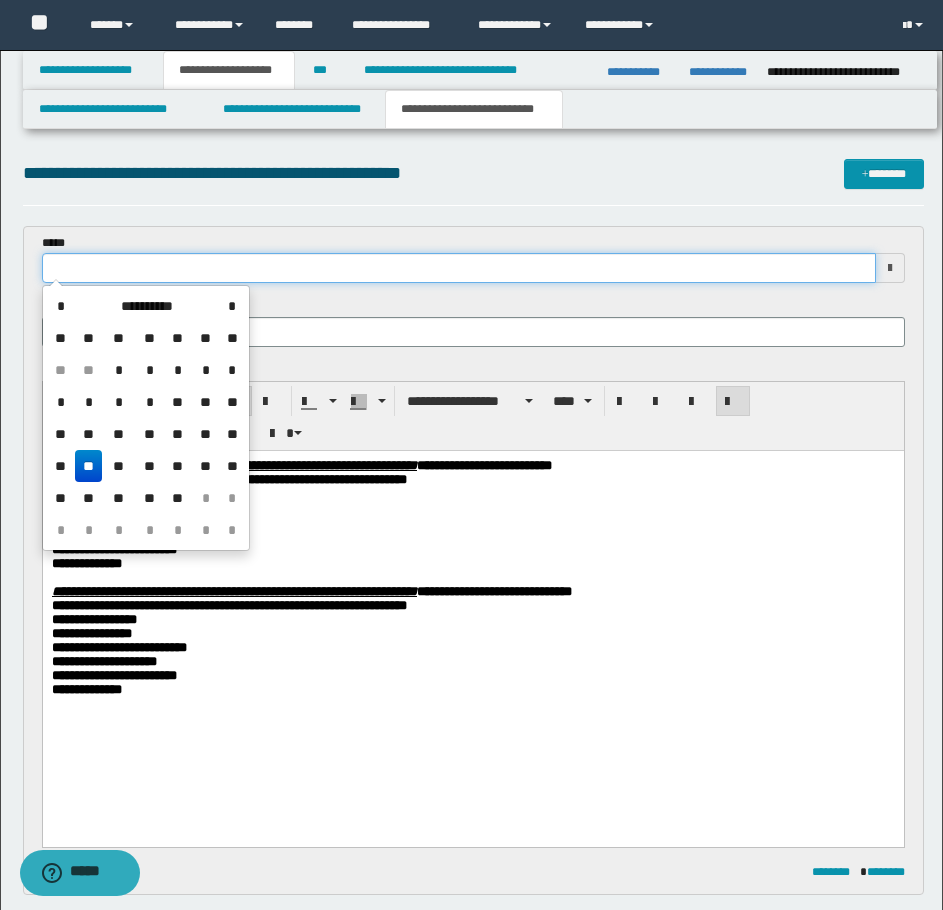 click at bounding box center (459, 268) 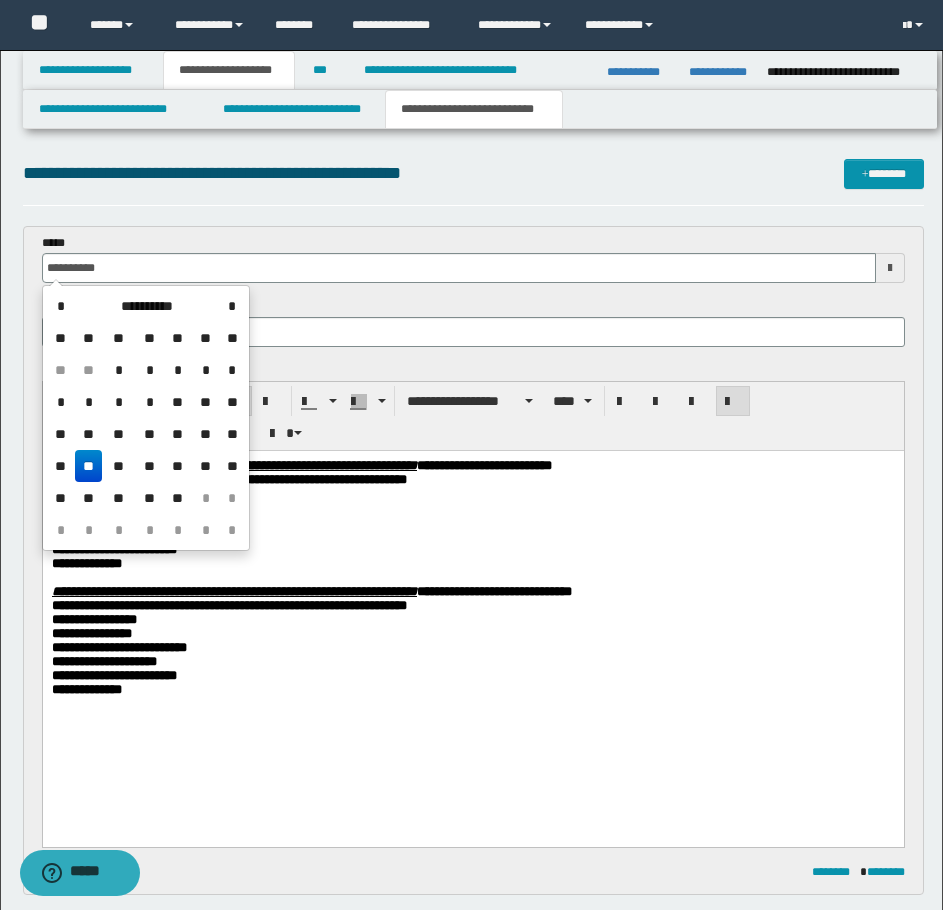 click on "**" at bounding box center (89, 466) 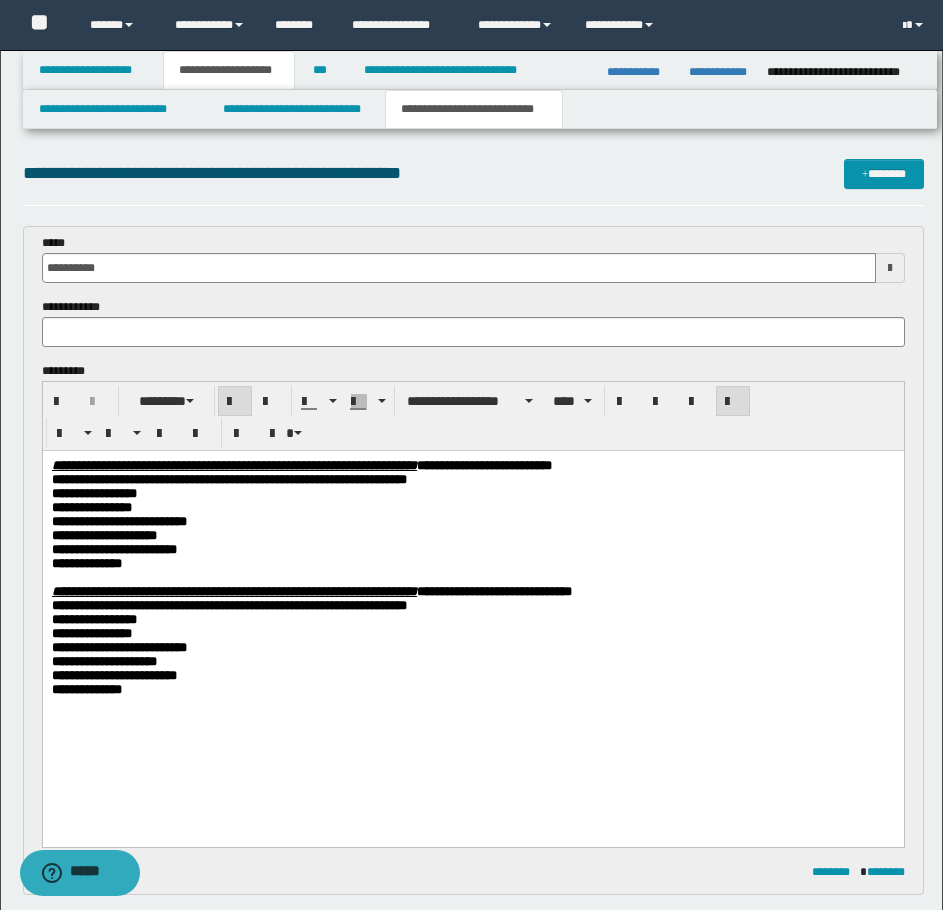 click on "**********" at bounding box center (472, 508) 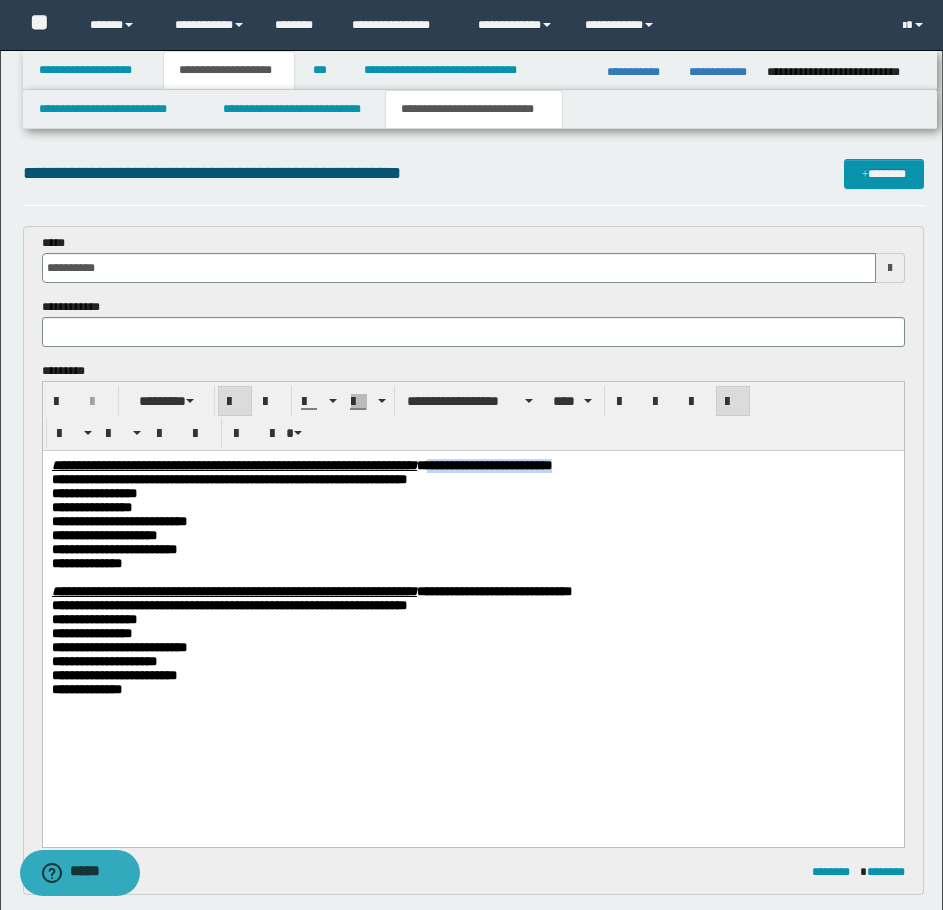 drag, startPoint x: 722, startPoint y: 470, endPoint x: 623, endPoint y: 465, distance: 99.12618 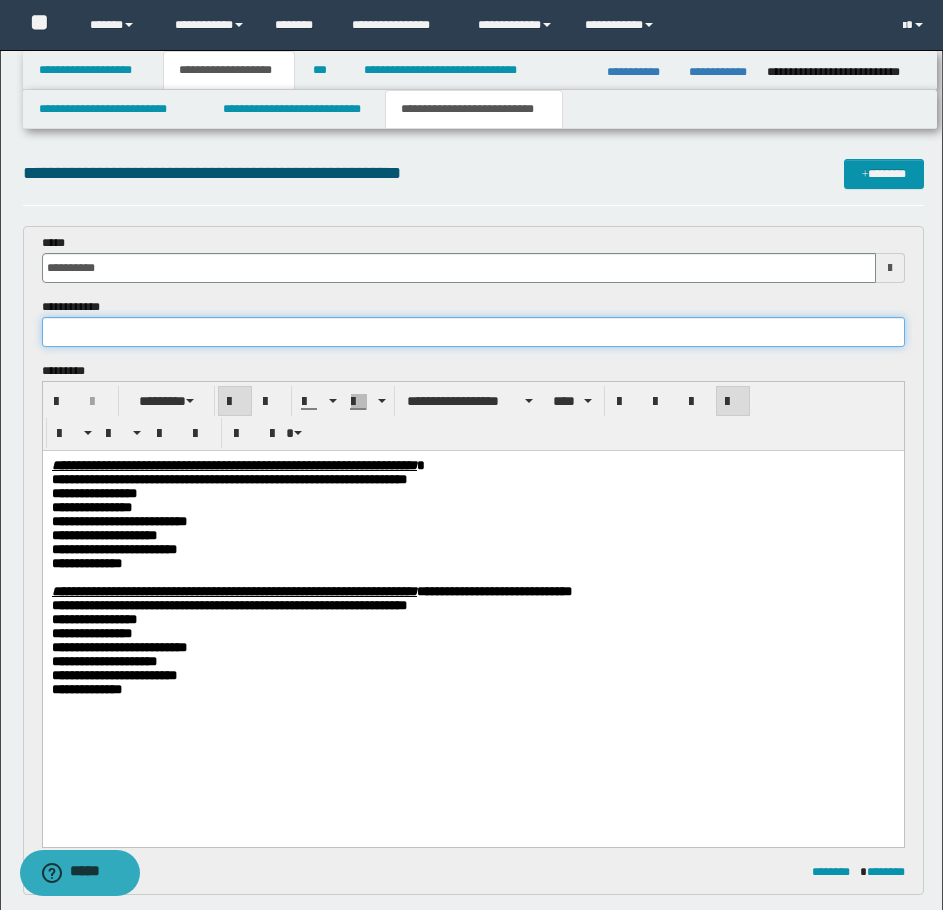 click at bounding box center [473, 332] 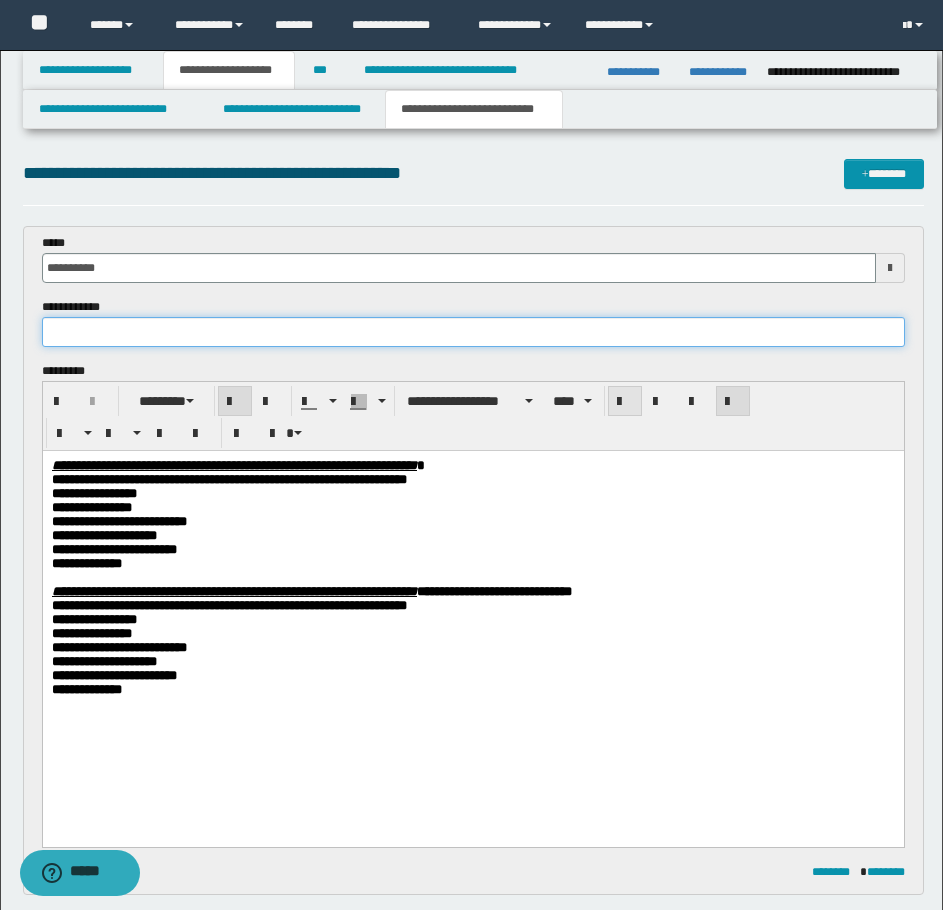 paste on "**********" 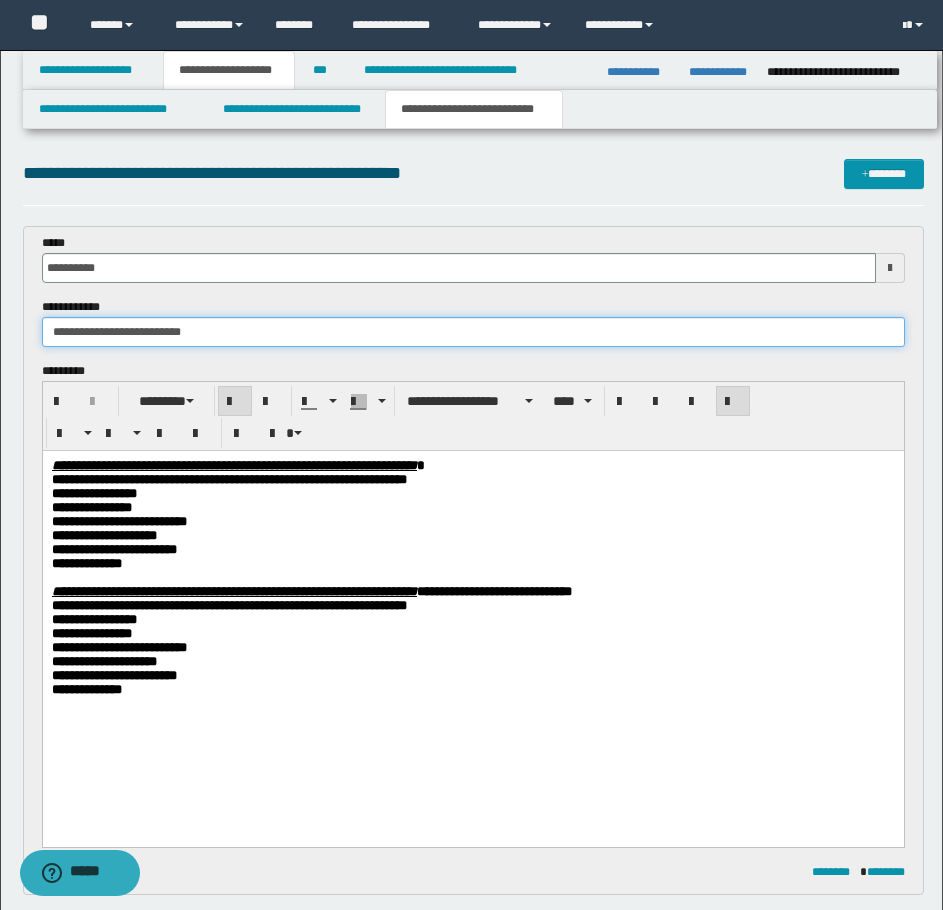 type on "**********" 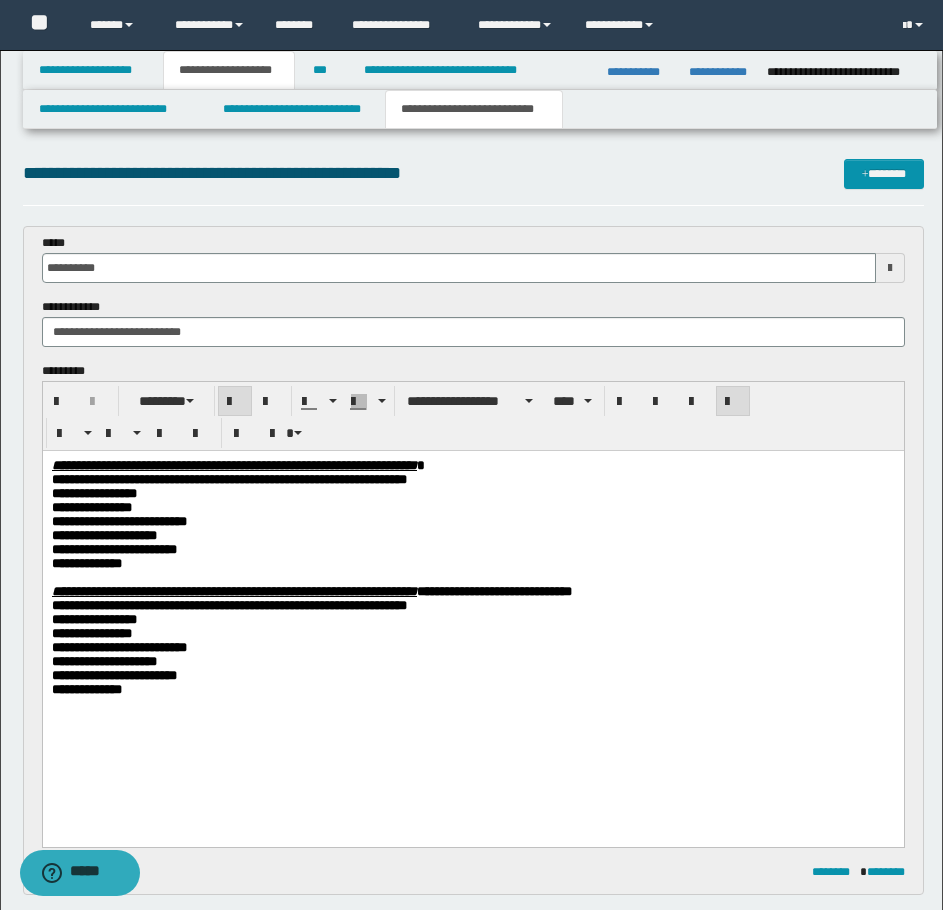 click on "**********" at bounding box center [472, 508] 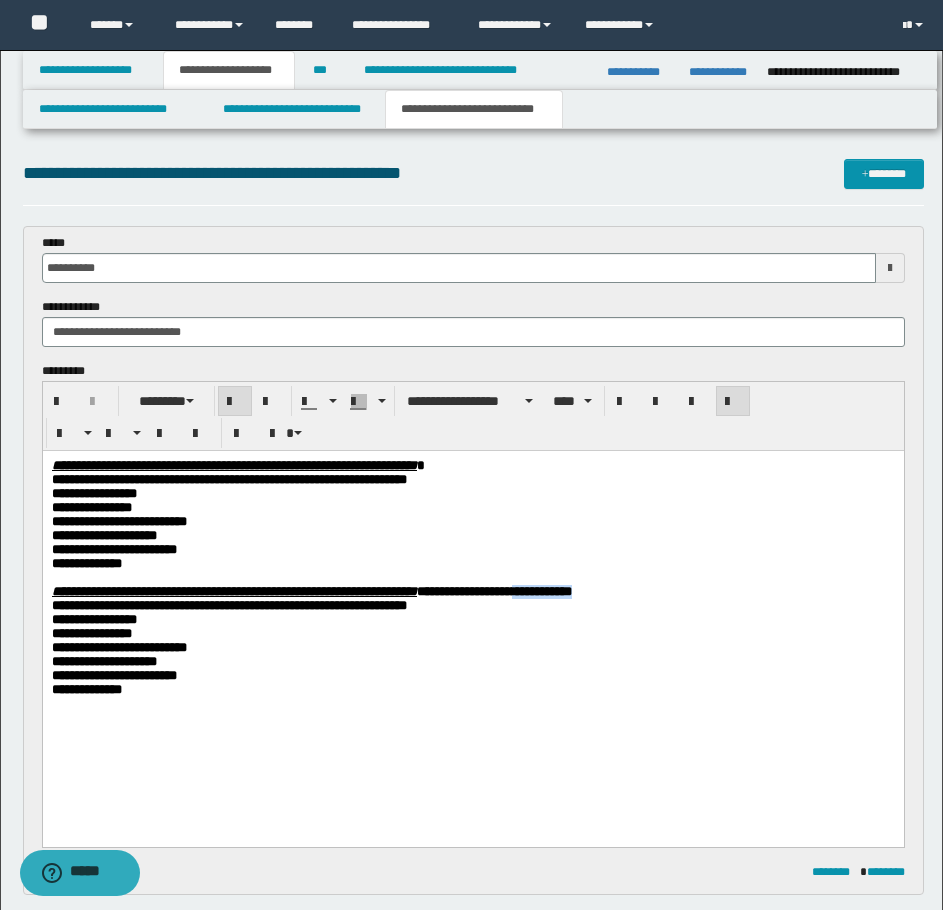 drag, startPoint x: 806, startPoint y: 607, endPoint x: 726, endPoint y: 608, distance: 80.00625 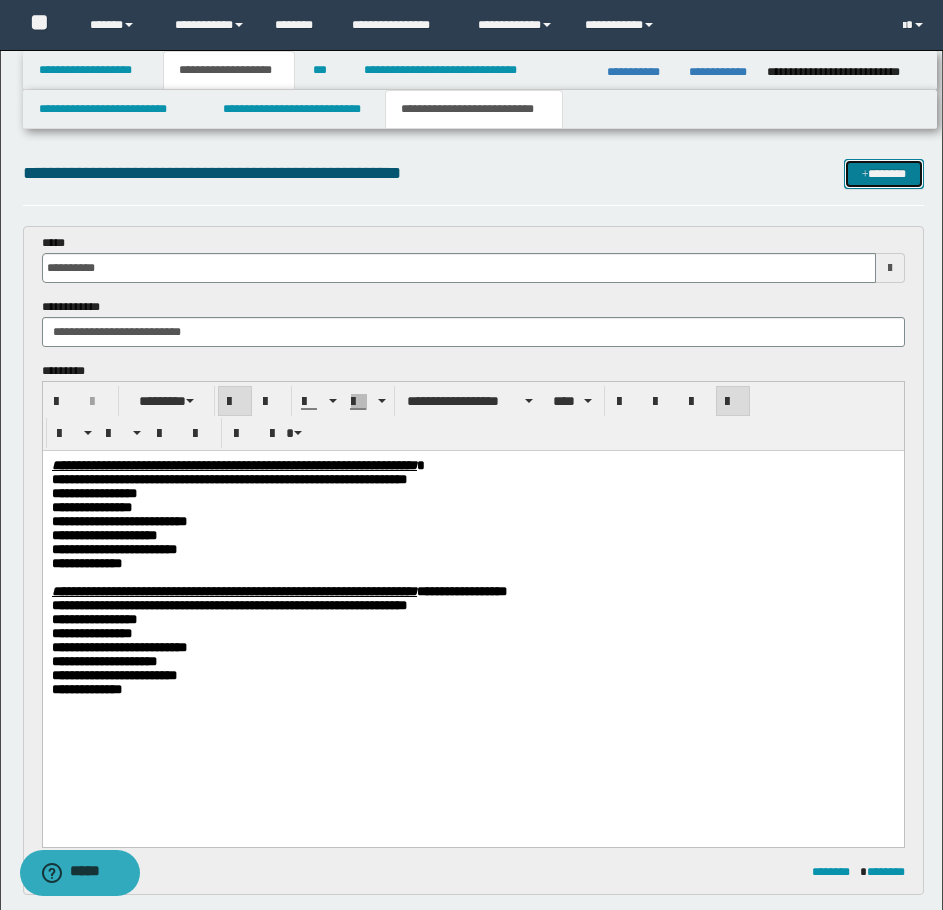 click on "*******" at bounding box center (884, 174) 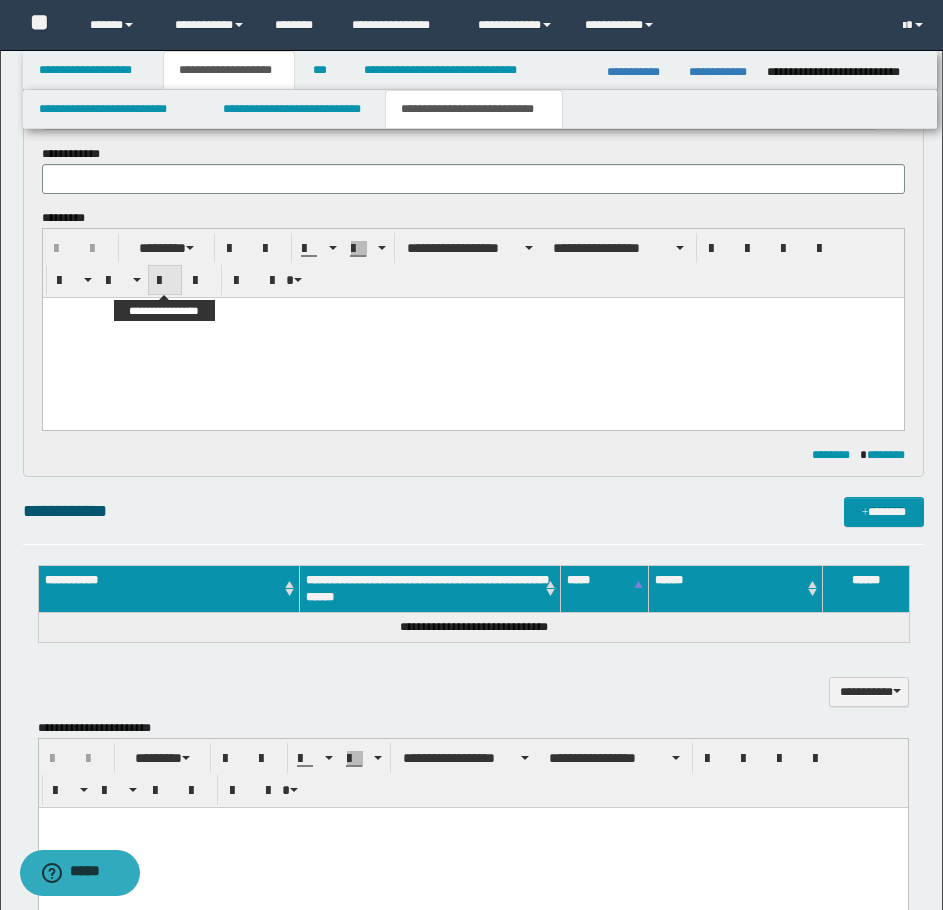 scroll, scrollTop: 742, scrollLeft: 0, axis: vertical 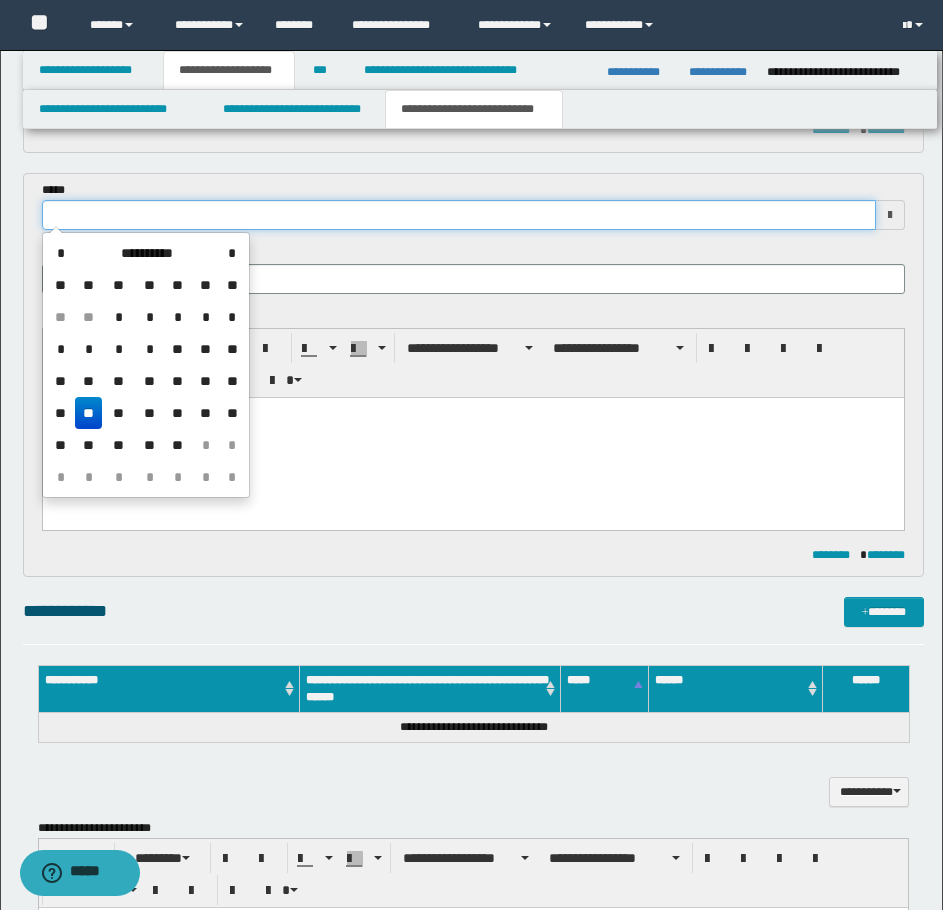 click at bounding box center (459, 215) 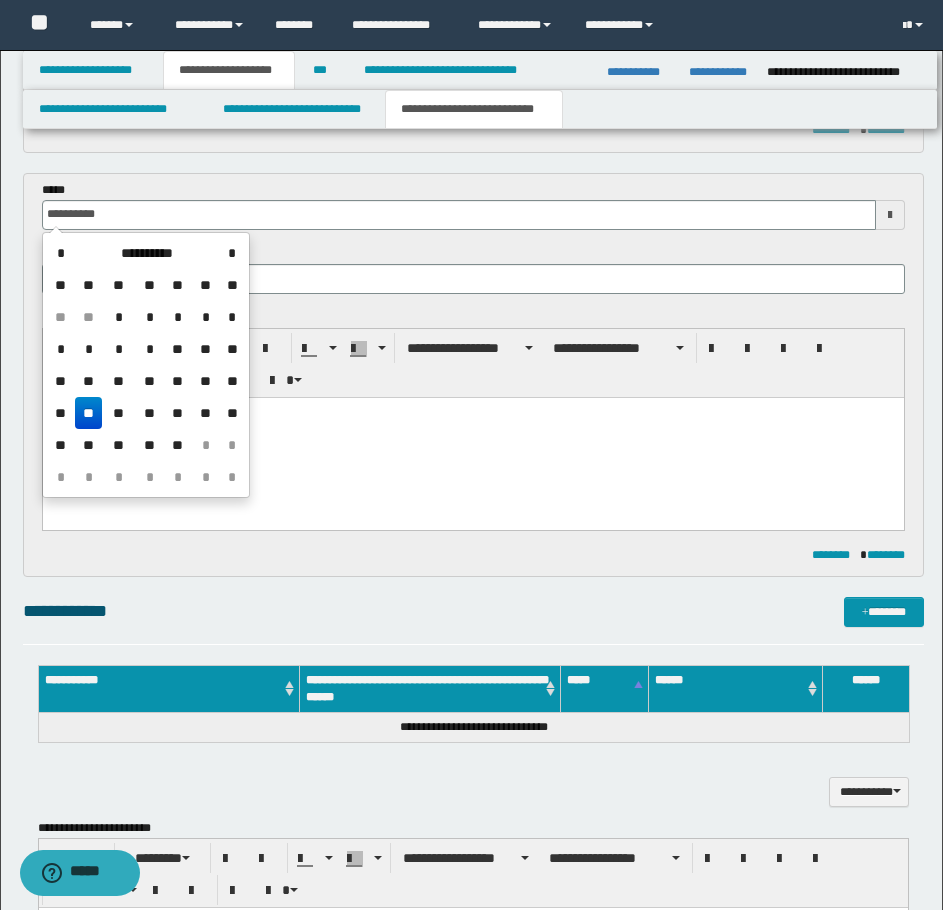 drag, startPoint x: 85, startPoint y: 405, endPoint x: 108, endPoint y: 386, distance: 29.832869 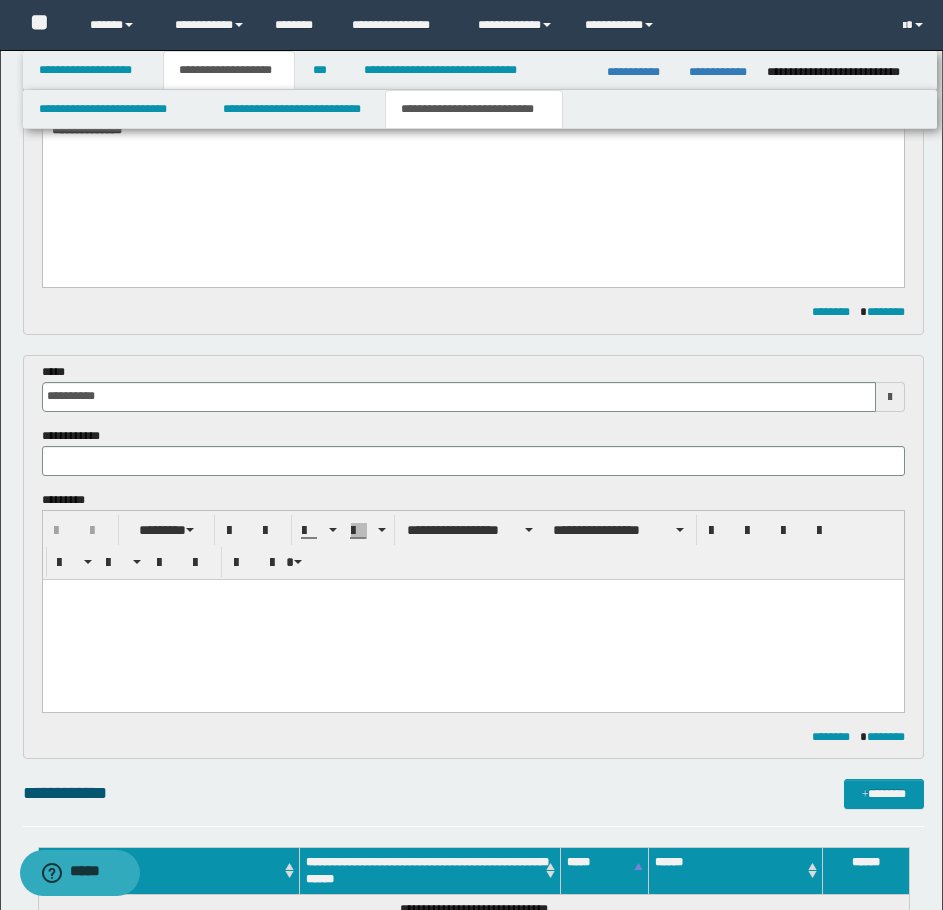 scroll, scrollTop: 442, scrollLeft: 0, axis: vertical 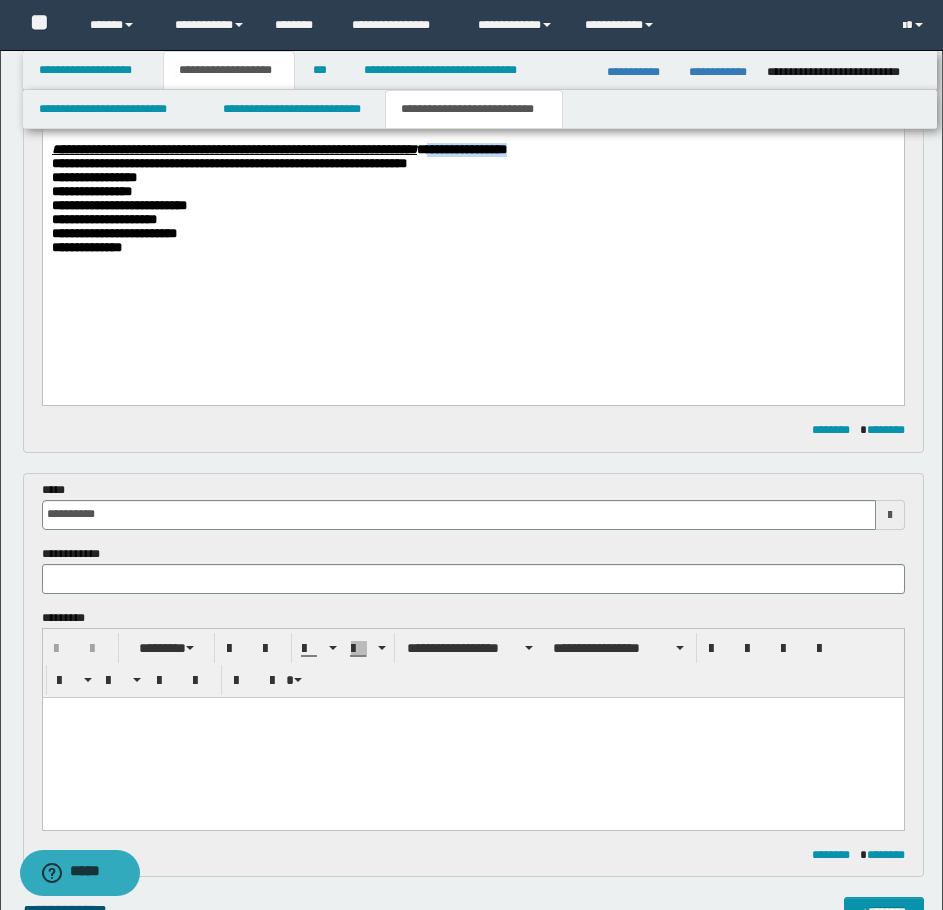 drag, startPoint x: 727, startPoint y: 165, endPoint x: 623, endPoint y: 167, distance: 104.019226 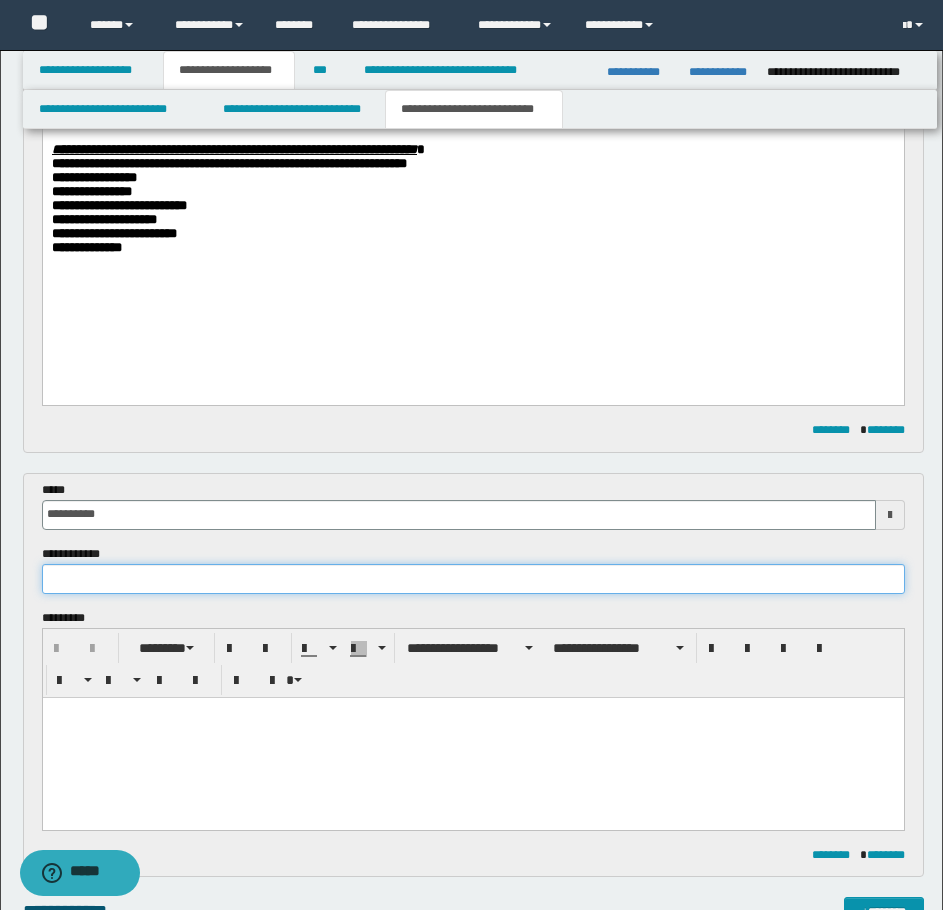 click at bounding box center [473, 579] 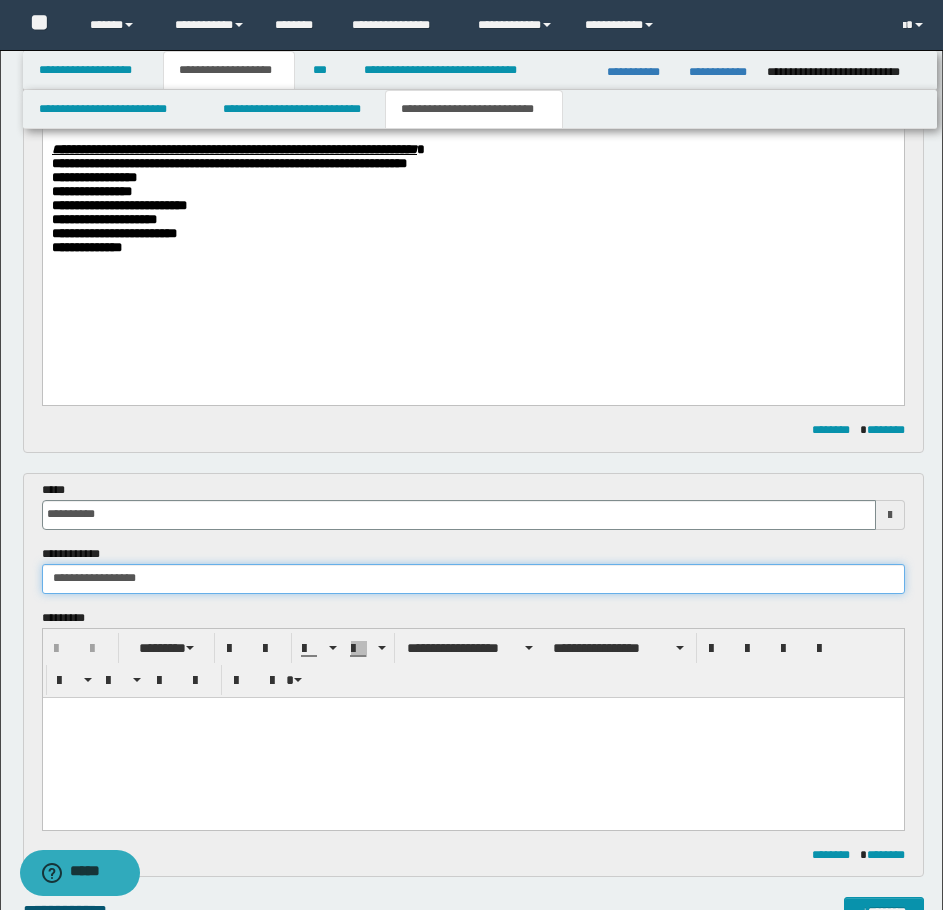 type on "**********" 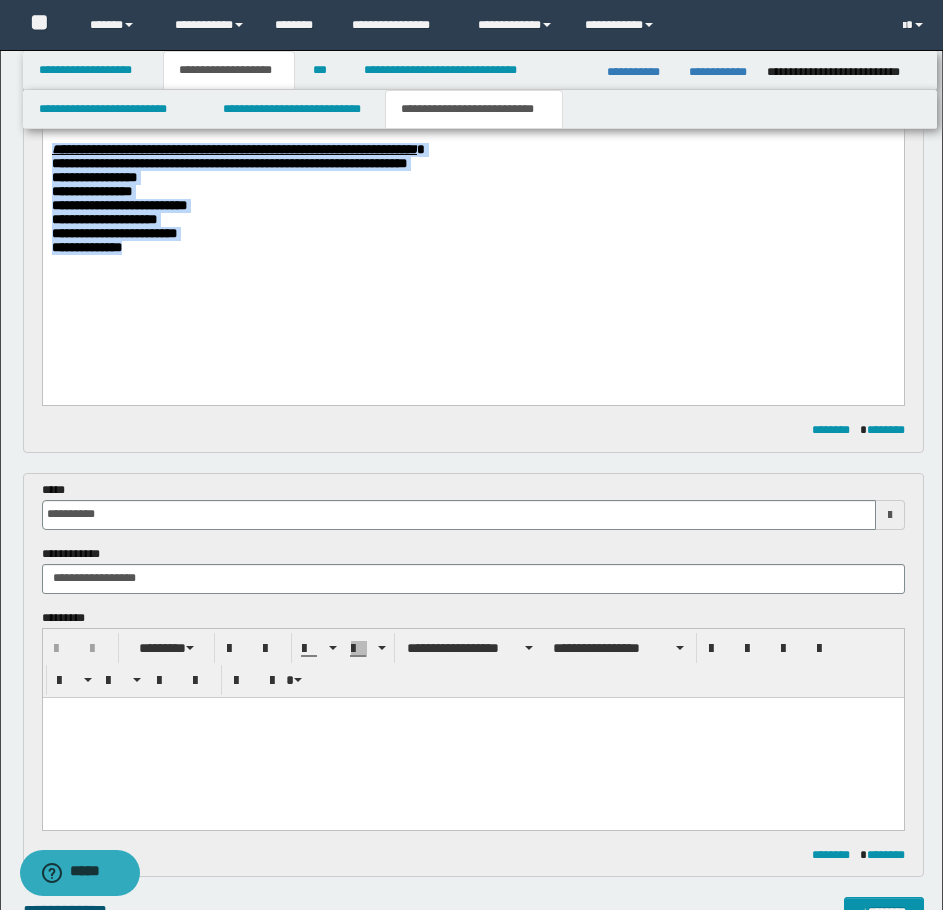 drag, startPoint x: 147, startPoint y: 285, endPoint x: 48, endPoint y: 166, distance: 154.79665 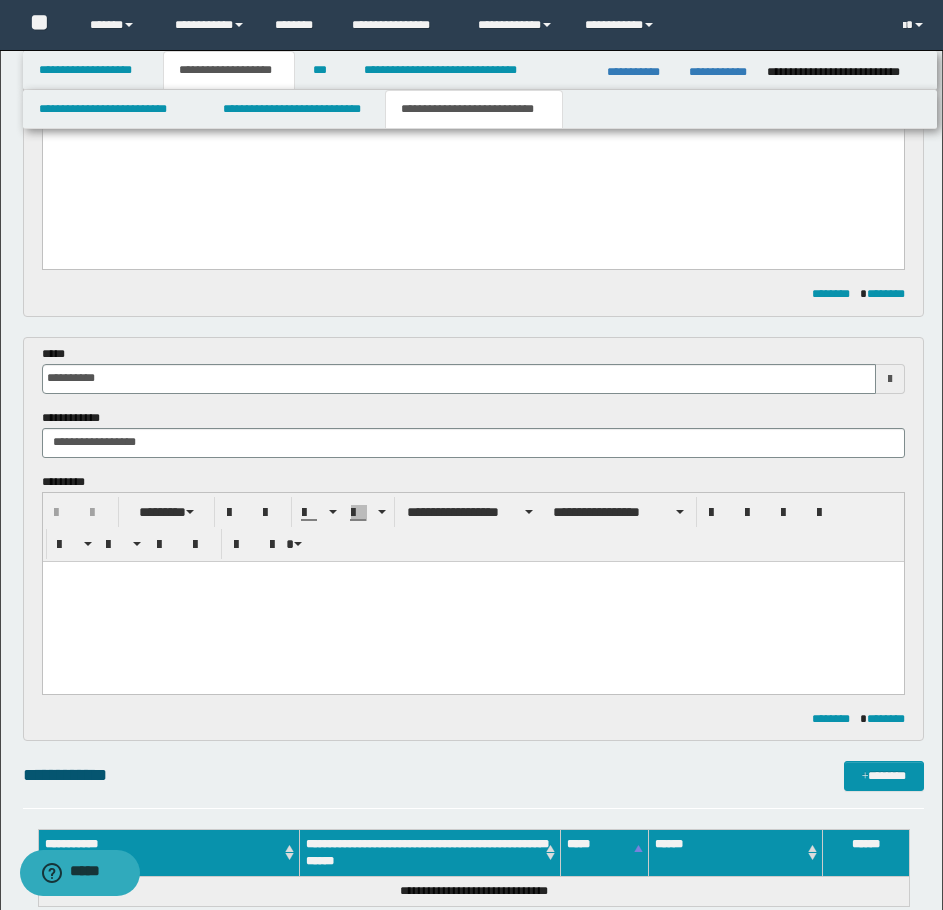 click at bounding box center (472, 601) 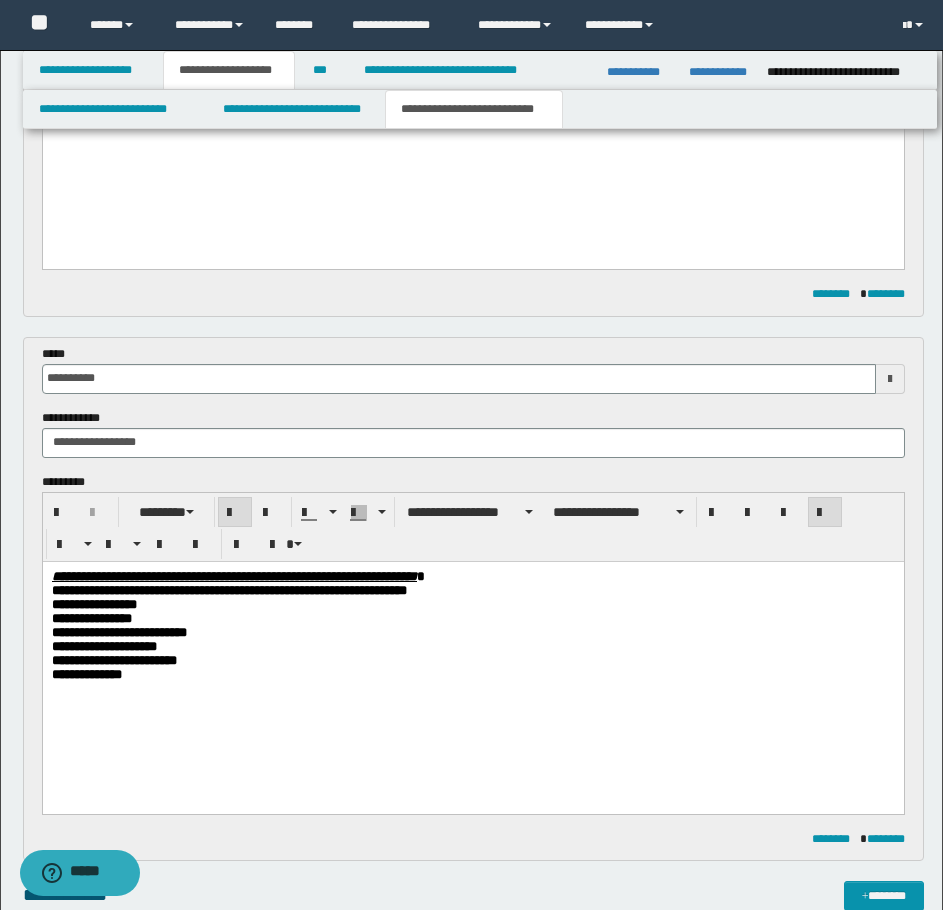 drag, startPoint x: 474, startPoint y: 636, endPoint x: 990, endPoint y: 1198, distance: 762.9548 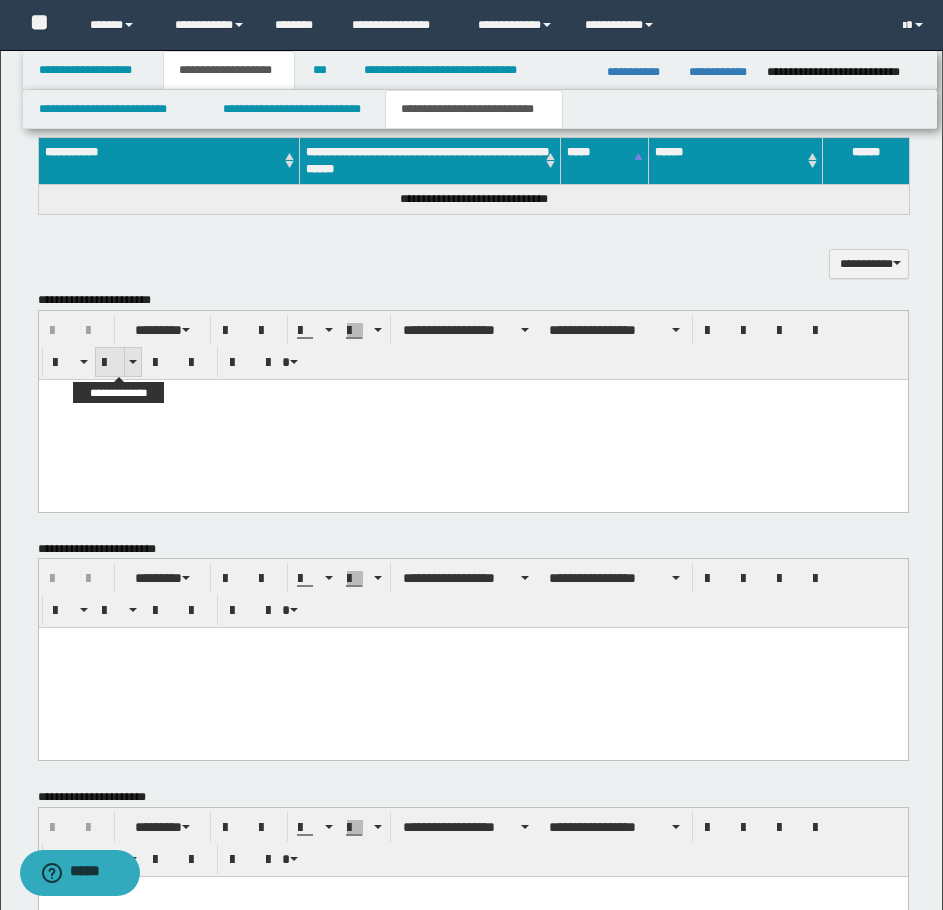 scroll, scrollTop: 1478, scrollLeft: 0, axis: vertical 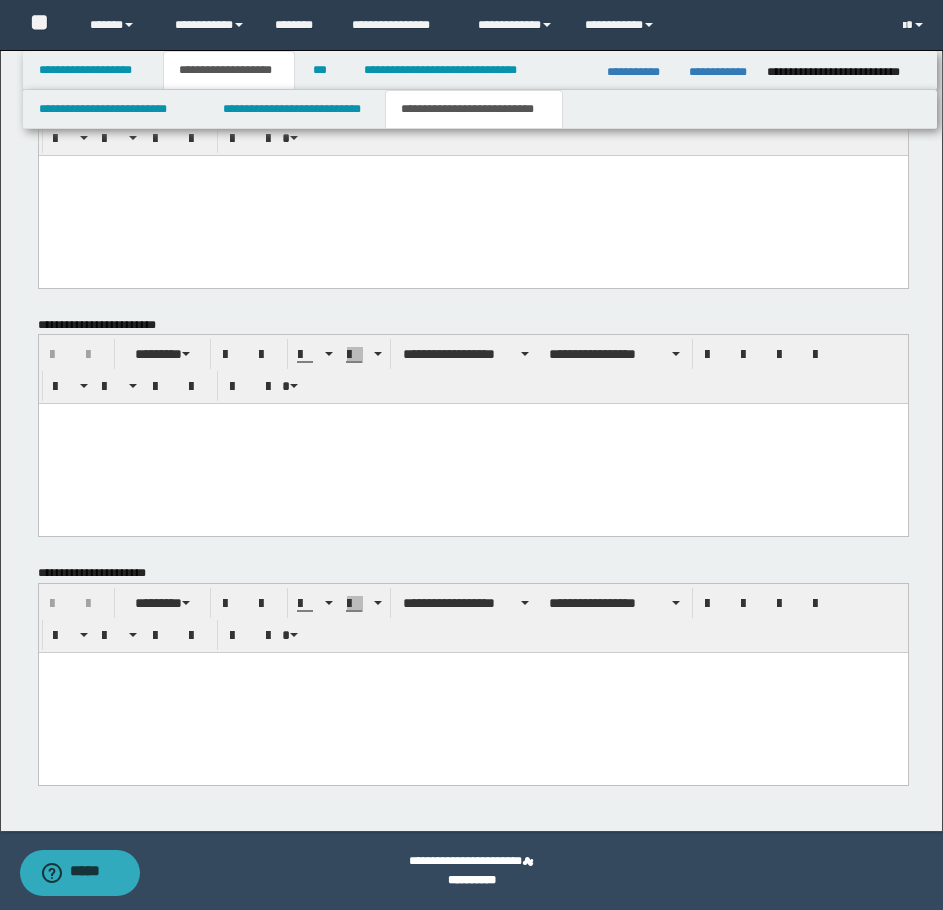 click at bounding box center [472, 693] 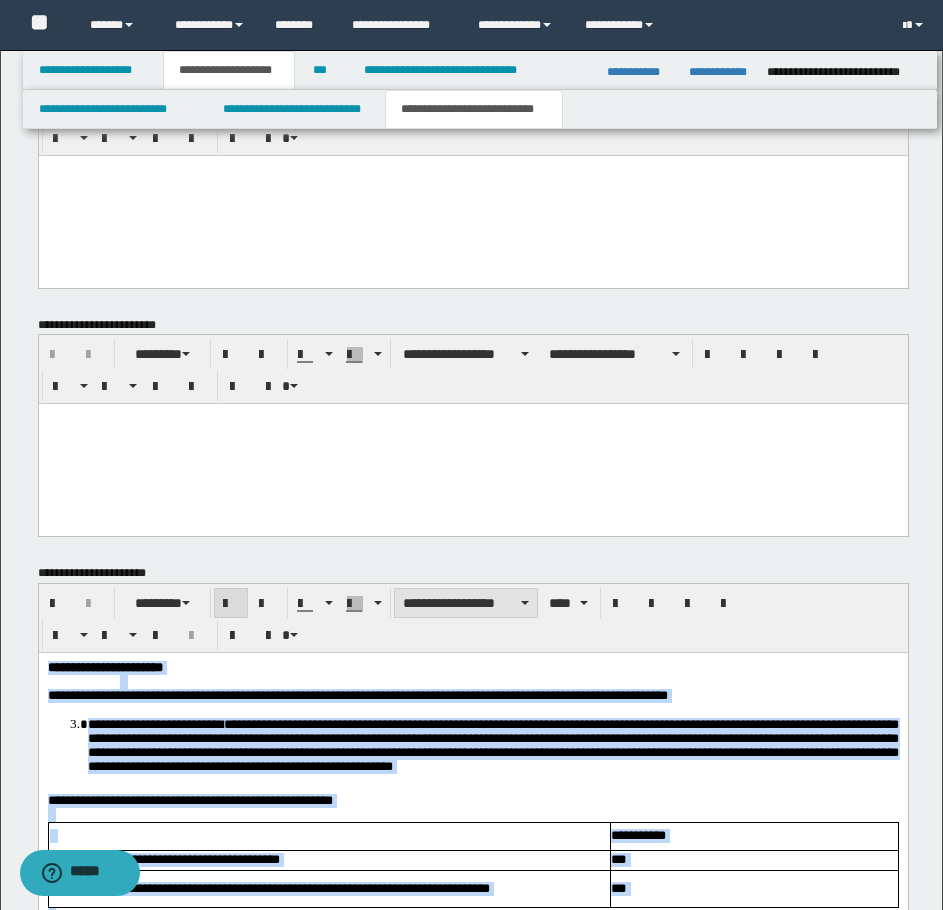 click on "**********" at bounding box center [466, 603] 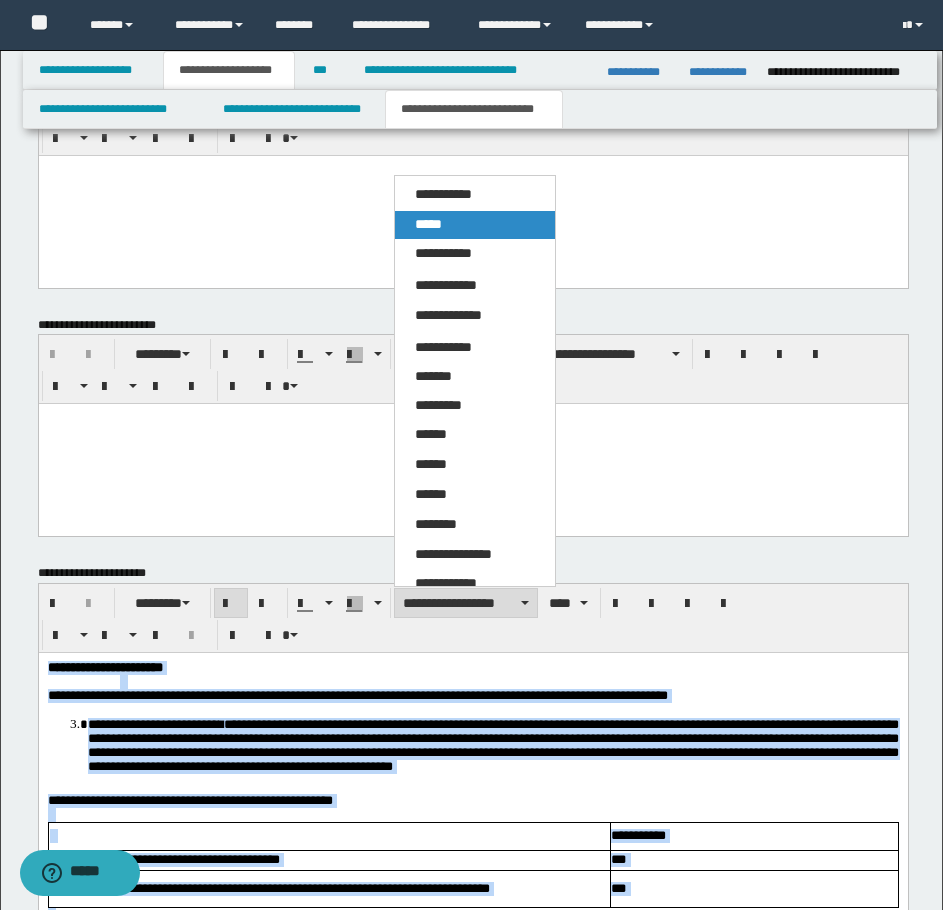 click on "*****" at bounding box center (428, 224) 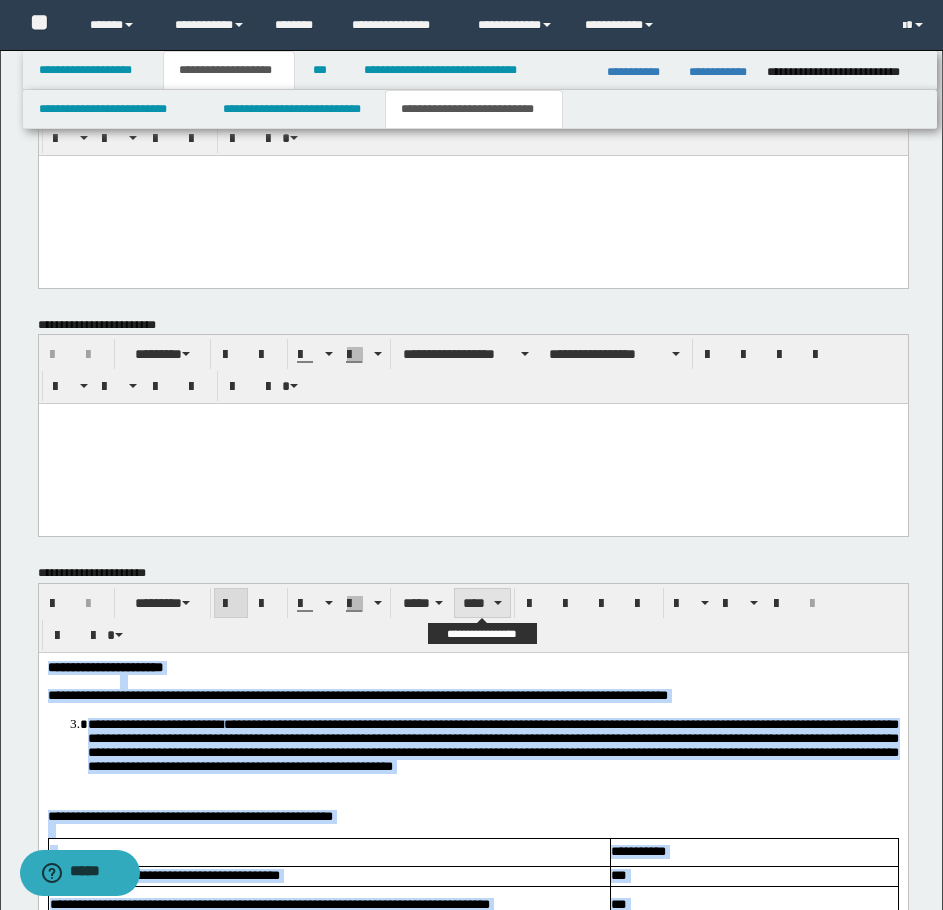 click at bounding box center (498, 603) 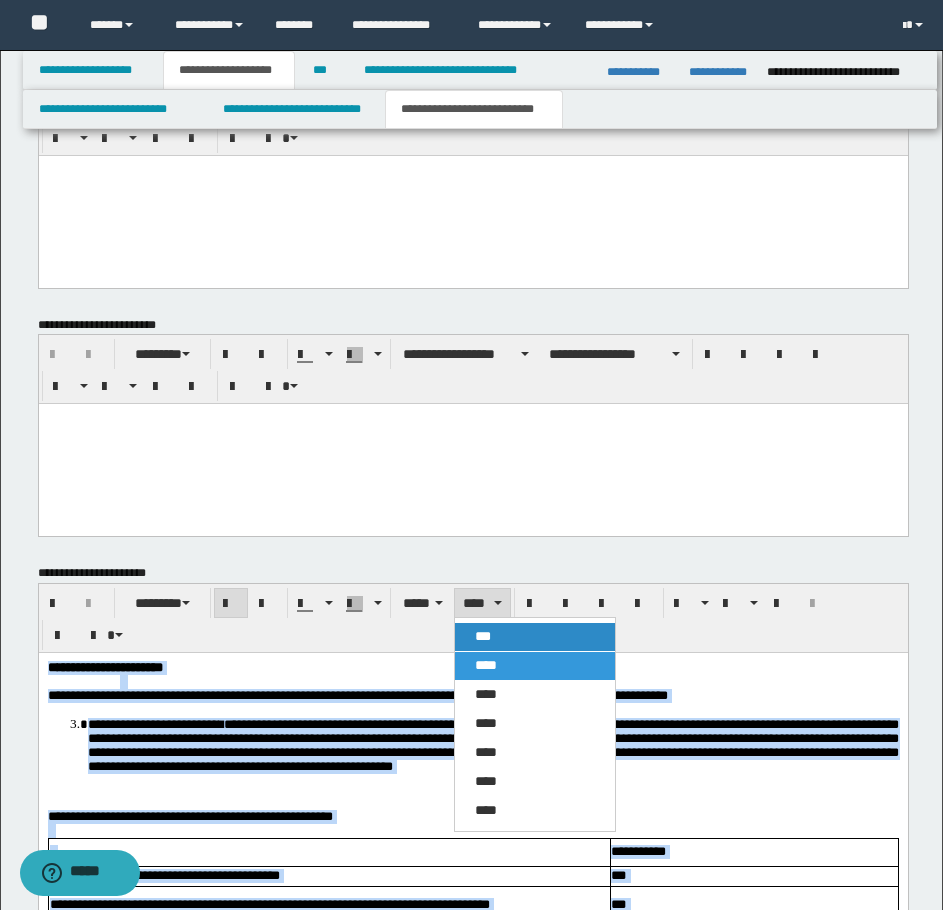 click on "***" at bounding box center [535, 637] 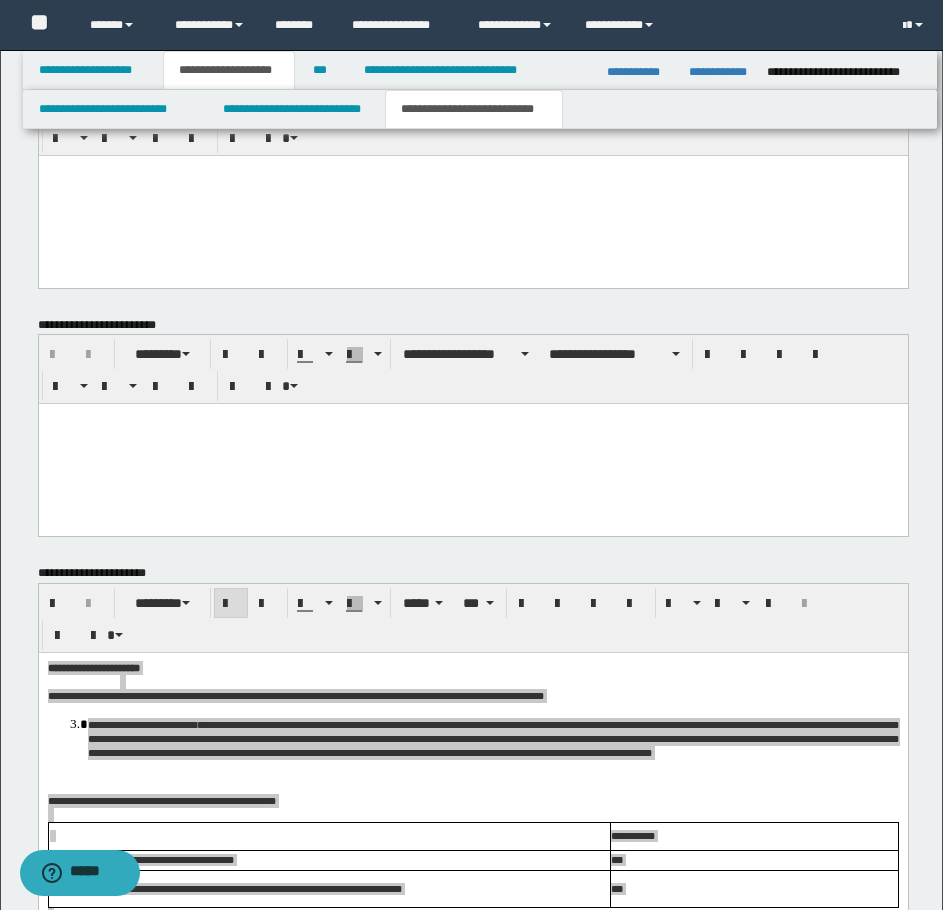 click at bounding box center (472, 444) 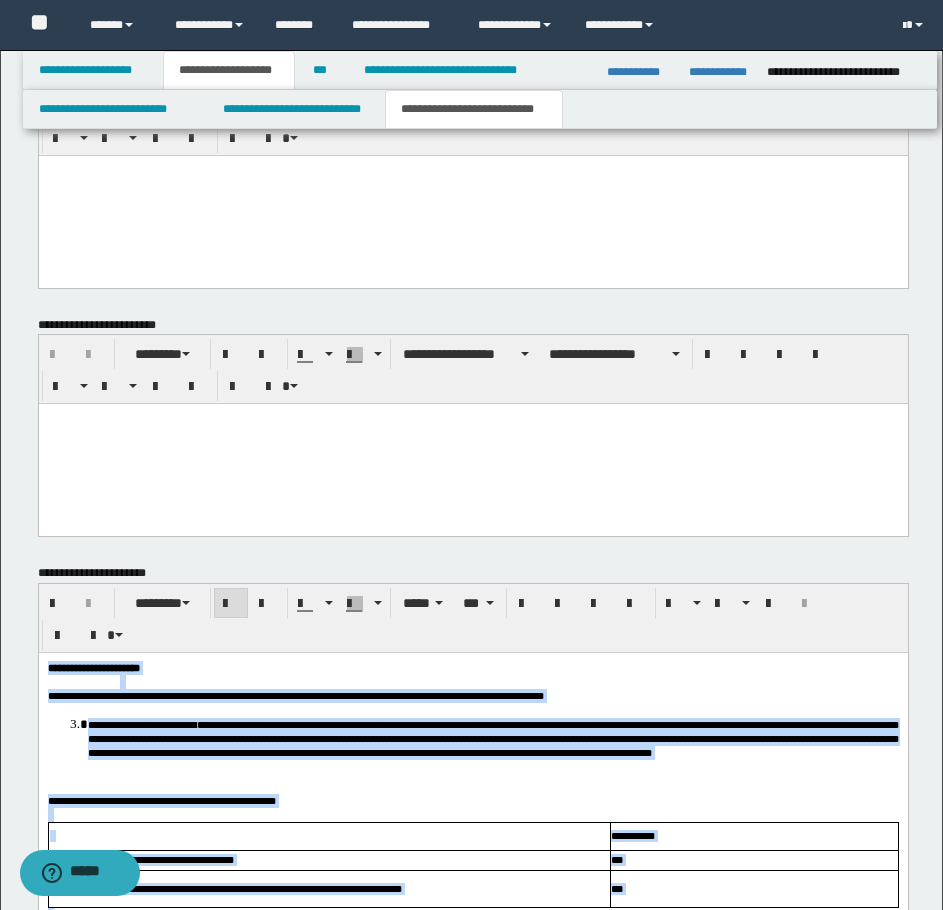click on "**********" at bounding box center [492, 739] 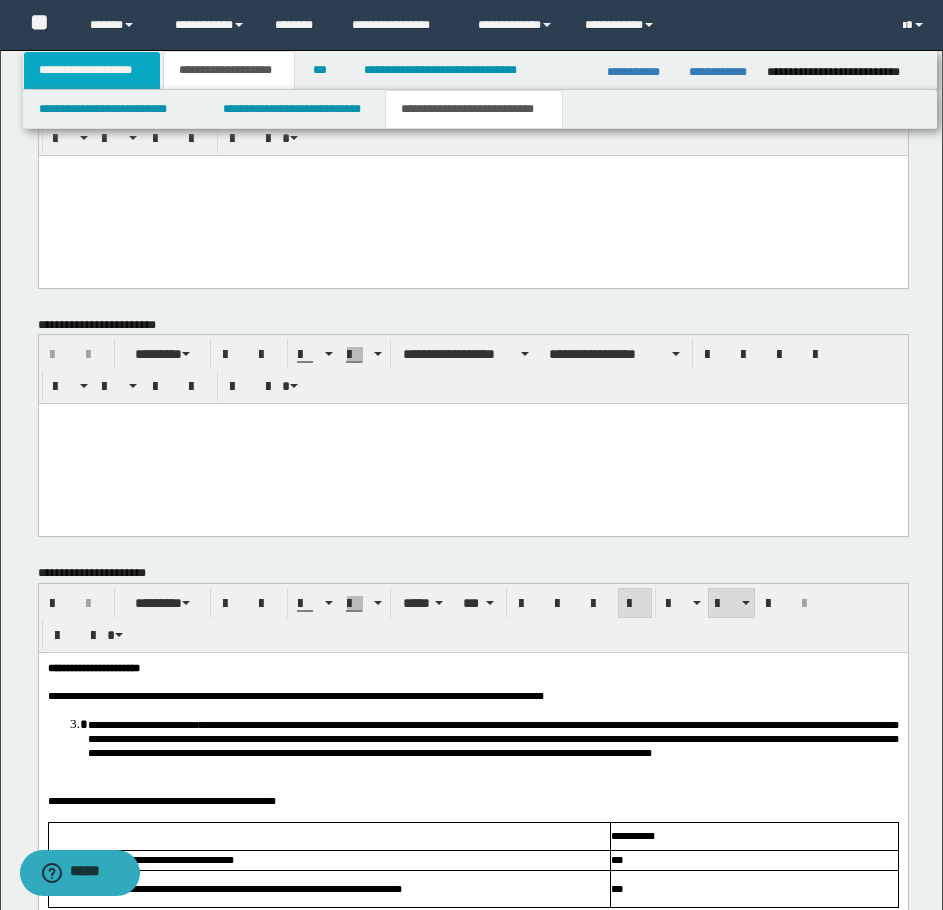 click on "**********" at bounding box center [92, 70] 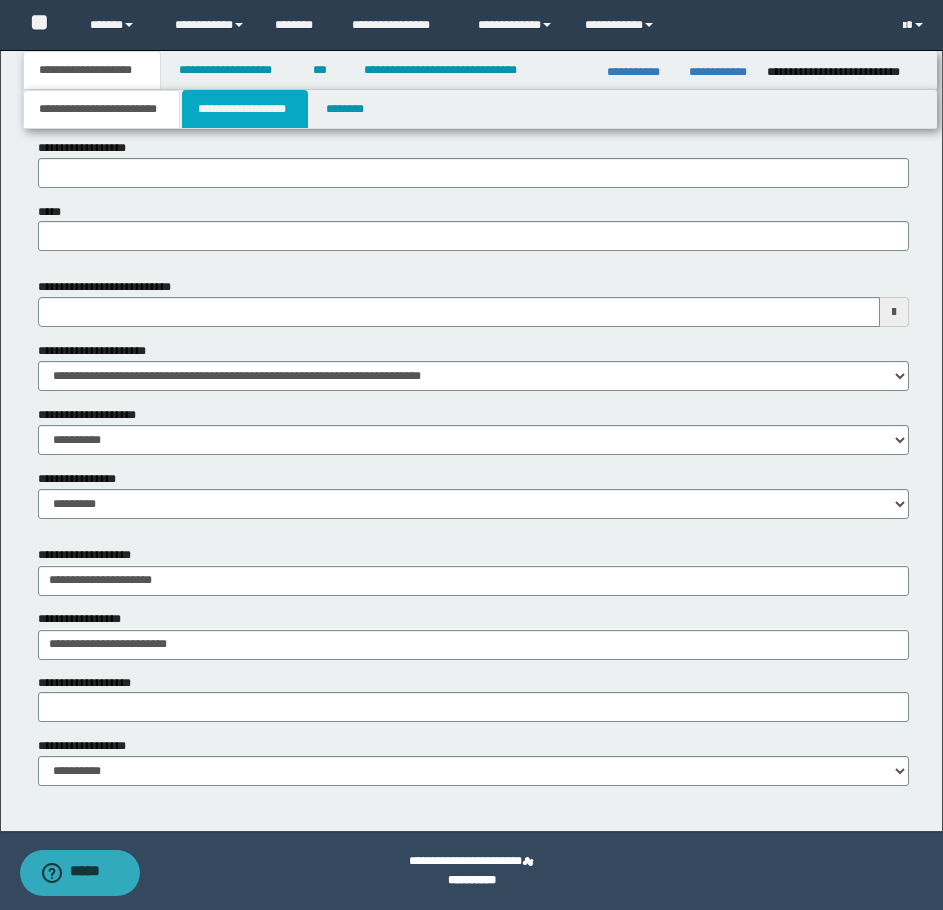 click on "**********" at bounding box center [245, 109] 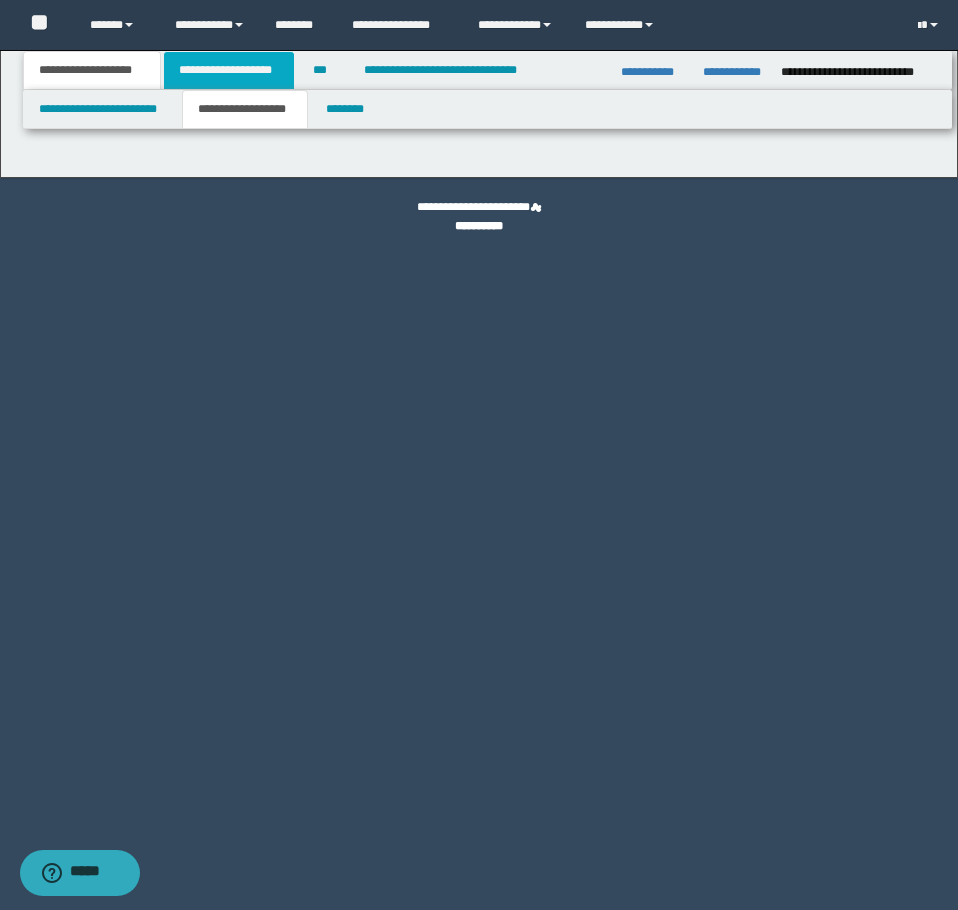 type on "********" 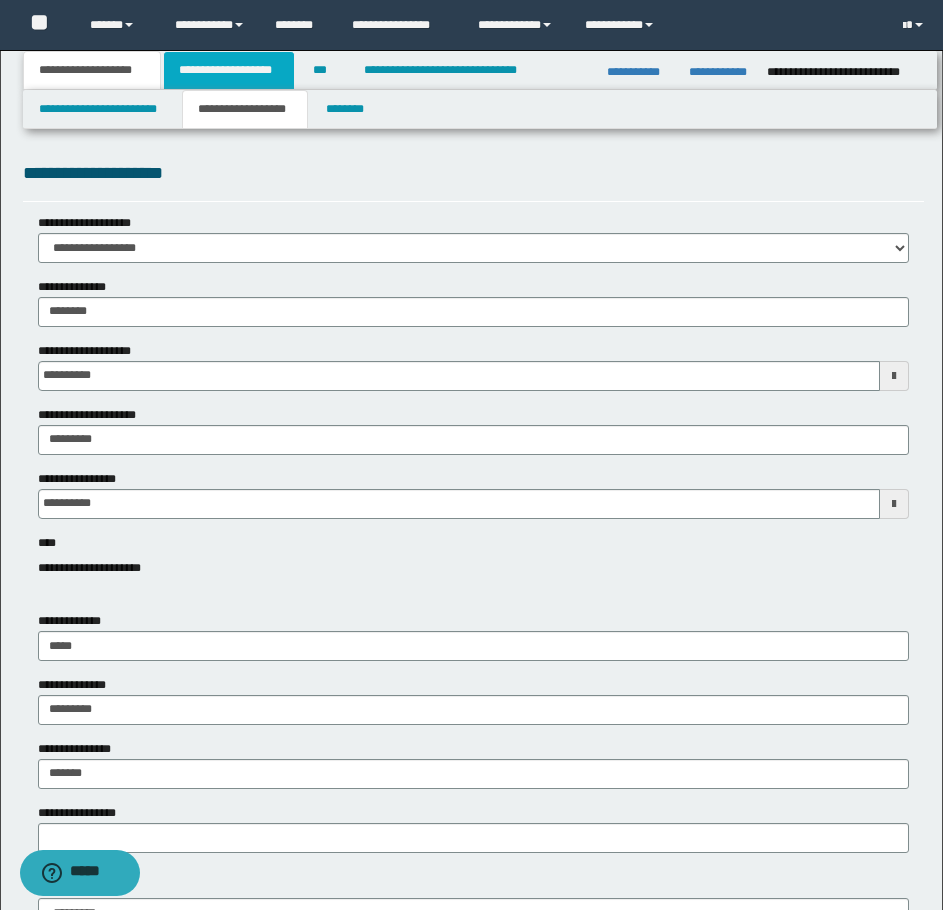 click on "**********" at bounding box center [229, 70] 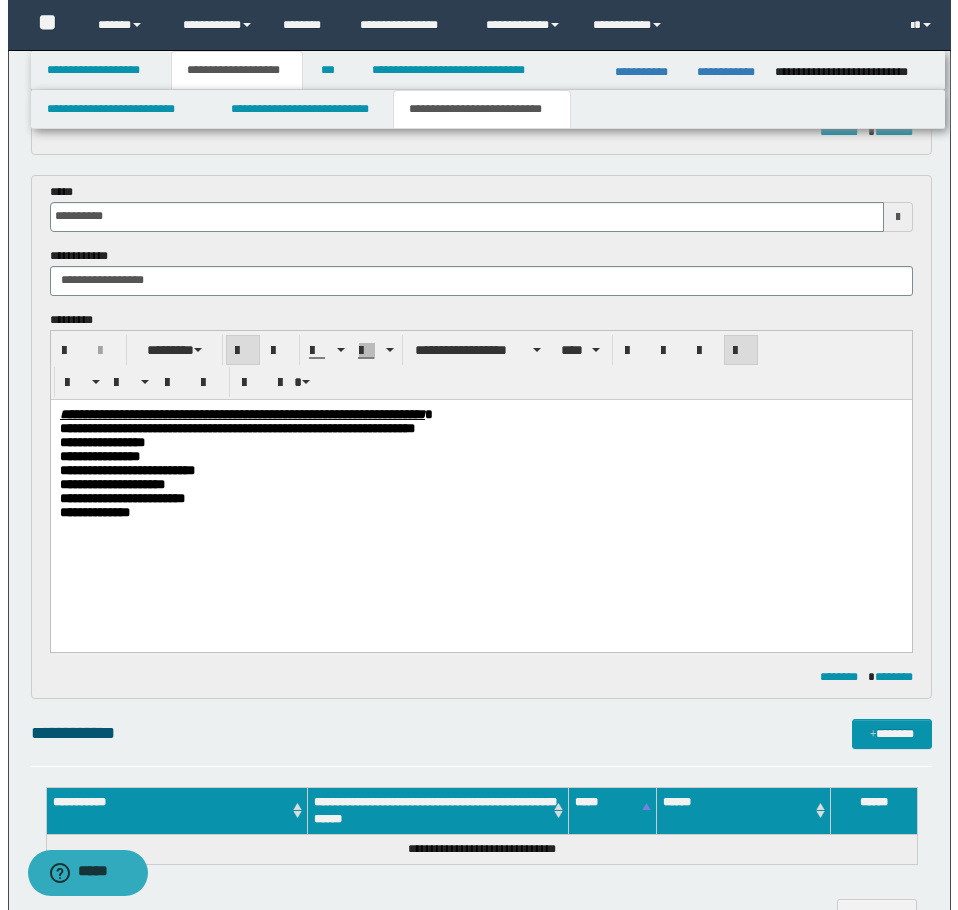 scroll, scrollTop: 700, scrollLeft: 0, axis: vertical 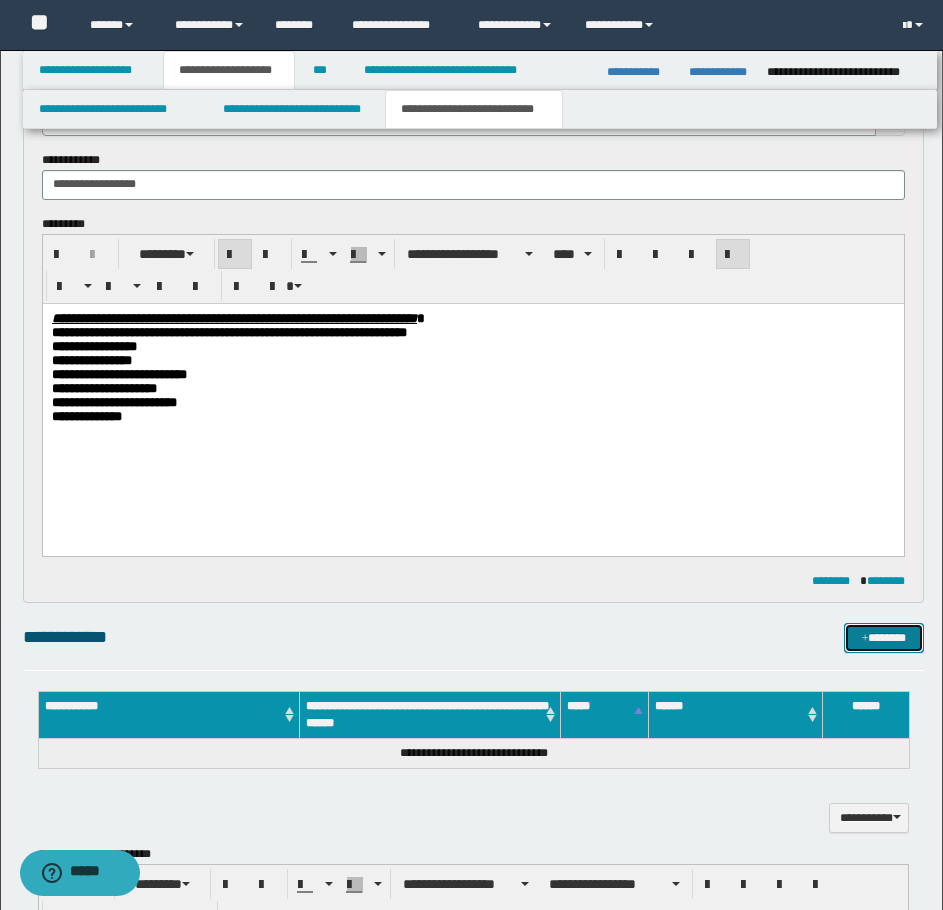 click on "*******" at bounding box center (884, 638) 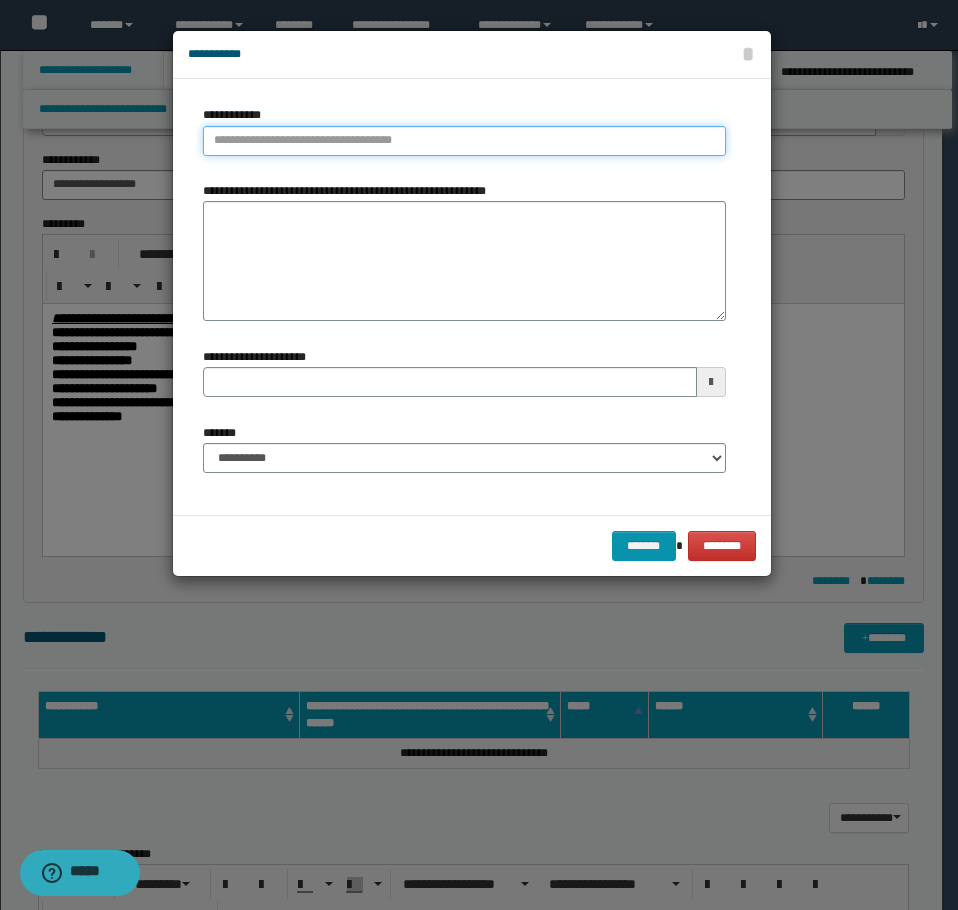 click on "**********" at bounding box center (464, 141) 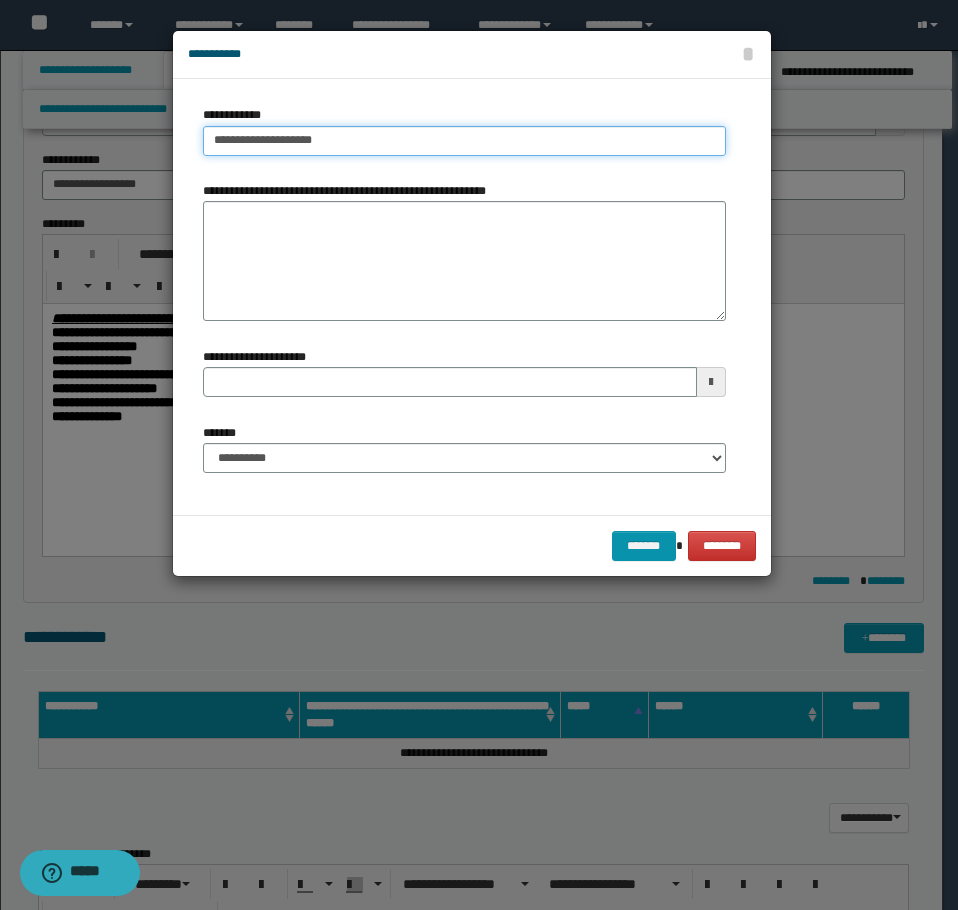 click on "**********" at bounding box center (464, 141) 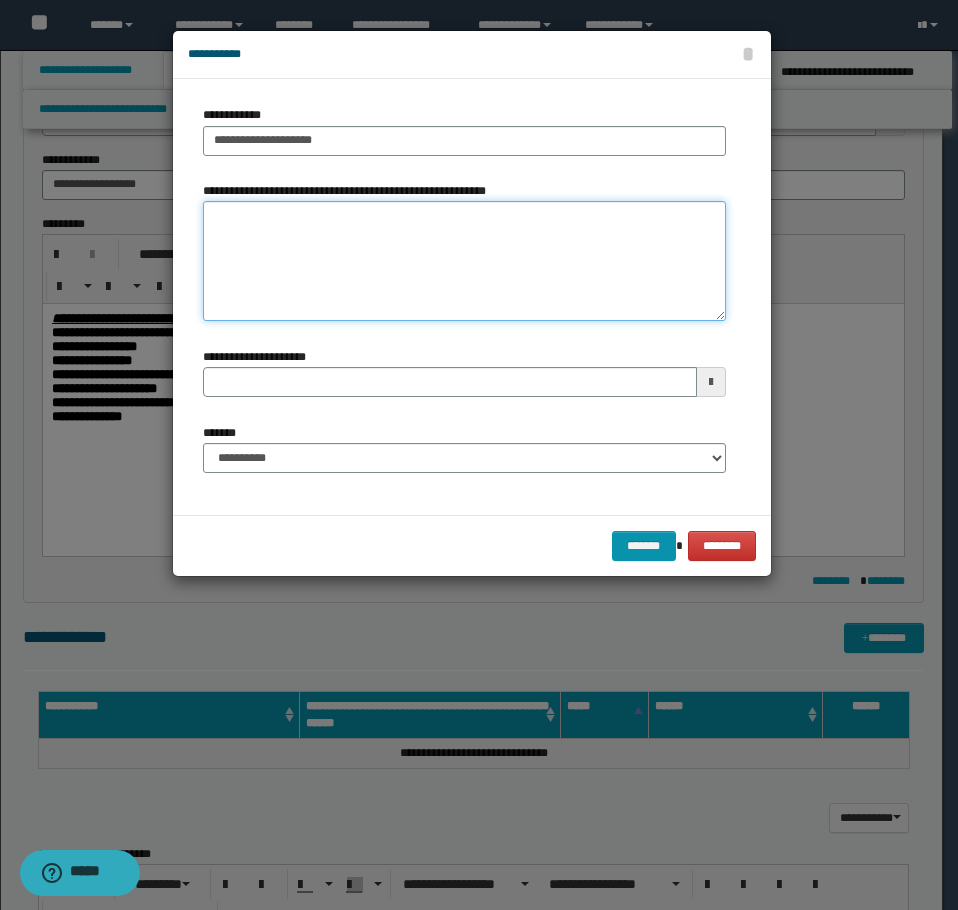 click on "**********" at bounding box center [464, 261] 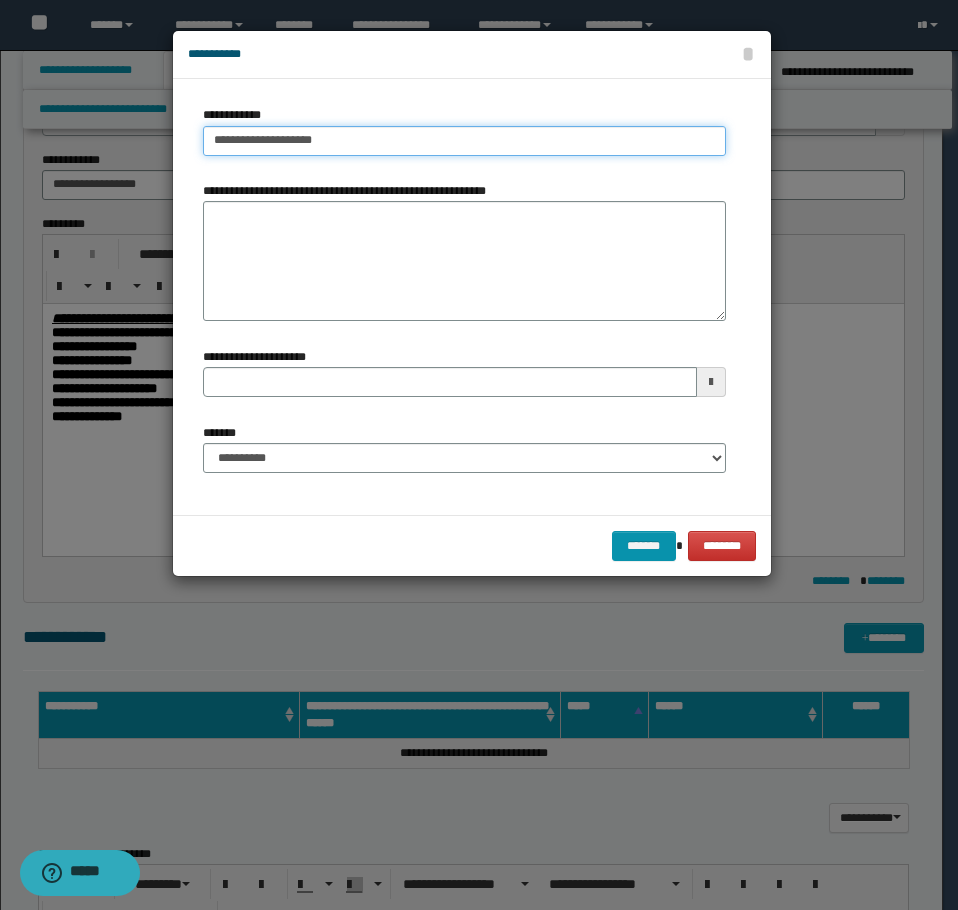 click on "**********" at bounding box center (464, 141) 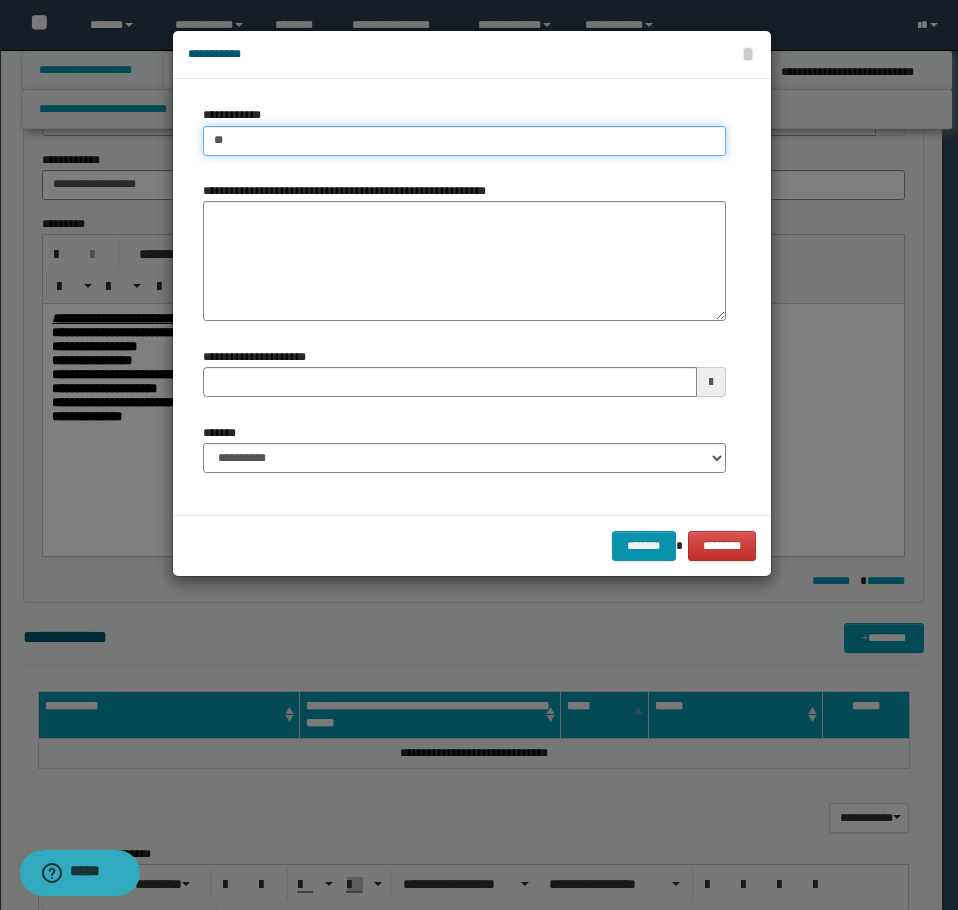 type on "*" 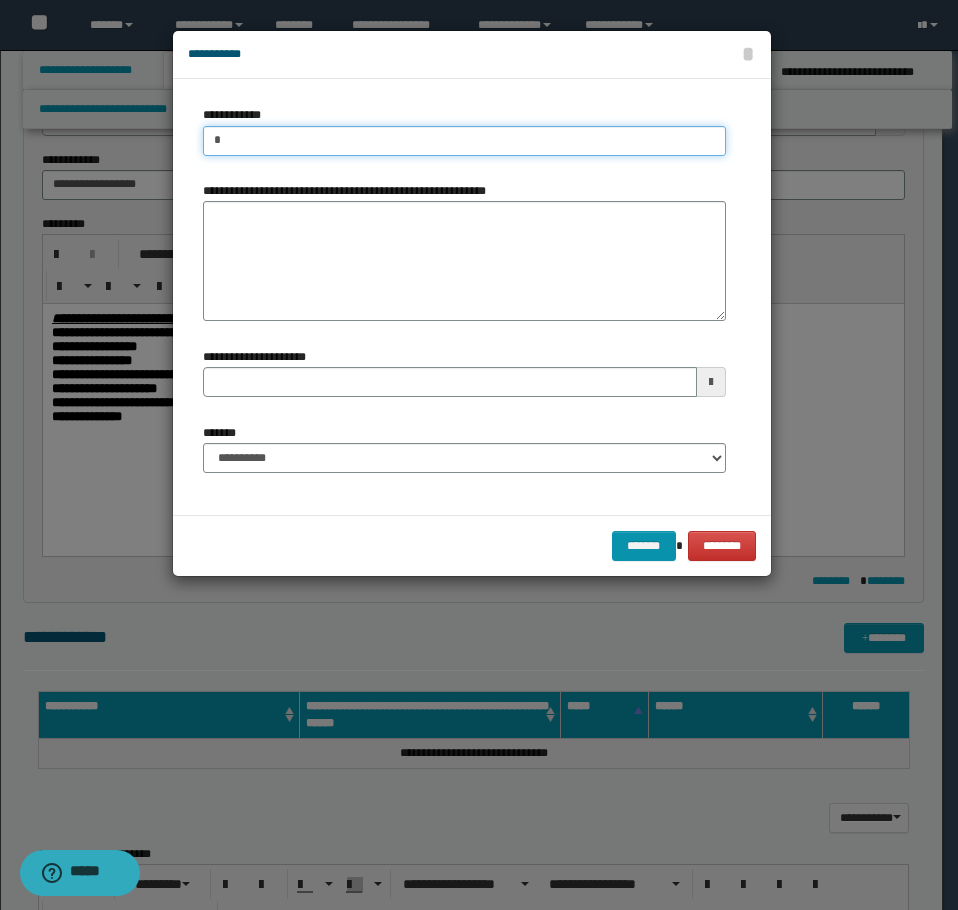 type 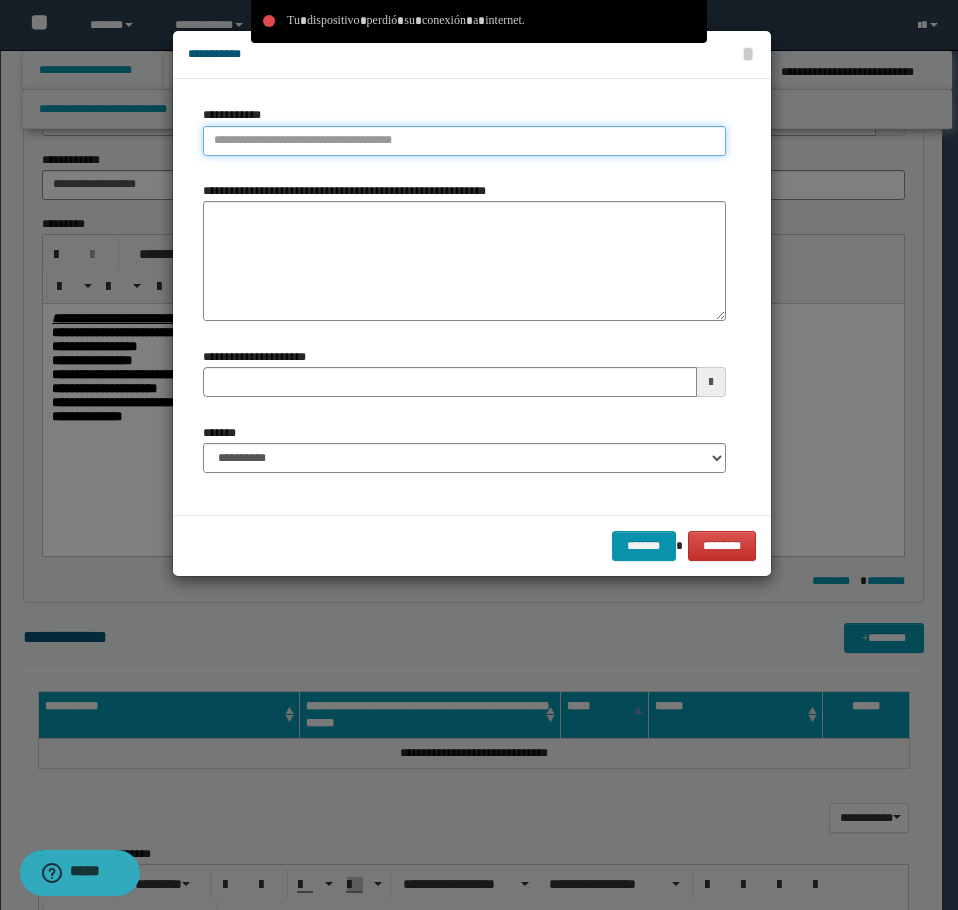 type 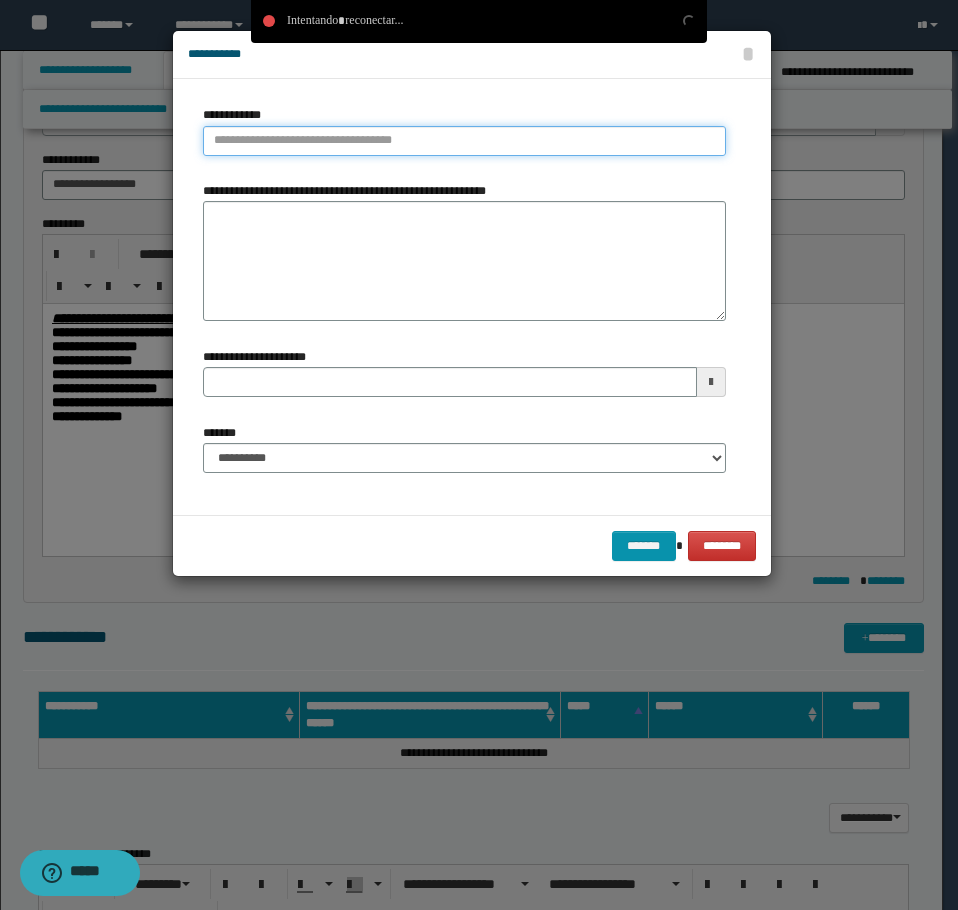 paste on "**********" 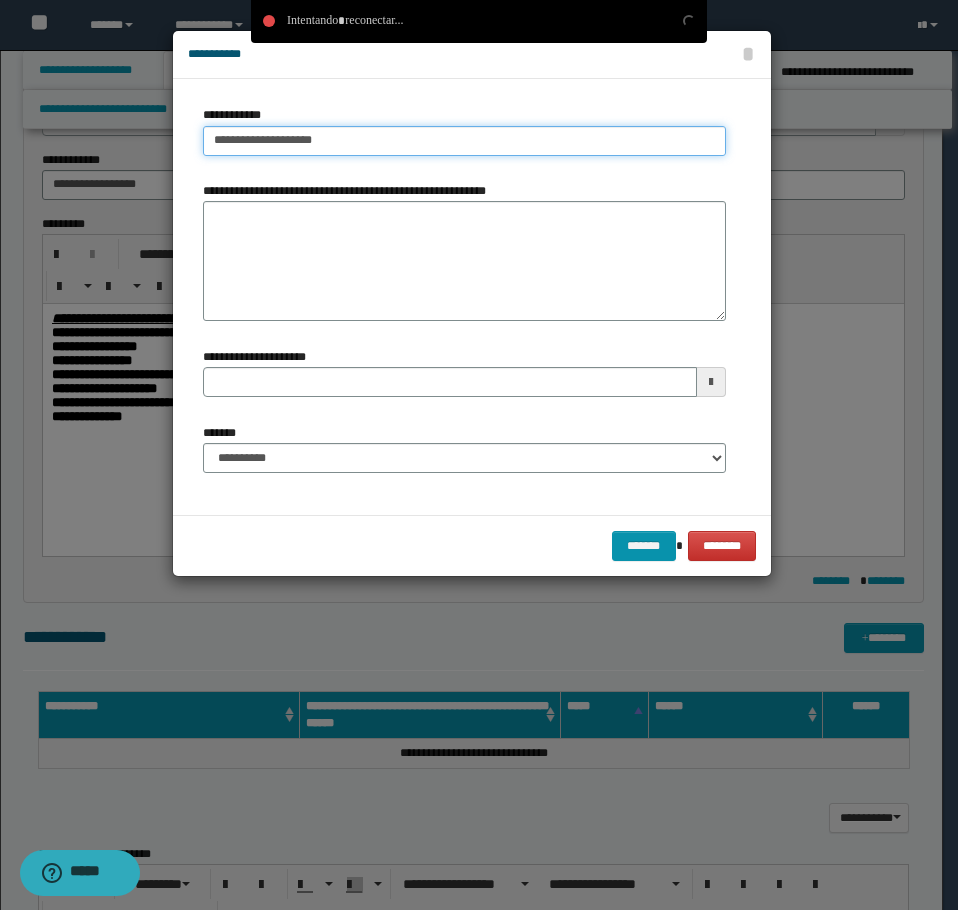 type on "**********" 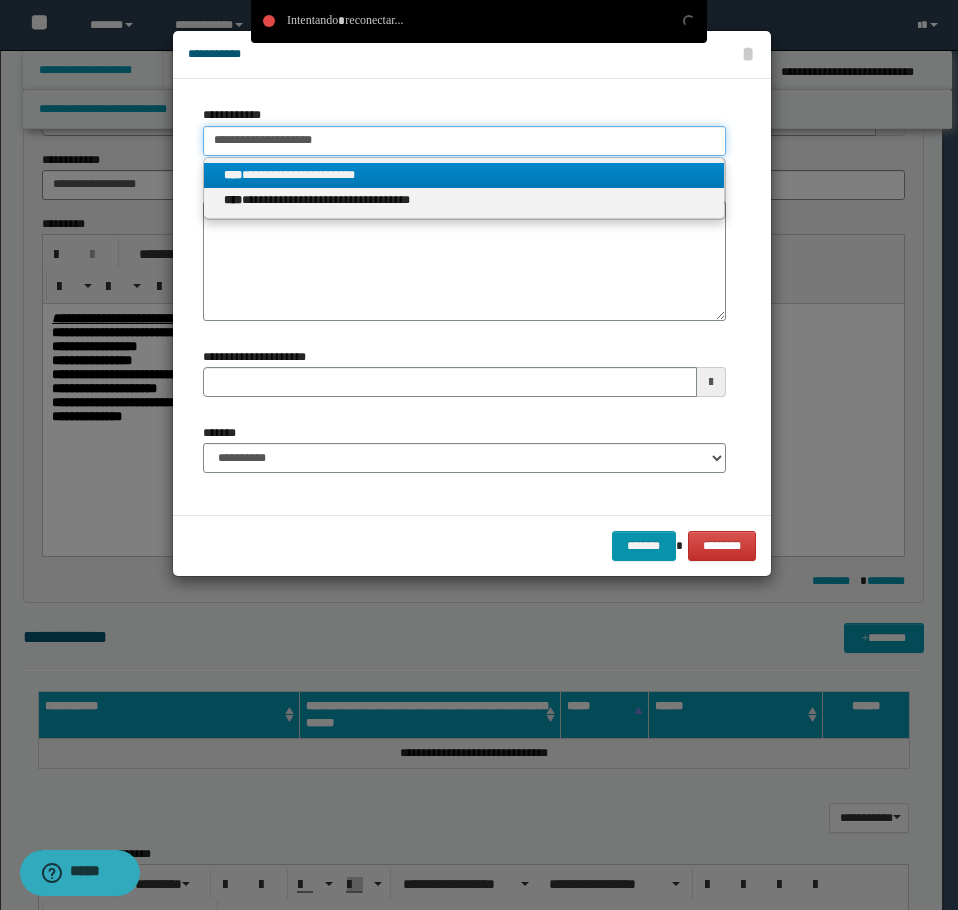 type on "**********" 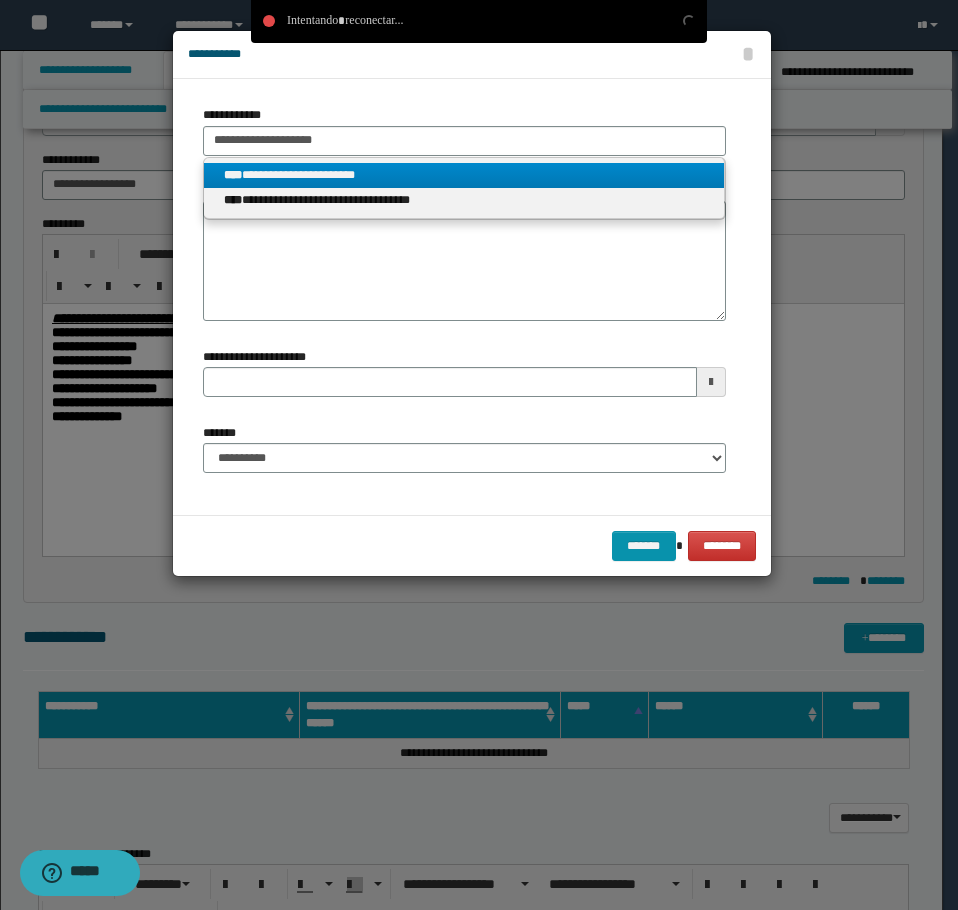click on "**********" at bounding box center (464, 175) 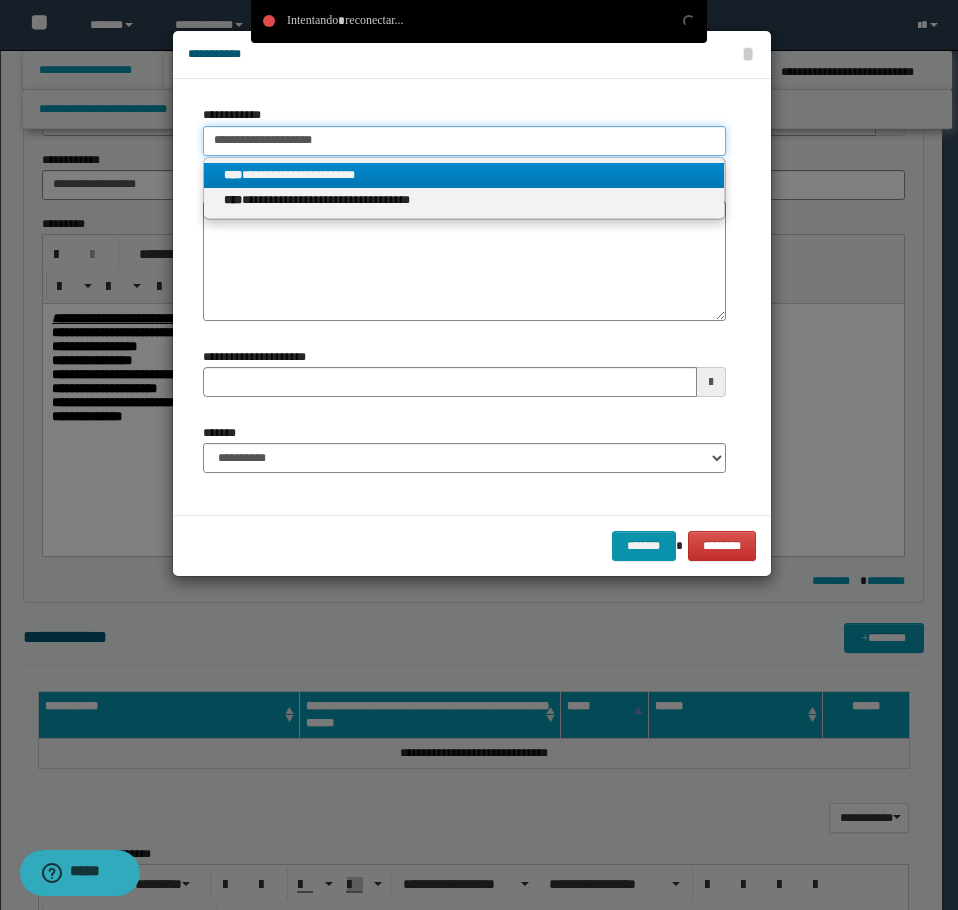 type 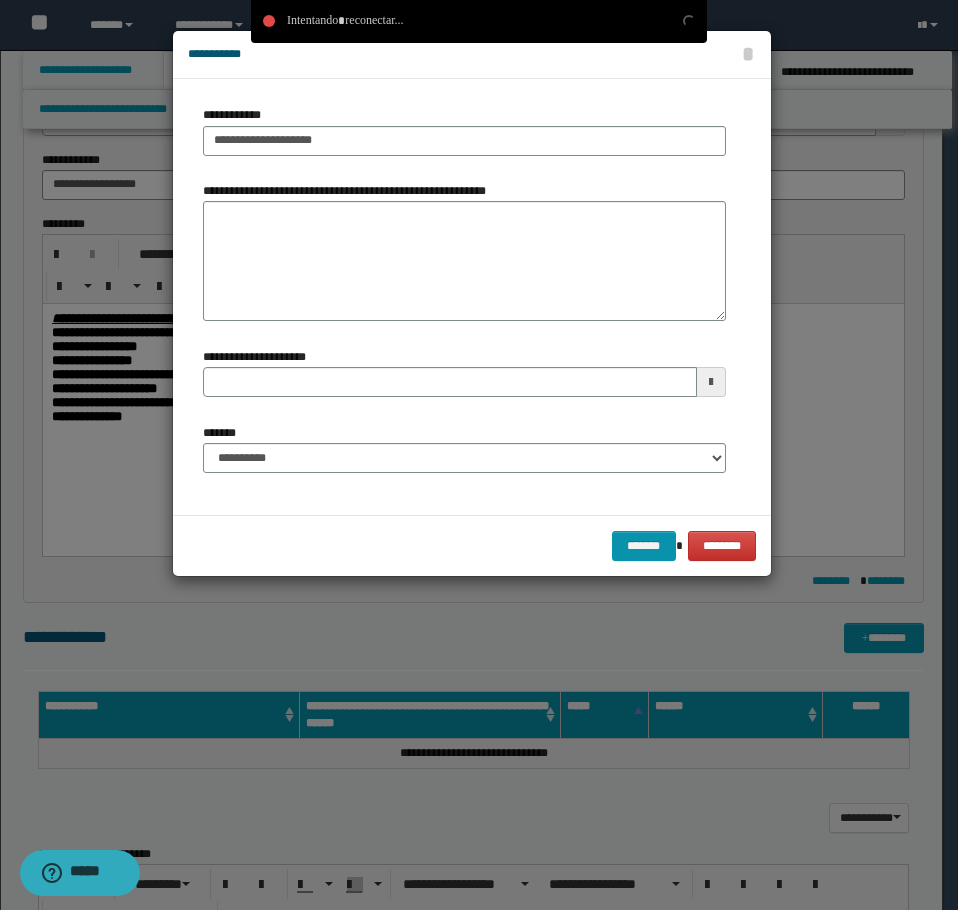 type 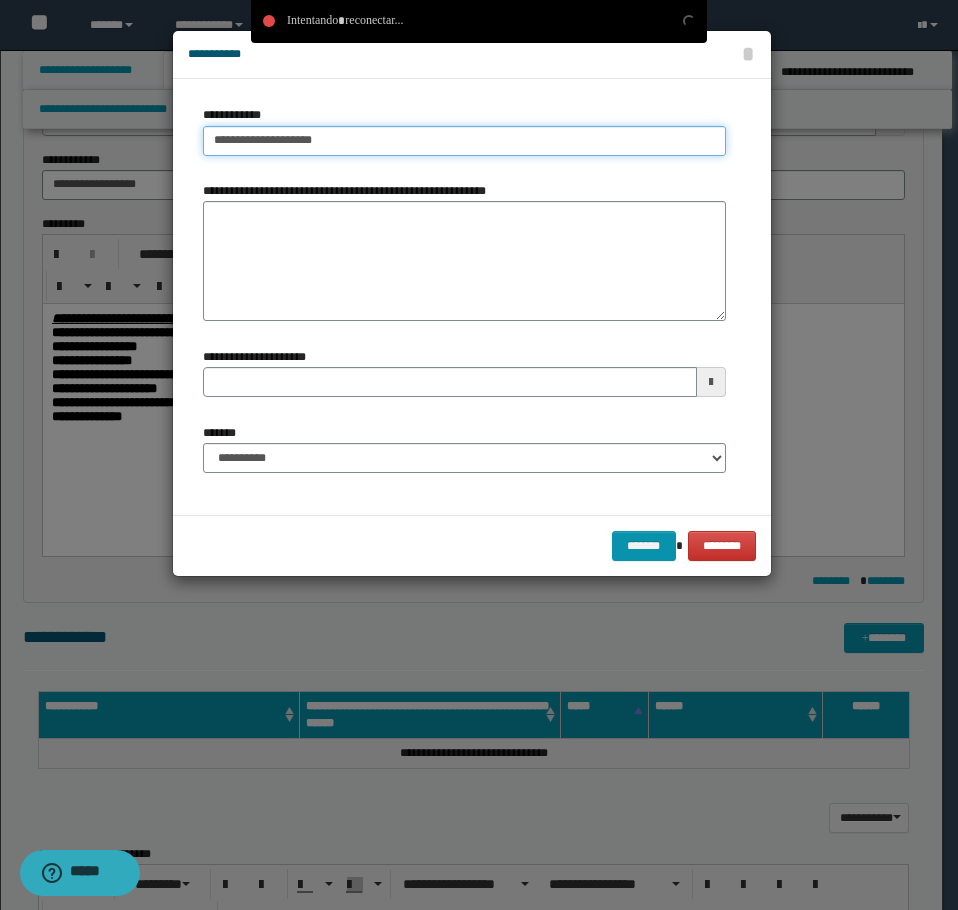 type on "**********" 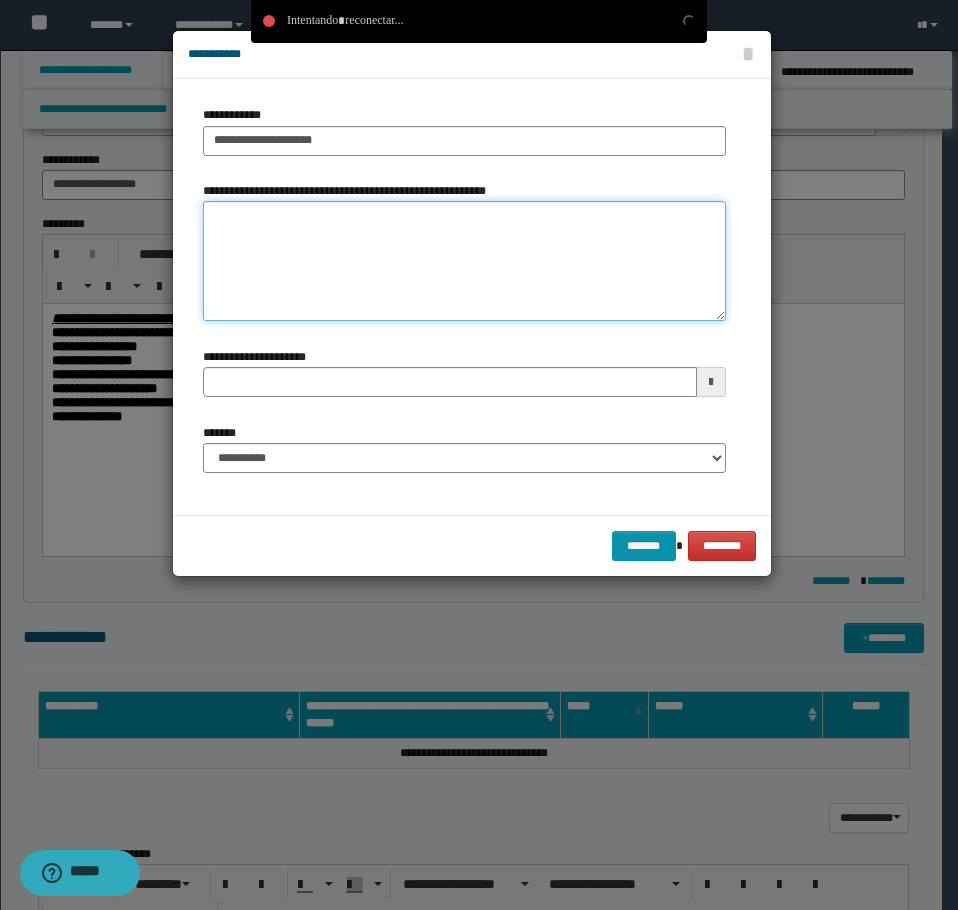 type 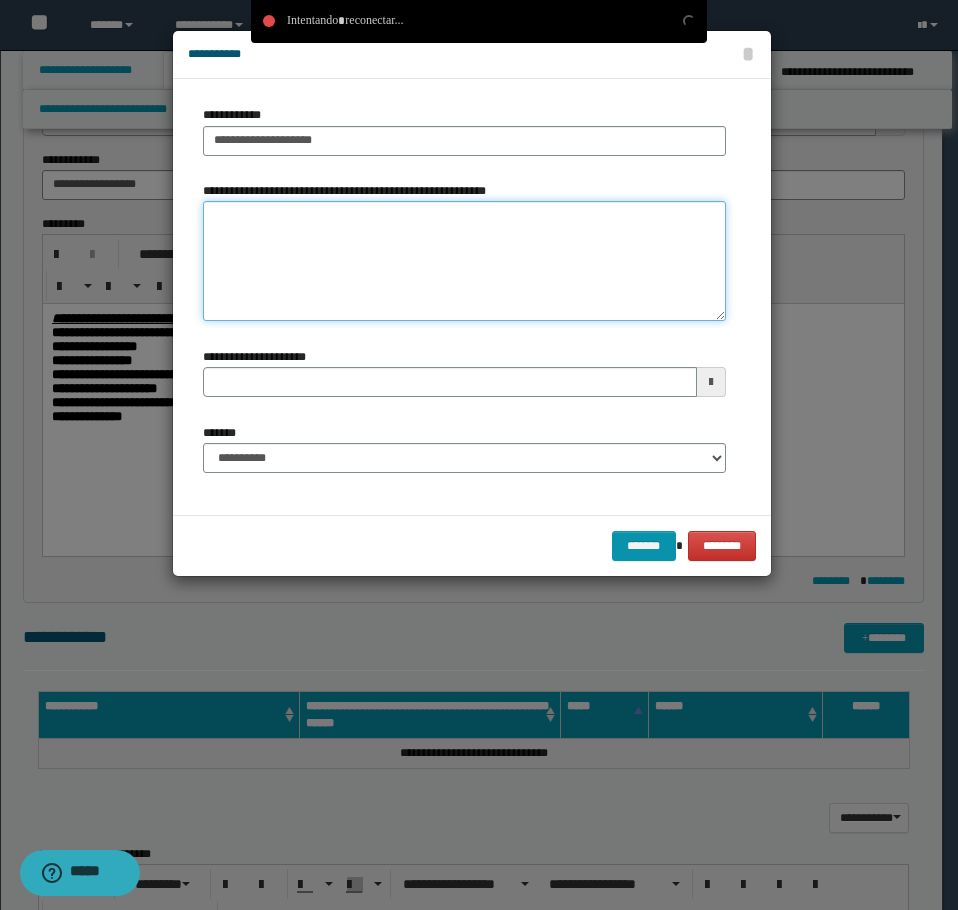 click on "**********" at bounding box center (464, 261) 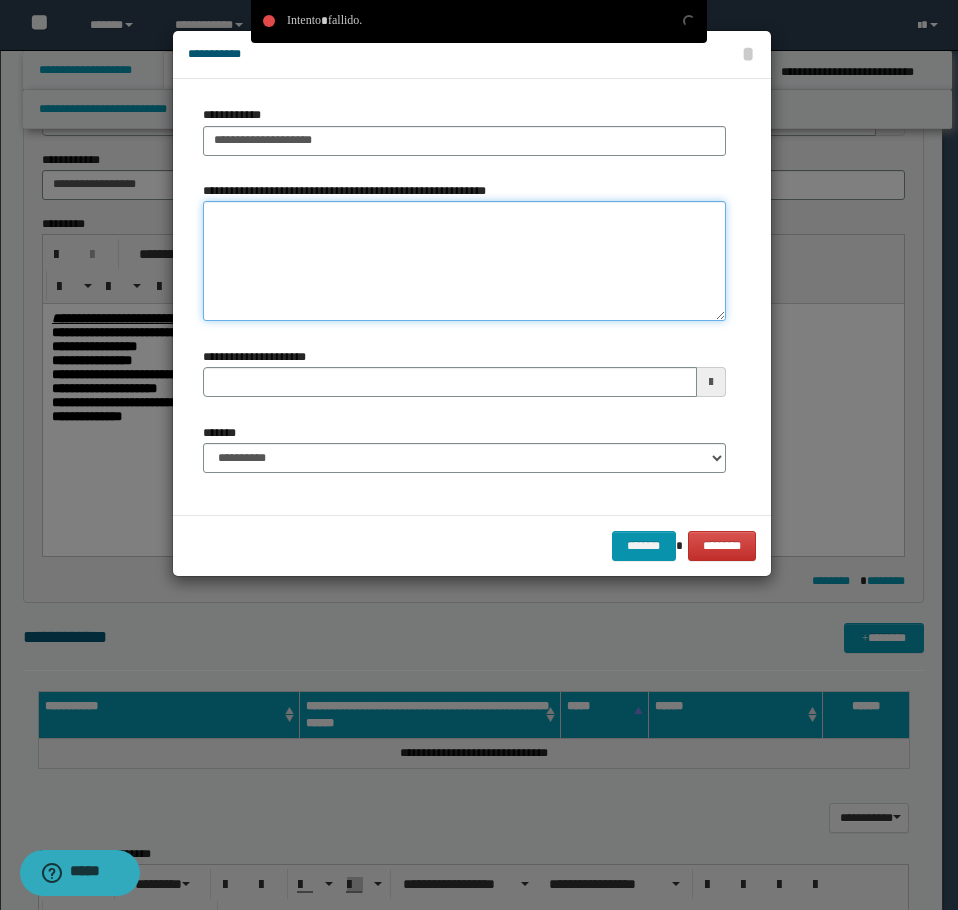 paste on "**********" 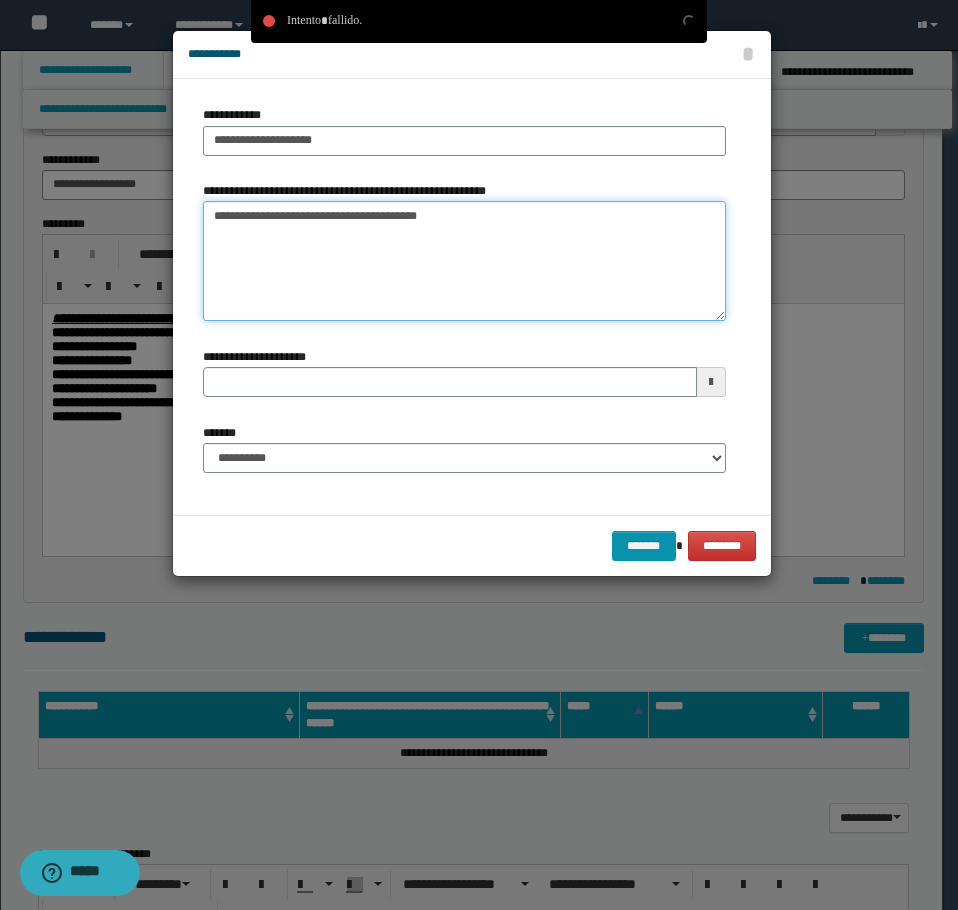 type 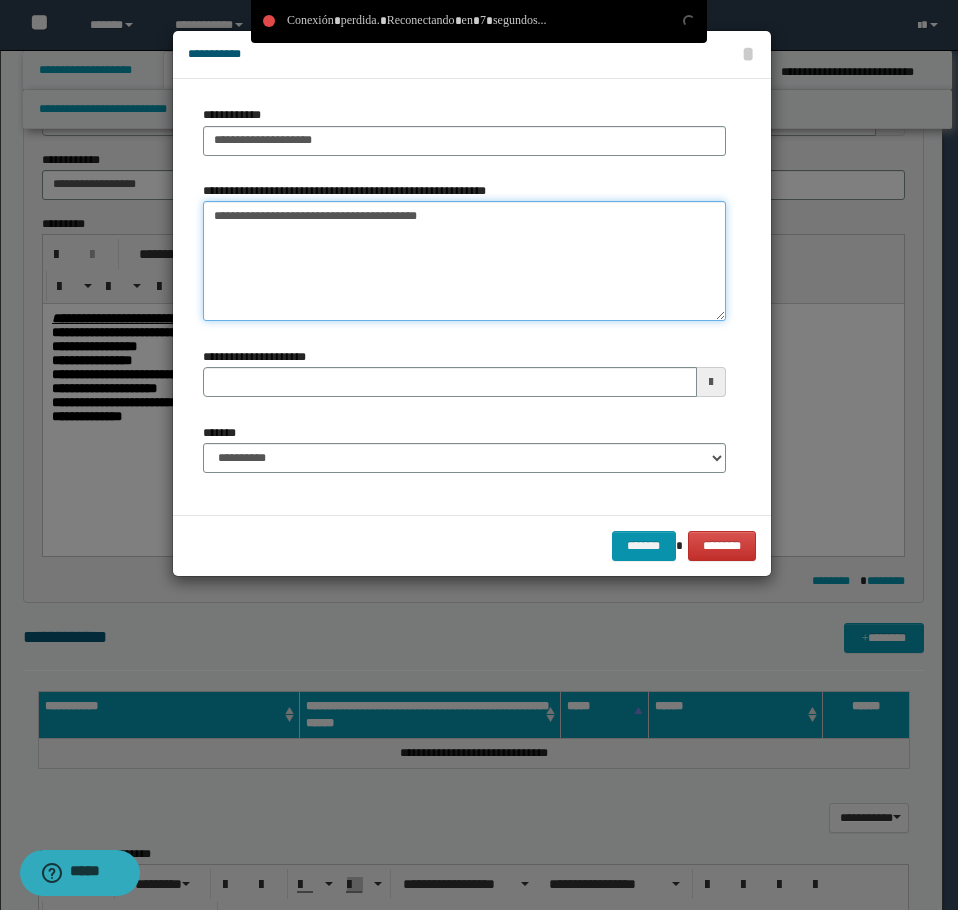 type on "**********" 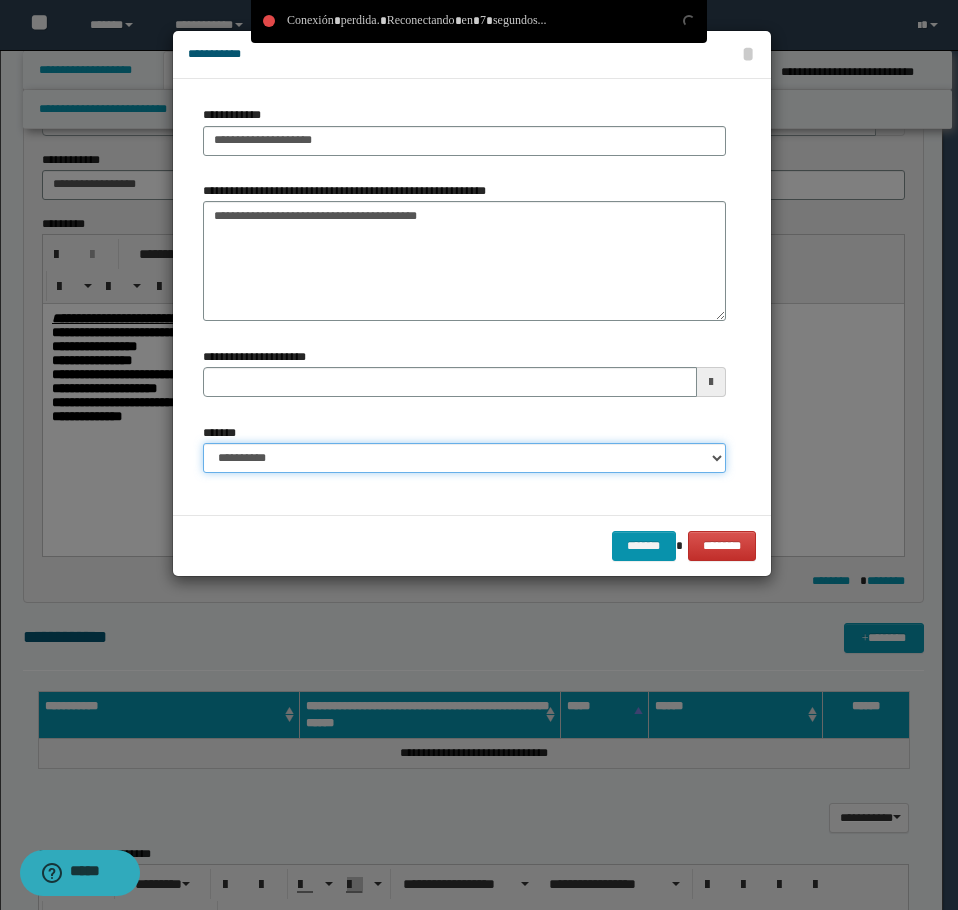 click on "**********" at bounding box center [464, 458] 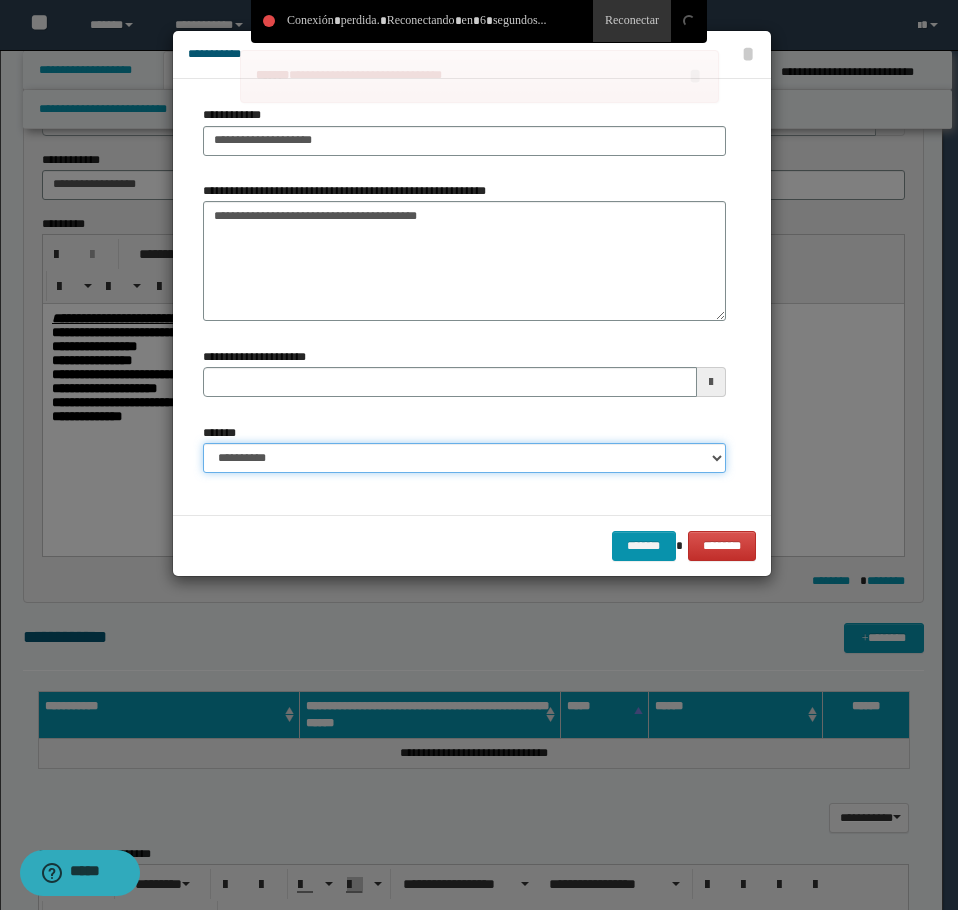 click on "**********" at bounding box center [464, 458] 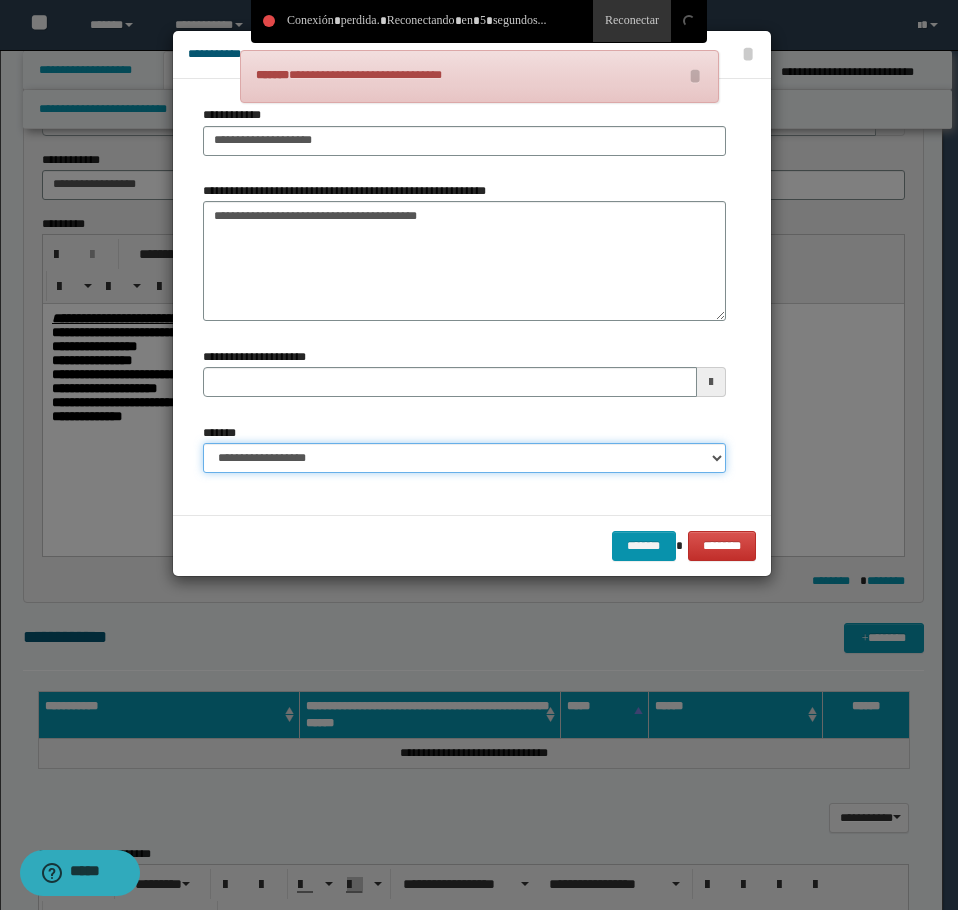 click on "**********" at bounding box center [464, 458] 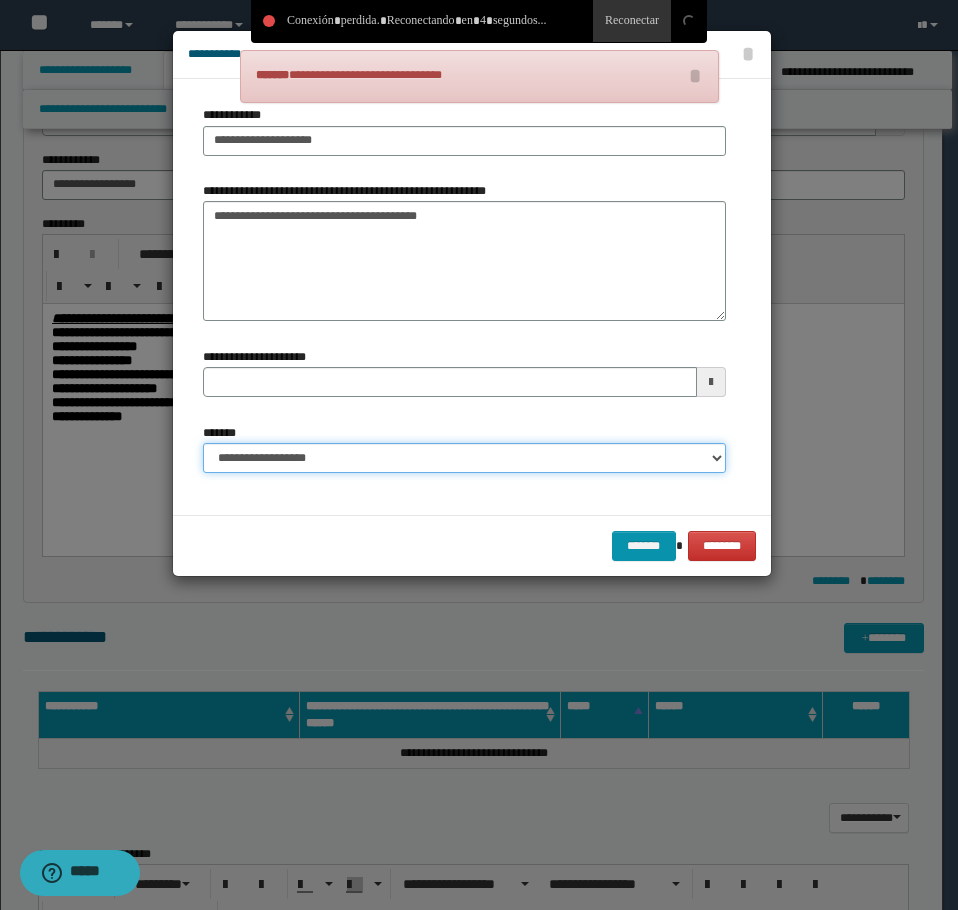 select on "*" 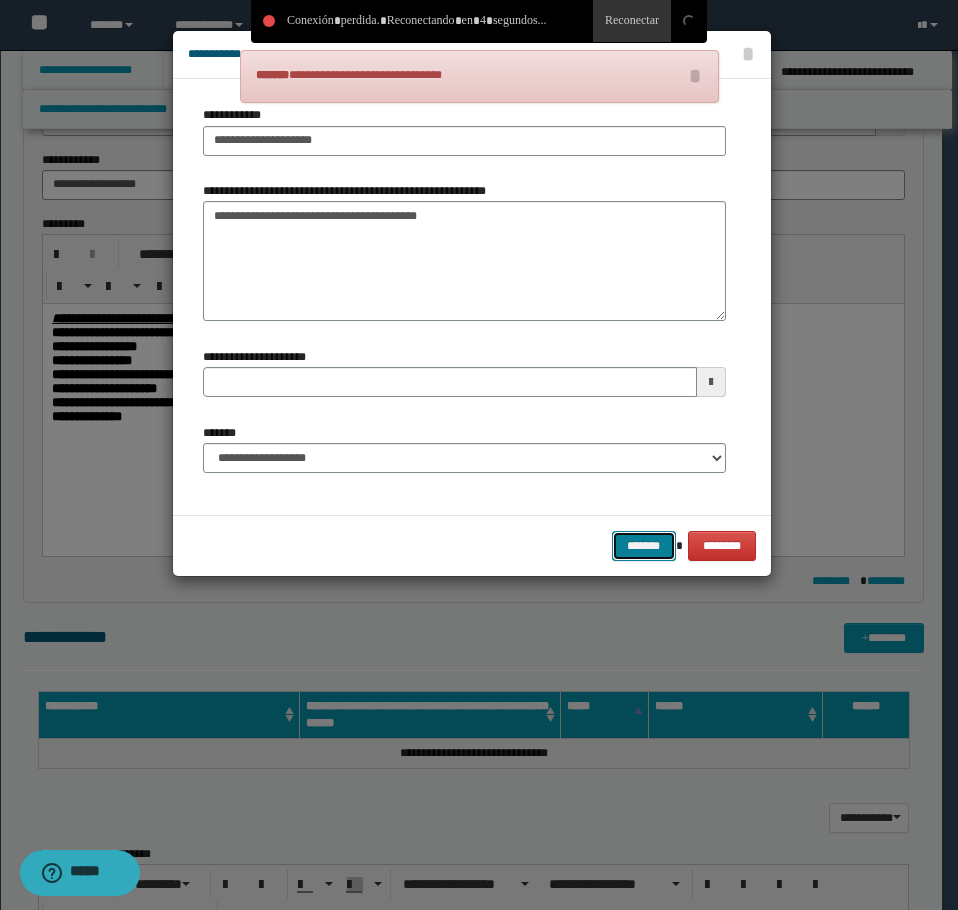 click on "*******" at bounding box center [644, 546] 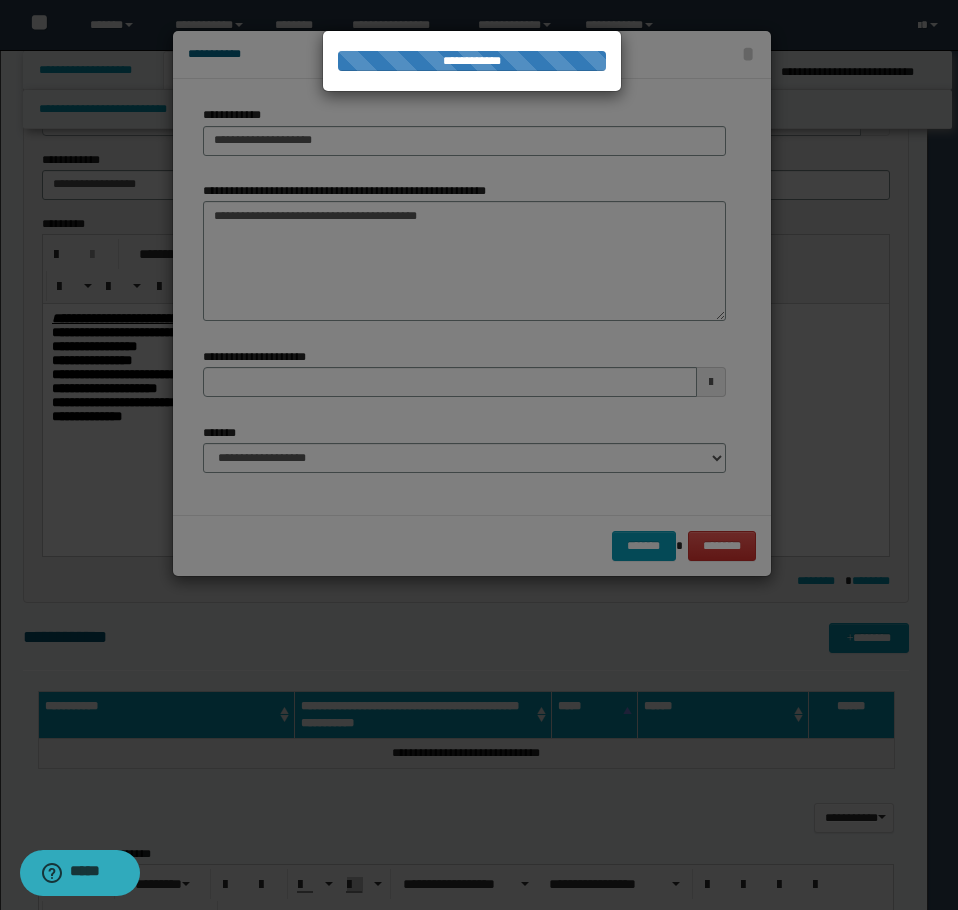 click at bounding box center (479, 455) 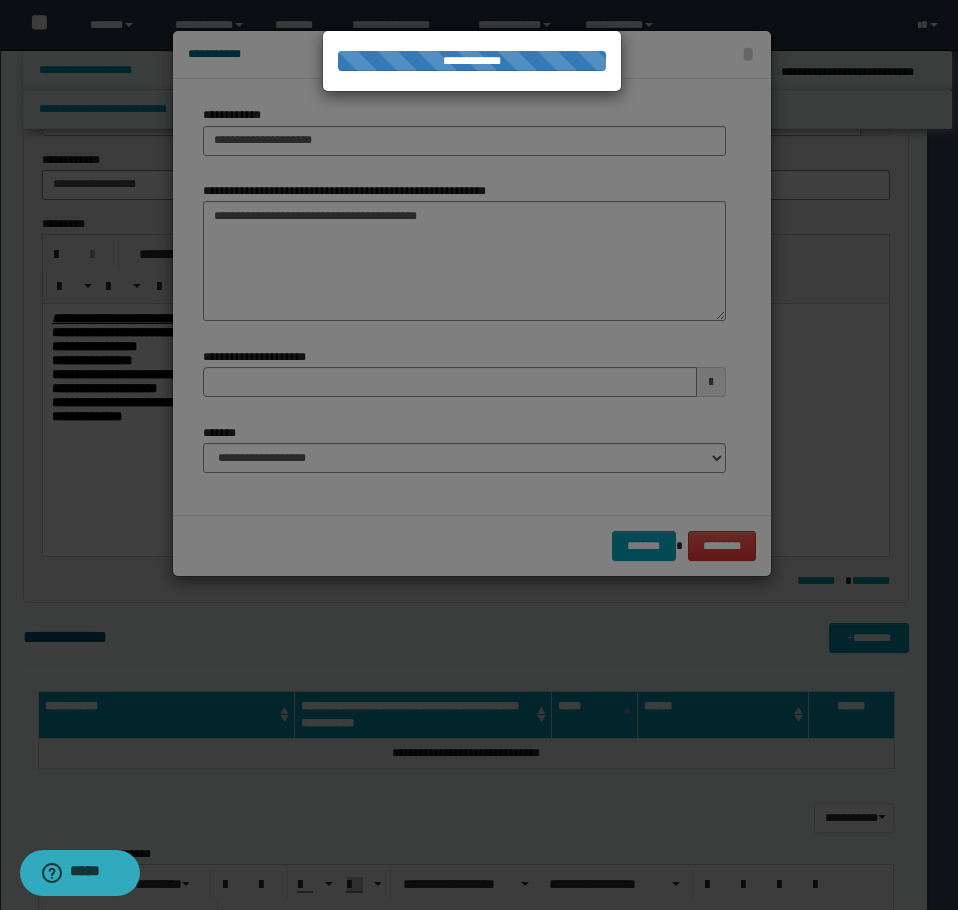 click at bounding box center [479, 455] 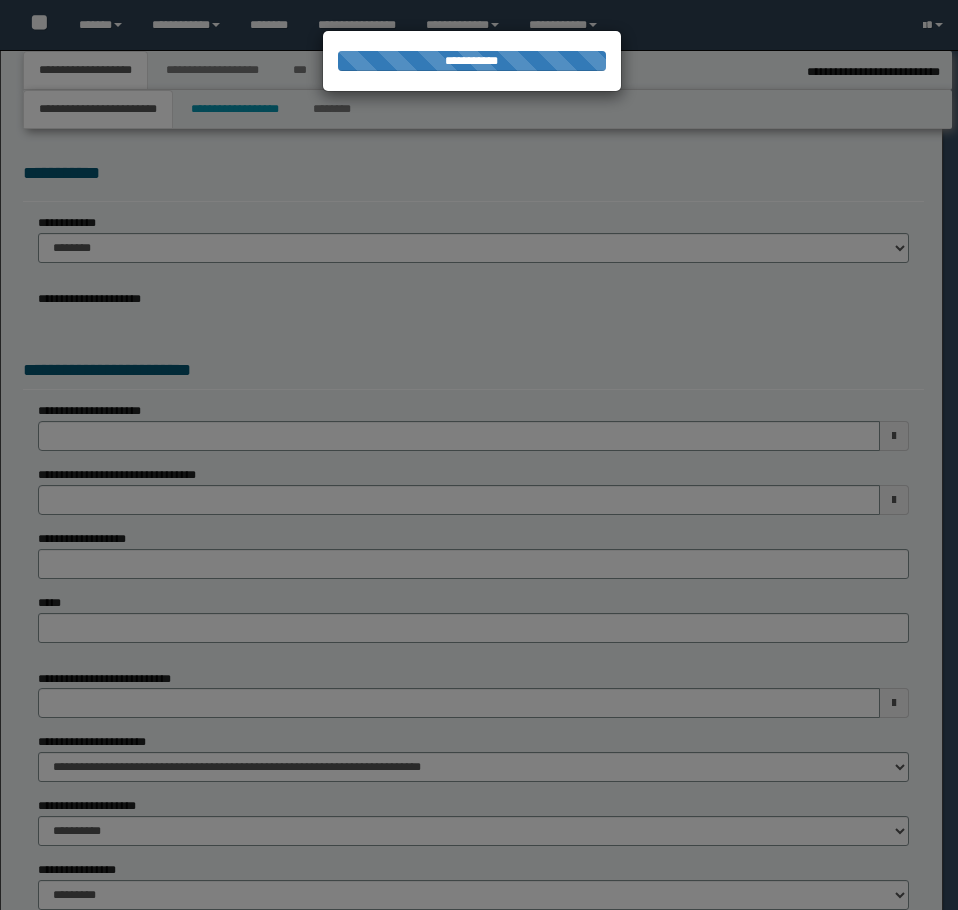 select on "*" 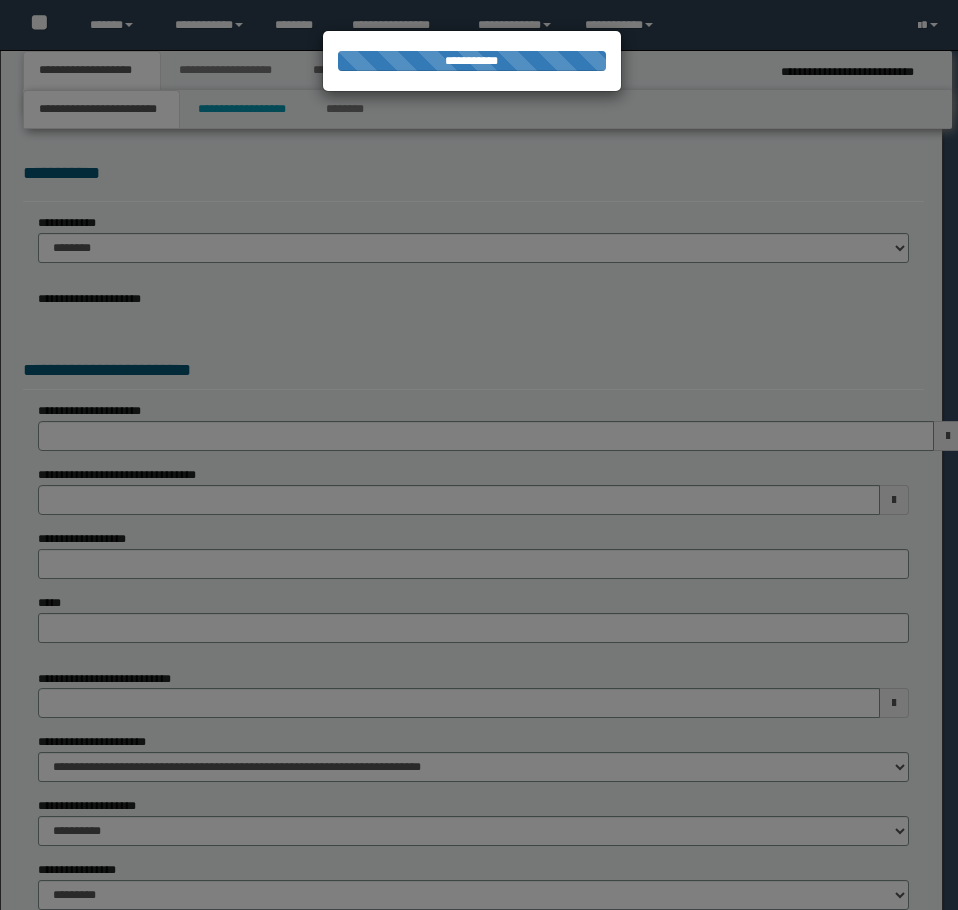 scroll, scrollTop: 263, scrollLeft: 0, axis: vertical 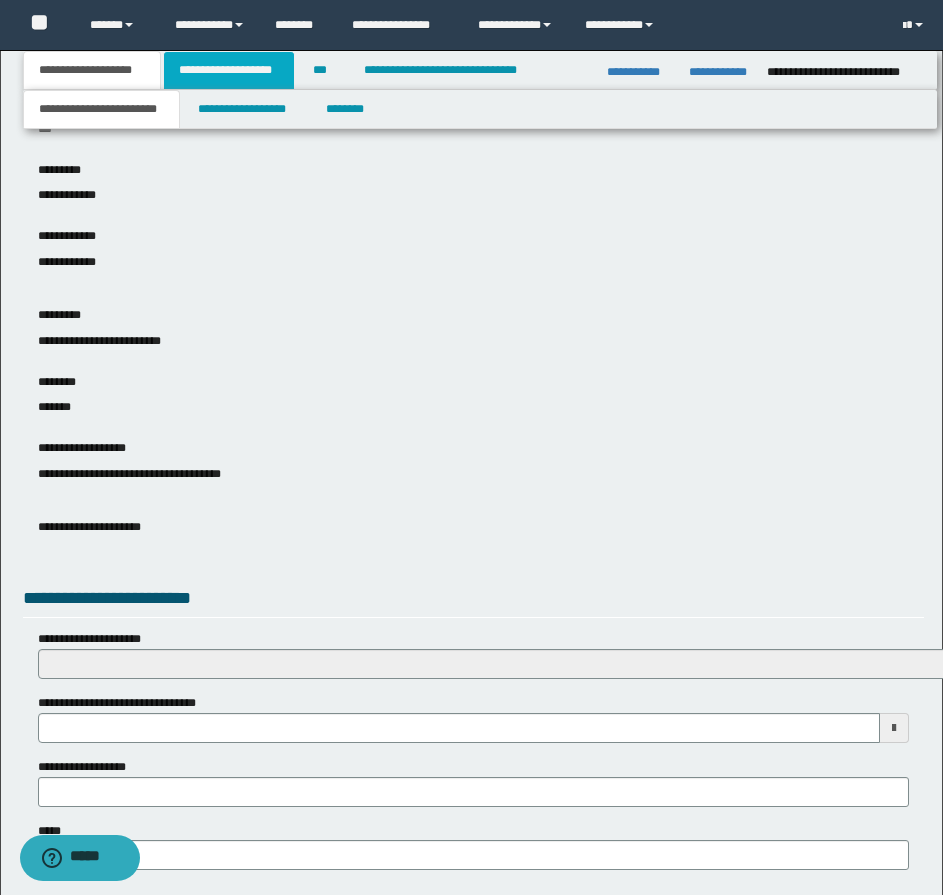 click on "**********" at bounding box center (229, 70) 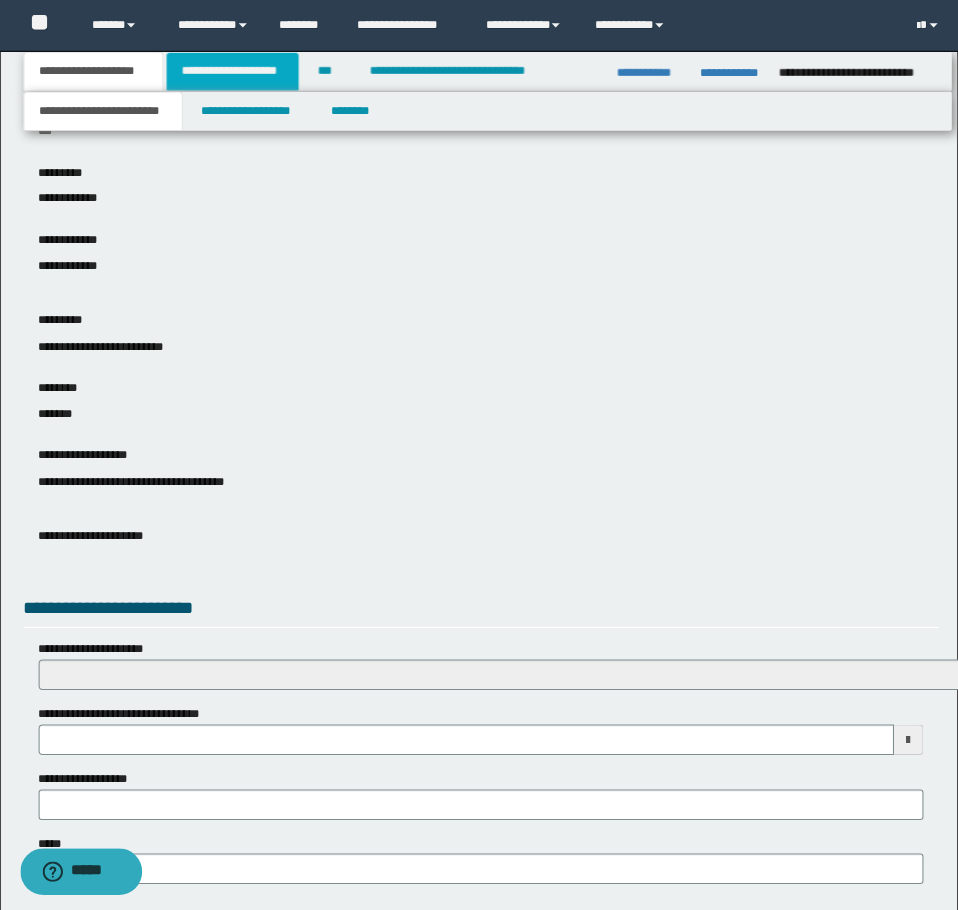 scroll, scrollTop: 0, scrollLeft: 0, axis: both 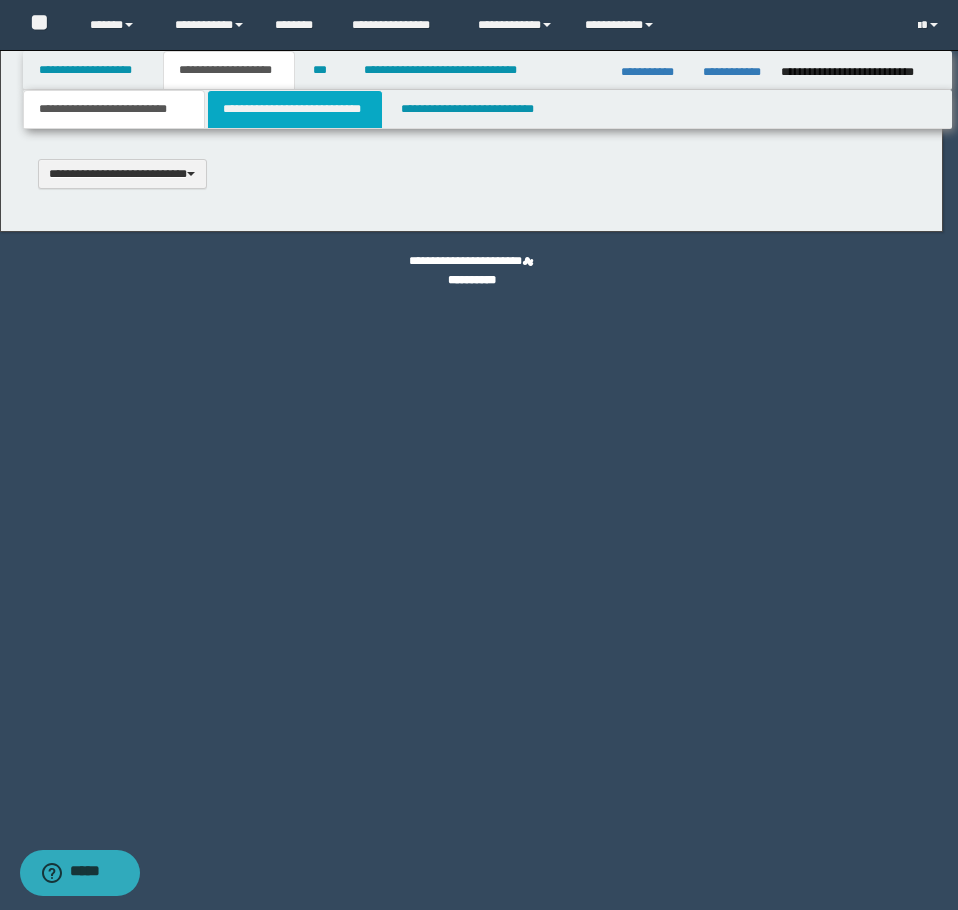 type 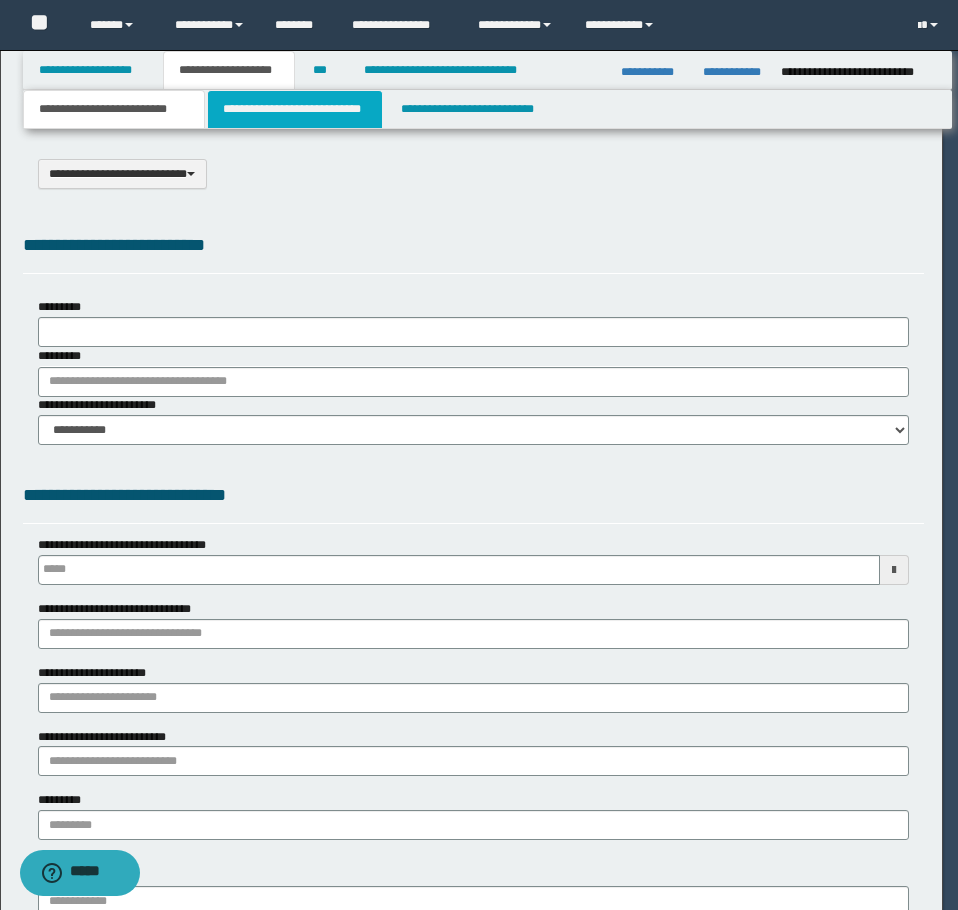 select on "*" 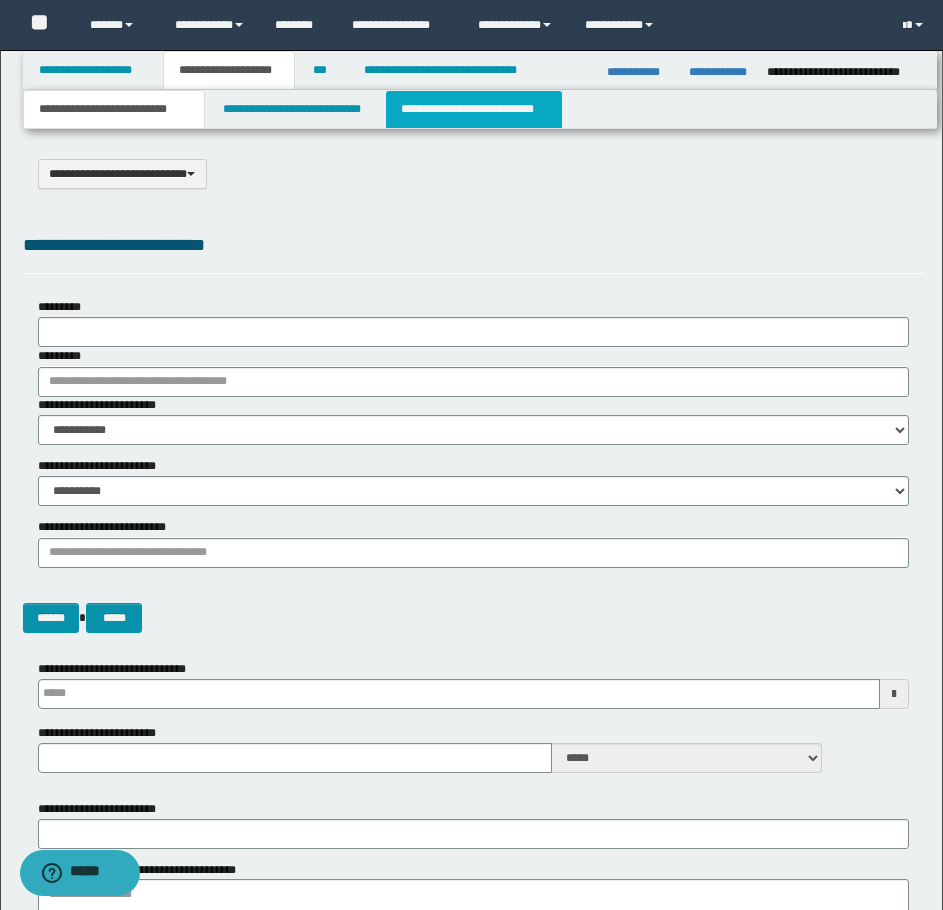 click on "**********" at bounding box center [474, 109] 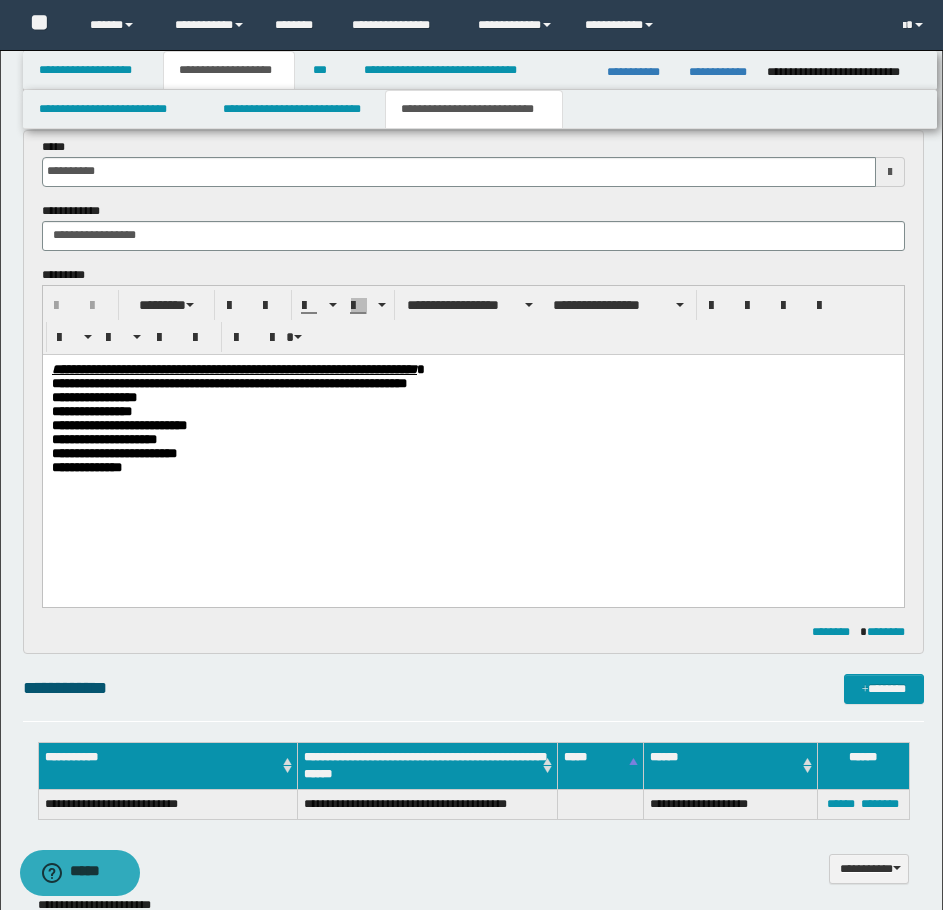 scroll, scrollTop: 1000, scrollLeft: 0, axis: vertical 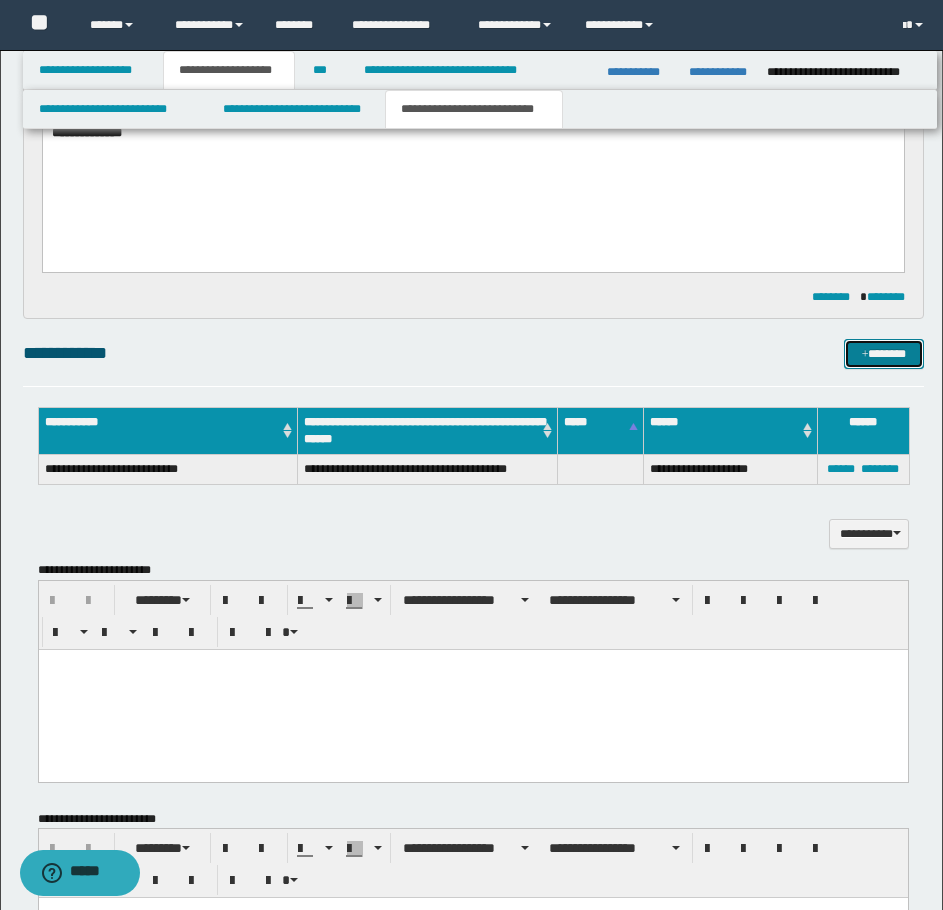 click on "*******" at bounding box center [884, 354] 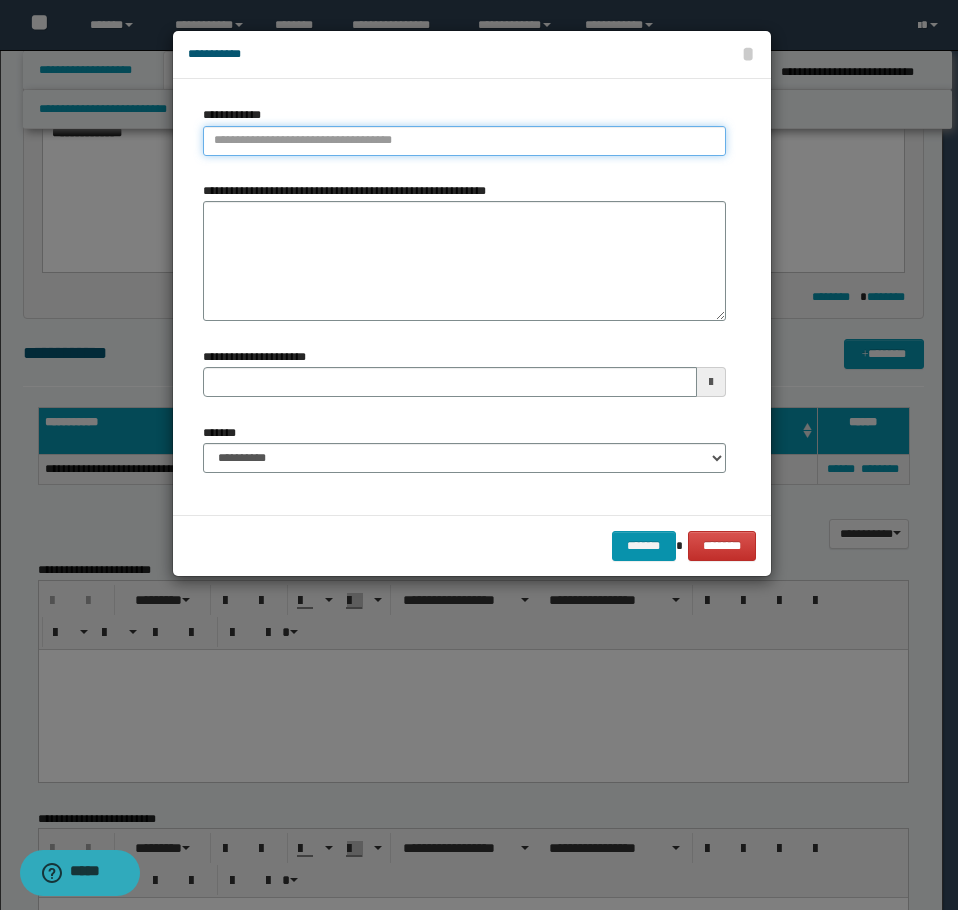 click on "**********" at bounding box center (464, 141) 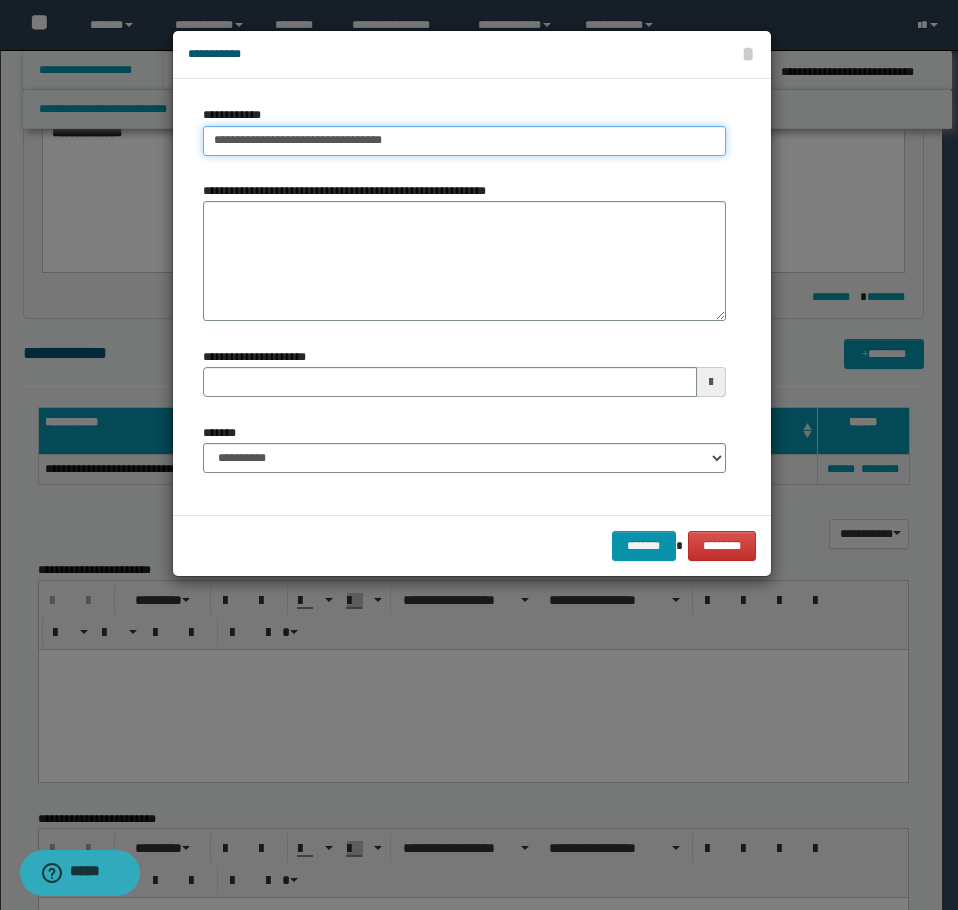 type on "**********" 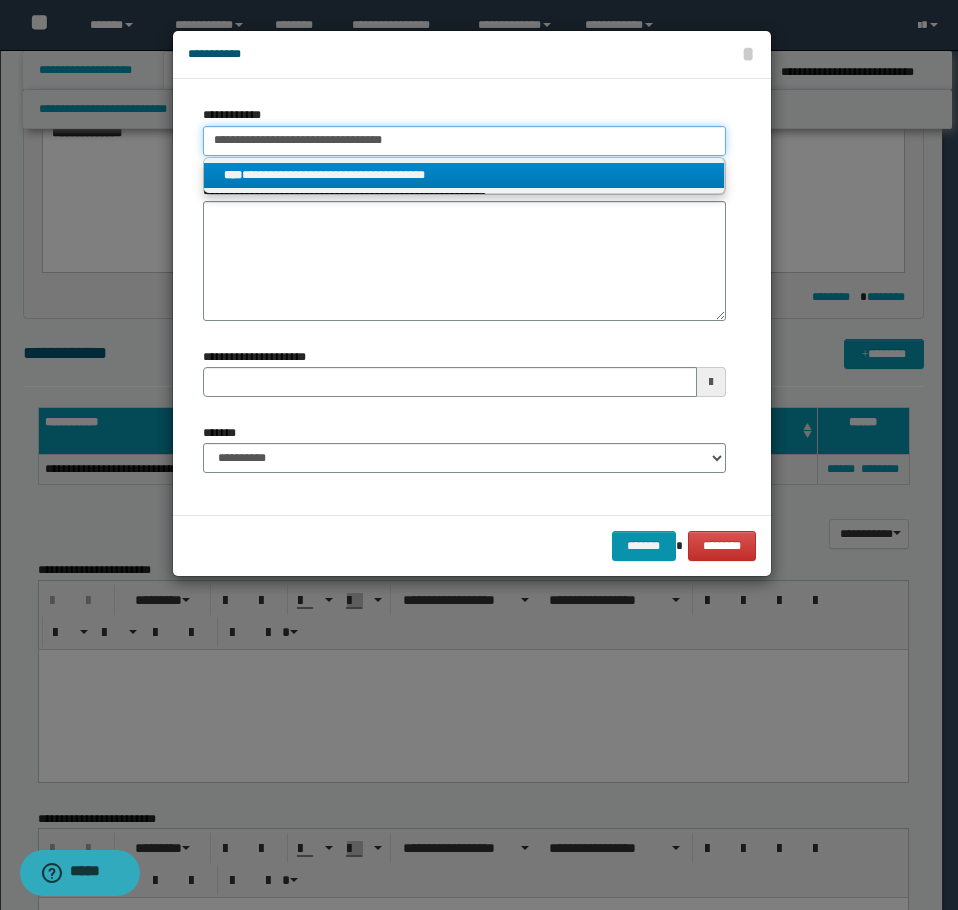 type on "**********" 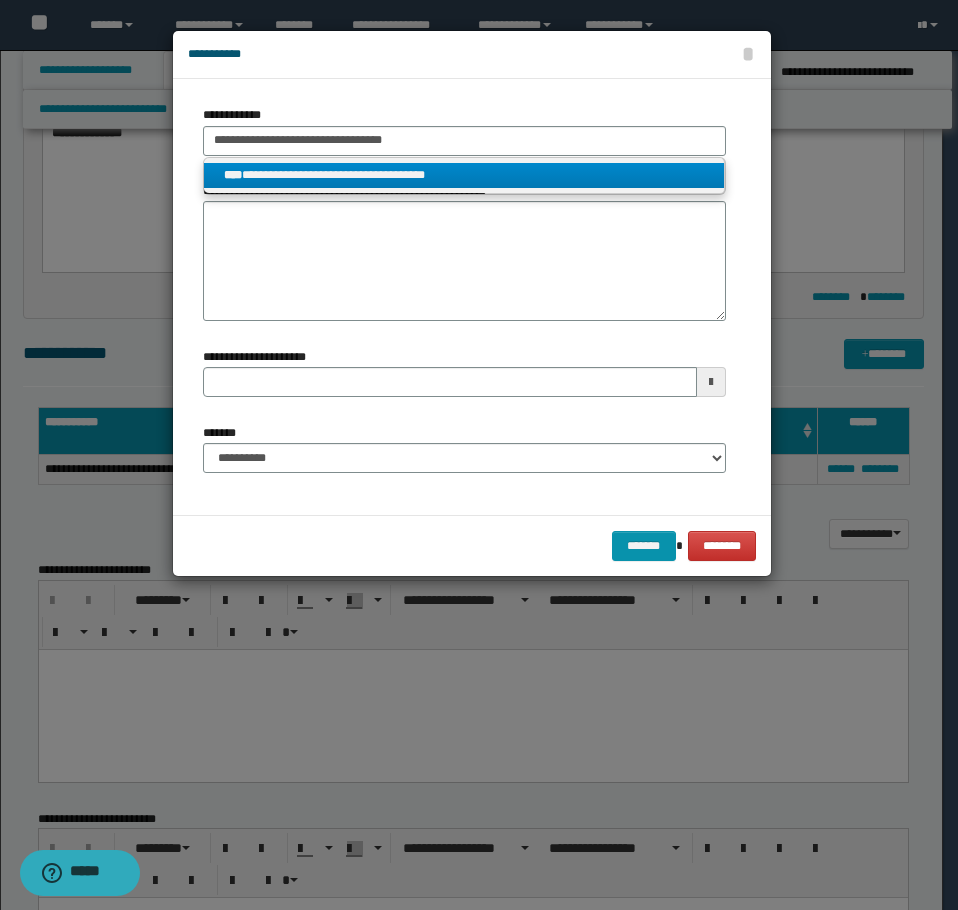 click on "**********" at bounding box center (464, 175) 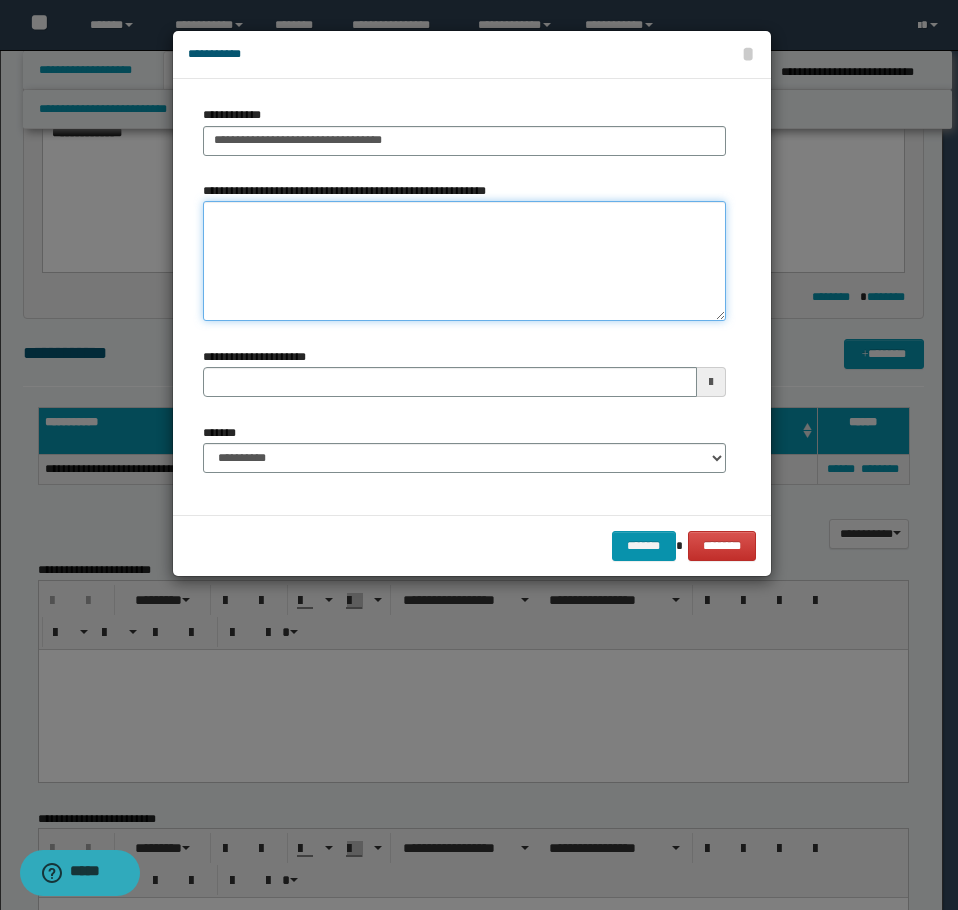 type 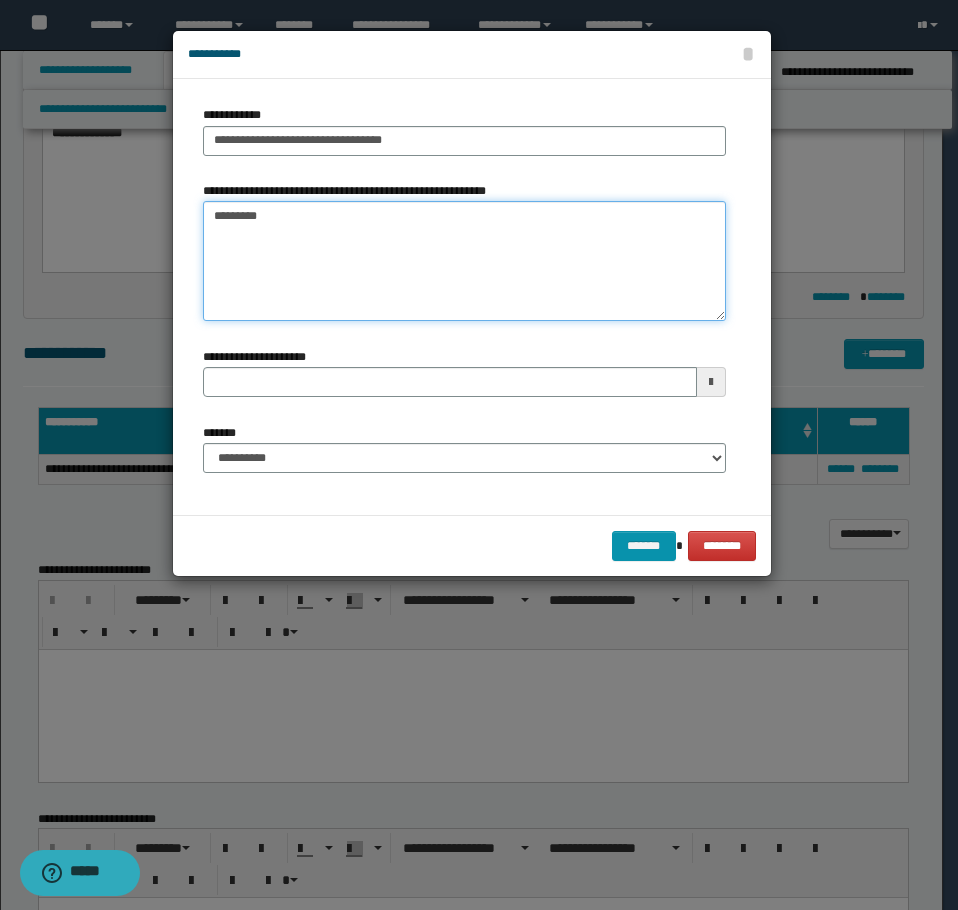 type 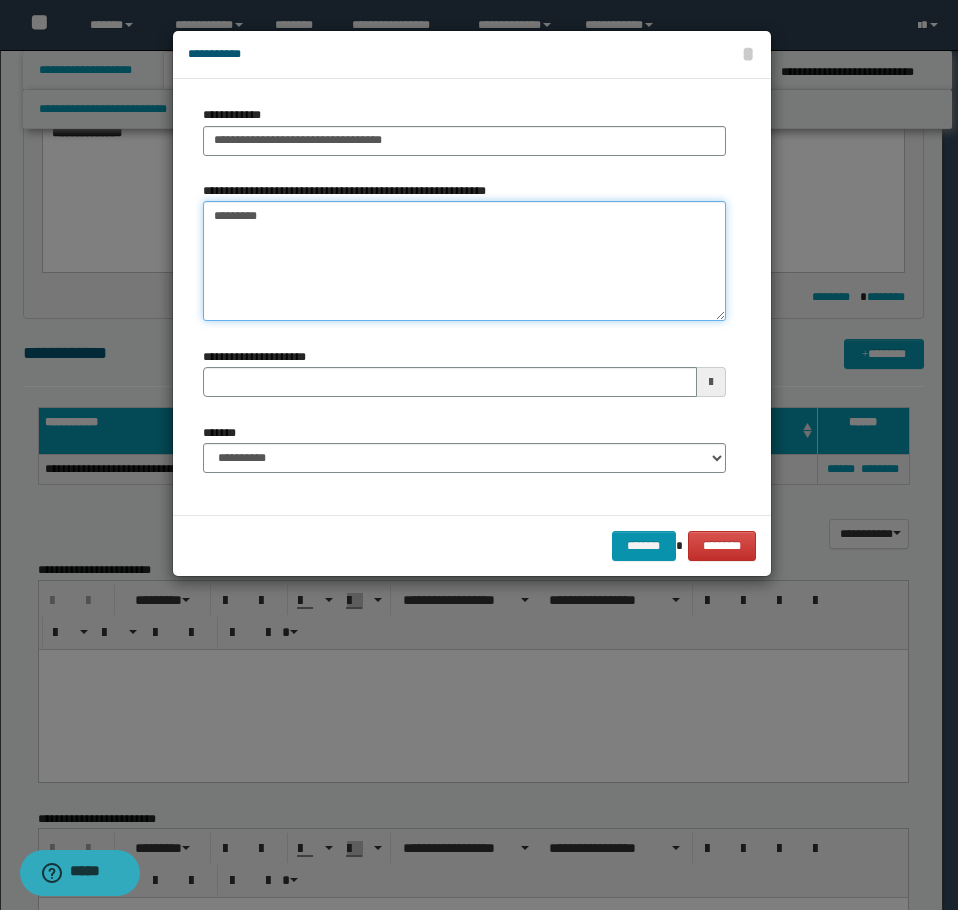 type on "*********" 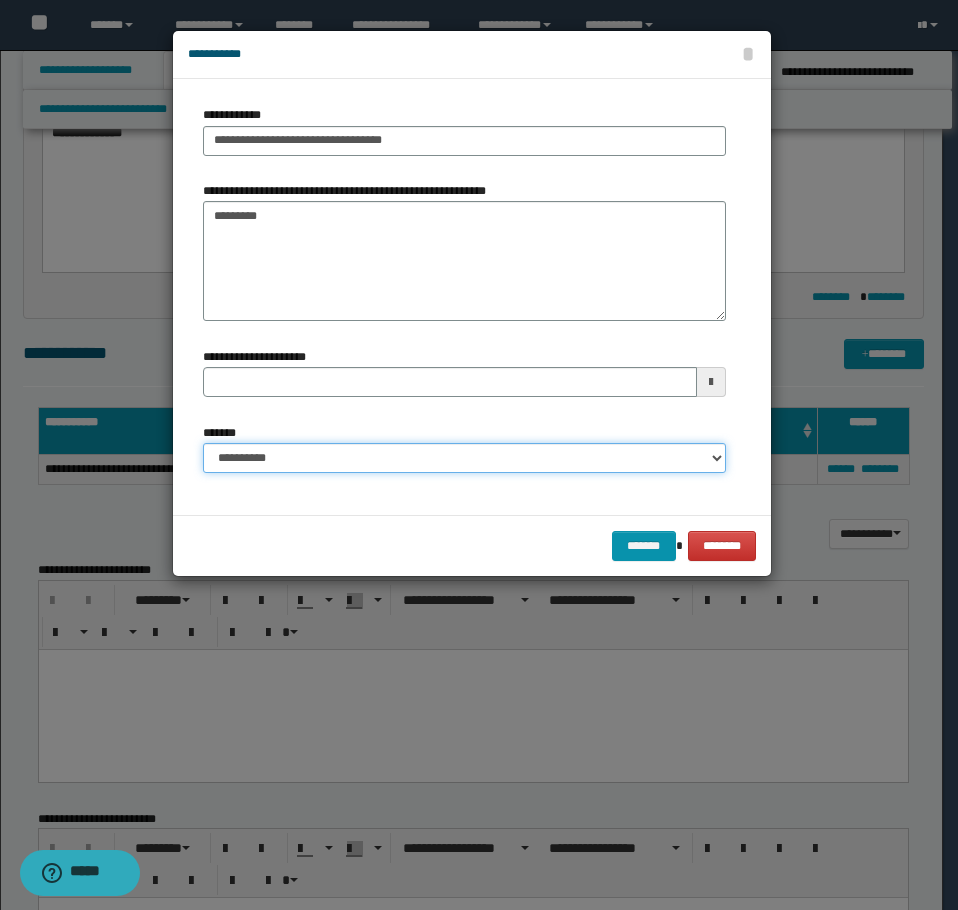 click on "**********" at bounding box center (464, 458) 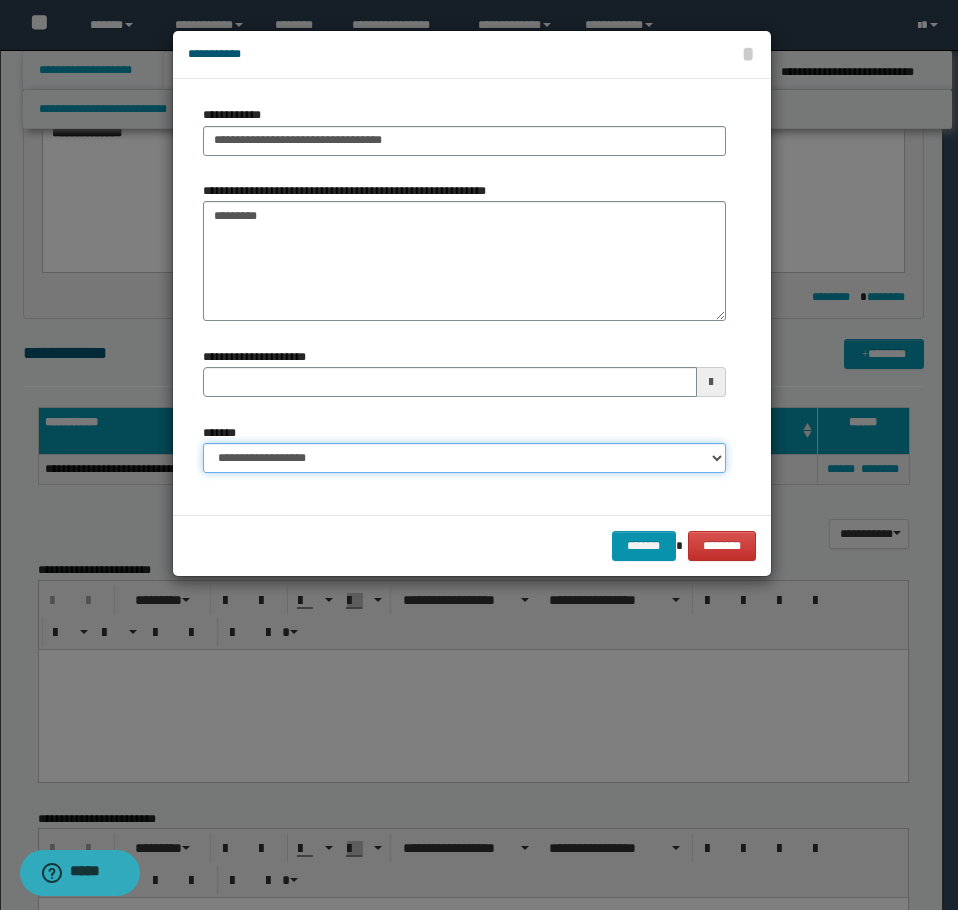 click on "**********" at bounding box center [464, 458] 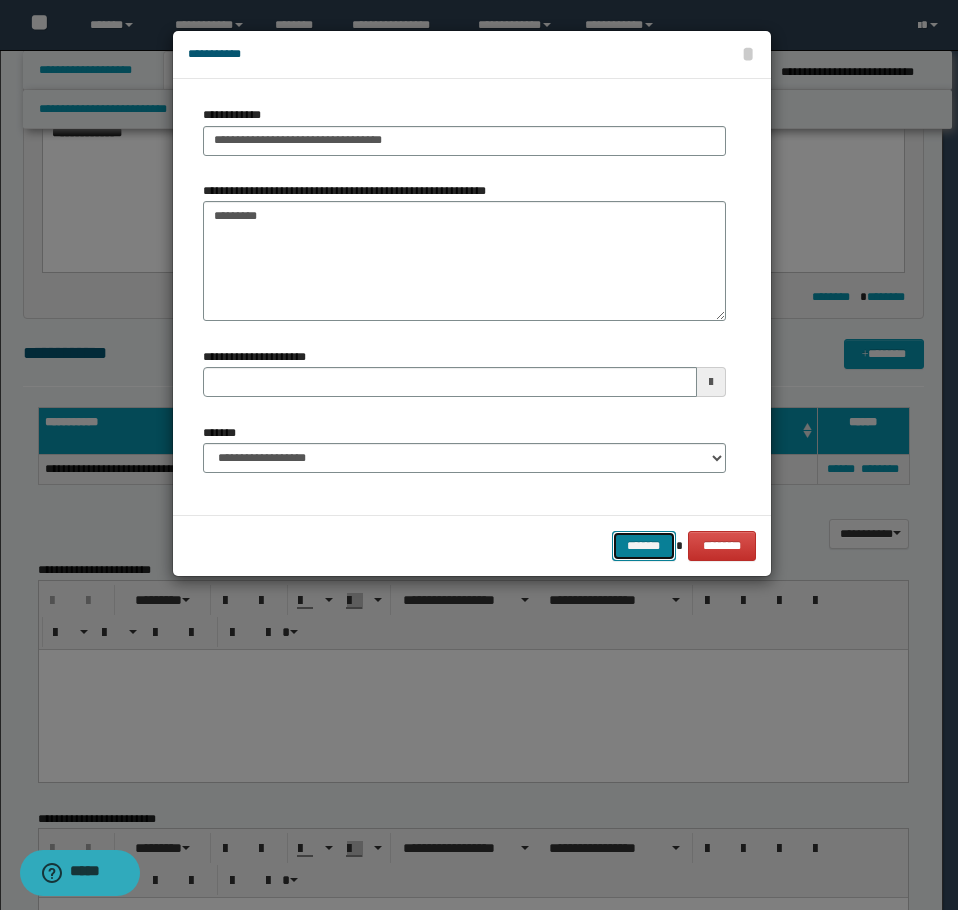 click on "*******" at bounding box center [644, 546] 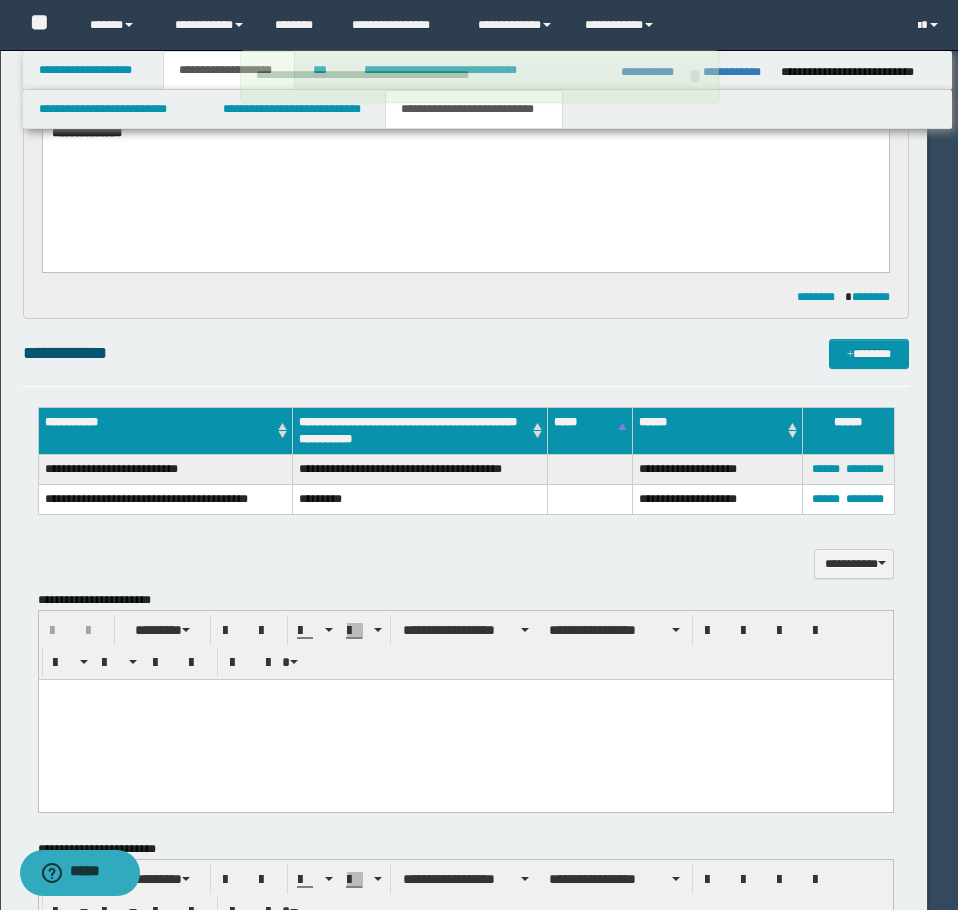 type 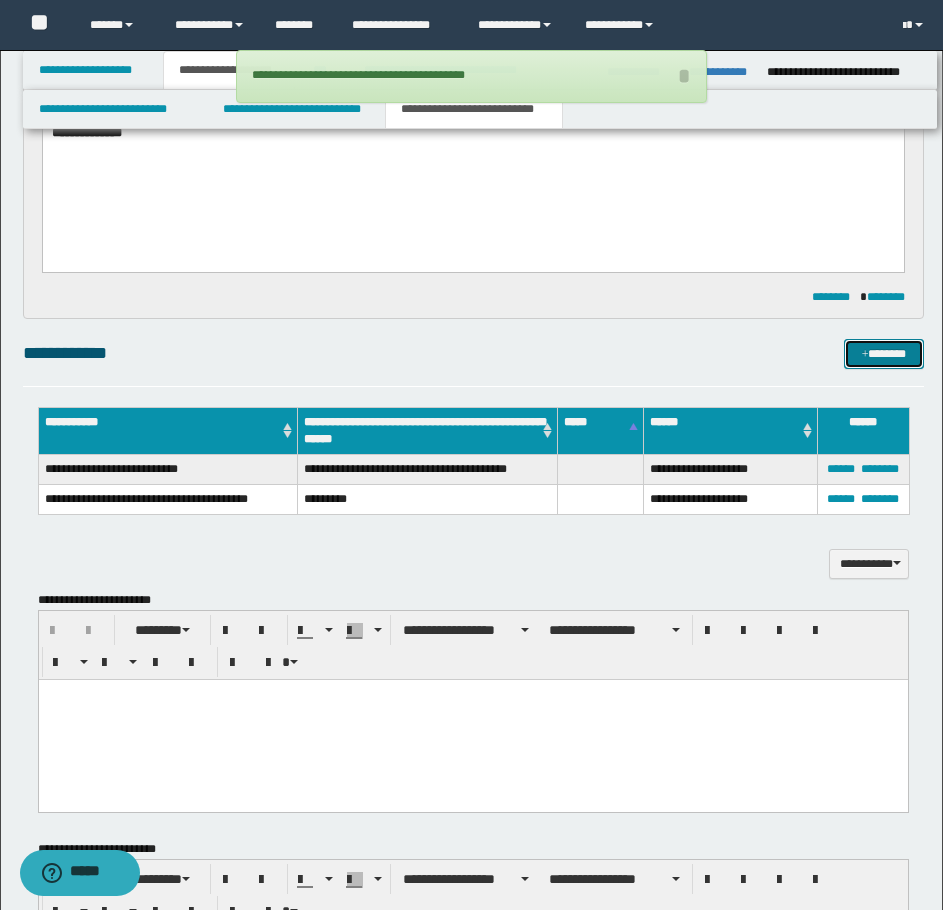 click on "*******" at bounding box center [884, 354] 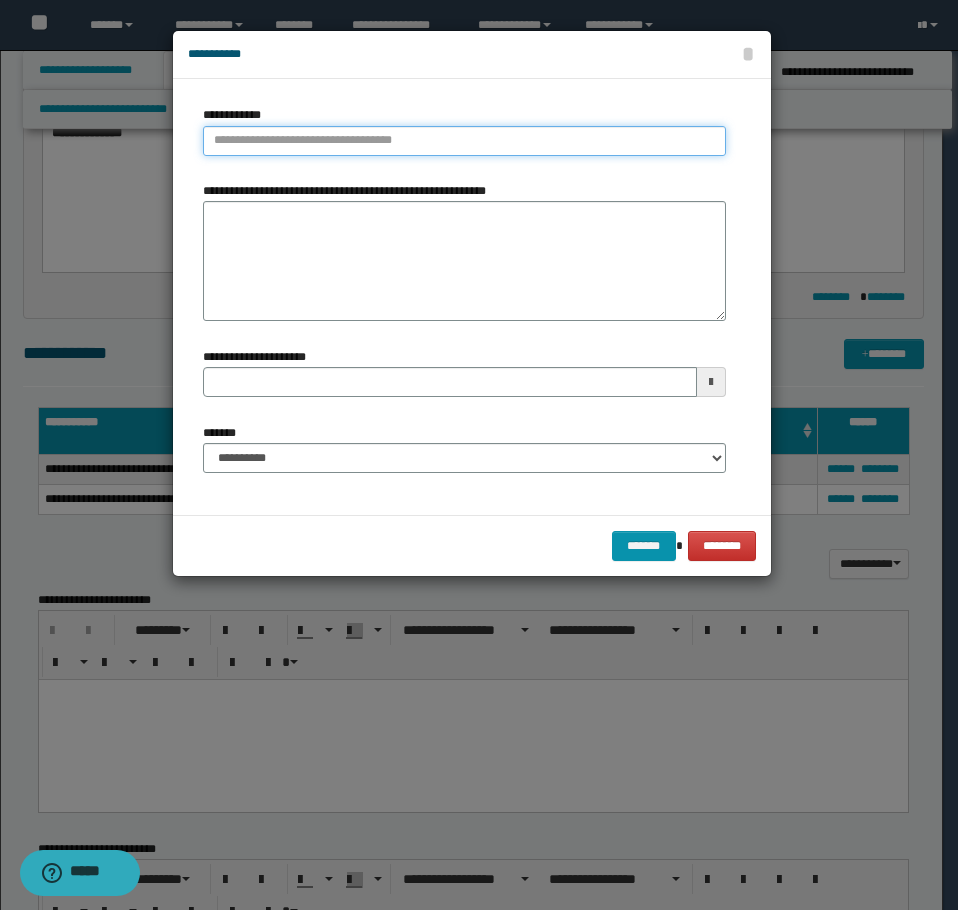 type on "**********" 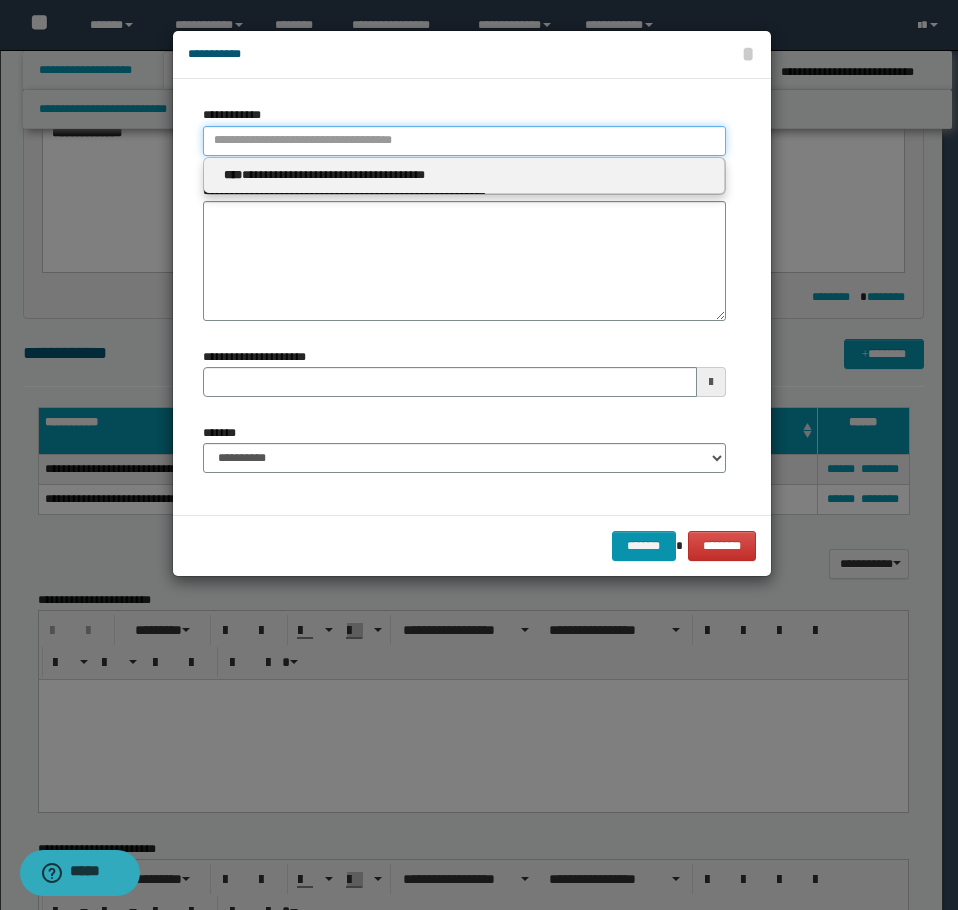 click on "**********" at bounding box center [464, 141] 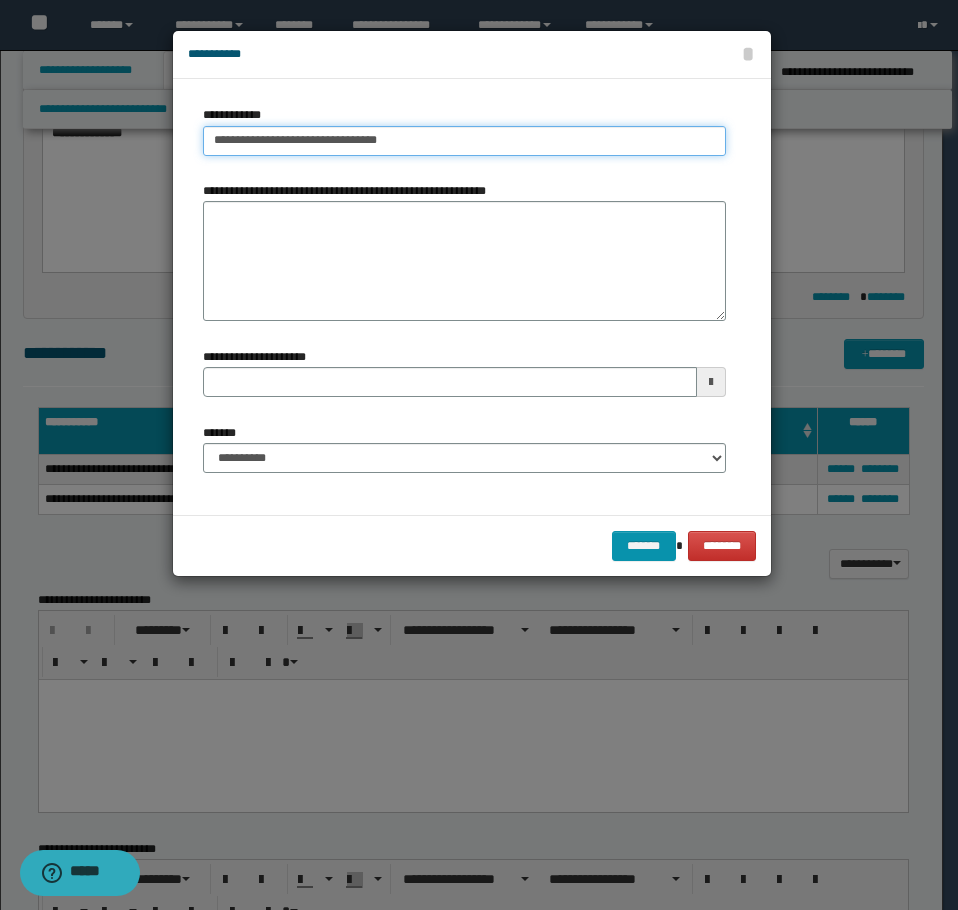 type on "**********" 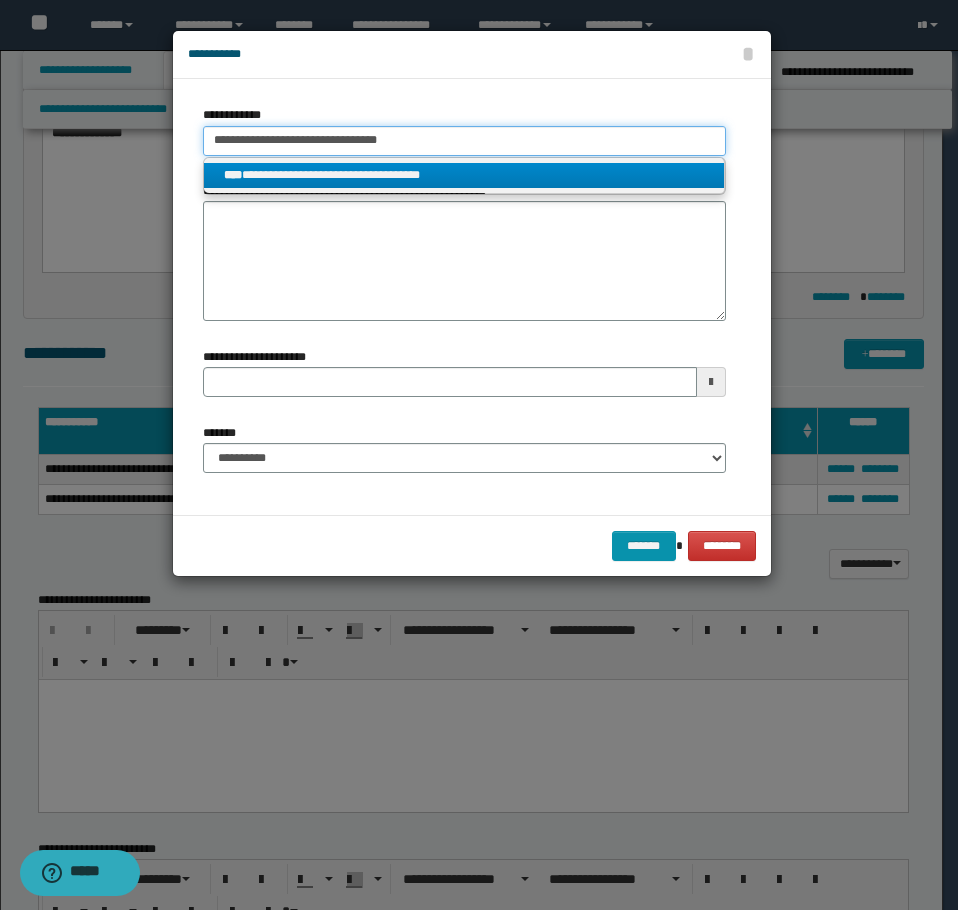 type on "**********" 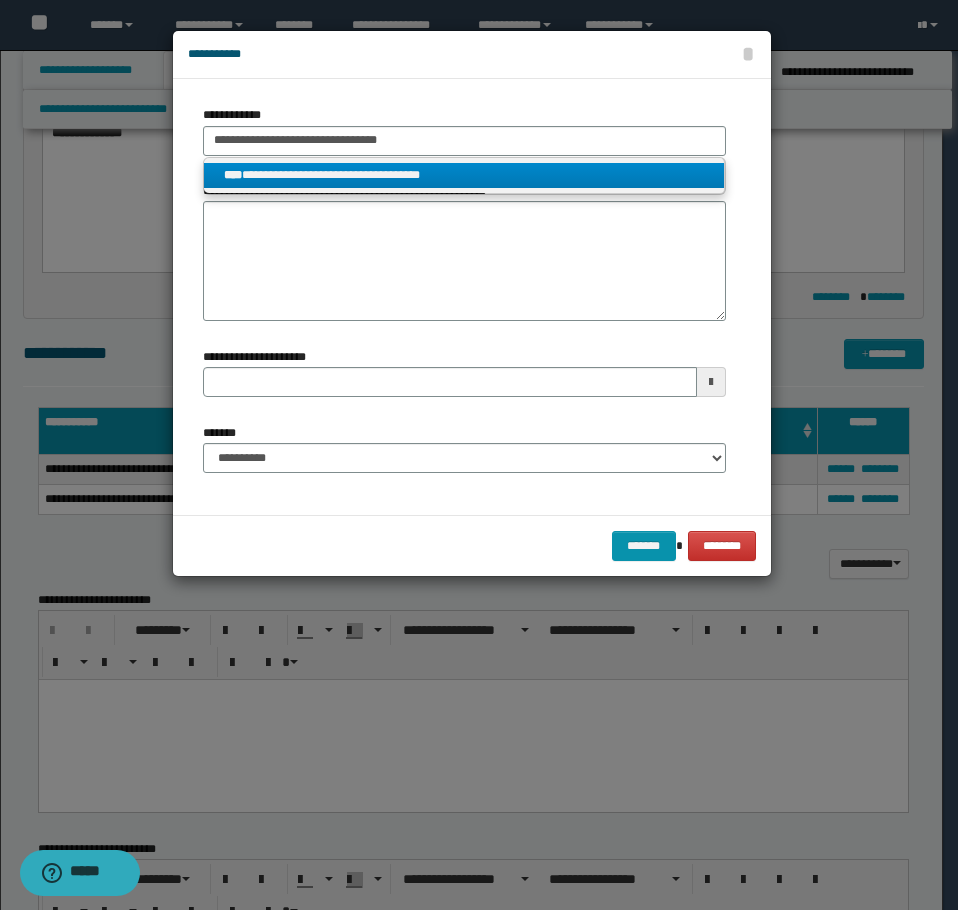 click on "**********" at bounding box center (464, 175) 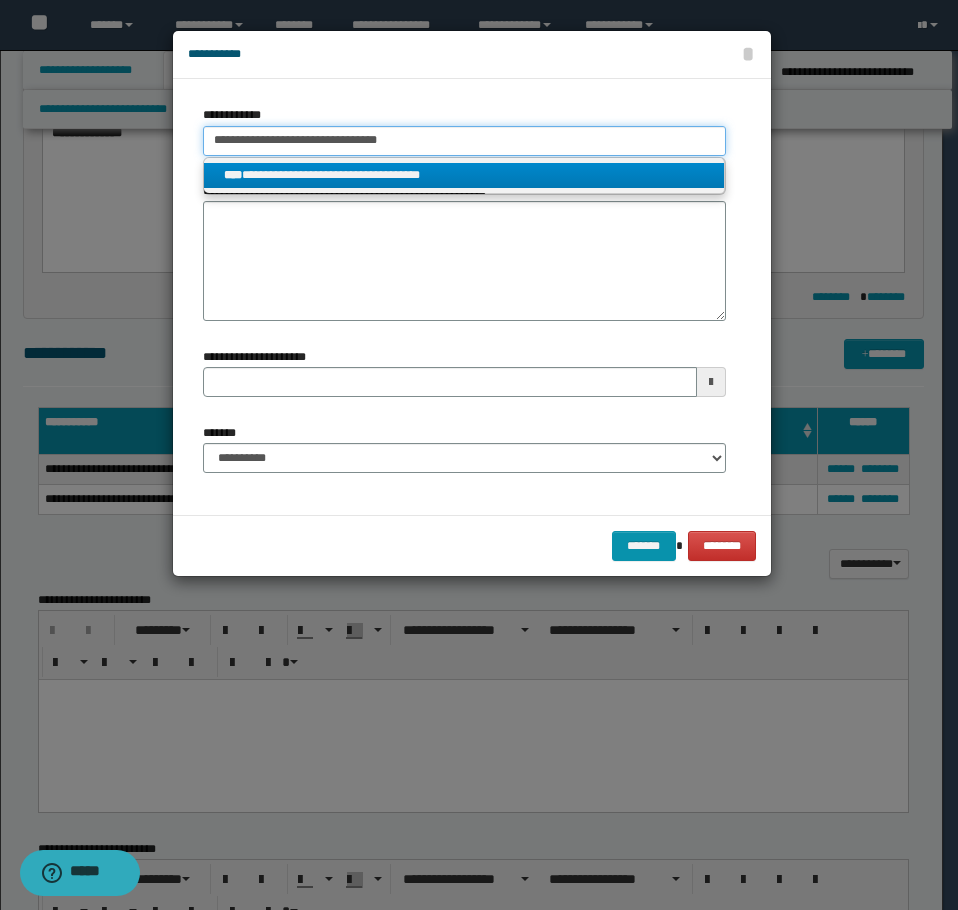 type 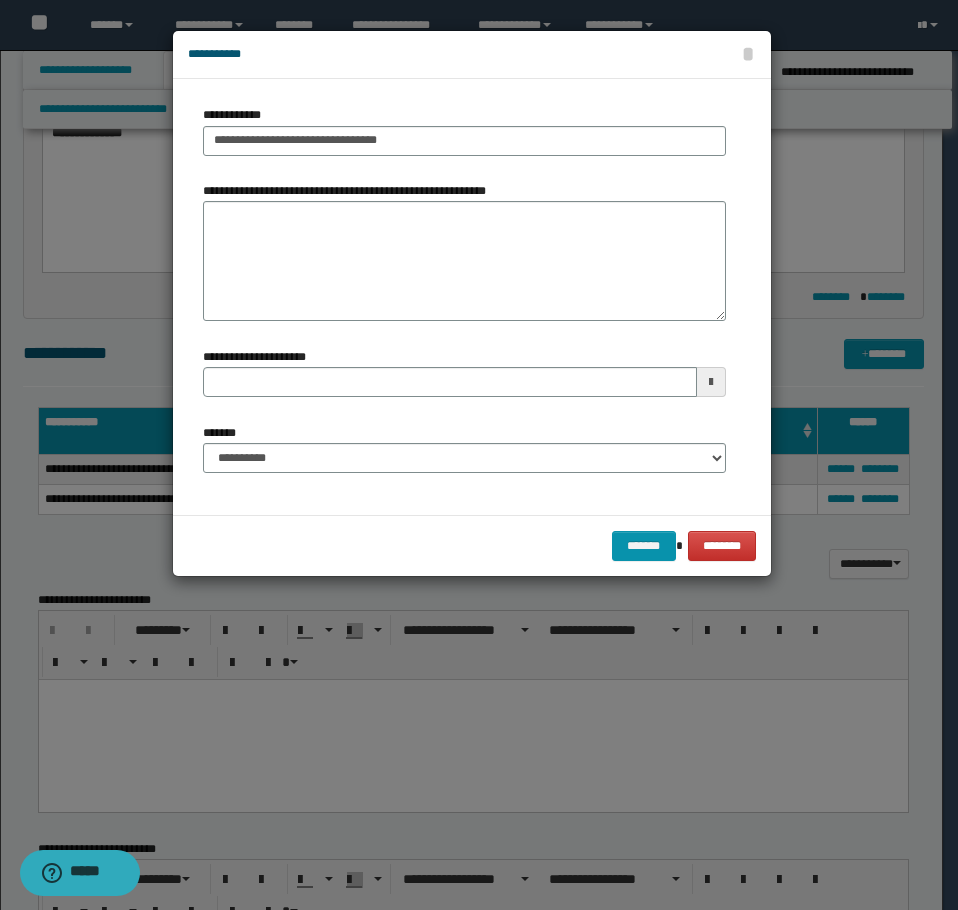type 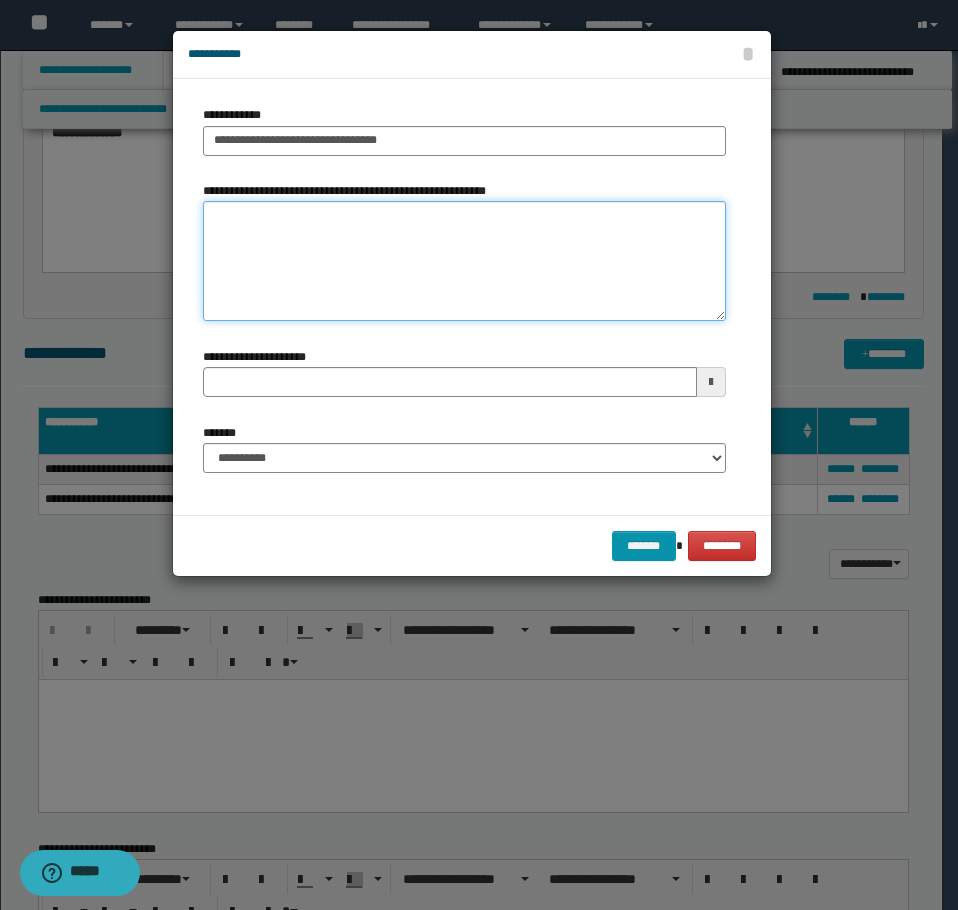 type 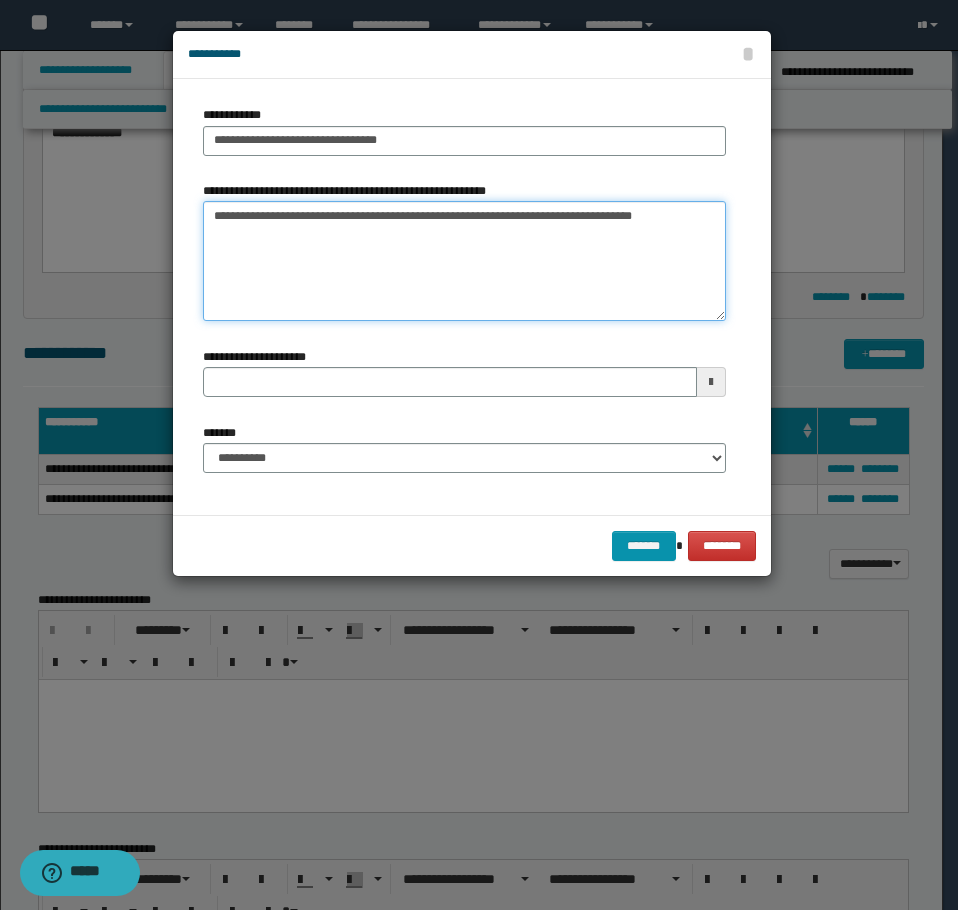 type 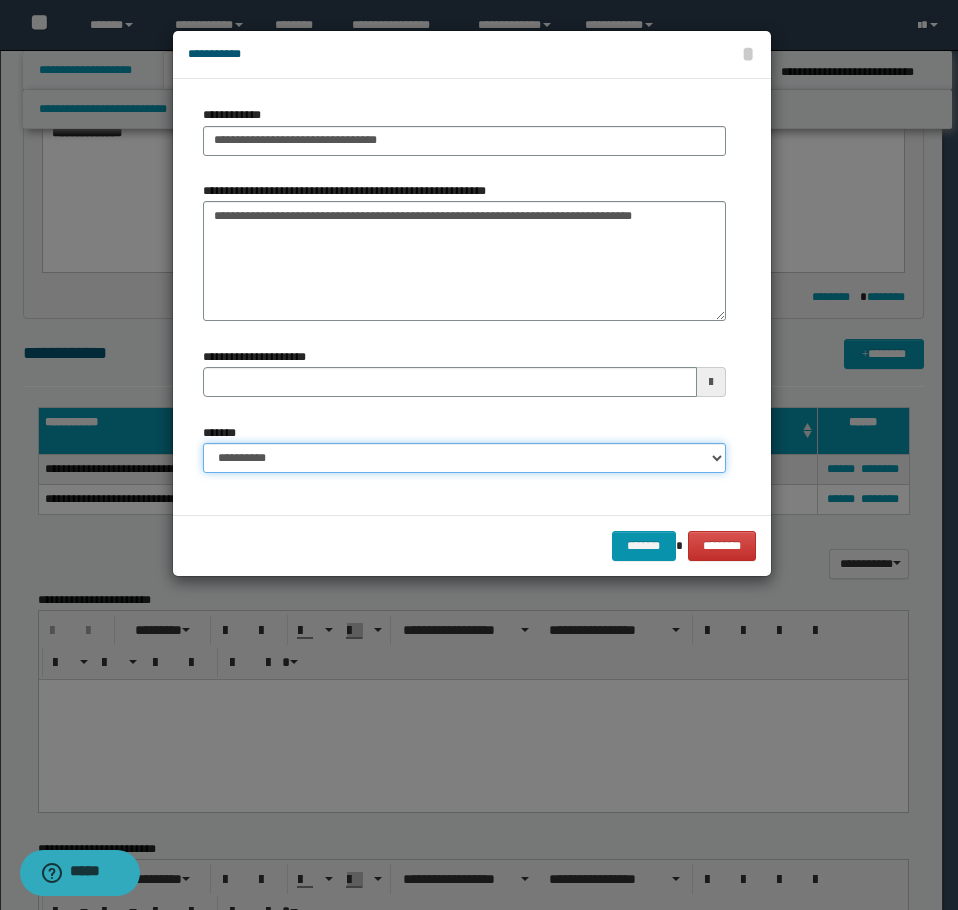 click on "**********" at bounding box center [464, 458] 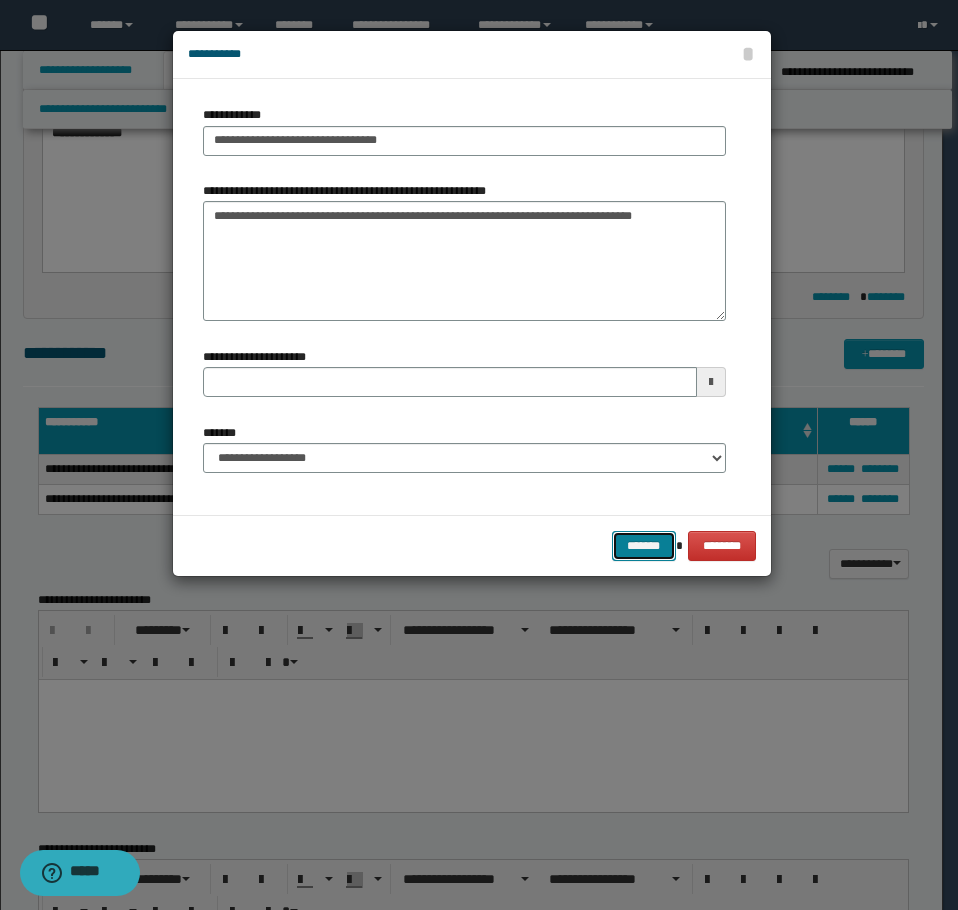 click on "*******" at bounding box center (644, 546) 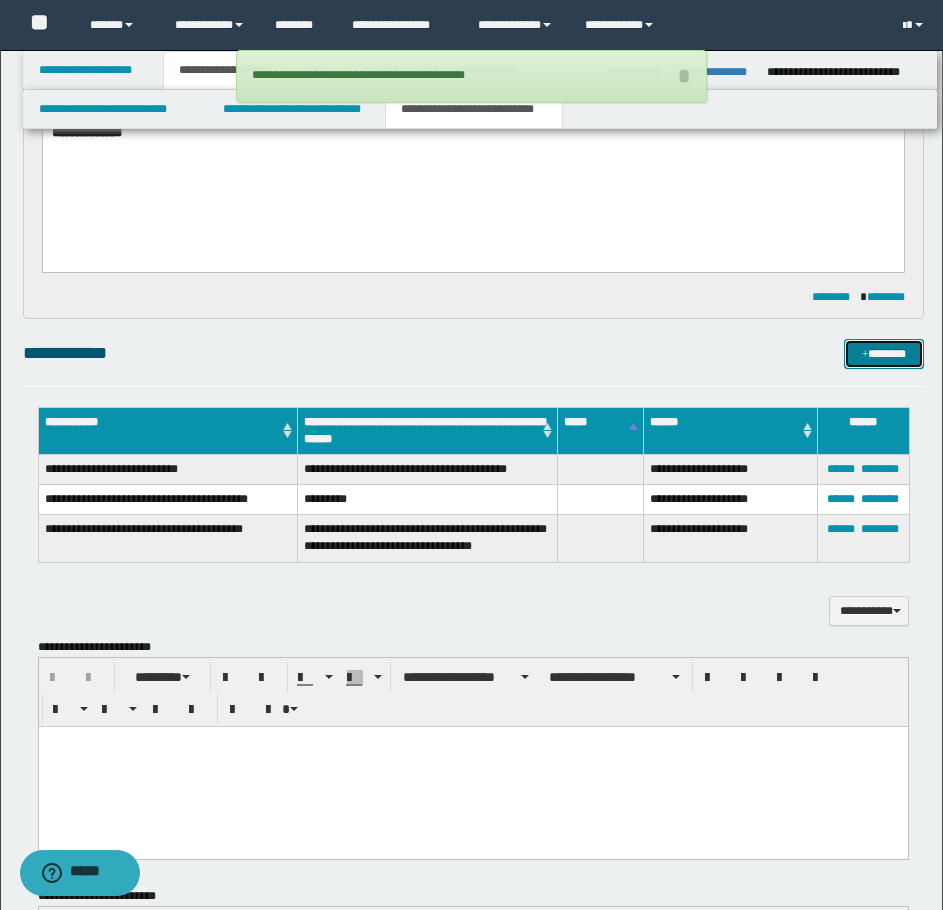 click on "*******" at bounding box center [884, 354] 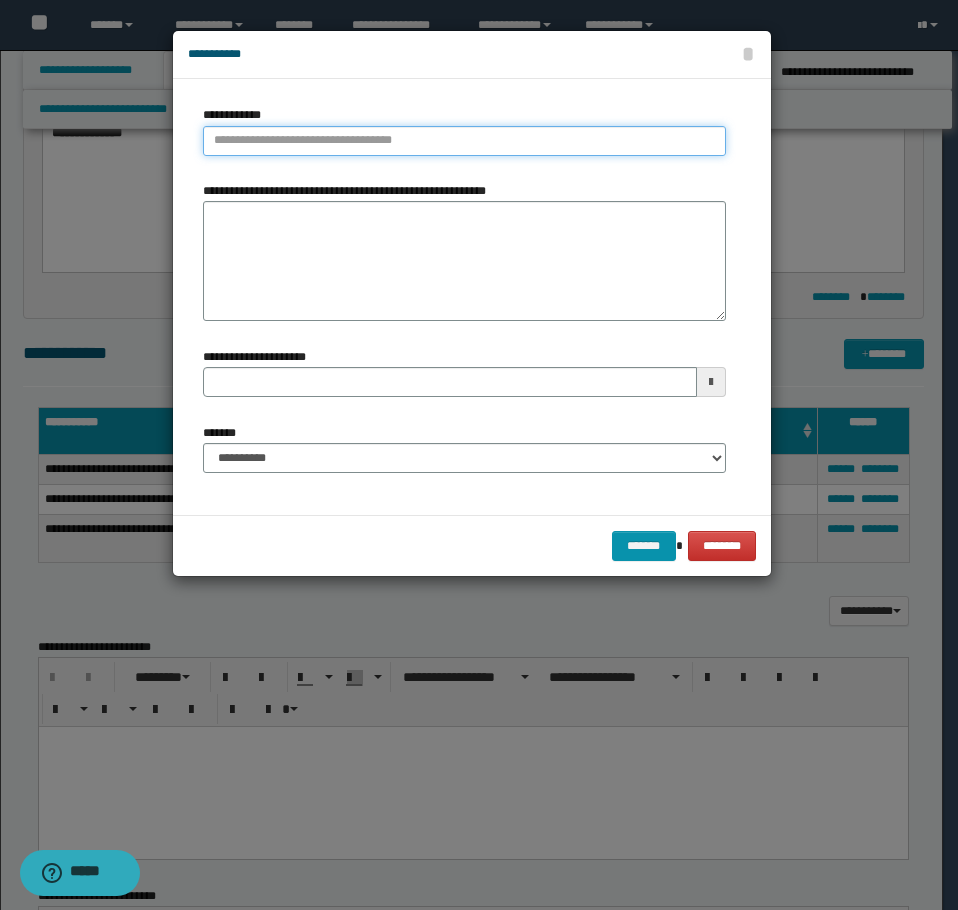 type on "**********" 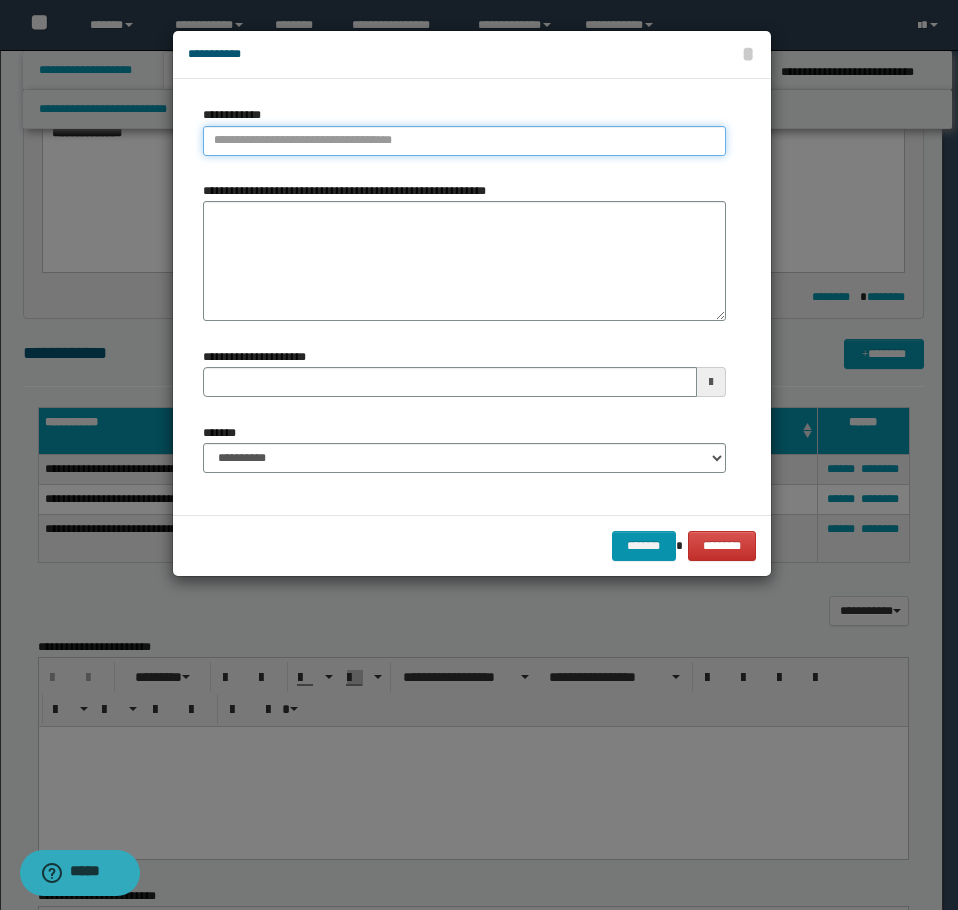 click on "**********" at bounding box center (464, 141) 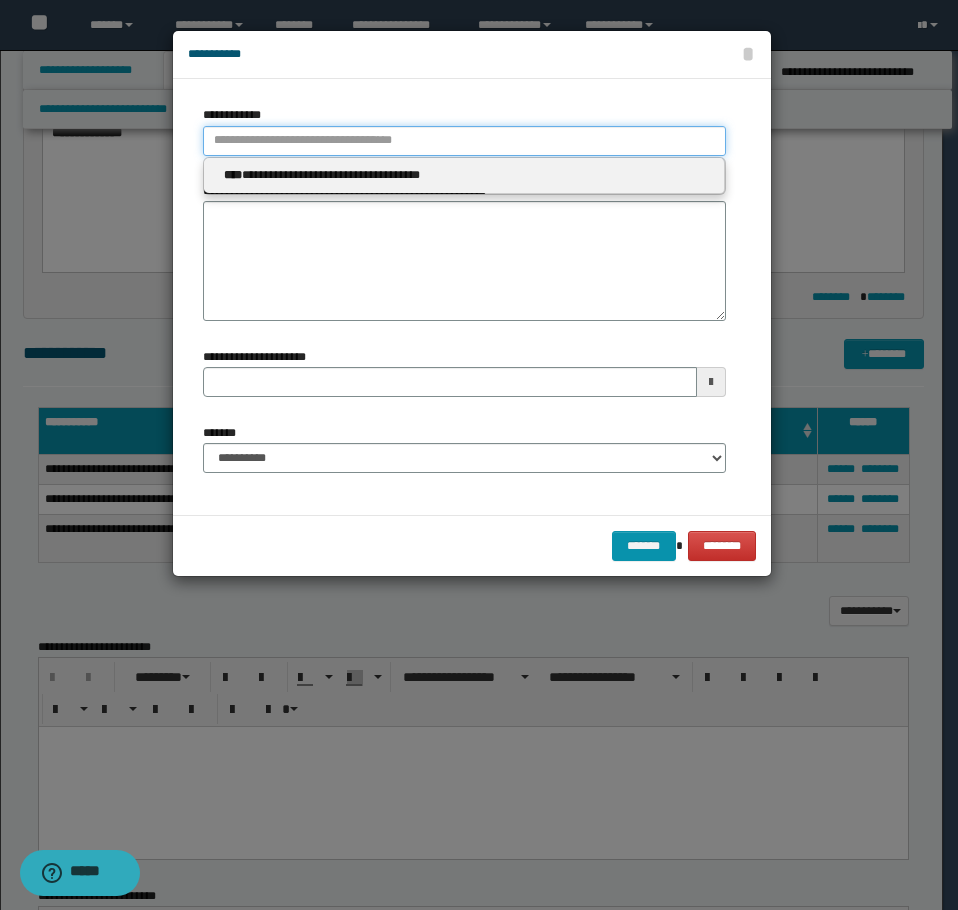 paste on "**********" 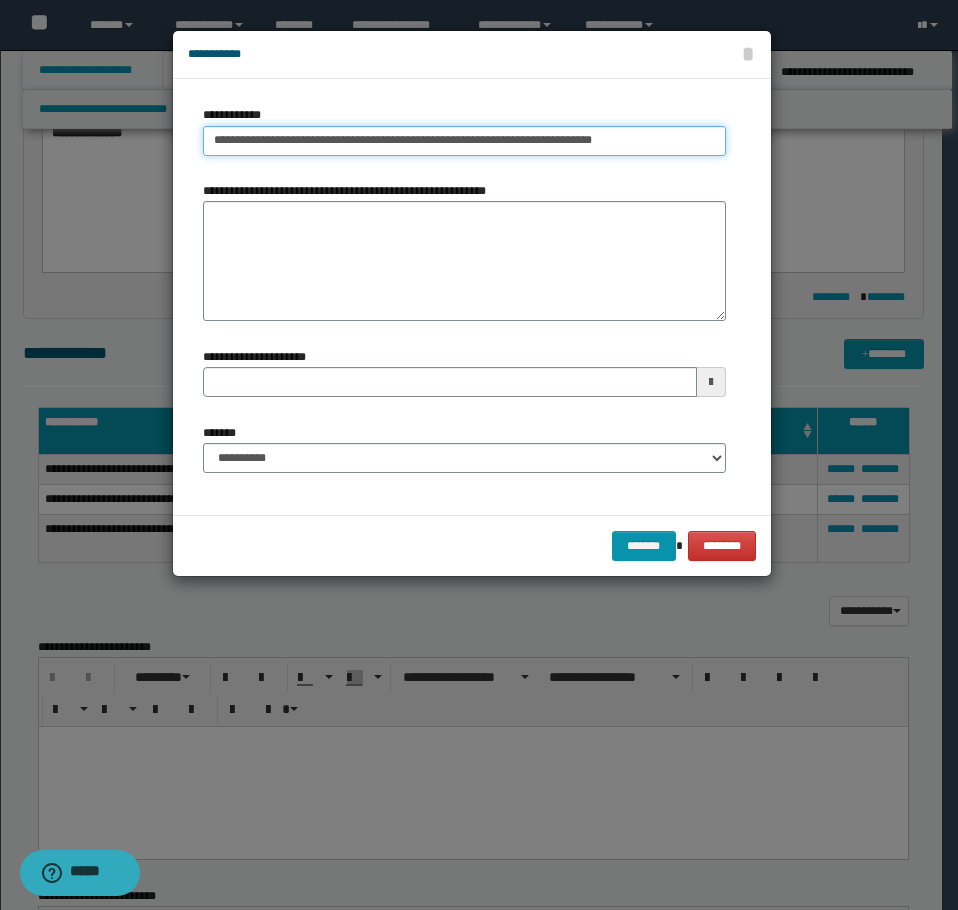 type on "**********" 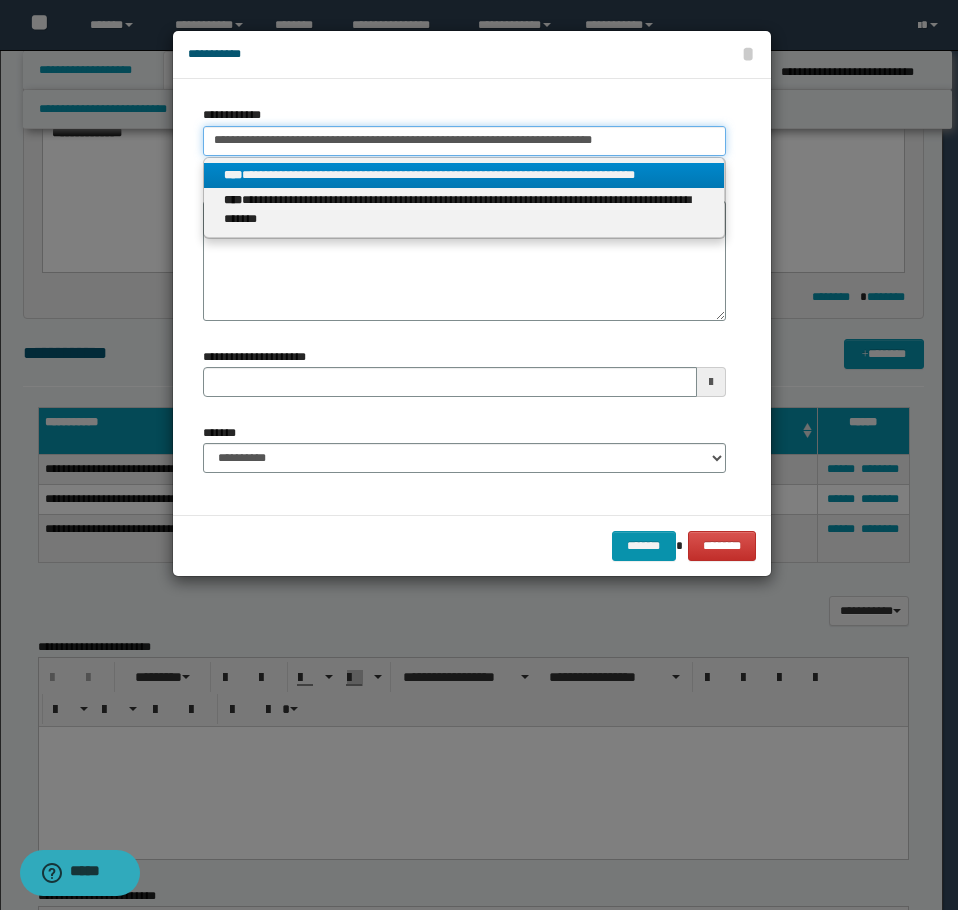 type on "**********" 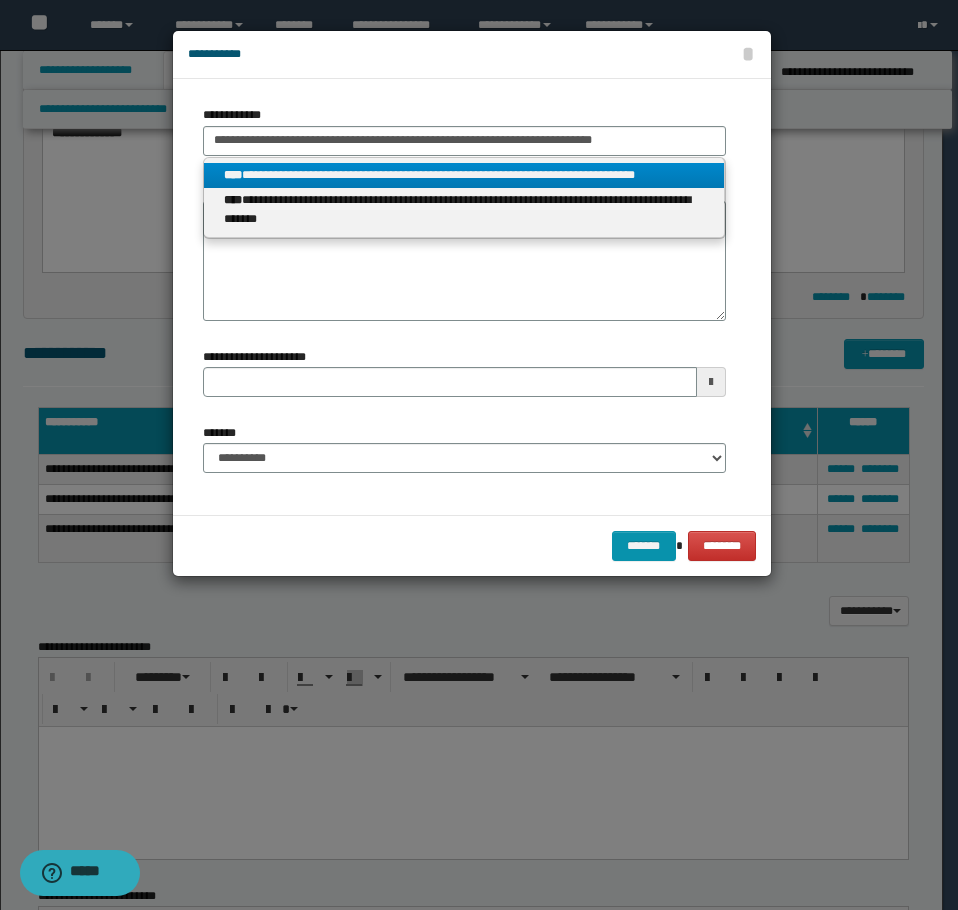 click on "**********" at bounding box center (464, 175) 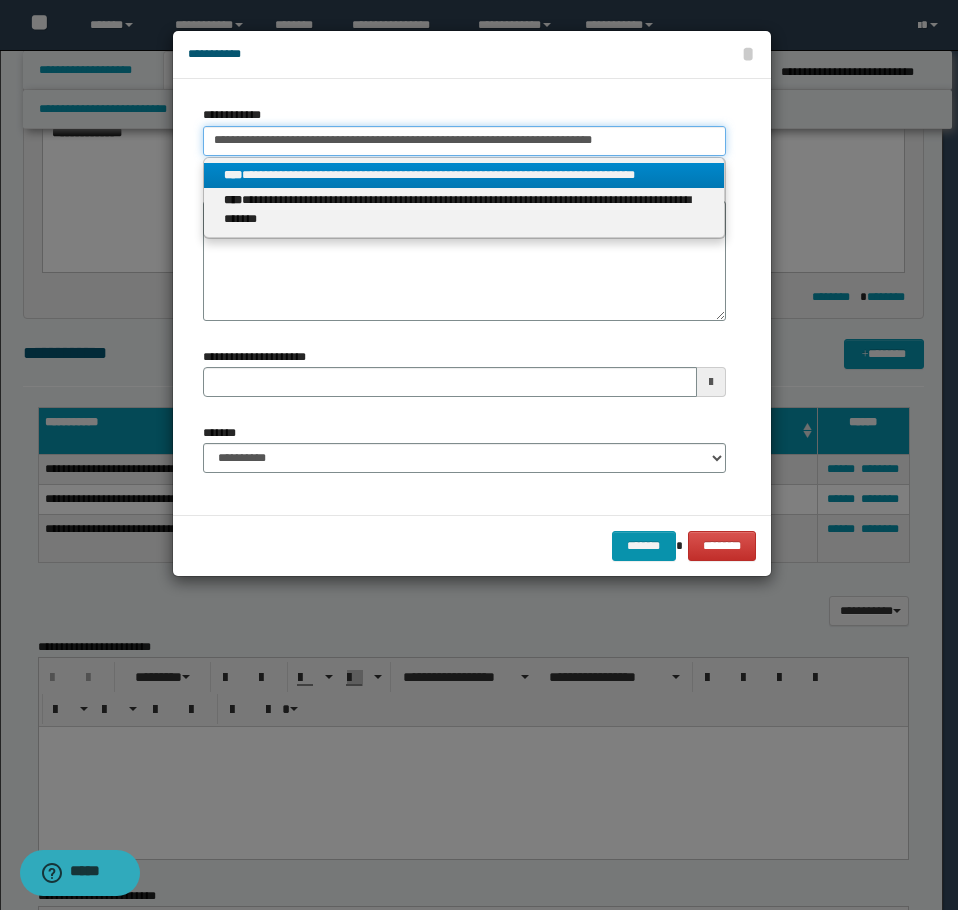 type 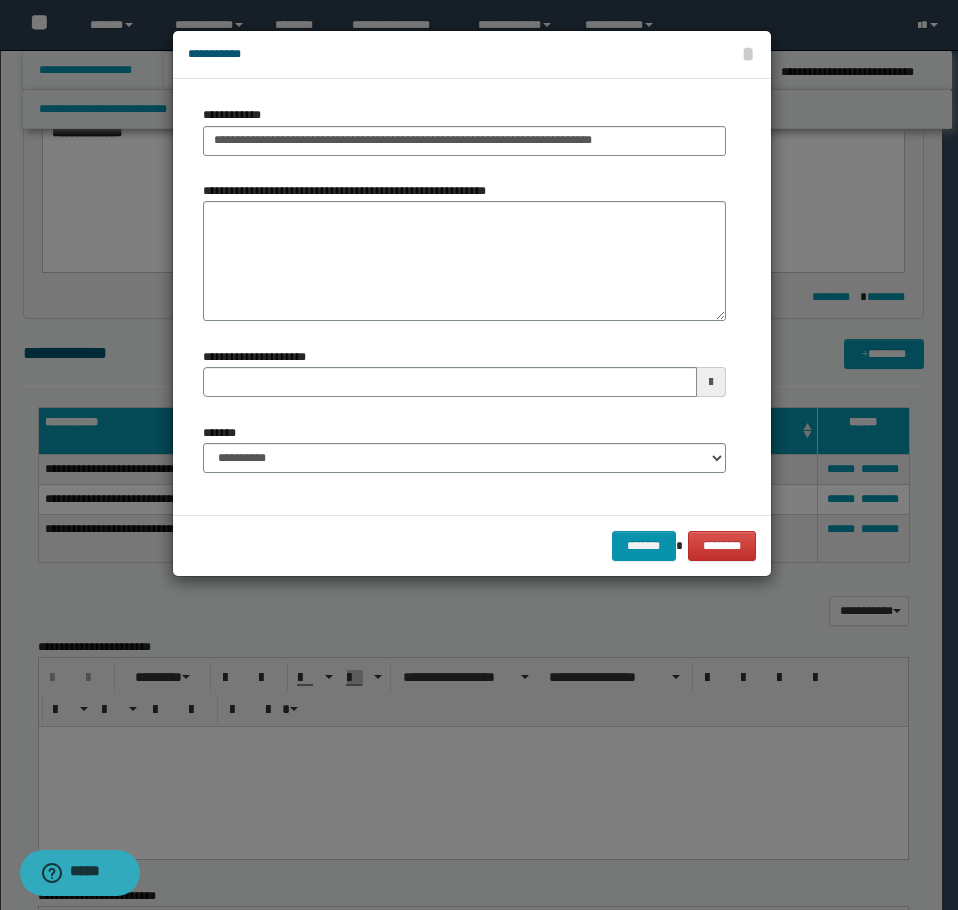 type 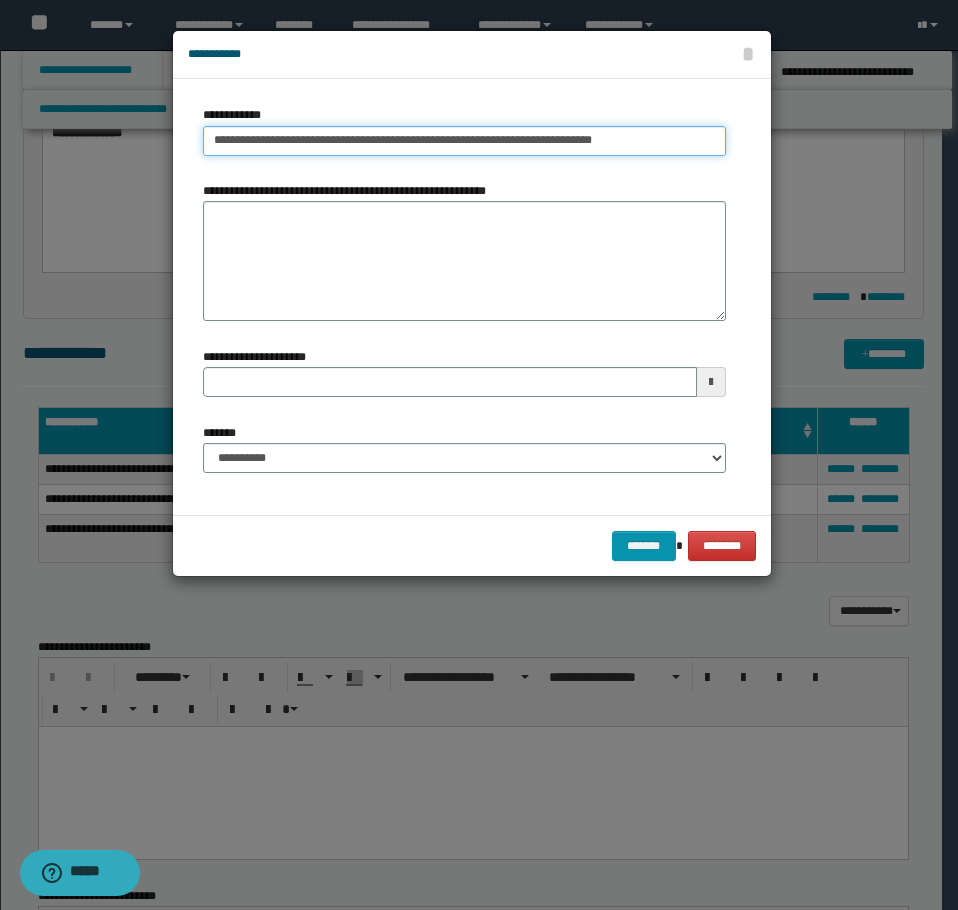 type on "**********" 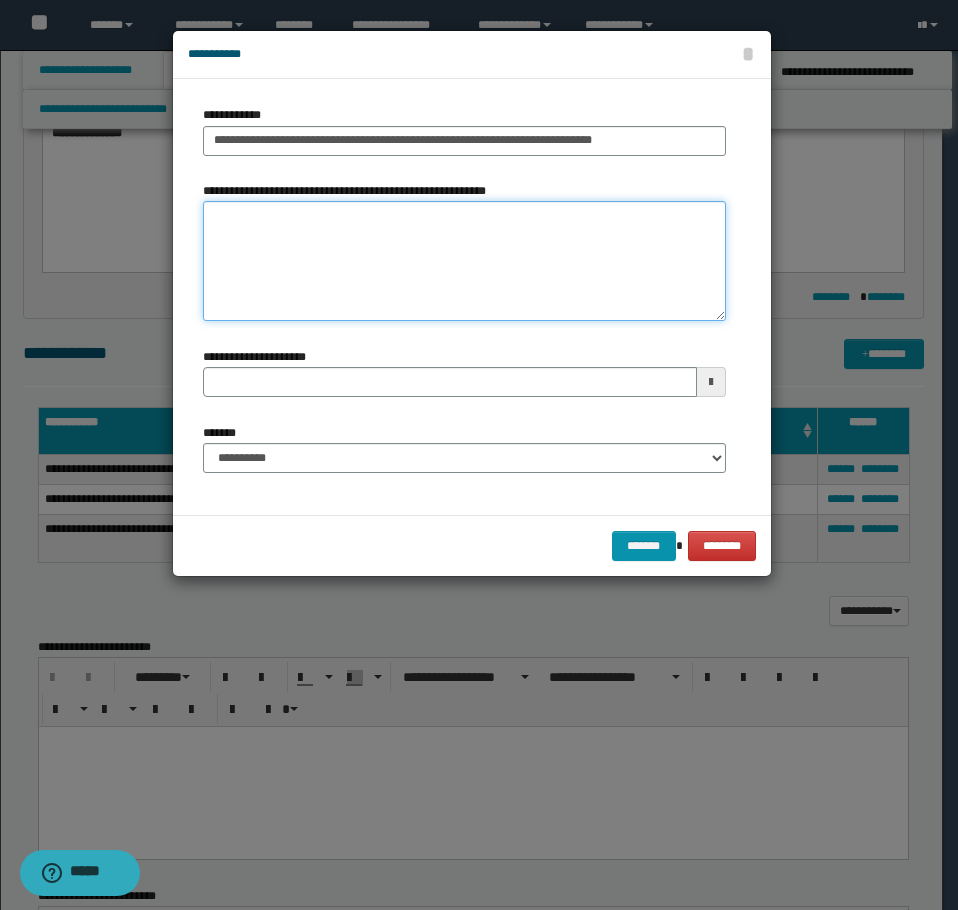 type 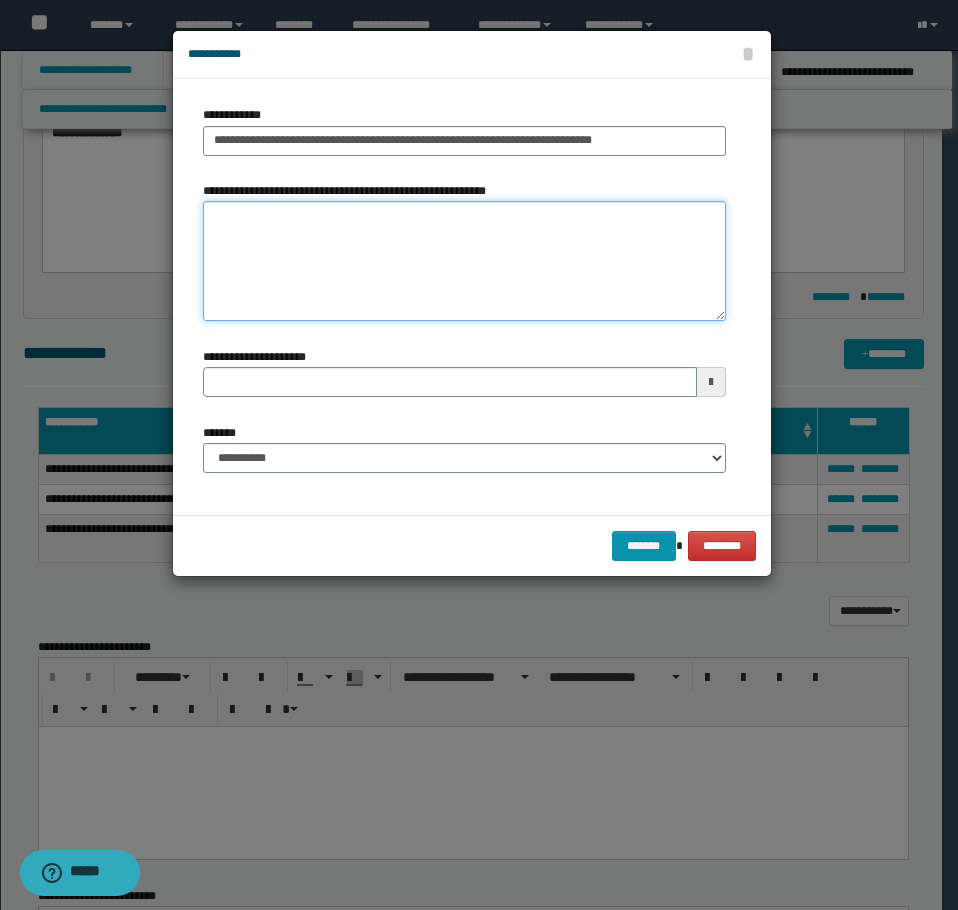 click on "**********" at bounding box center (464, 261) 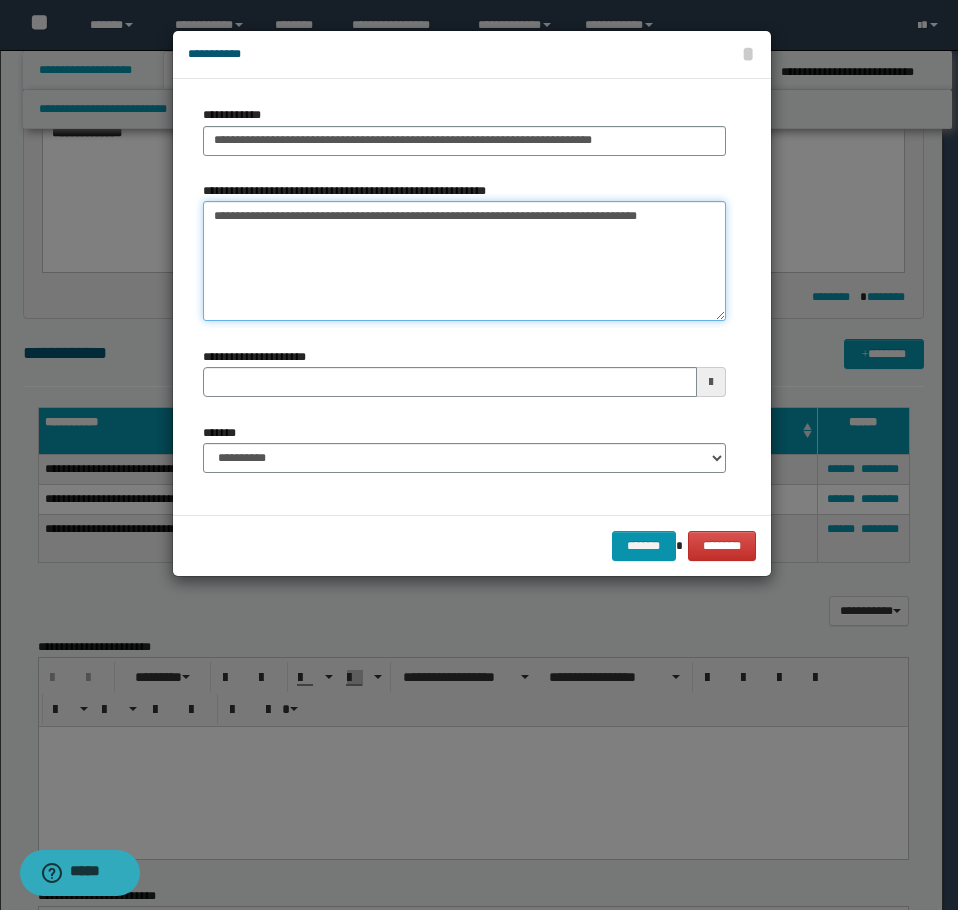 drag, startPoint x: 599, startPoint y: 214, endPoint x: -1, endPoint y: 222, distance: 600.05334 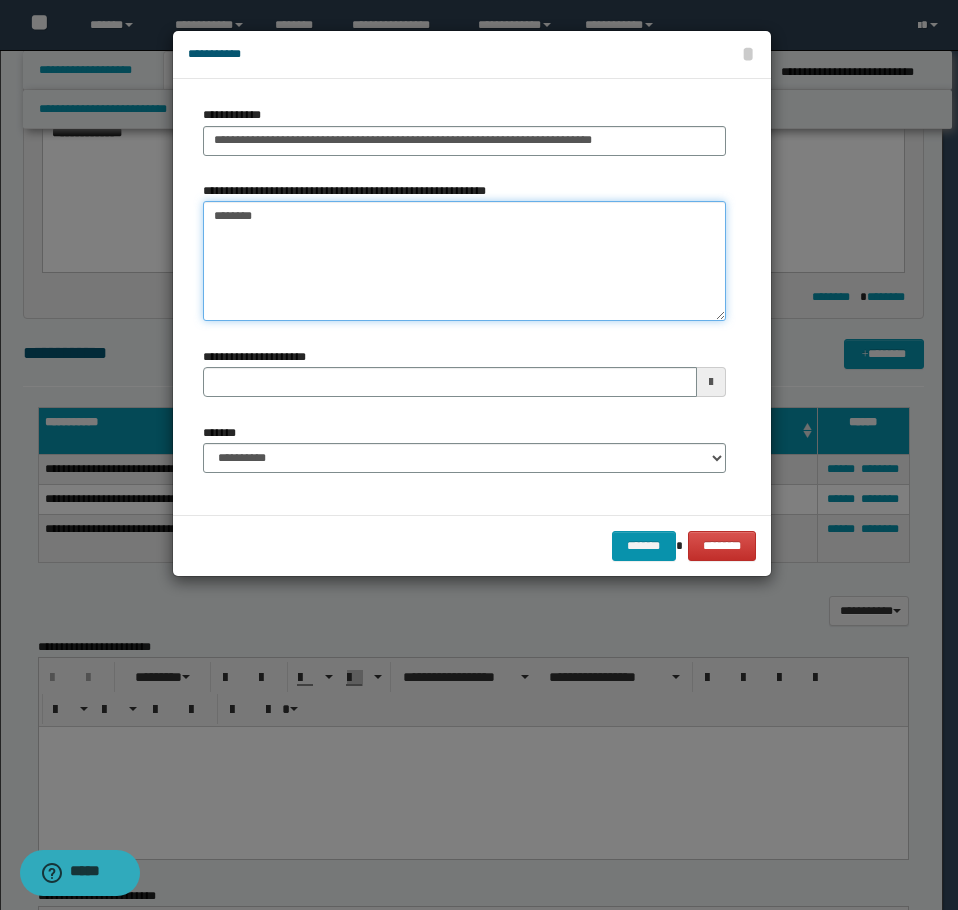 type on "*********" 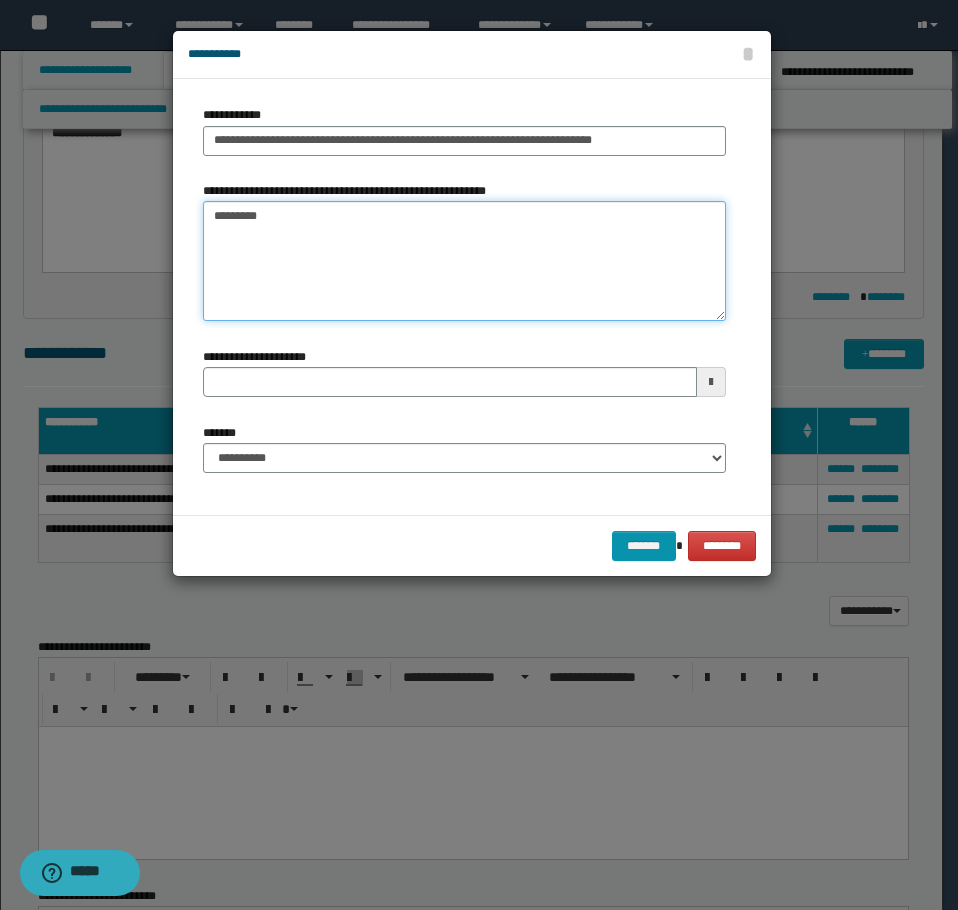 click on "*********" at bounding box center [464, 261] 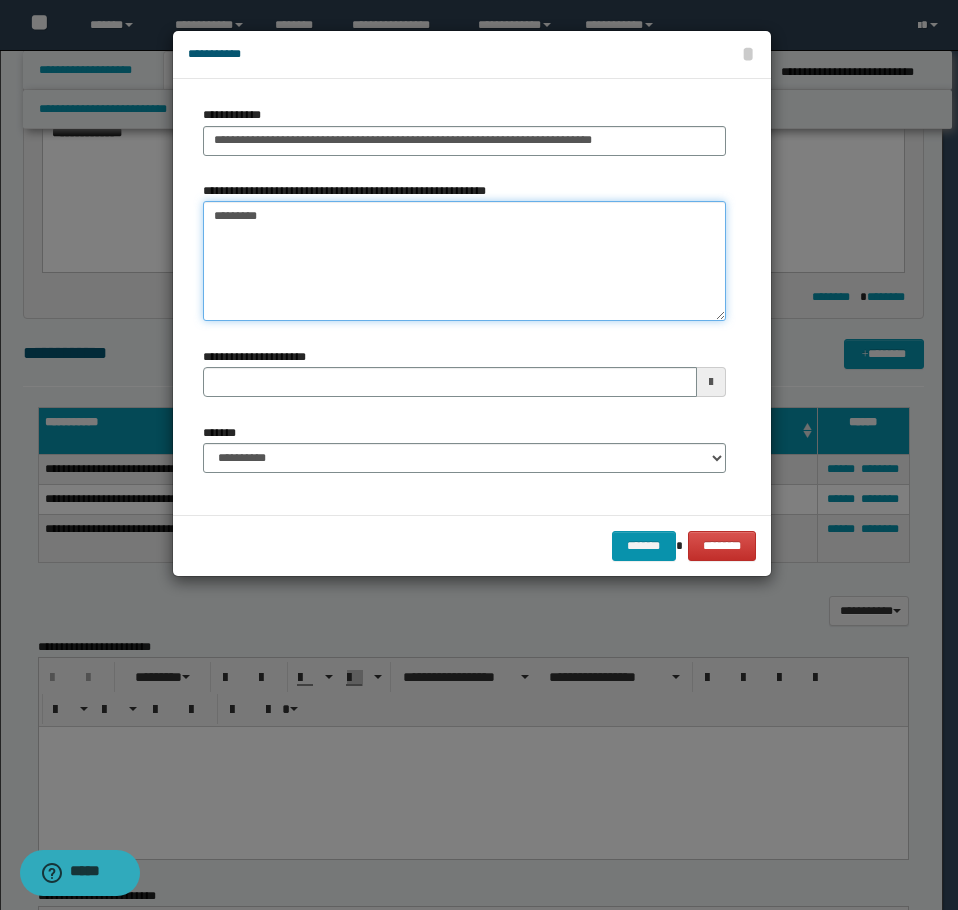 type on "*********" 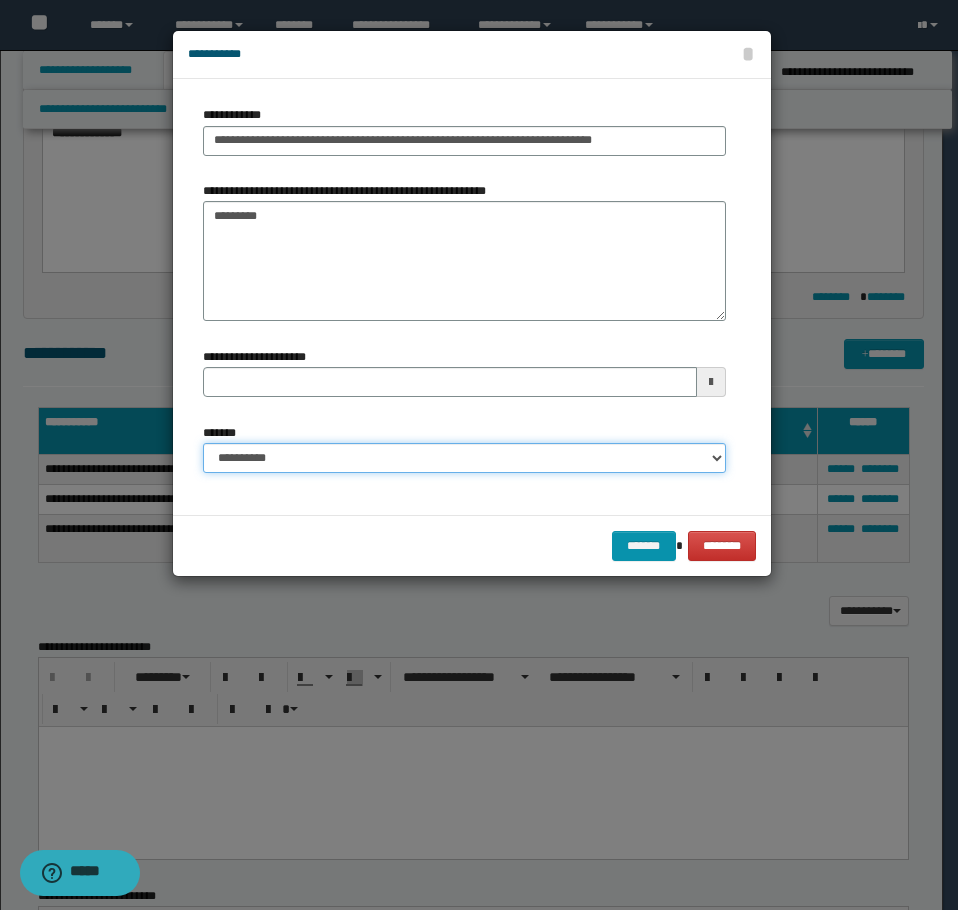 click on "**********" at bounding box center (464, 458) 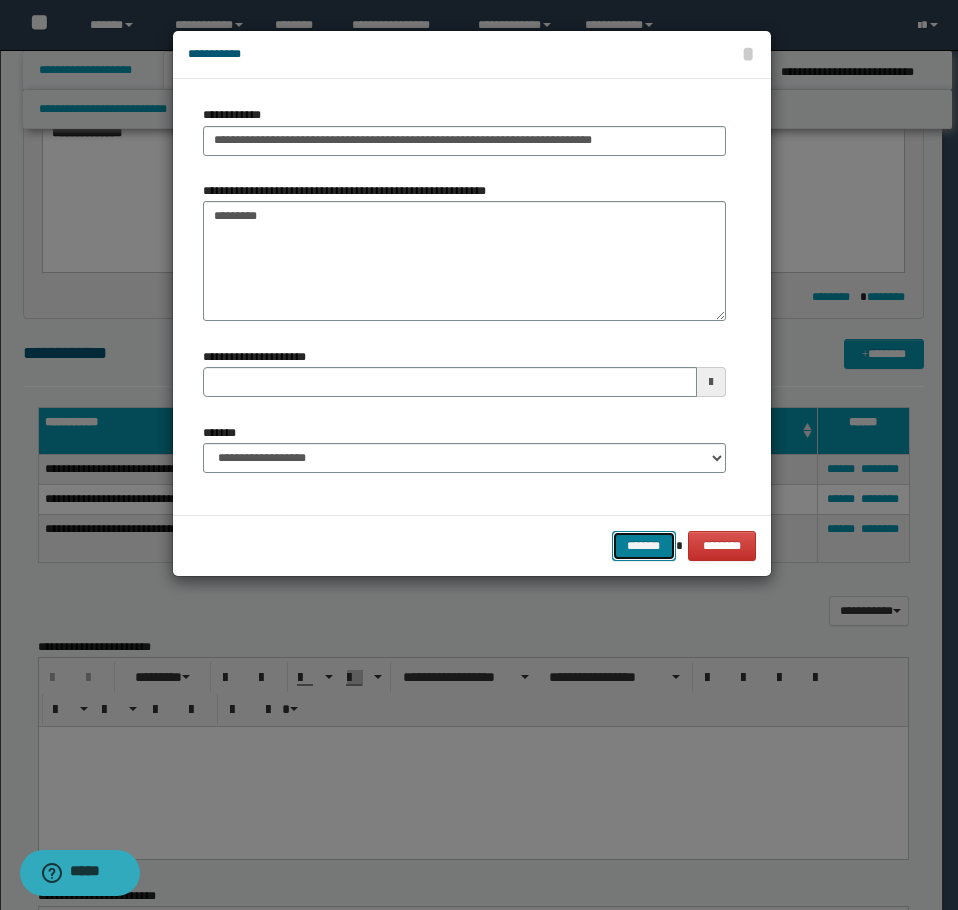 click on "*******" at bounding box center [644, 546] 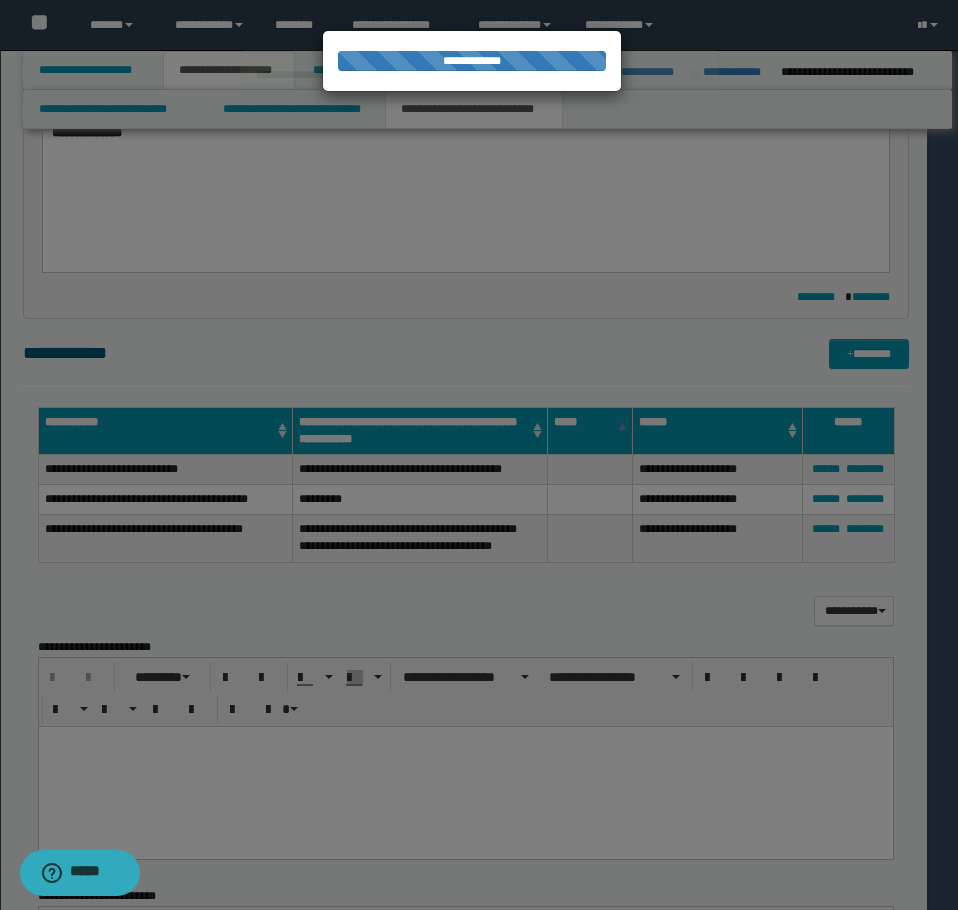 type 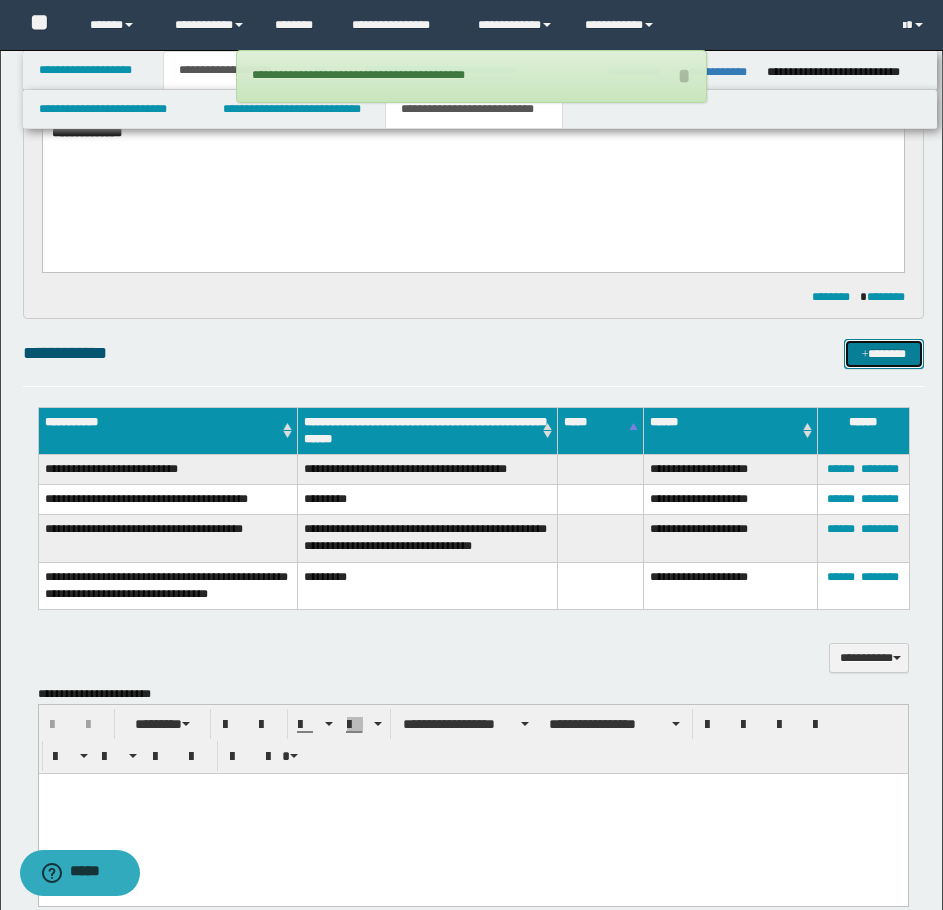 click on "*******" at bounding box center [884, 354] 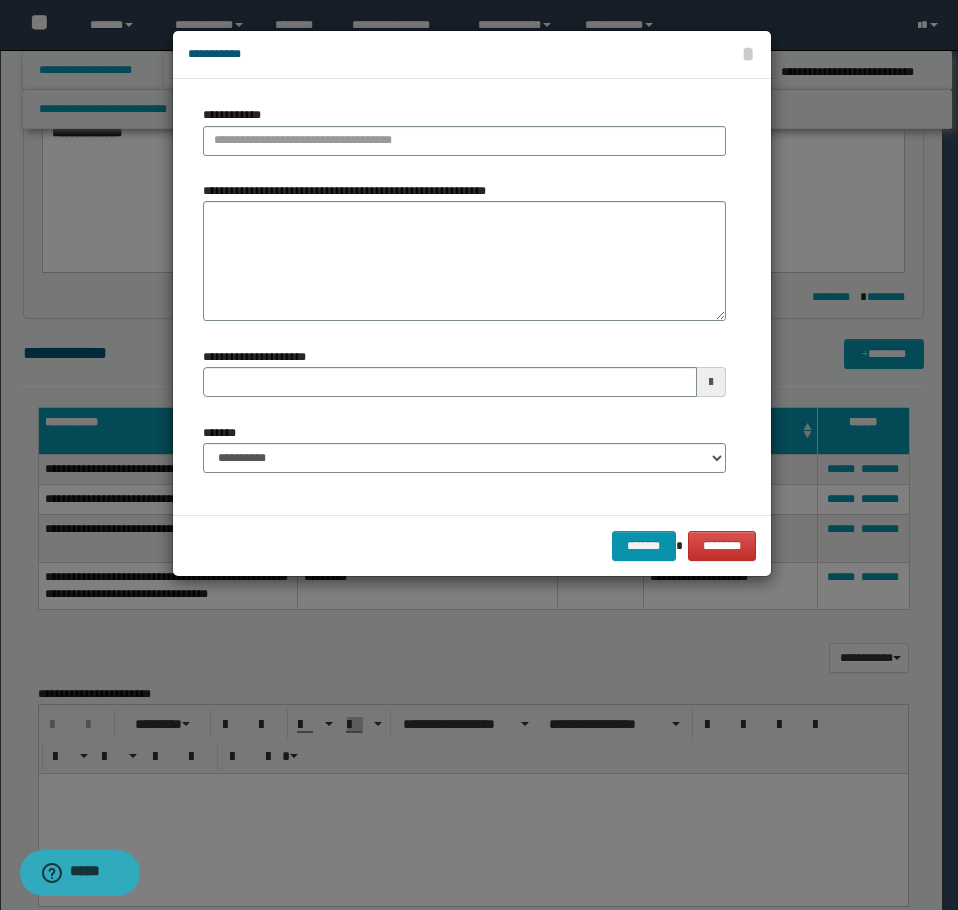 type 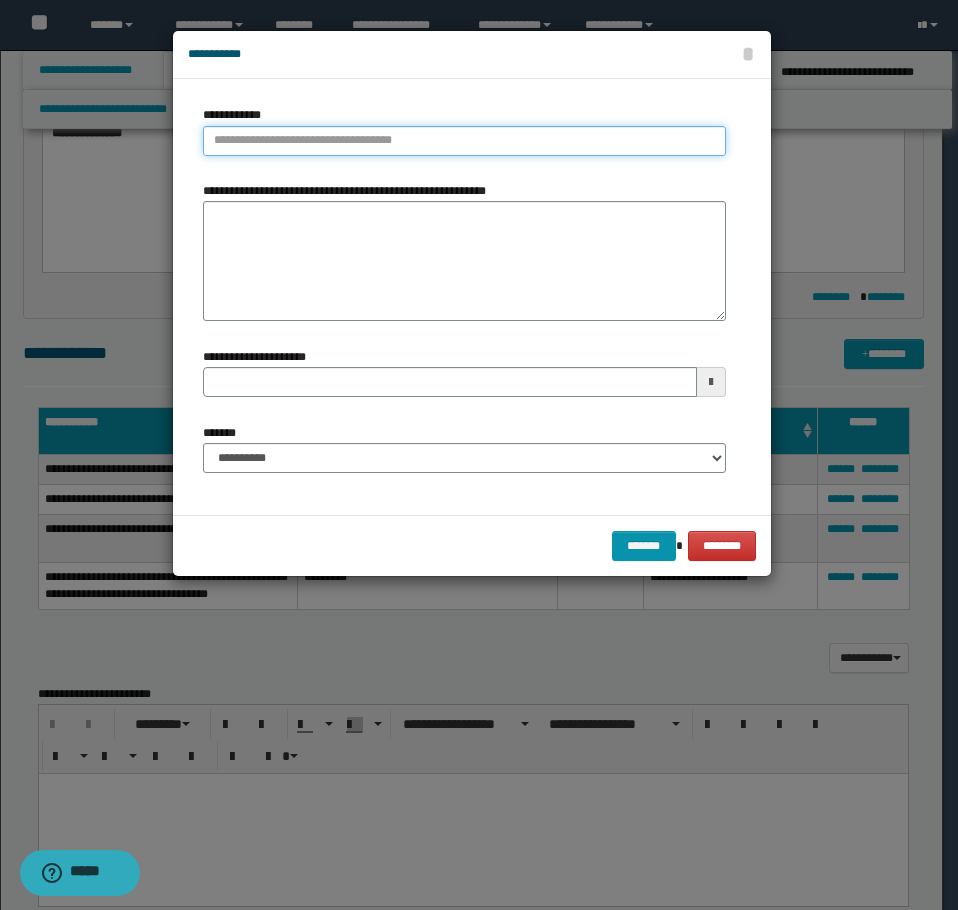 type on "**********" 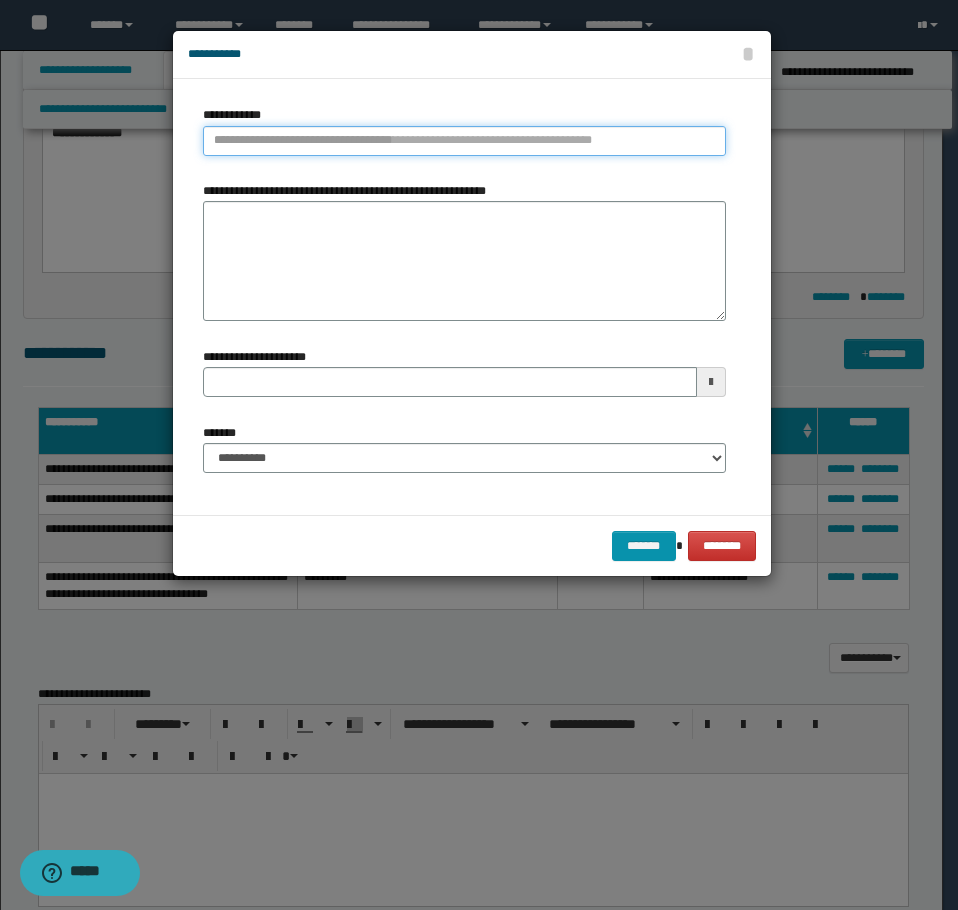 click on "**********" at bounding box center (464, 141) 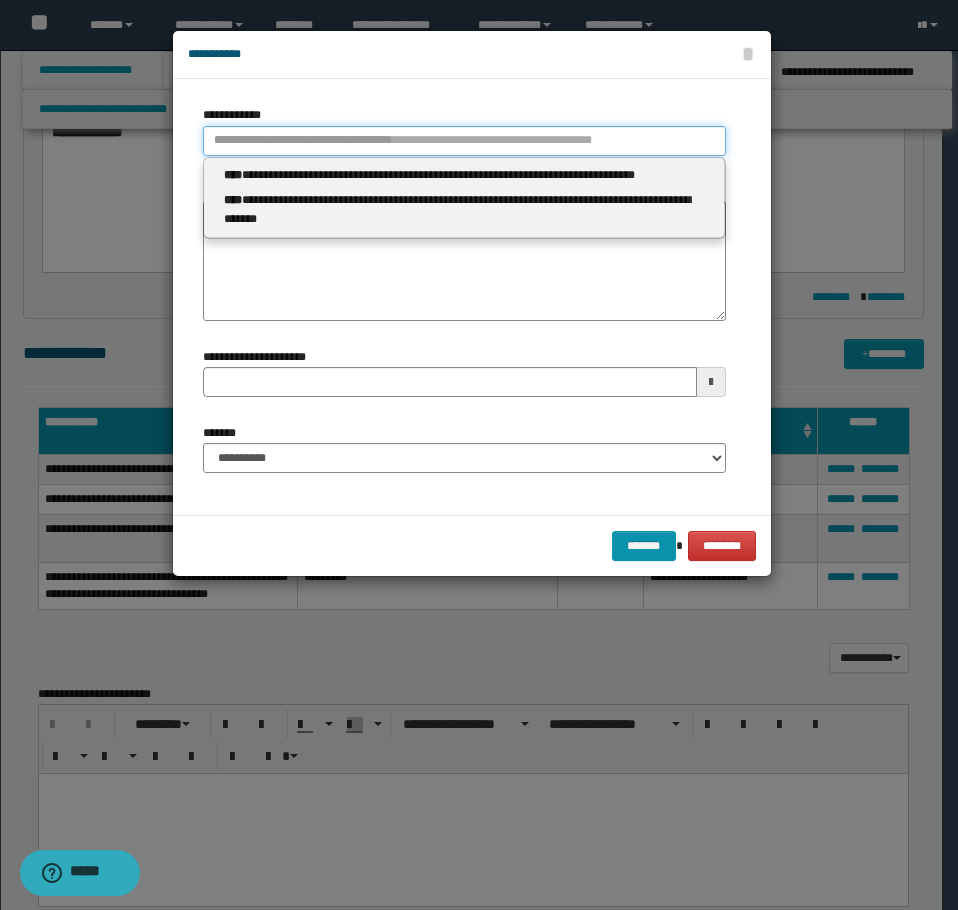 paste on "**********" 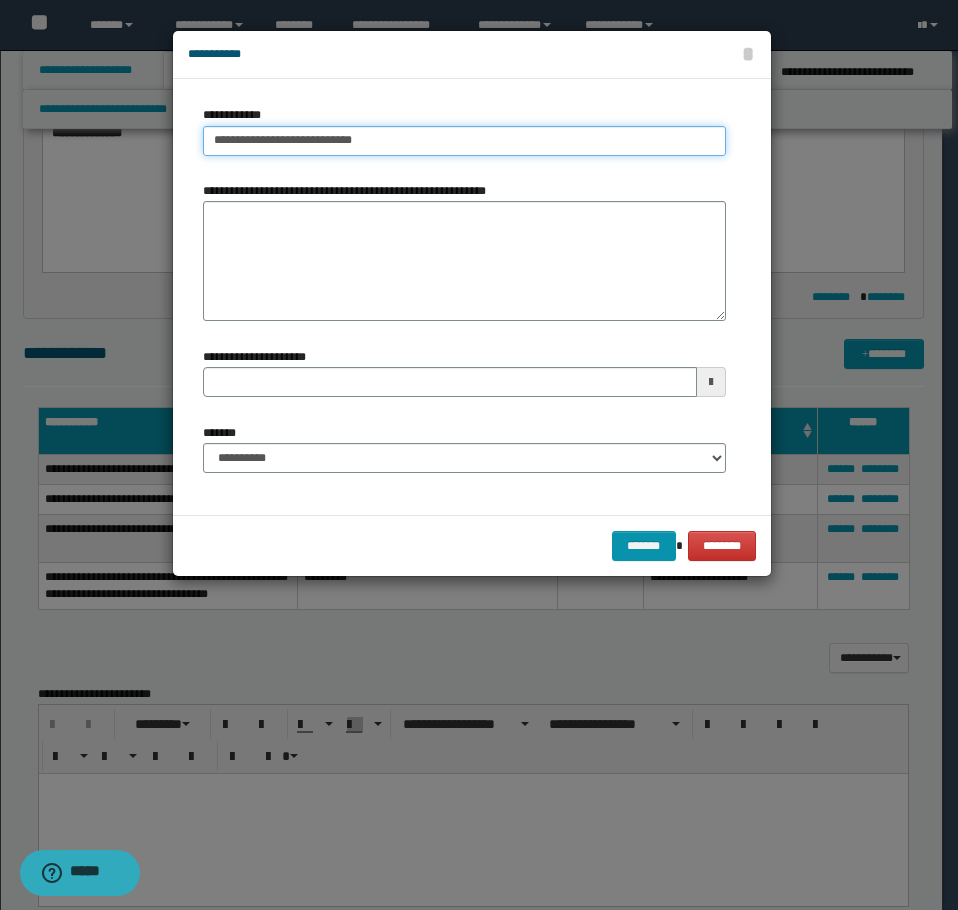 type on "**********" 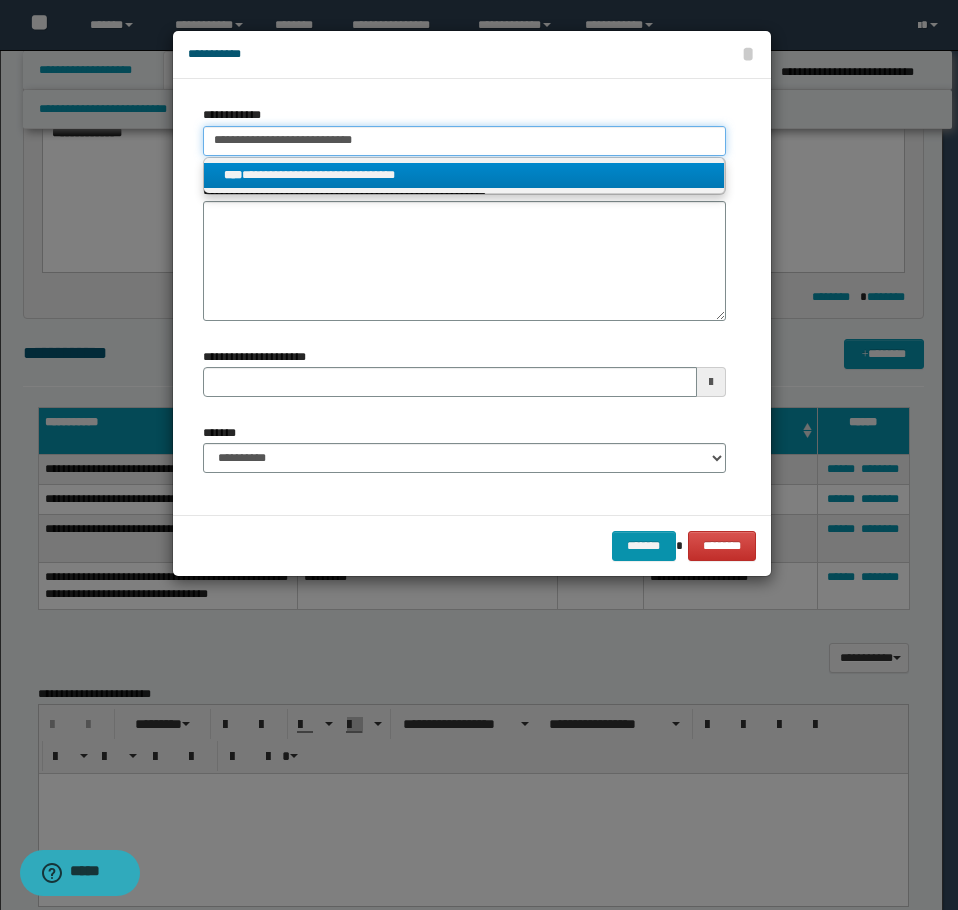 type on "**********" 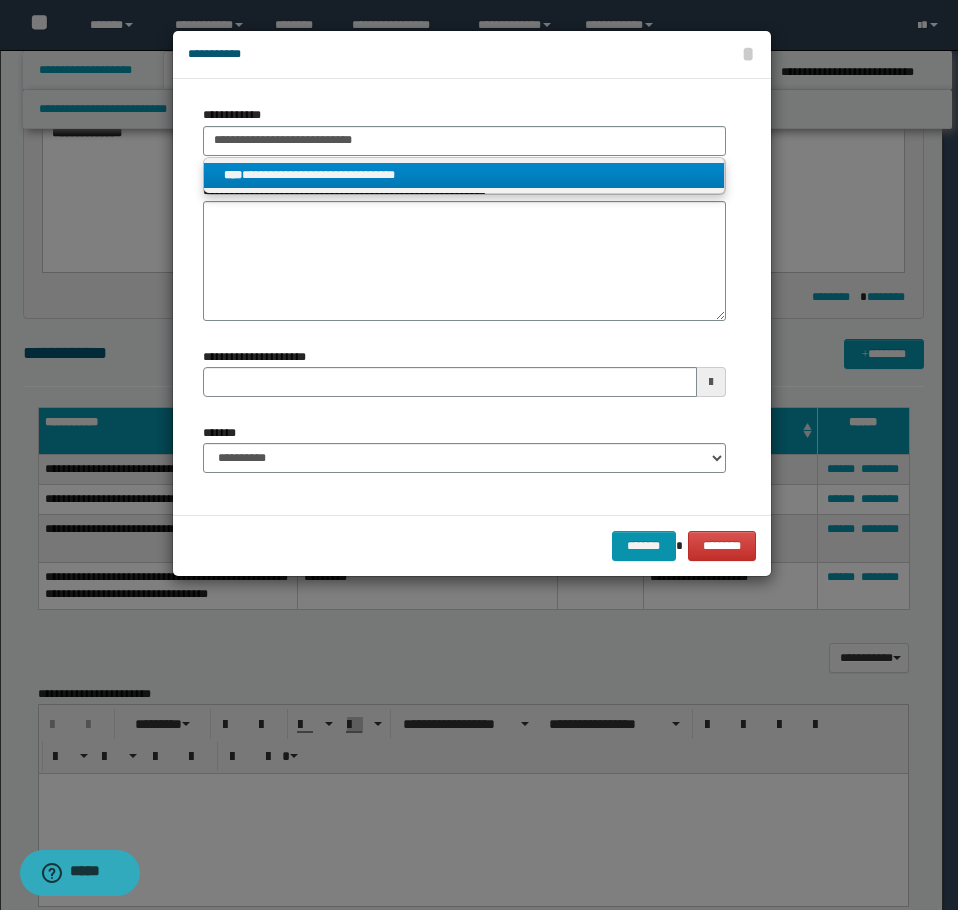 click on "**********" at bounding box center (464, 175) 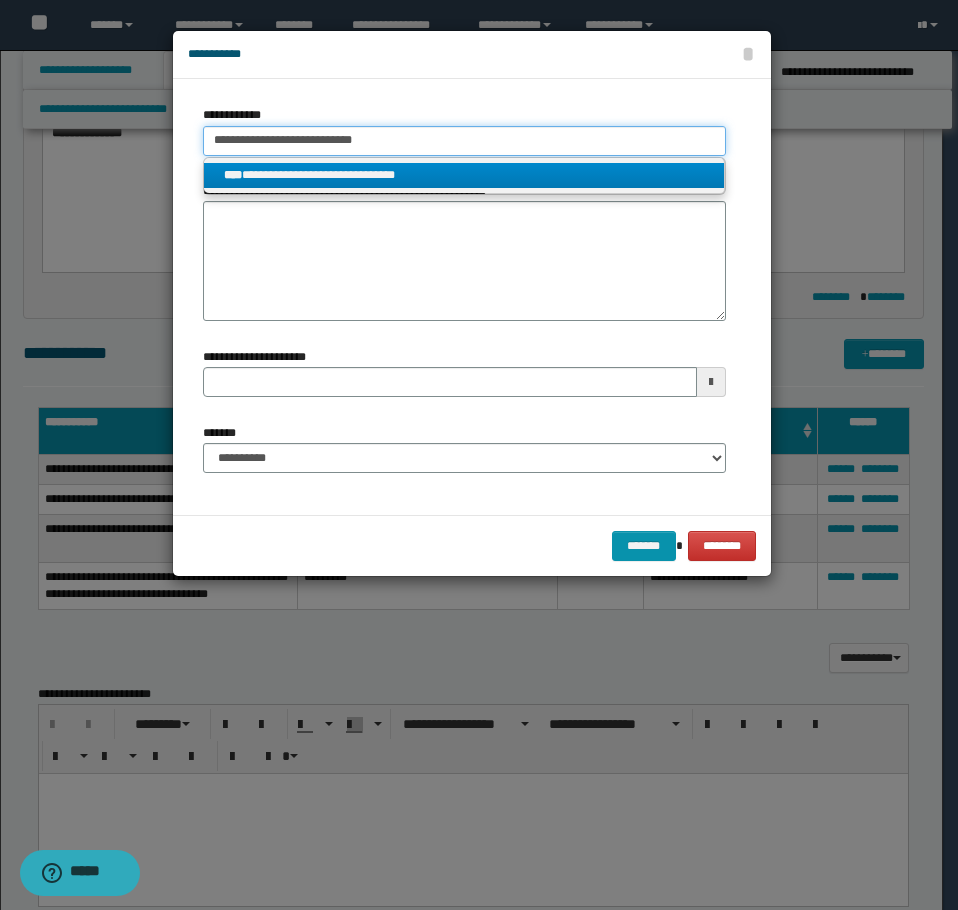 type 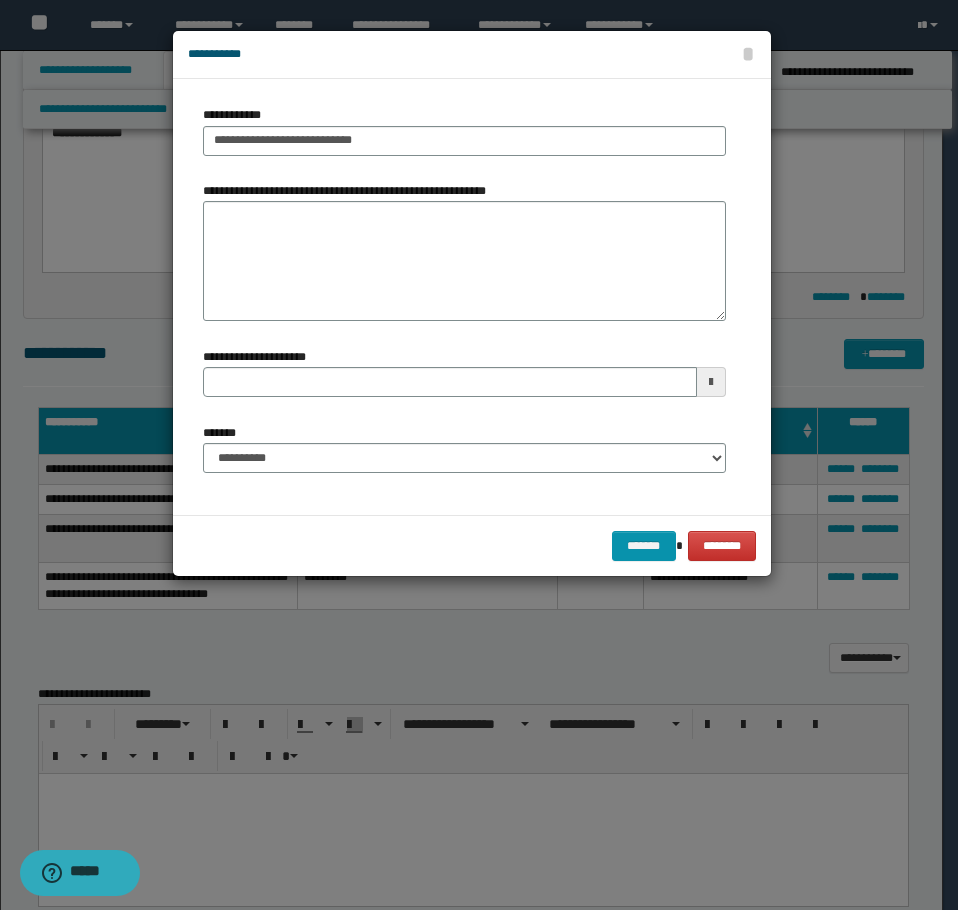 type 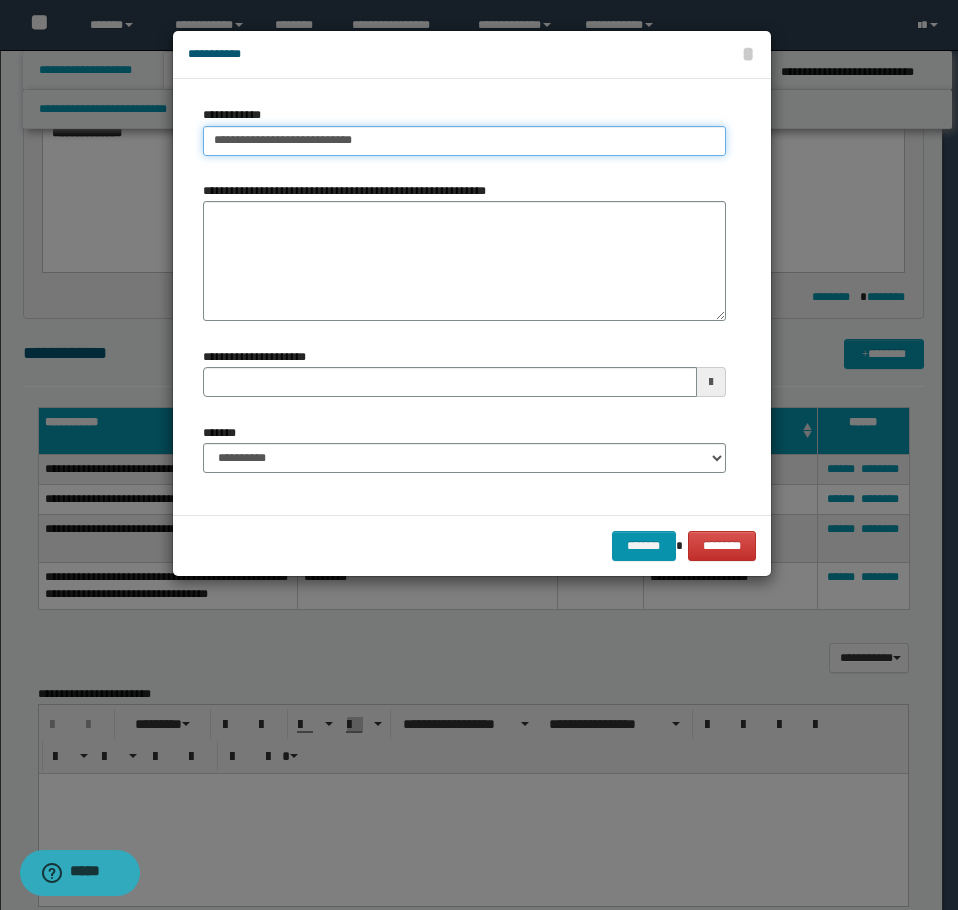 type on "**********" 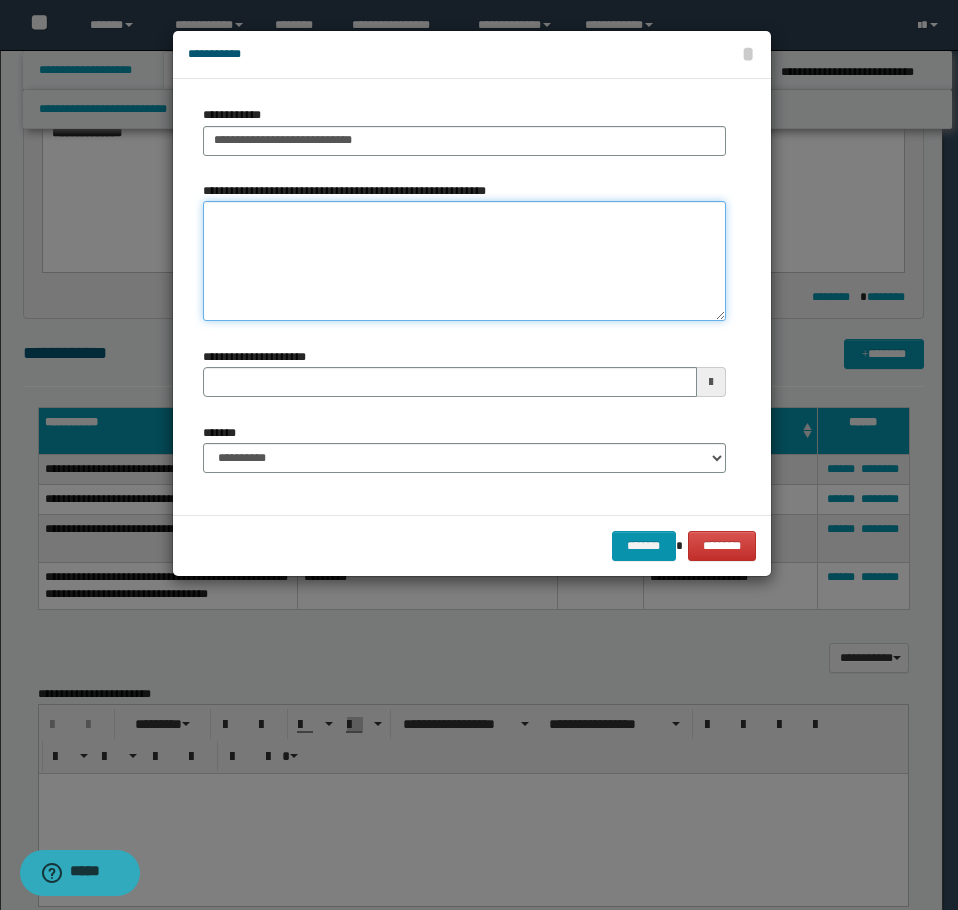 type 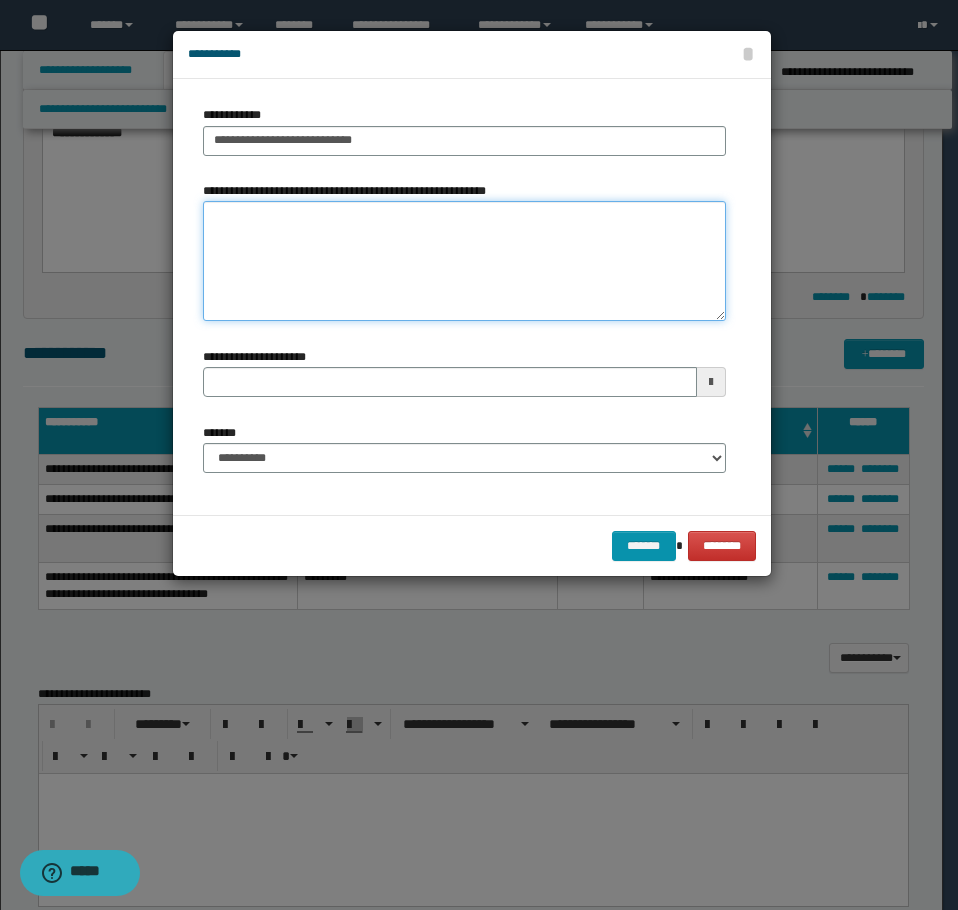 click on "**********" at bounding box center [464, 261] 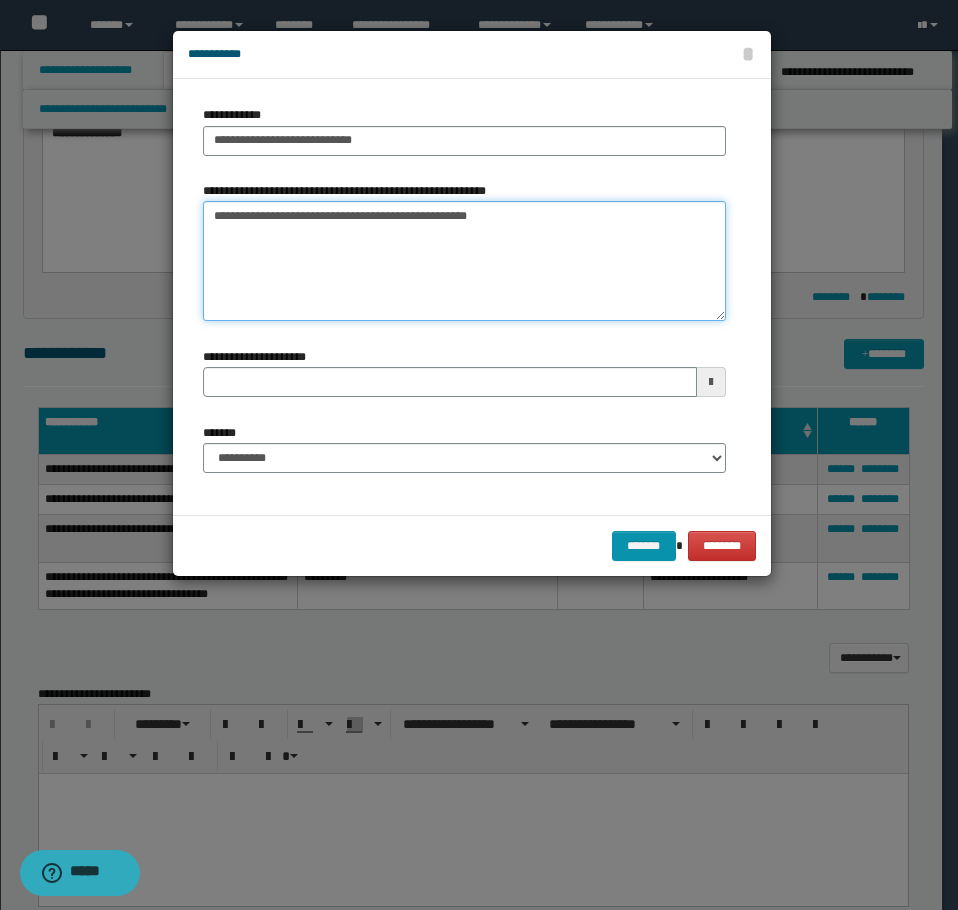 type 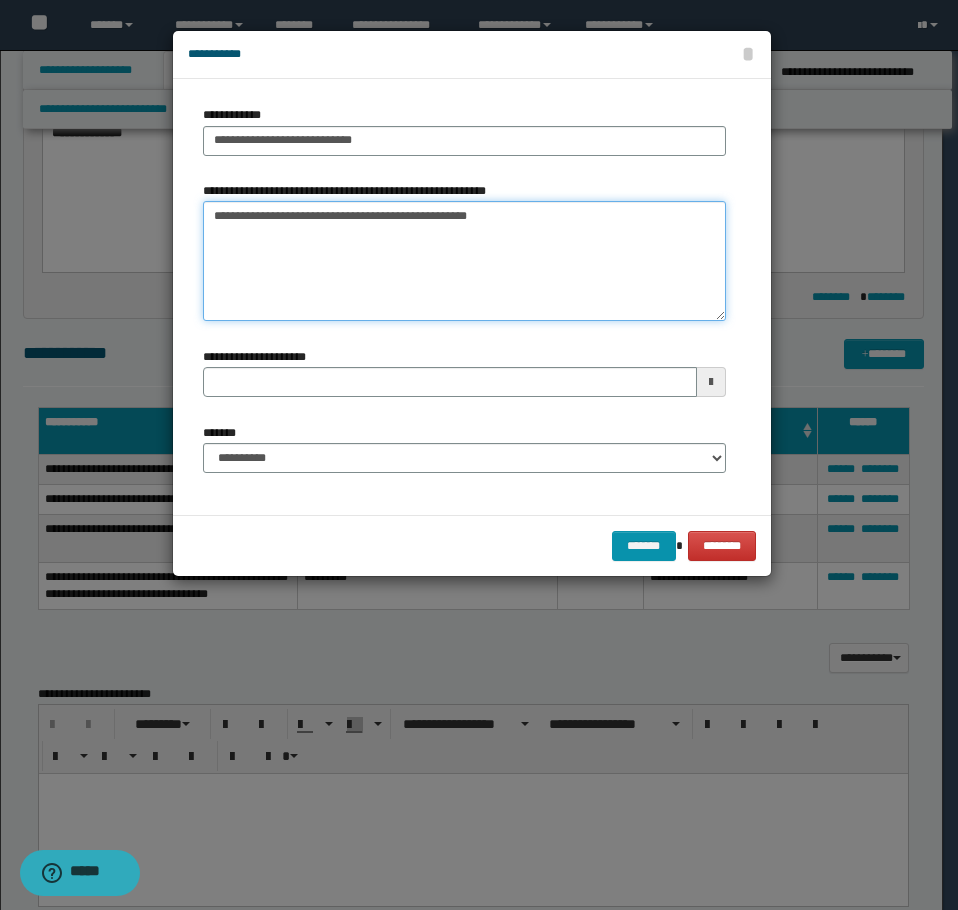 type on "**********" 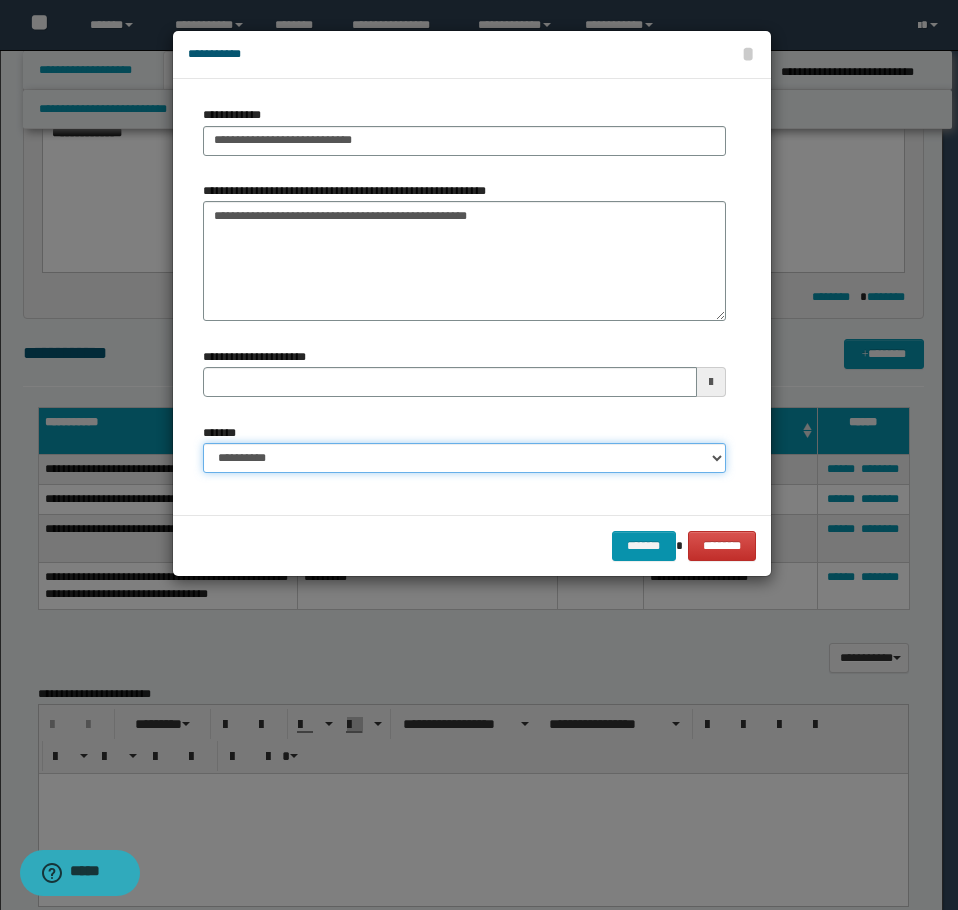 click on "**********" at bounding box center [464, 458] 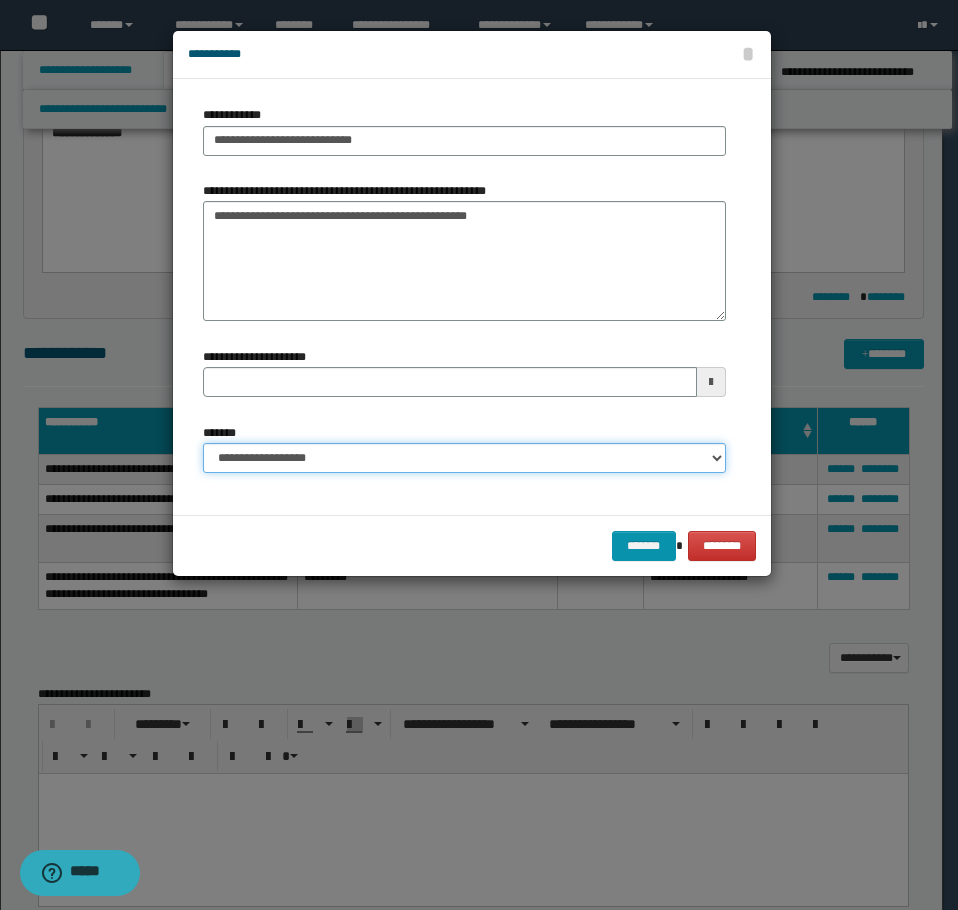 drag, startPoint x: 399, startPoint y: 456, endPoint x: 394, endPoint y: 471, distance: 15.811388 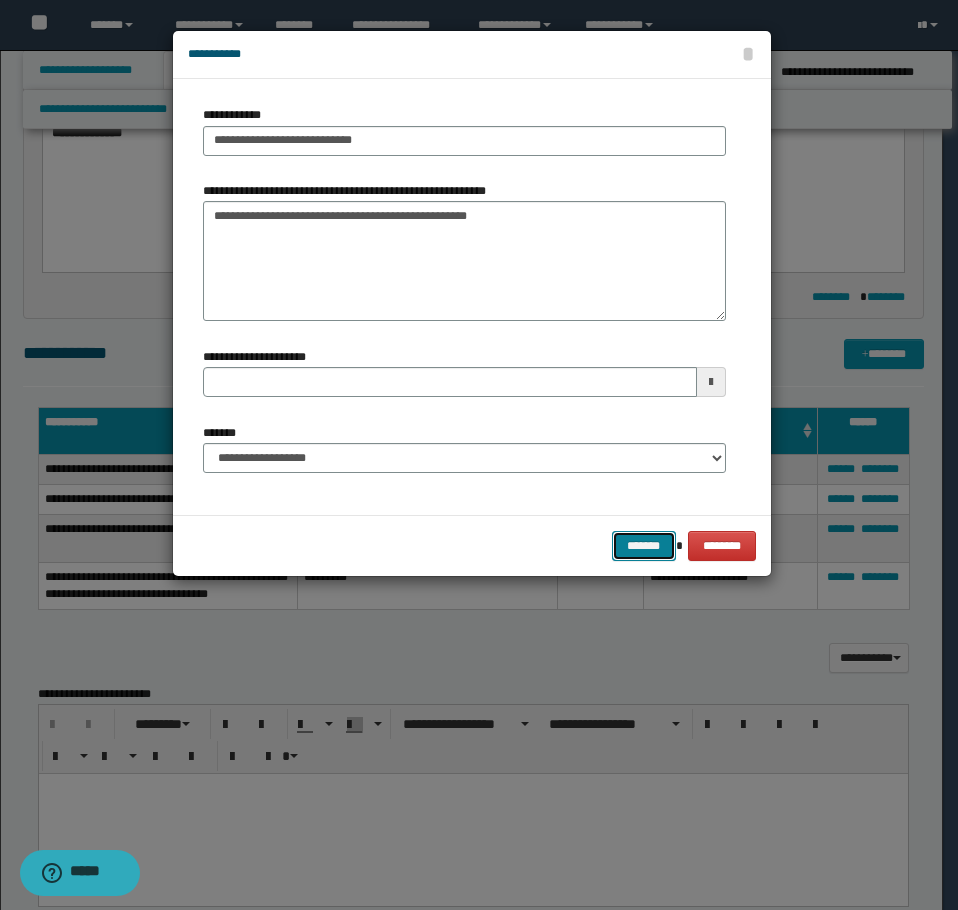 click on "*******" at bounding box center (644, 546) 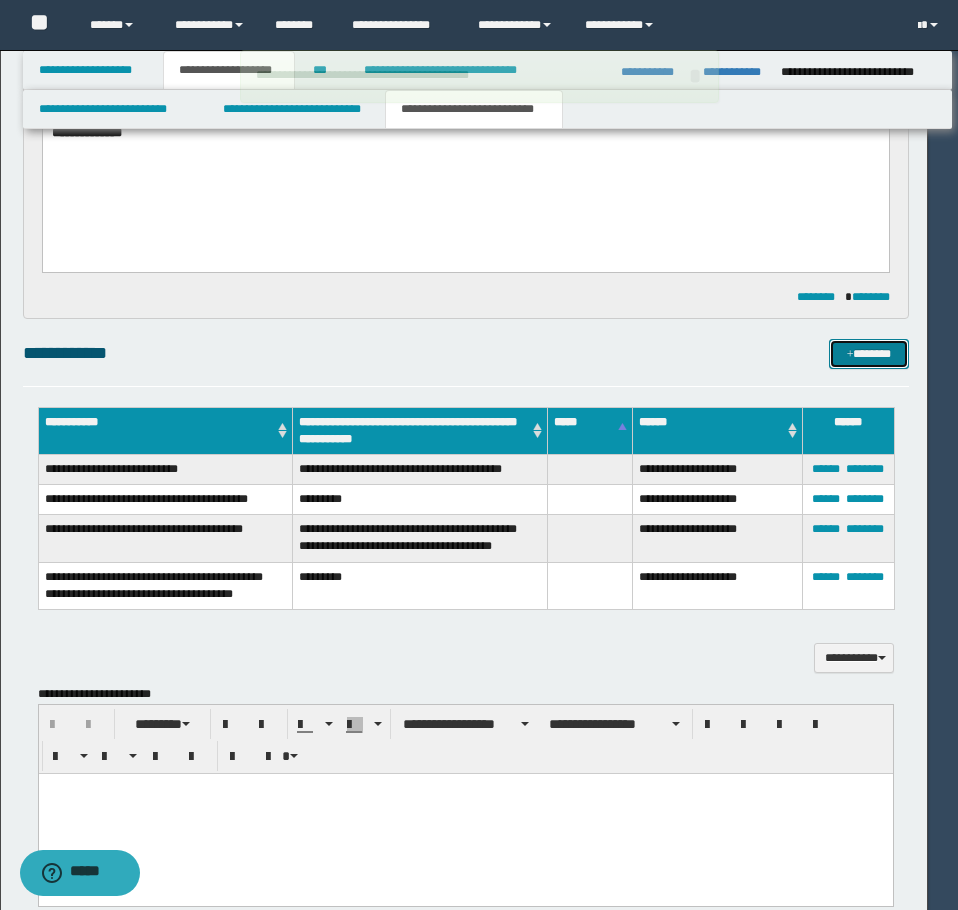 type 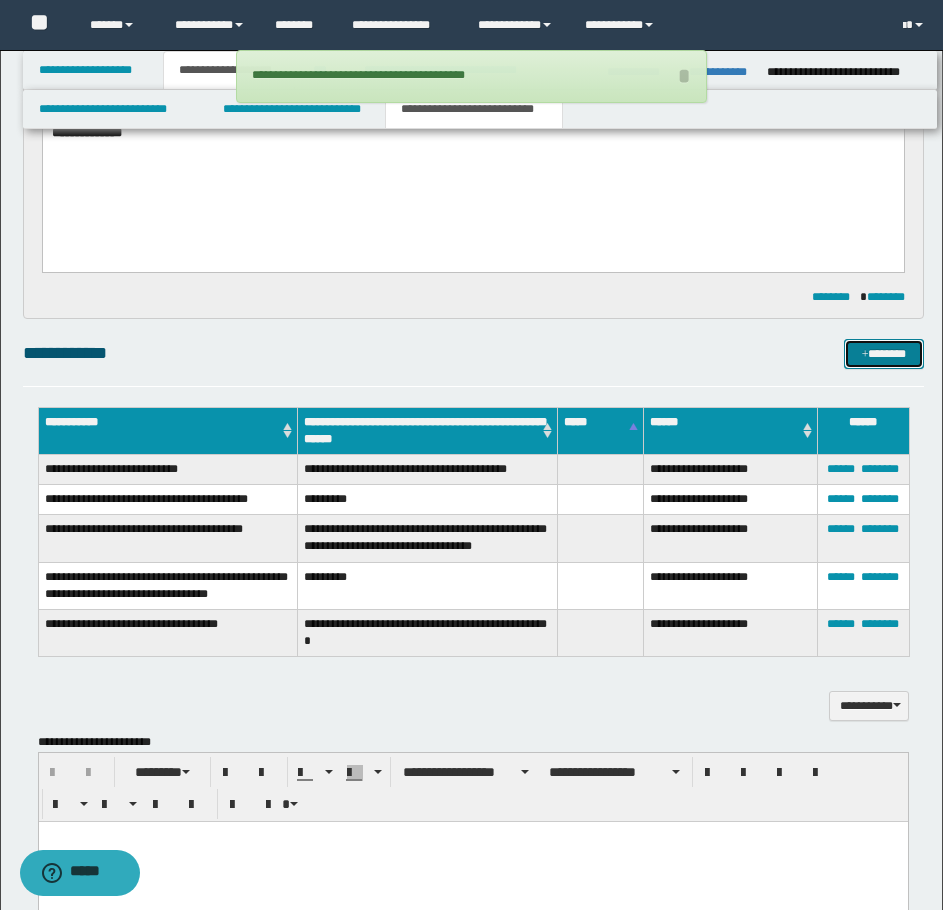click on "*******" at bounding box center [884, 354] 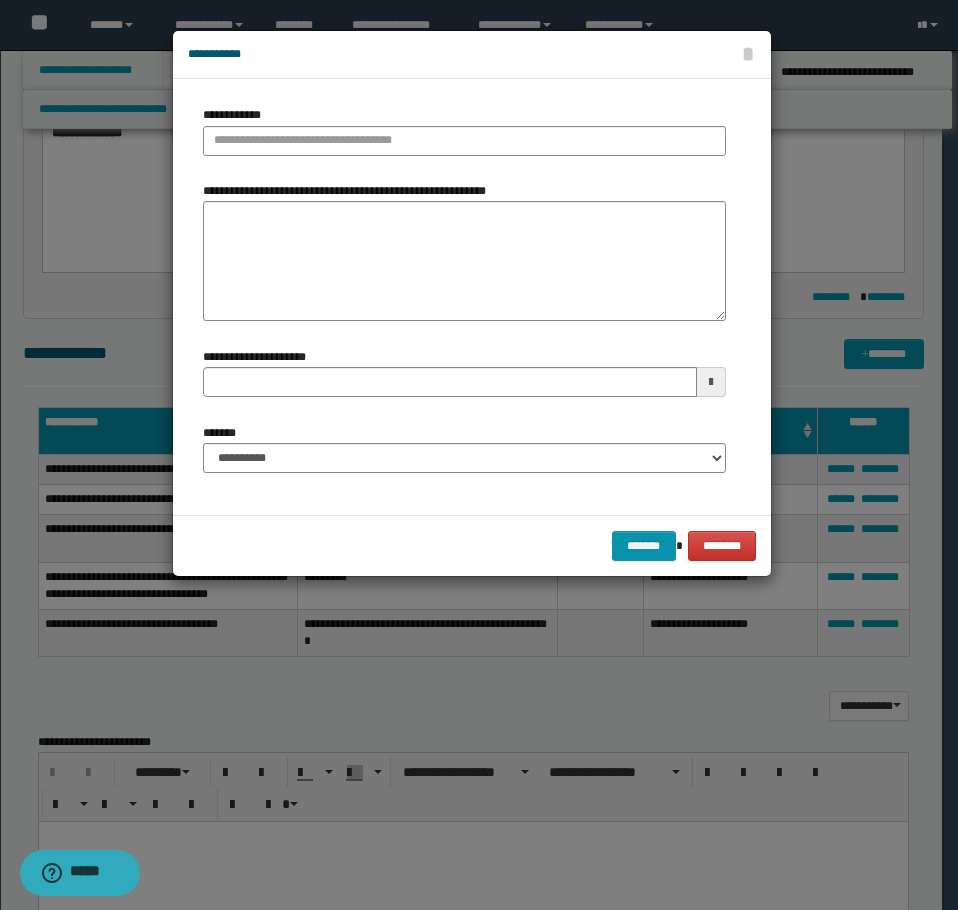 type 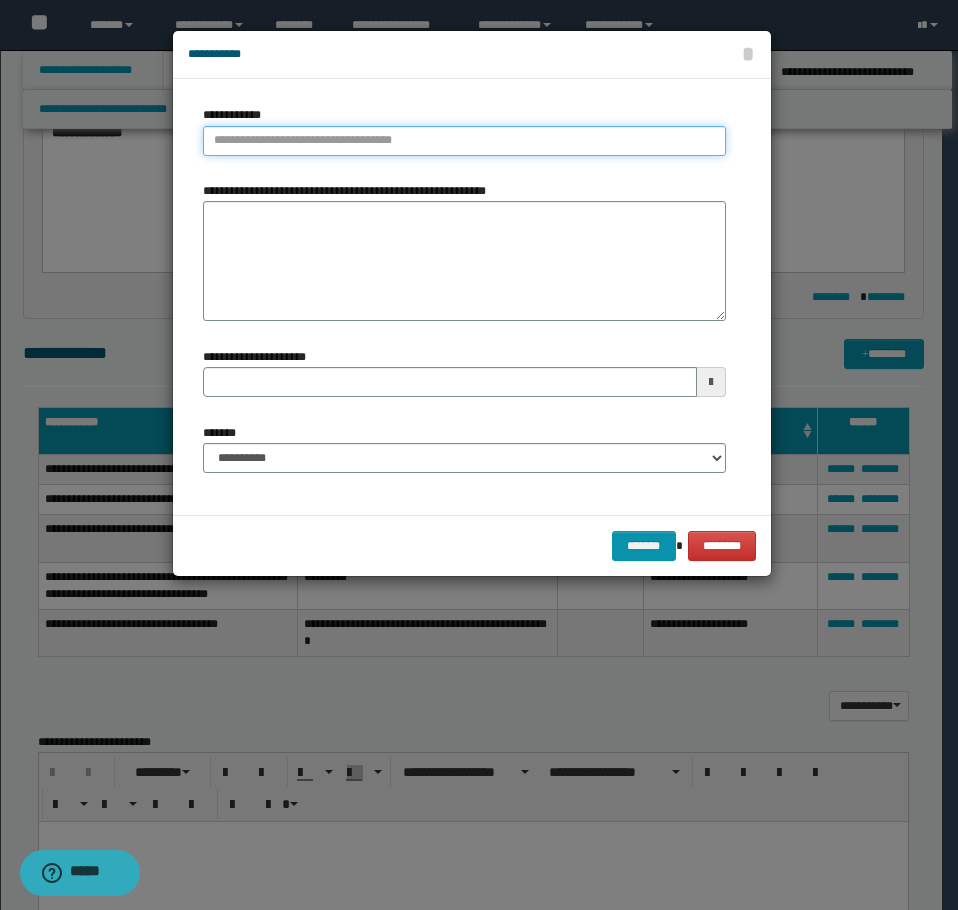 type on "**********" 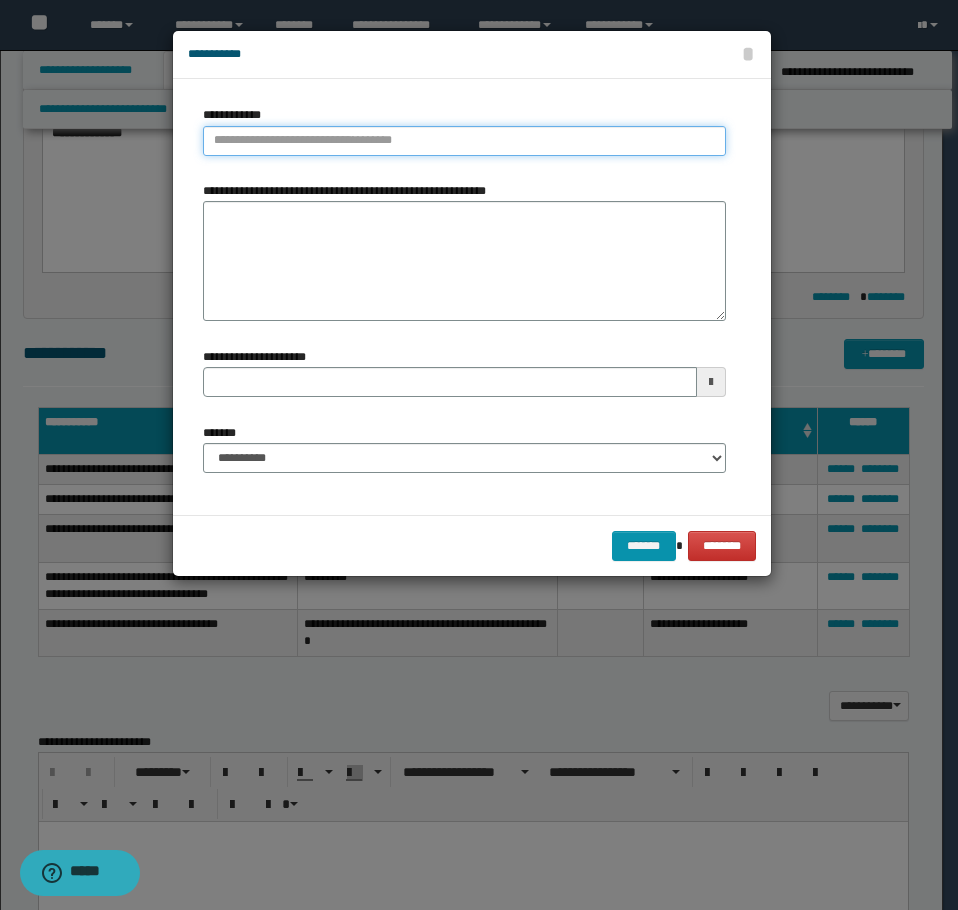 click on "**********" at bounding box center (464, 141) 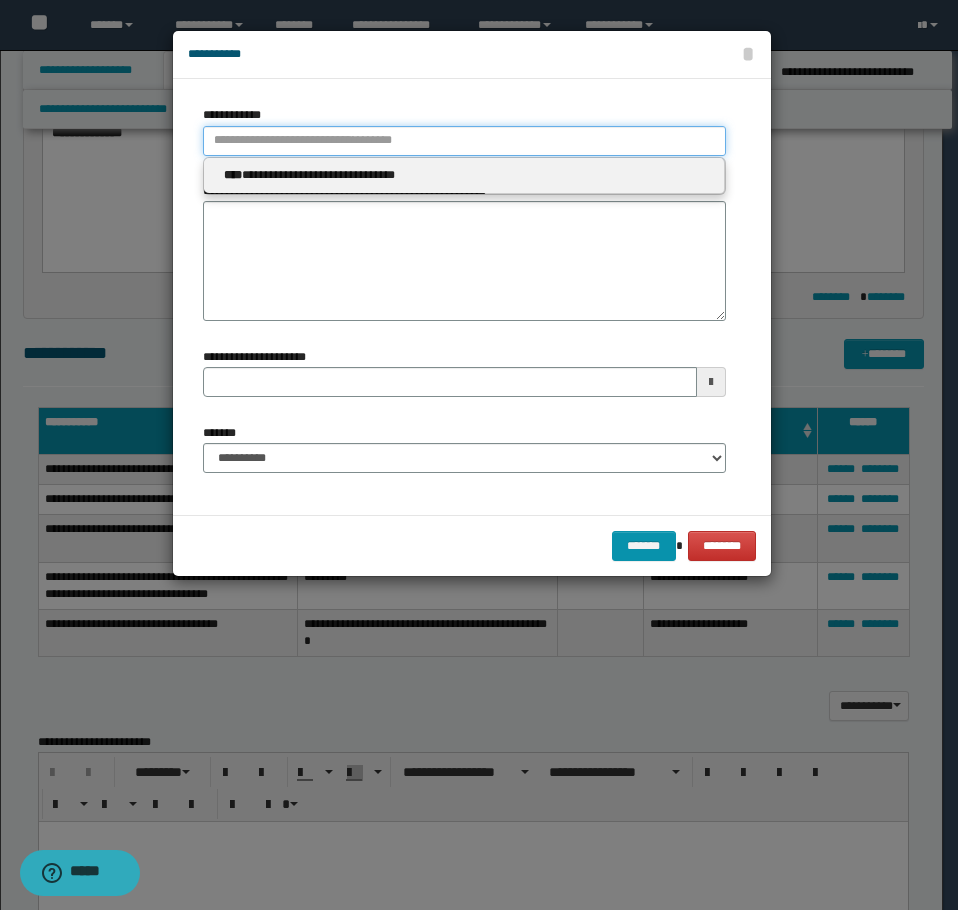 paste on "********" 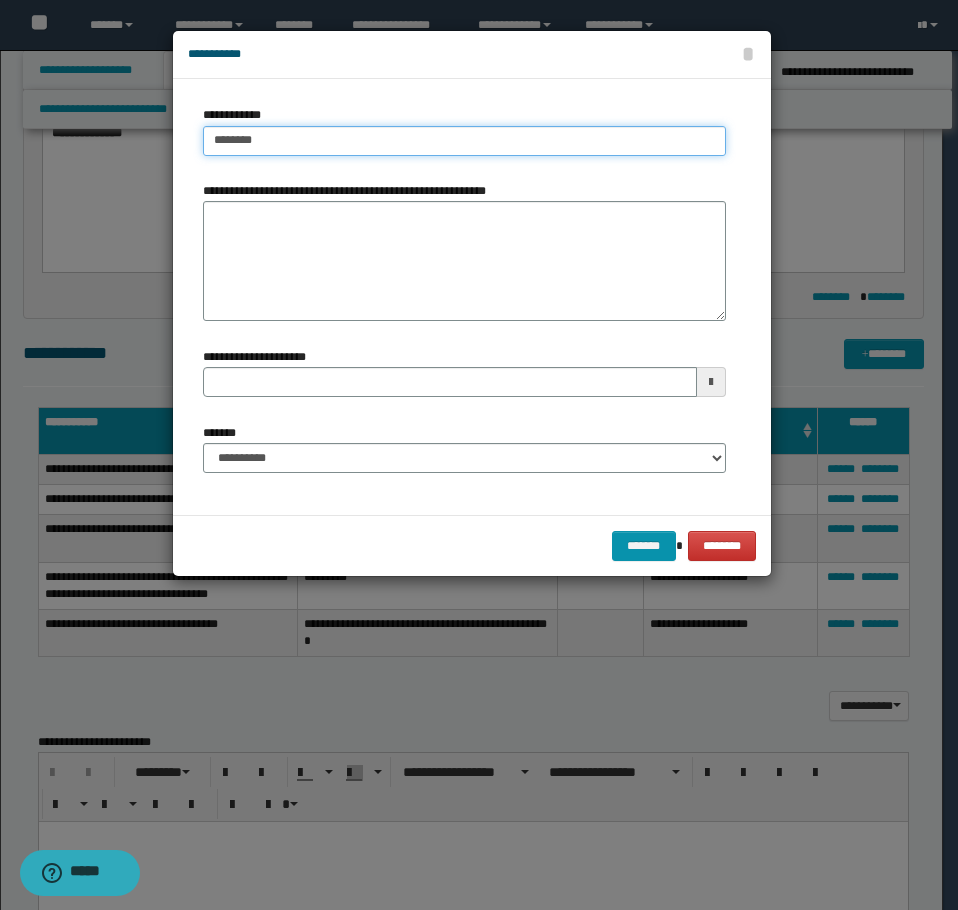 type on "********" 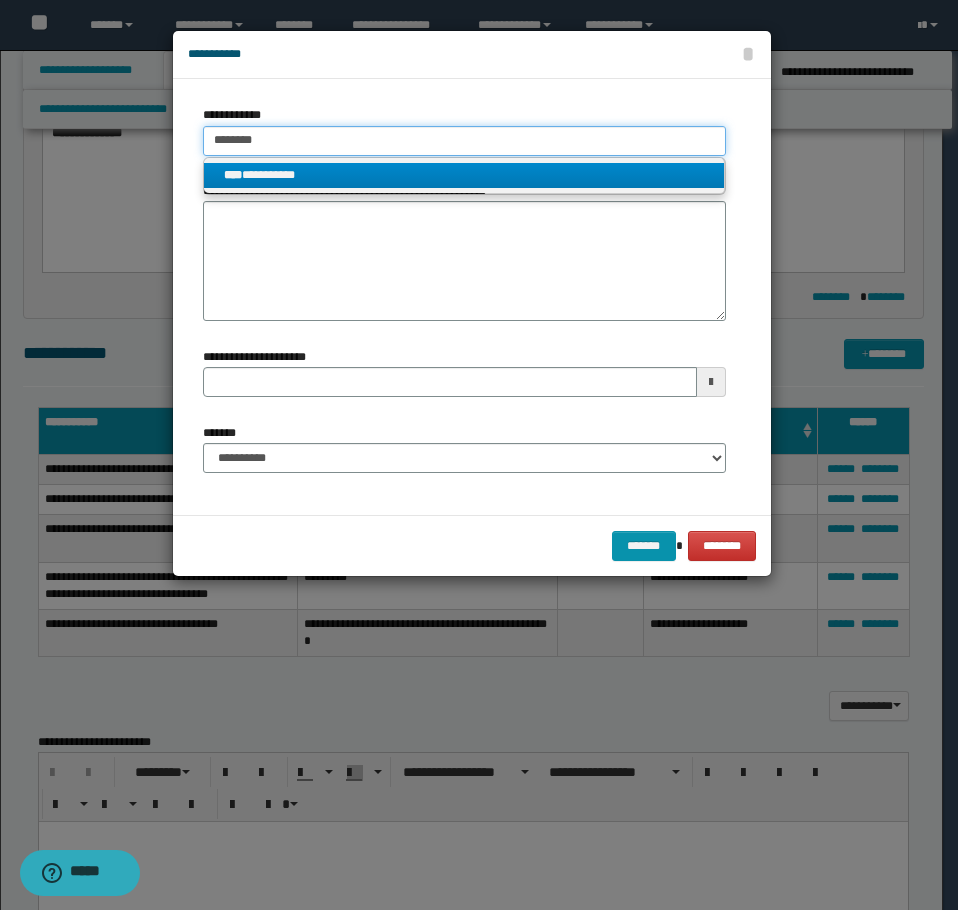 type on "********" 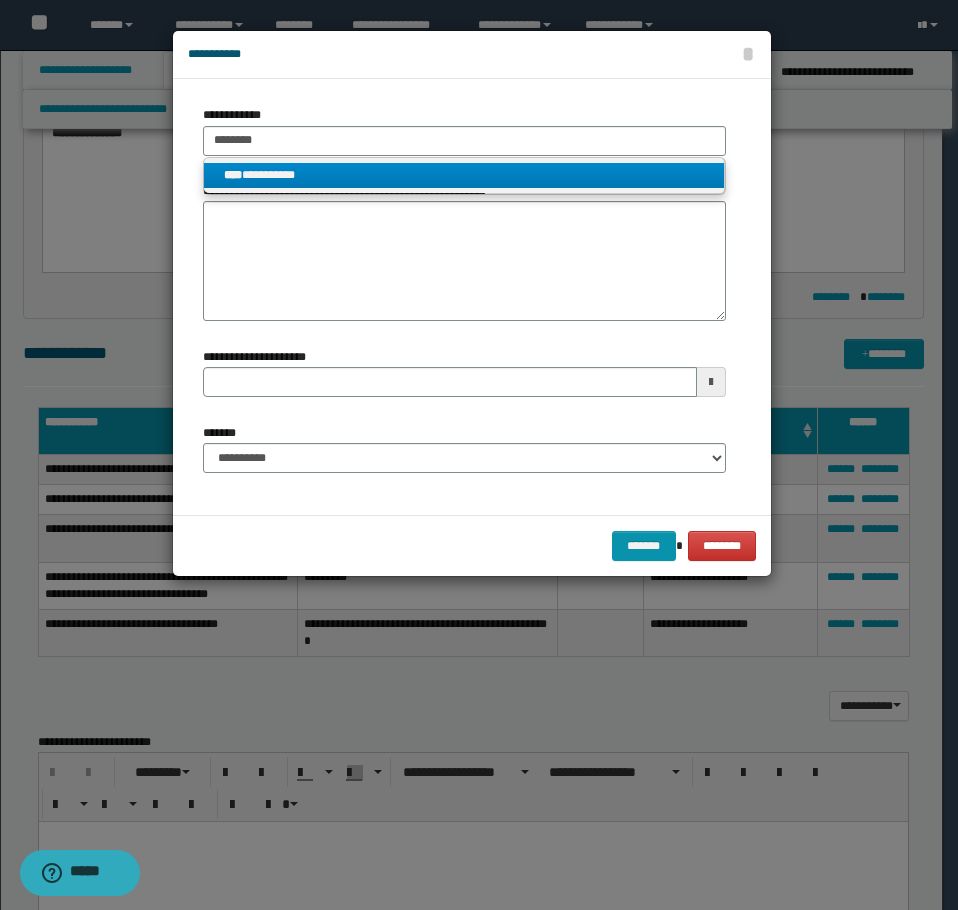 click on "**********" at bounding box center (464, 175) 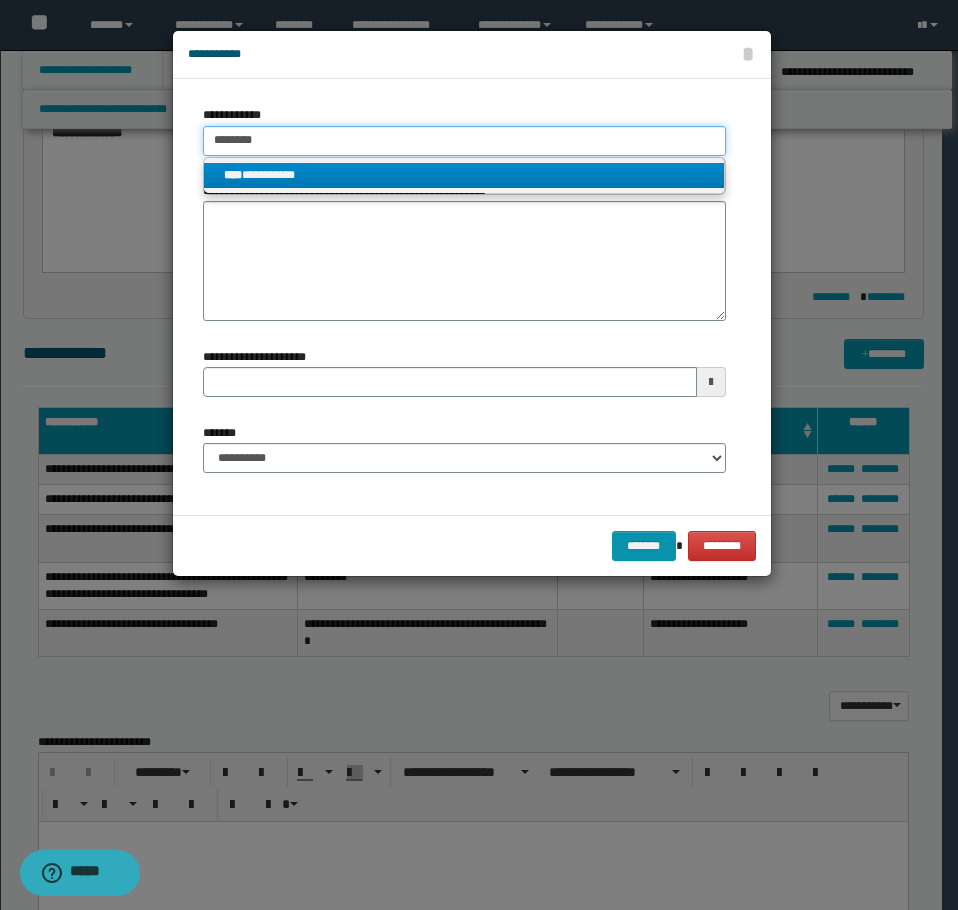 type 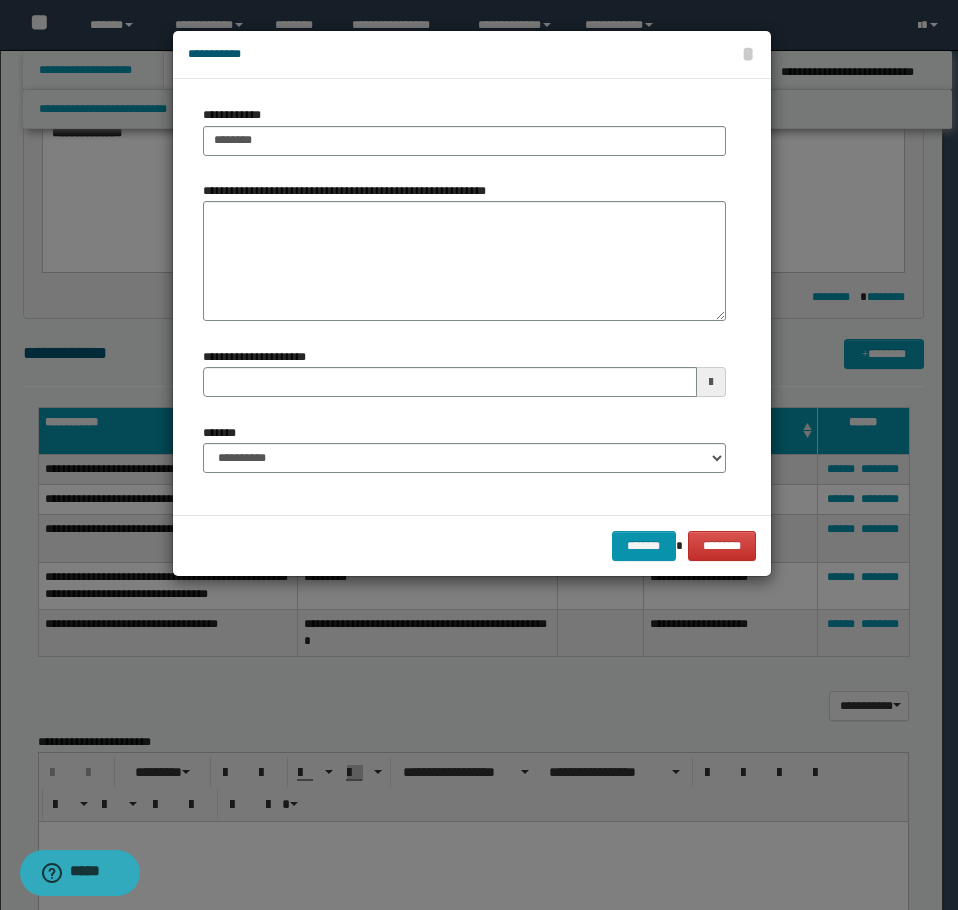 type 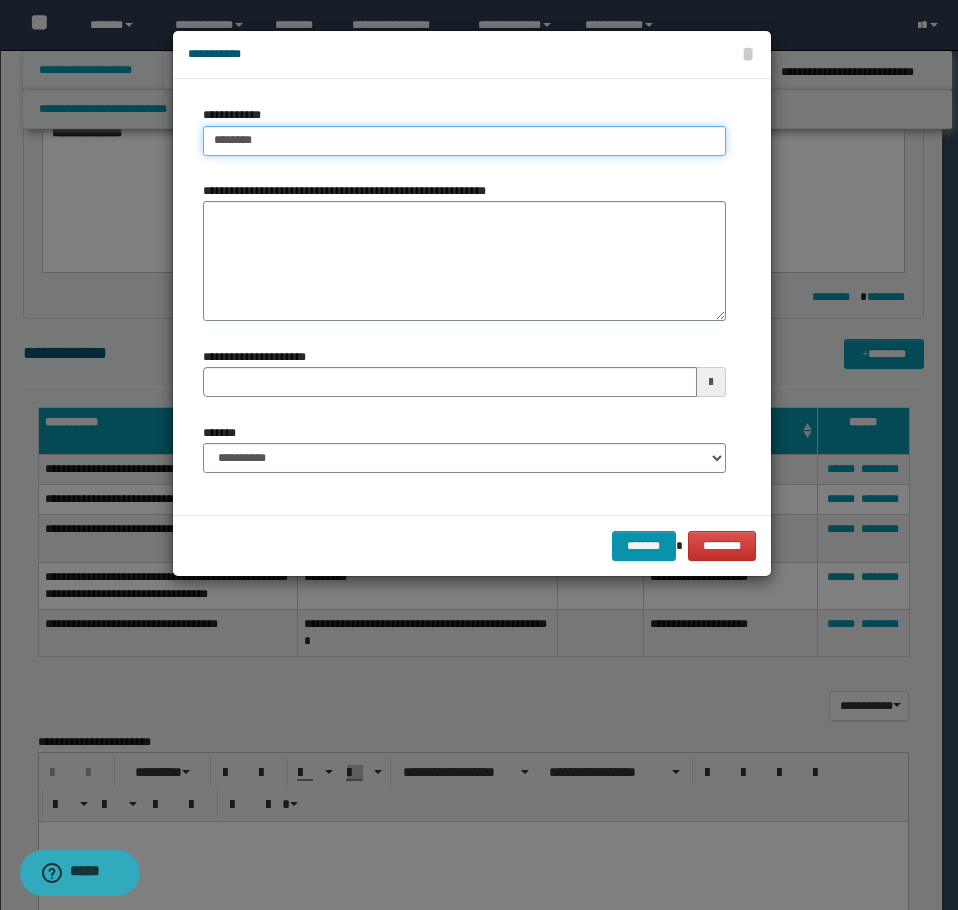 type on "********" 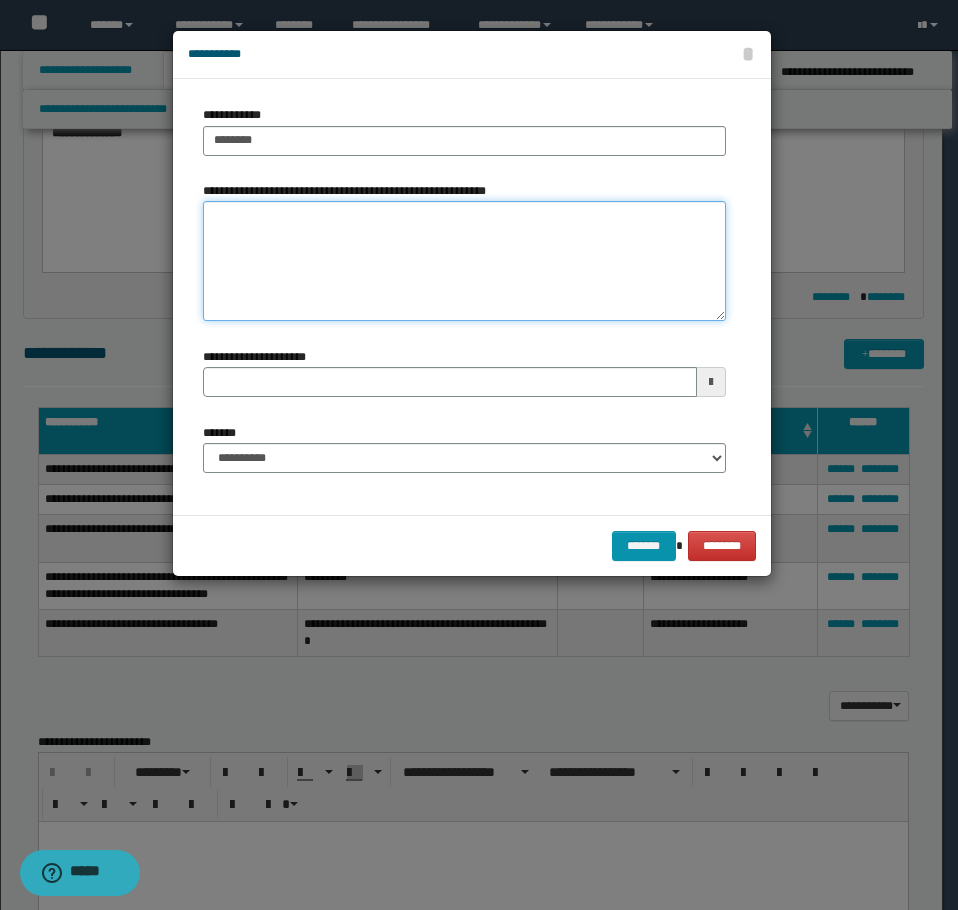 type 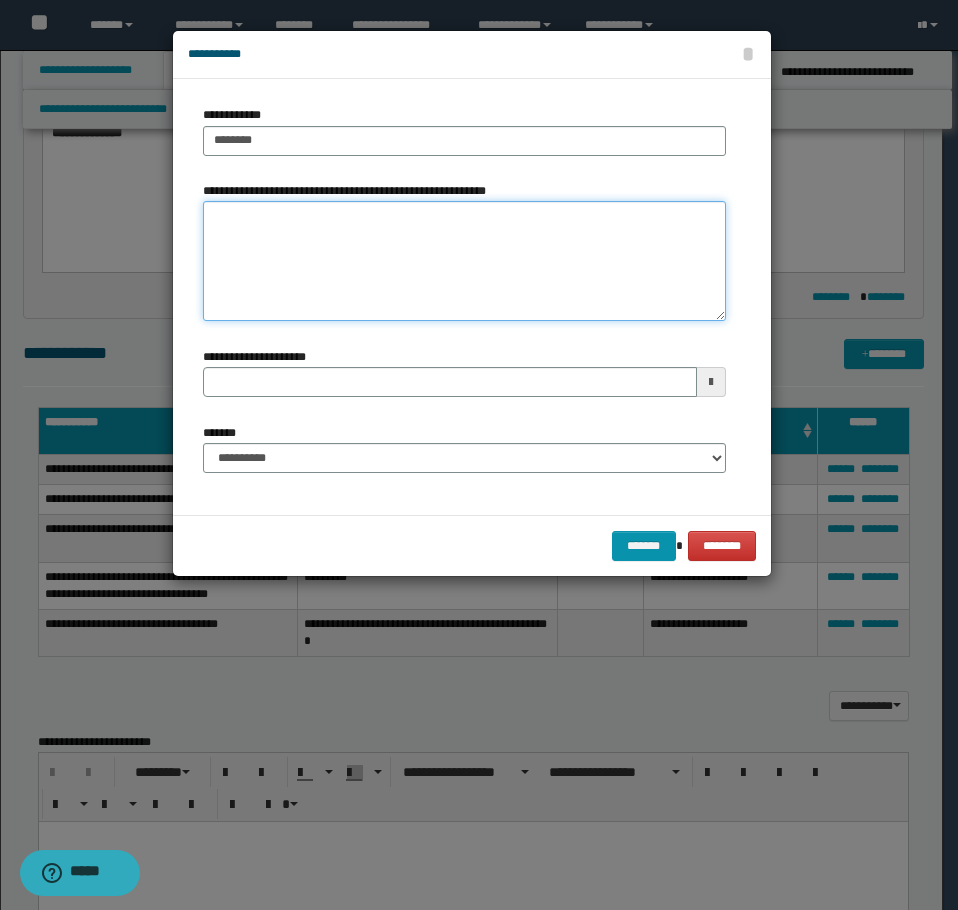 click on "**********" at bounding box center (464, 261) 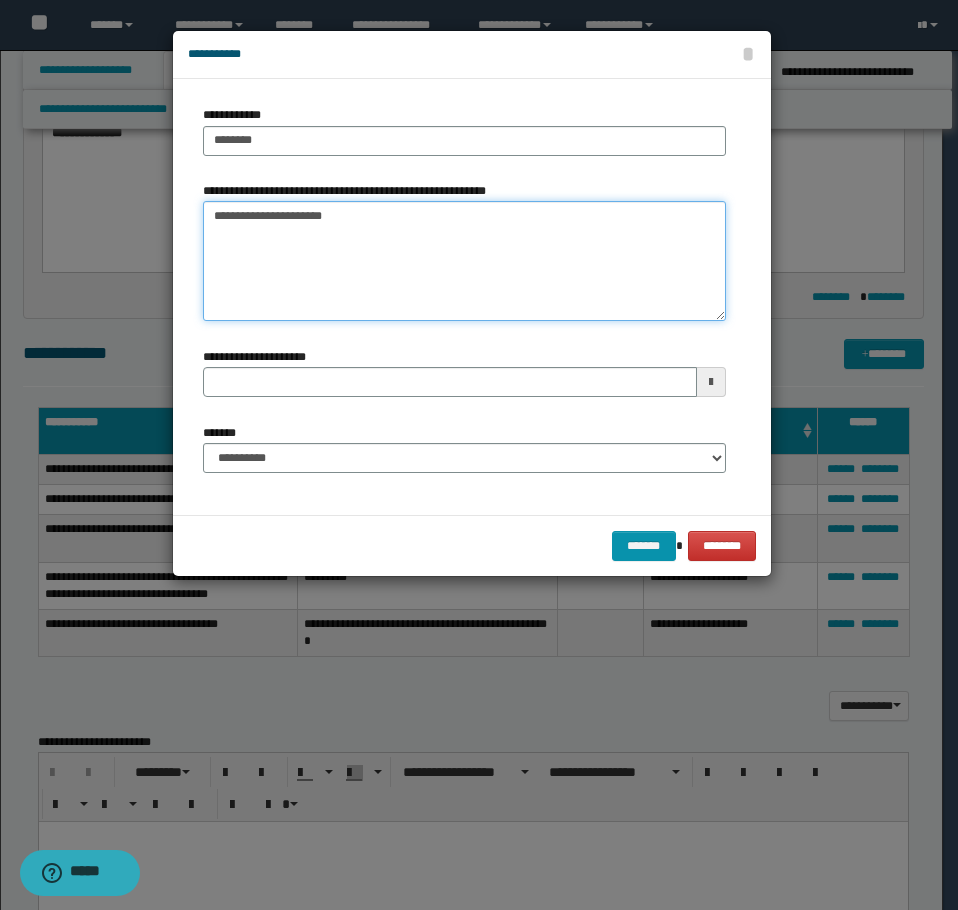 type on "**********" 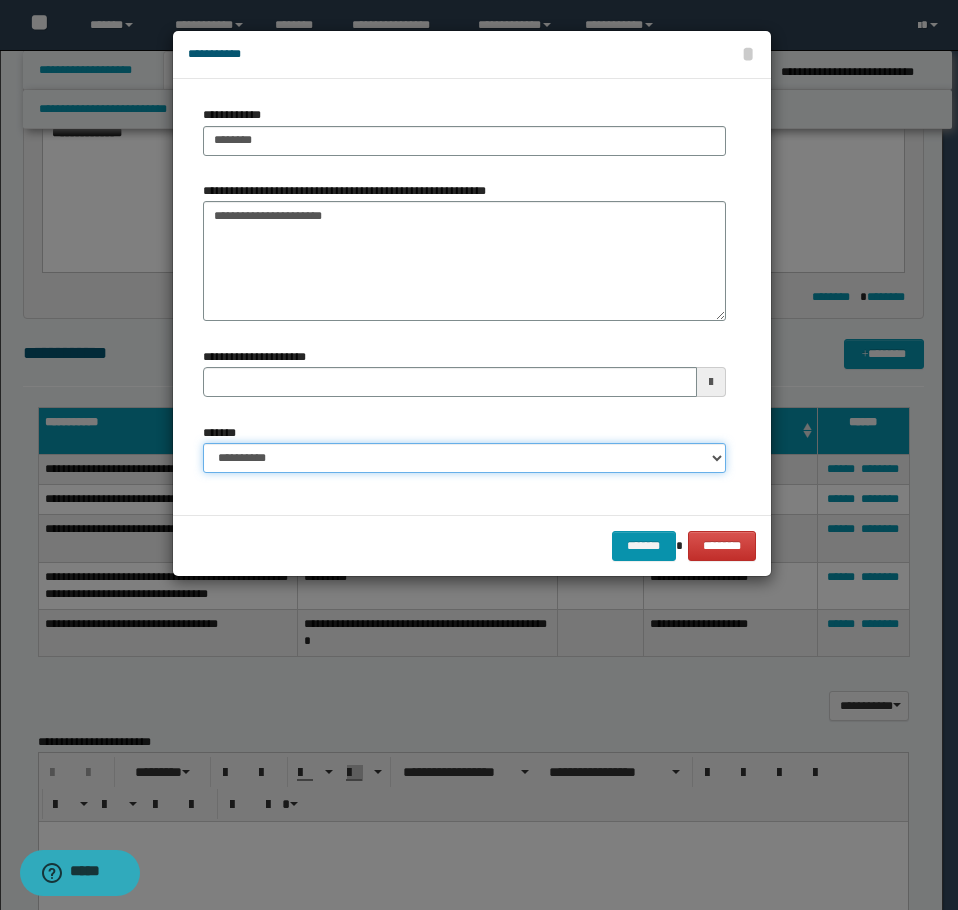click on "**********" at bounding box center [464, 458] 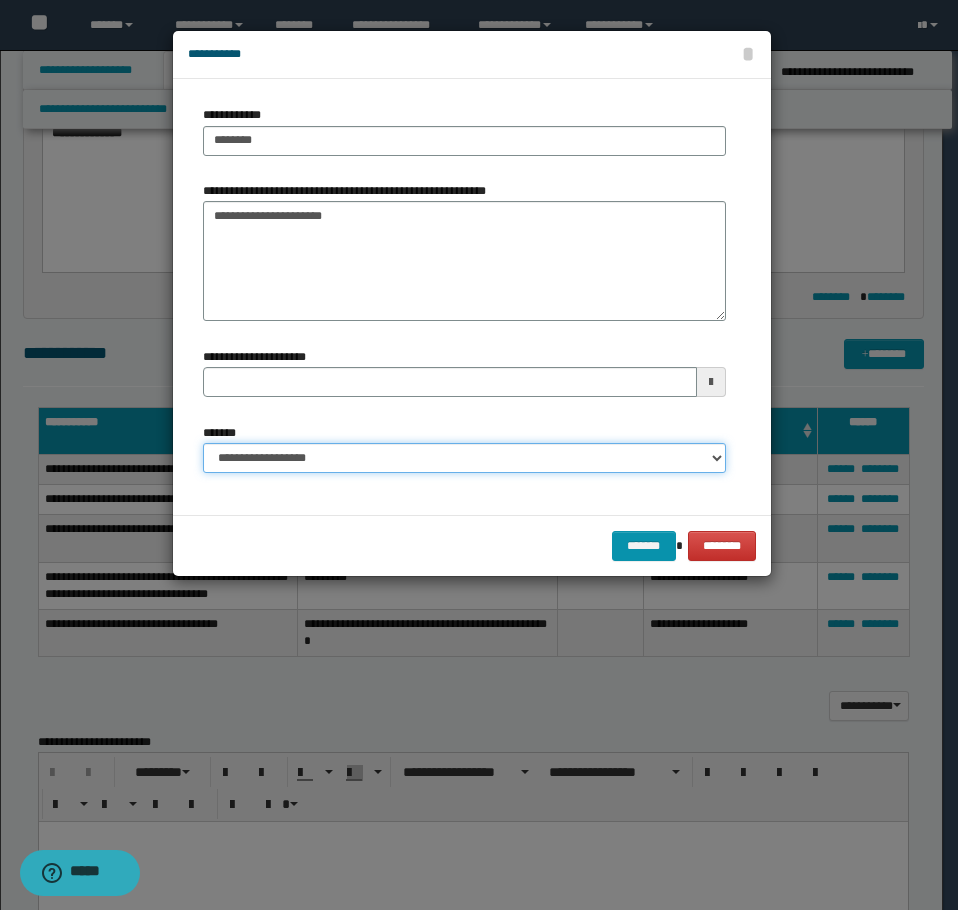 click on "**********" at bounding box center (464, 458) 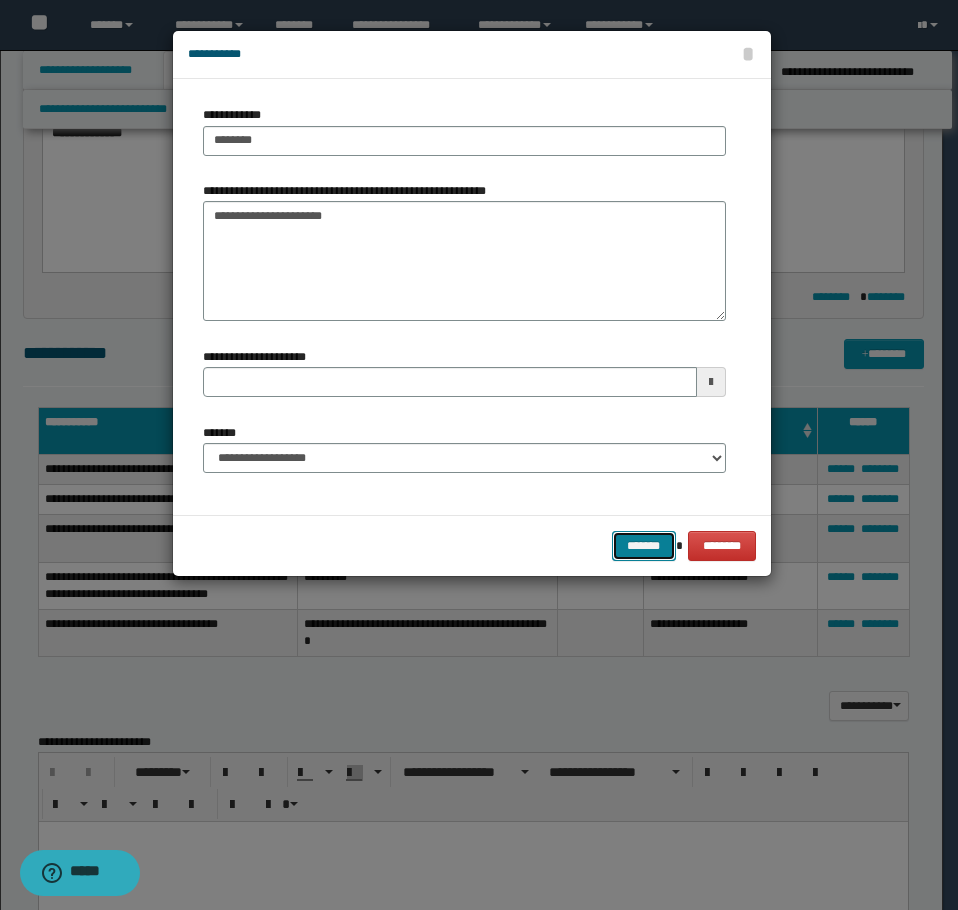 click on "*******" at bounding box center (644, 546) 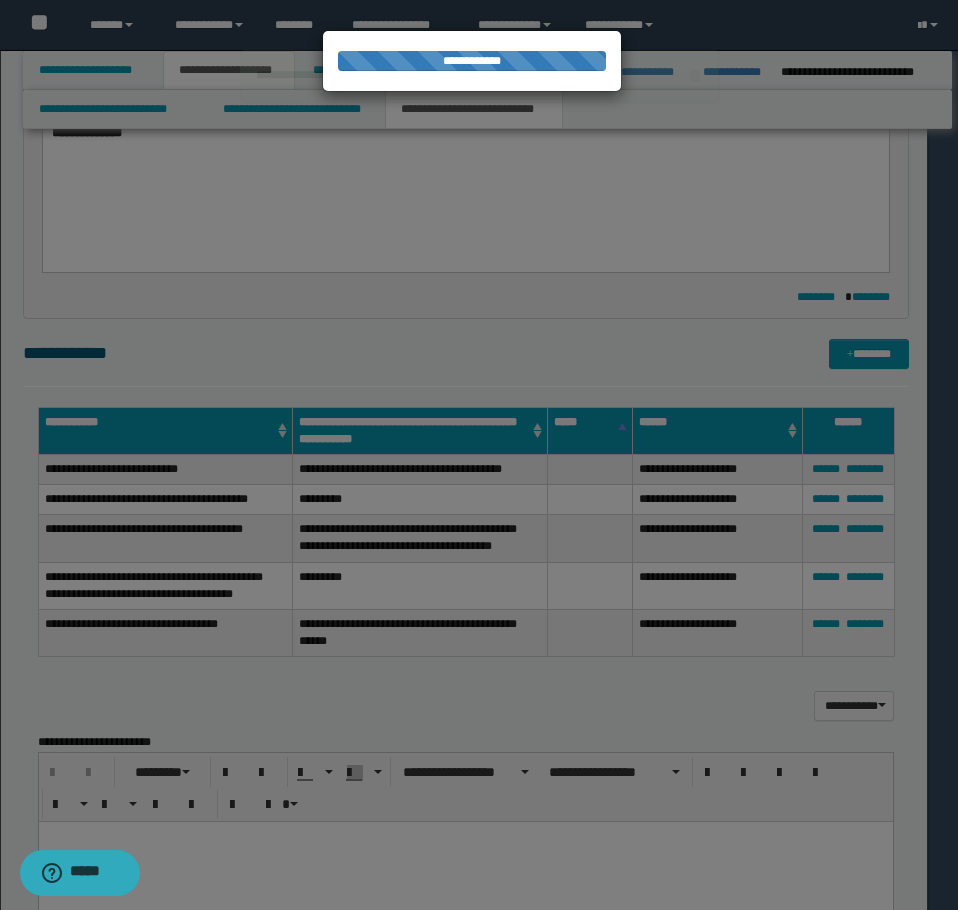 type 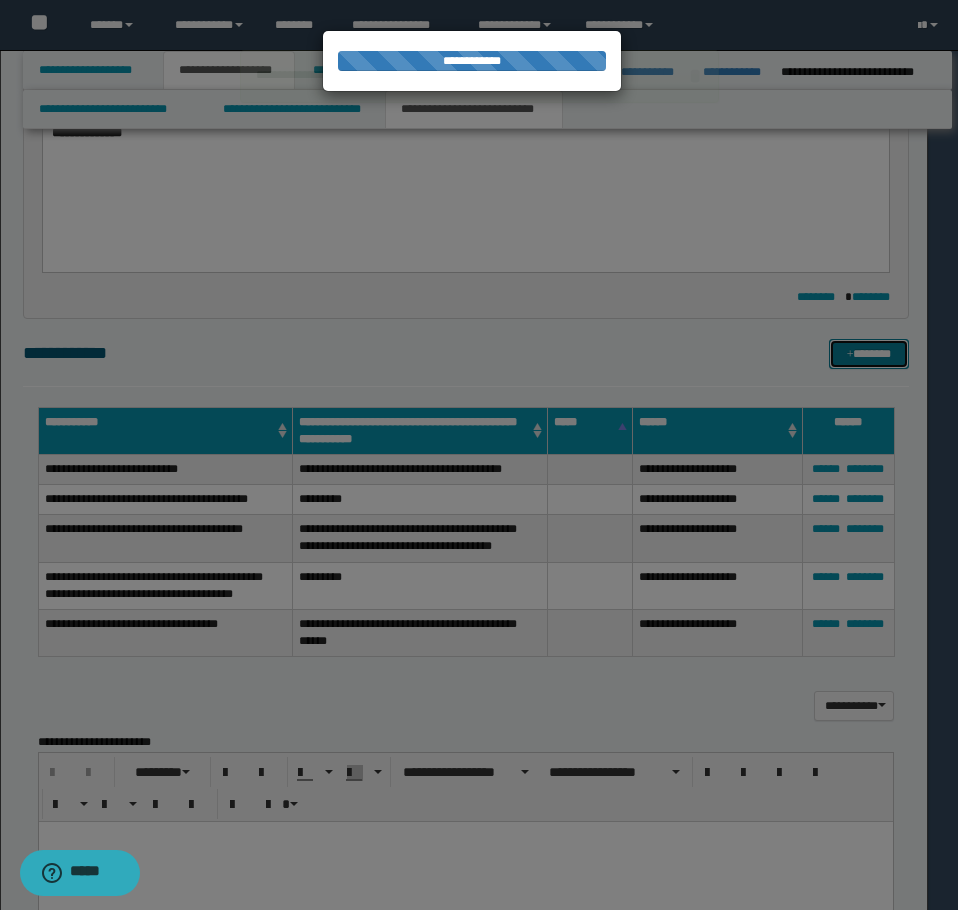 type 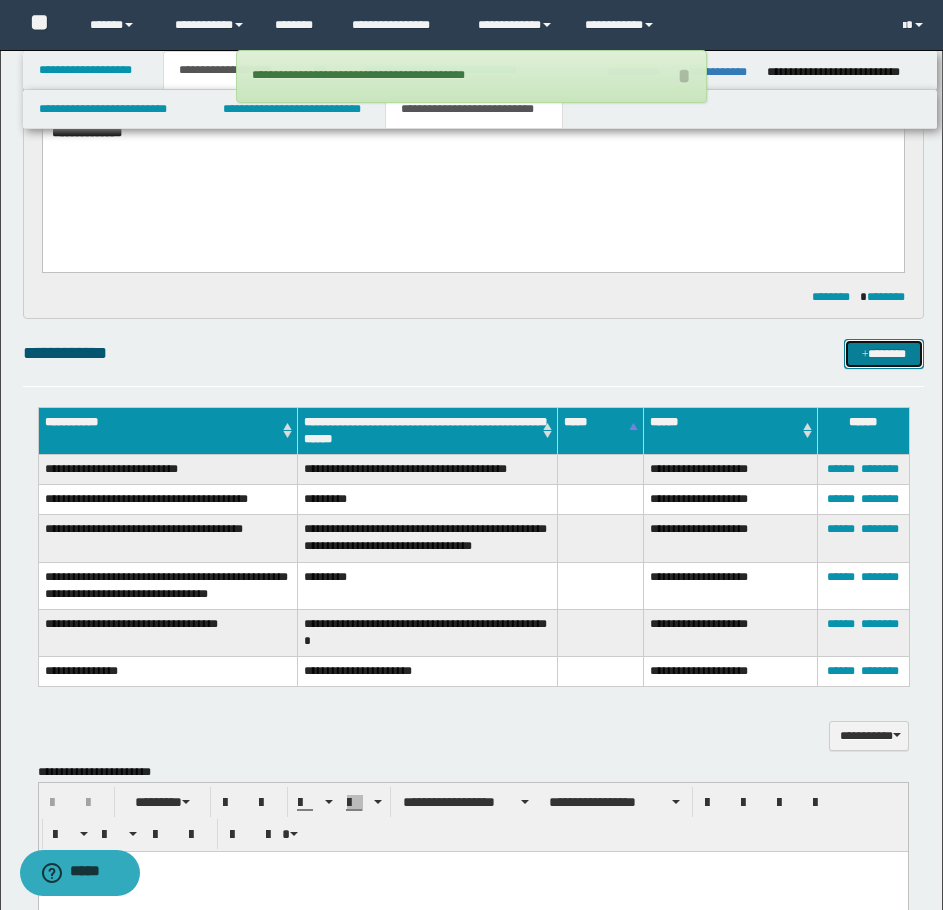 click on "*******" at bounding box center [884, 354] 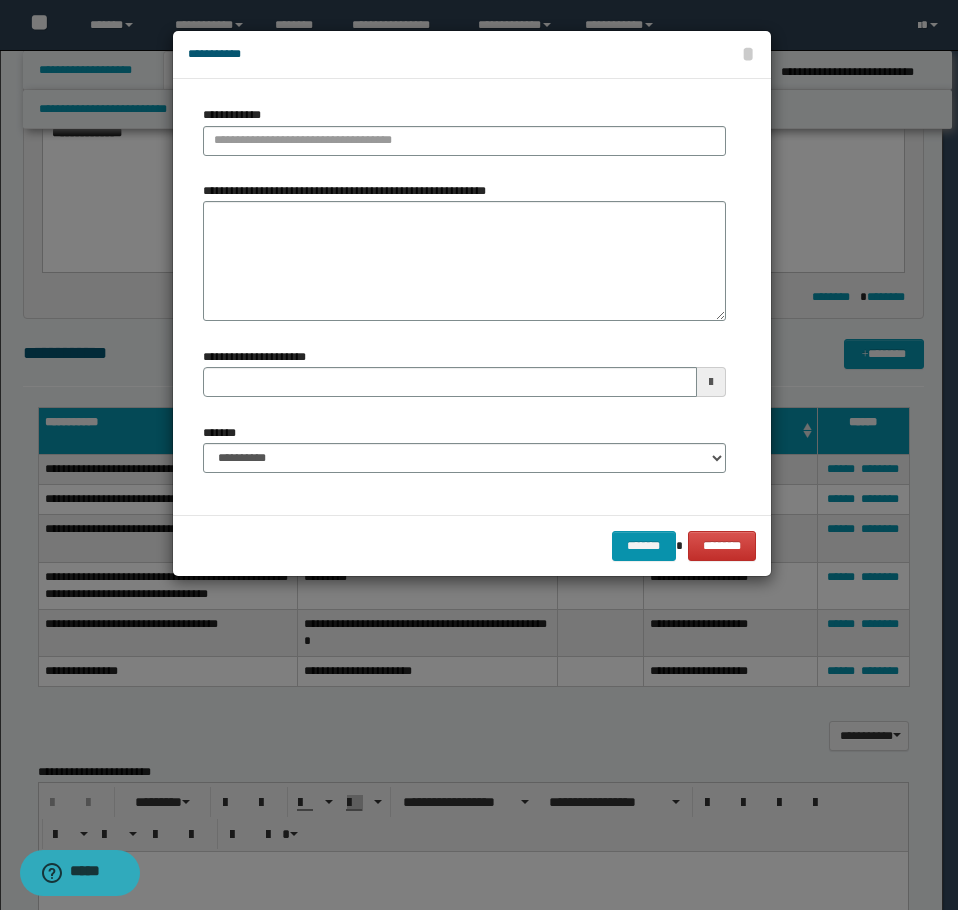 type 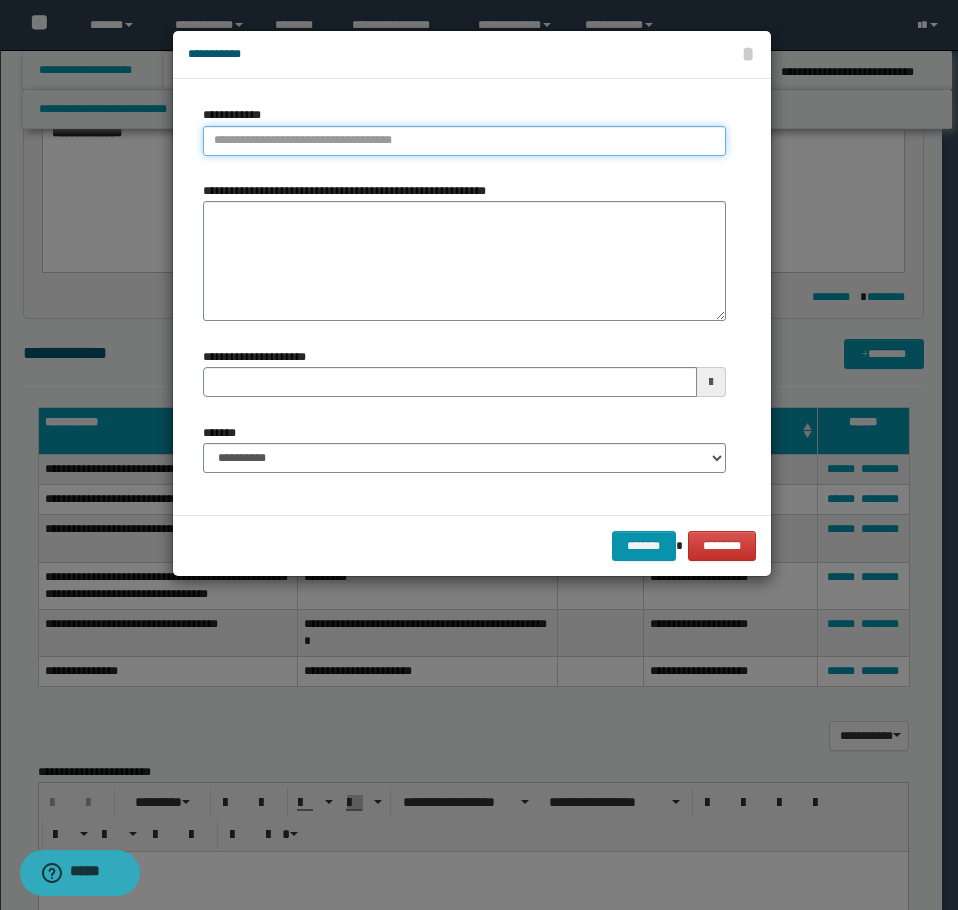 type on "********" 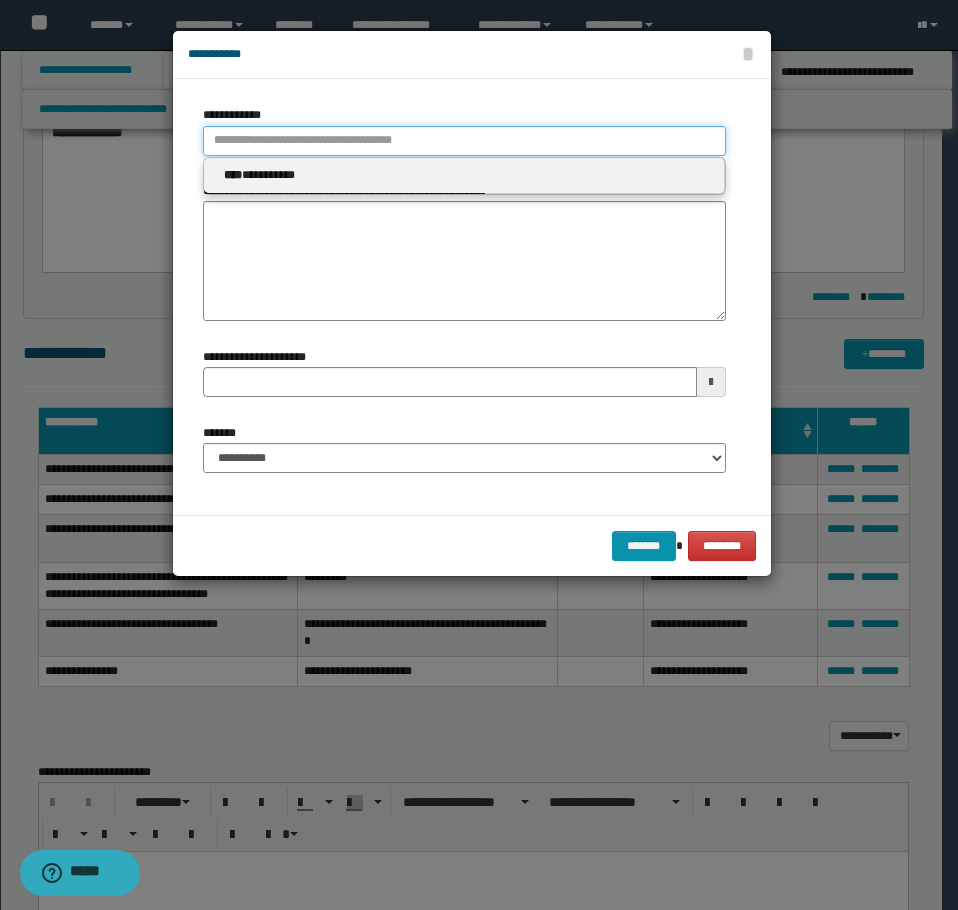 click on "**********" at bounding box center [464, 141] 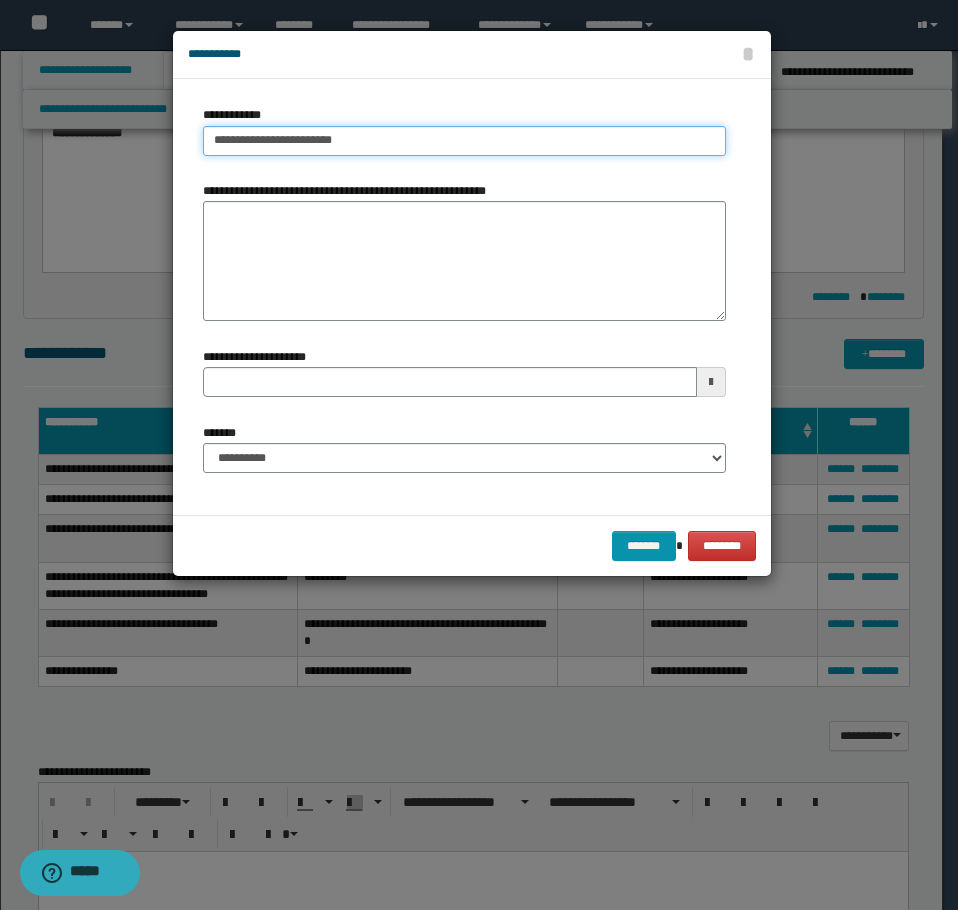 type on "**********" 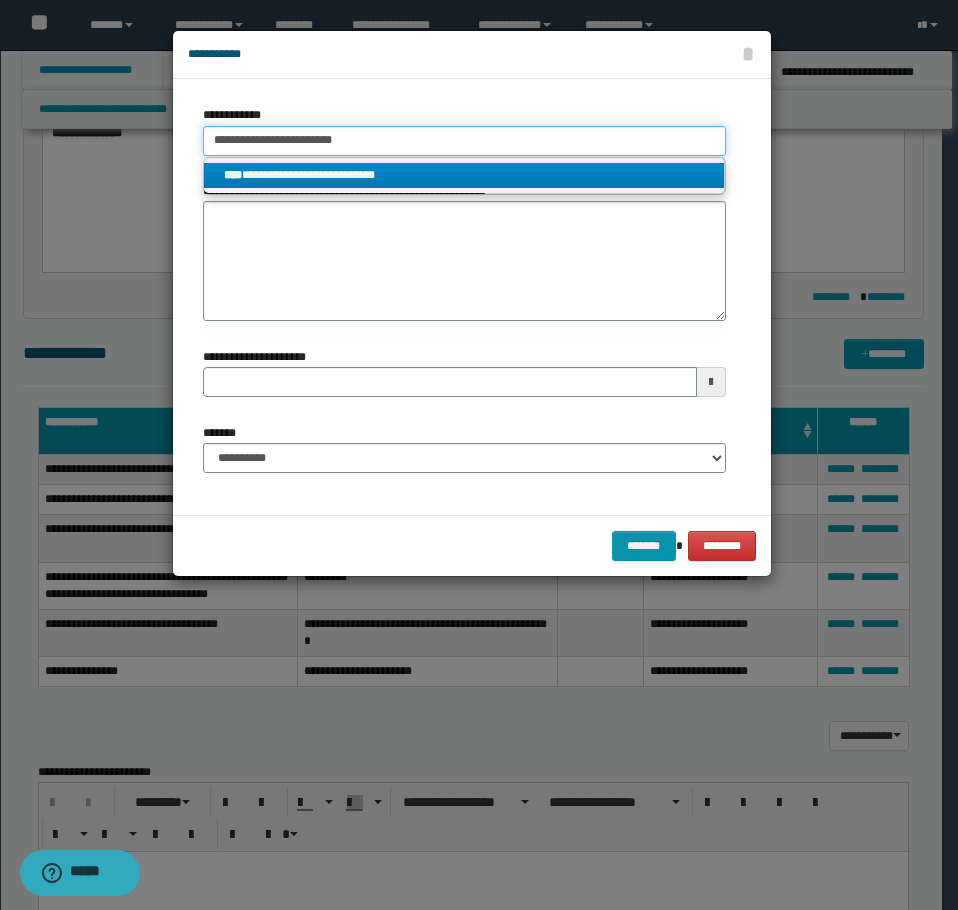 type on "**********" 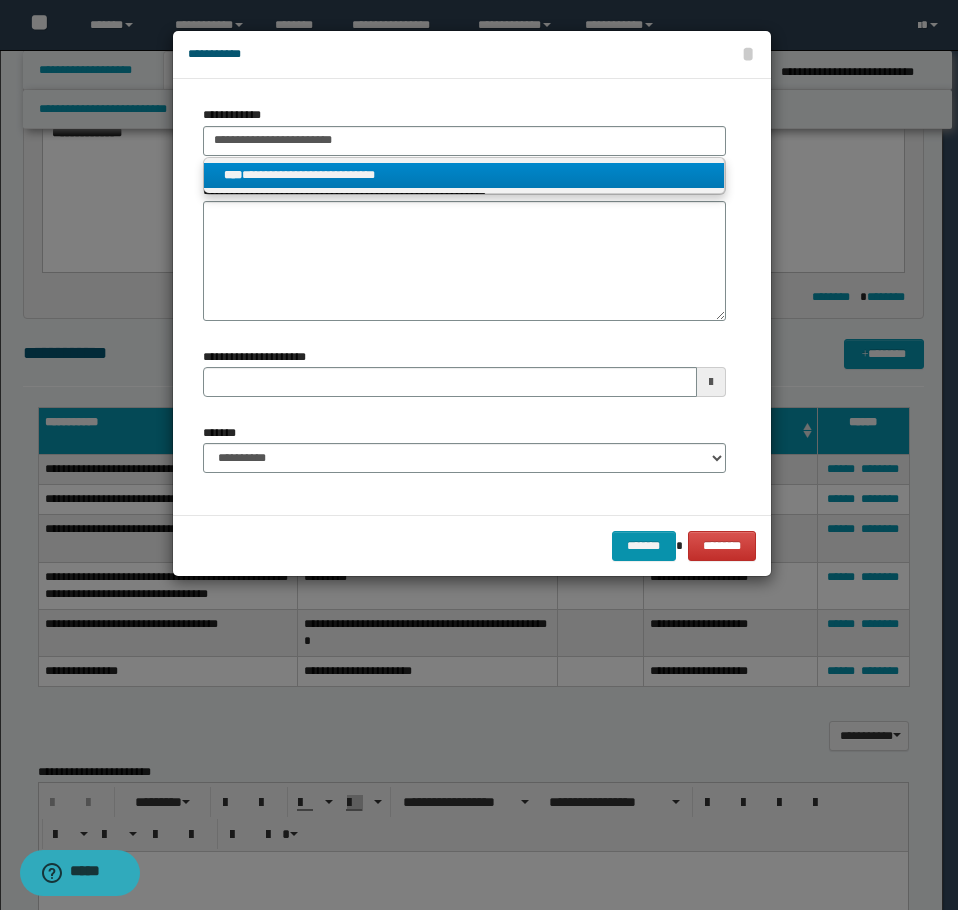 click on "**********" at bounding box center [464, 175] 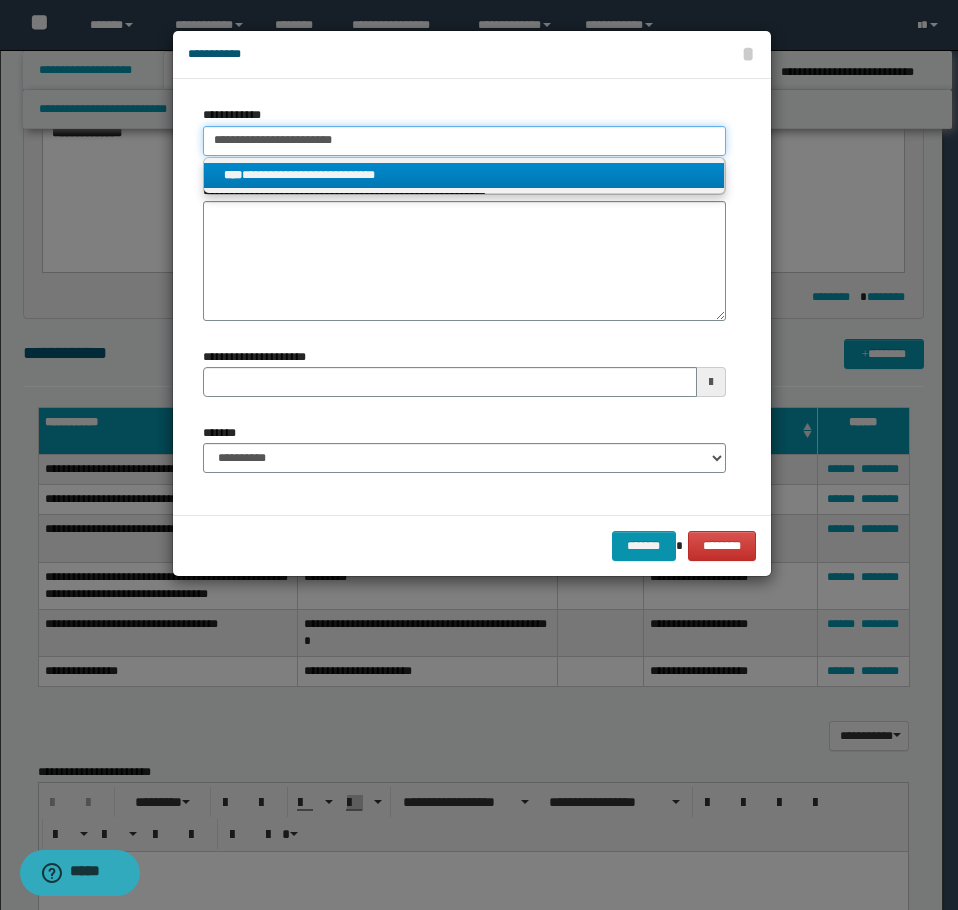 type 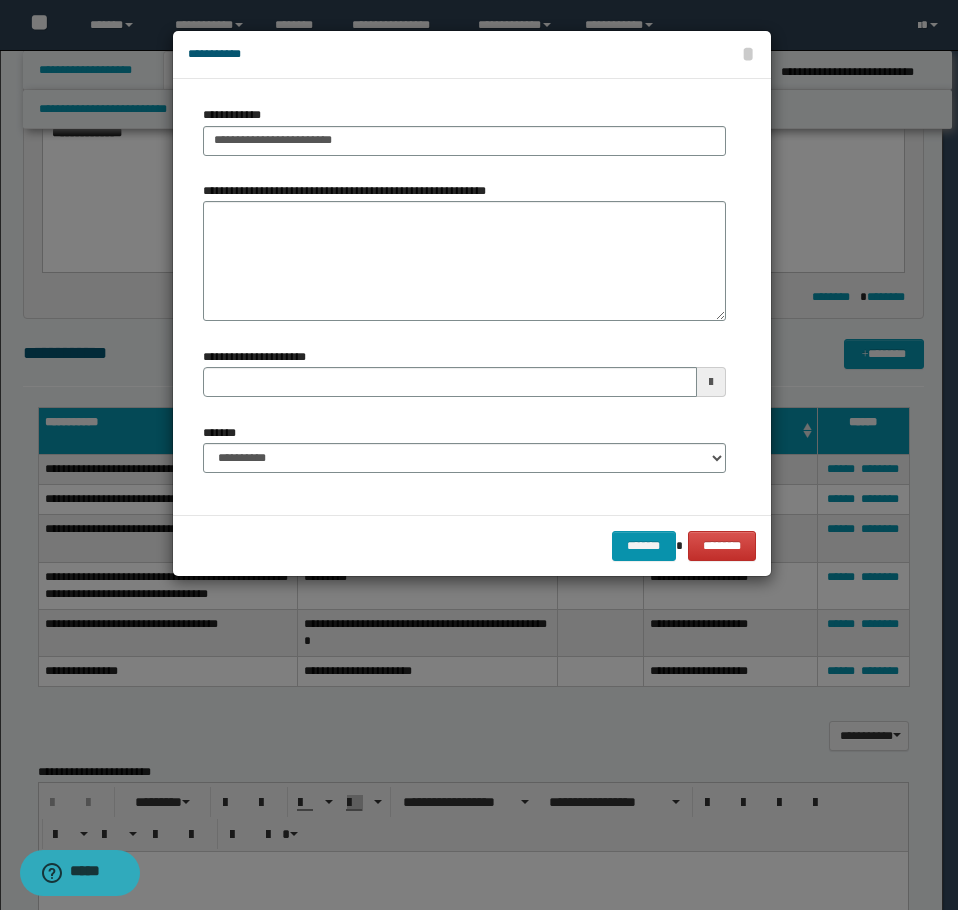 type 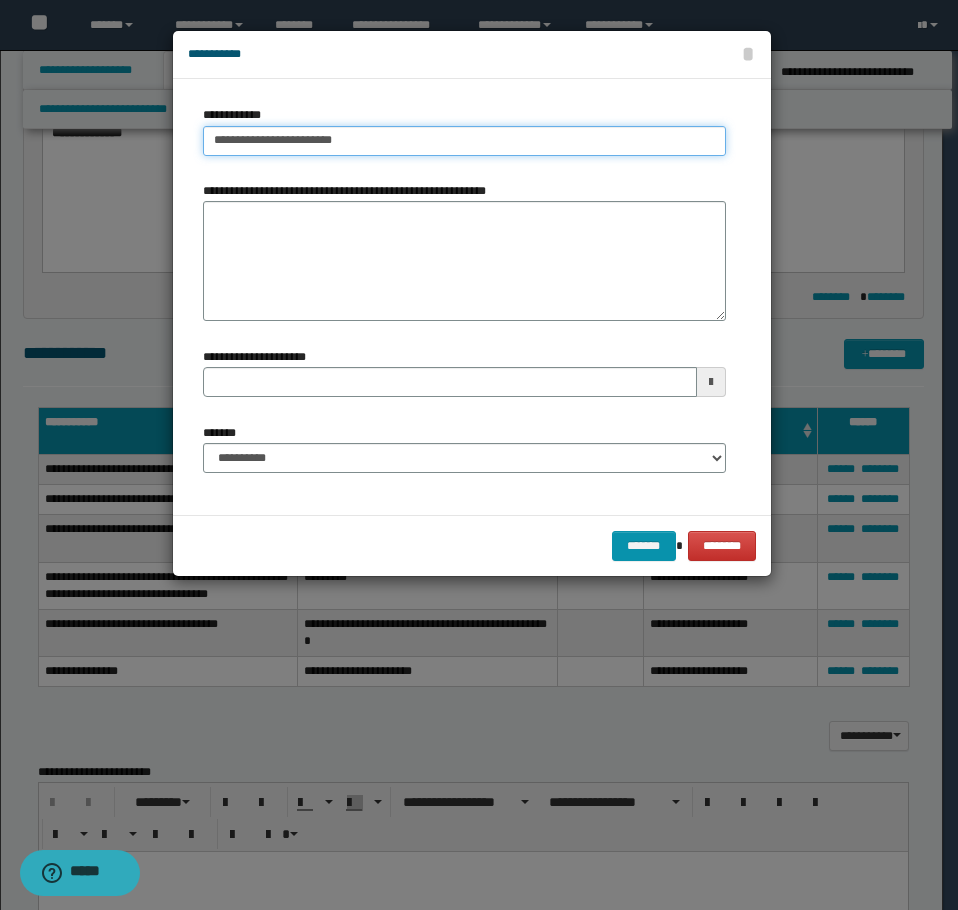 type on "**********" 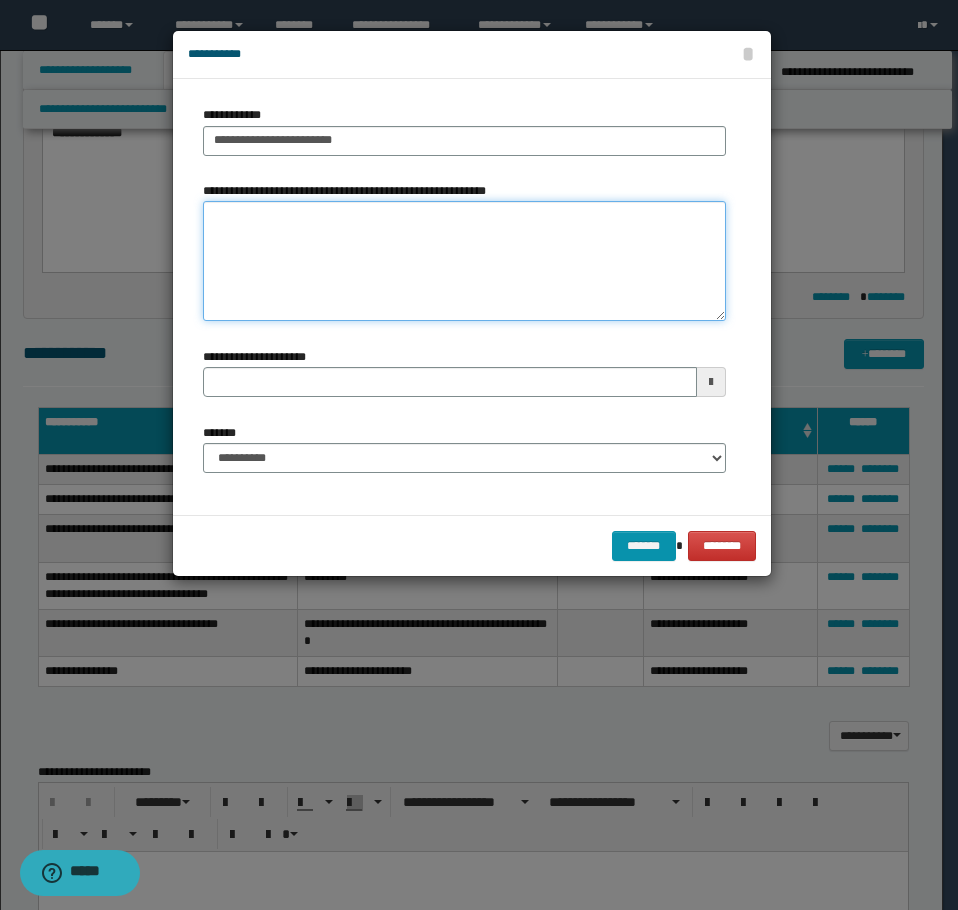 type 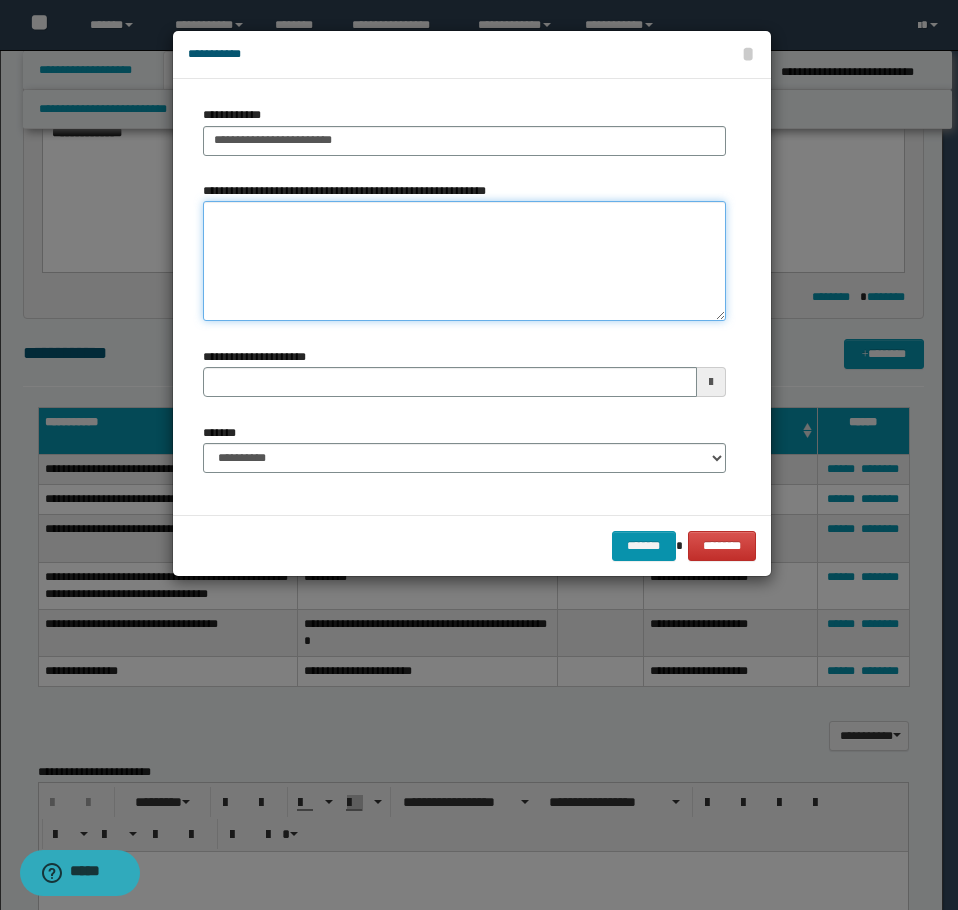 click on "**********" at bounding box center (464, 261) 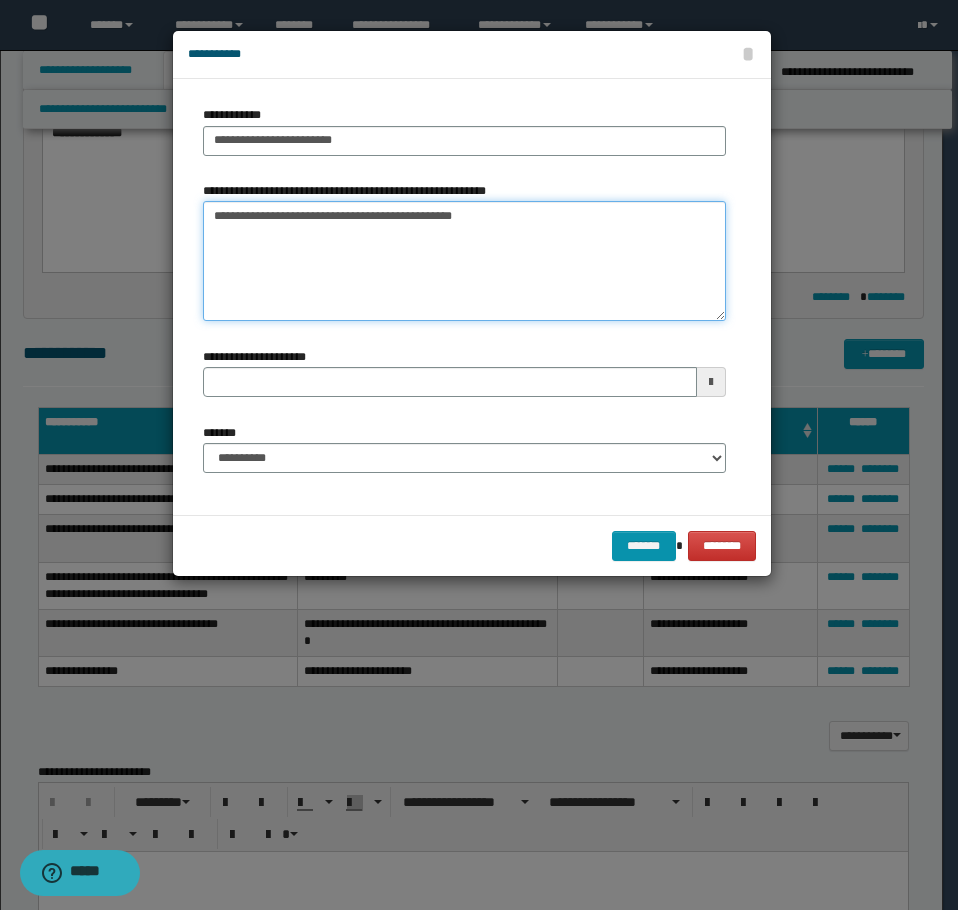 type 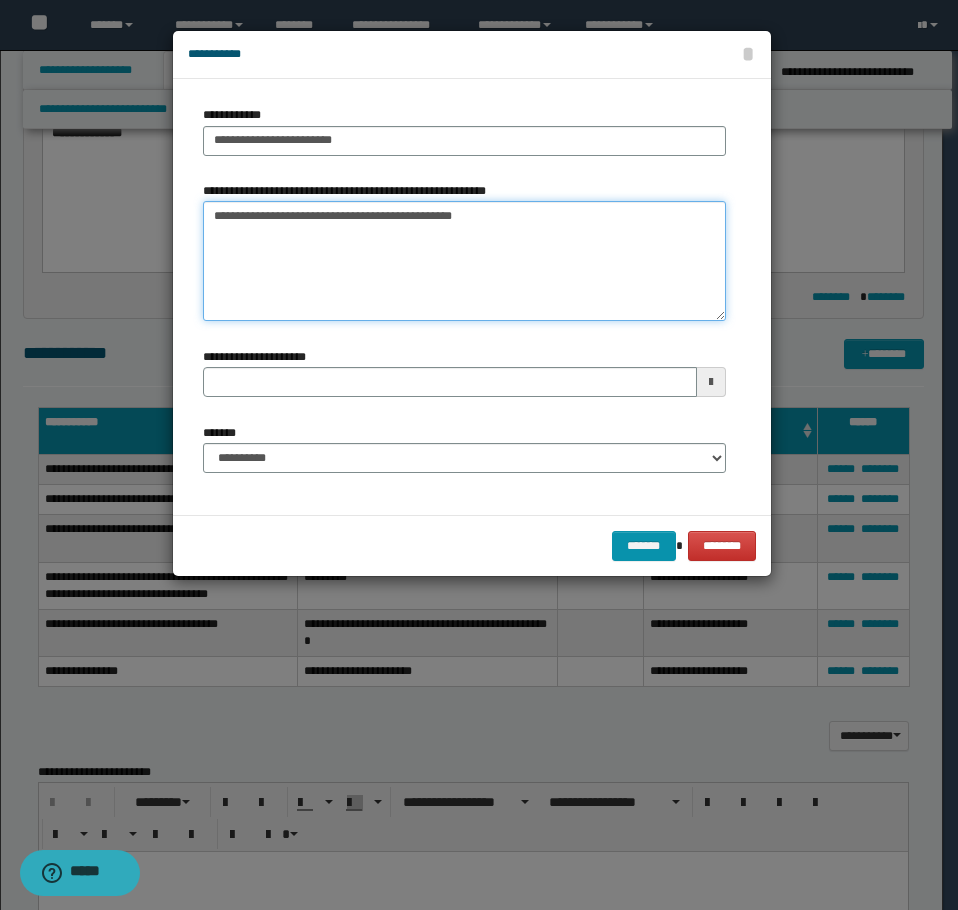type on "**********" 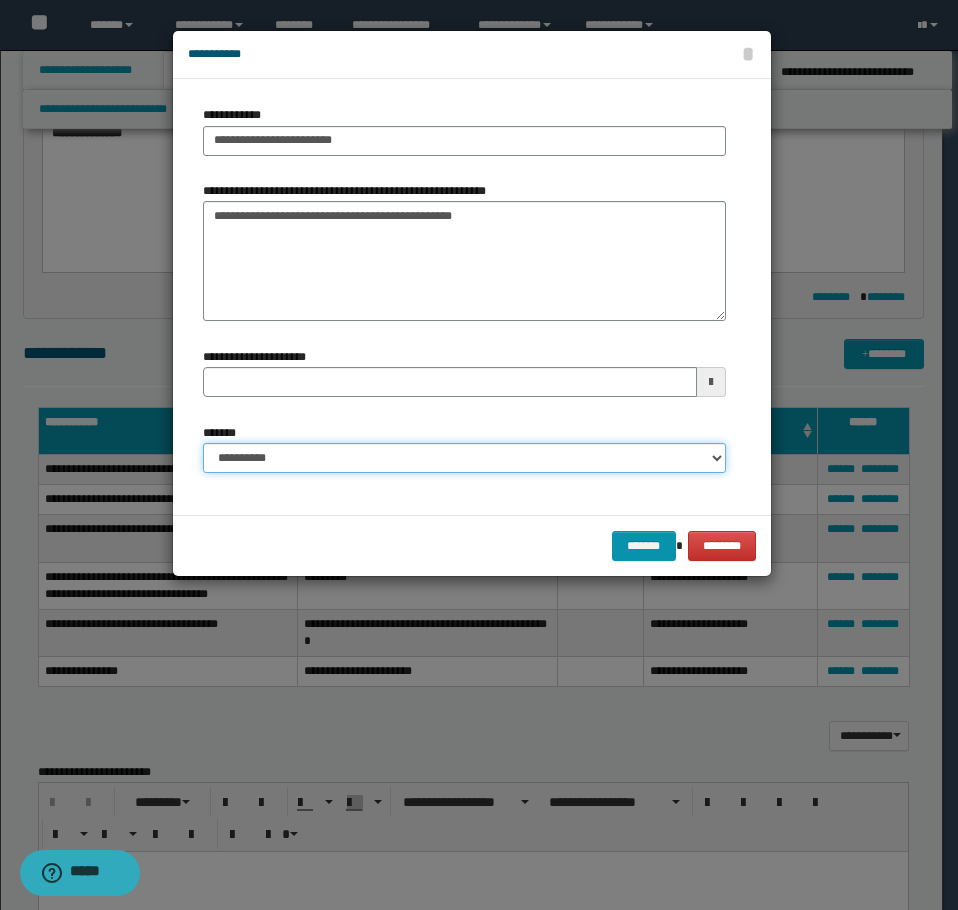 click on "**********" at bounding box center (464, 458) 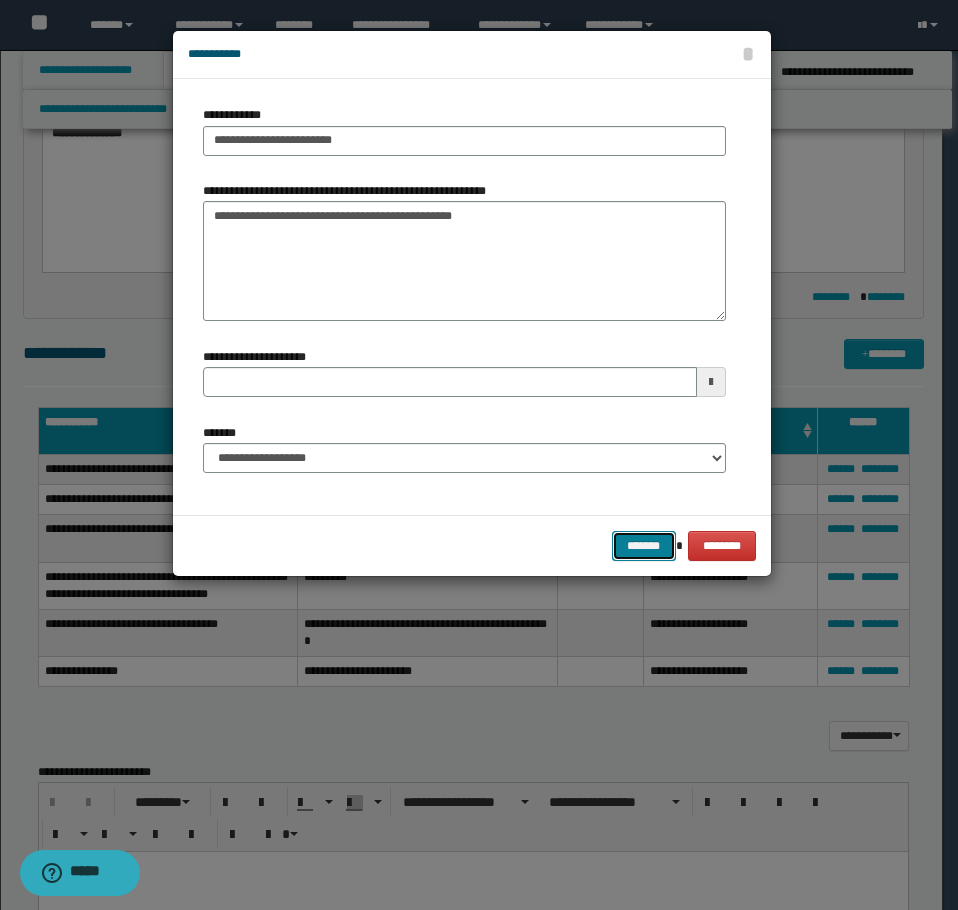click on "*******" at bounding box center [644, 546] 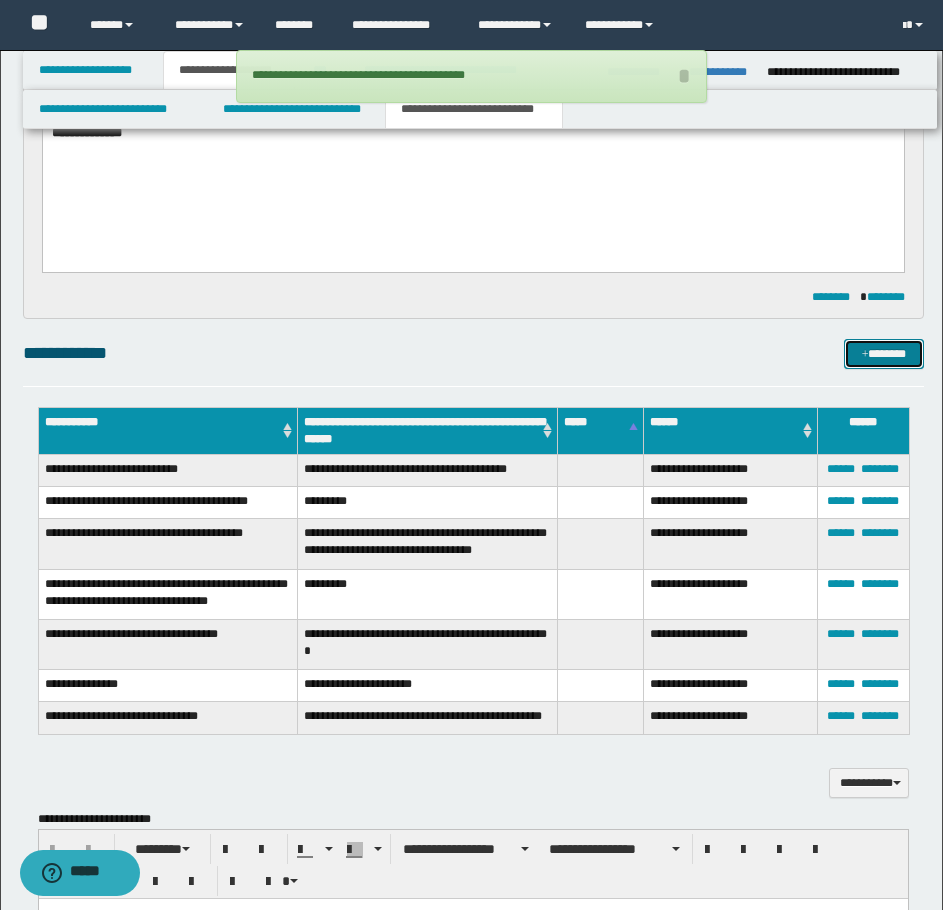 click on "*******" at bounding box center [884, 354] 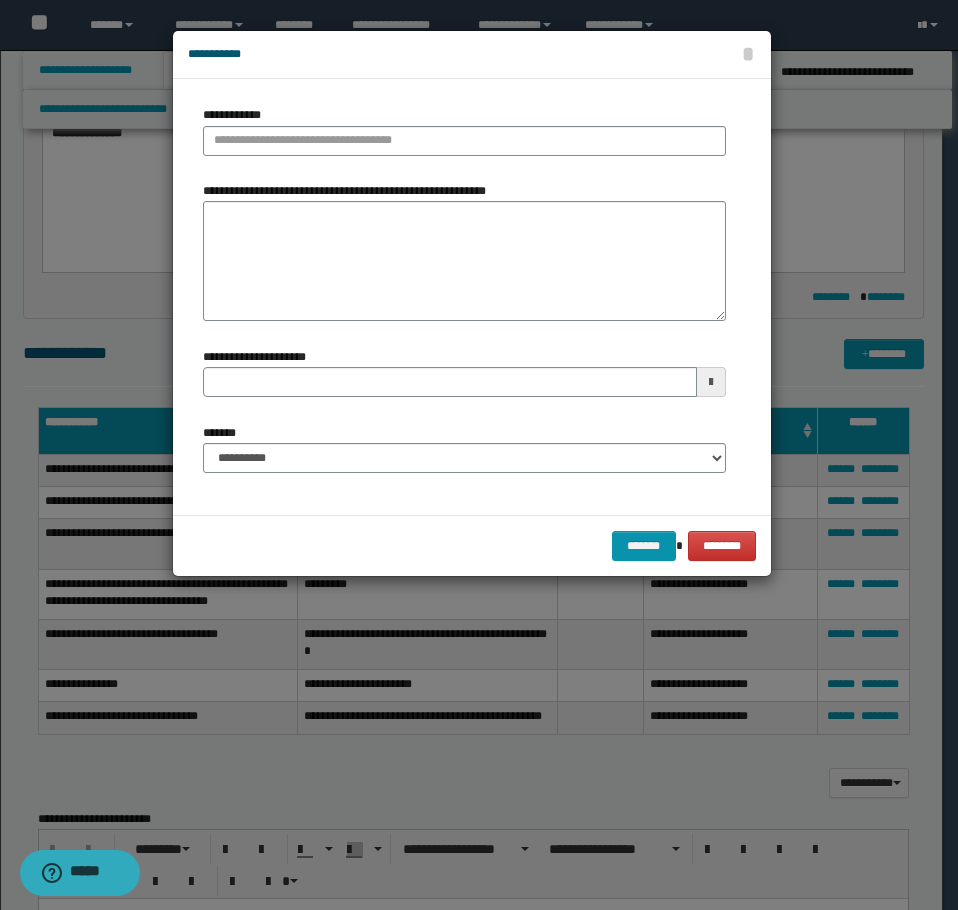 type 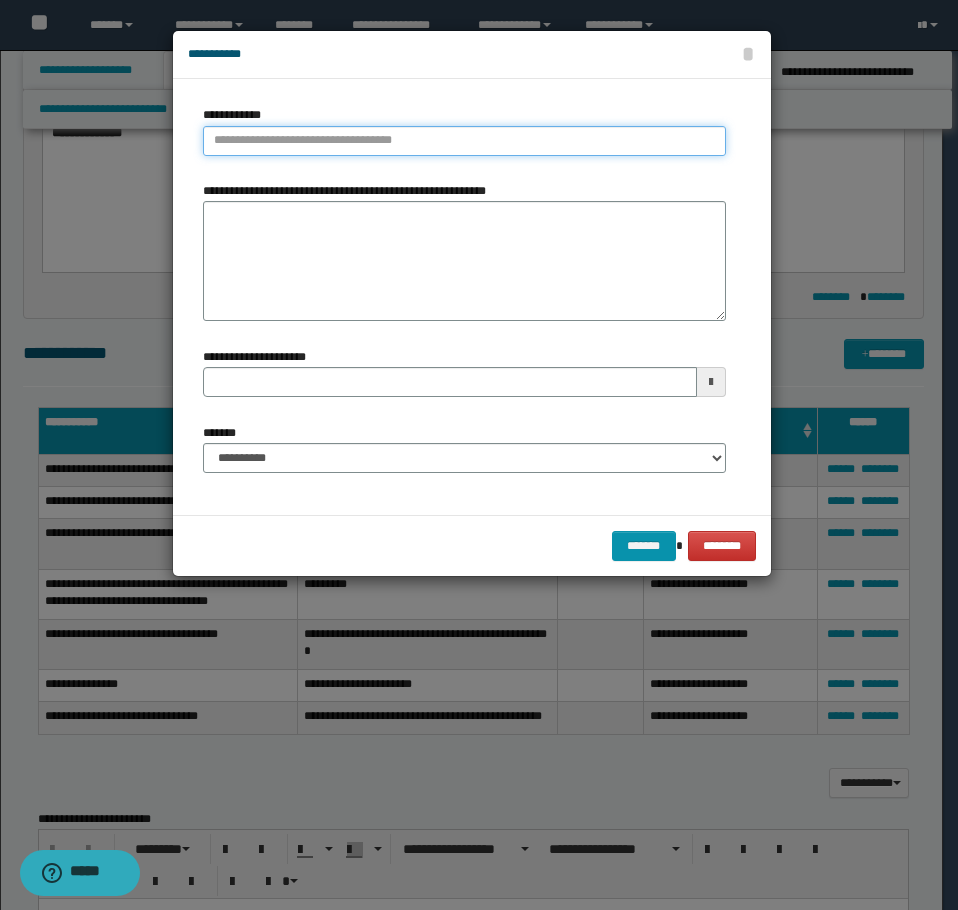 type on "**********" 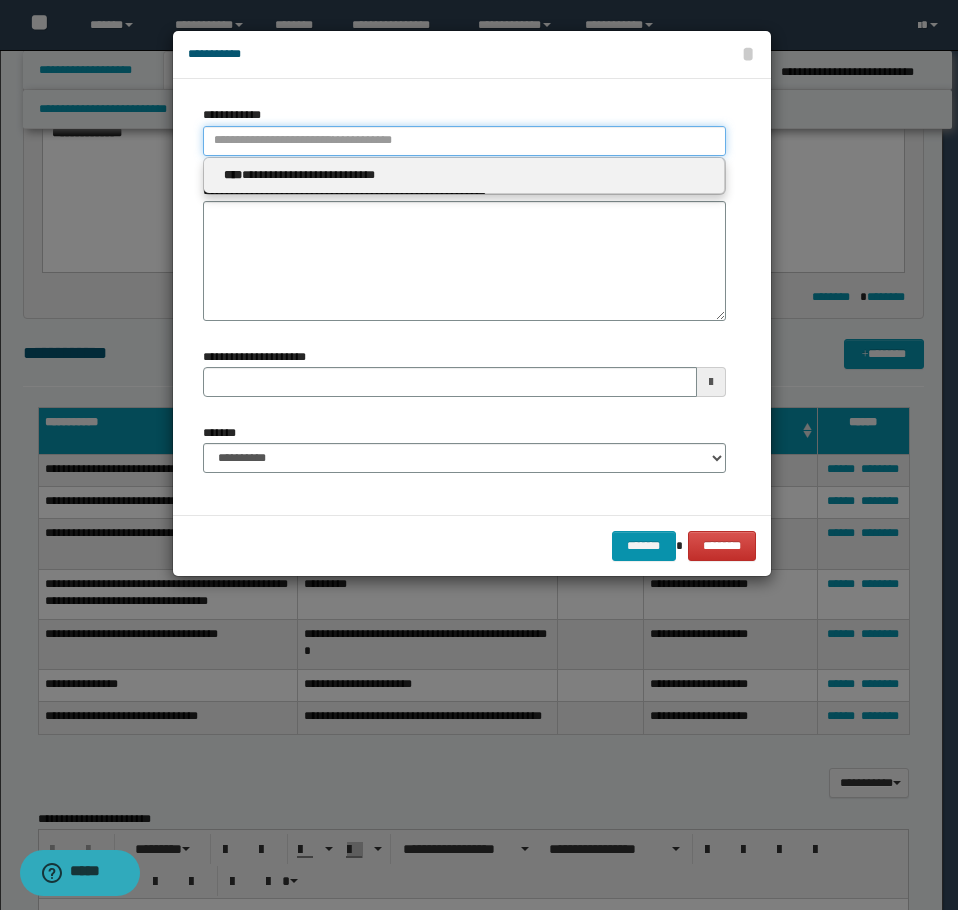 click on "**********" at bounding box center [464, 141] 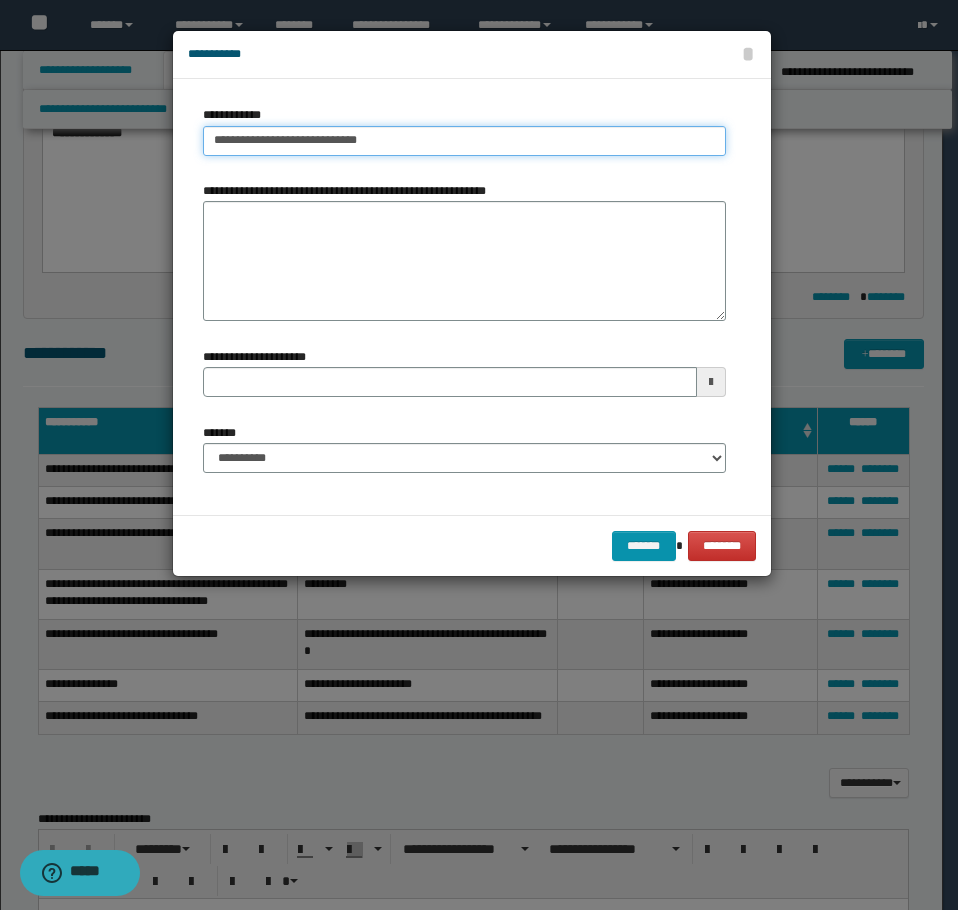 type on "**********" 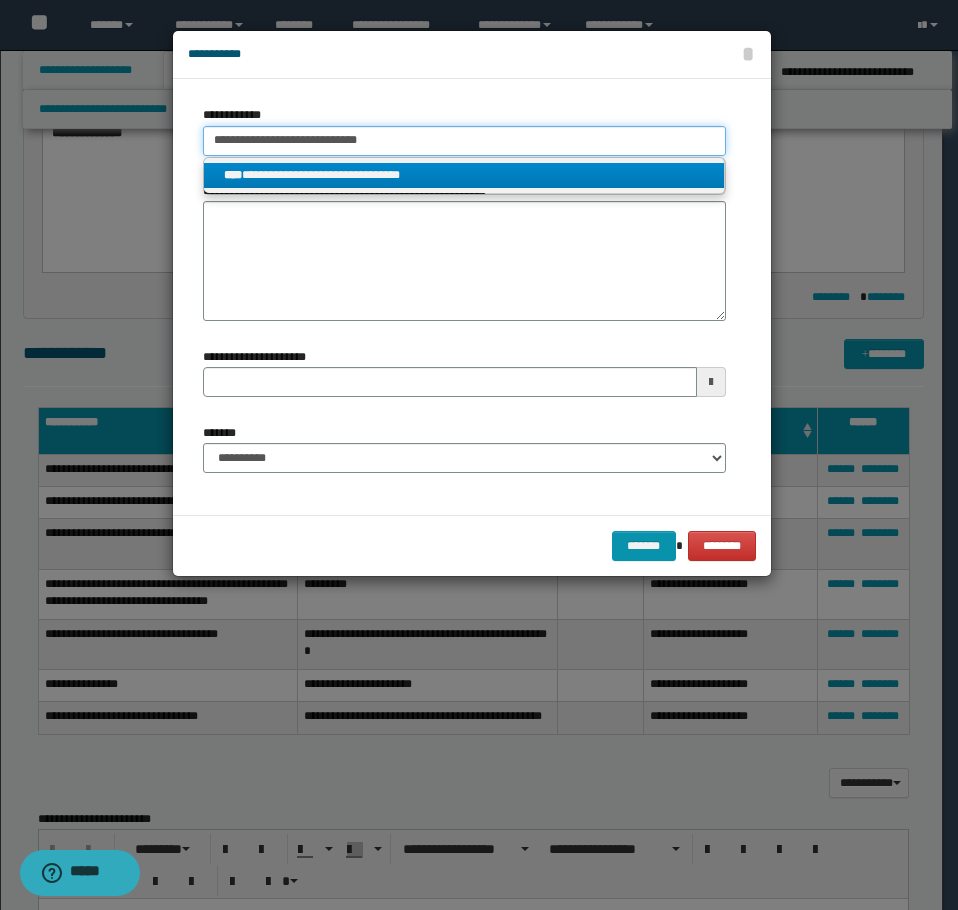 type on "**********" 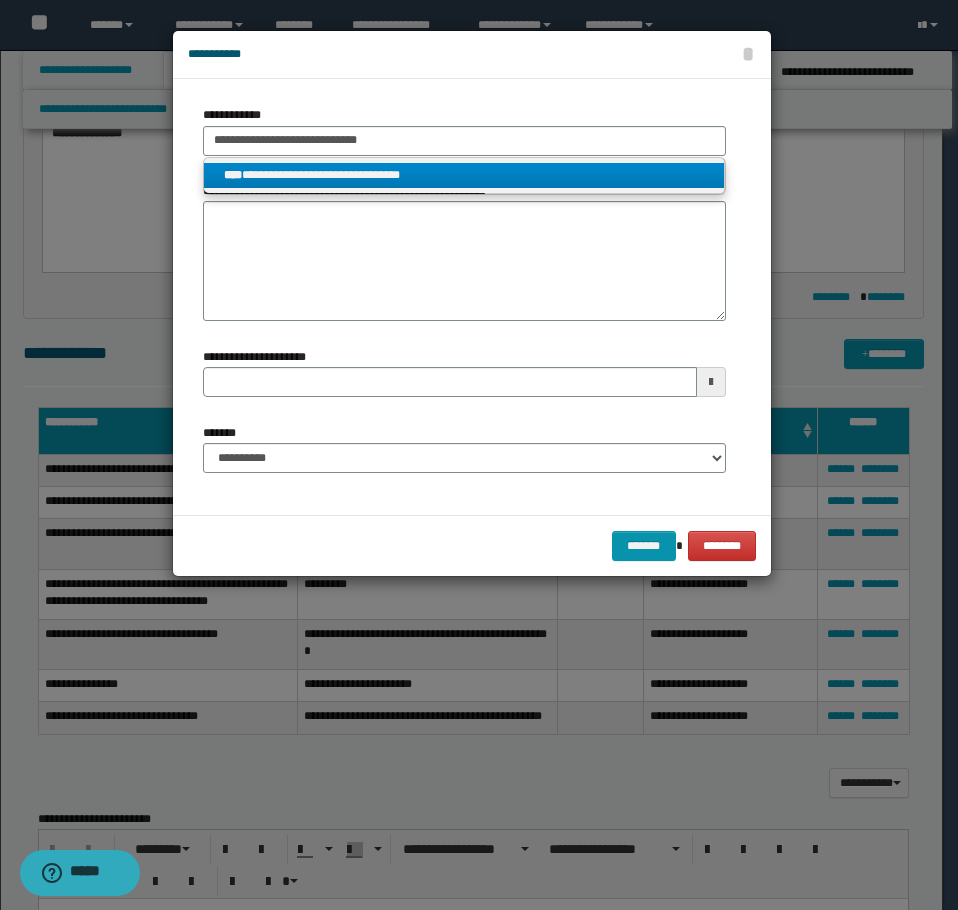 click on "**********" at bounding box center [464, 175] 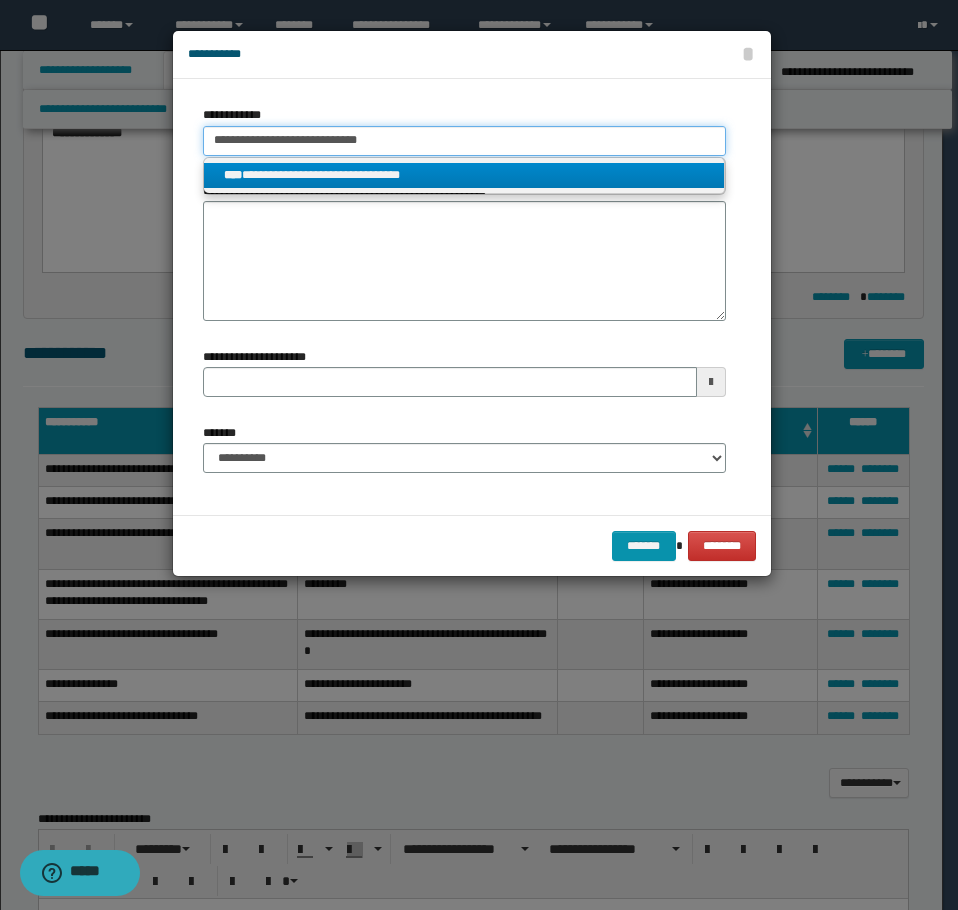 type 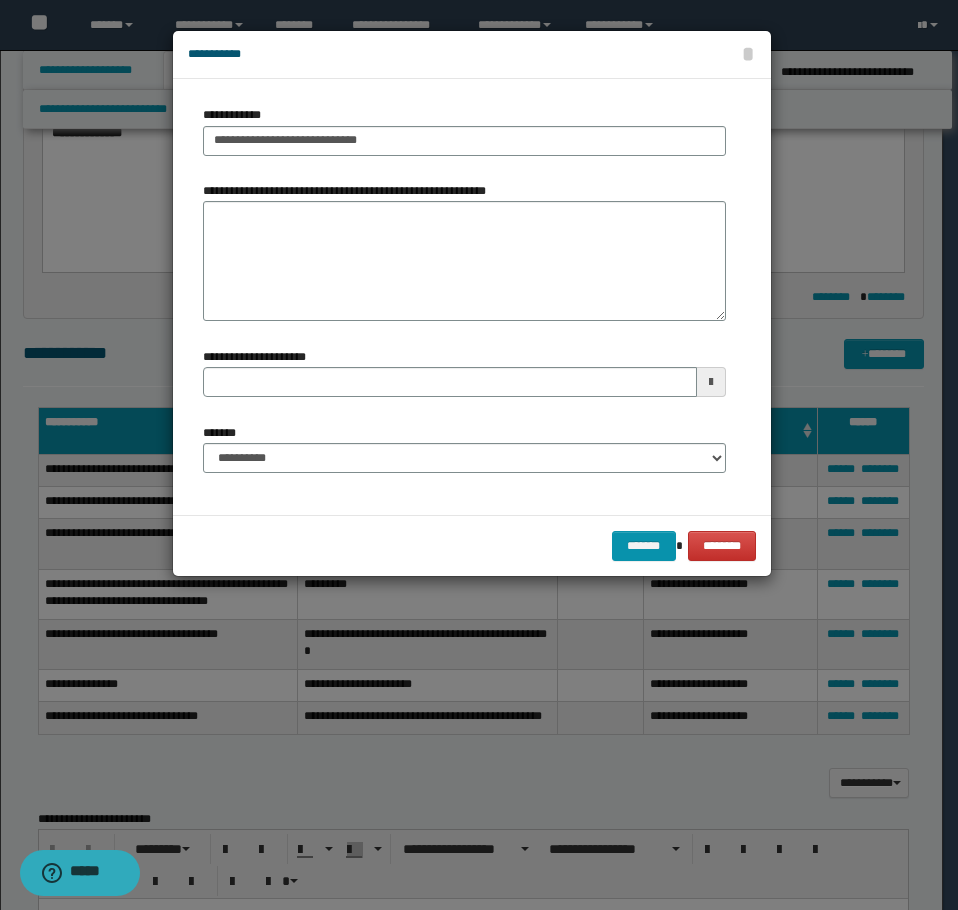 type 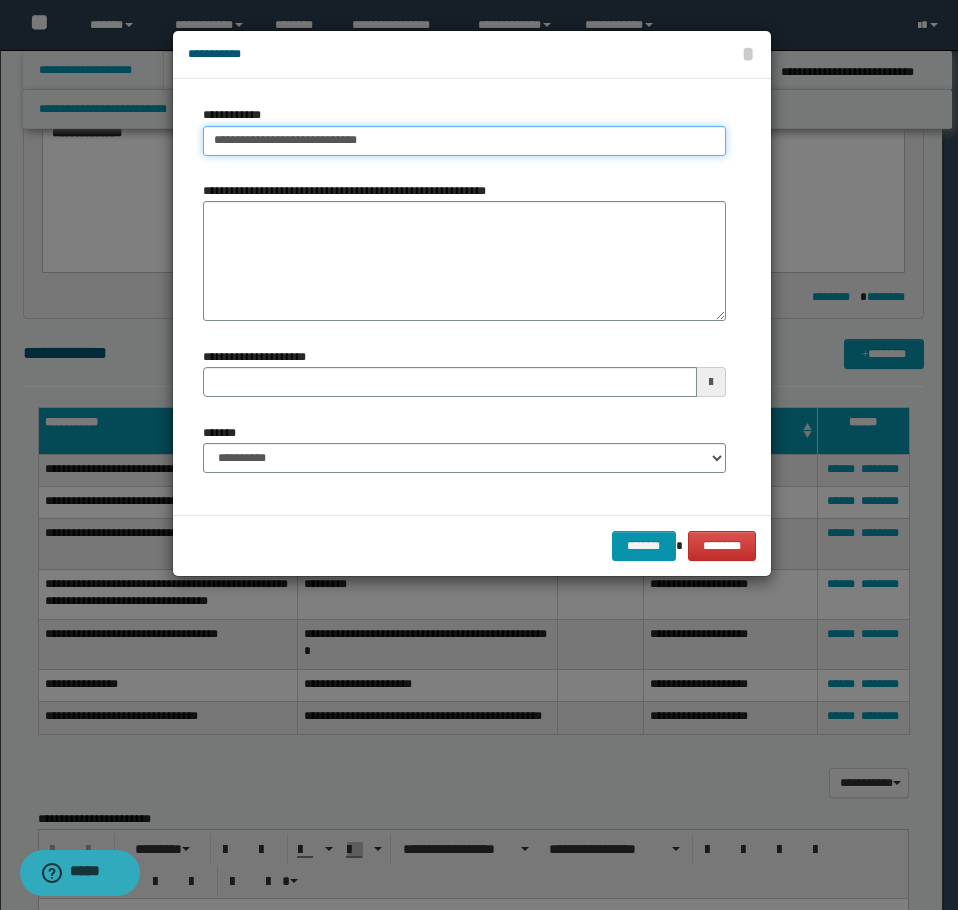 type on "**********" 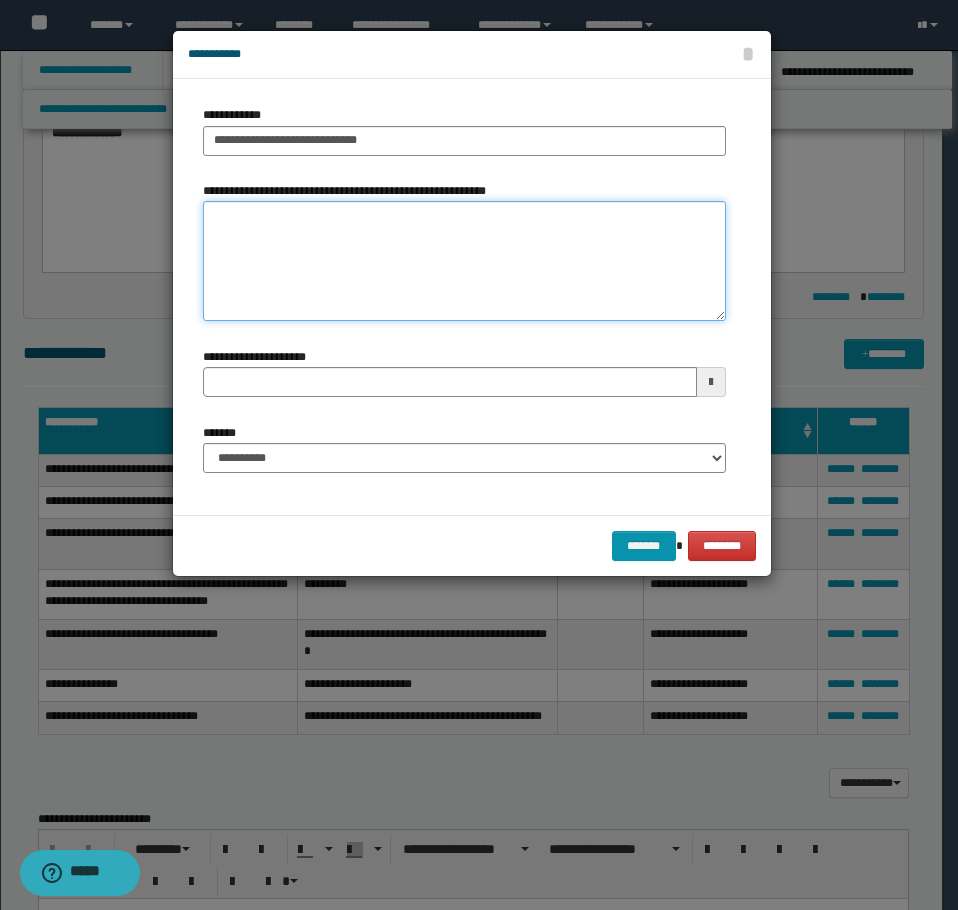 type 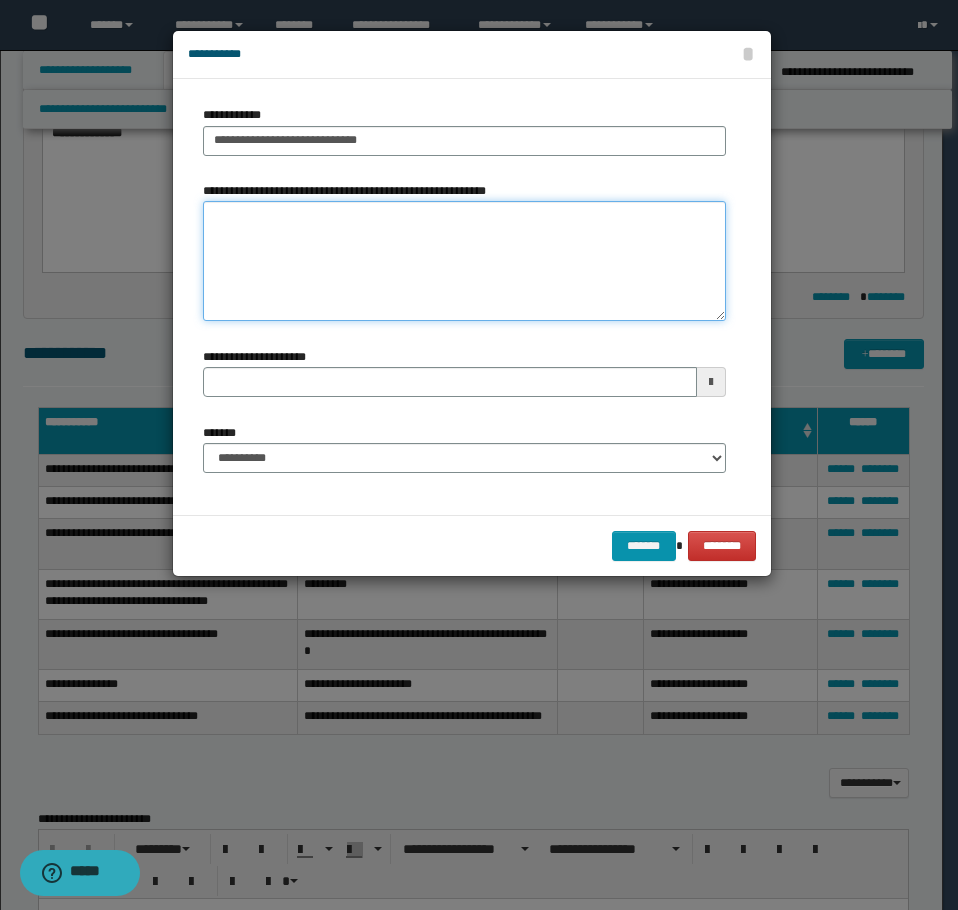 click on "**********" at bounding box center [464, 261] 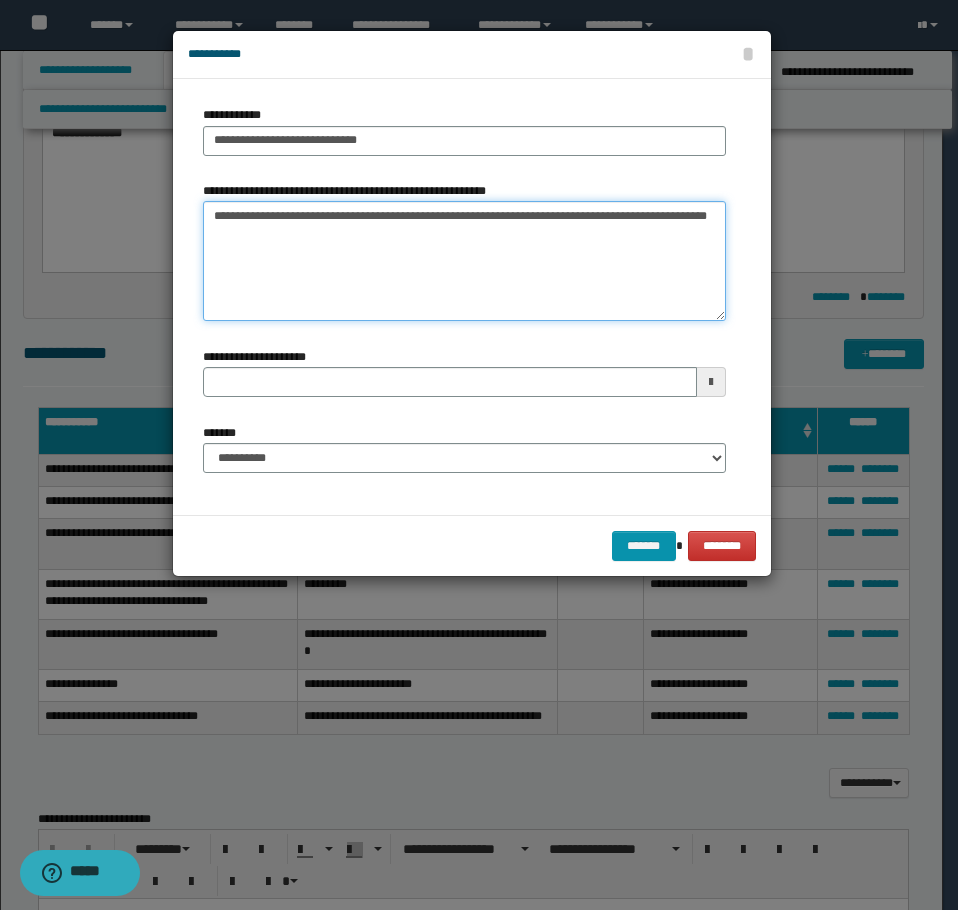 type 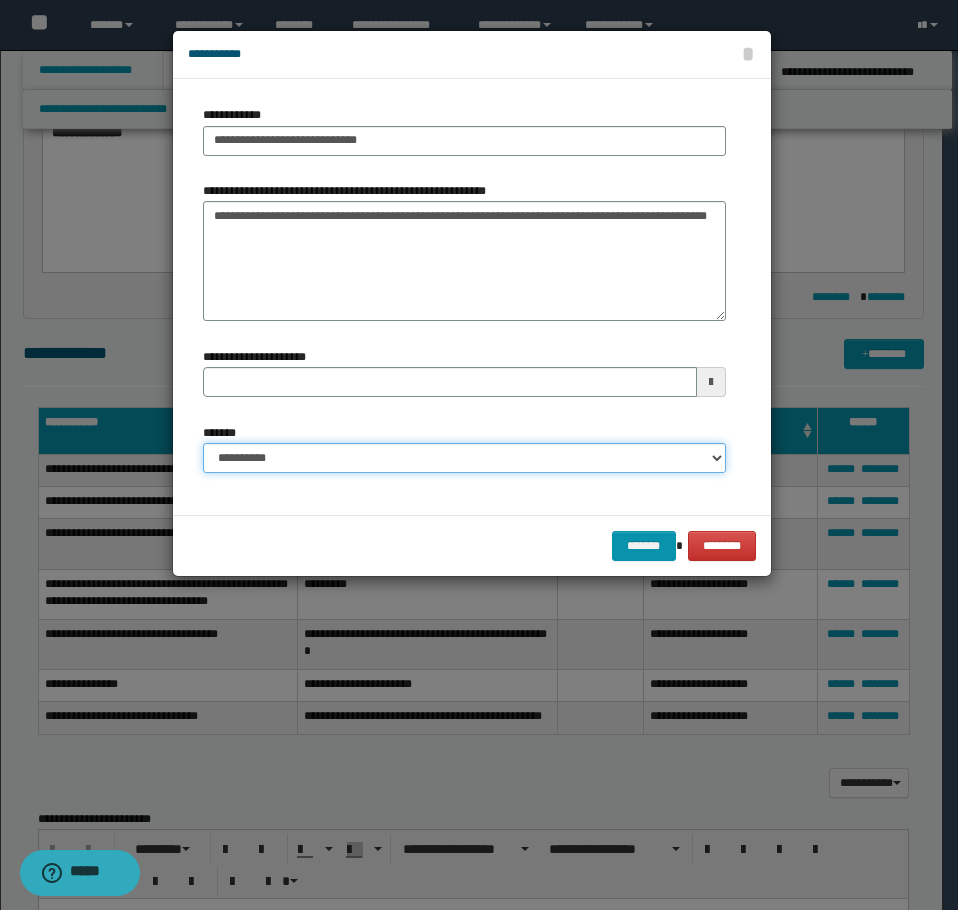 click on "**********" at bounding box center (464, 458) 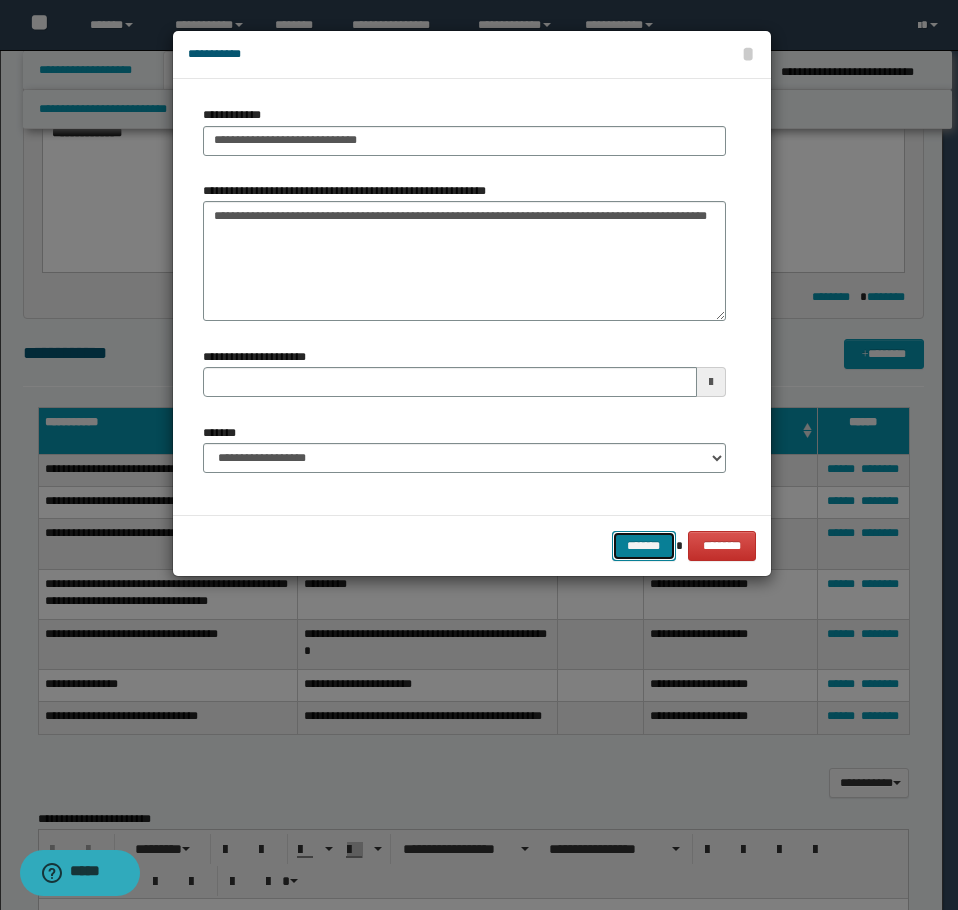 click on "*******" at bounding box center (644, 546) 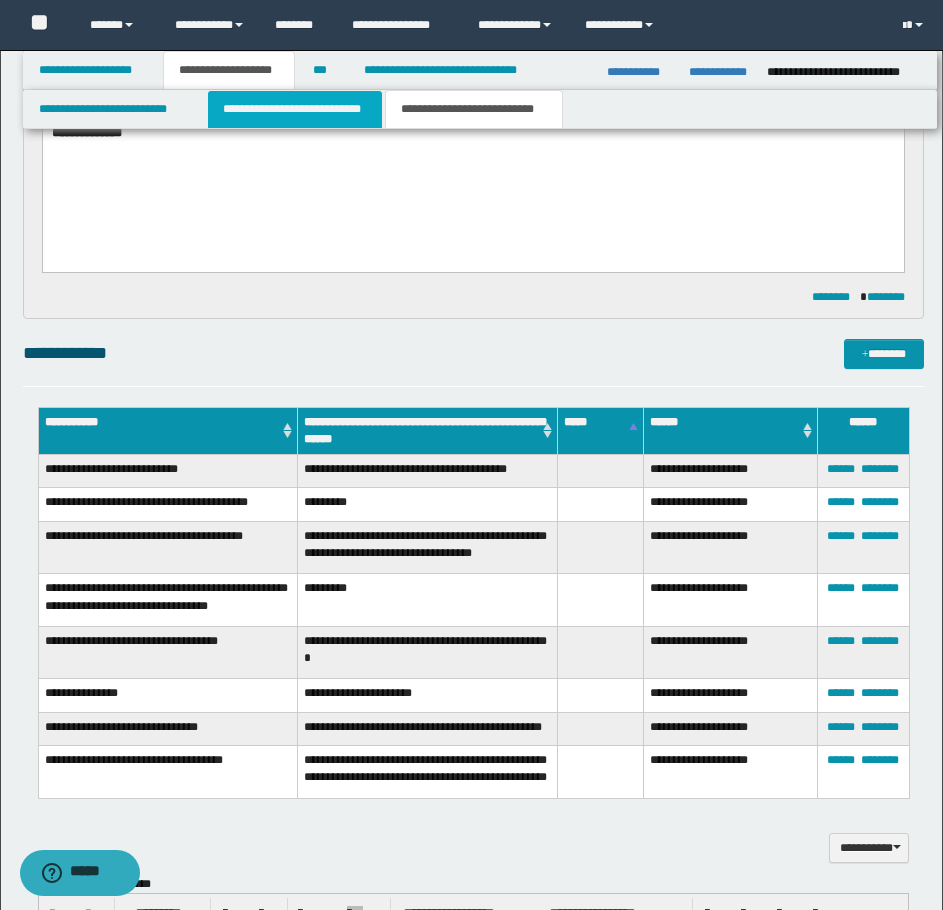 click on "**********" at bounding box center (295, 109) 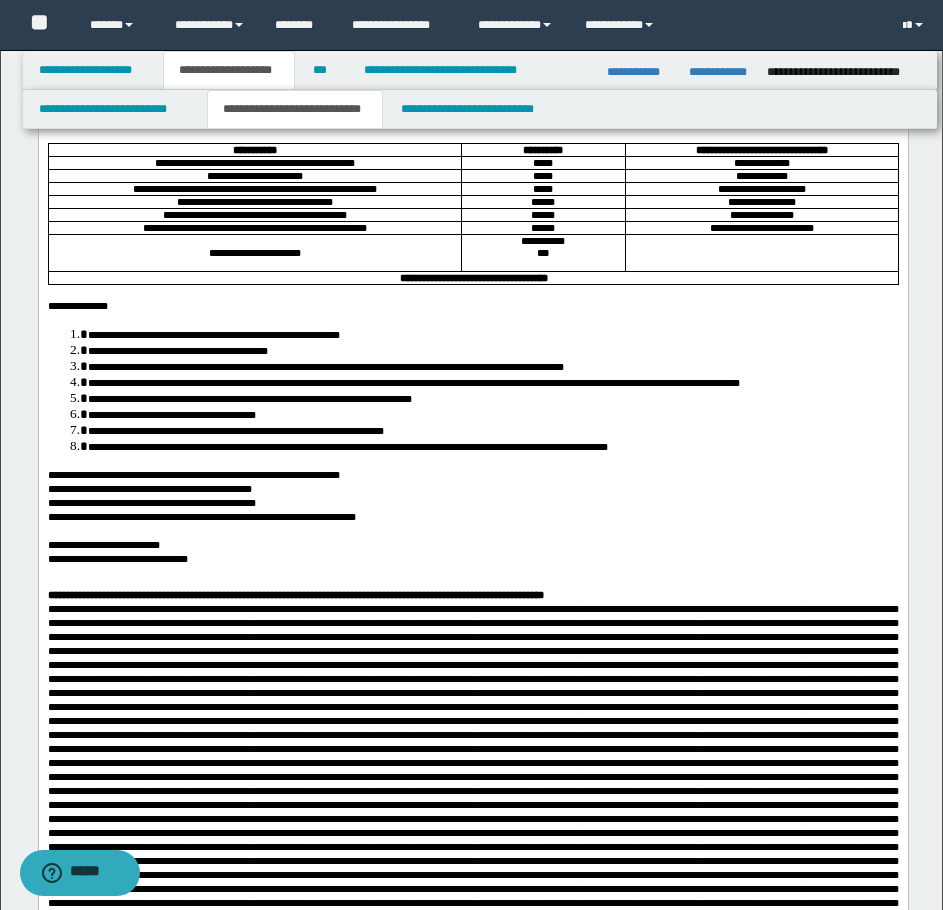 scroll, scrollTop: 400, scrollLeft: 0, axis: vertical 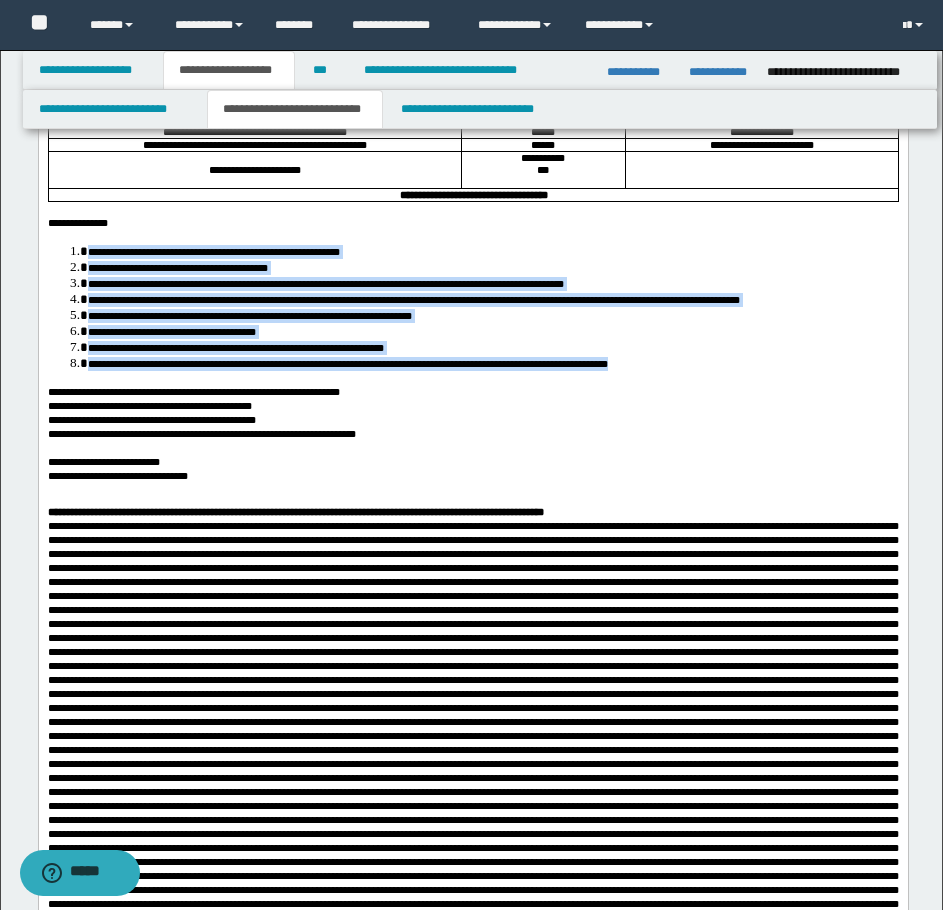 drag, startPoint x: 703, startPoint y: 435, endPoint x: 80, endPoint y: 332, distance: 631.45703 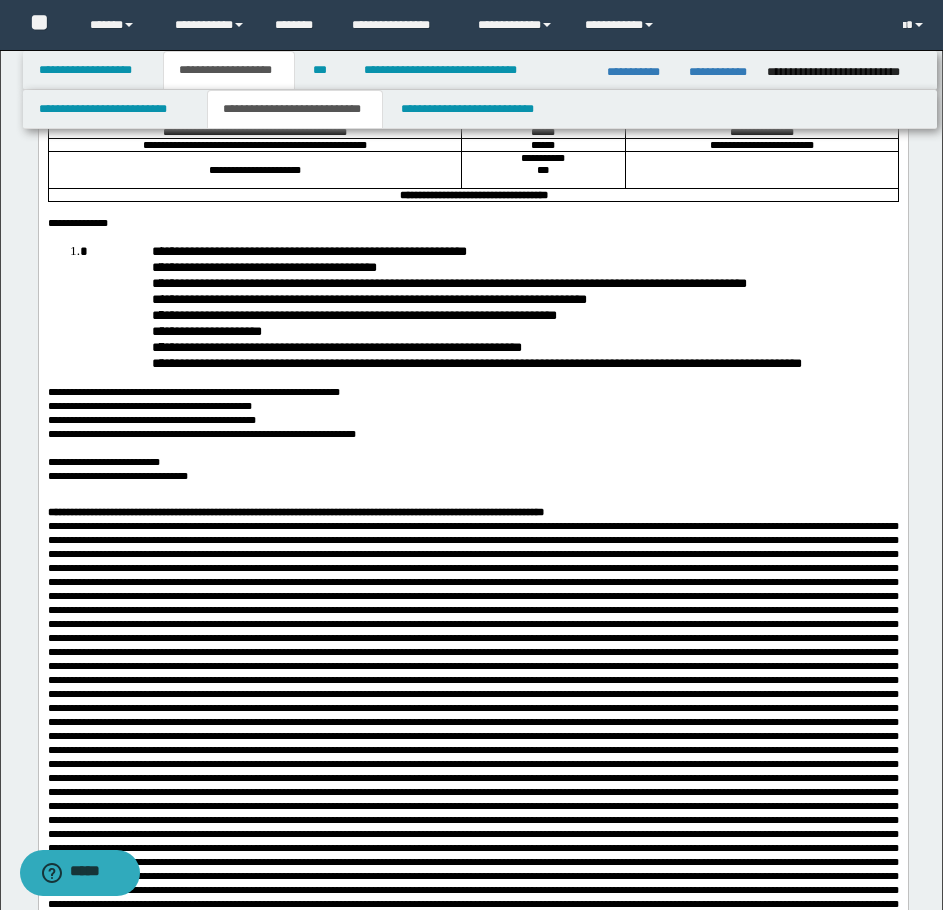 click on "**********" at bounding box center [492, 307] 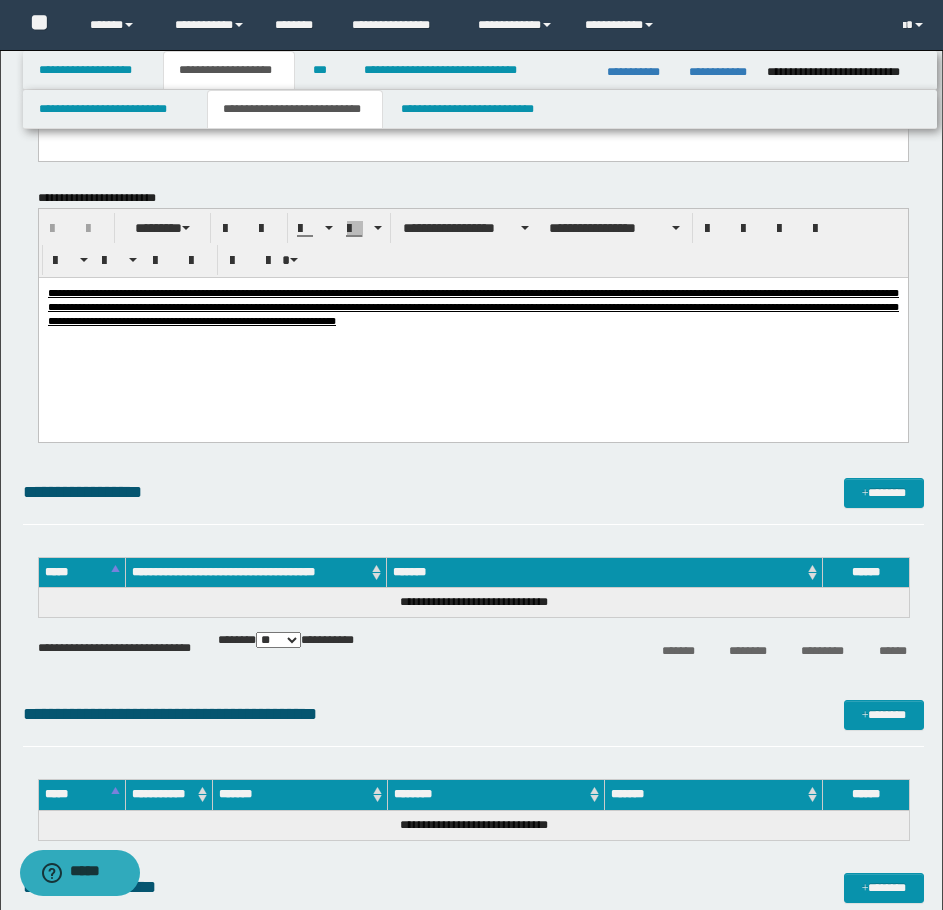 scroll, scrollTop: 0, scrollLeft: 0, axis: both 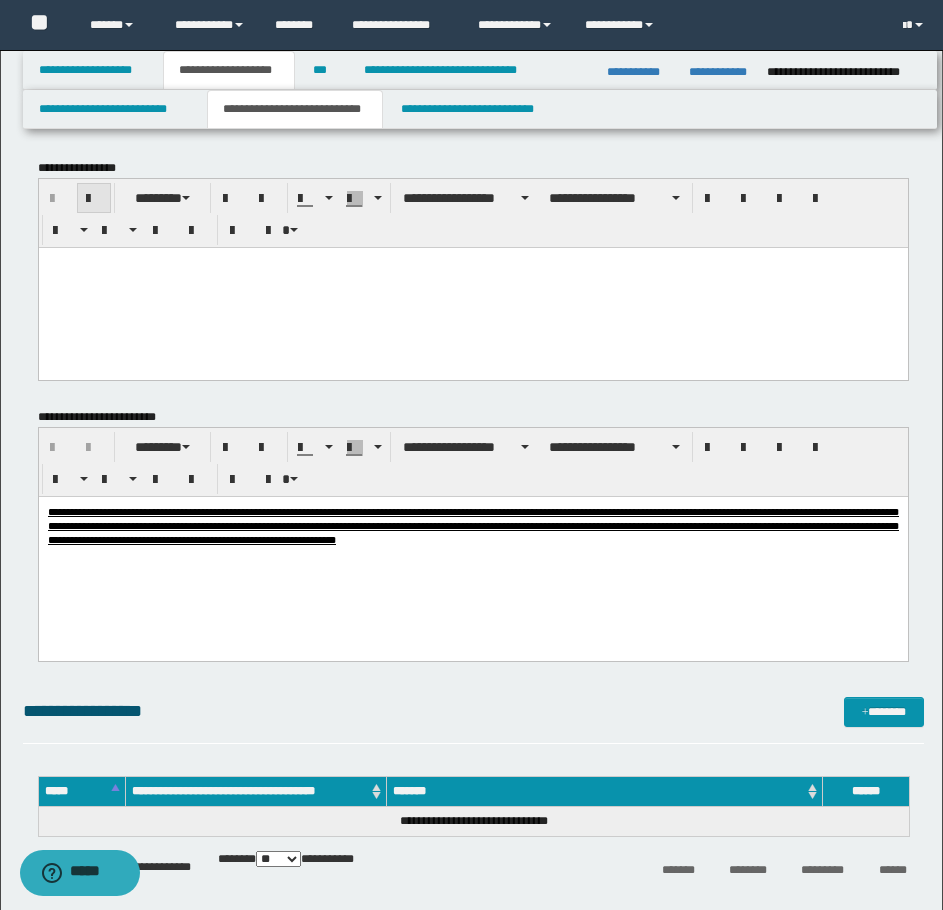 click at bounding box center [94, 199] 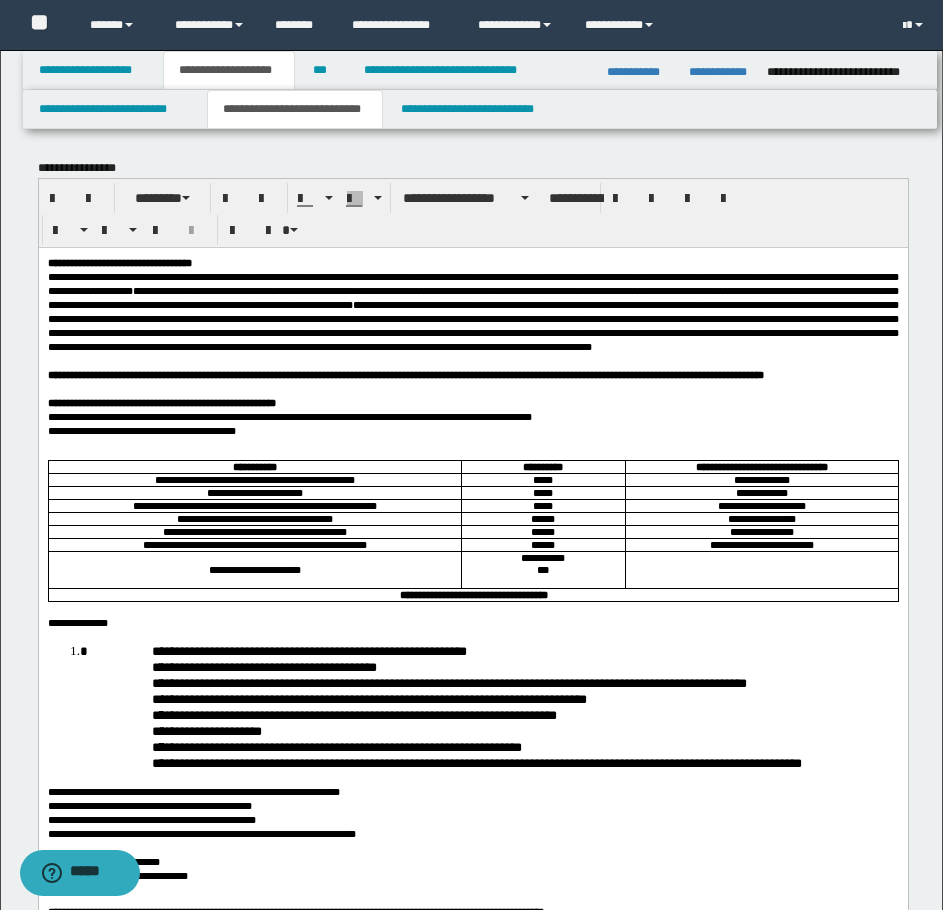 click on "**********" at bounding box center [472, 1988] 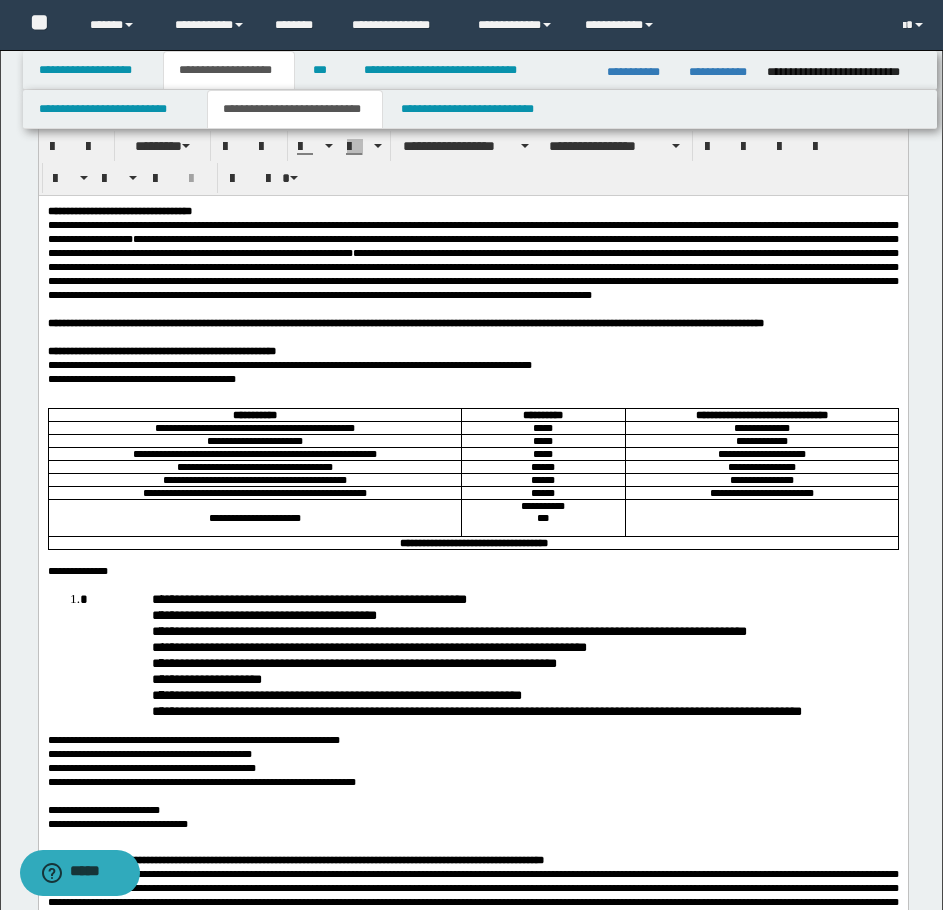 scroll, scrollTop: 100, scrollLeft: 0, axis: vertical 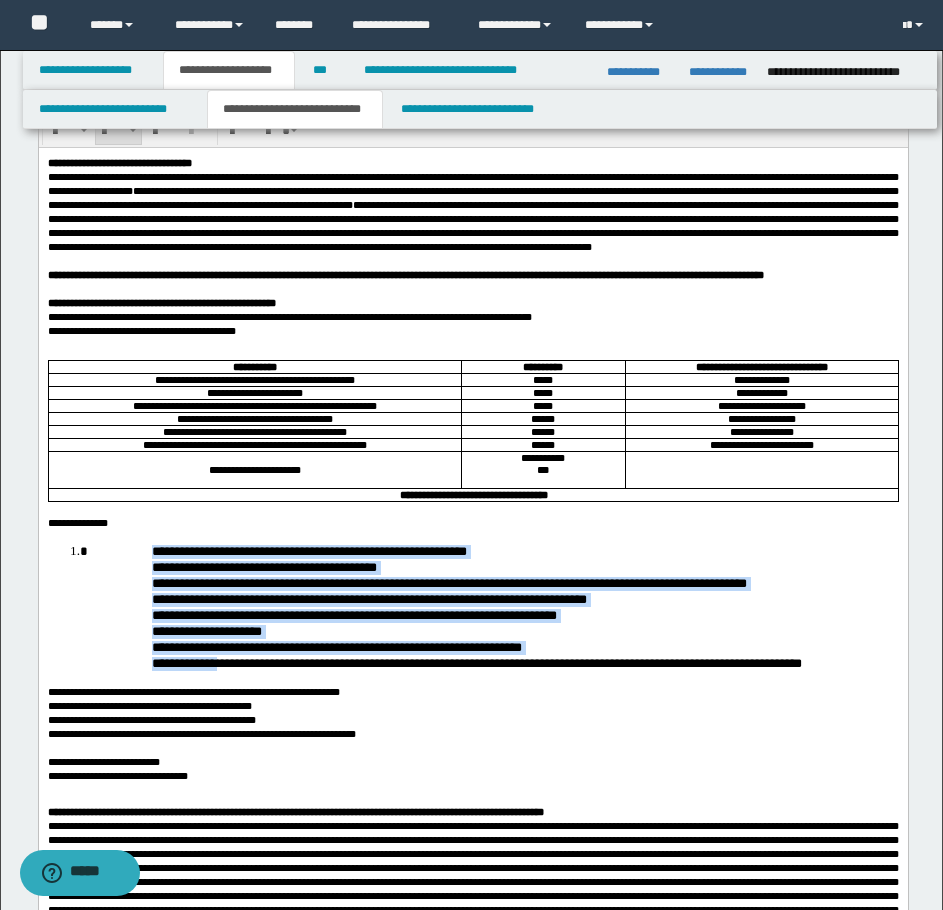 drag, startPoint x: 131, startPoint y: 684, endPoint x: 61, endPoint y: 627, distance: 90.27181 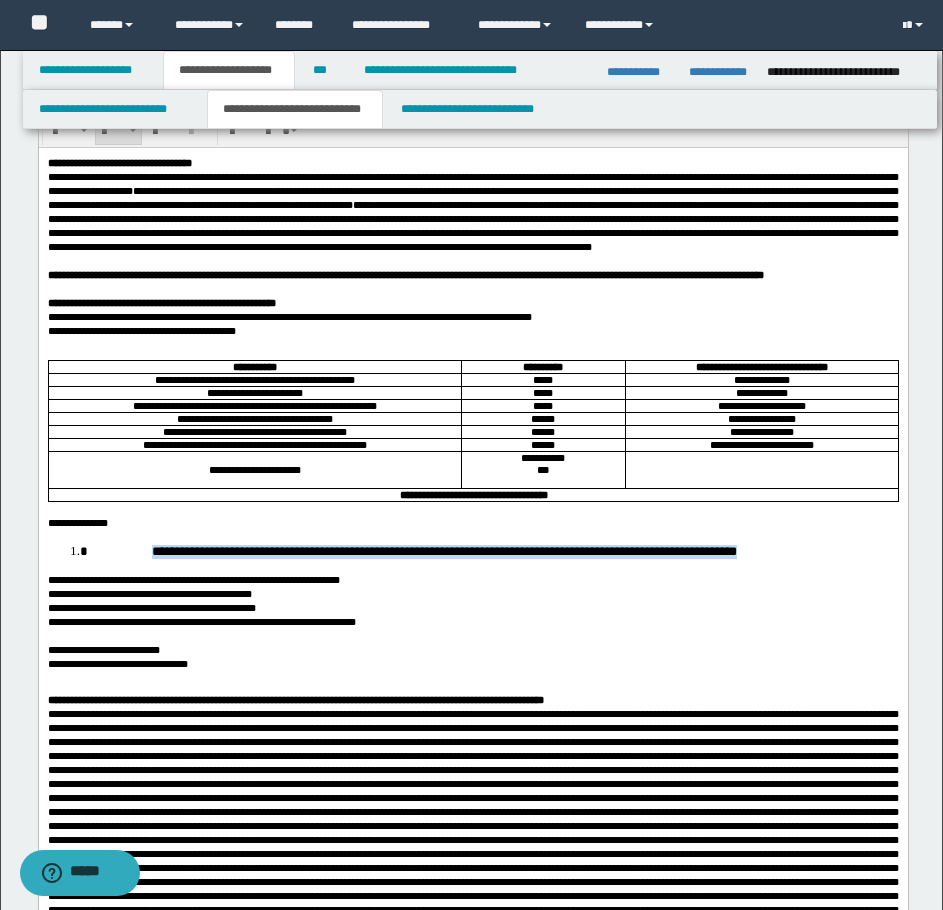 drag, startPoint x: 791, startPoint y: 627, endPoint x: 56, endPoint y: 628, distance: 735.0007 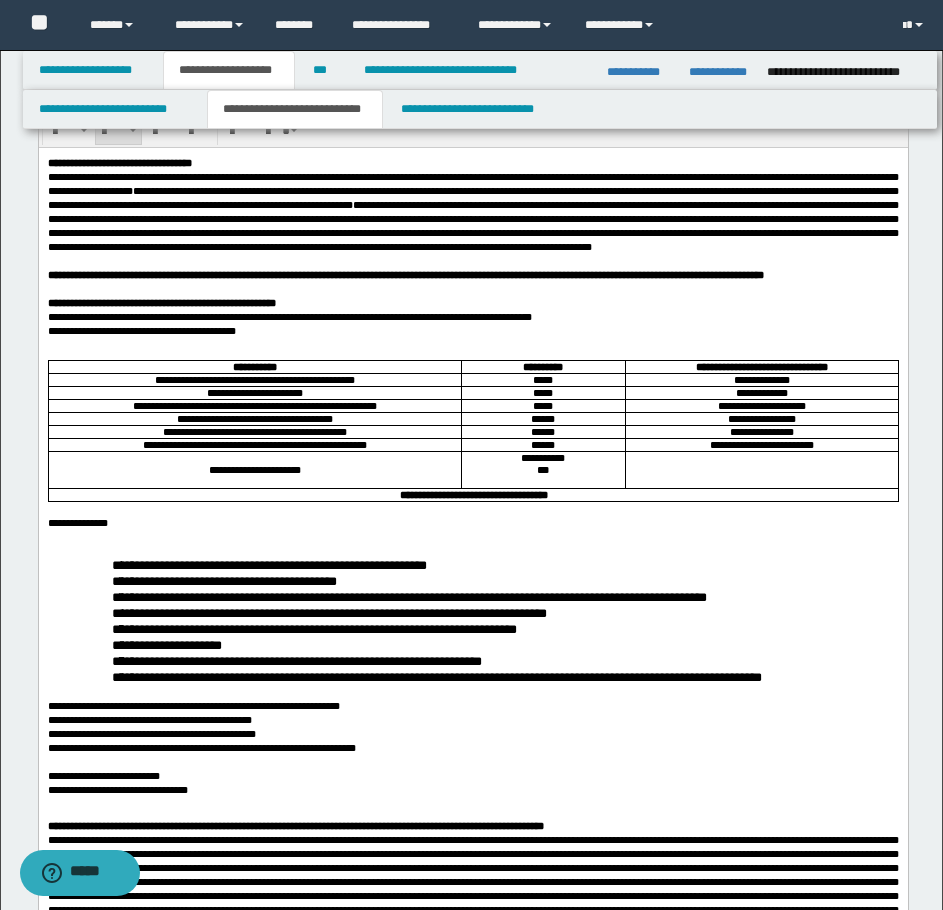 click on "**********" at bounding box center (472, 1895) 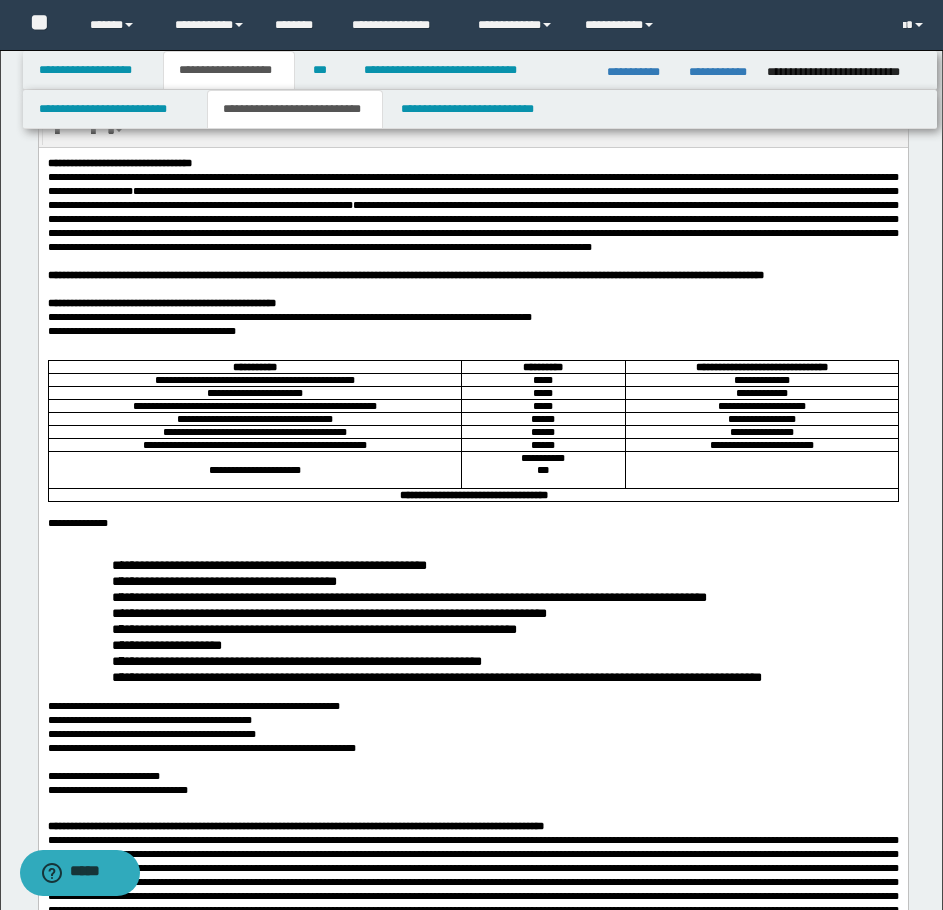 click at bounding box center [472, 536] 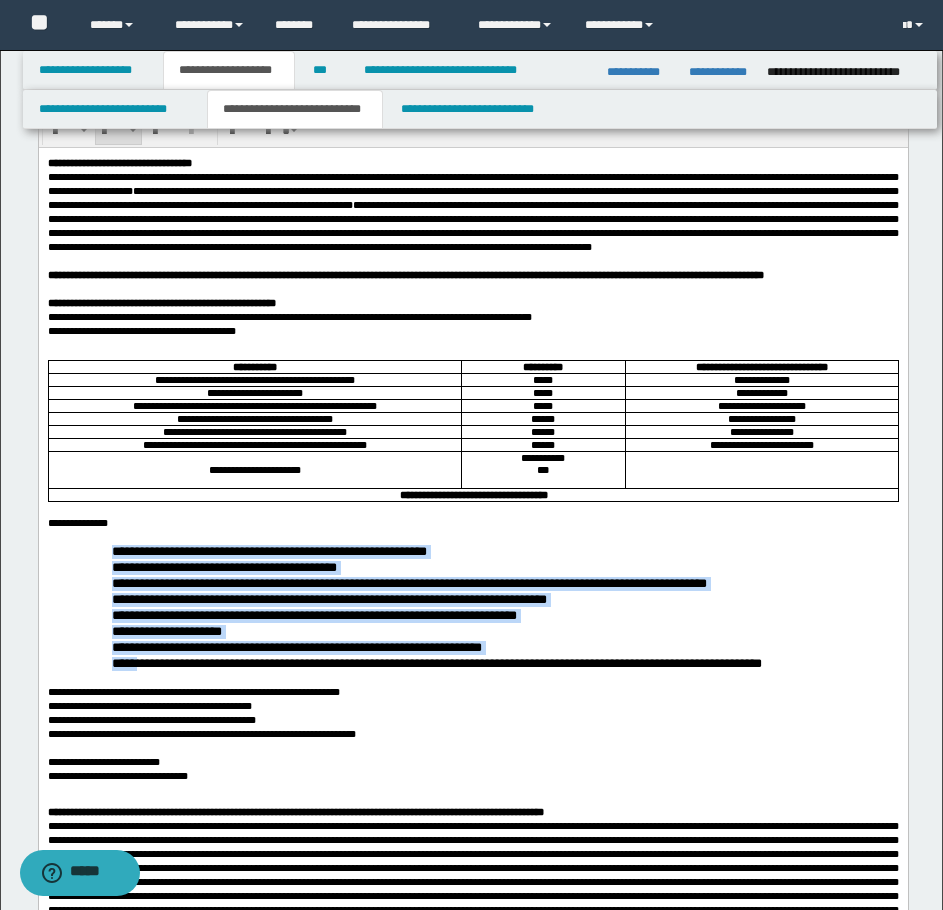 drag, startPoint x: 149, startPoint y: 737, endPoint x: 112, endPoint y: 606, distance: 136.12494 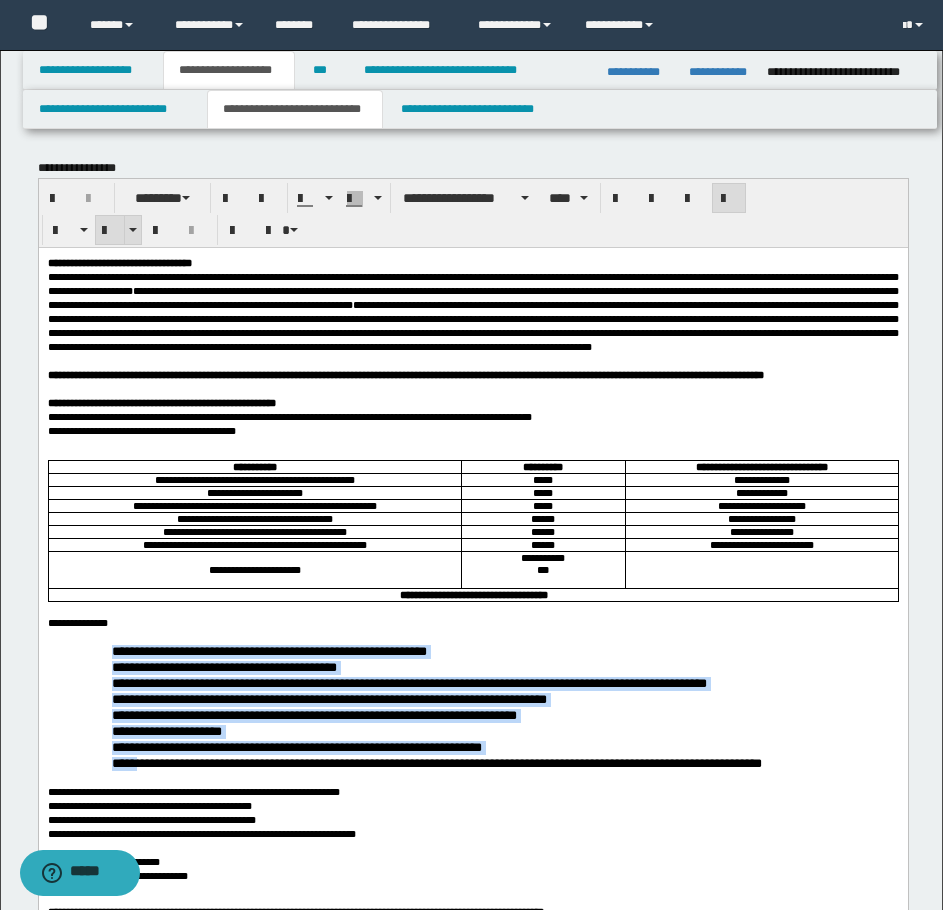 click at bounding box center [132, 230] 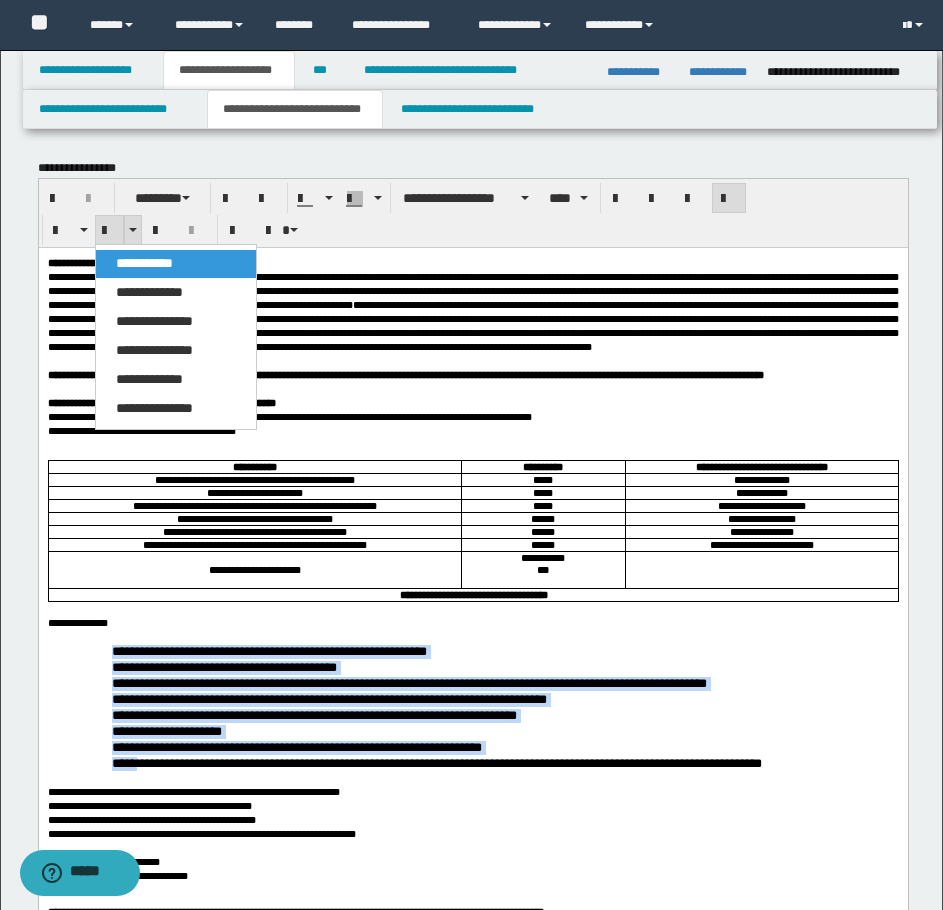 click at bounding box center [110, 231] 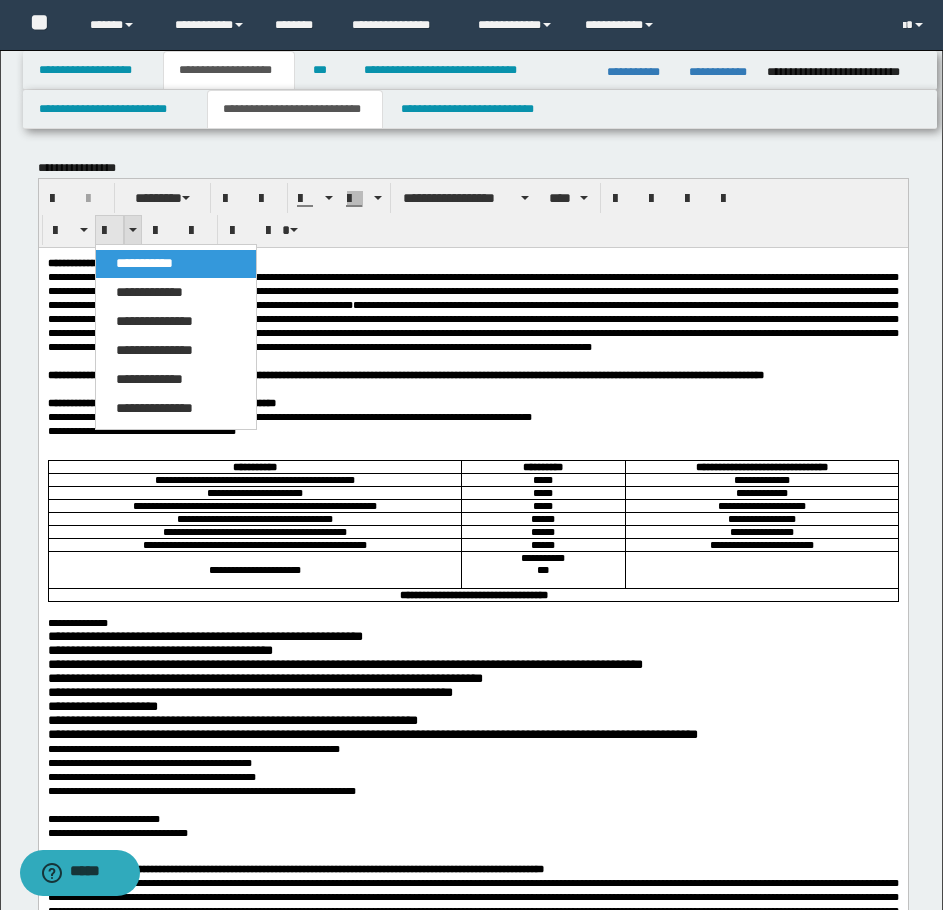 click at bounding box center [110, 231] 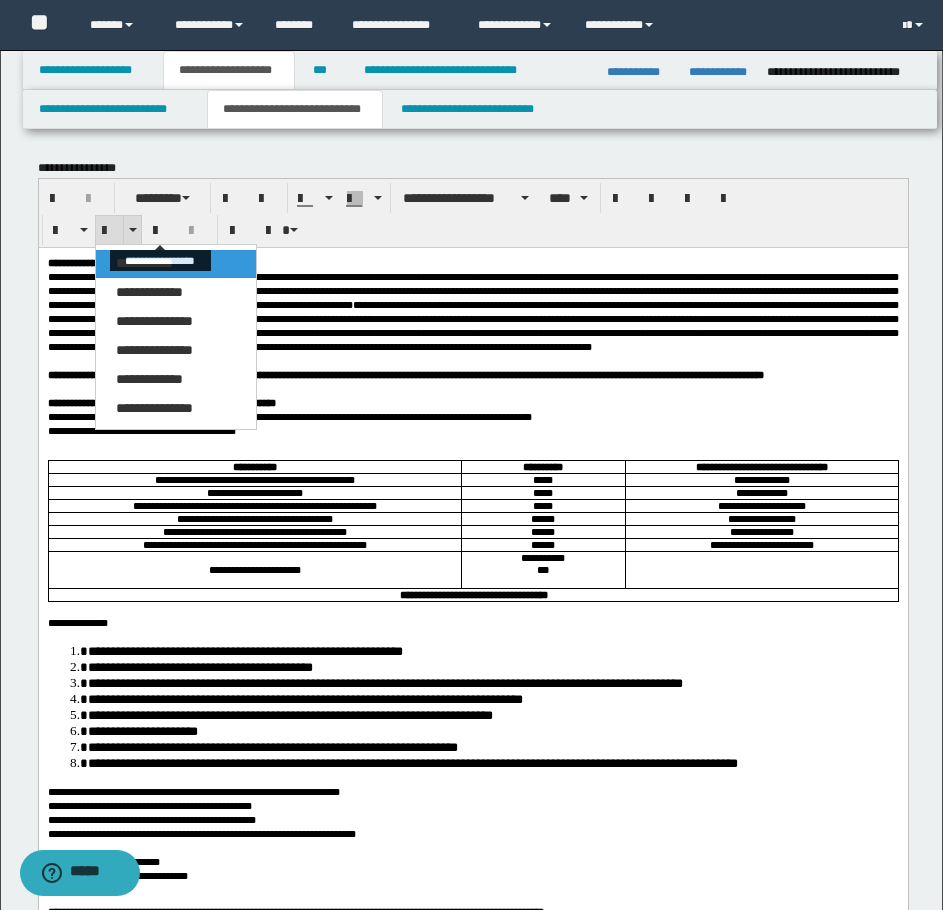 click on "**********" at bounding box center (472, 311) 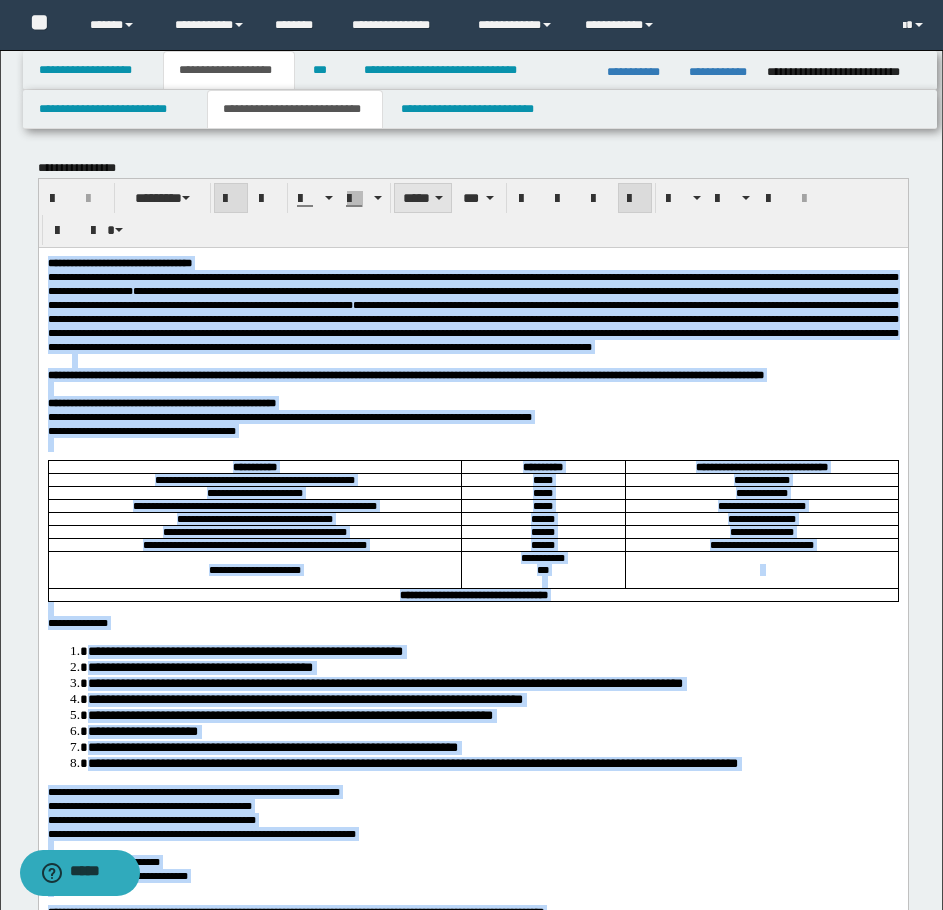 click on "*****" at bounding box center (423, 198) 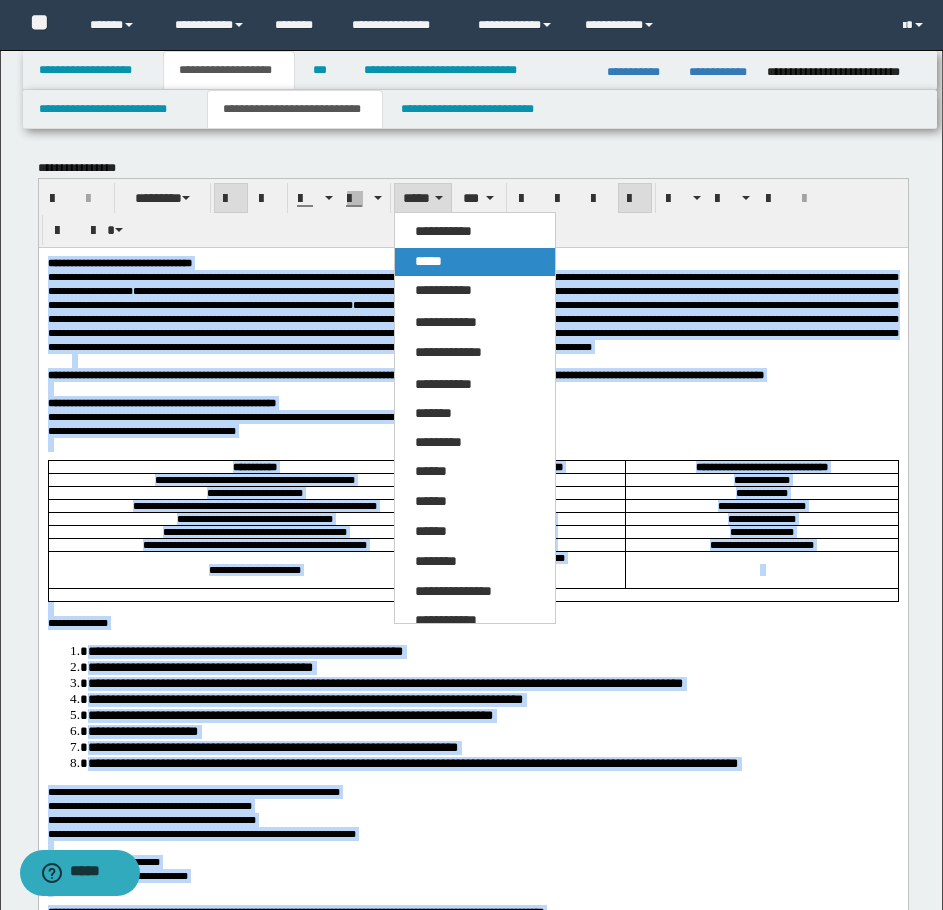 click on "*****" at bounding box center (428, 261) 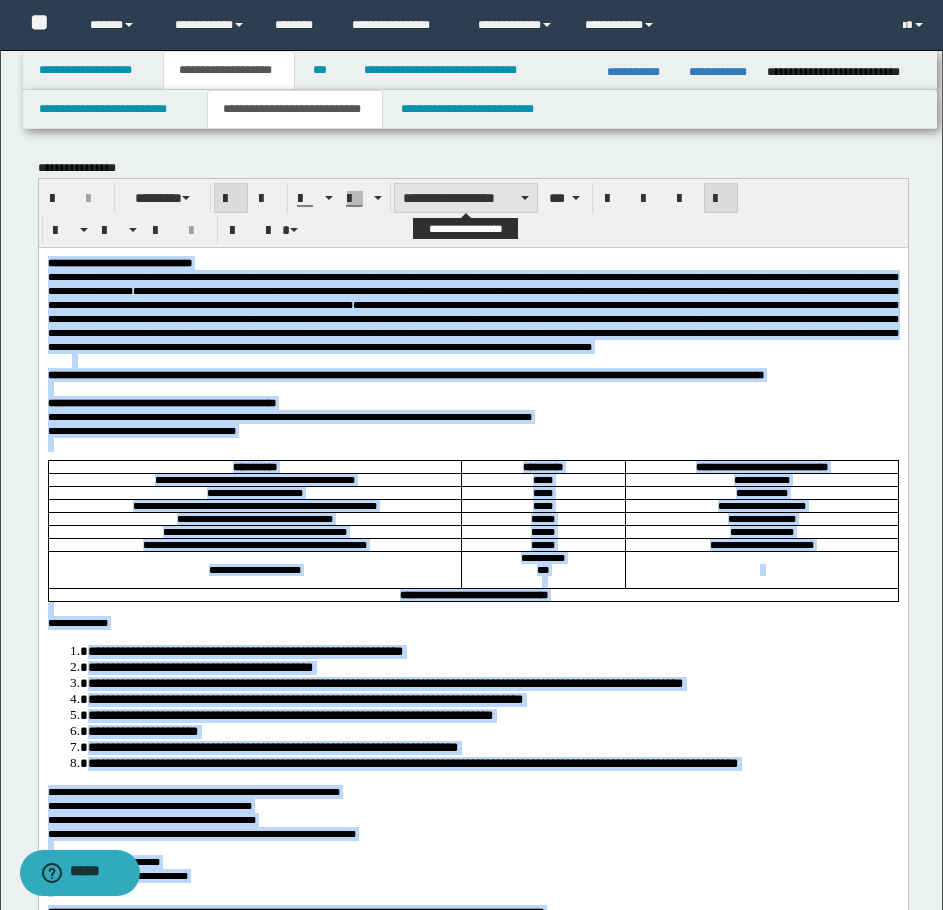 click on "**********" at bounding box center (466, 198) 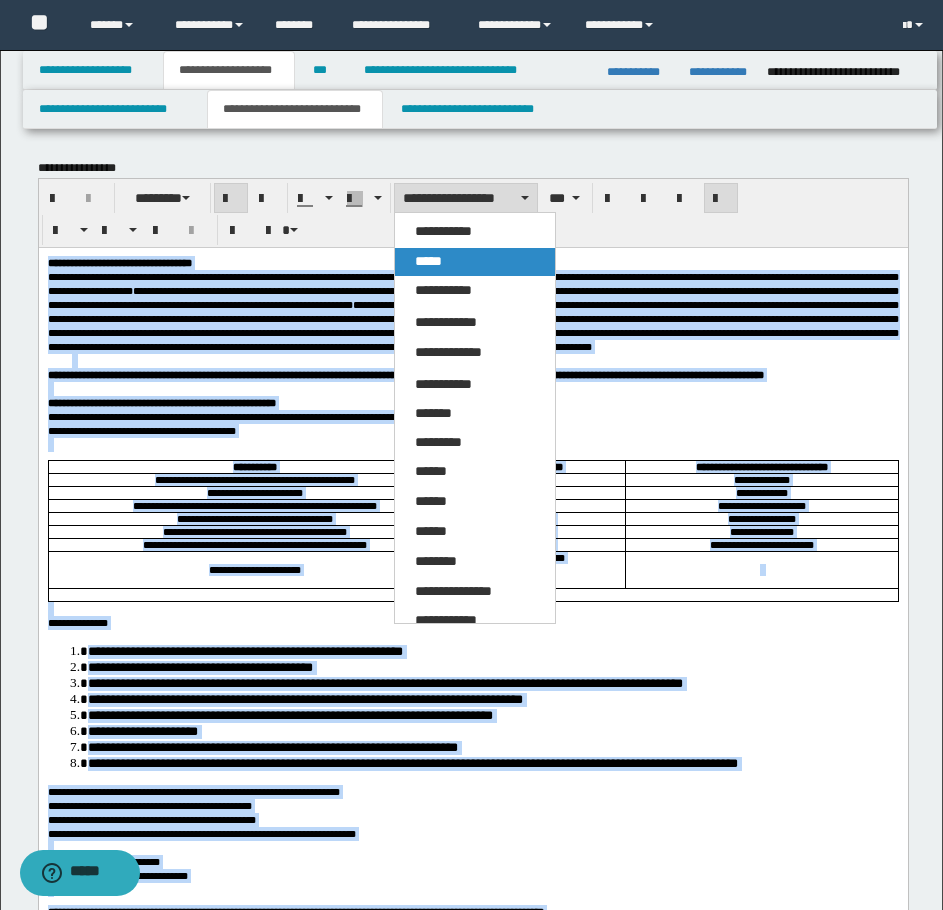 click on "*****" at bounding box center [428, 261] 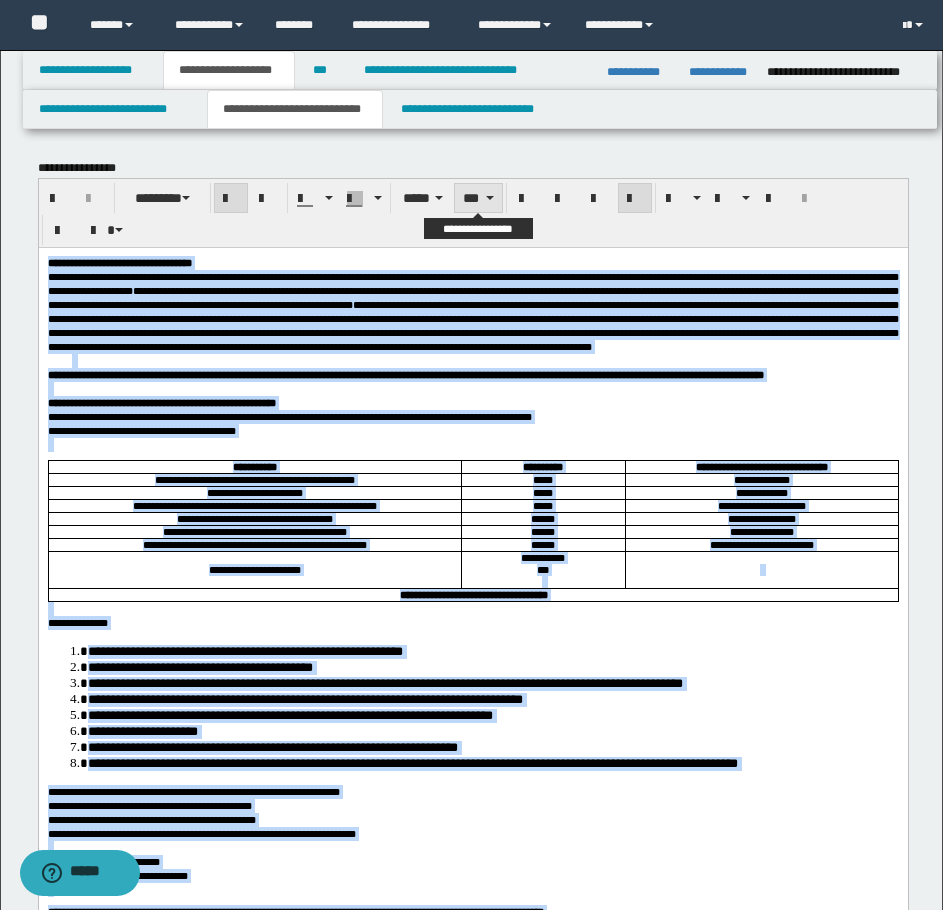 click on "***" at bounding box center (478, 198) 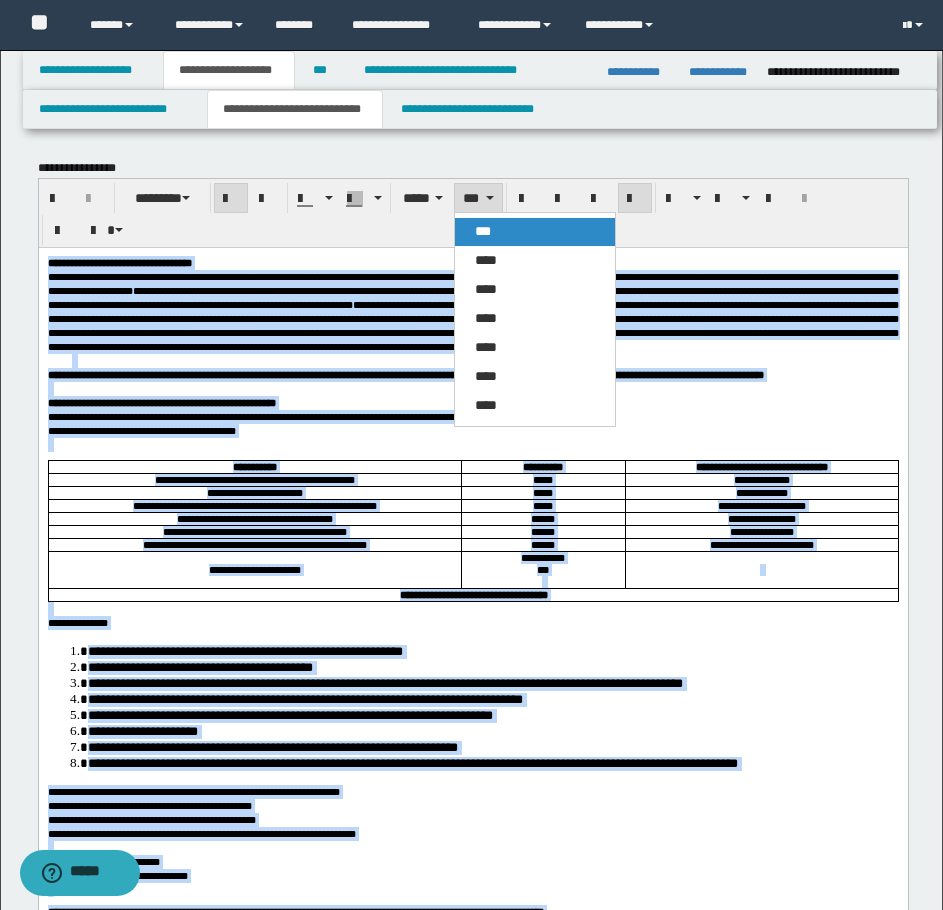 click on "***" at bounding box center [535, 232] 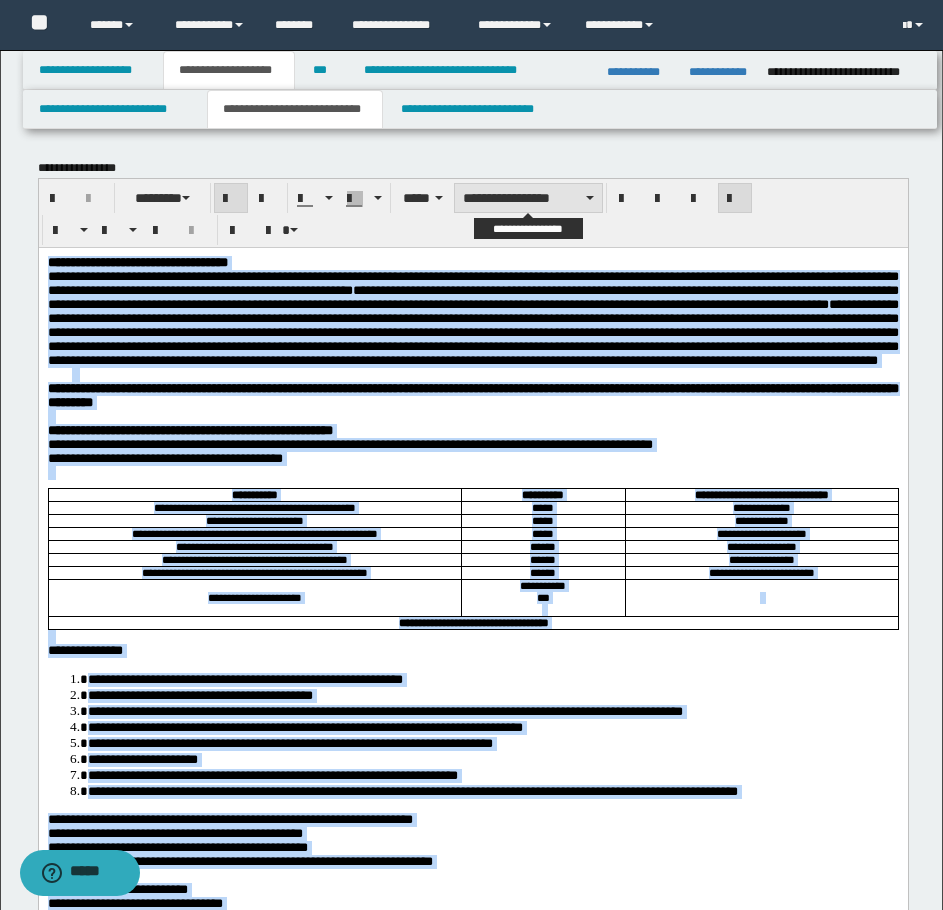click on "**********" at bounding box center [528, 198] 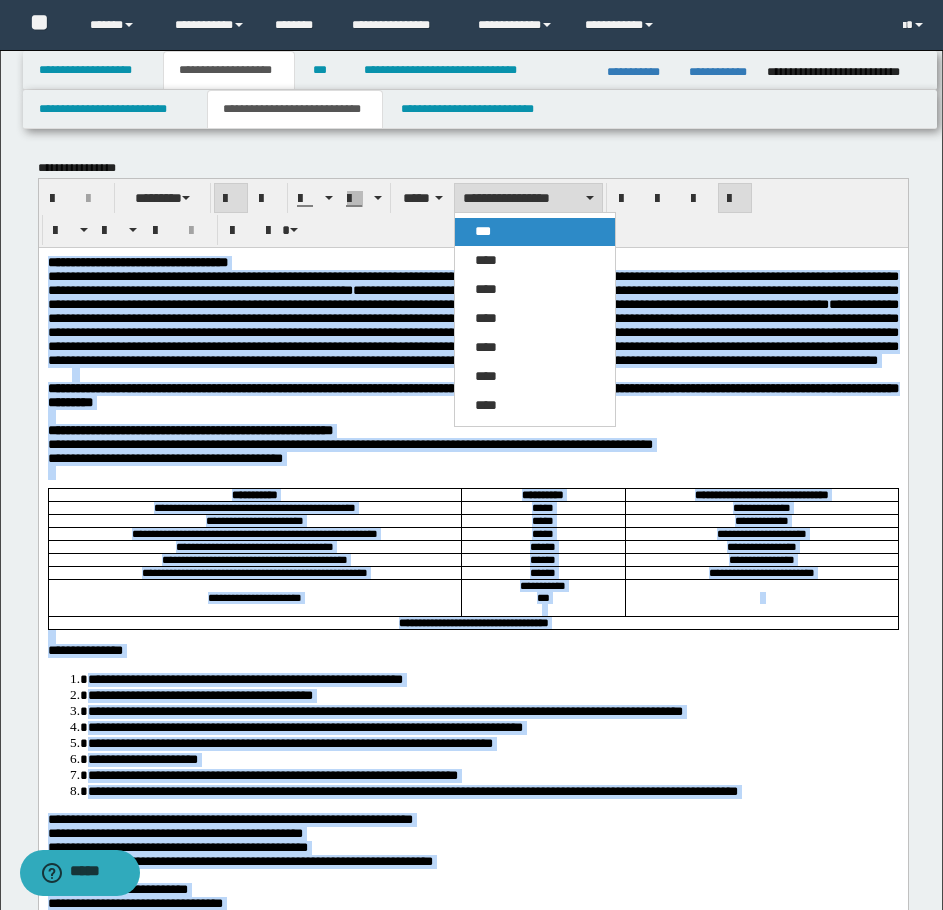 click on "***" at bounding box center (535, 232) 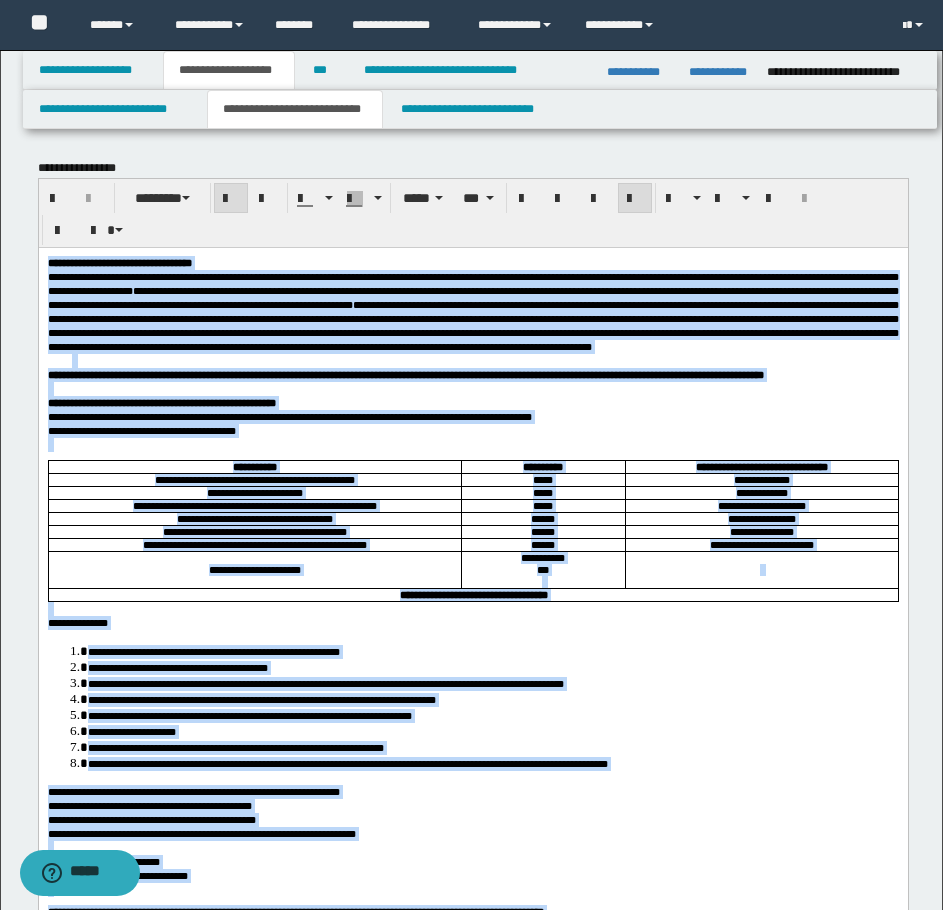 click on "**********" at bounding box center (472, 325) 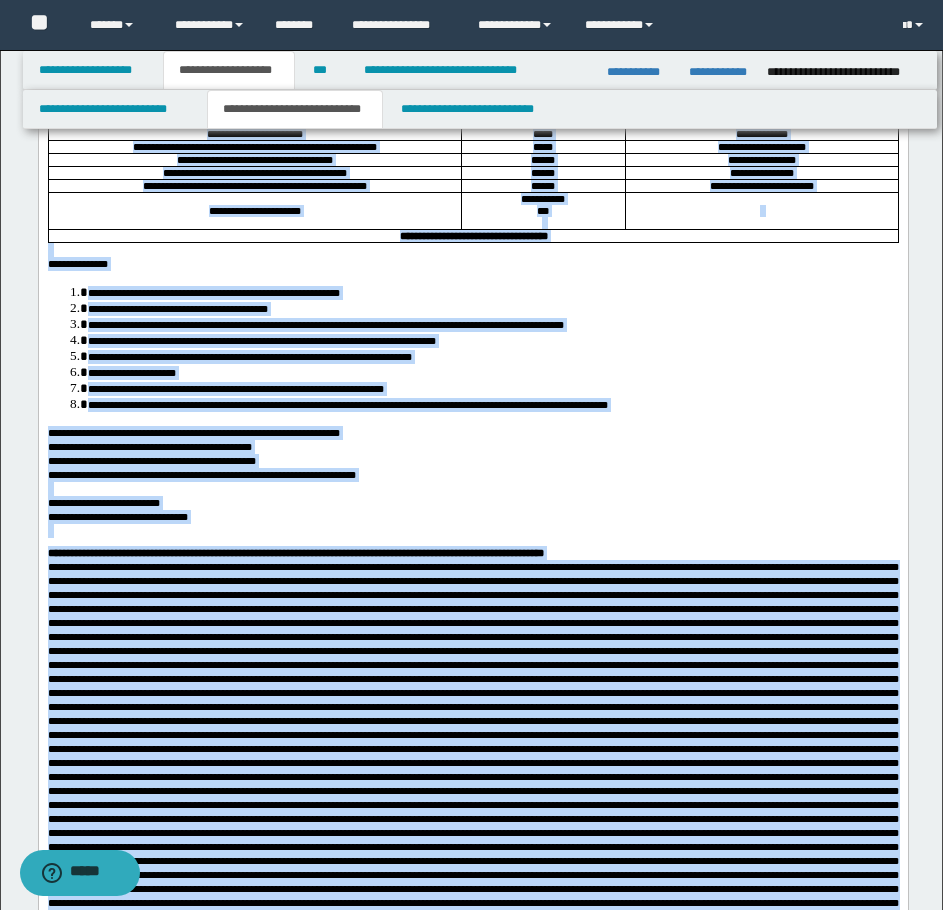 scroll, scrollTop: 400, scrollLeft: 0, axis: vertical 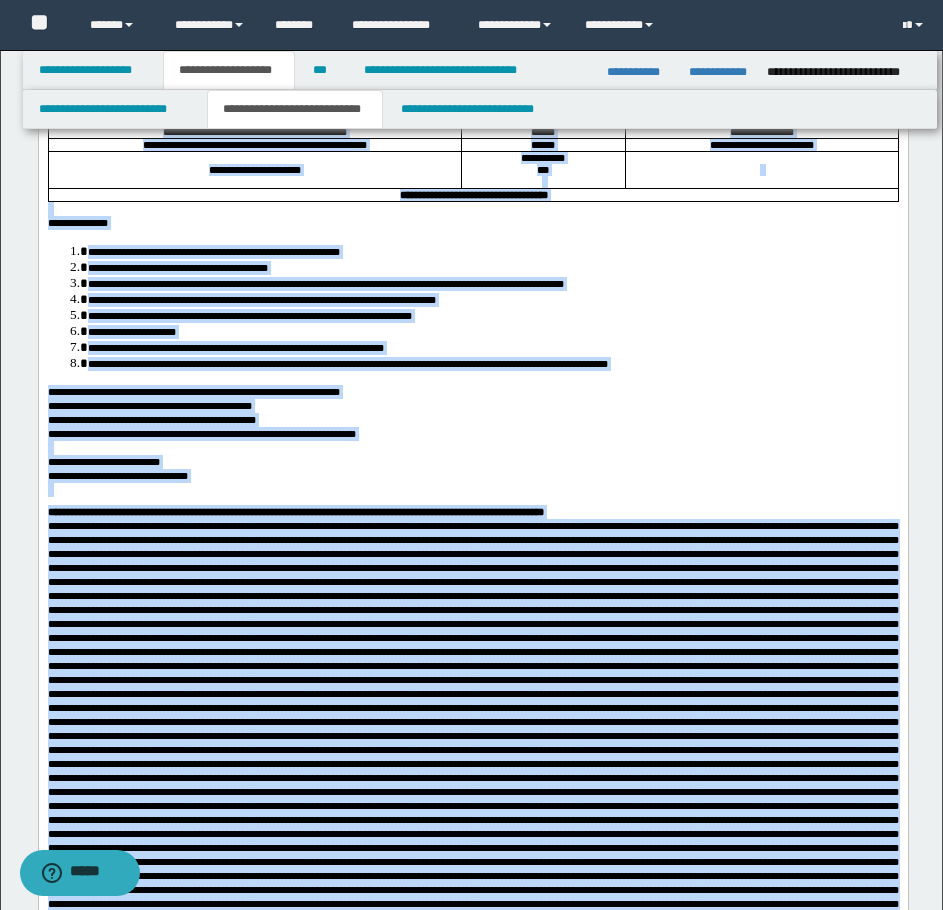 click on "**********" at bounding box center [472, 1589] 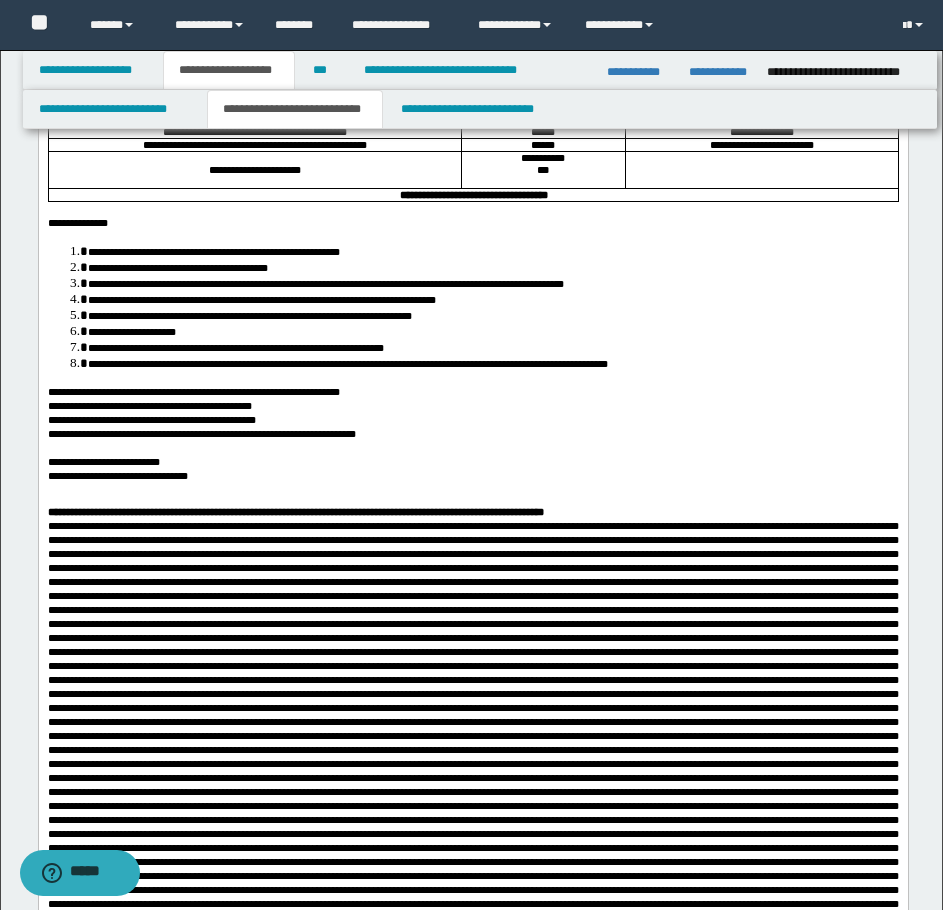 click on "**********" at bounding box center [151, 420] 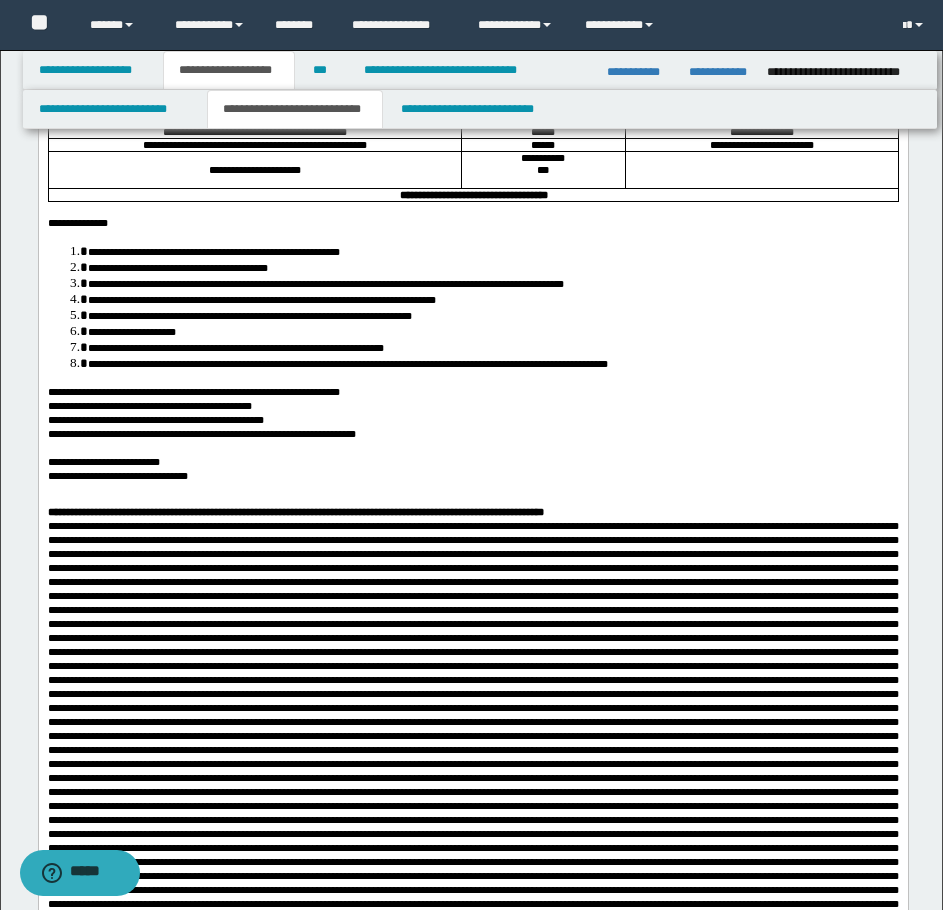 click on "**********" at bounding box center [201, 434] 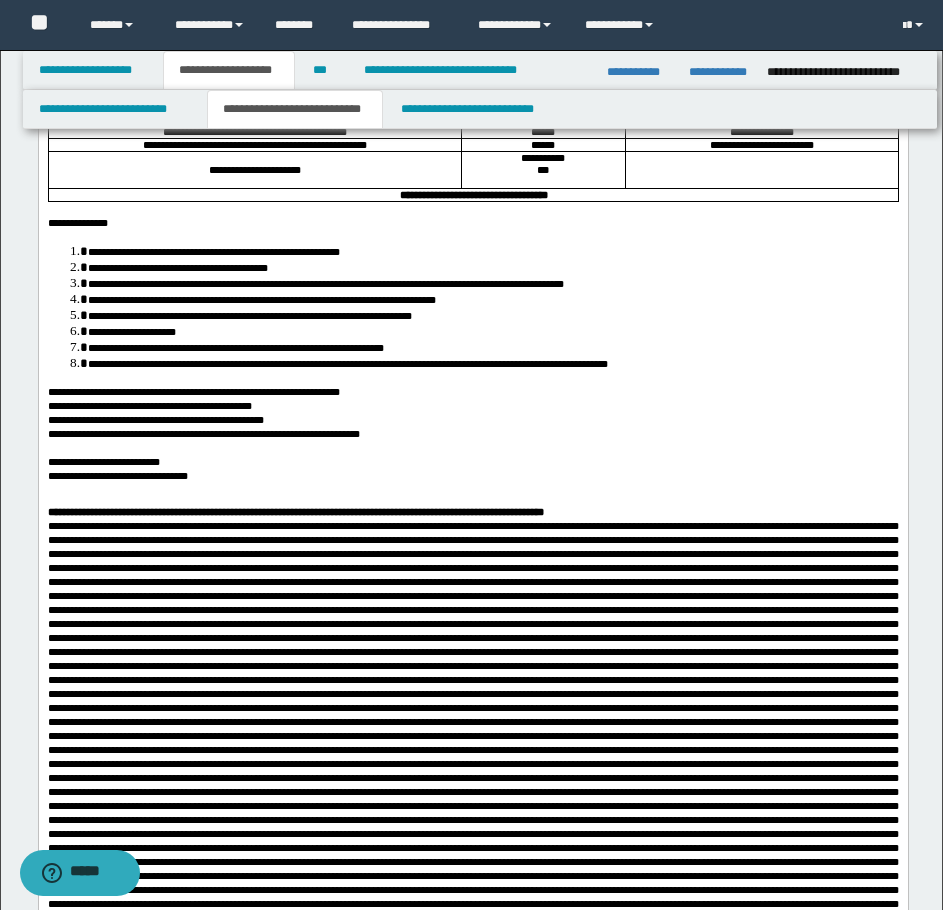 click on "**********" at bounding box center (472, 476) 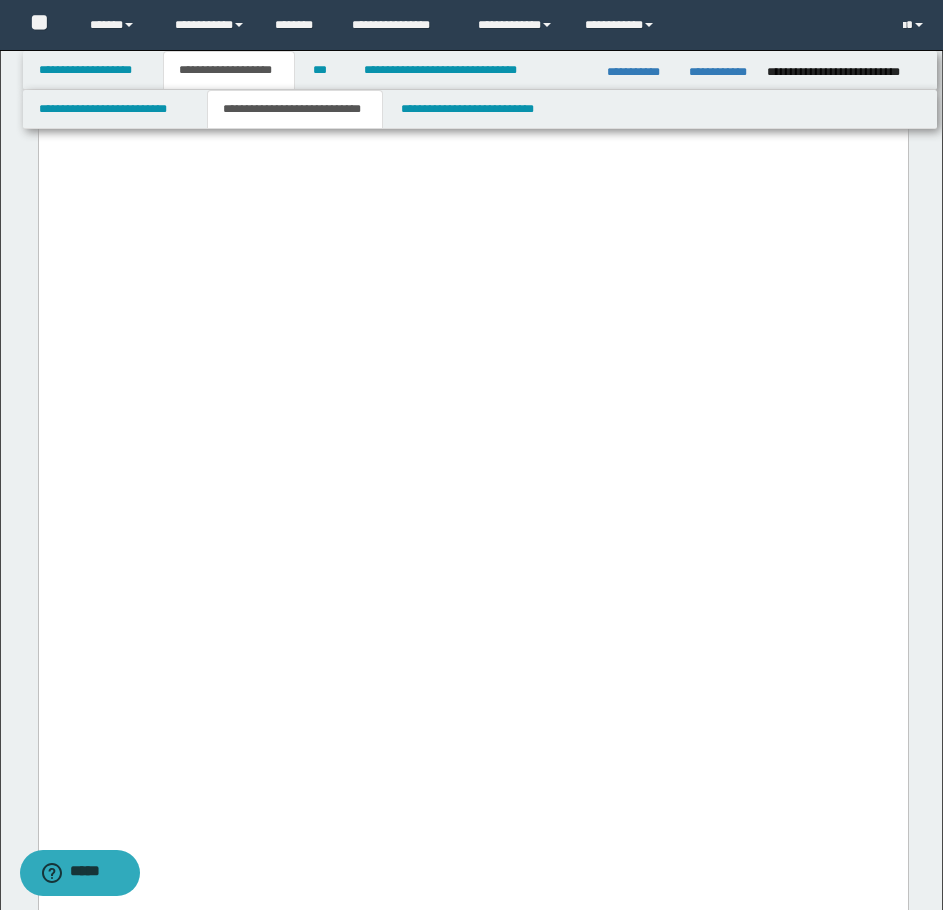 scroll, scrollTop: 4700, scrollLeft: 0, axis: vertical 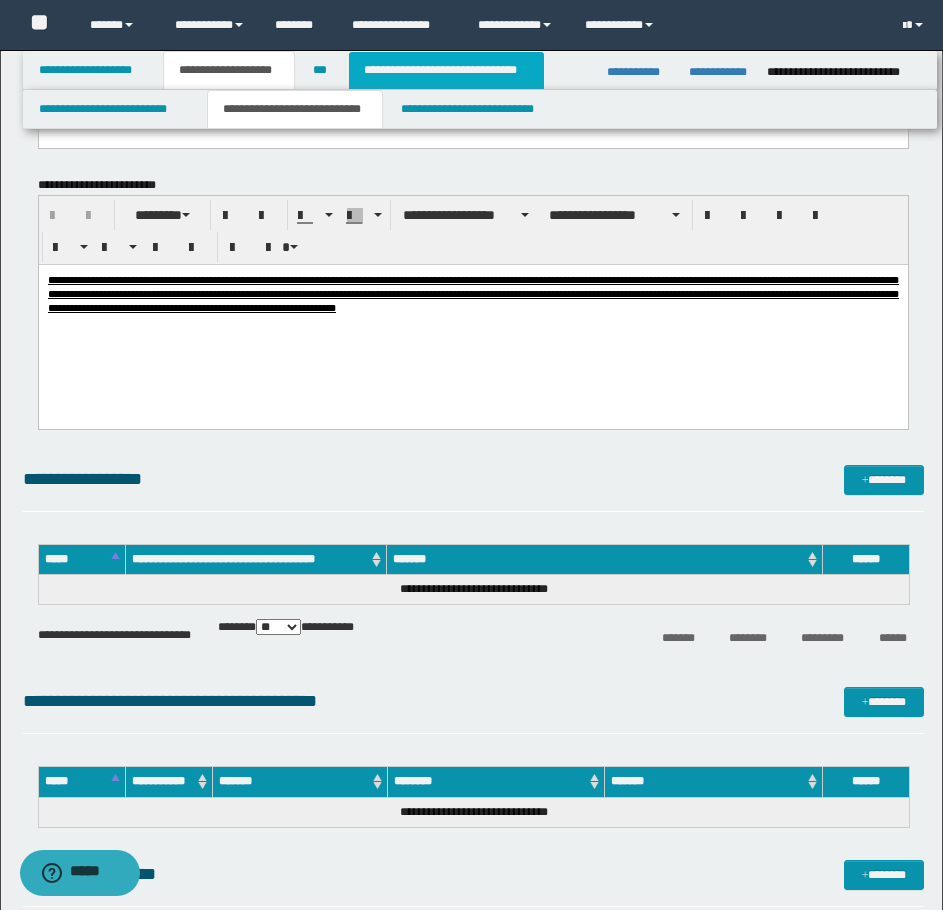 click on "**********" at bounding box center [446, 70] 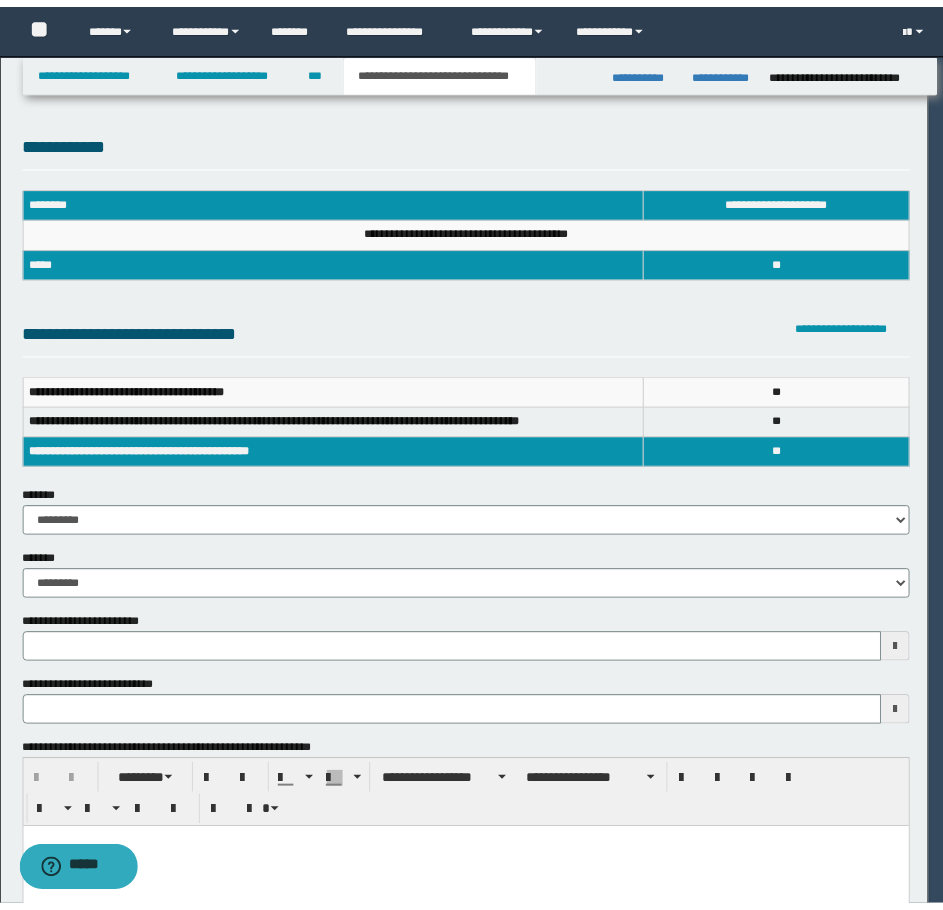 scroll, scrollTop: 0, scrollLeft: 0, axis: both 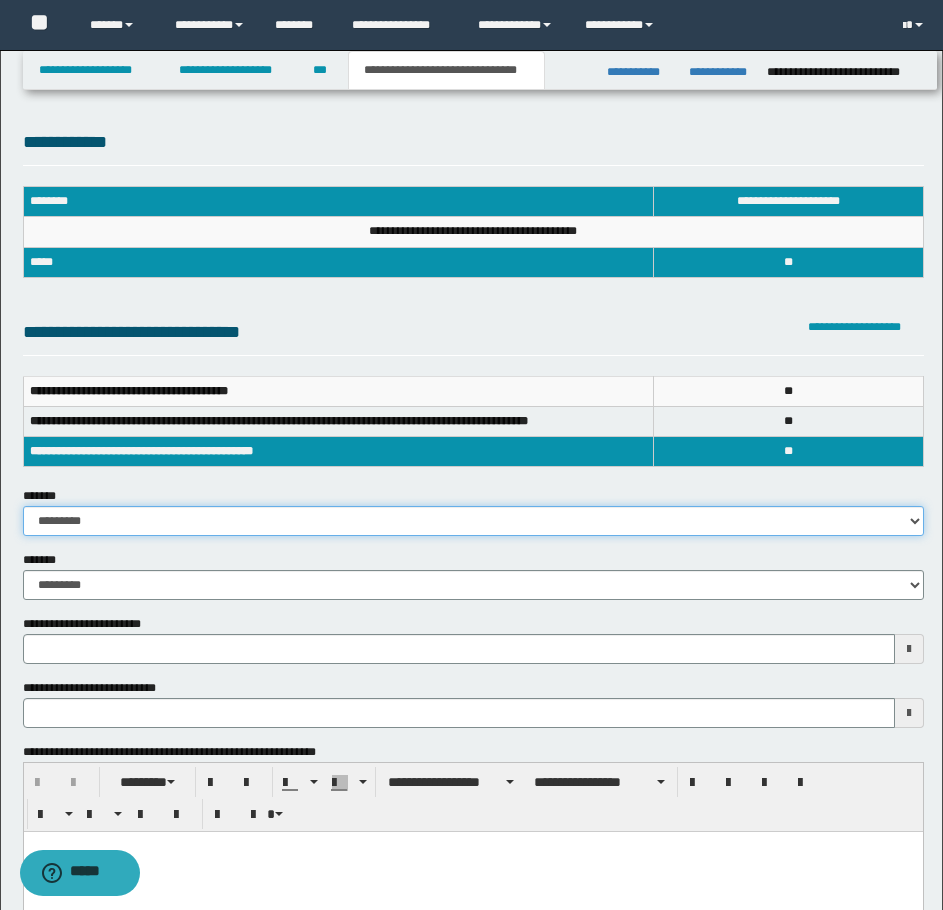 click on "**********" at bounding box center (473, 521) 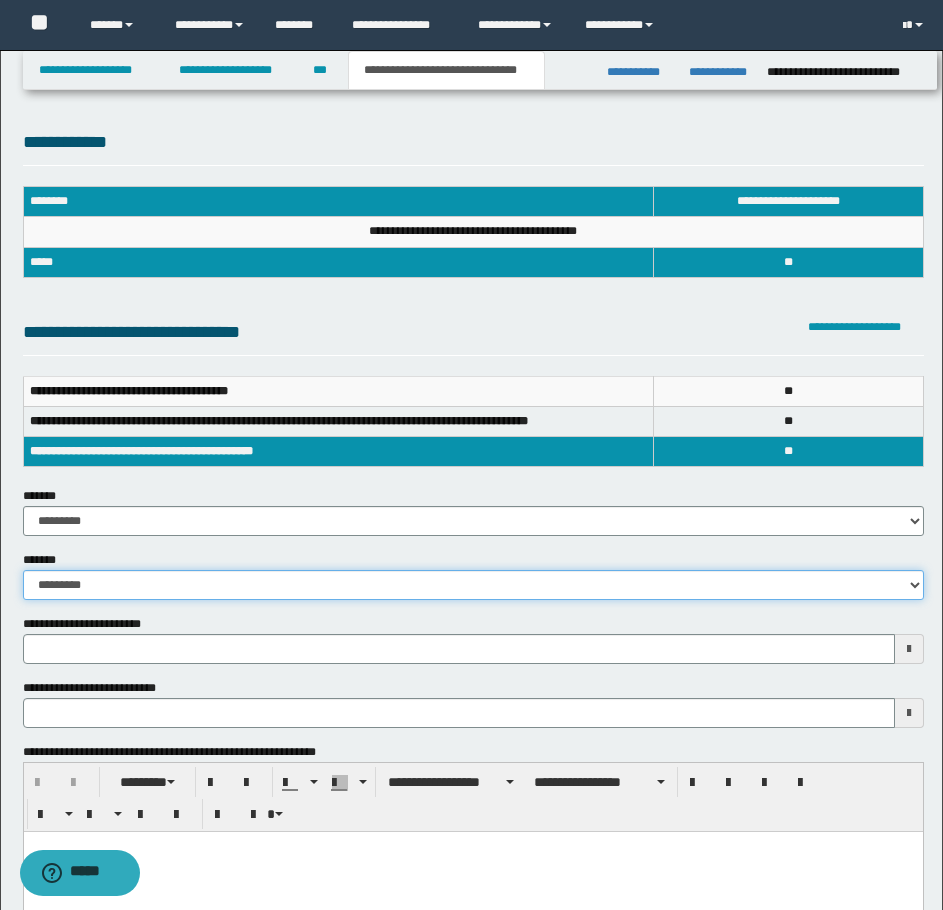 click on "**********" at bounding box center (473, 585) 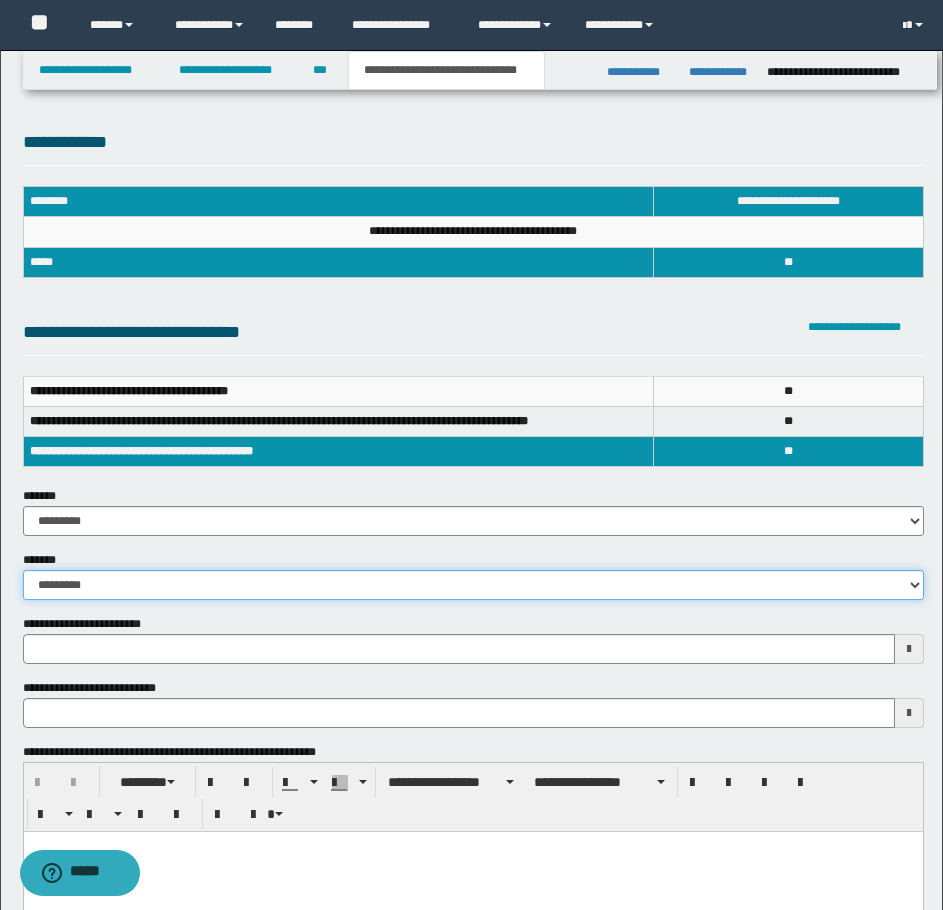 select on "*" 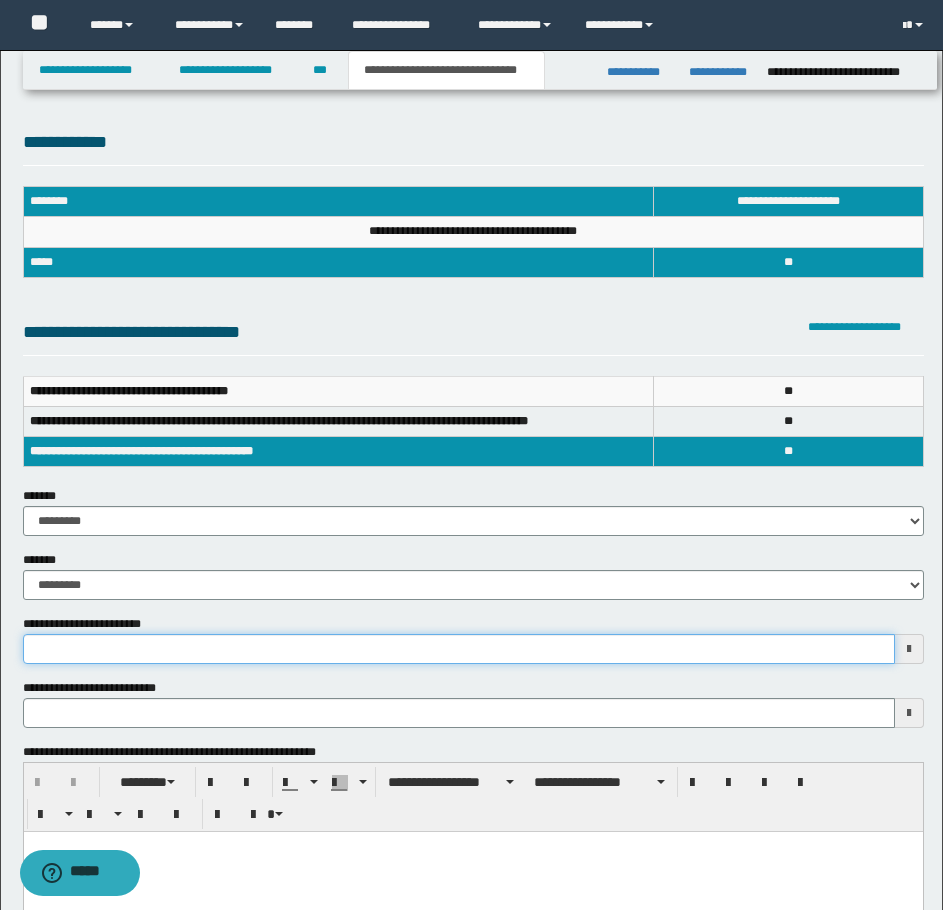click on "**********" at bounding box center [459, 649] 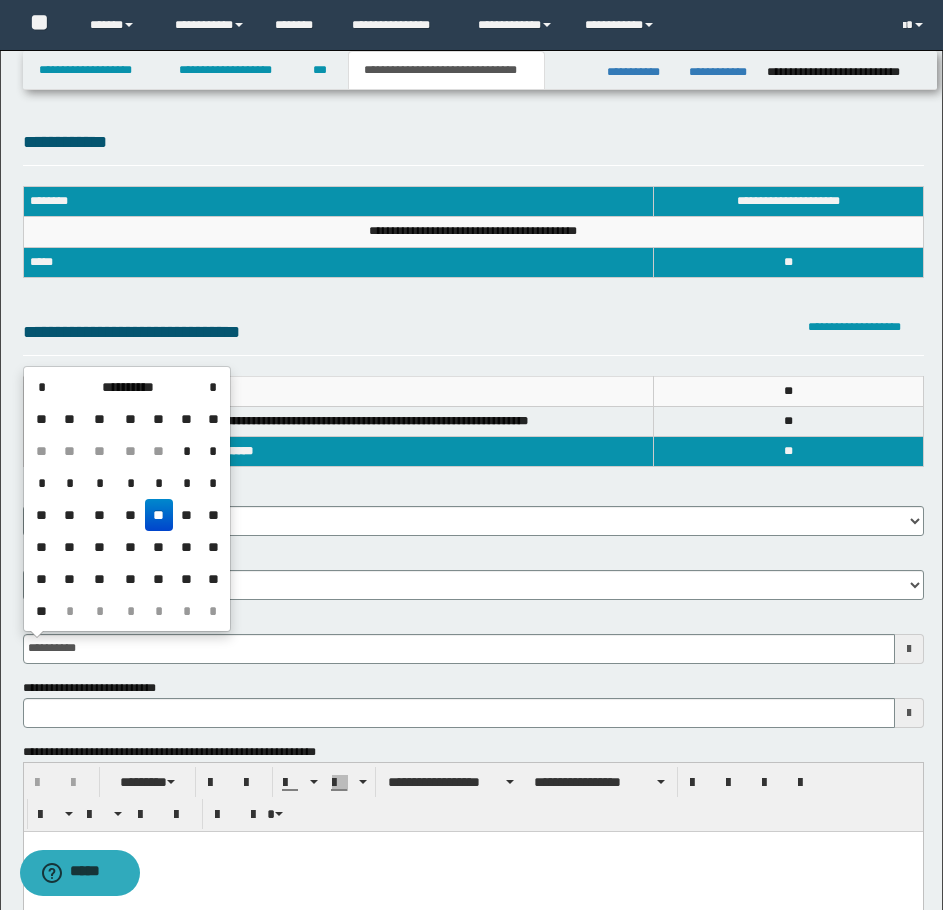 click on "**" at bounding box center [159, 515] 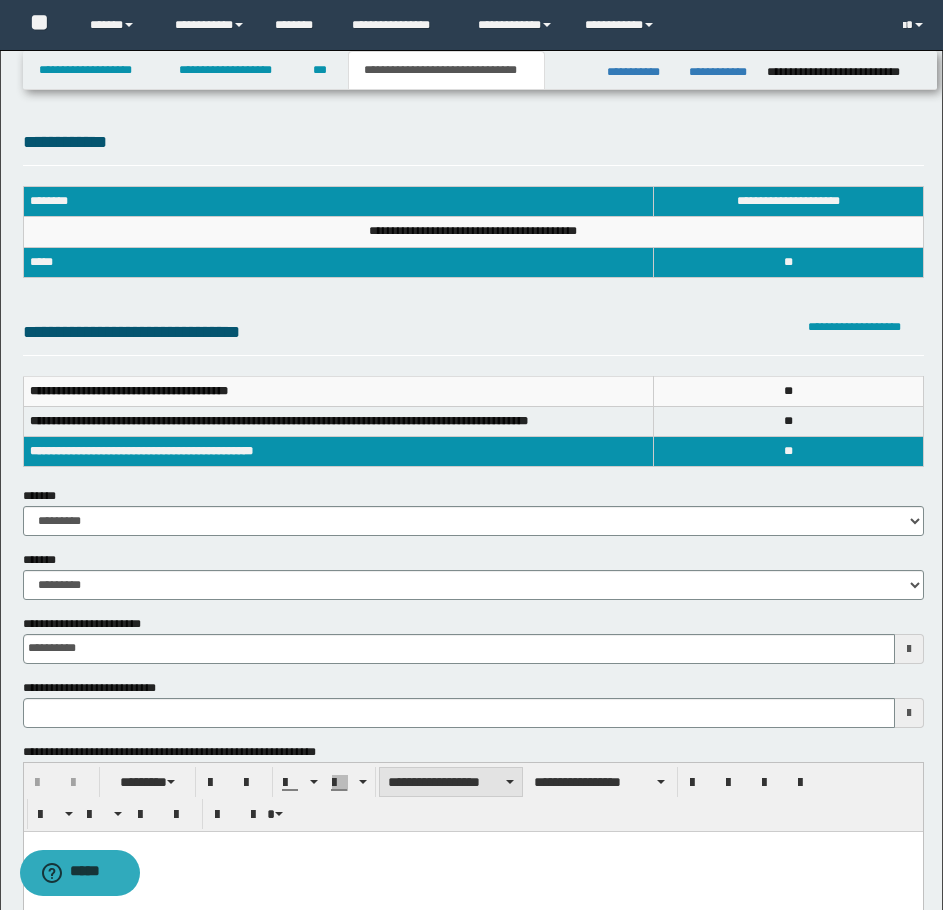 type 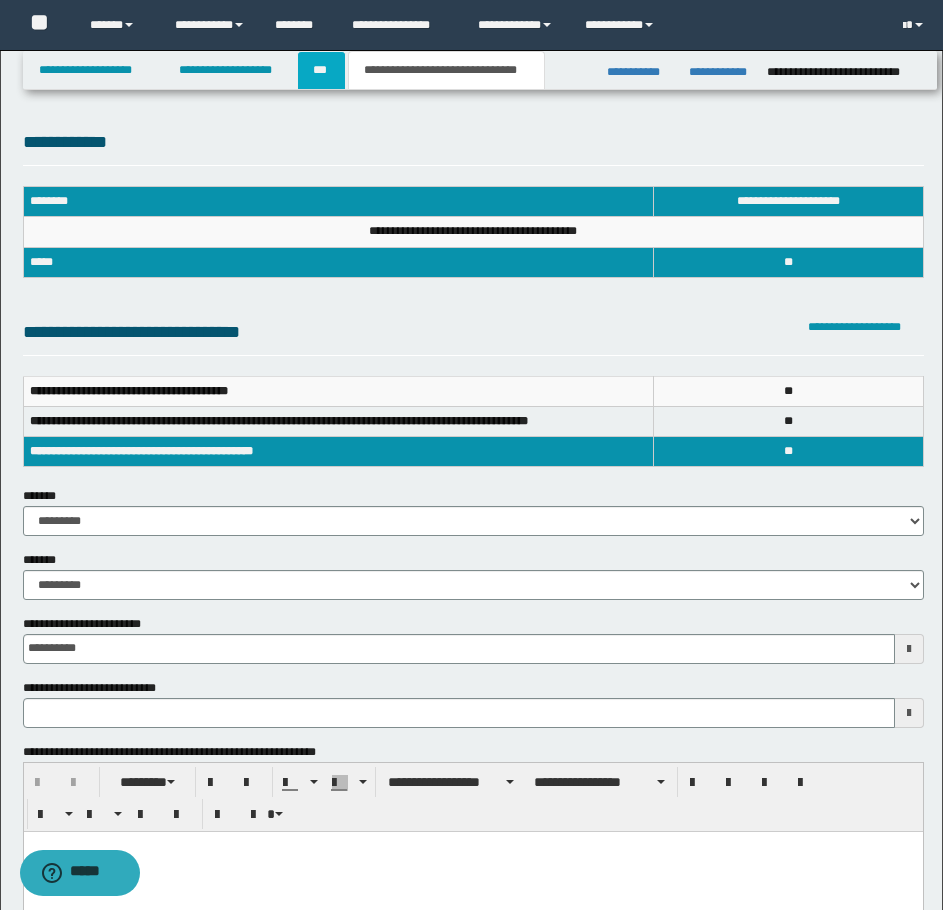 click on "***" at bounding box center (321, 70) 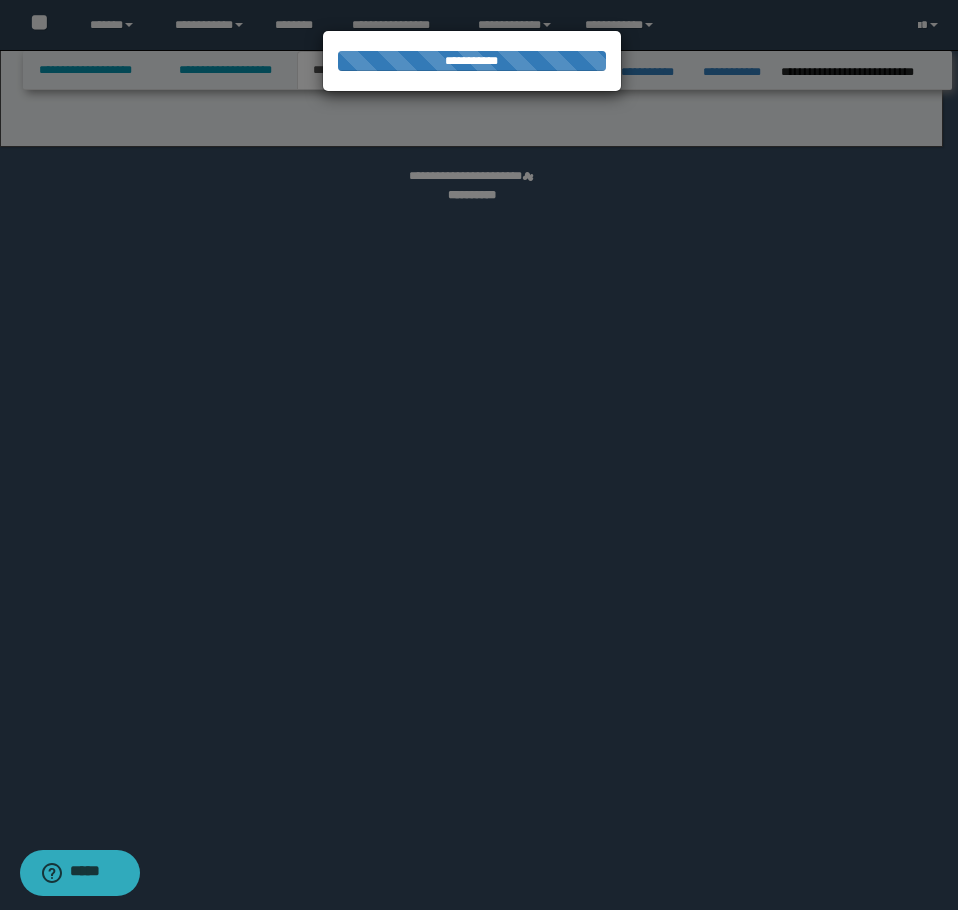 select on "***" 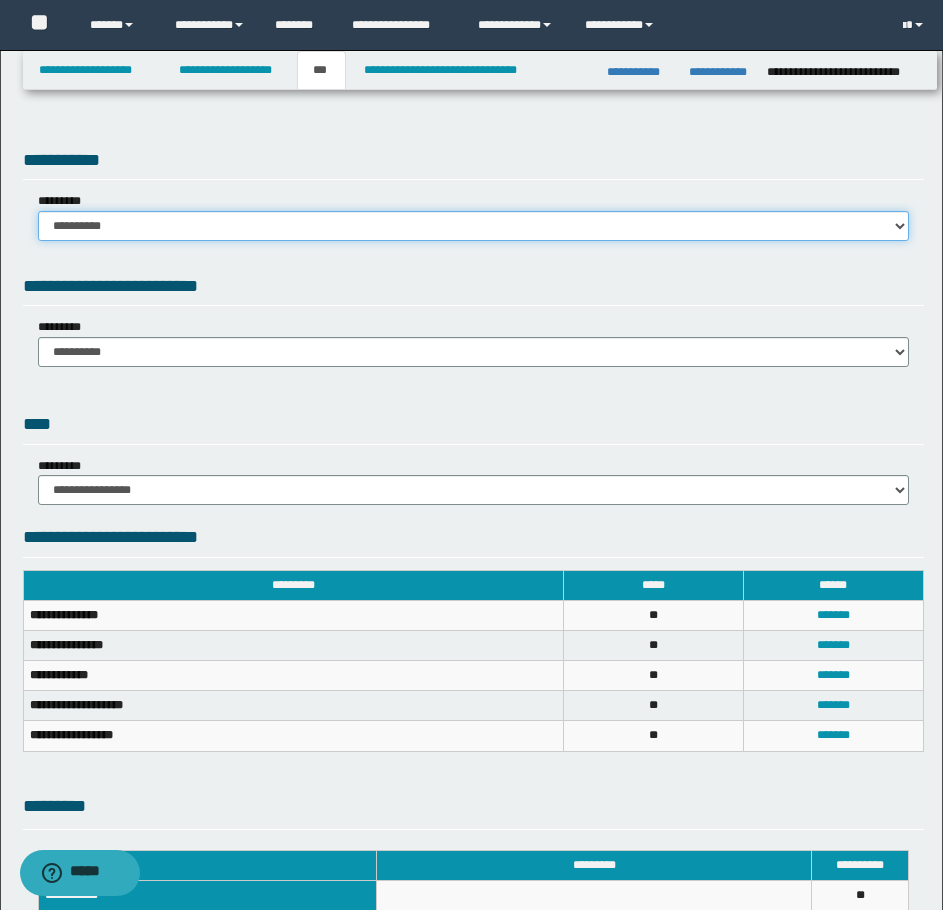 click on "**********" at bounding box center (473, 226) 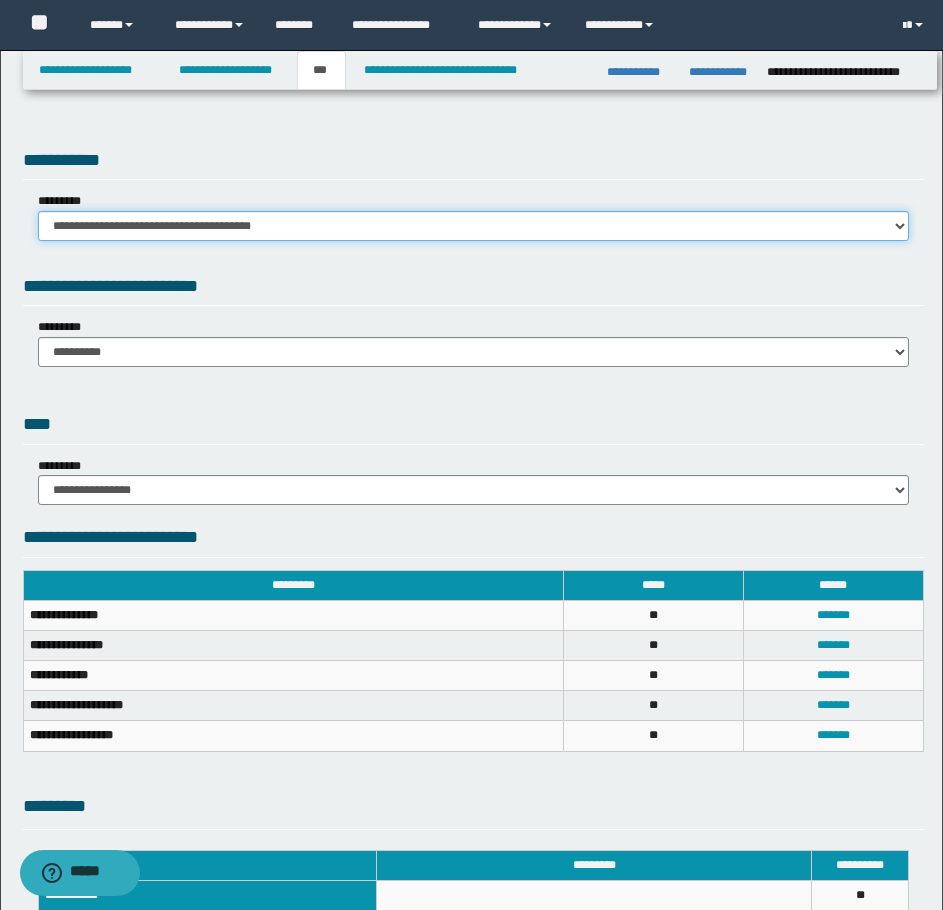 click on "**********" at bounding box center (473, 226) 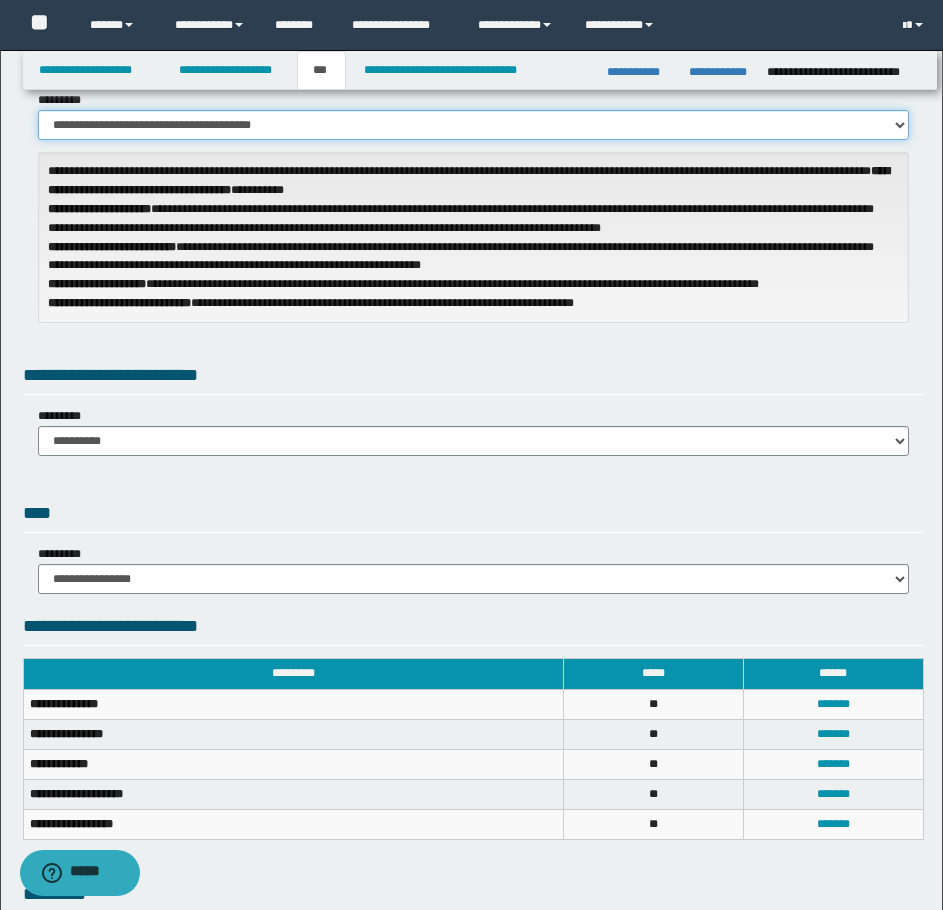 scroll, scrollTop: 100, scrollLeft: 0, axis: vertical 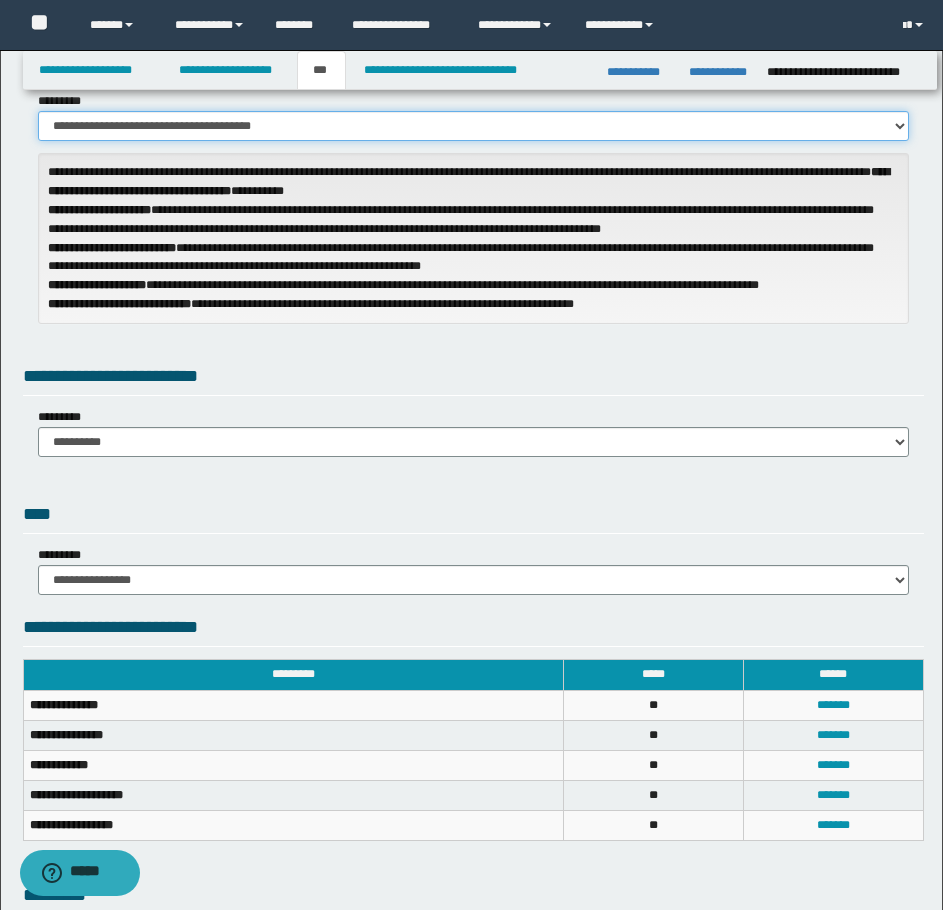 click on "**********" at bounding box center (473, 126) 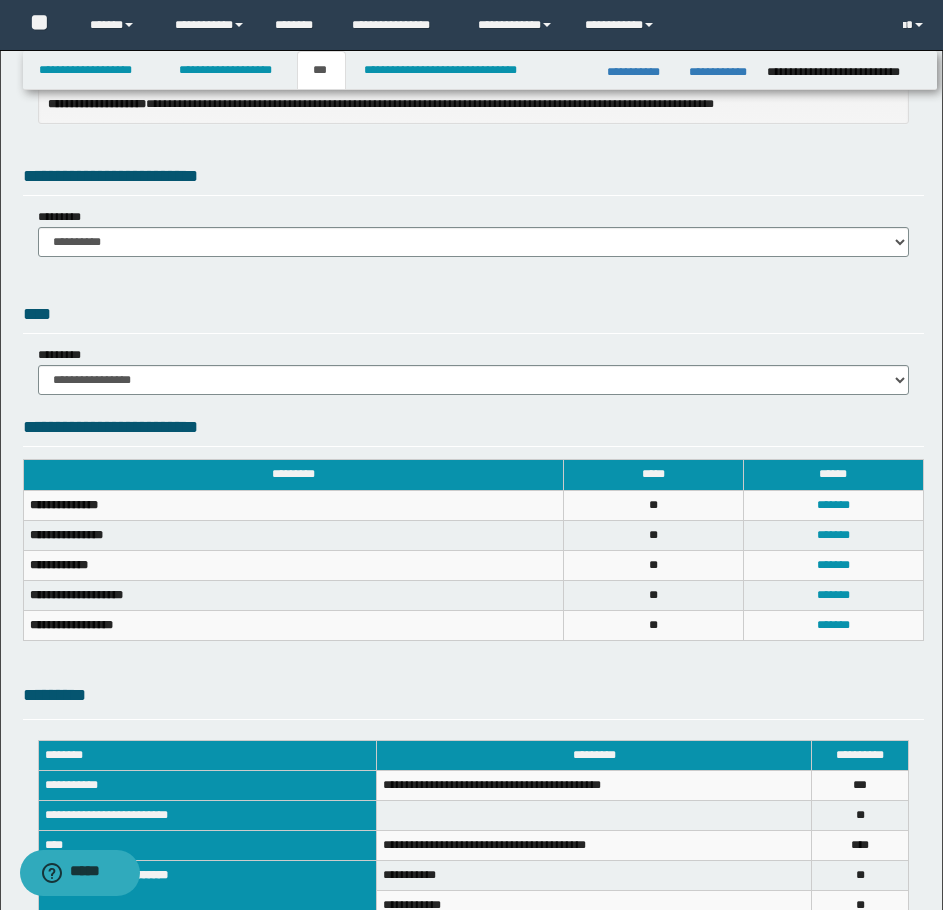 scroll, scrollTop: 400, scrollLeft: 0, axis: vertical 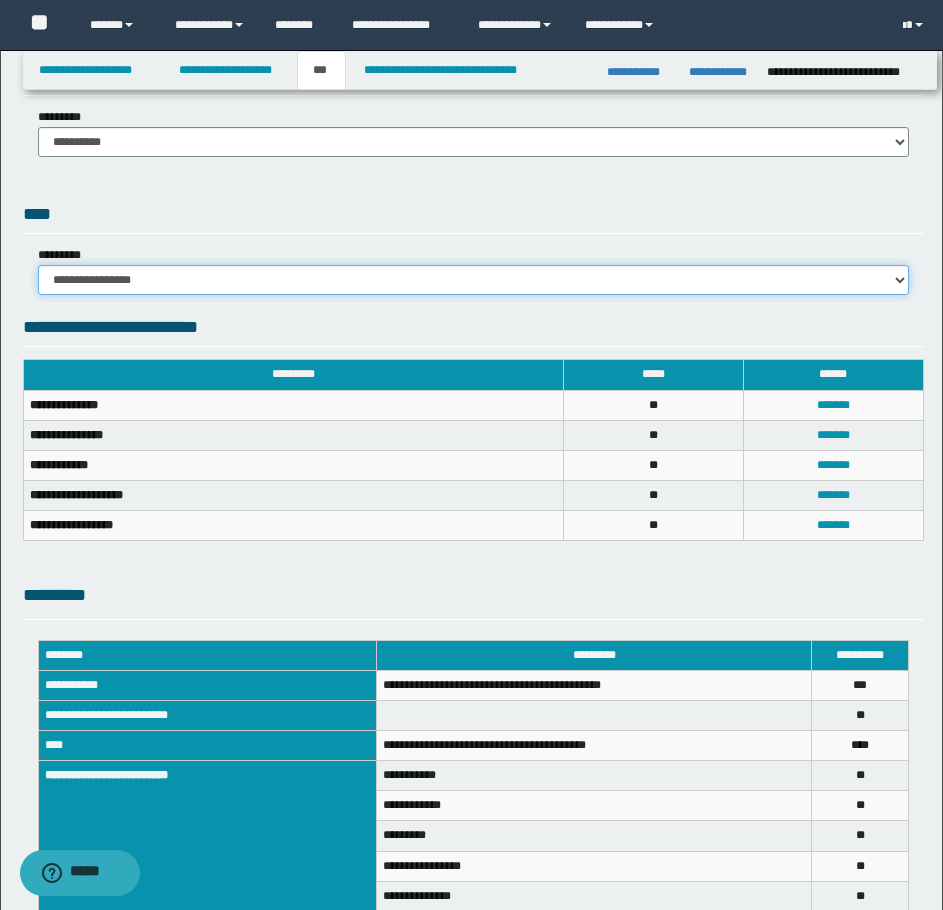 click on "**********" at bounding box center [473, 280] 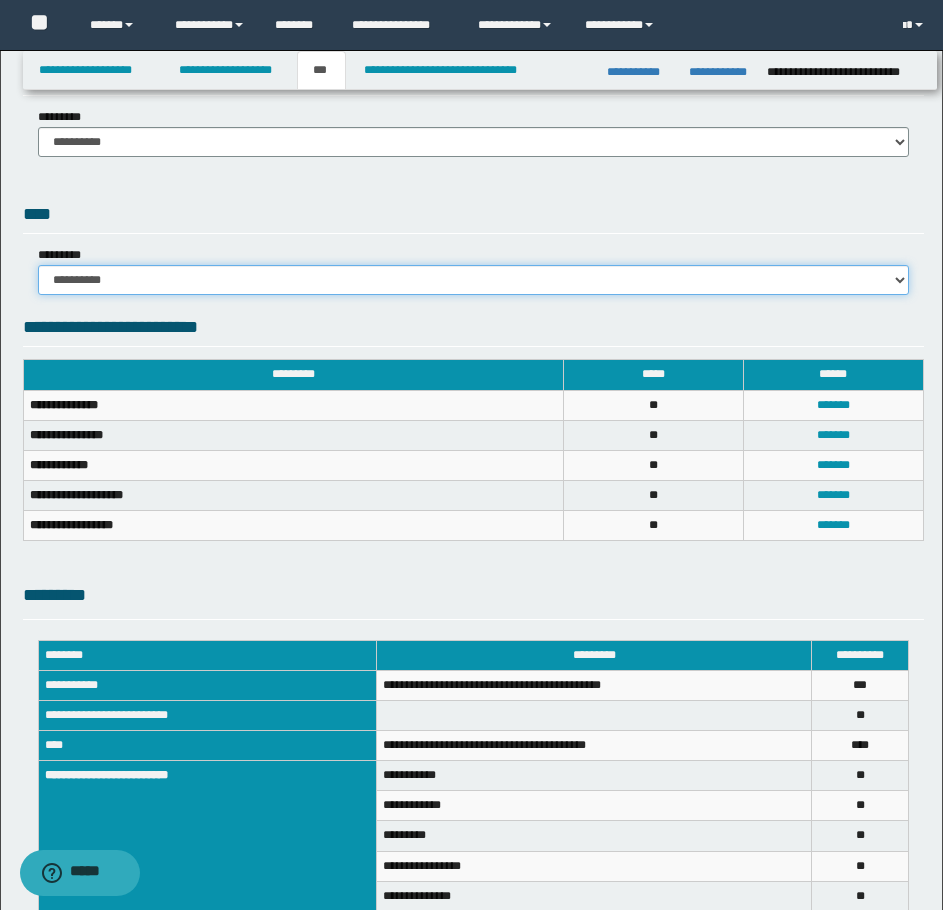 click on "**********" at bounding box center [473, 280] 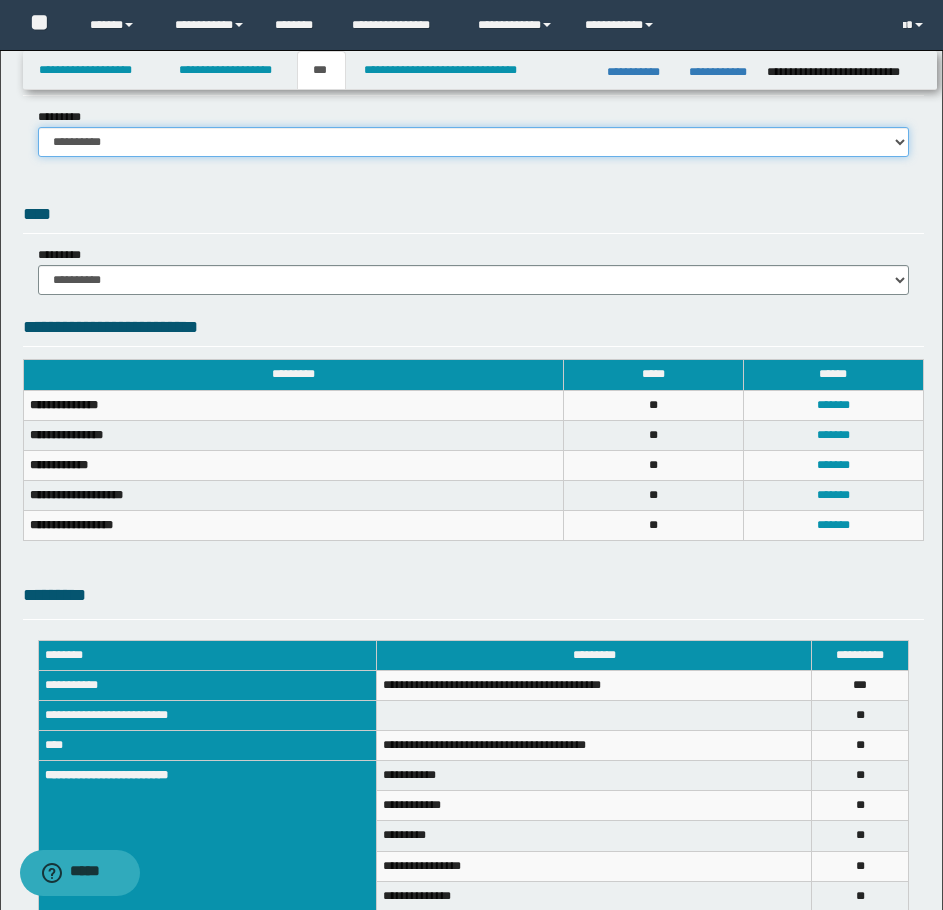 click on "**********" at bounding box center (473, 142) 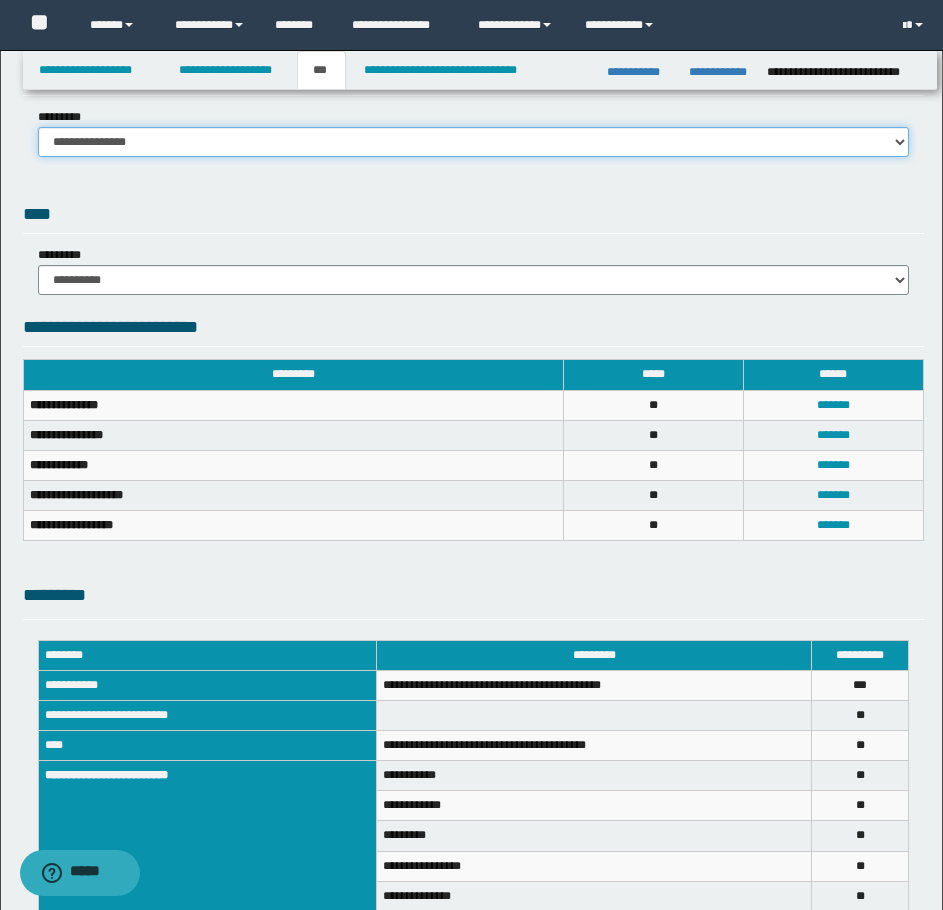 click on "**********" at bounding box center (473, 142) 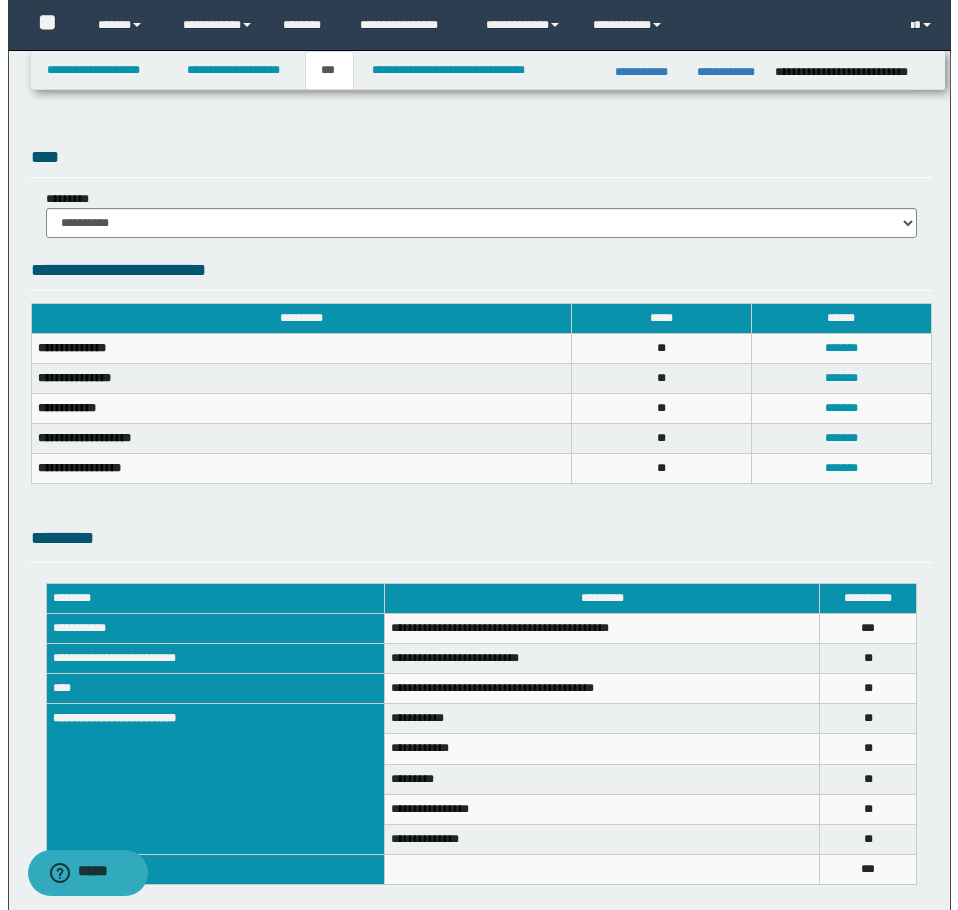 scroll, scrollTop: 600, scrollLeft: 0, axis: vertical 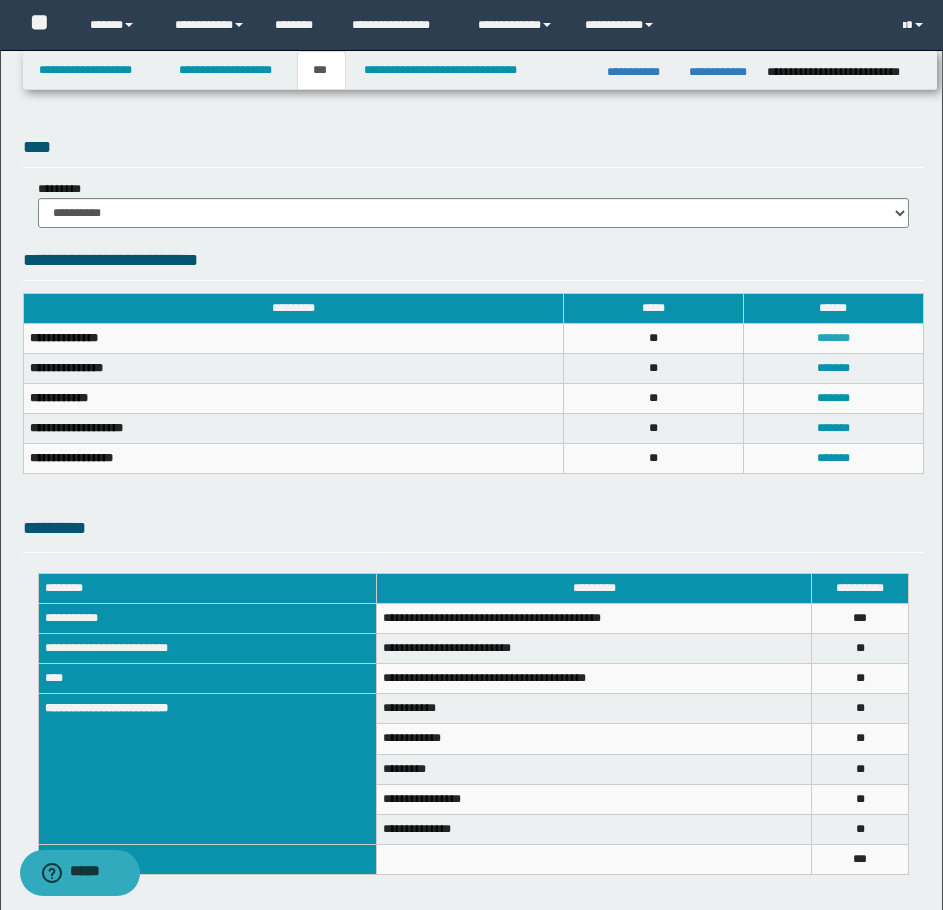 click on "*******" at bounding box center (833, 338) 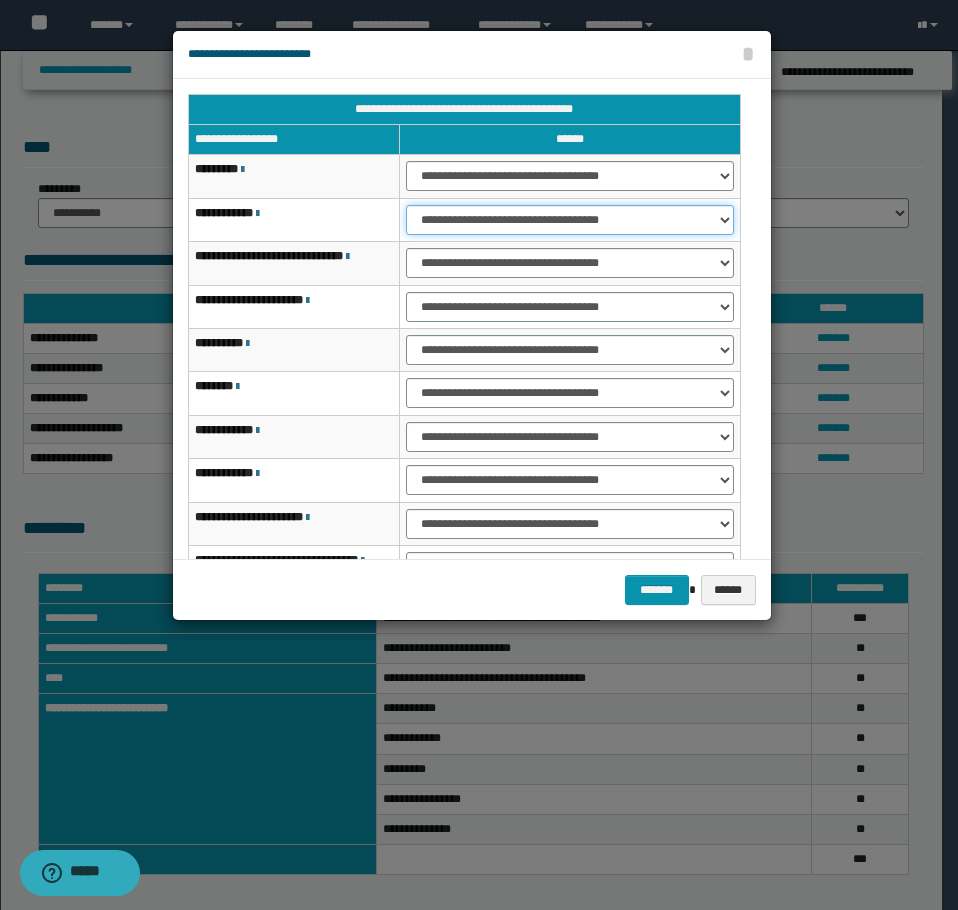 click on "**********" at bounding box center [569, 220] 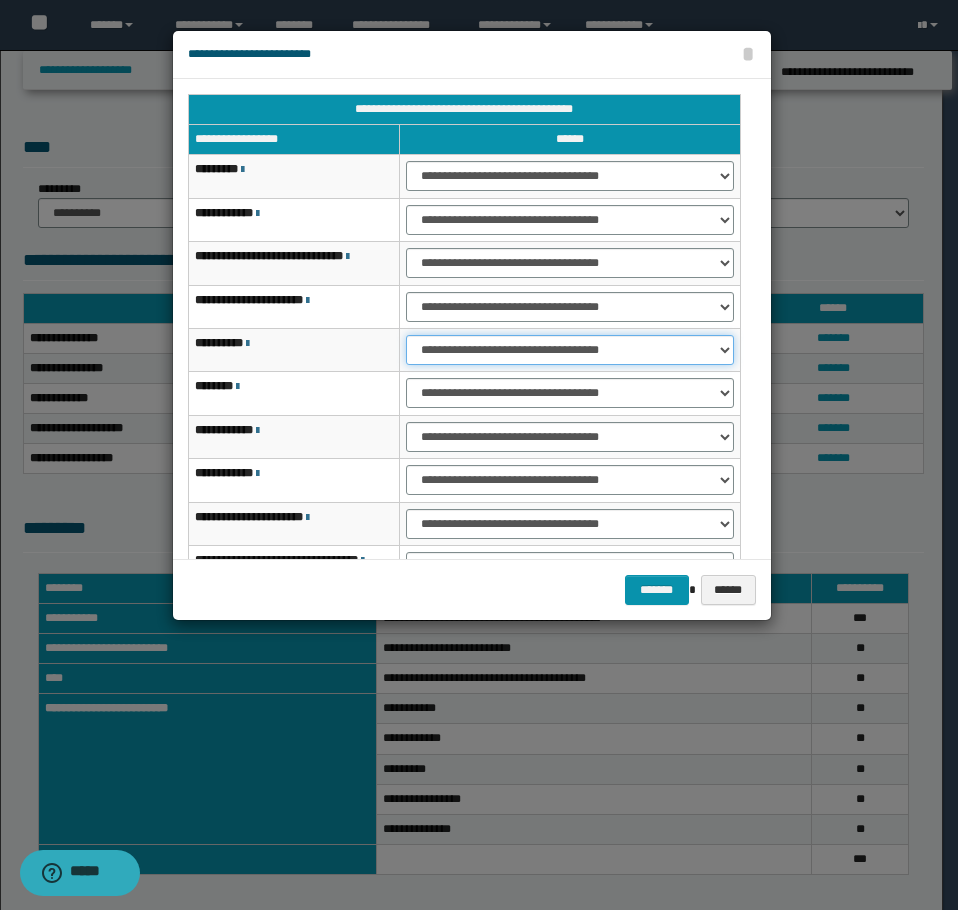 click on "**********" at bounding box center (569, 350) 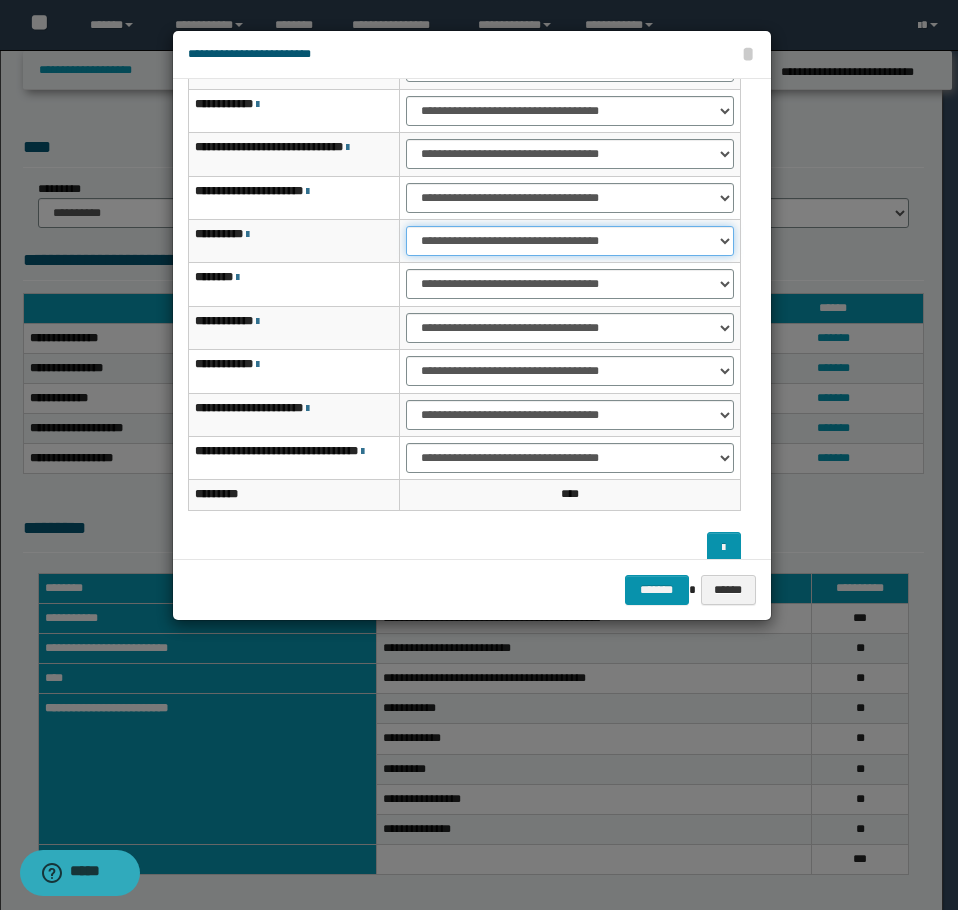 scroll, scrollTop: 127, scrollLeft: 0, axis: vertical 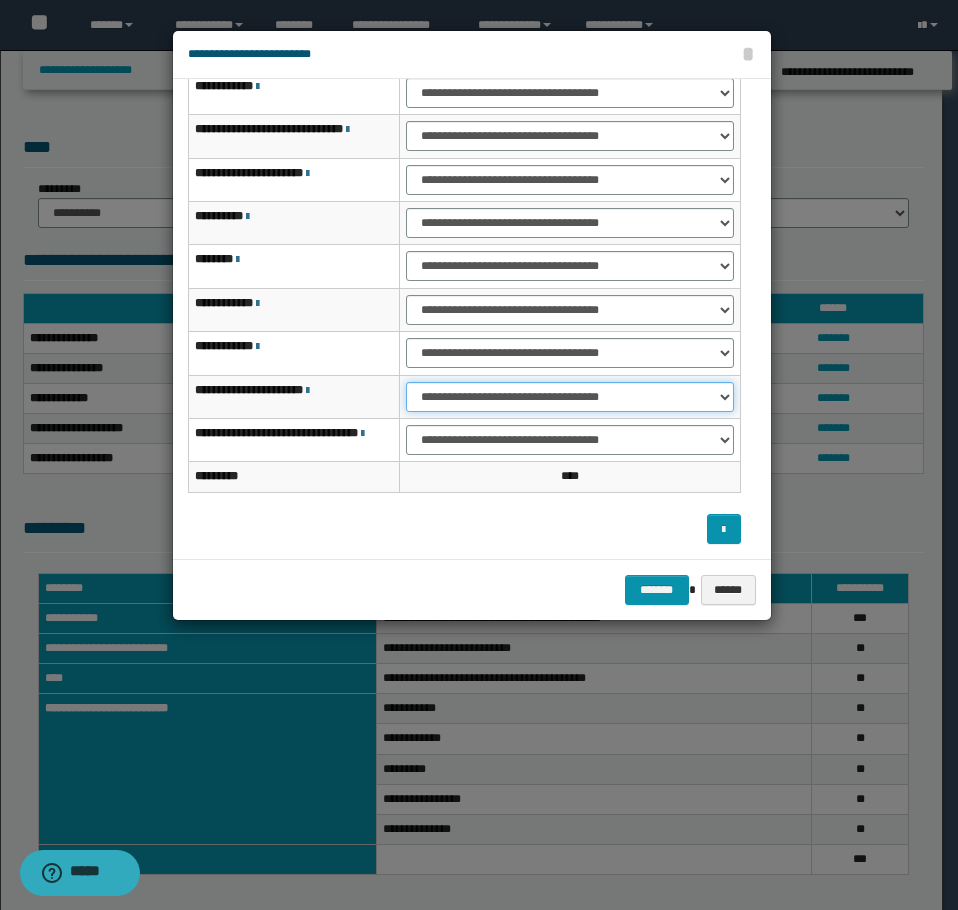 click on "**********" at bounding box center [569, 397] 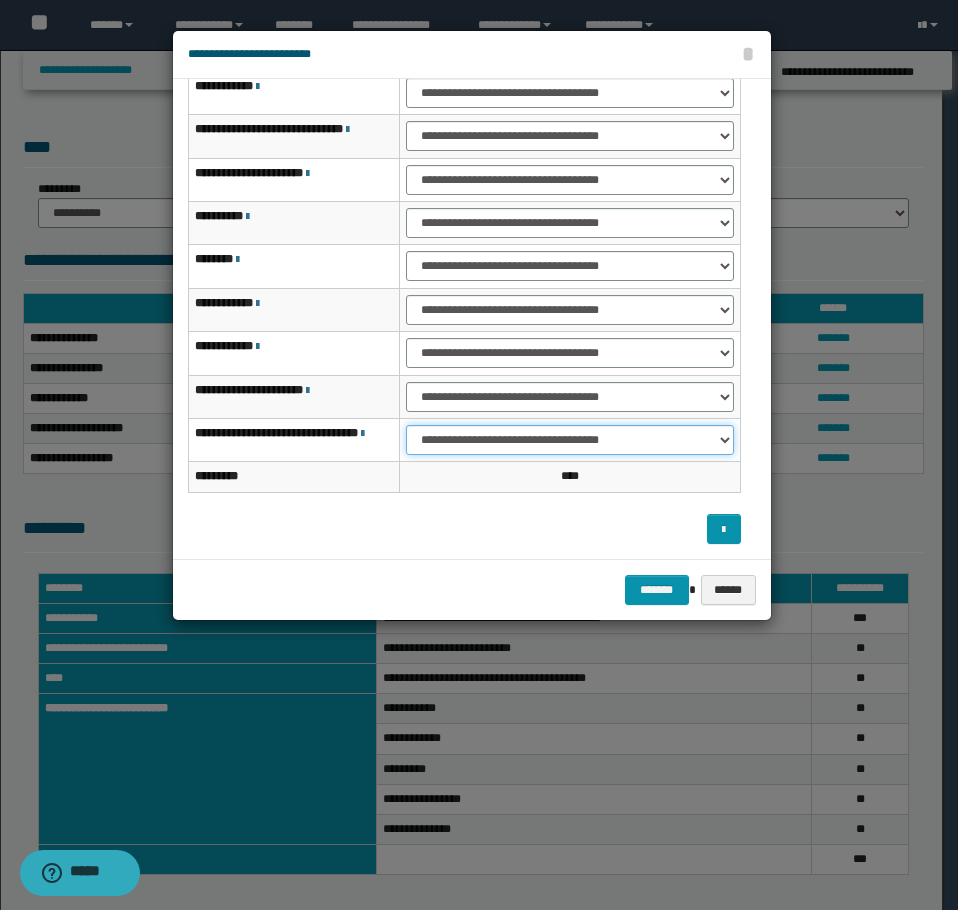 click on "**********" at bounding box center (569, 440) 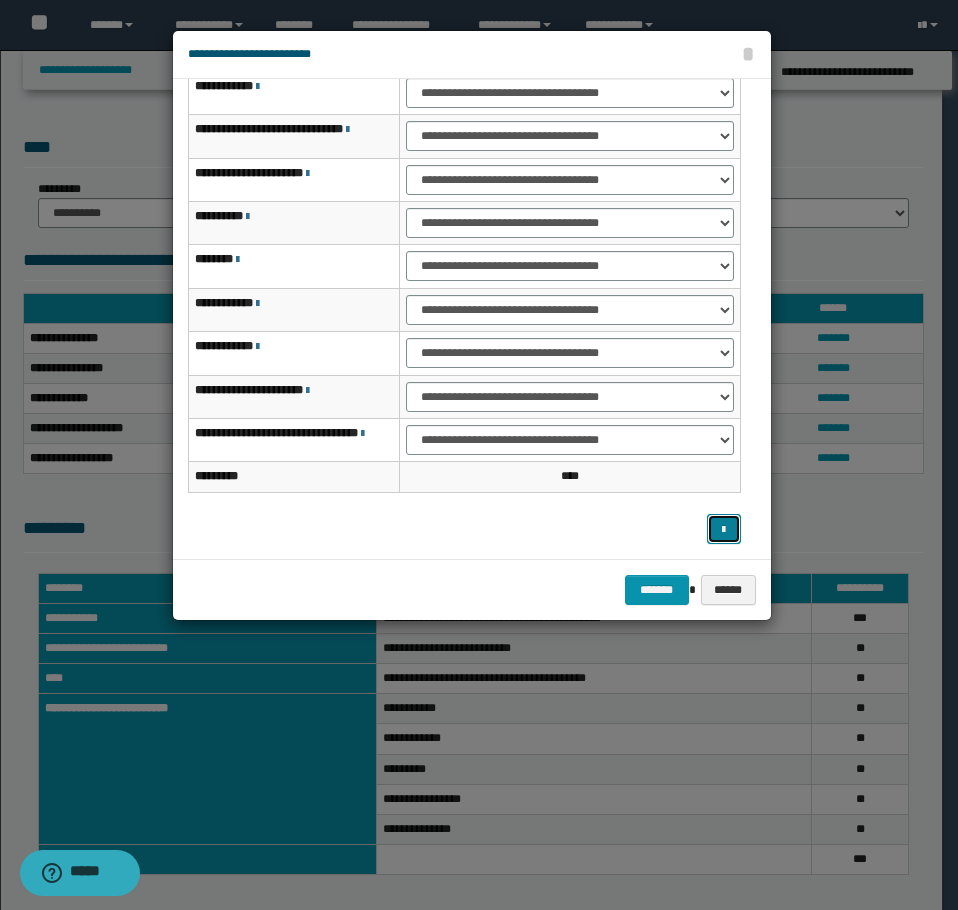 click at bounding box center (723, 530) 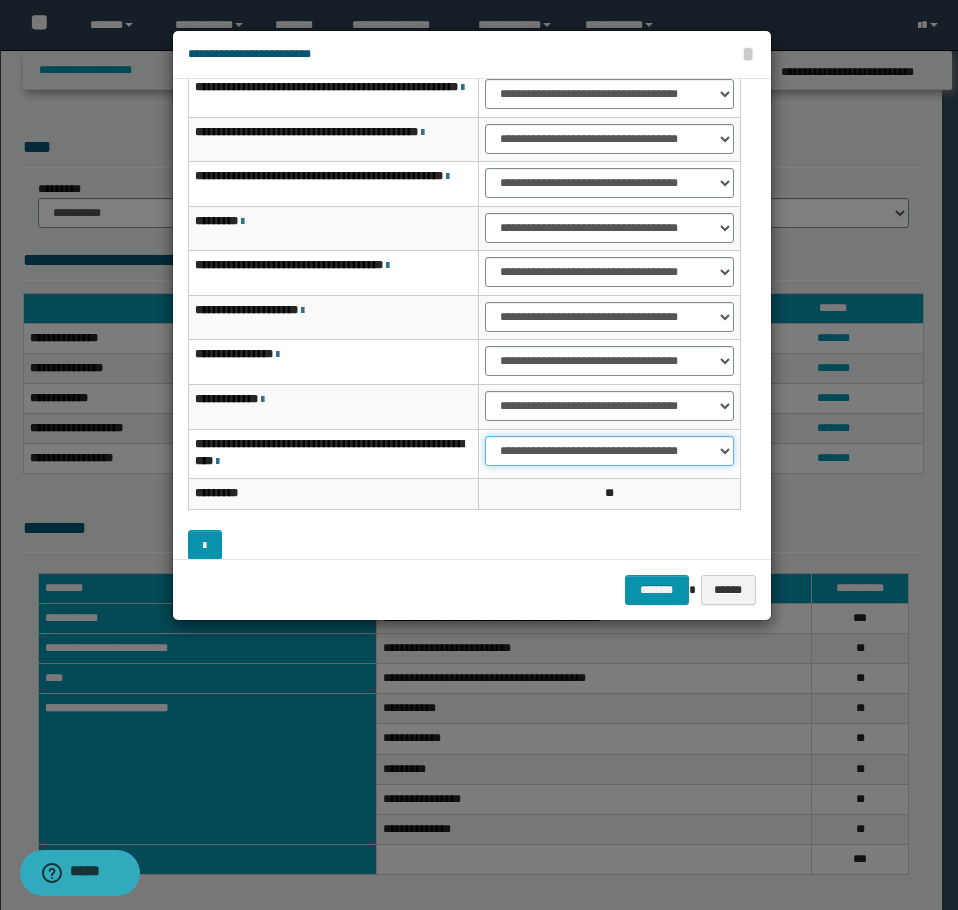 click on "**********" at bounding box center [609, 451] 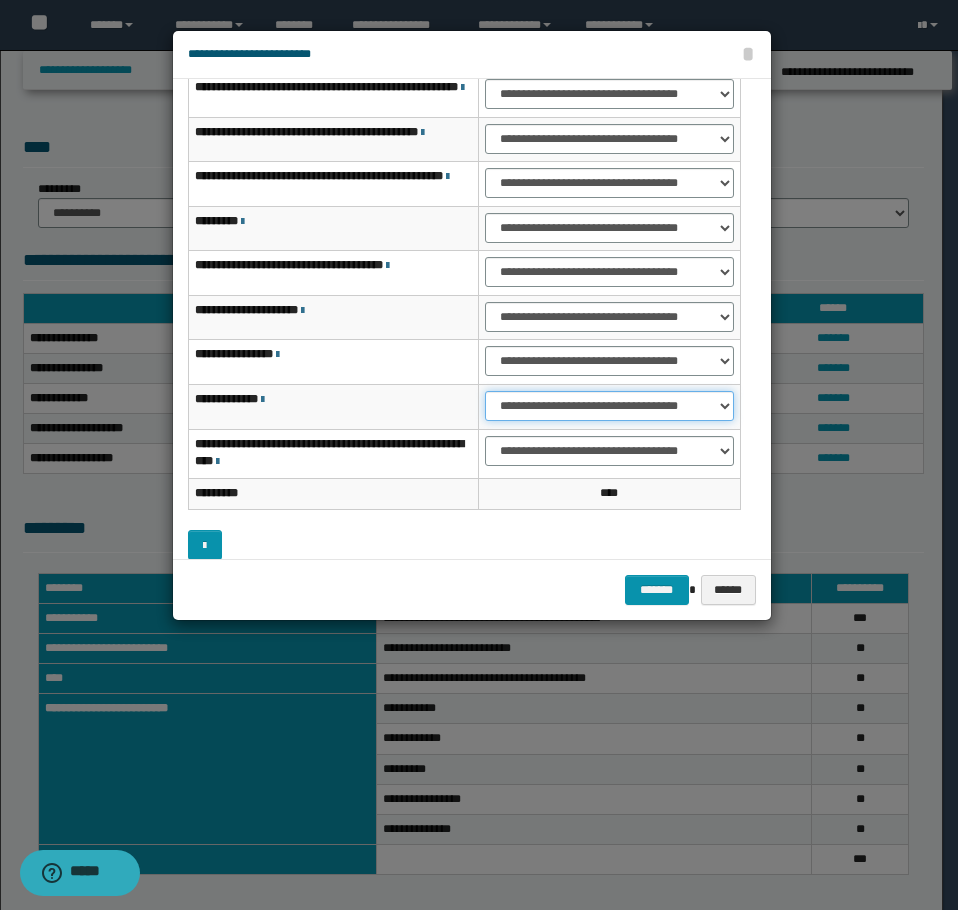 click on "**********" at bounding box center (609, 406) 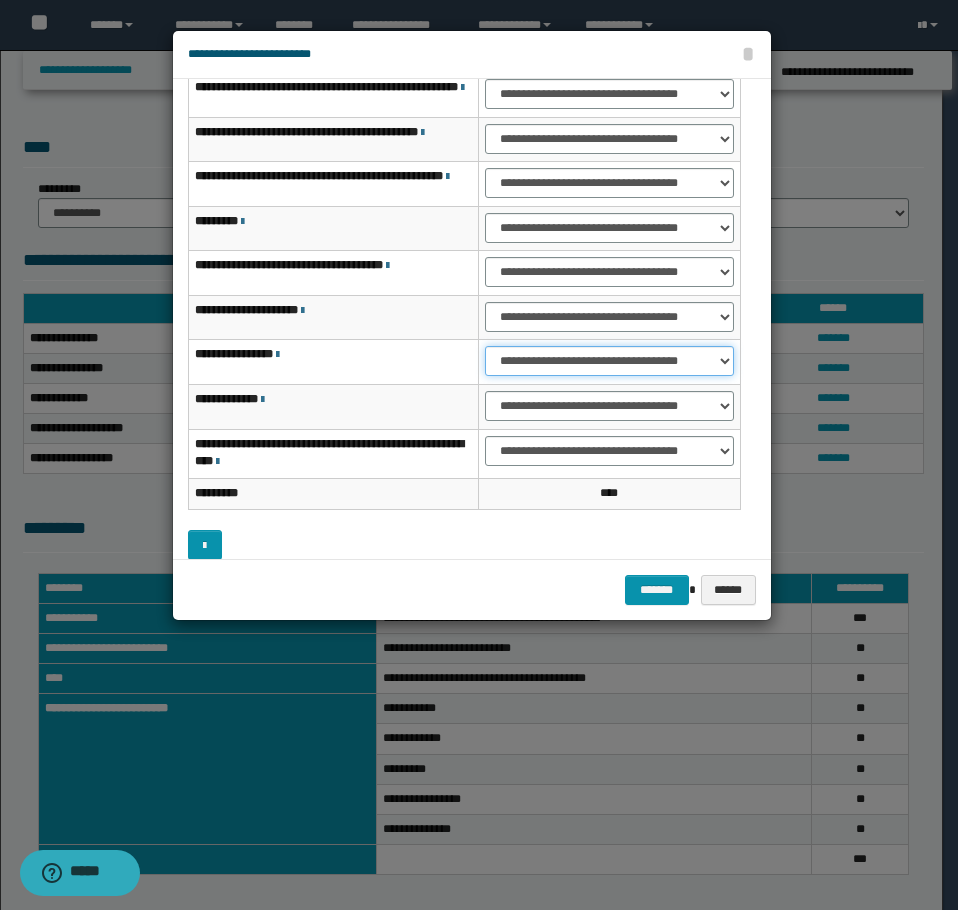 click on "**********" at bounding box center [609, 361] 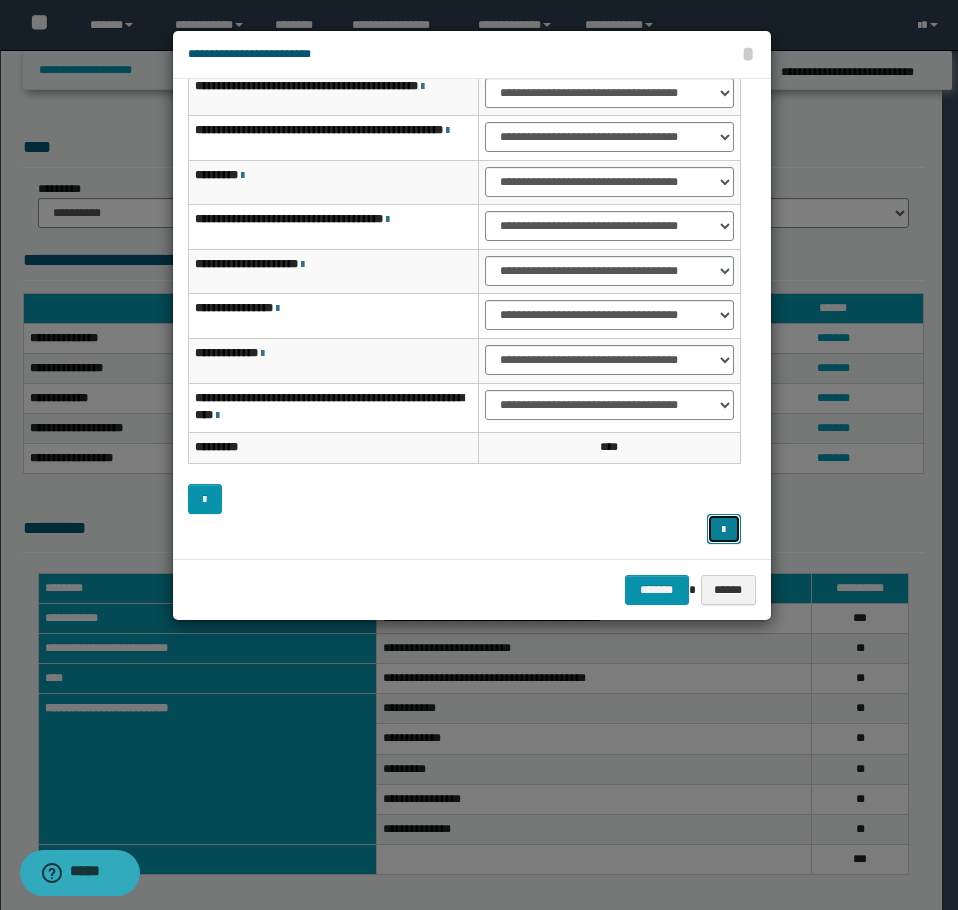 click at bounding box center [724, 529] 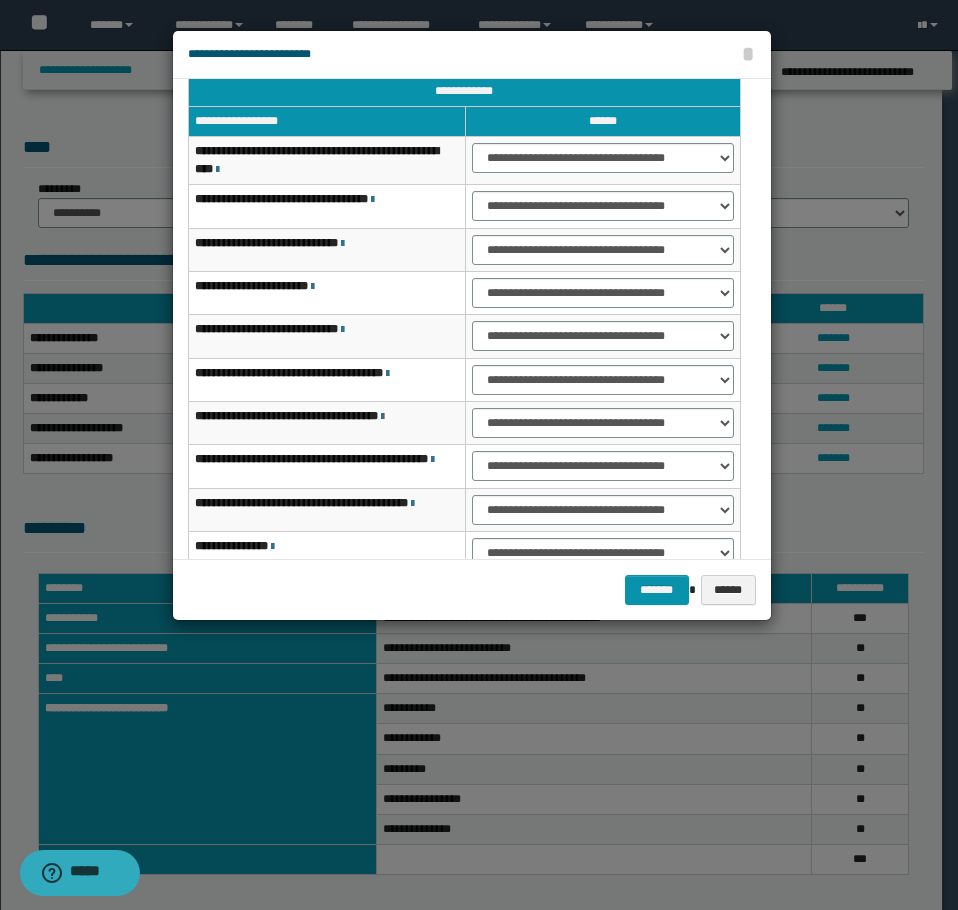 scroll, scrollTop: 0, scrollLeft: 0, axis: both 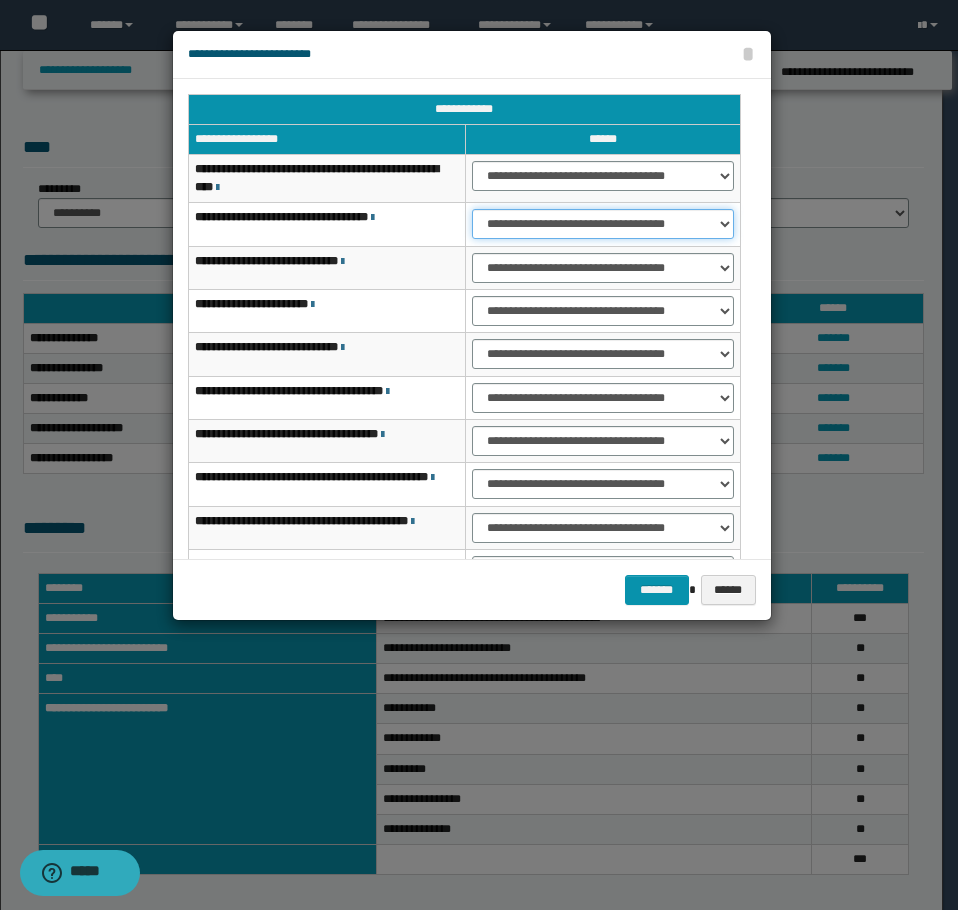 drag, startPoint x: 523, startPoint y: 219, endPoint x: 524, endPoint y: 232, distance: 13.038404 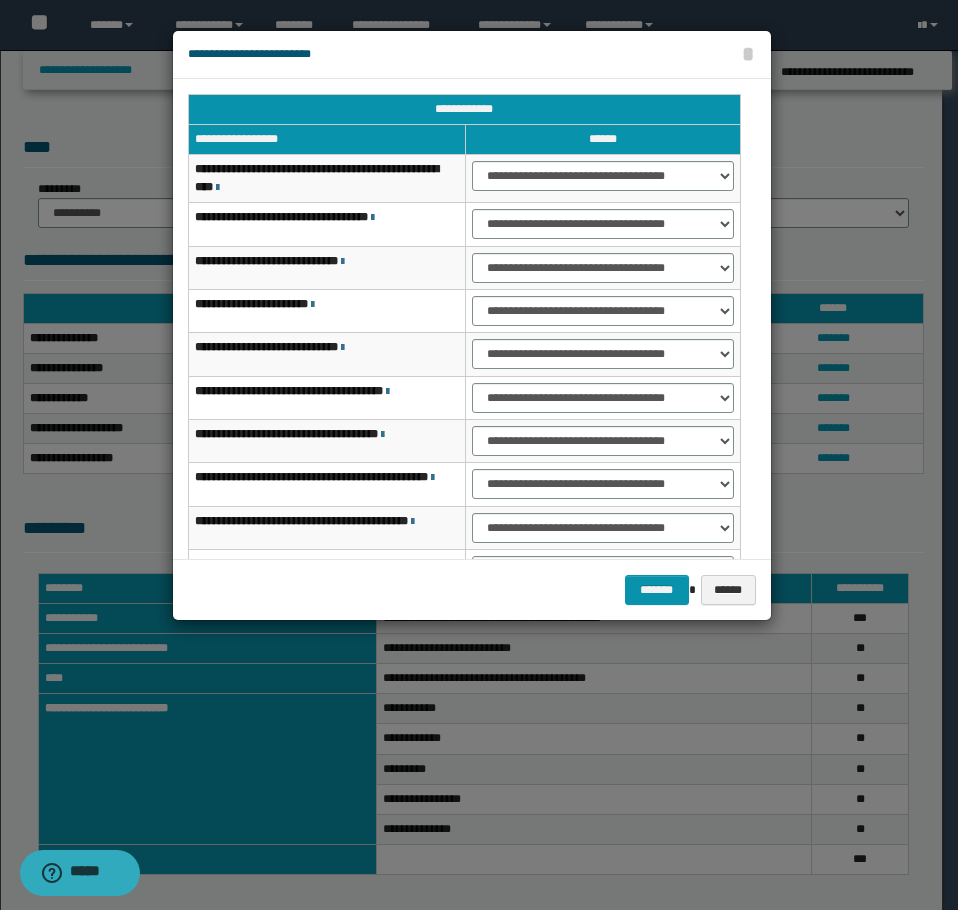 click on "**********" at bounding box center (602, 267) 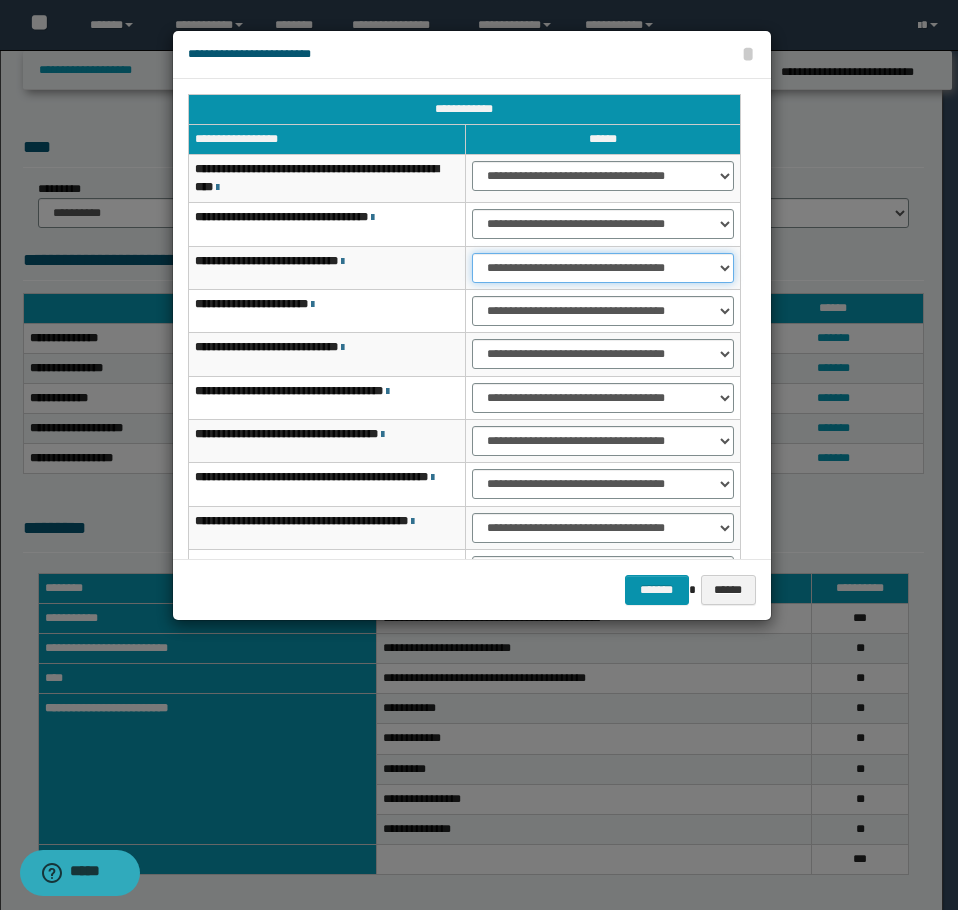 click on "**********" at bounding box center (603, 268) 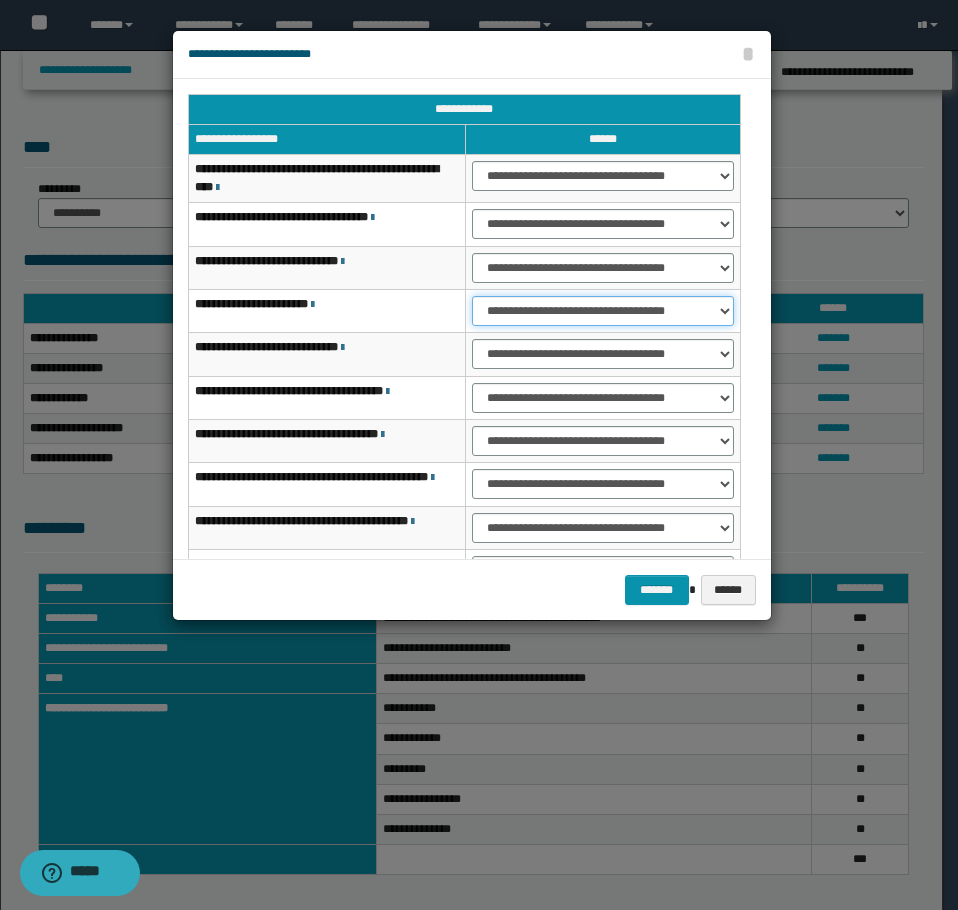 click on "**********" at bounding box center (603, 311) 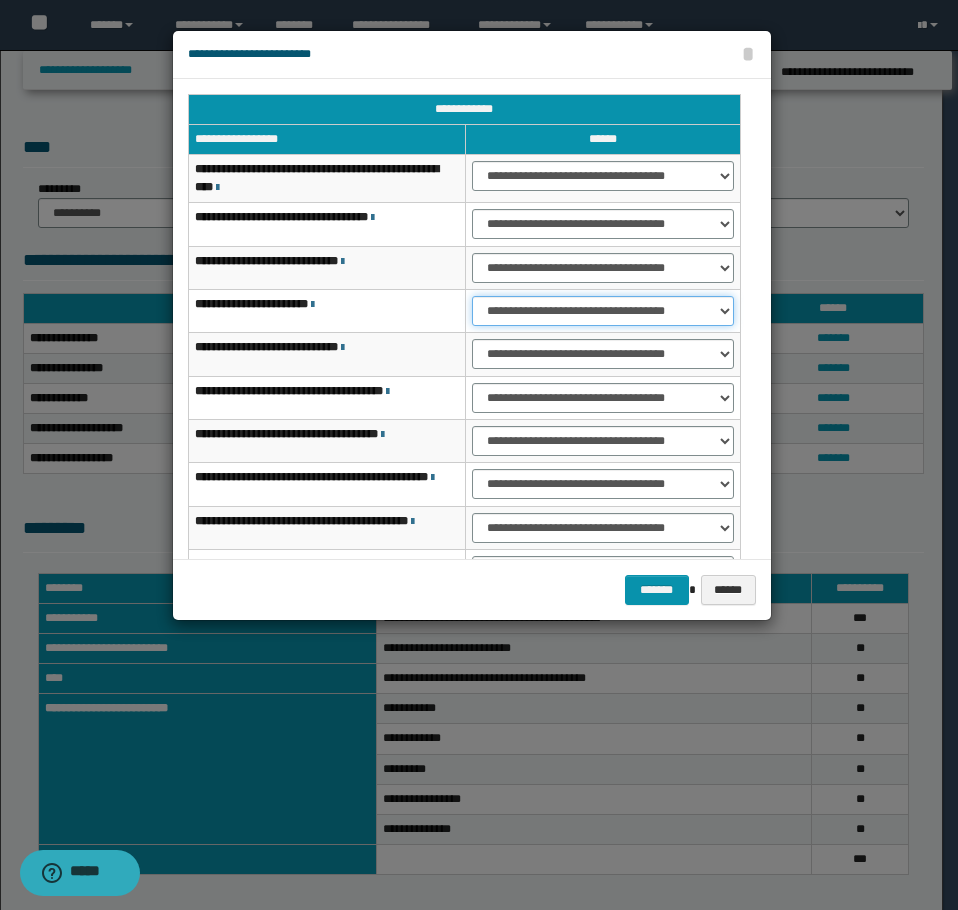 select on "***" 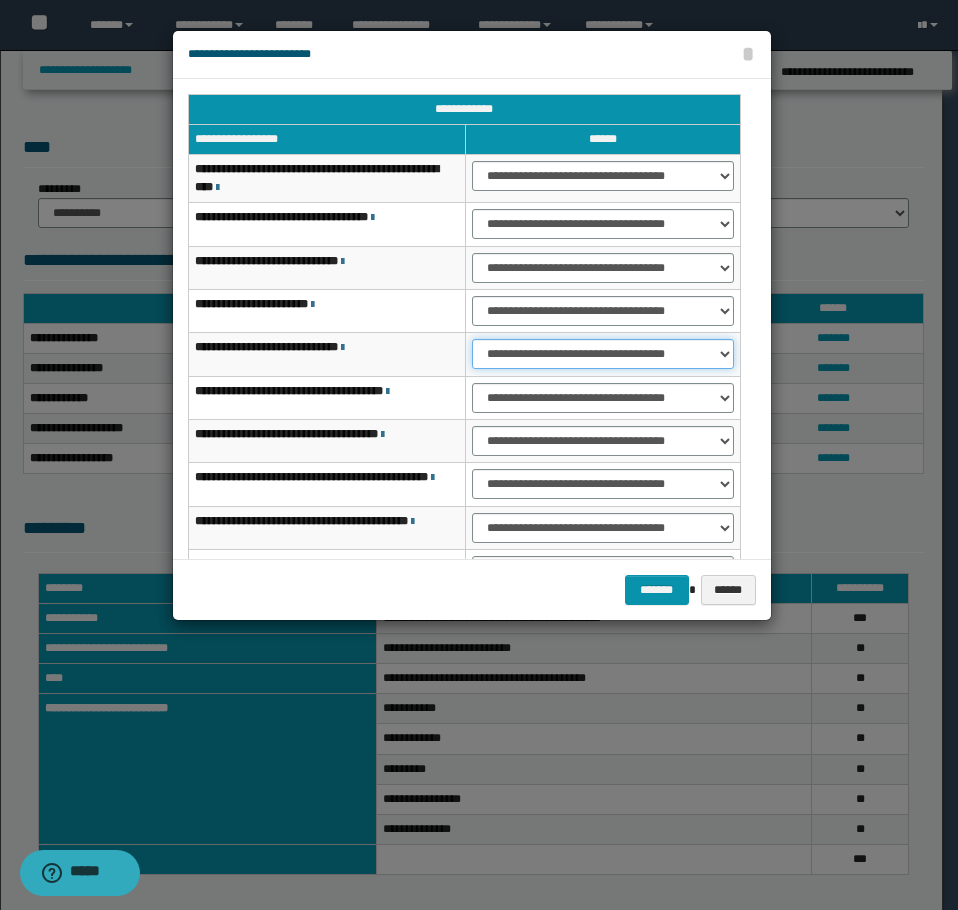 click on "**********" at bounding box center (603, 354) 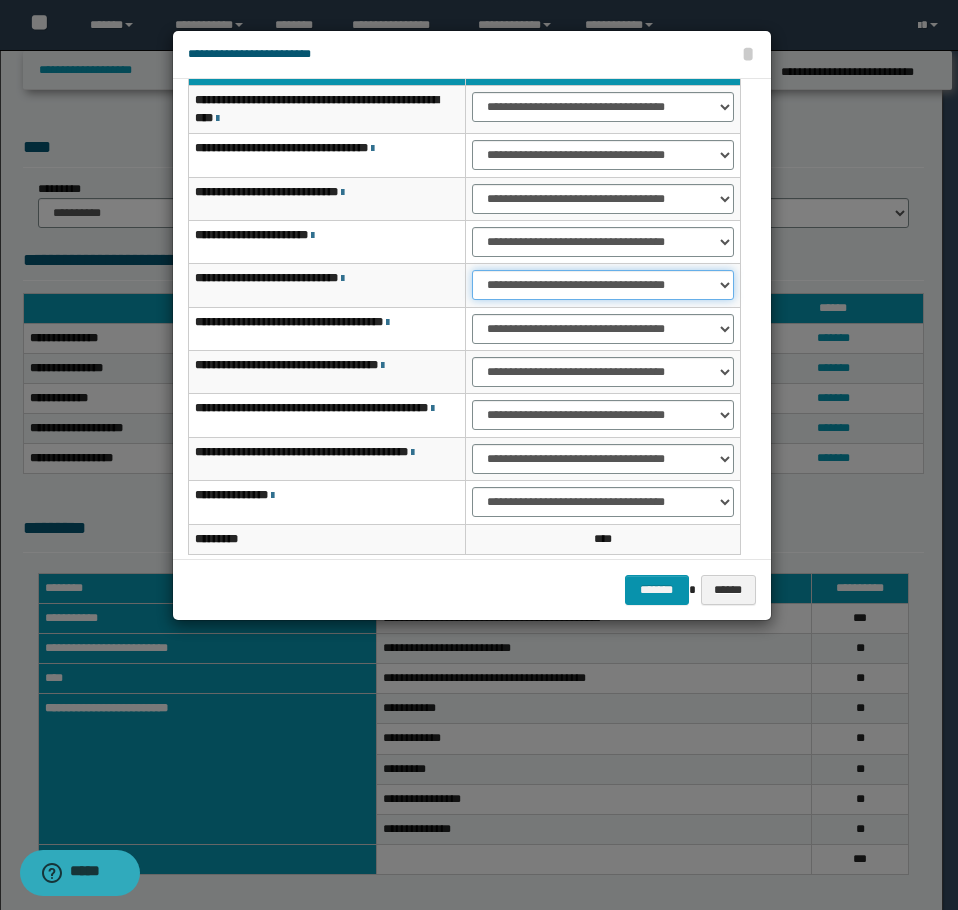scroll, scrollTop: 160, scrollLeft: 0, axis: vertical 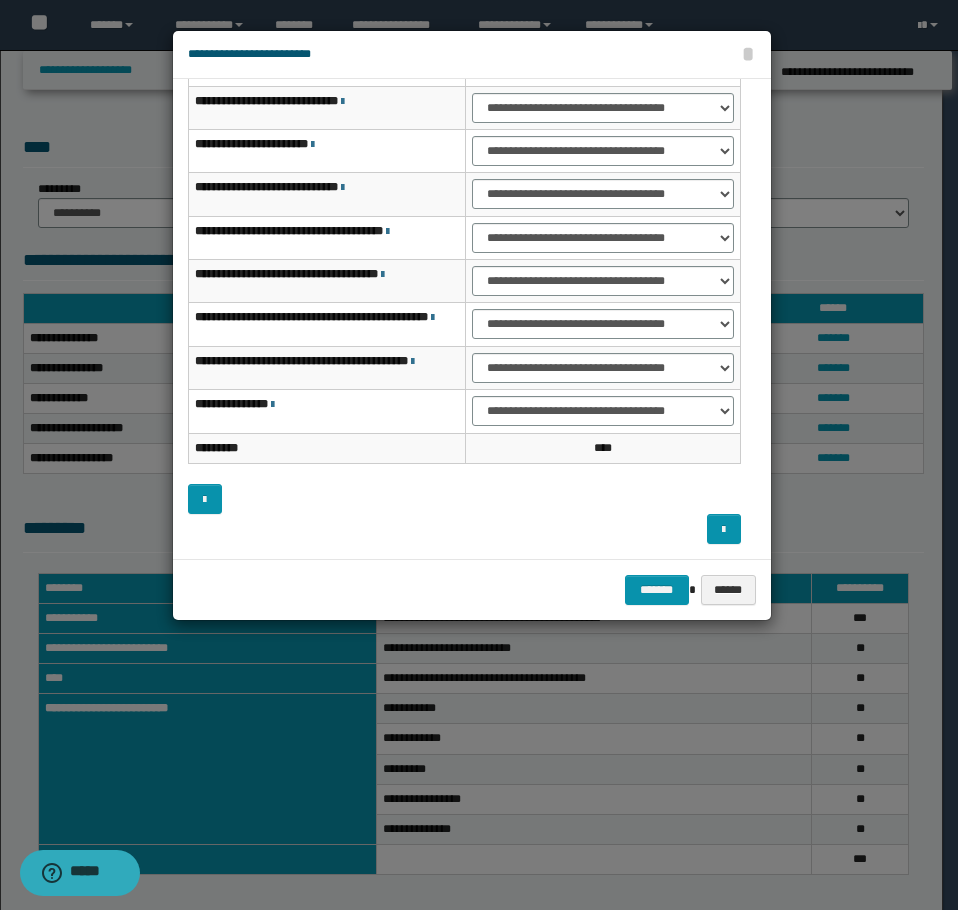 click on "**********" at bounding box center [602, 367] 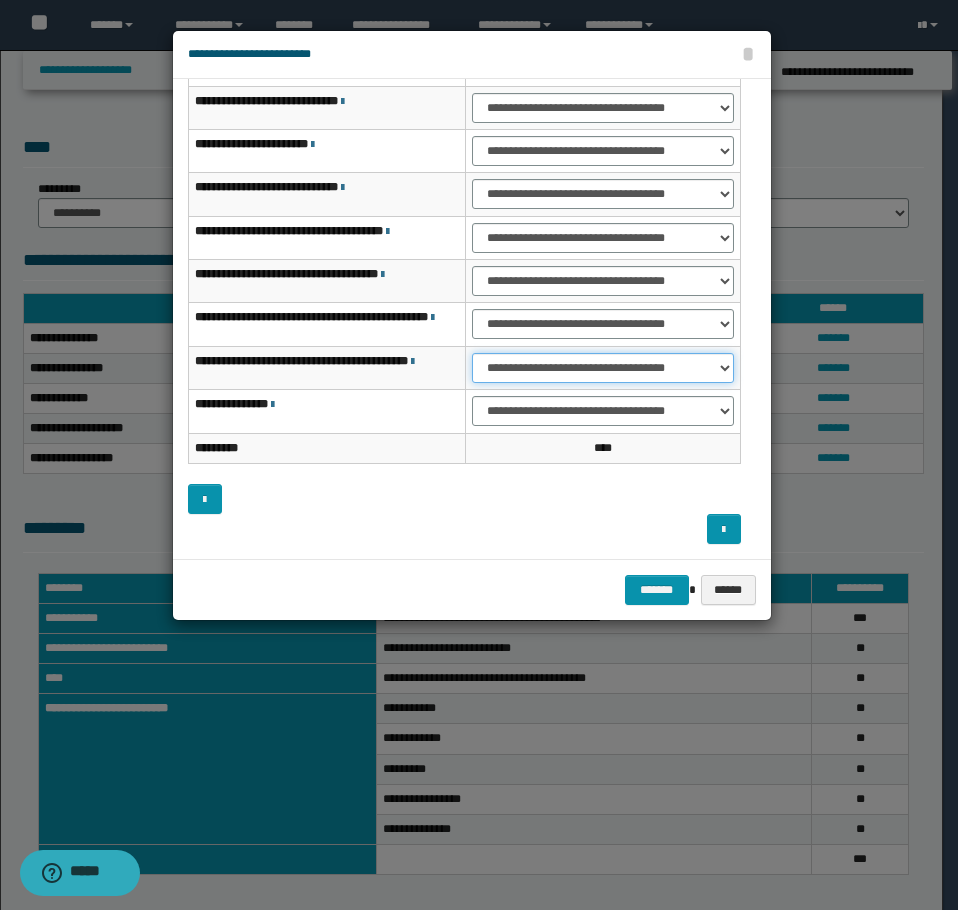 click on "**********" at bounding box center [603, 368] 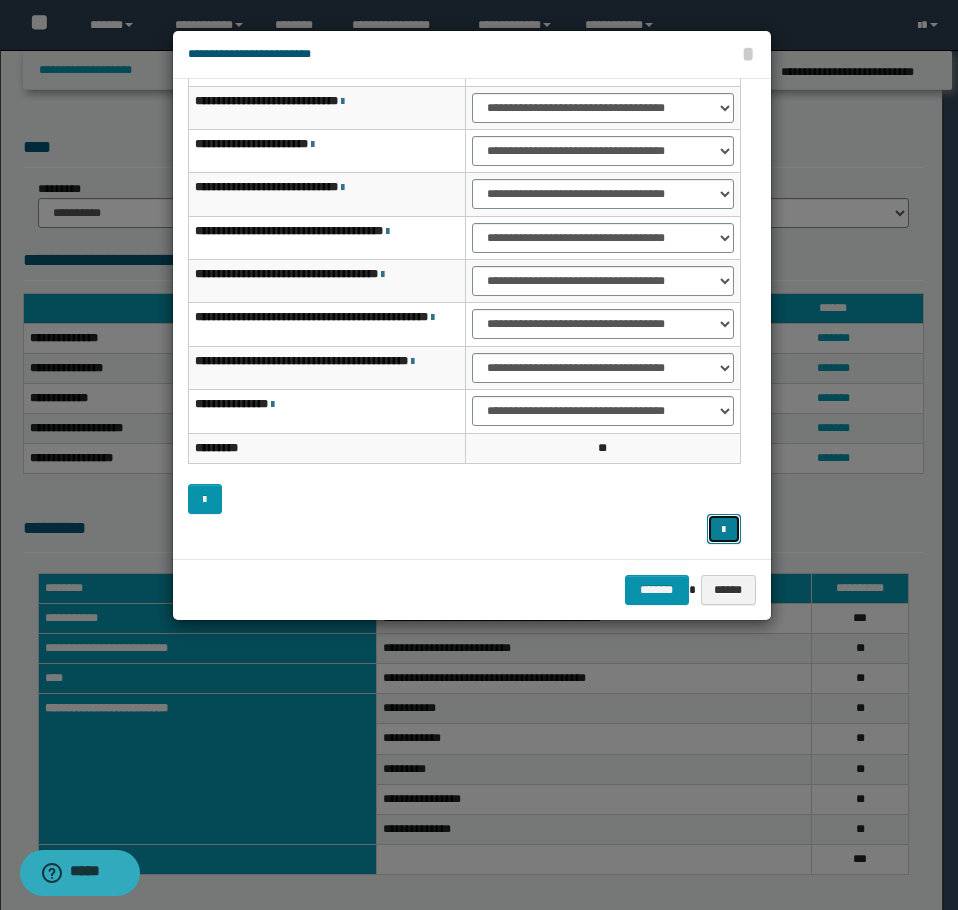 click at bounding box center [723, 530] 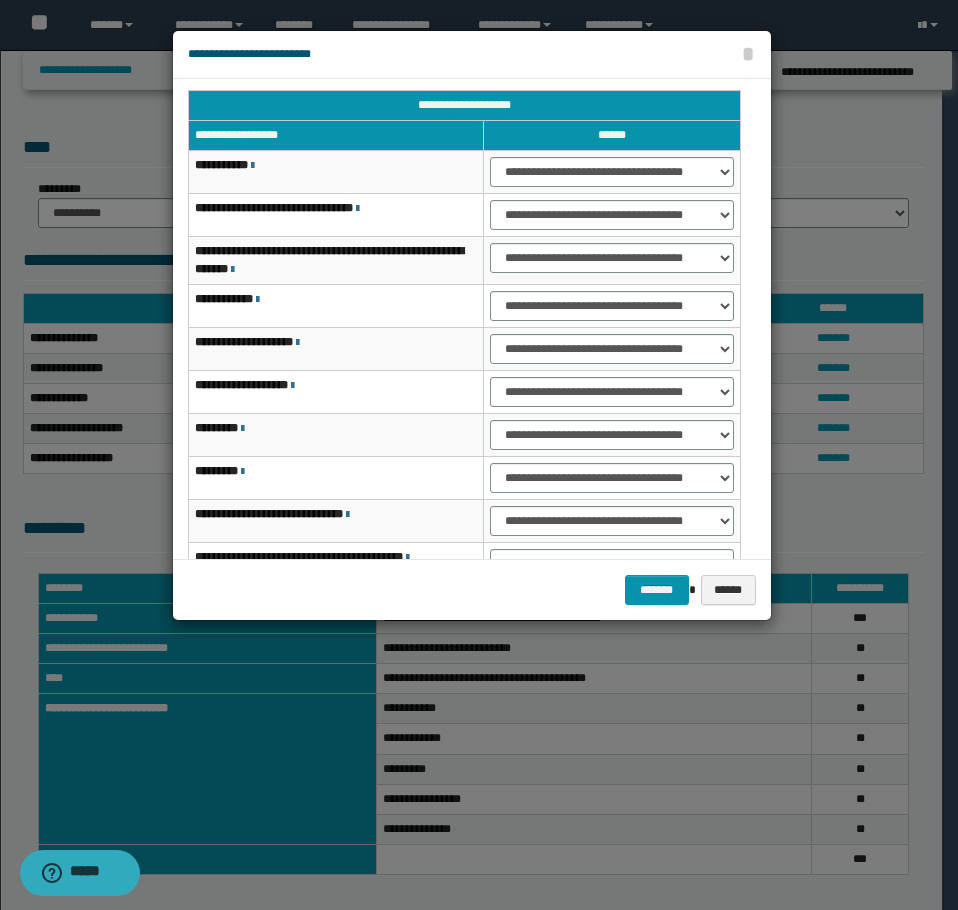 scroll, scrollTop: 0, scrollLeft: 0, axis: both 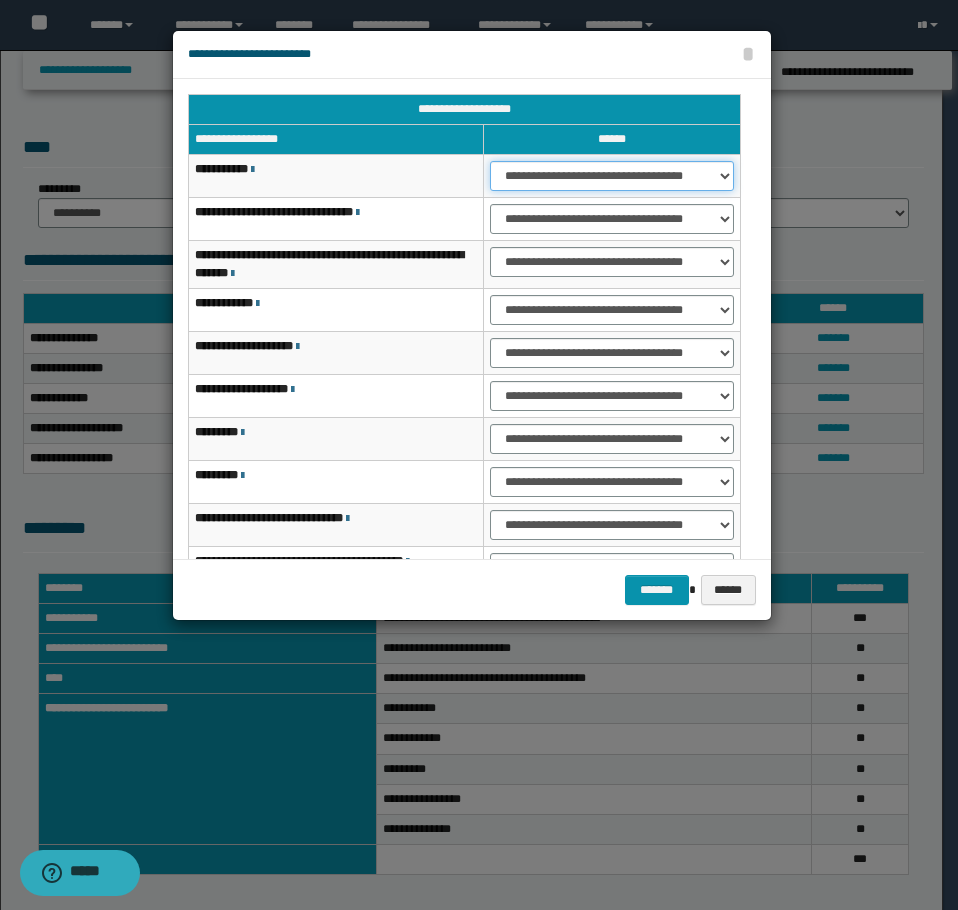 click on "**********" at bounding box center (611, 176) 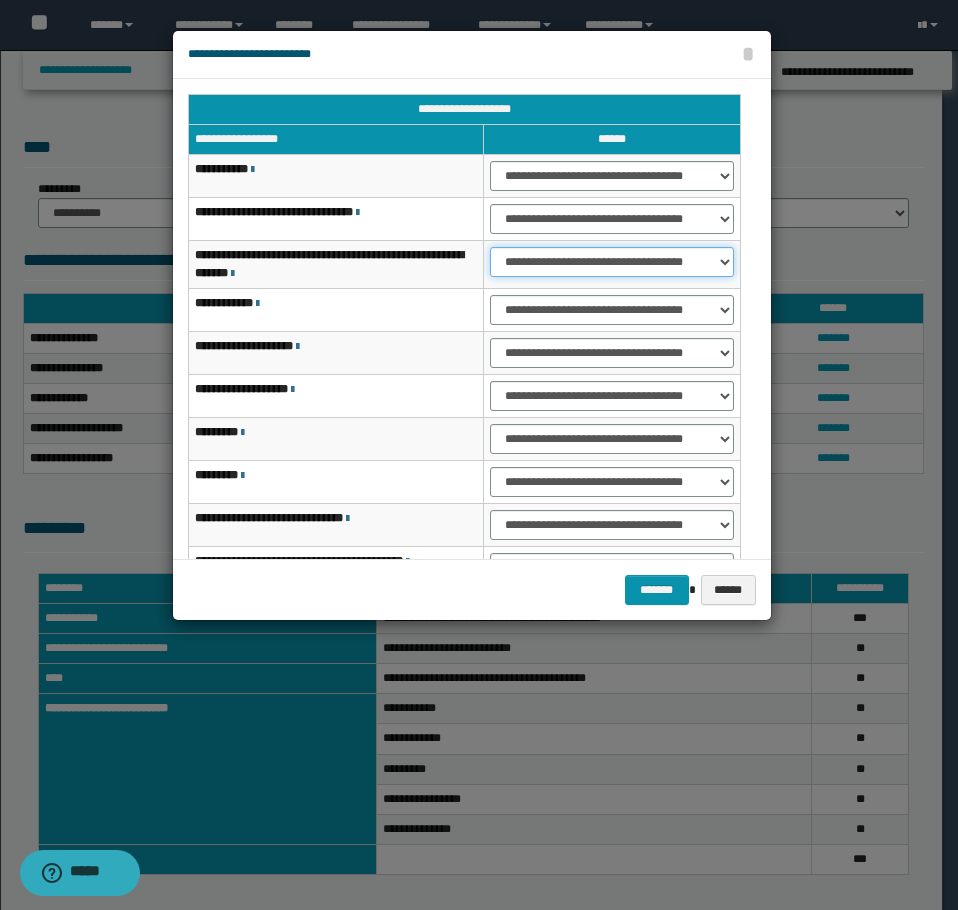 click on "**********" at bounding box center (611, 262) 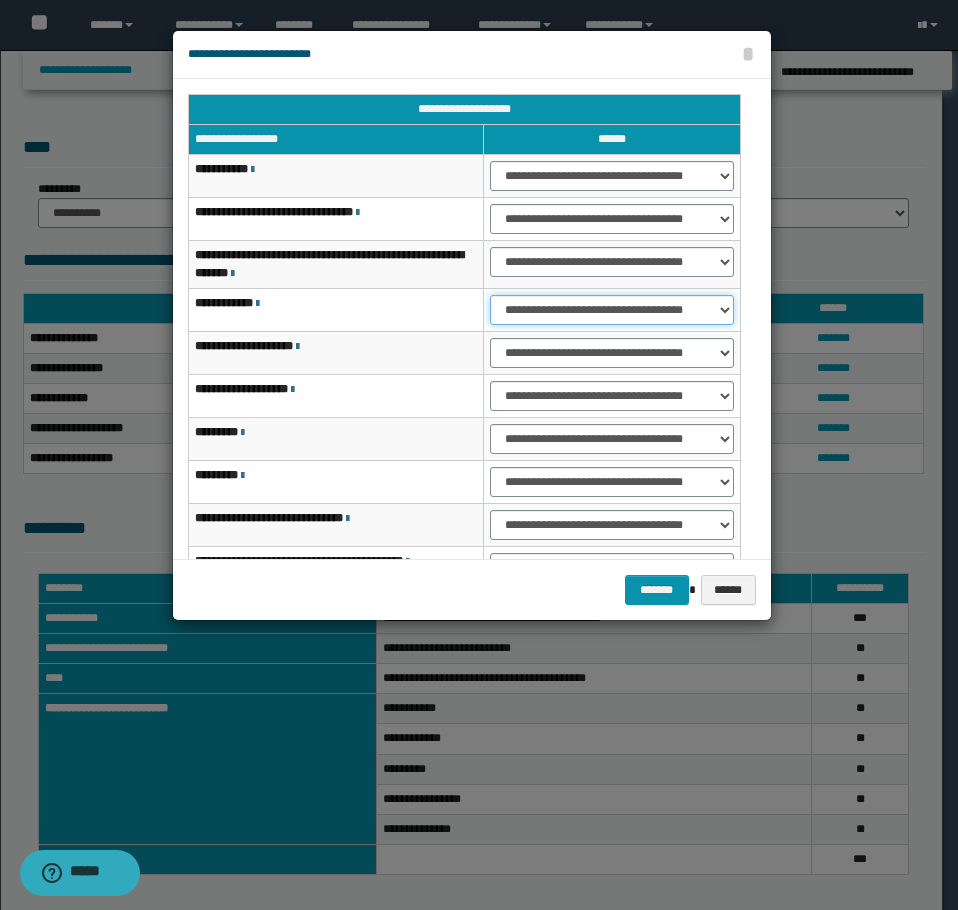 click on "**********" at bounding box center (611, 310) 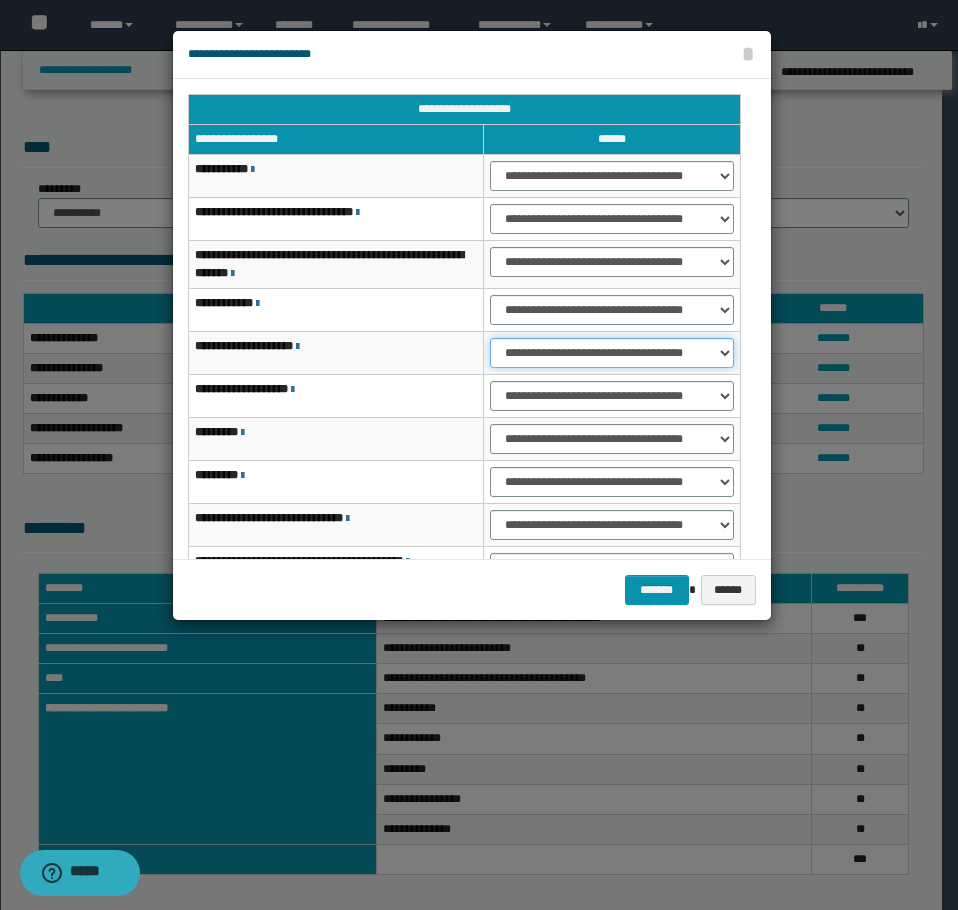 click on "**********" at bounding box center [611, 353] 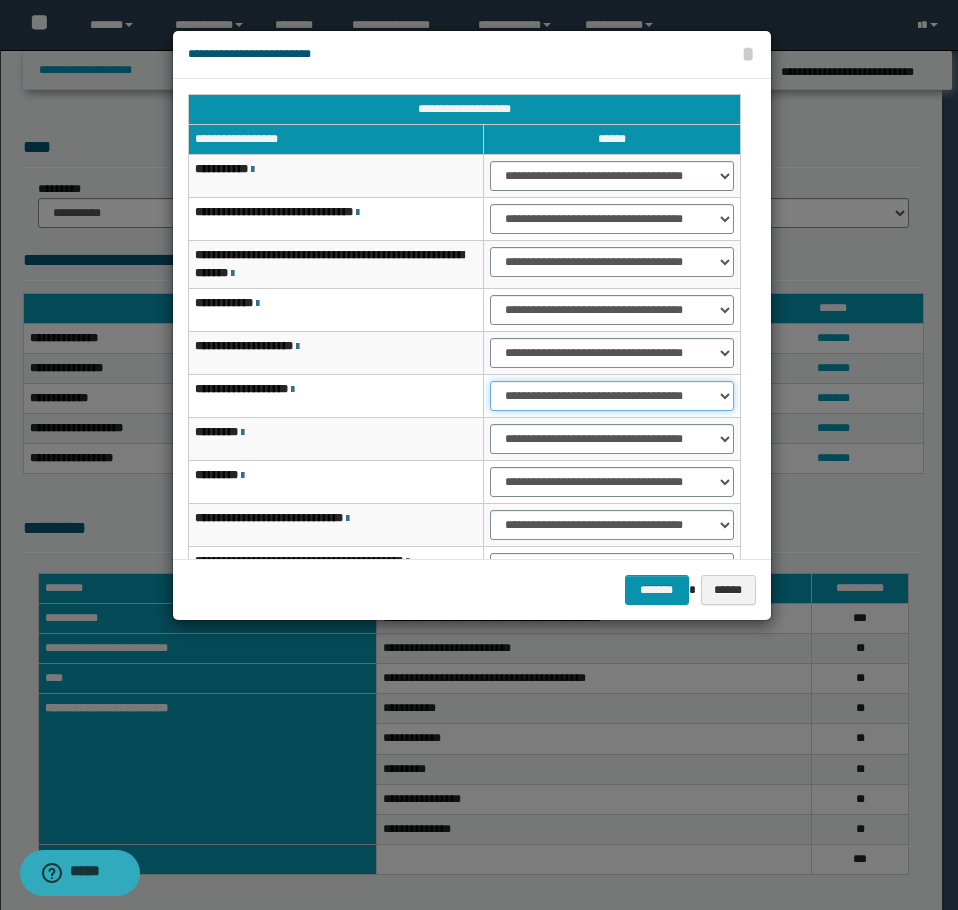 click on "**********" at bounding box center (611, 396) 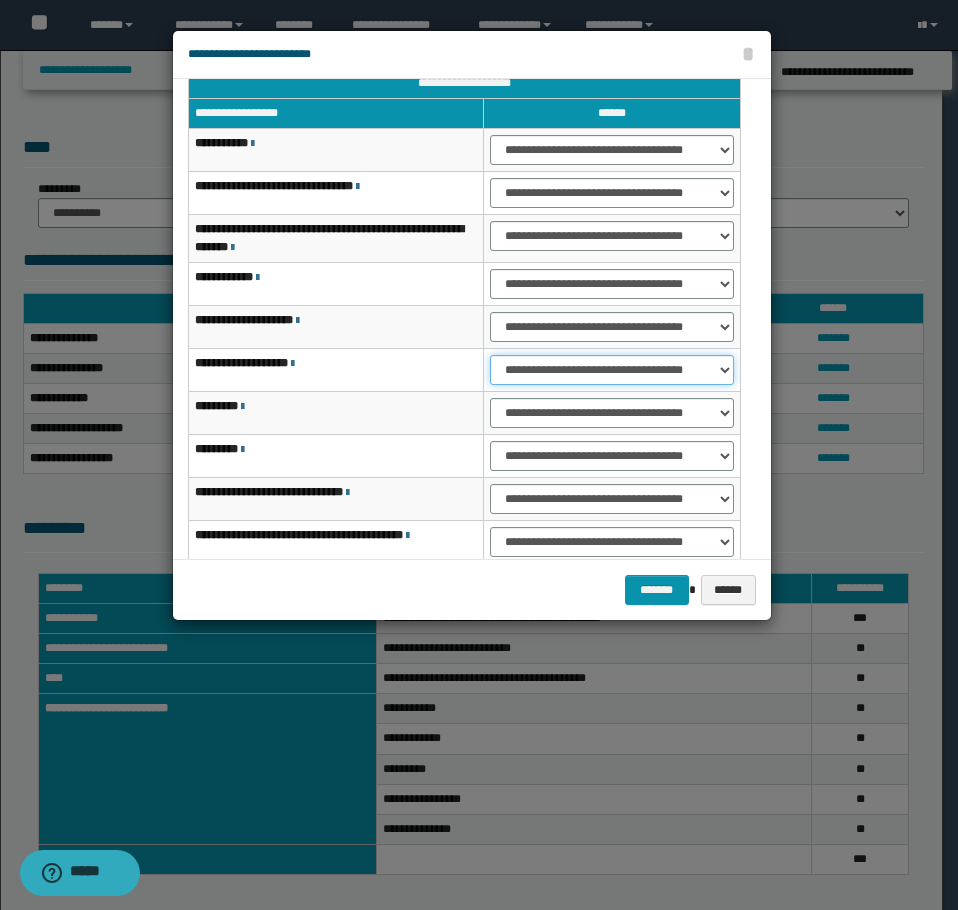 scroll, scrollTop: 0, scrollLeft: 0, axis: both 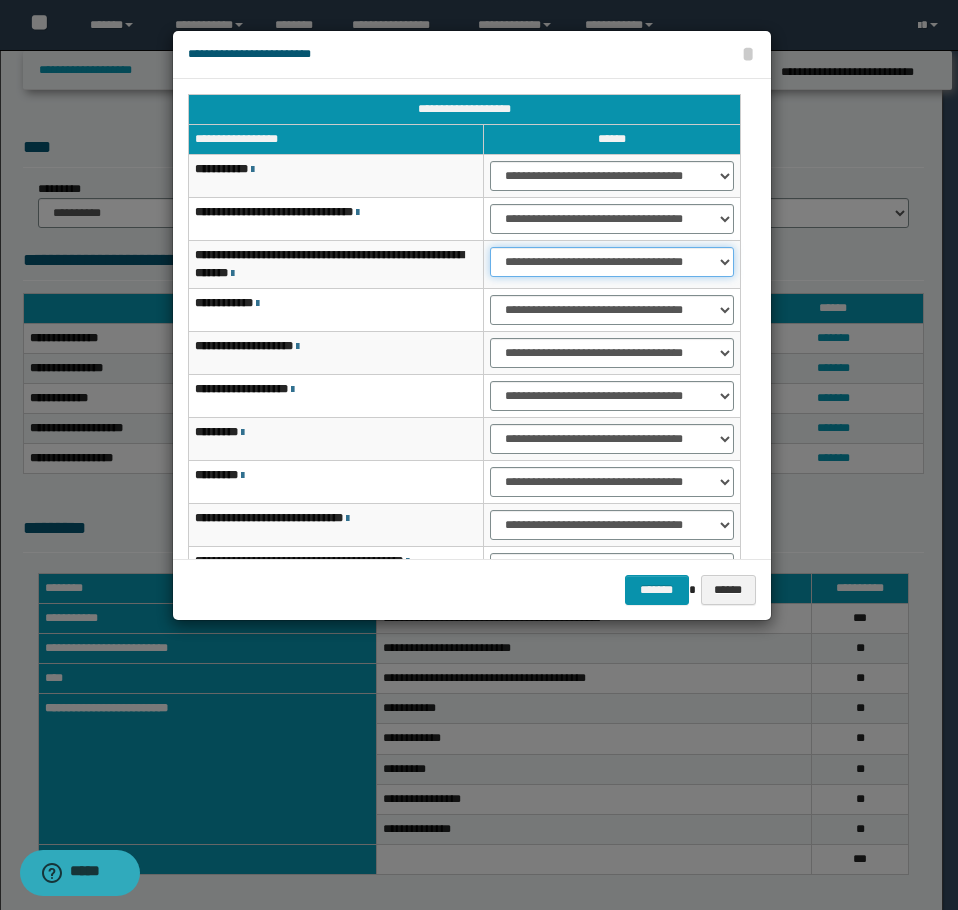 click on "**********" at bounding box center (611, 262) 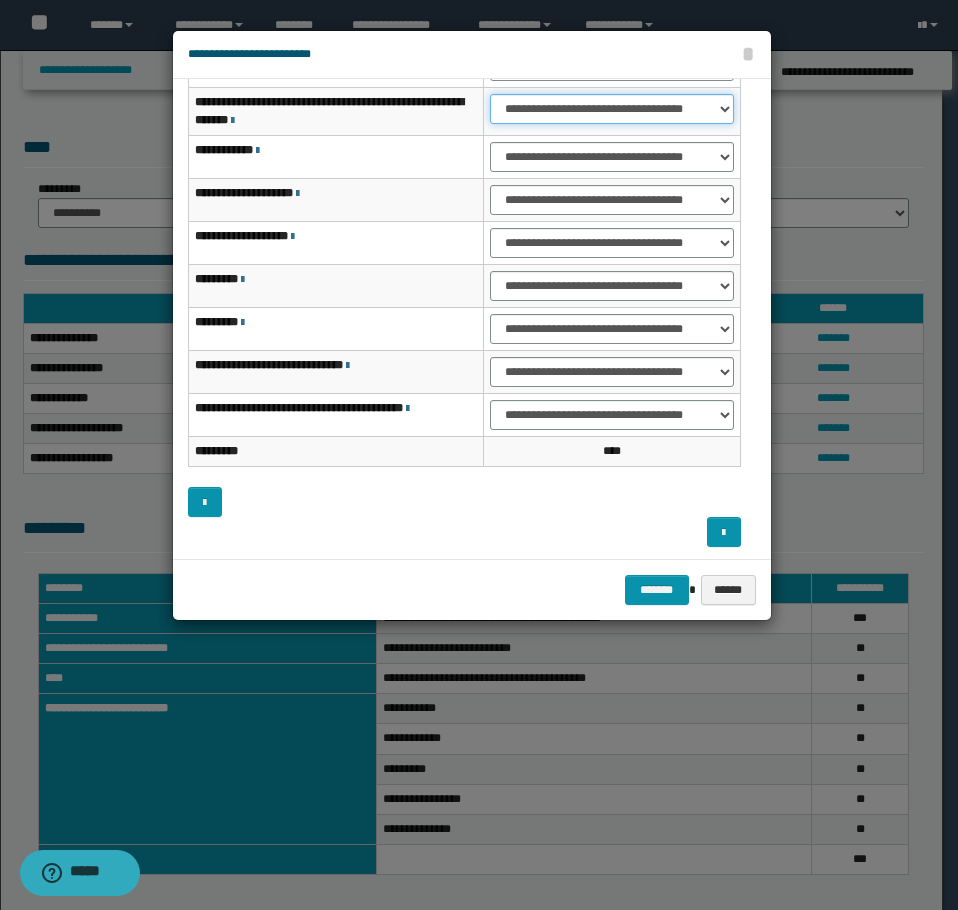 scroll, scrollTop: 156, scrollLeft: 0, axis: vertical 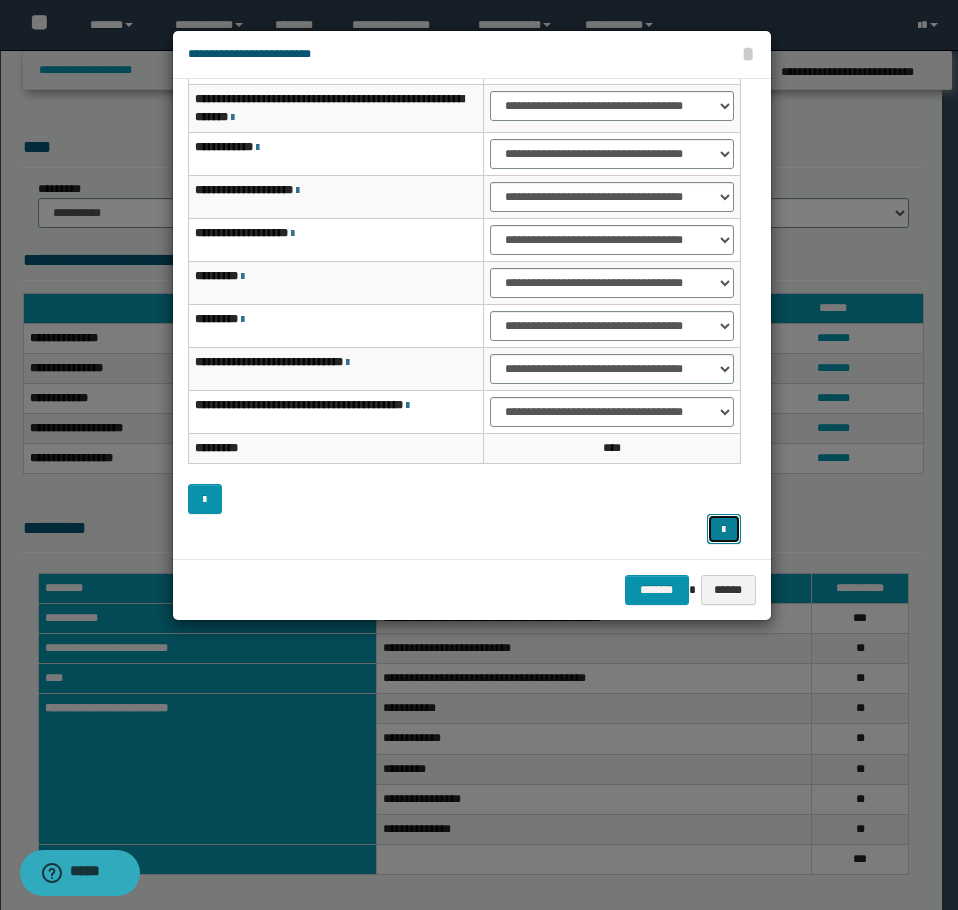 click at bounding box center (723, 530) 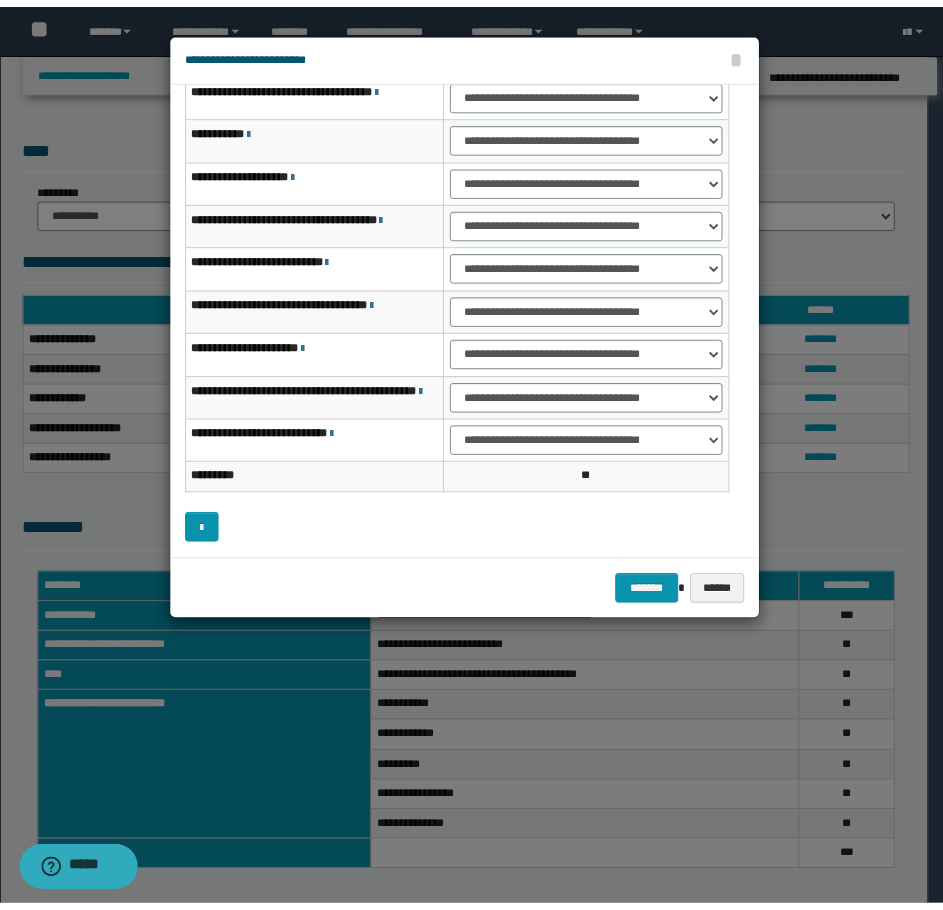 scroll, scrollTop: 127, scrollLeft: 0, axis: vertical 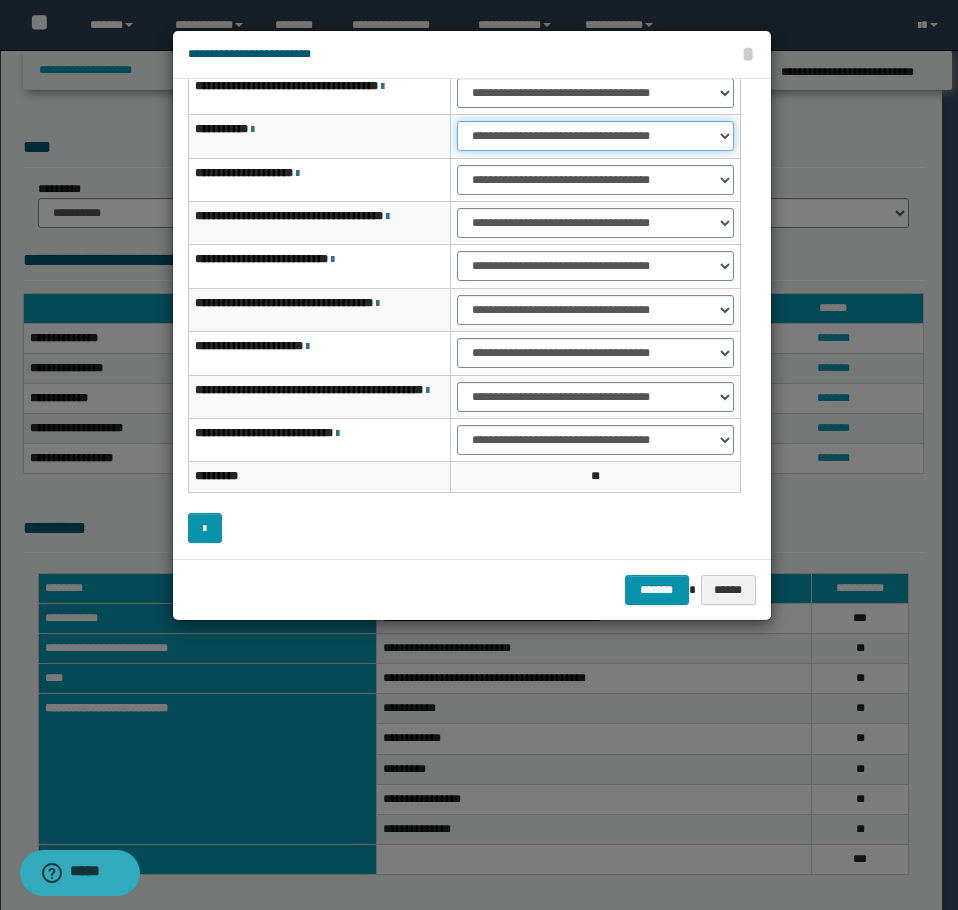 click on "**********" at bounding box center (595, 136) 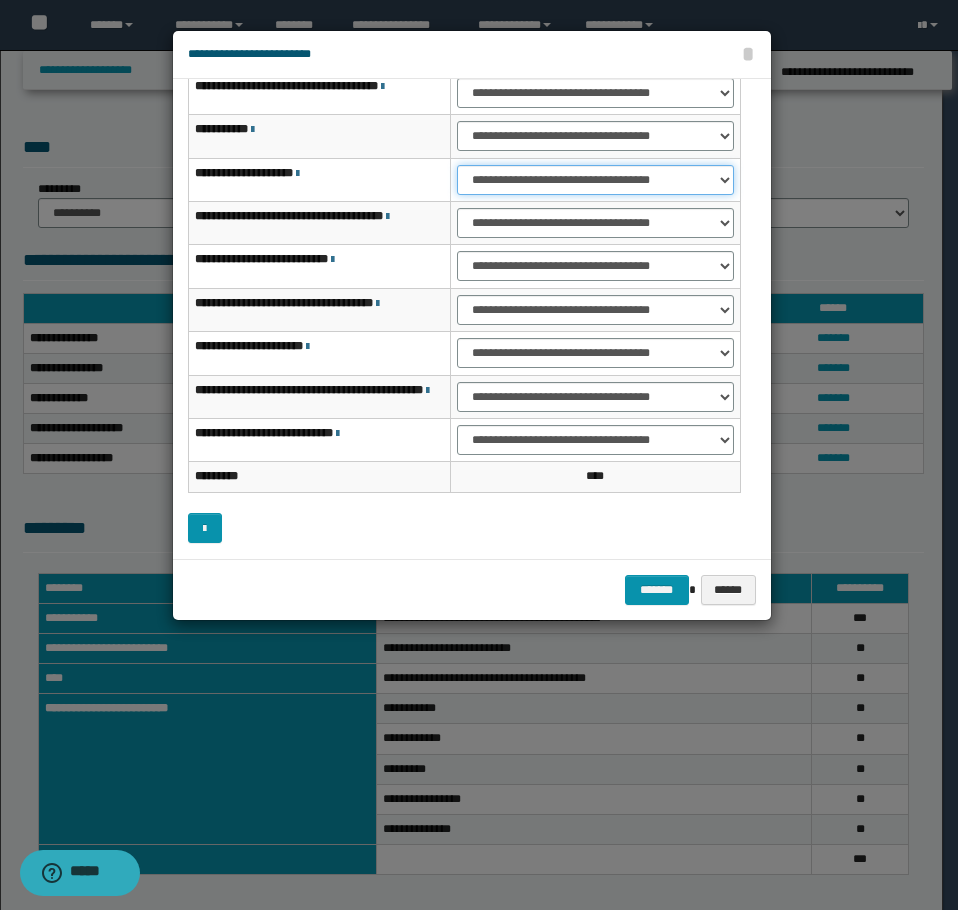 click on "**********" at bounding box center [595, 180] 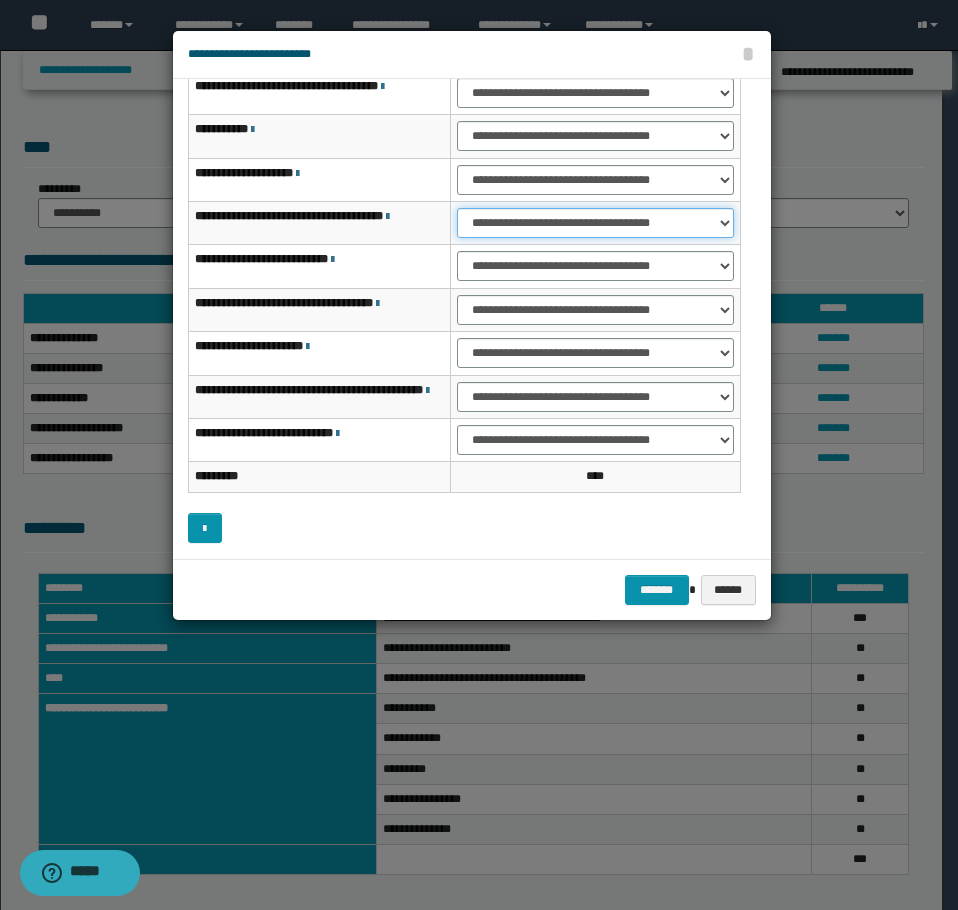 click on "**********" at bounding box center [595, 223] 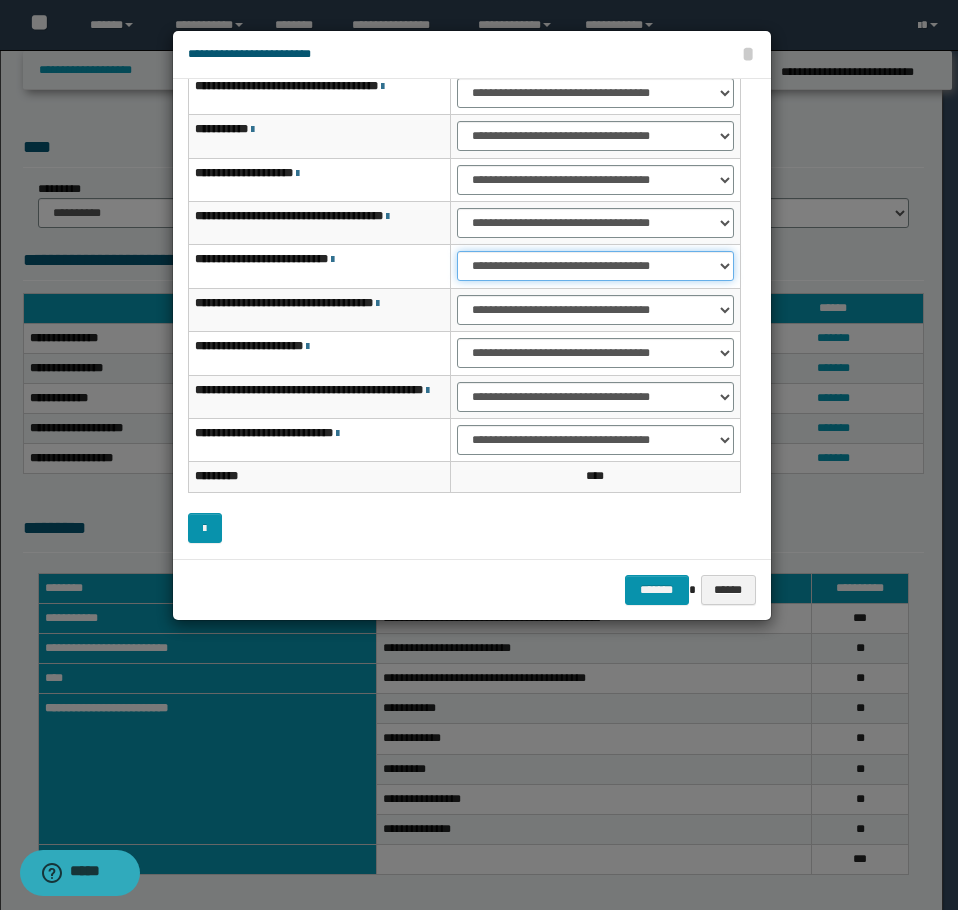 click on "**********" at bounding box center [595, 266] 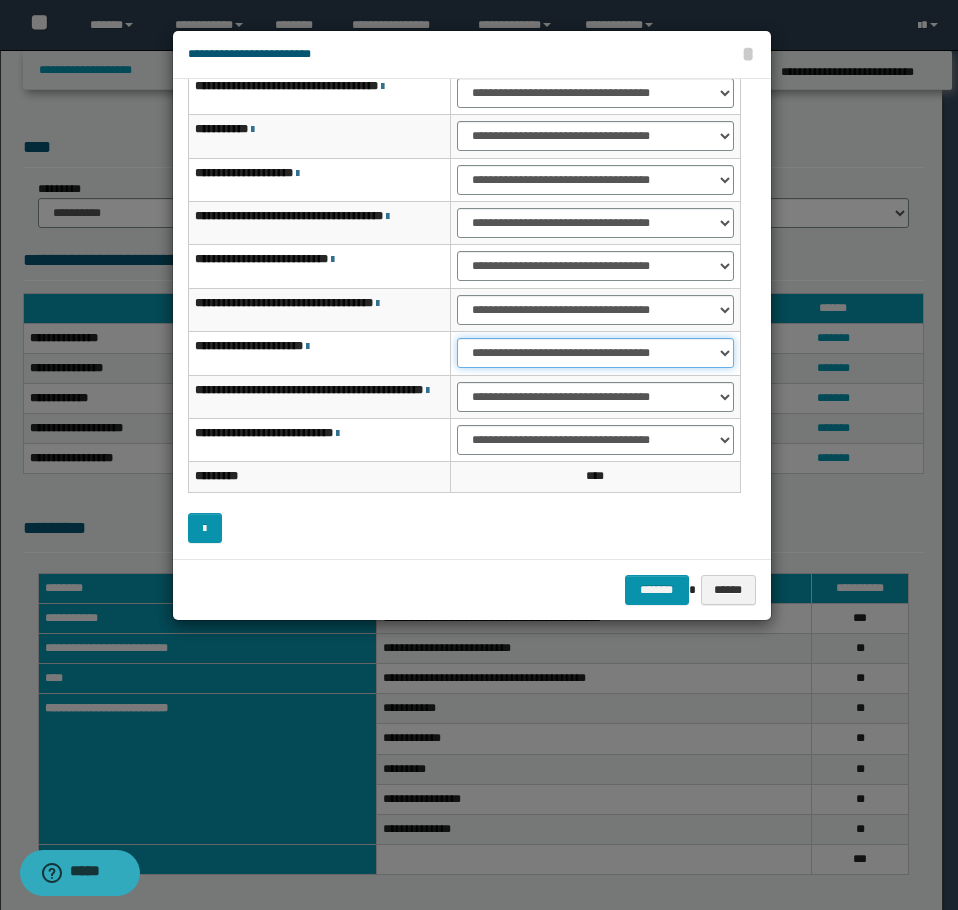 click on "**********" at bounding box center [595, 353] 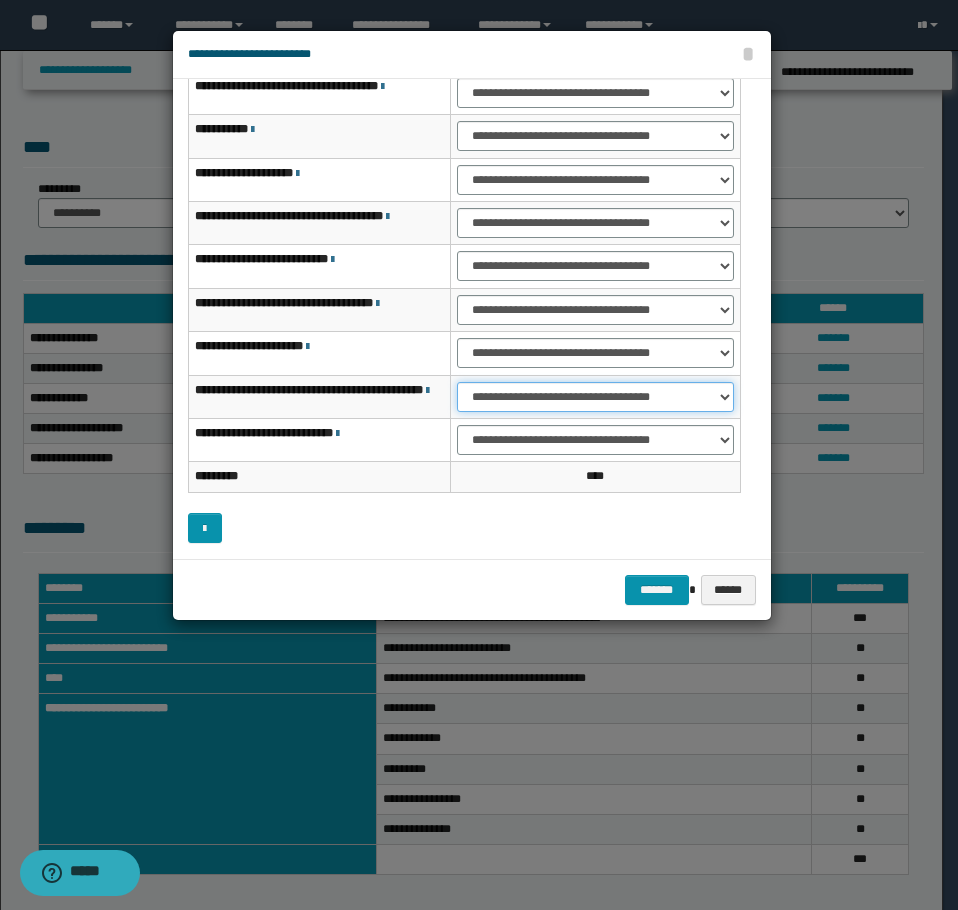 click on "**********" at bounding box center [595, 397] 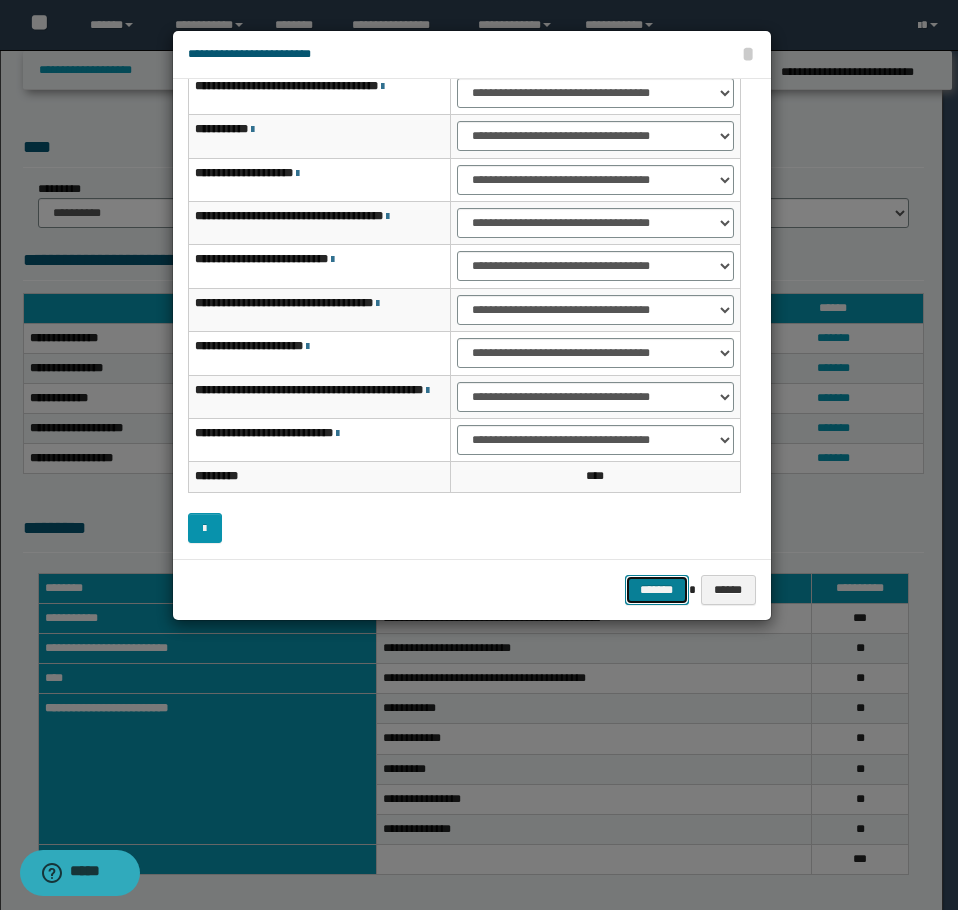 click on "*******" at bounding box center [657, 590] 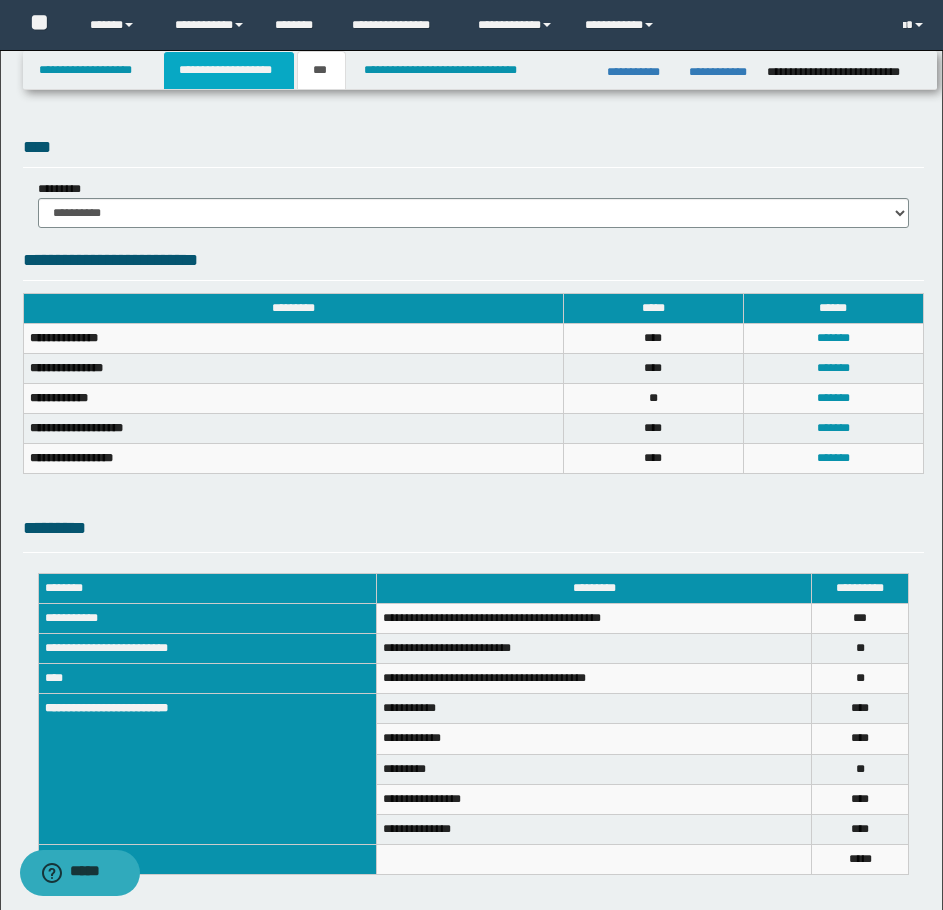 click on "**********" at bounding box center [229, 70] 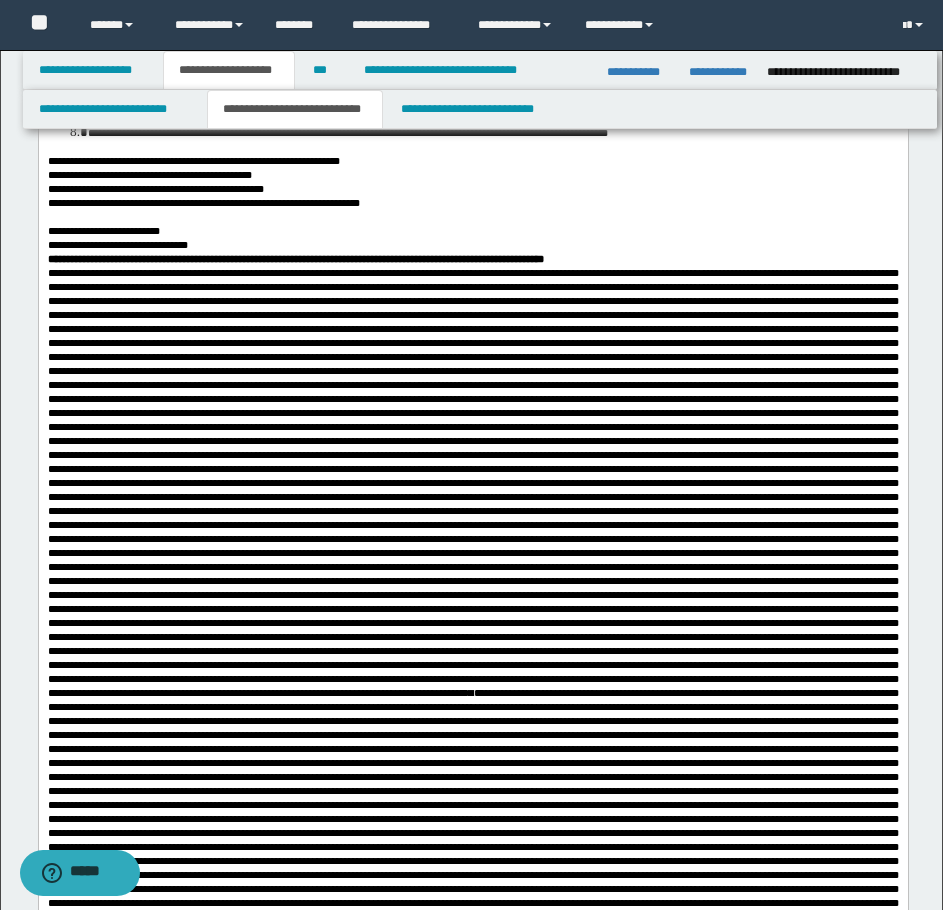 click on "**********" at bounding box center (295, 109) 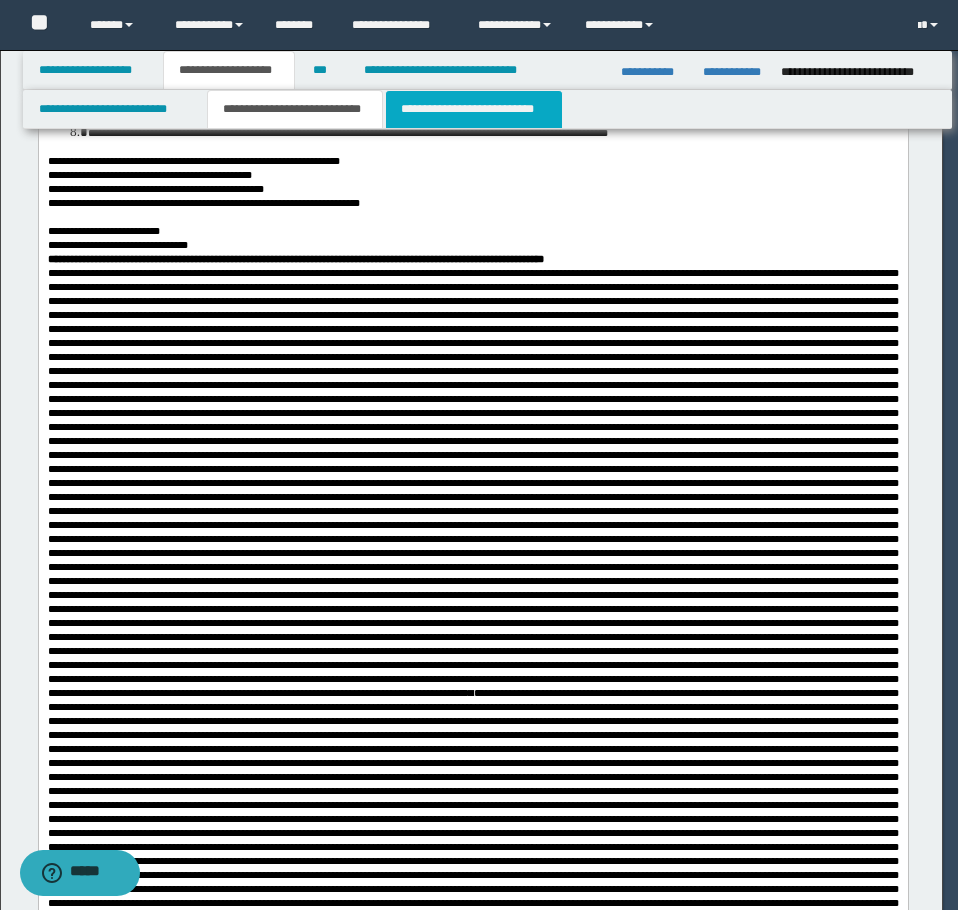 click on "**********" at bounding box center [474, 109] 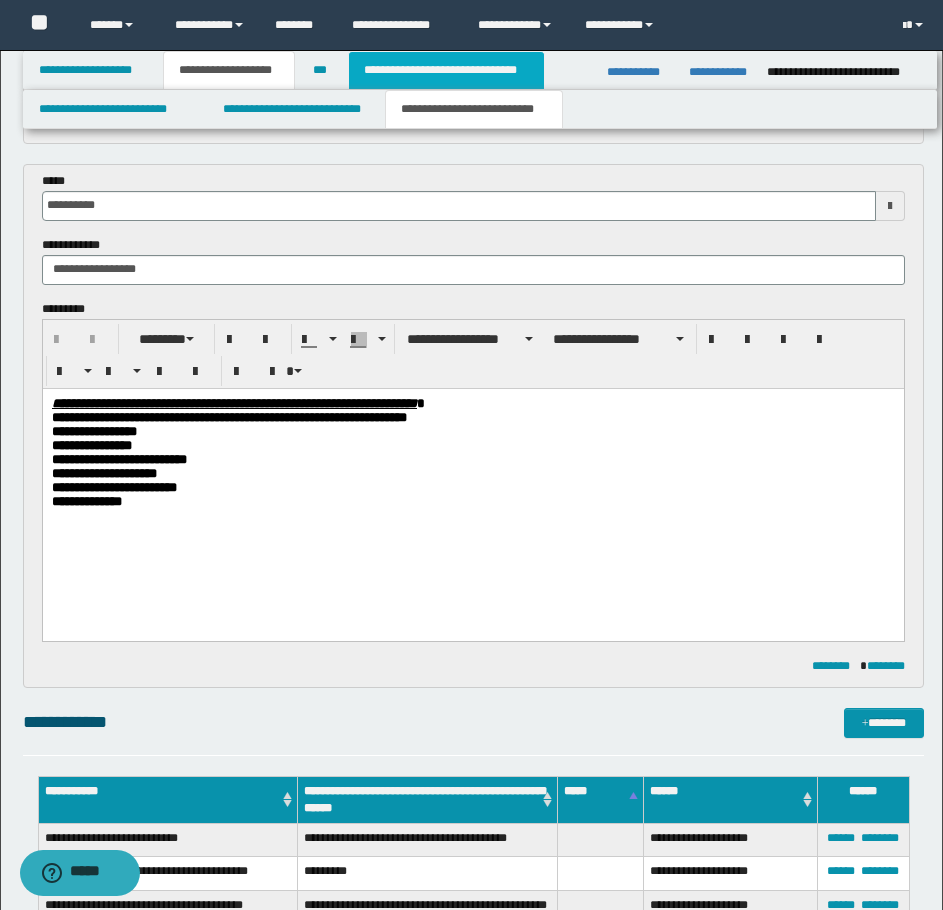 click on "**********" at bounding box center (446, 70) 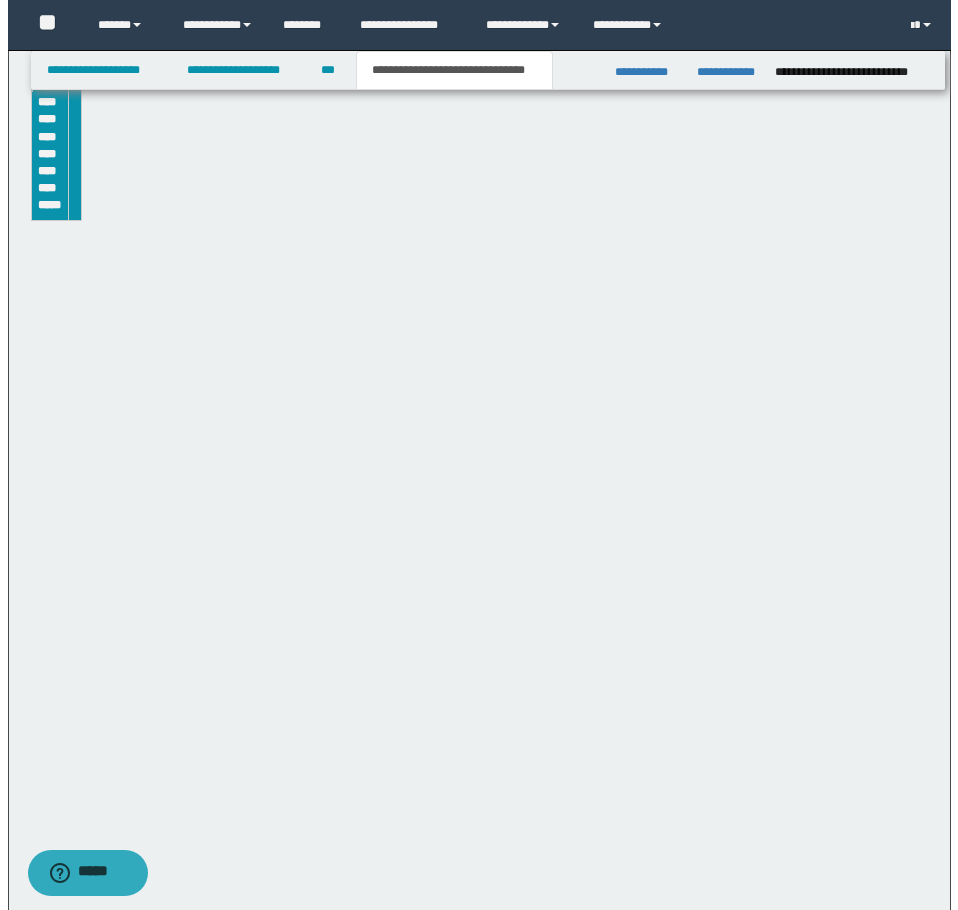scroll, scrollTop: 600, scrollLeft: 0, axis: vertical 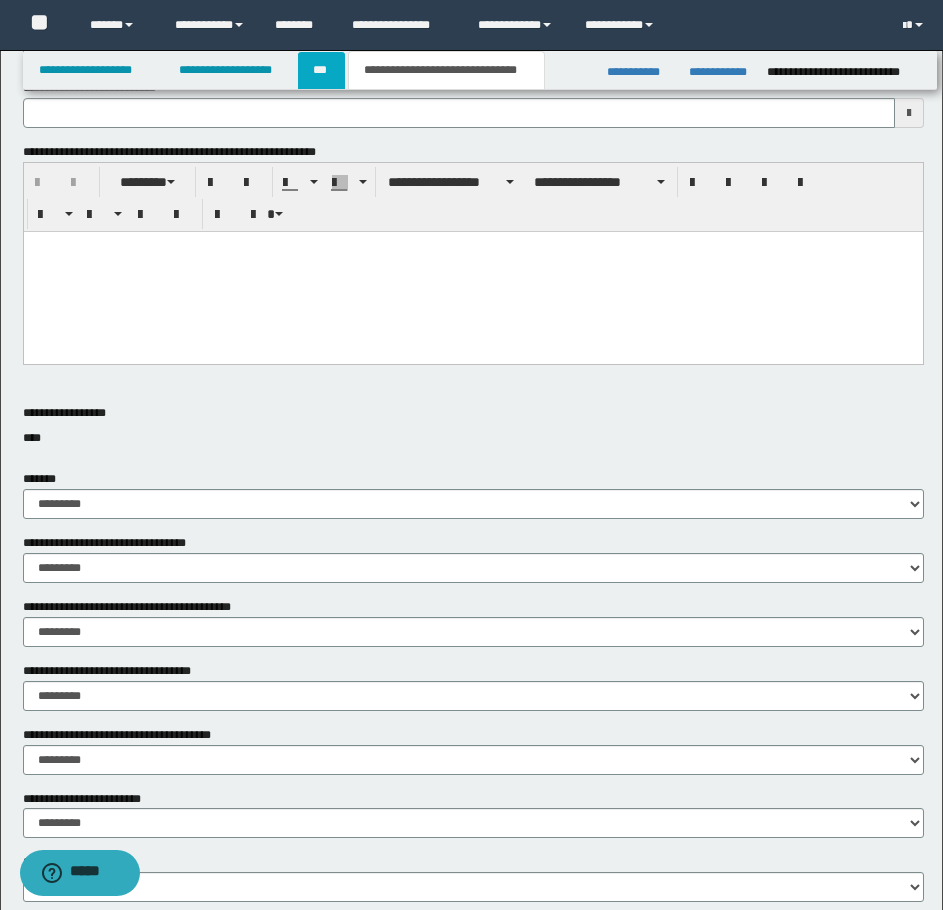 click on "***" at bounding box center [321, 70] 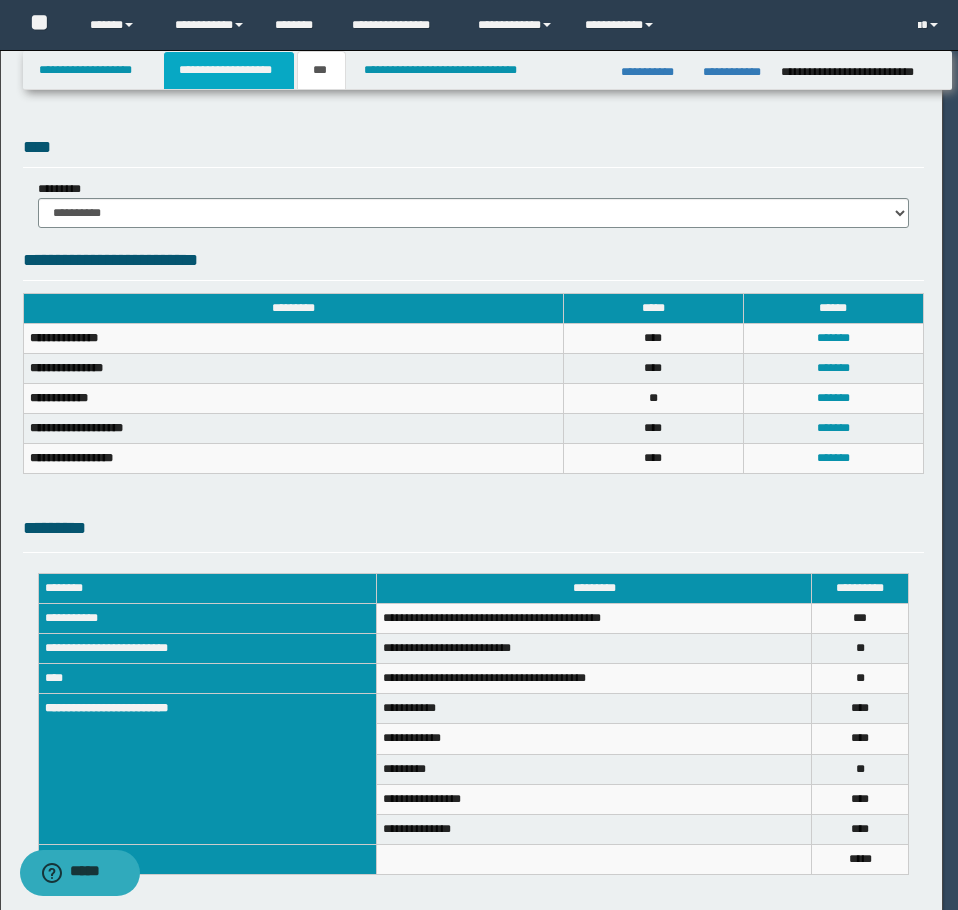 click on "**********" at bounding box center [229, 70] 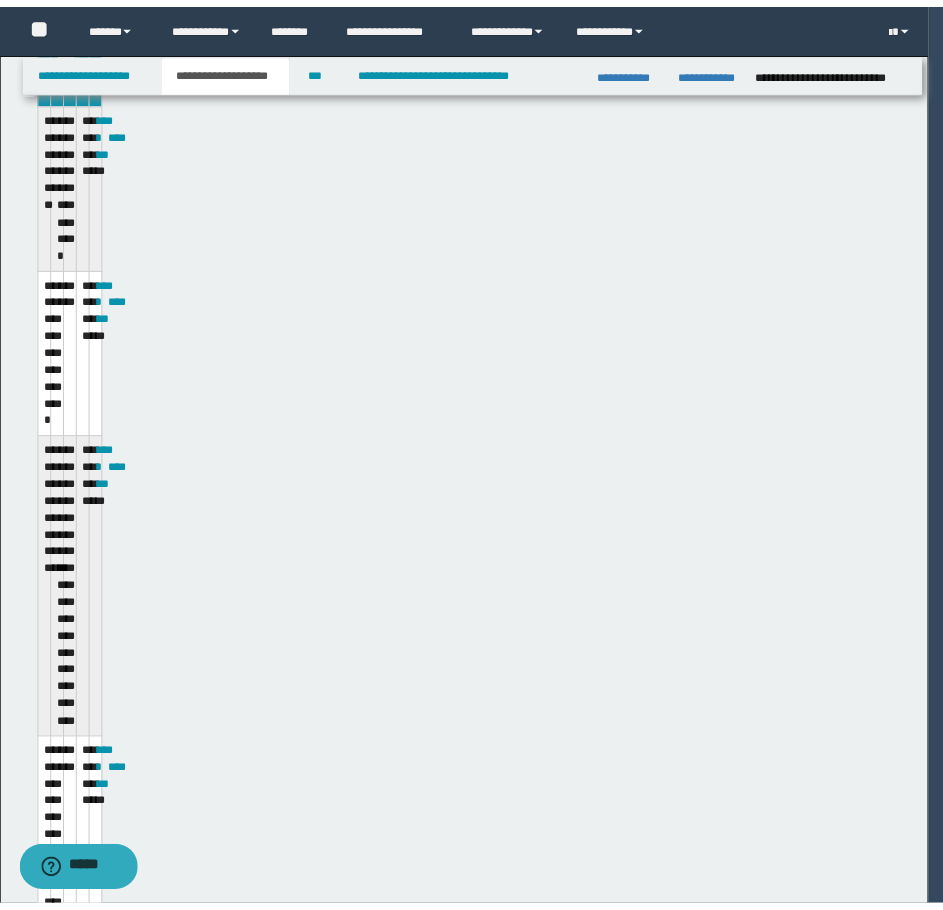 scroll, scrollTop: 631, scrollLeft: 0, axis: vertical 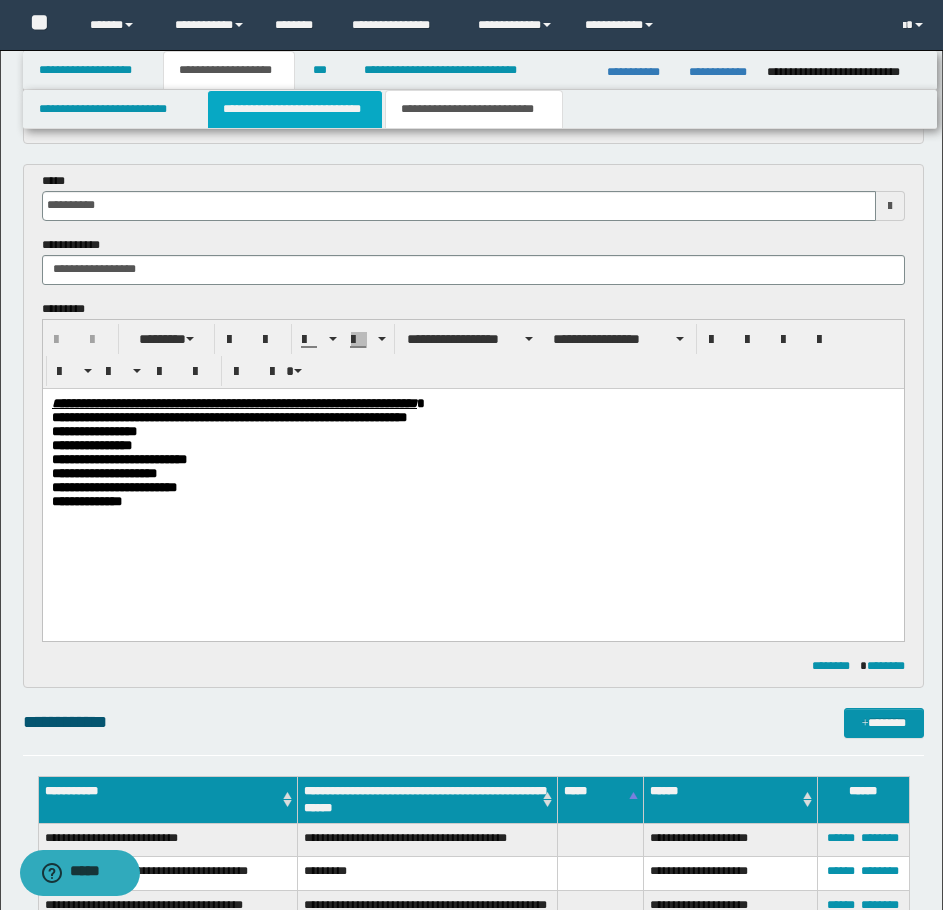 click on "**********" at bounding box center (295, 109) 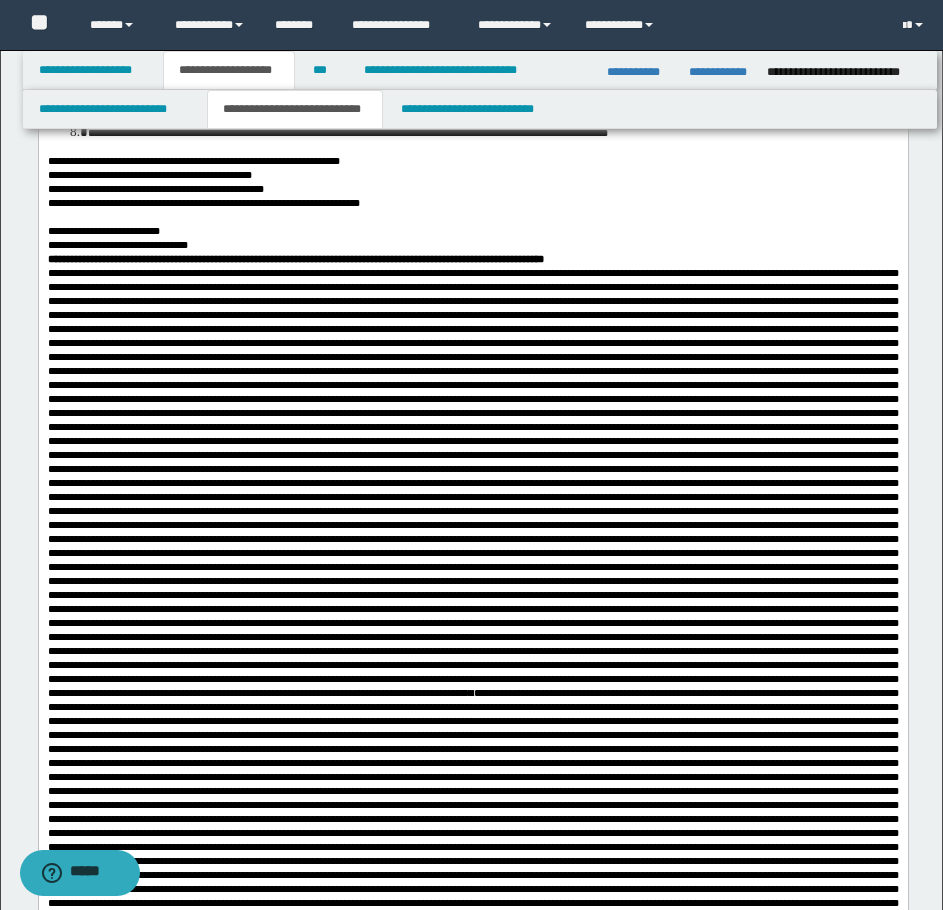 click at bounding box center [472, 1435] 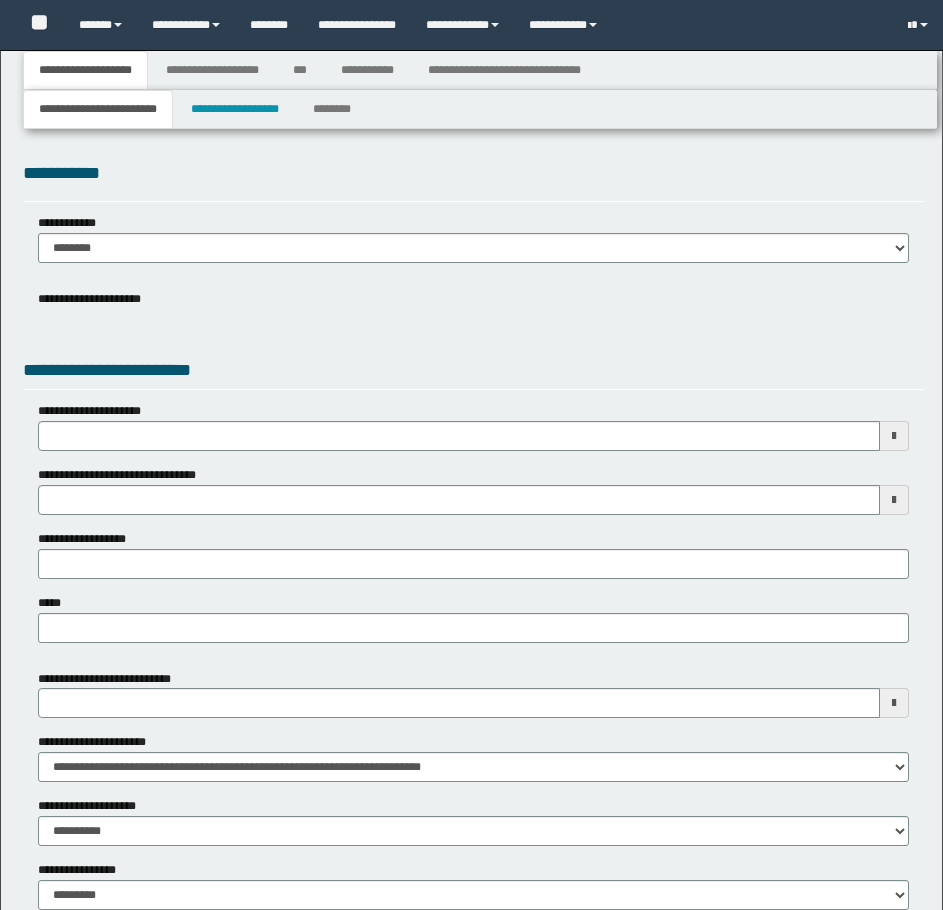 type 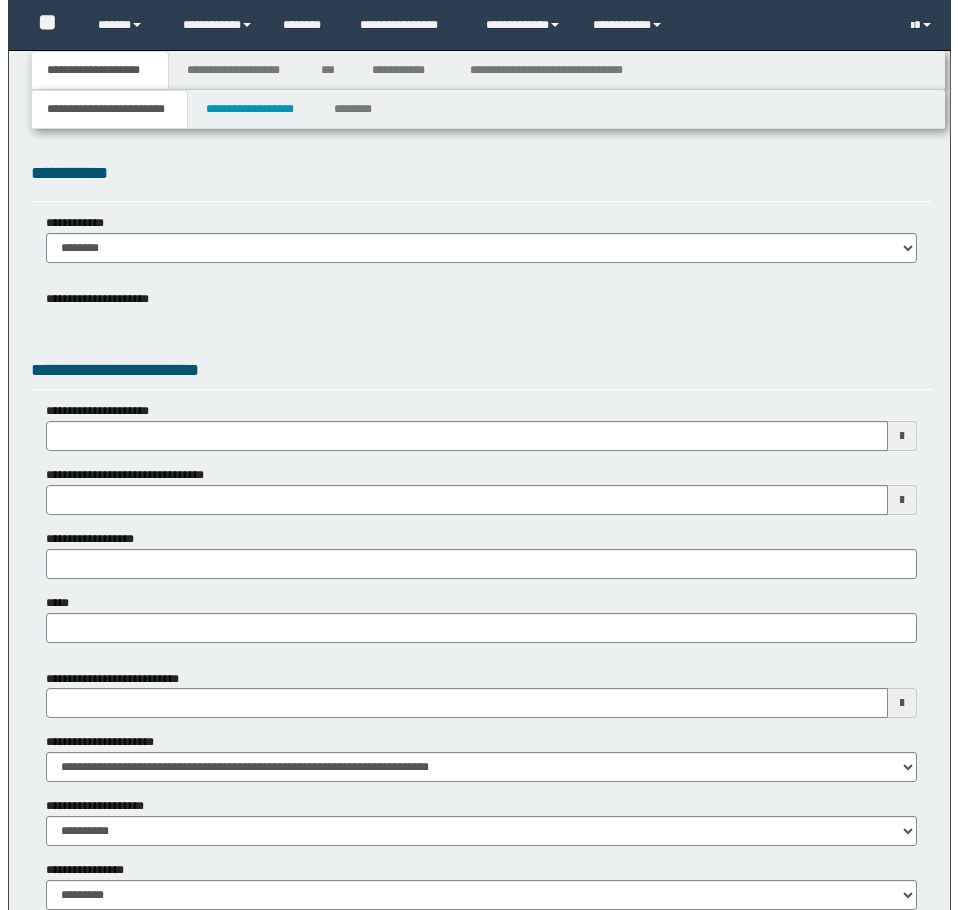 scroll, scrollTop: 0, scrollLeft: 0, axis: both 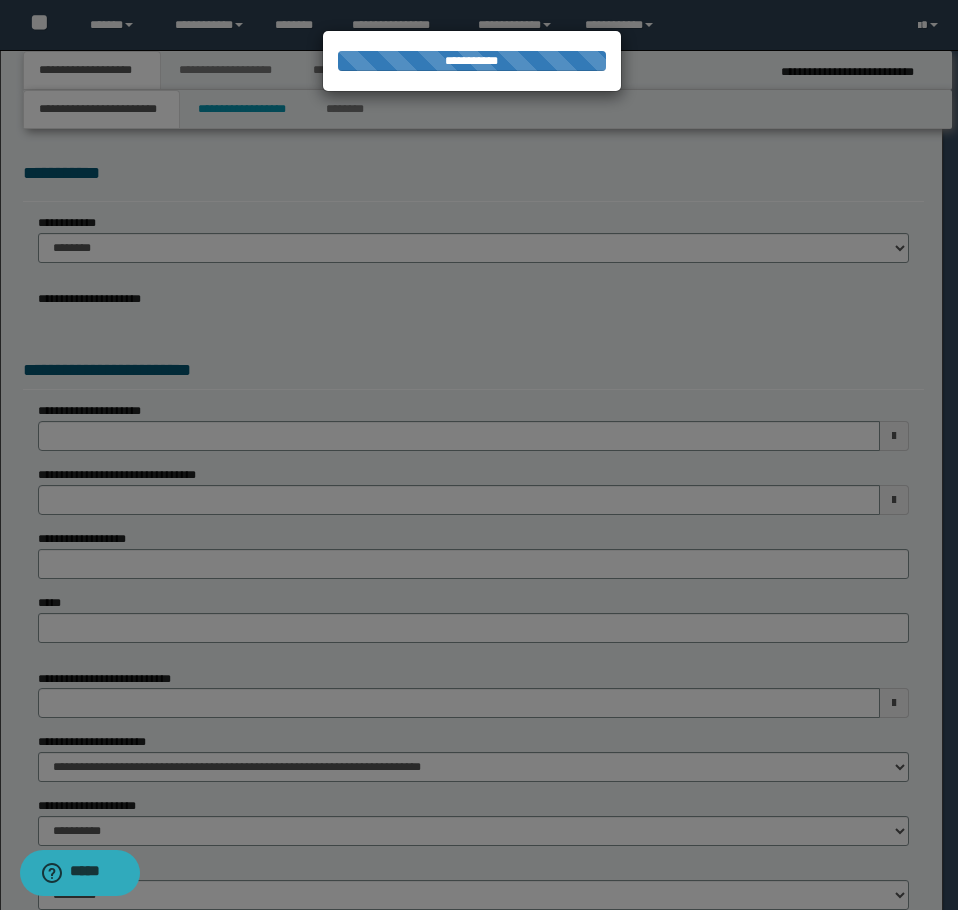 type on "**********" 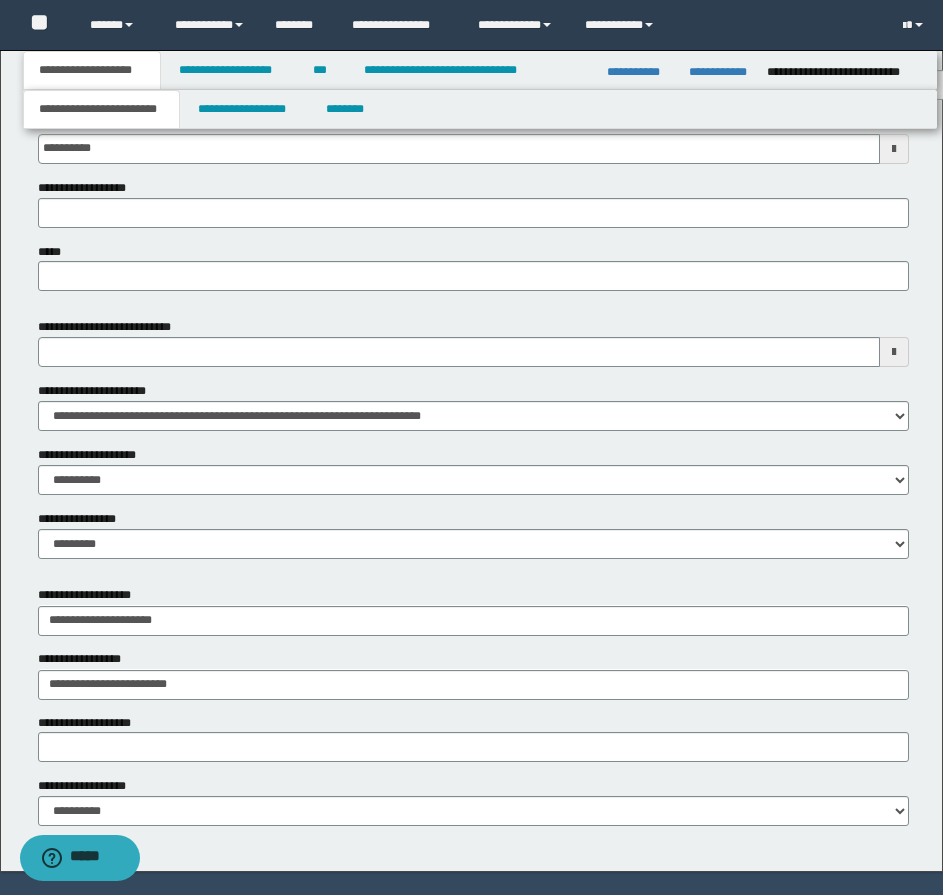 scroll, scrollTop: 897, scrollLeft: 0, axis: vertical 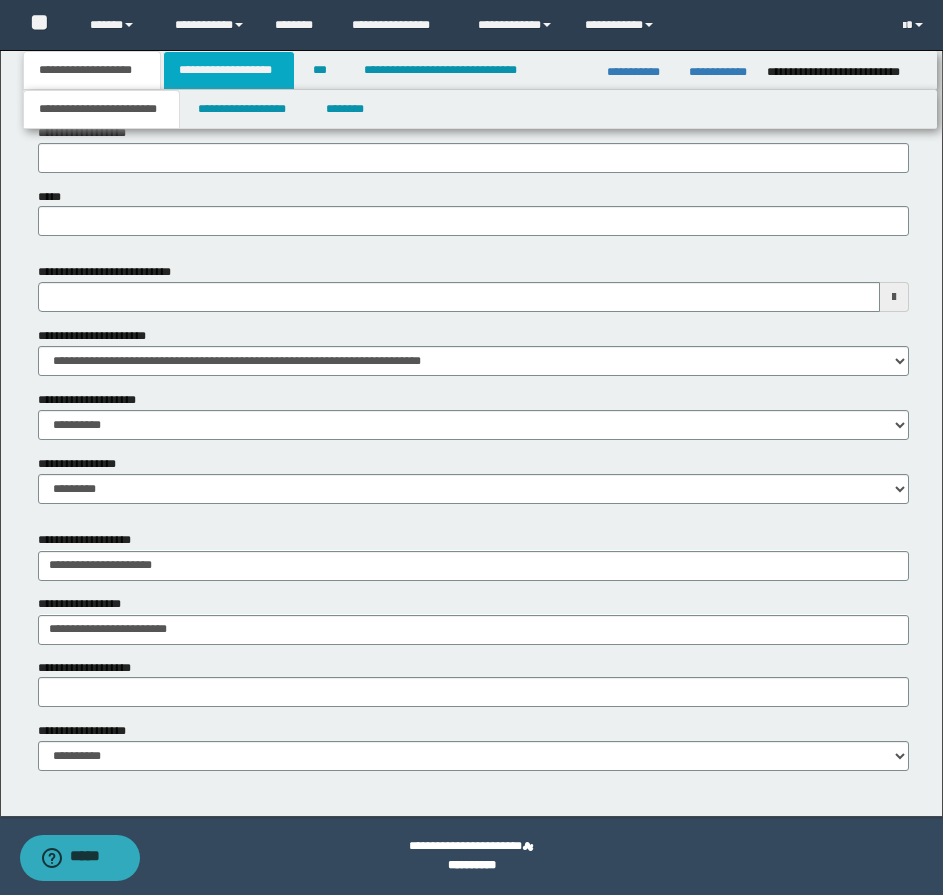 click on "**********" at bounding box center [229, 70] 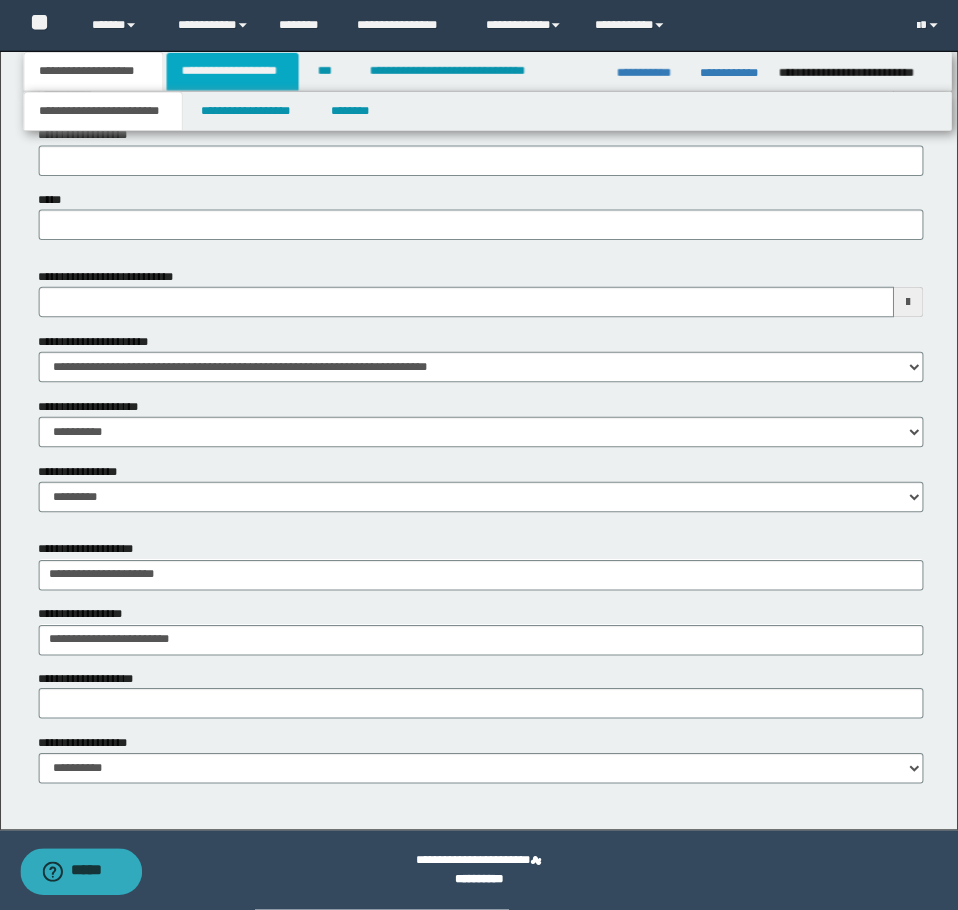 scroll, scrollTop: 0, scrollLeft: 0, axis: both 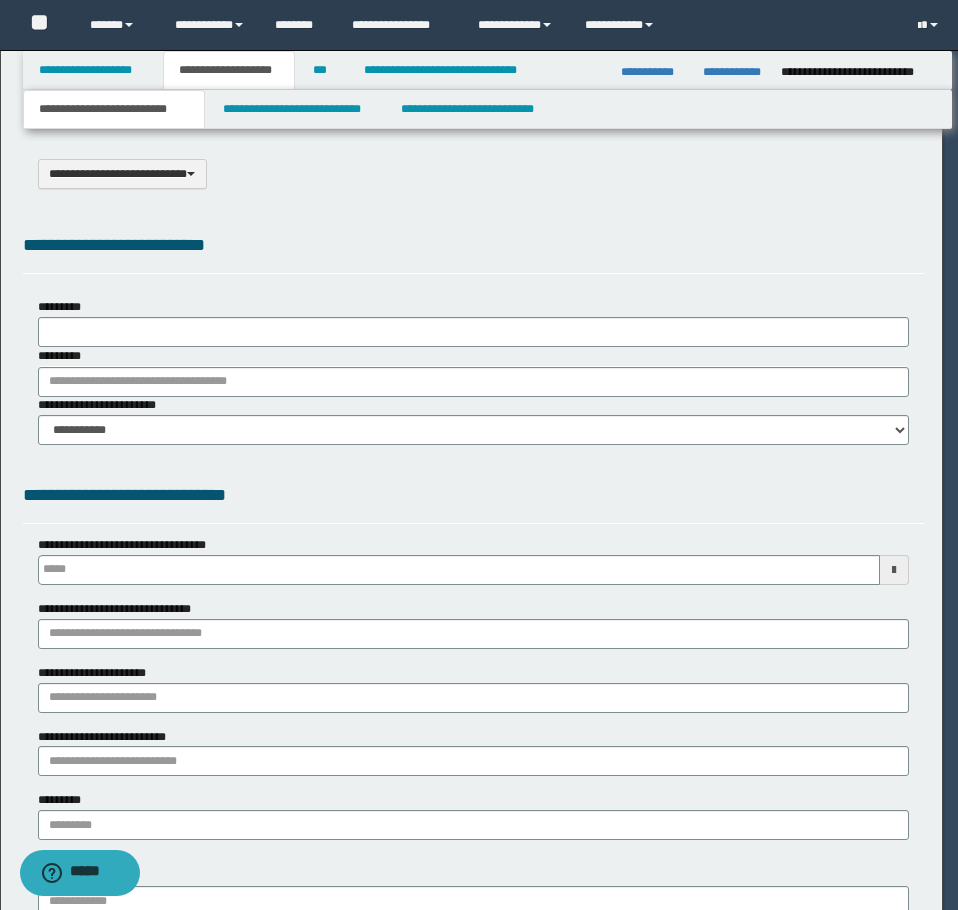 type on "**********" 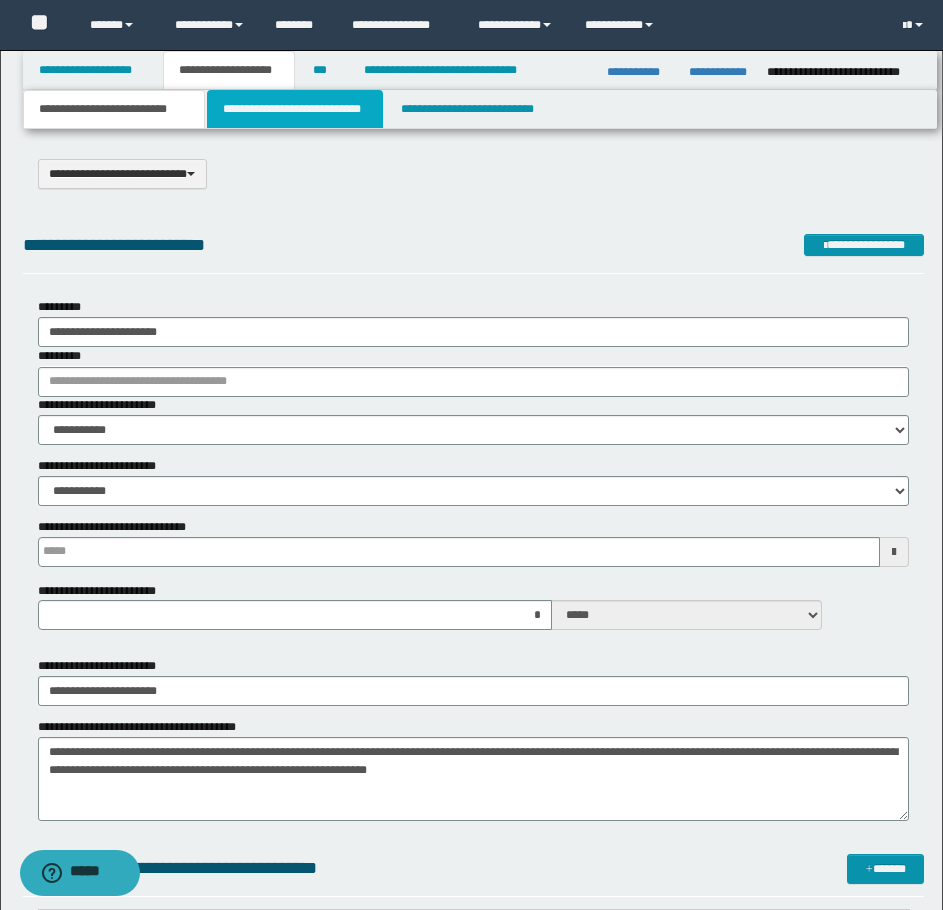 click on "**********" at bounding box center (295, 109) 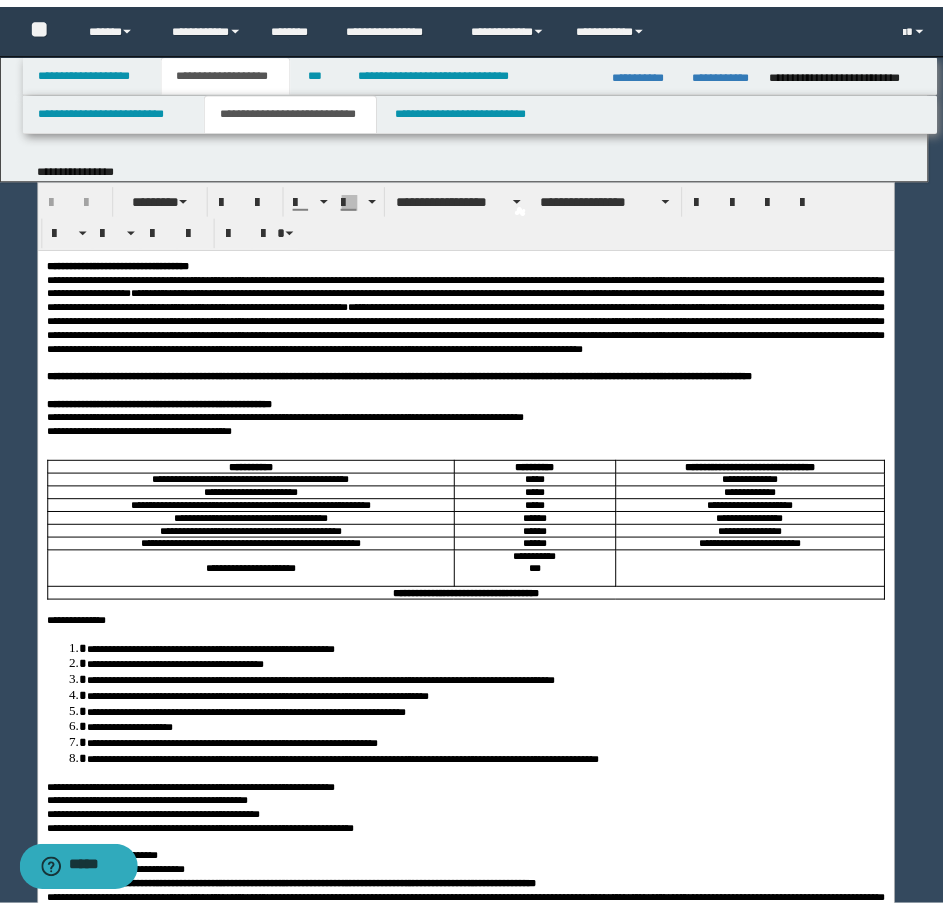 scroll, scrollTop: 0, scrollLeft: 0, axis: both 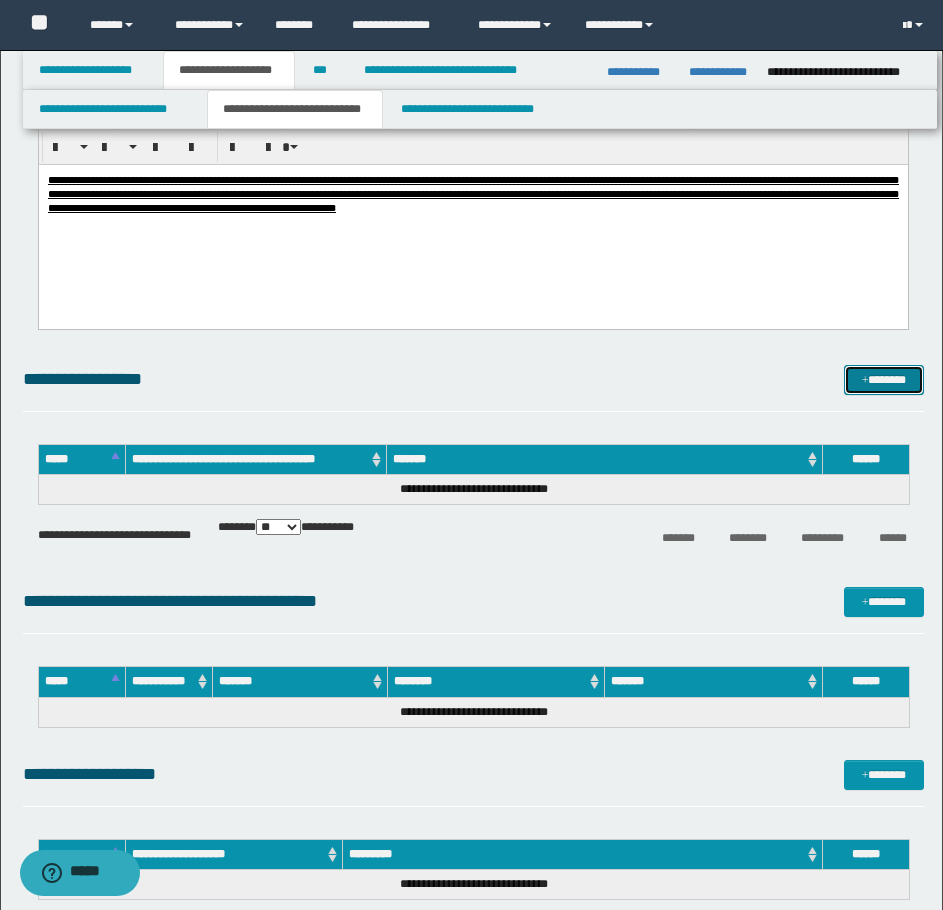 click on "*******" at bounding box center (884, 380) 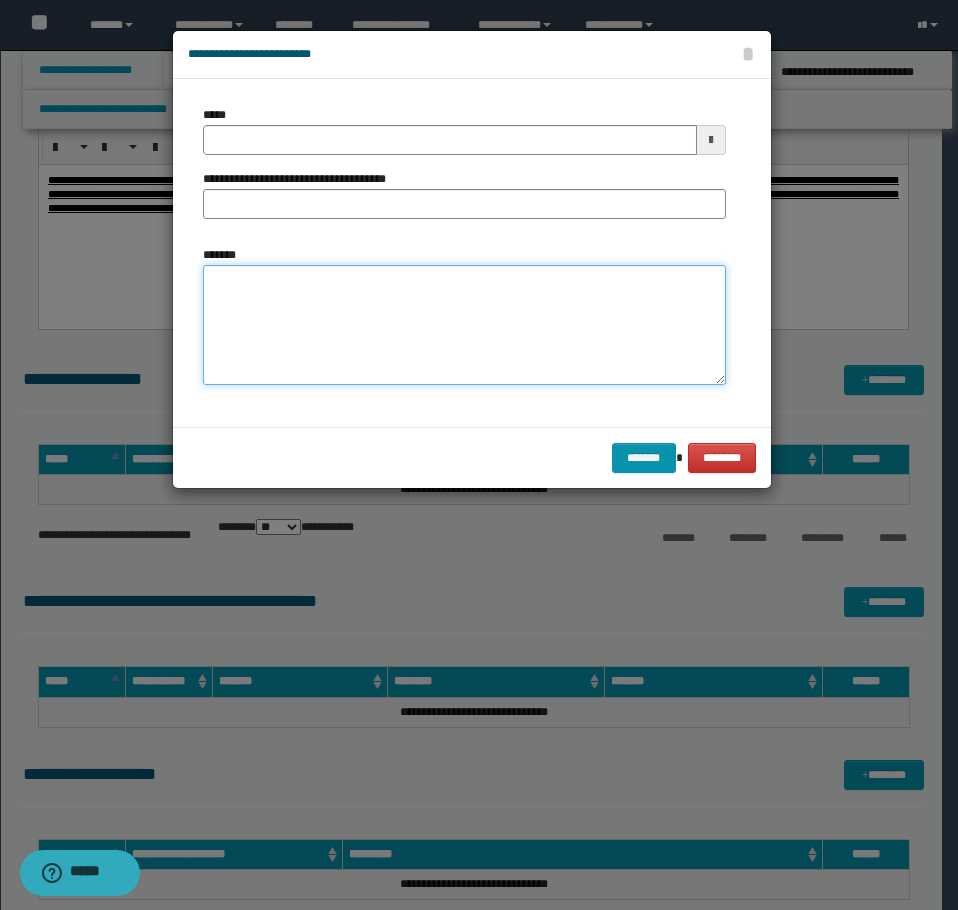 click on "*******" at bounding box center [464, 325] 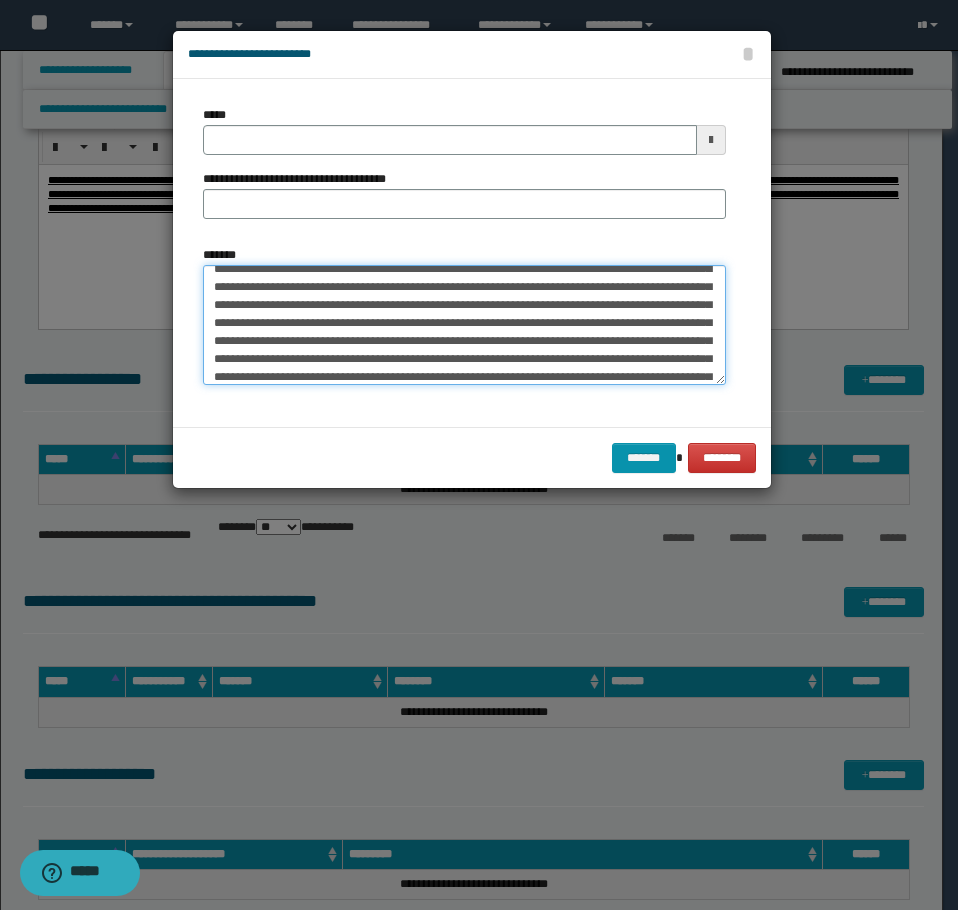 scroll, scrollTop: 0, scrollLeft: 0, axis: both 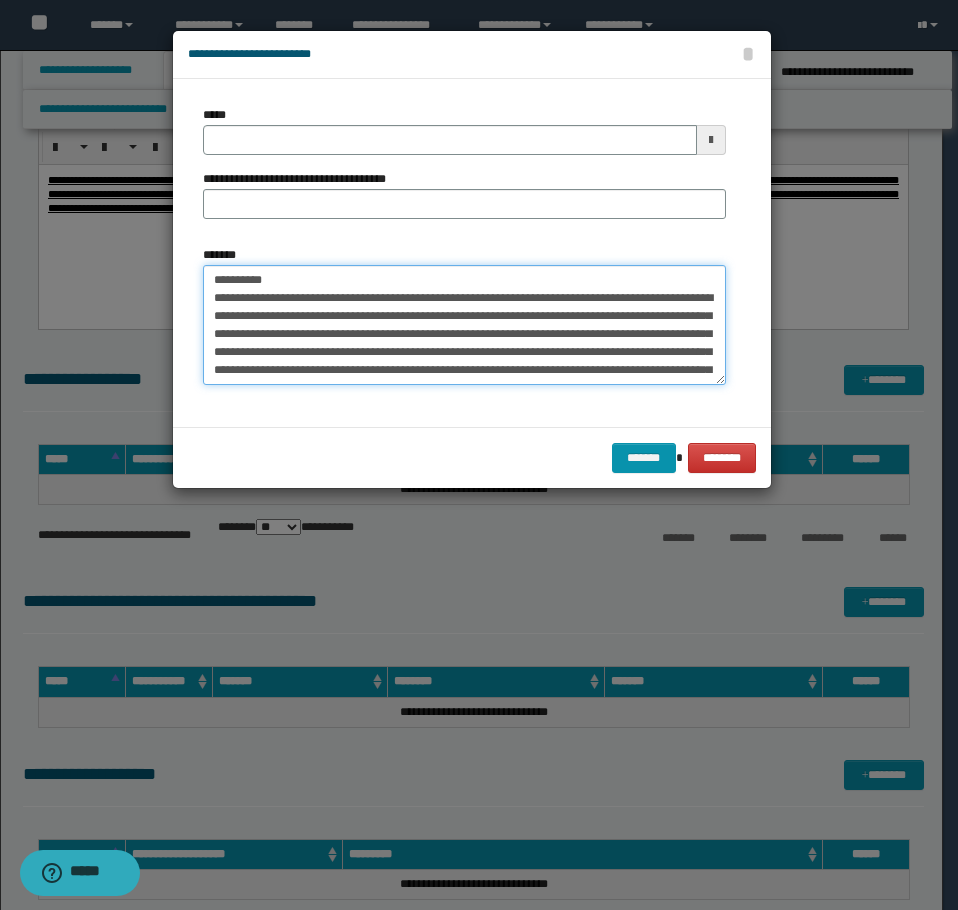 drag, startPoint x: 479, startPoint y: 283, endPoint x: 275, endPoint y: 285, distance: 204.0098 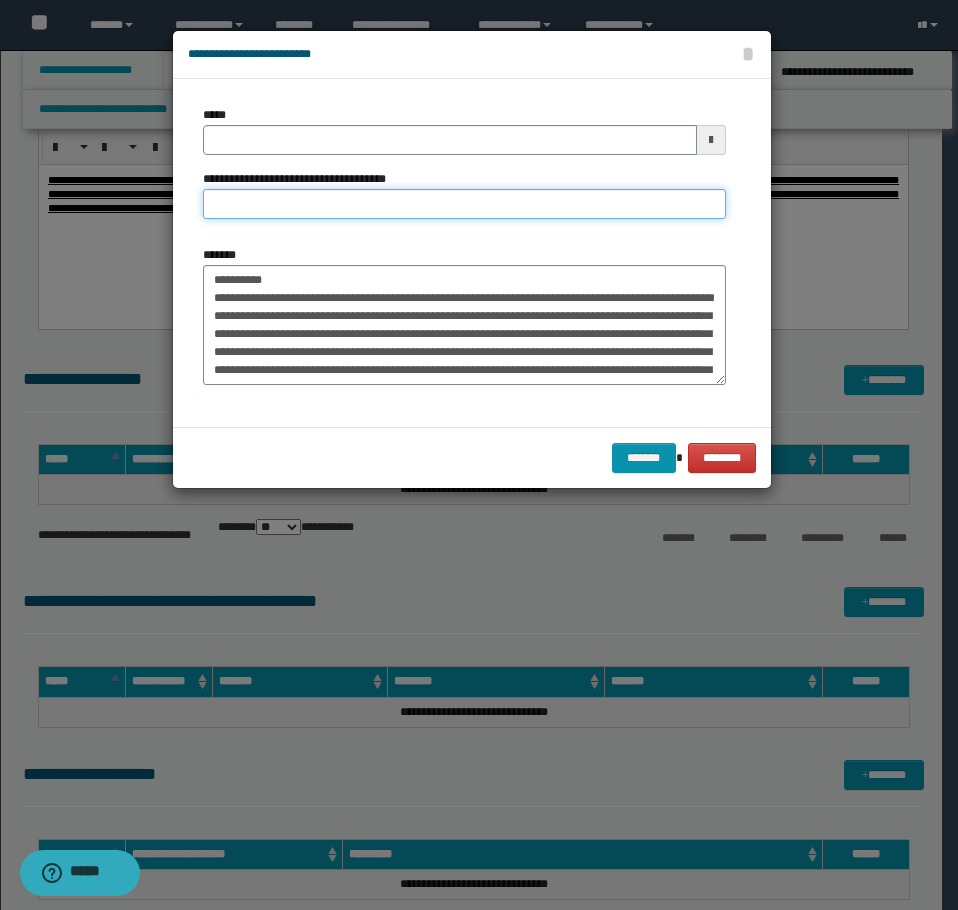 click on "**********" at bounding box center [464, 204] 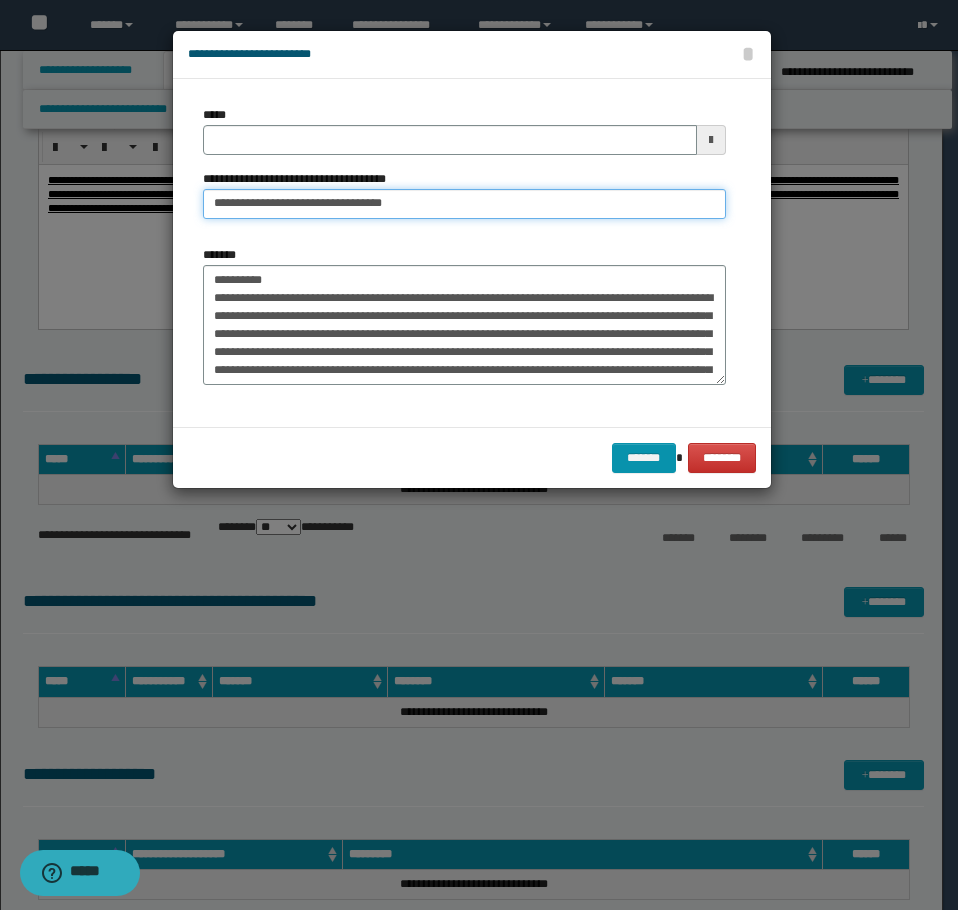 type on "**********" 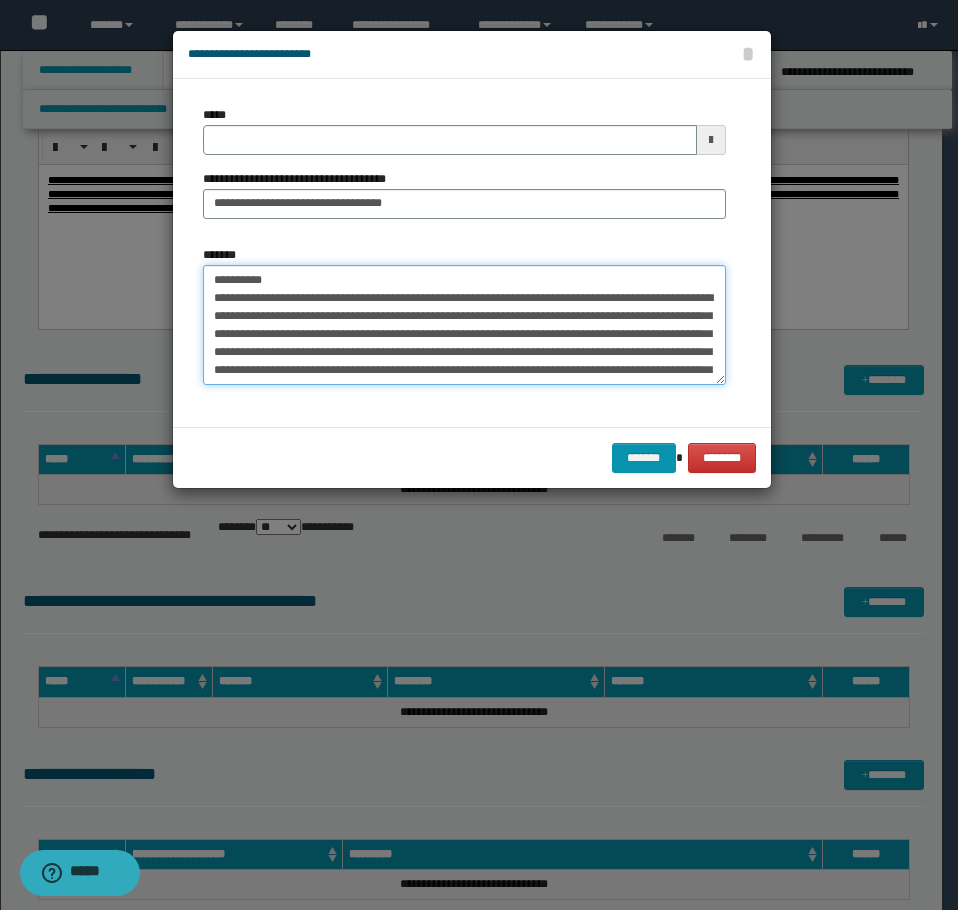 drag, startPoint x: 295, startPoint y: 272, endPoint x: 126, endPoint y: 269, distance: 169.02663 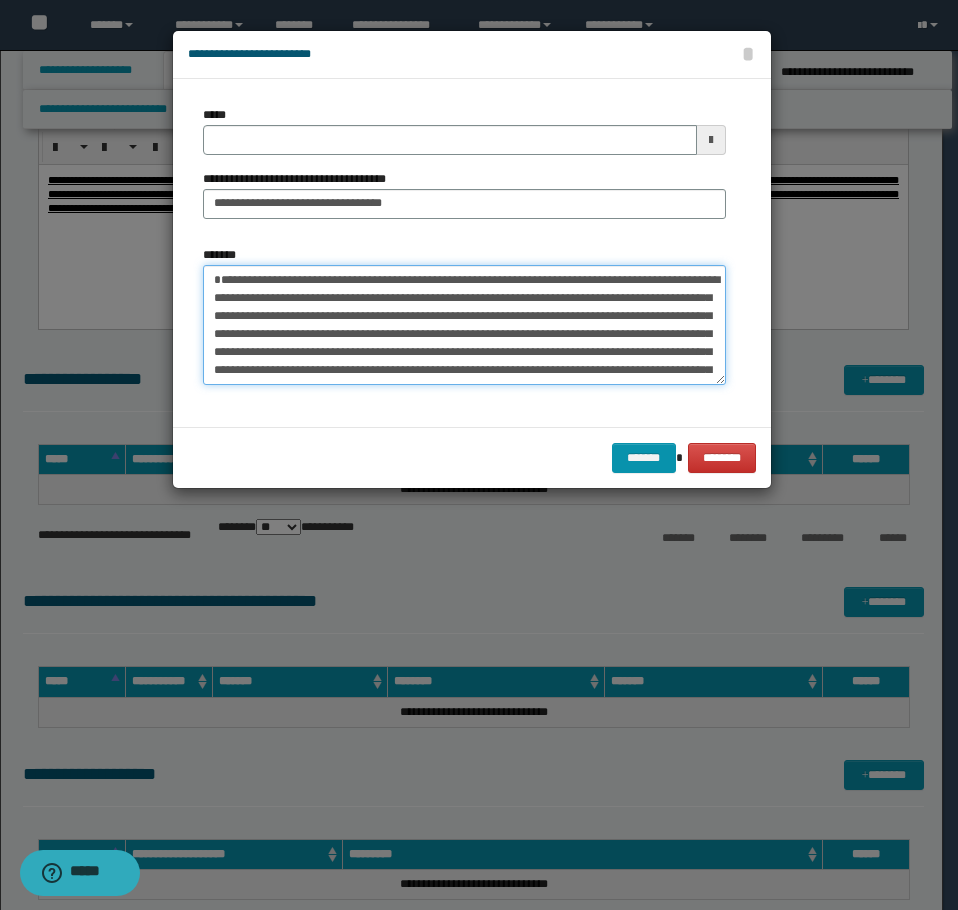 type 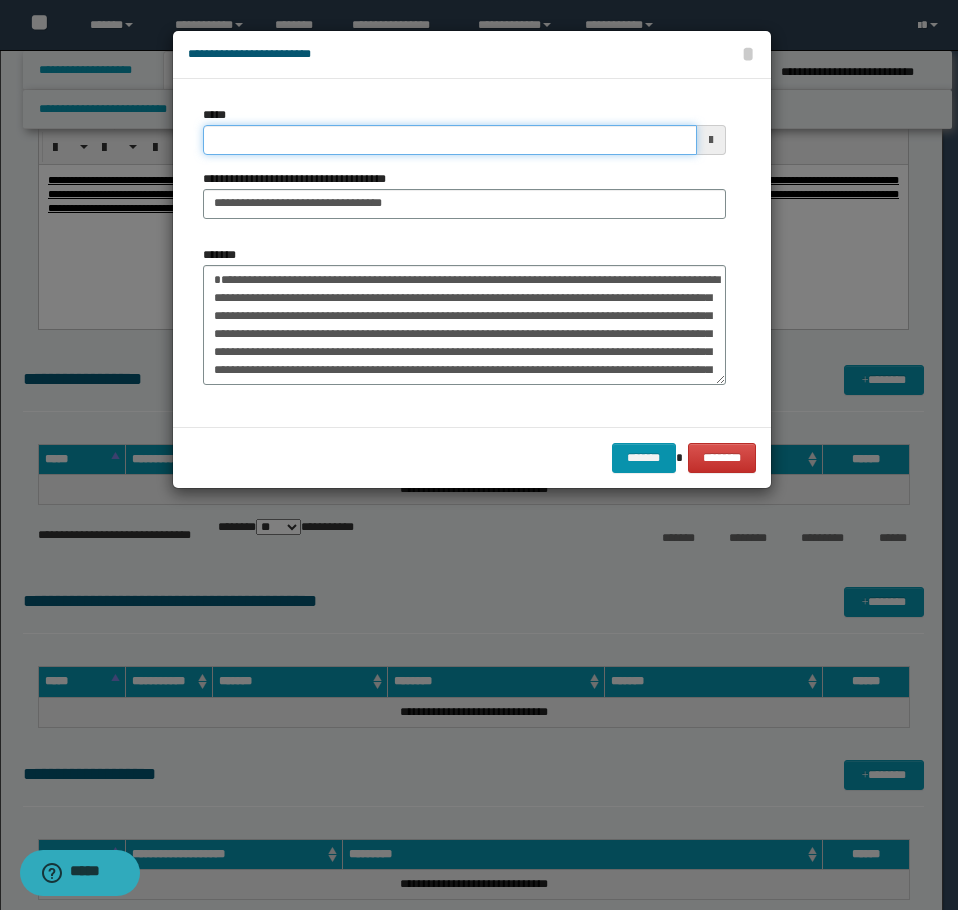 click on "*****" at bounding box center [450, 140] 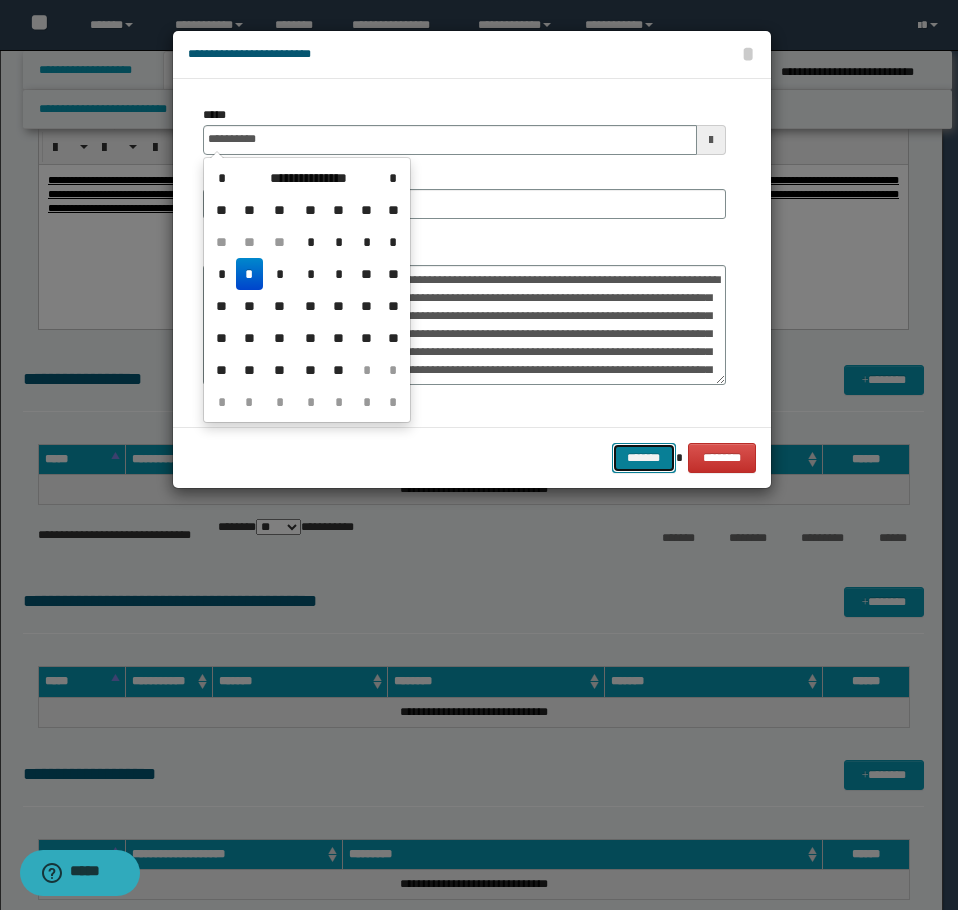 type on "**********" 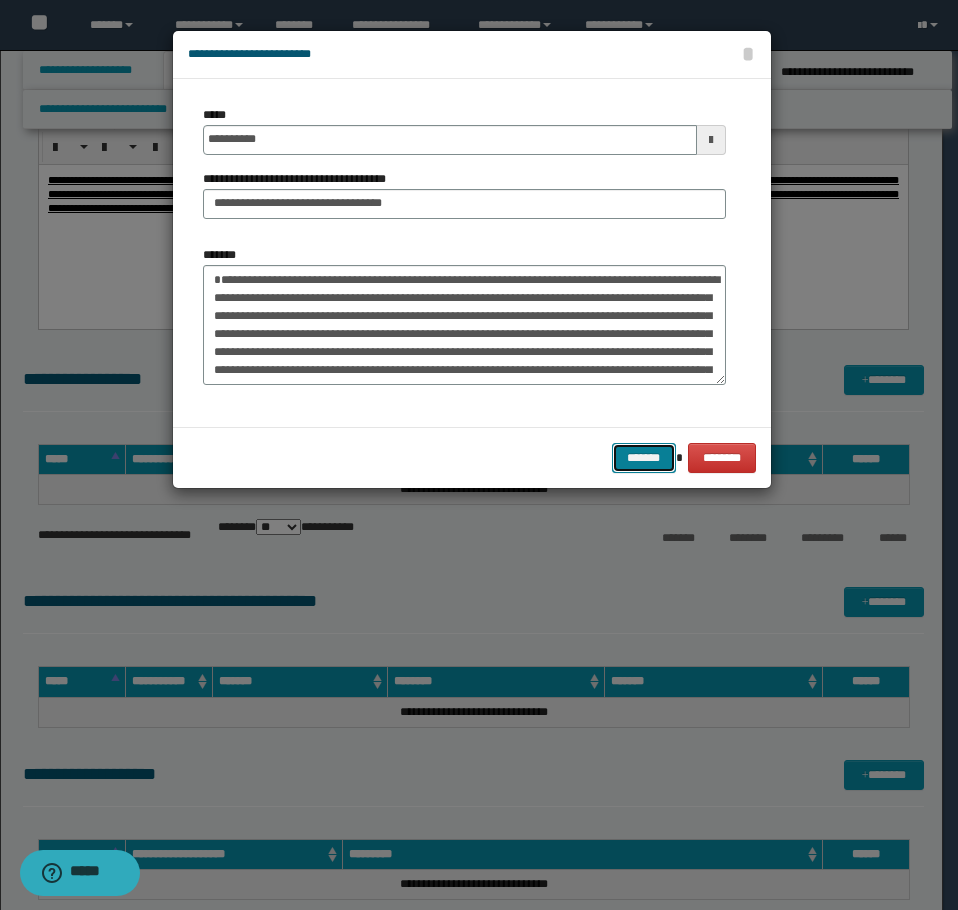 click on "*******" at bounding box center (644, 458) 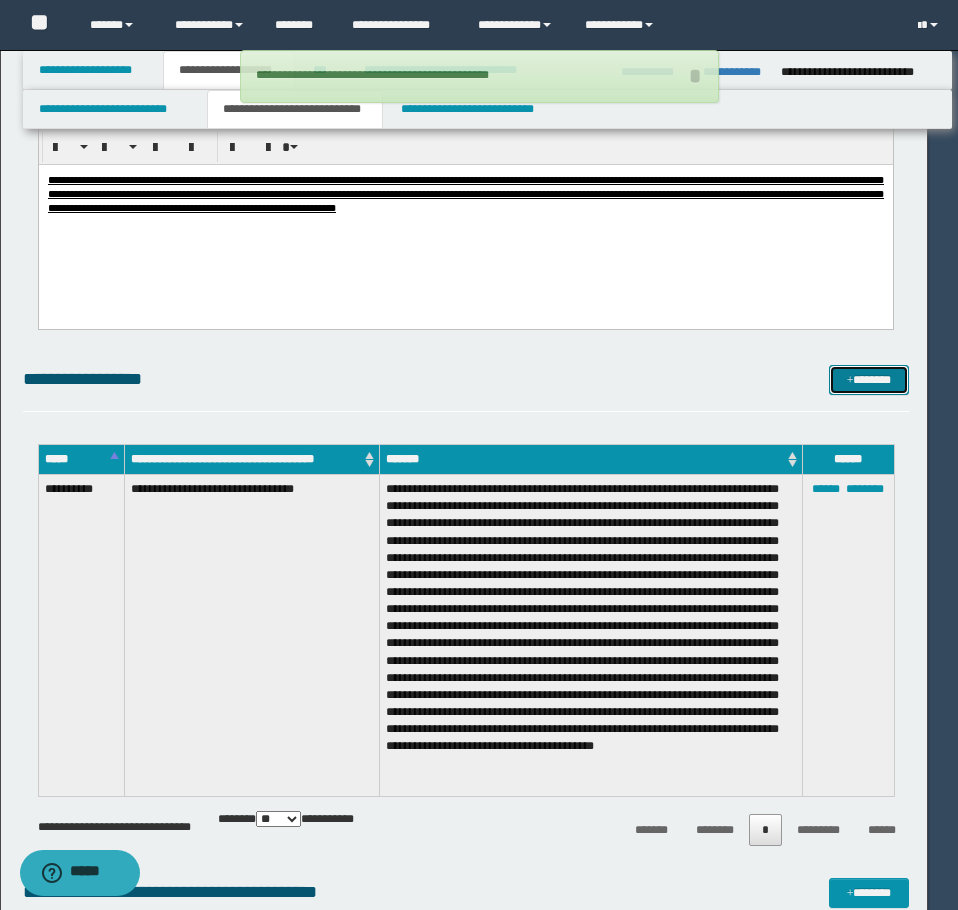 type 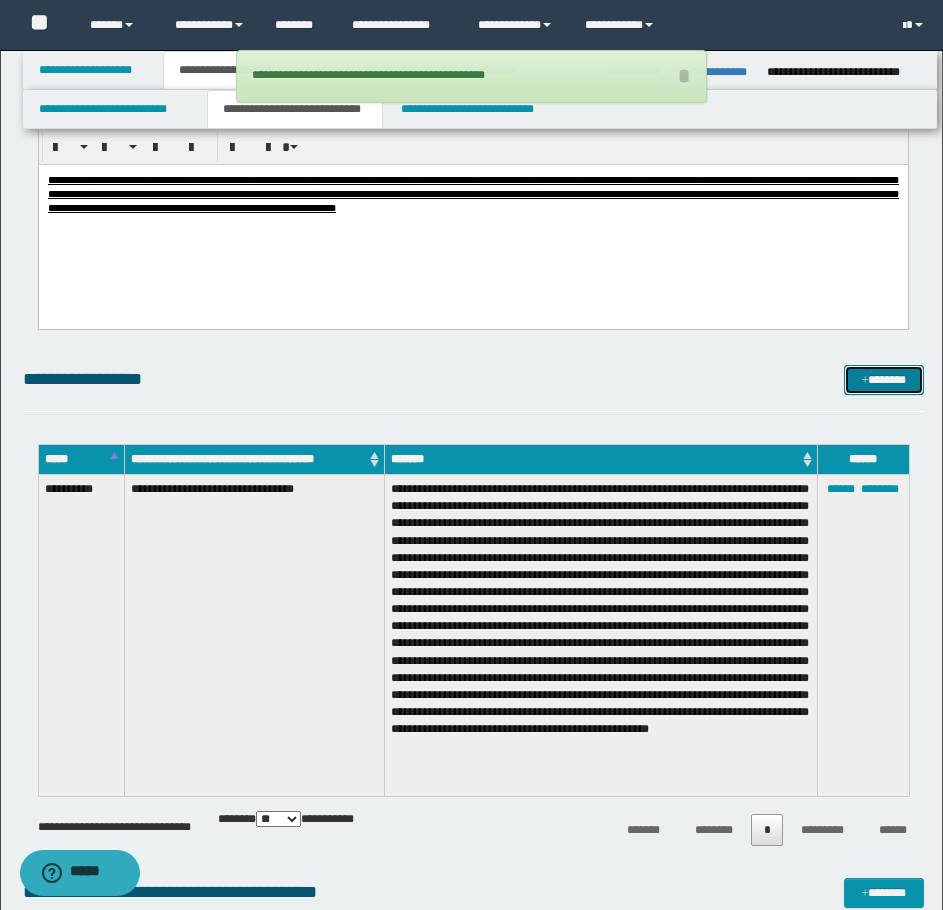 click on "*******" at bounding box center [884, 380] 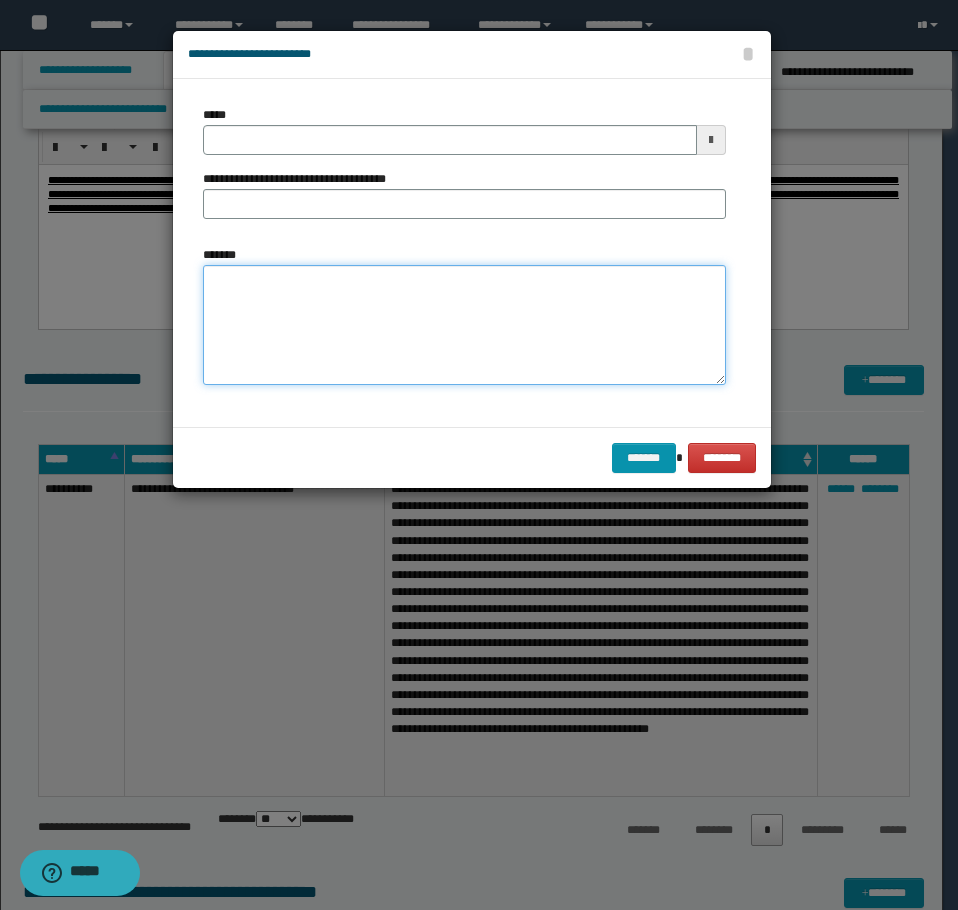 click on "*******" at bounding box center (464, 325) 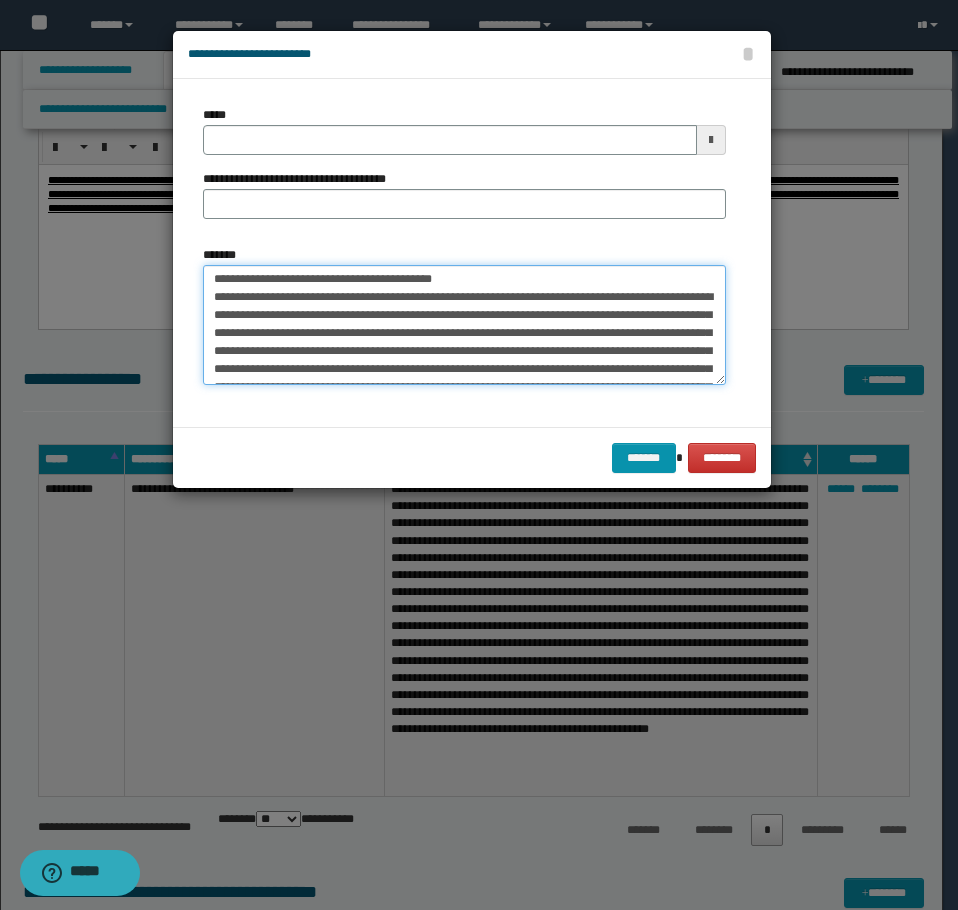 scroll, scrollTop: 0, scrollLeft: 0, axis: both 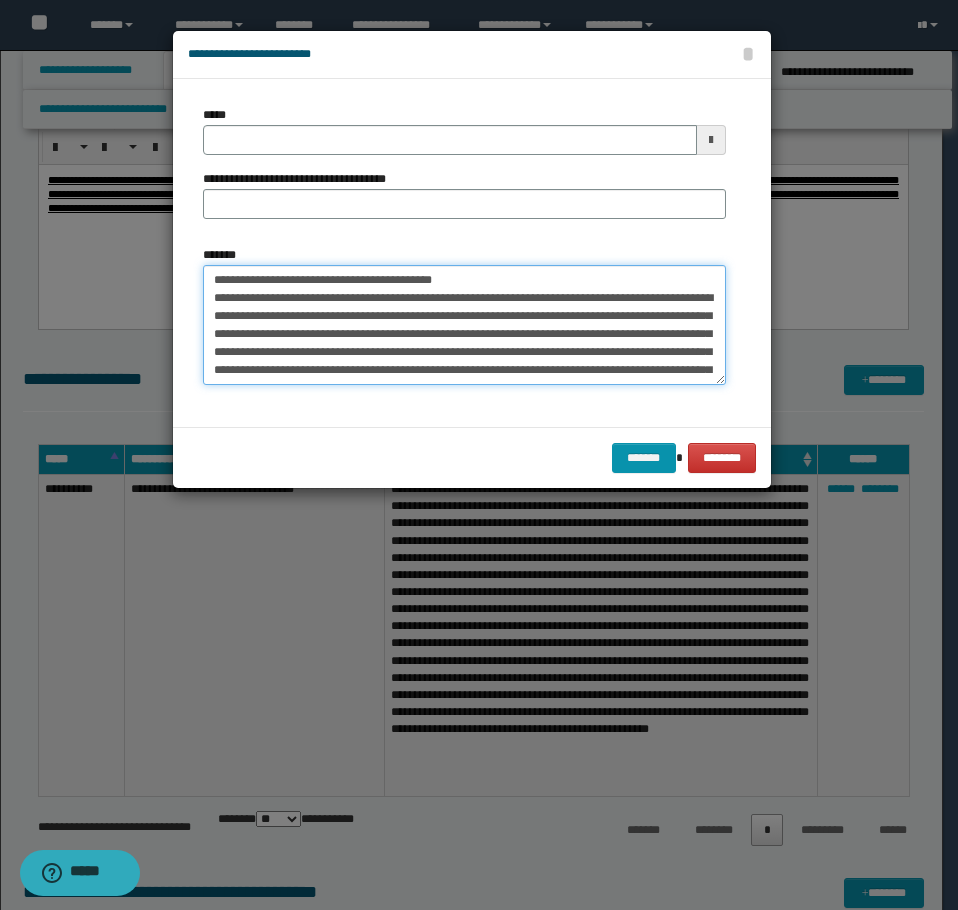 drag, startPoint x: 505, startPoint y: 283, endPoint x: 277, endPoint y: 284, distance: 228.0022 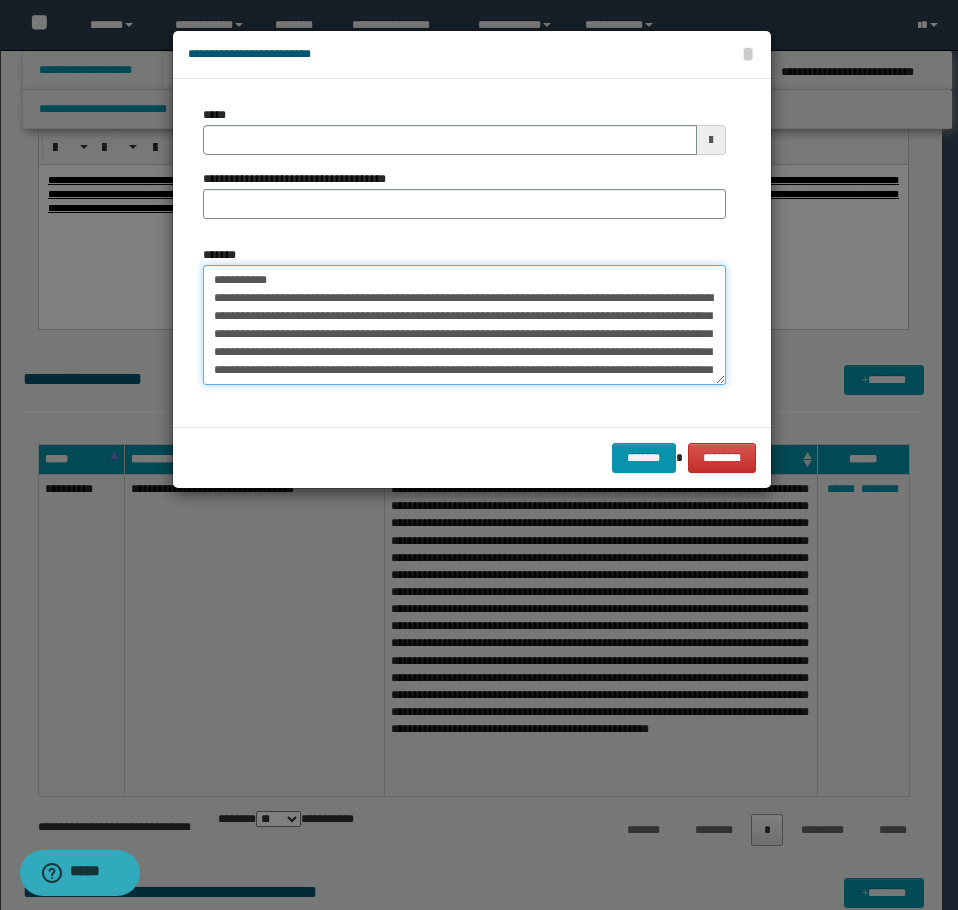 type on "**********" 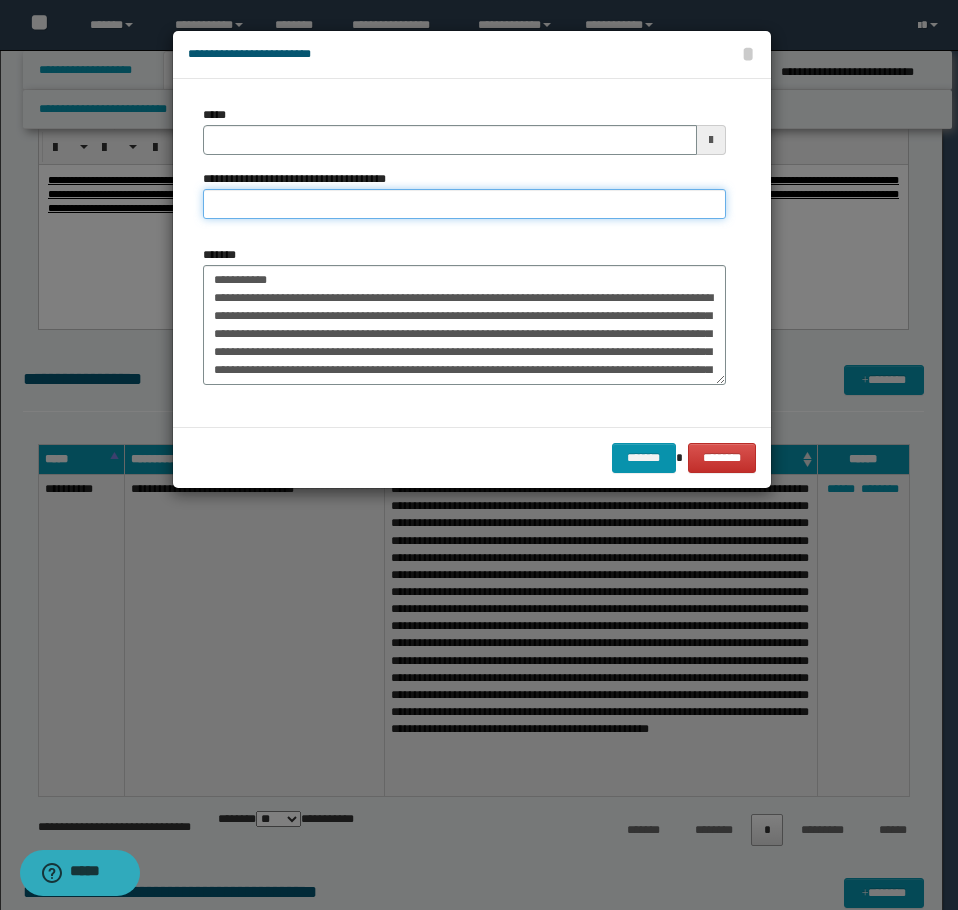 click on "**********" at bounding box center [464, 204] 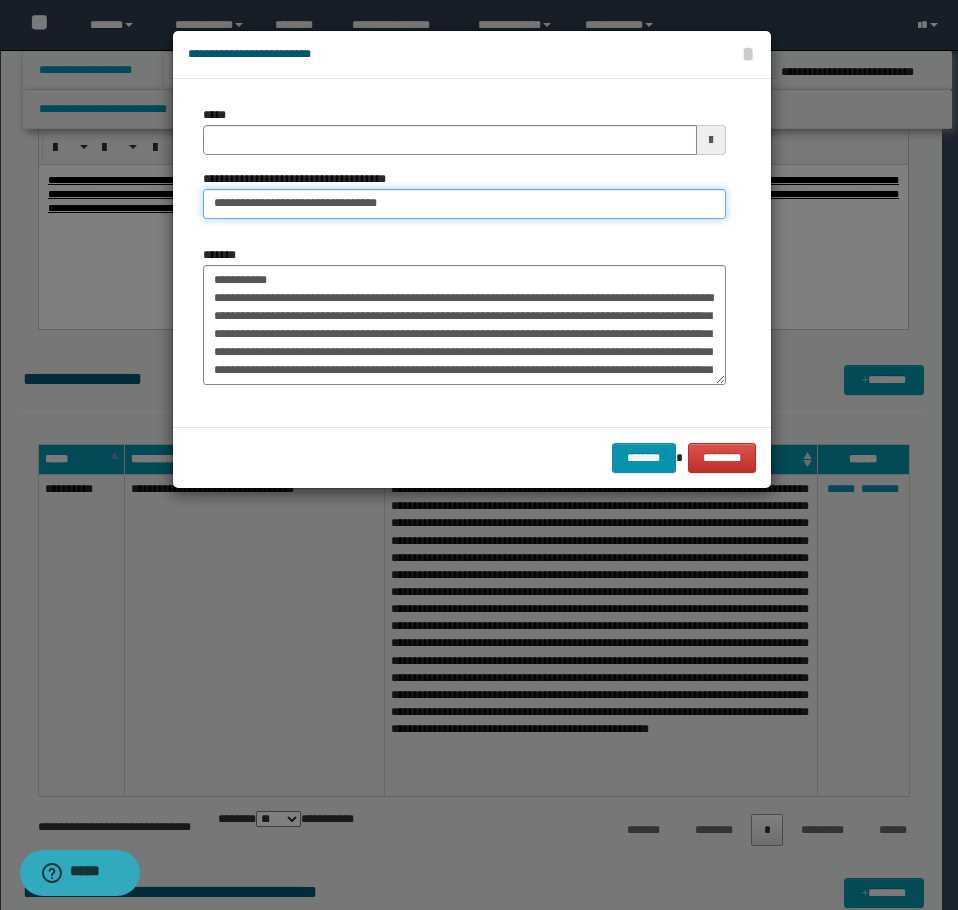 type on "**********" 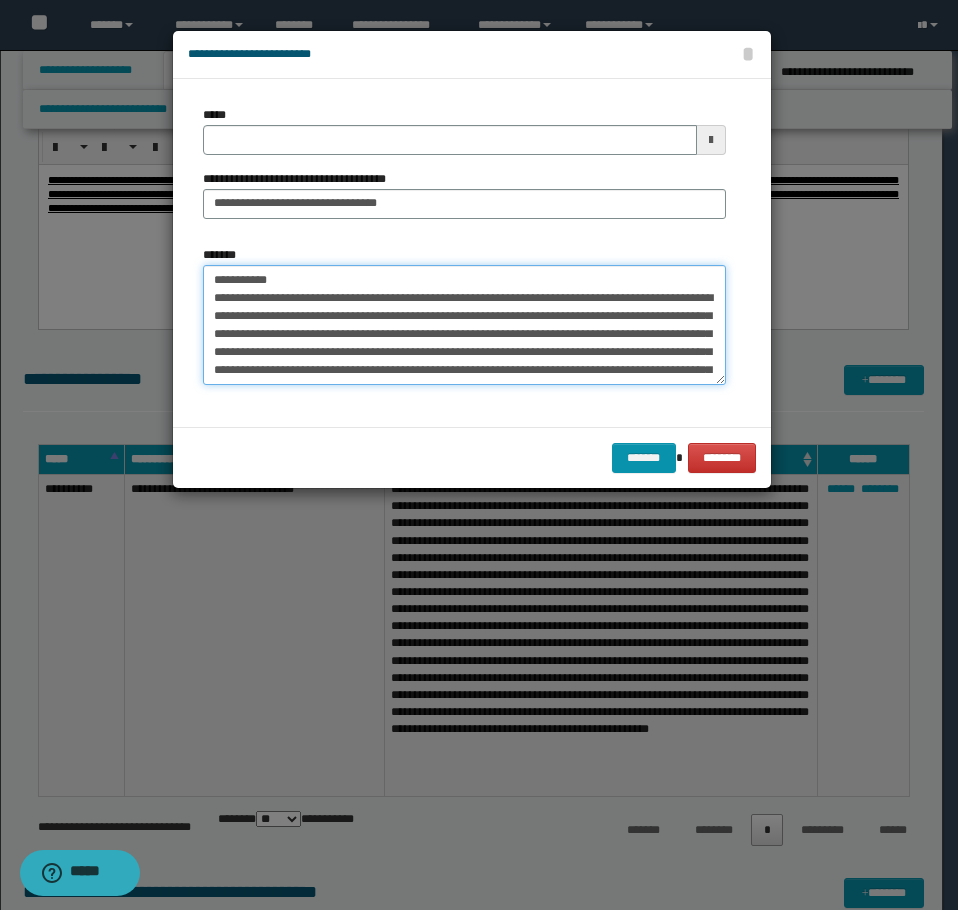 drag, startPoint x: 287, startPoint y: 281, endPoint x: 41, endPoint y: 278, distance: 246.0183 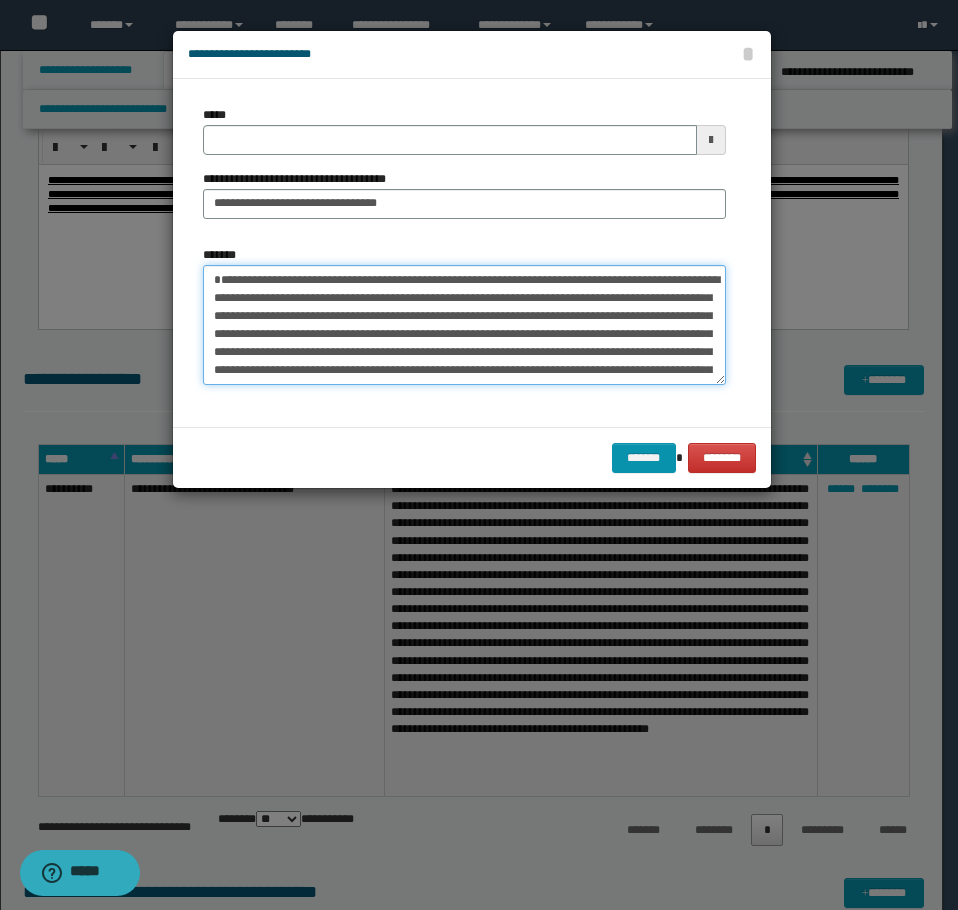 type 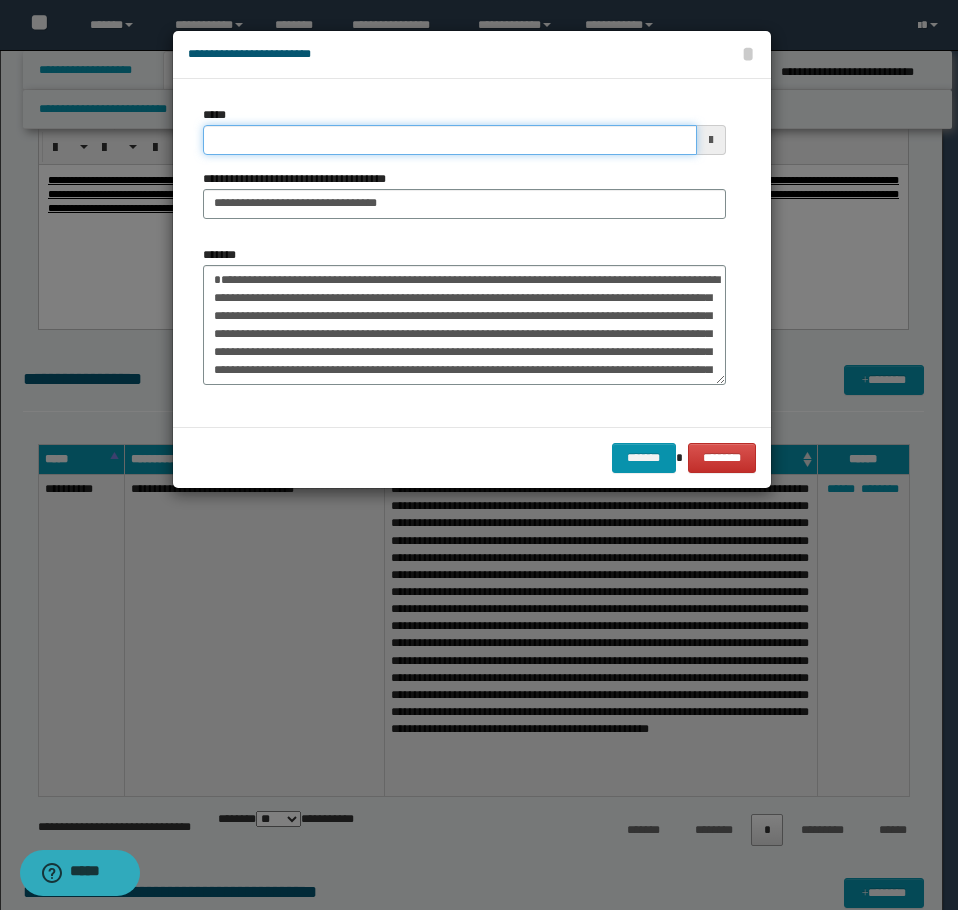 click on "*****" at bounding box center (450, 140) 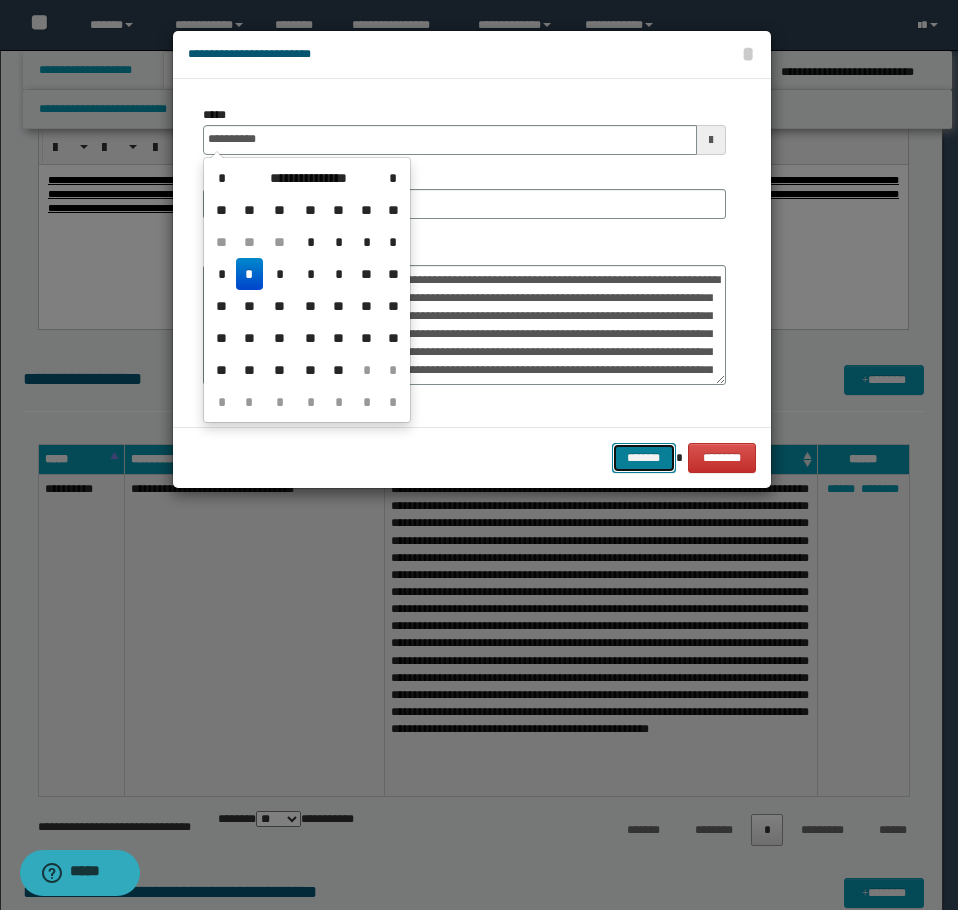 type on "**********" 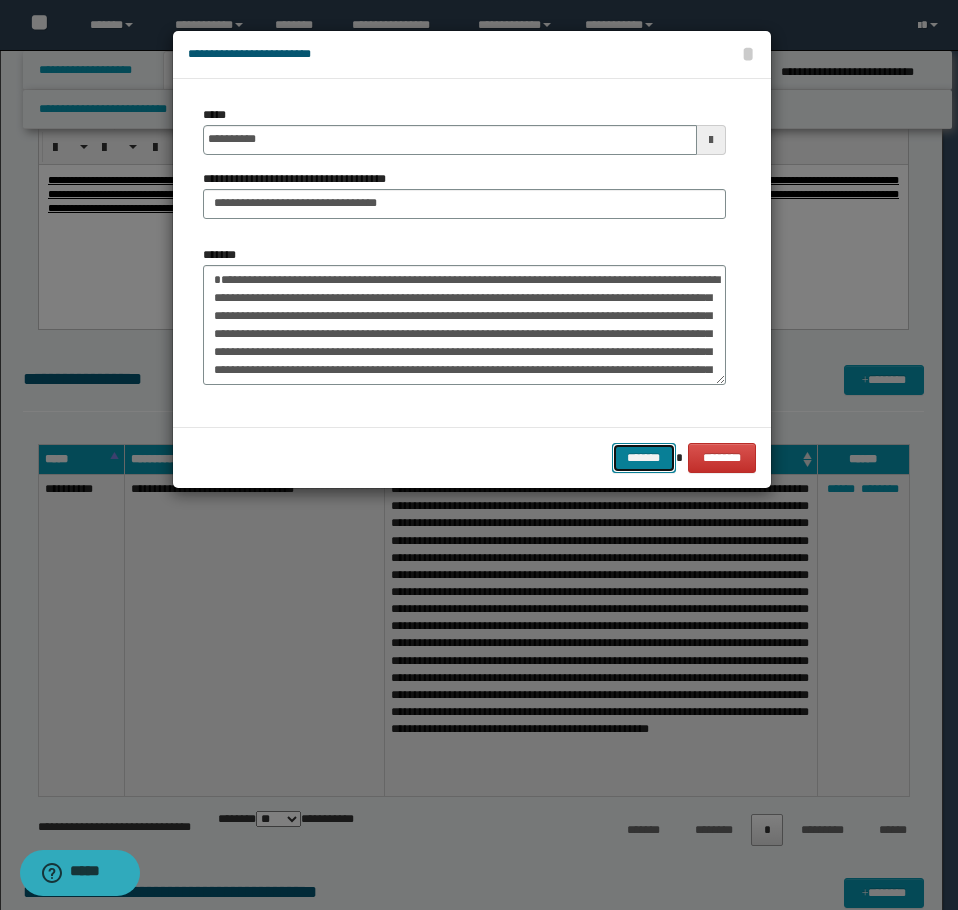 click on "*******" at bounding box center (644, 458) 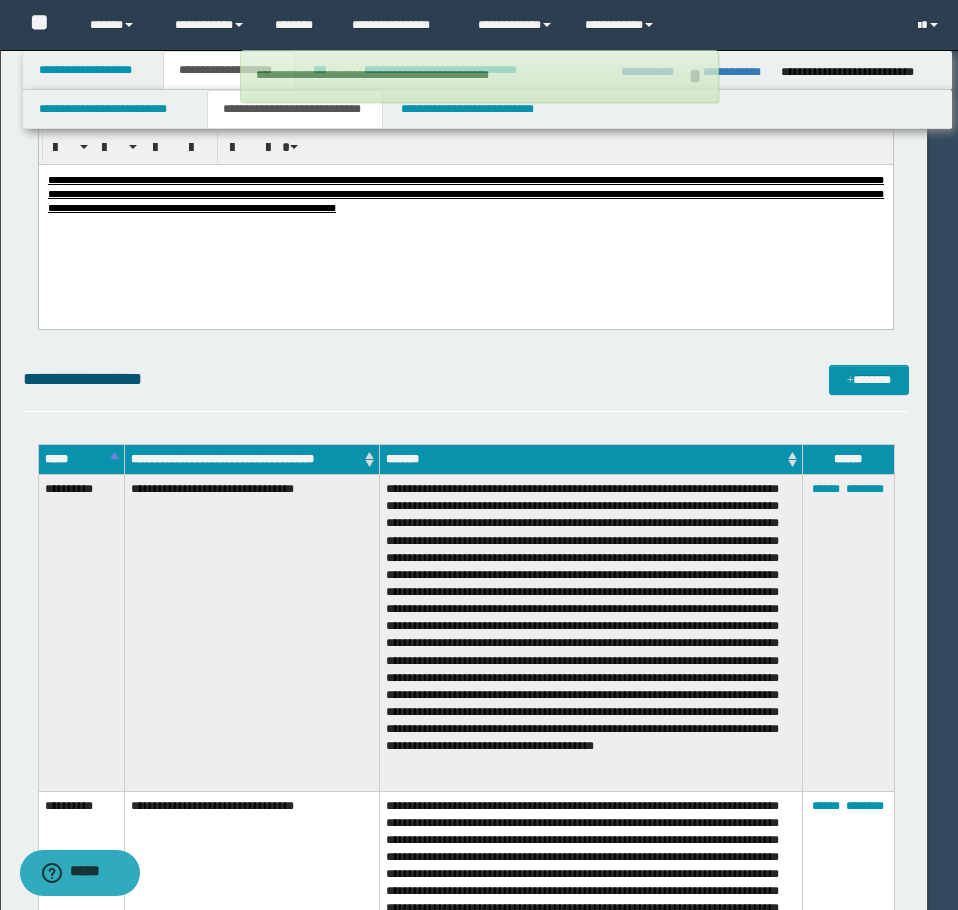 type 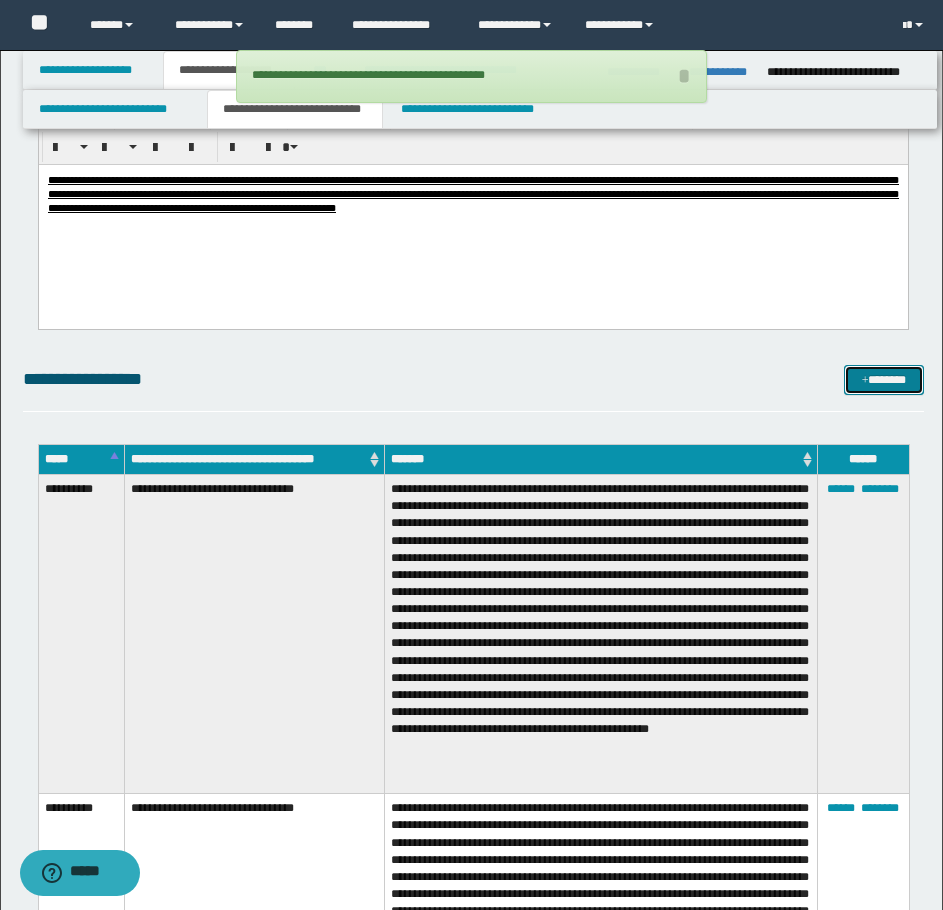 click on "*******" at bounding box center (884, 380) 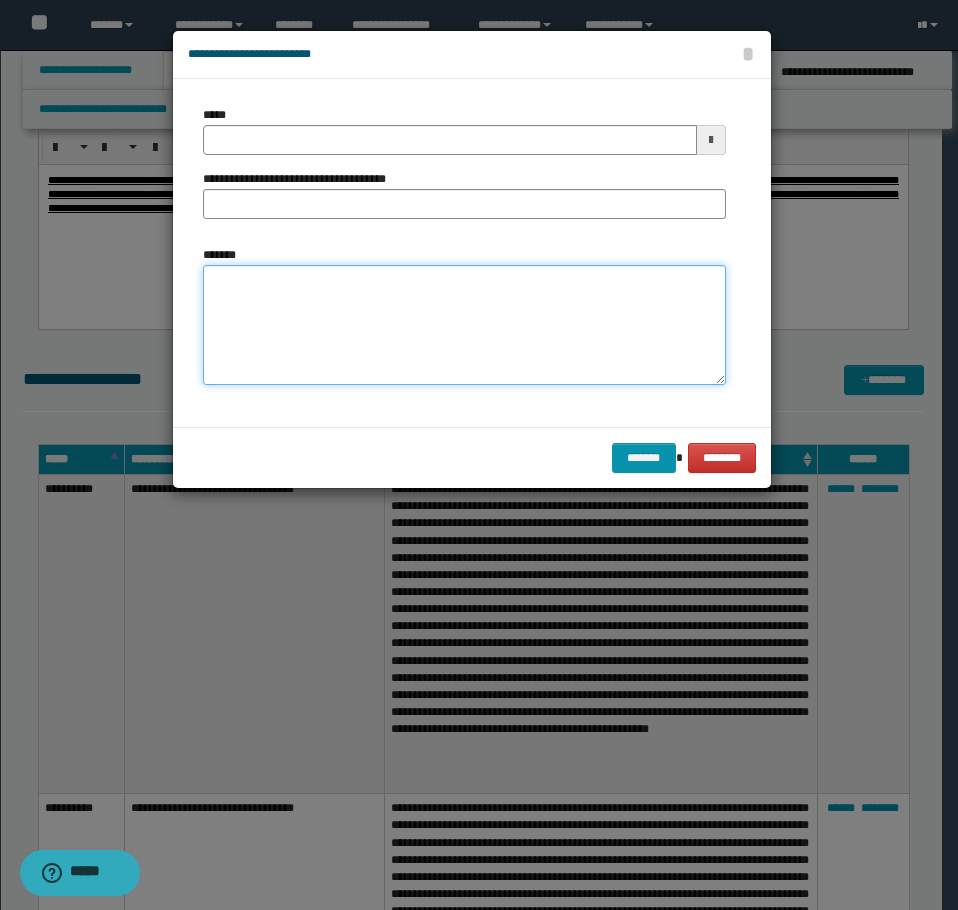click on "*******" at bounding box center (464, 325) 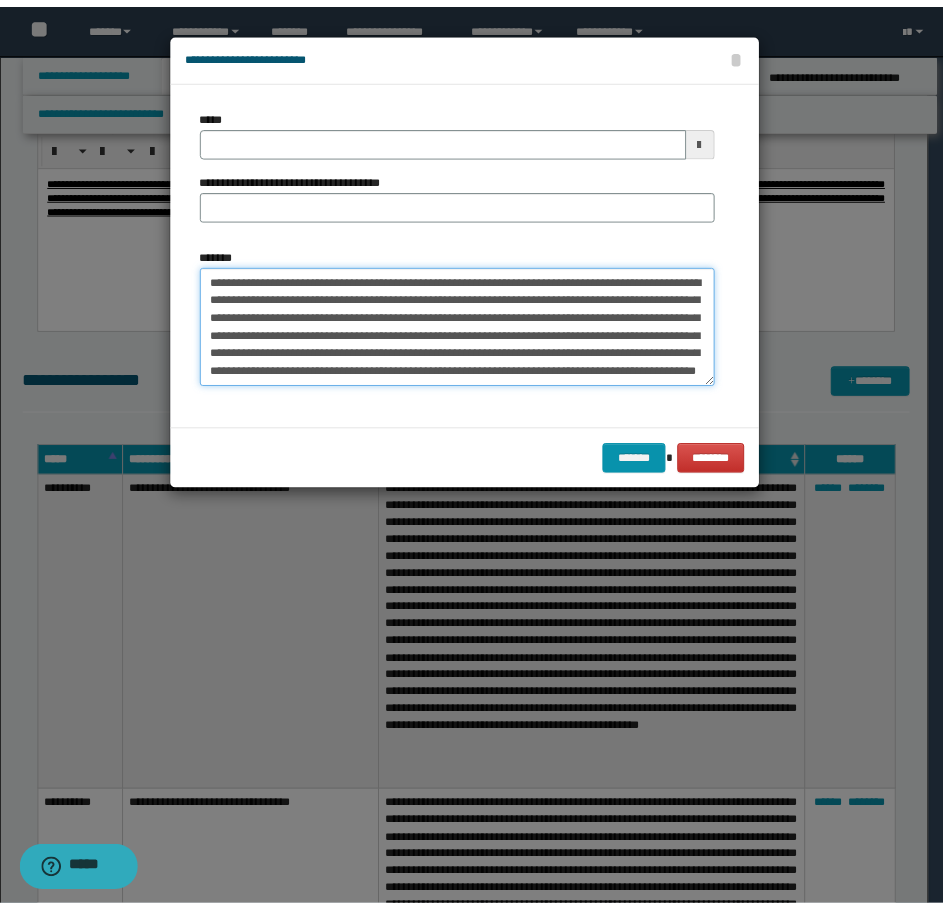 scroll, scrollTop: 0, scrollLeft: 0, axis: both 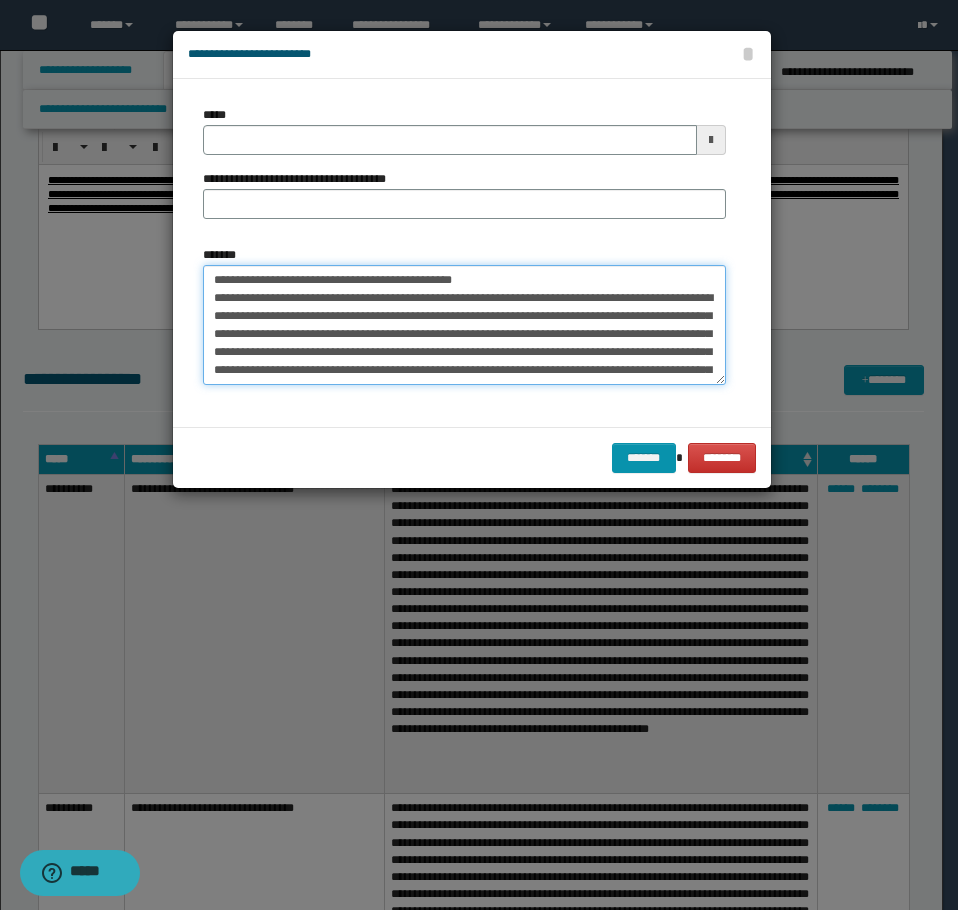 drag, startPoint x: 482, startPoint y: 284, endPoint x: 279, endPoint y: 277, distance: 203.12065 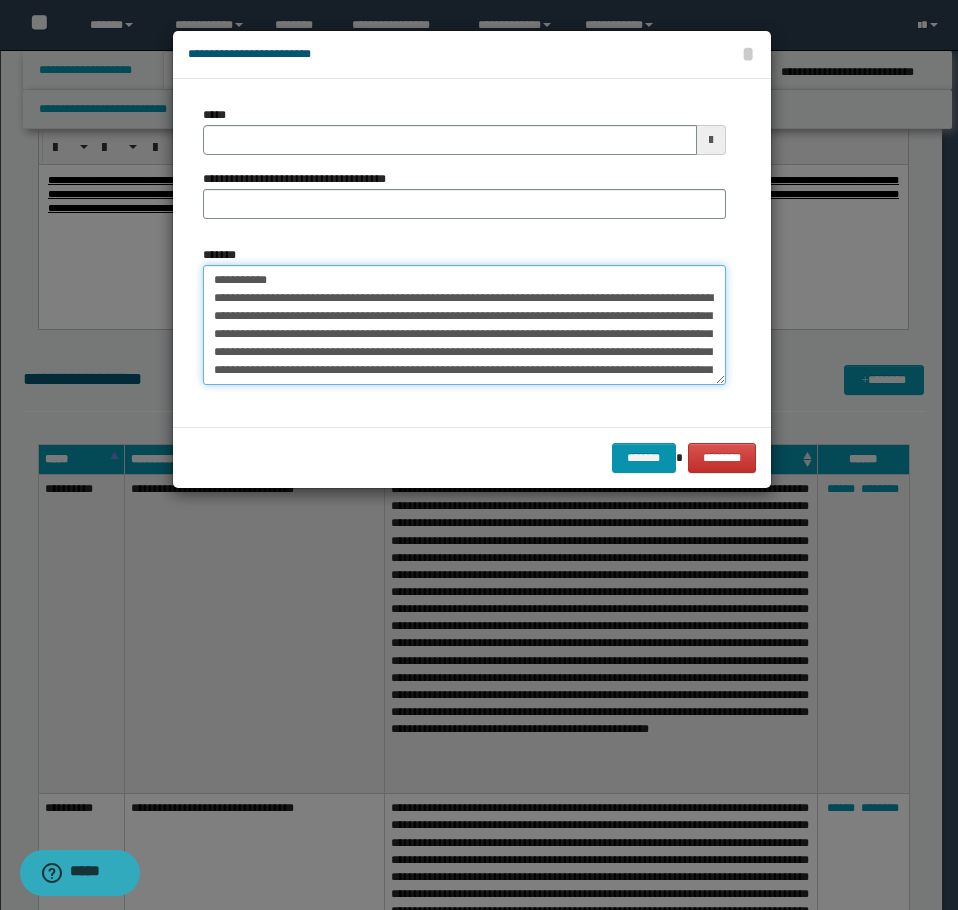 type on "**********" 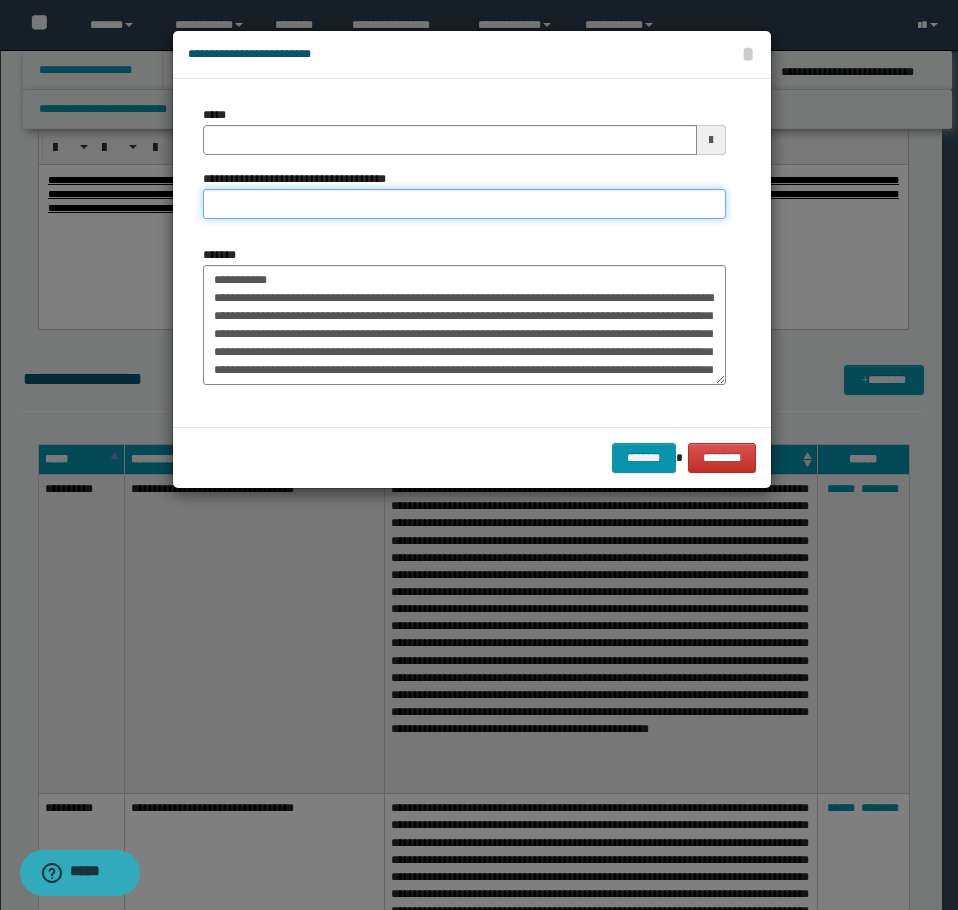 click on "**********" at bounding box center [464, 204] 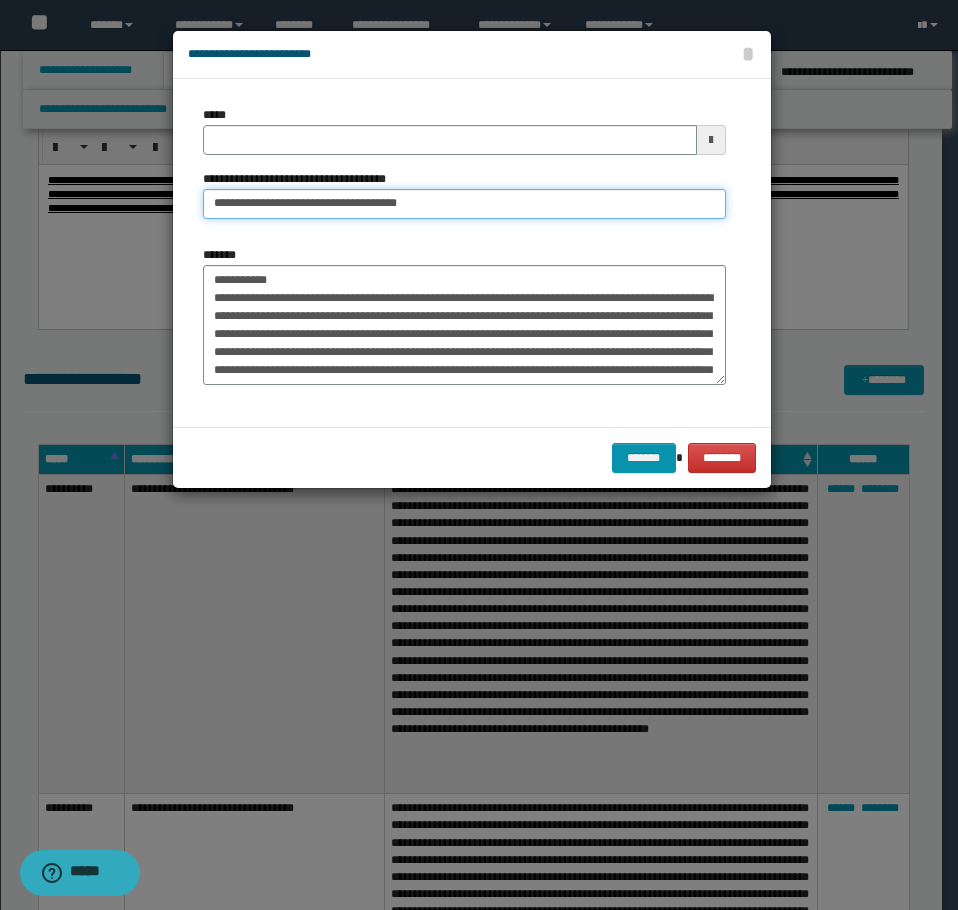 type on "**********" 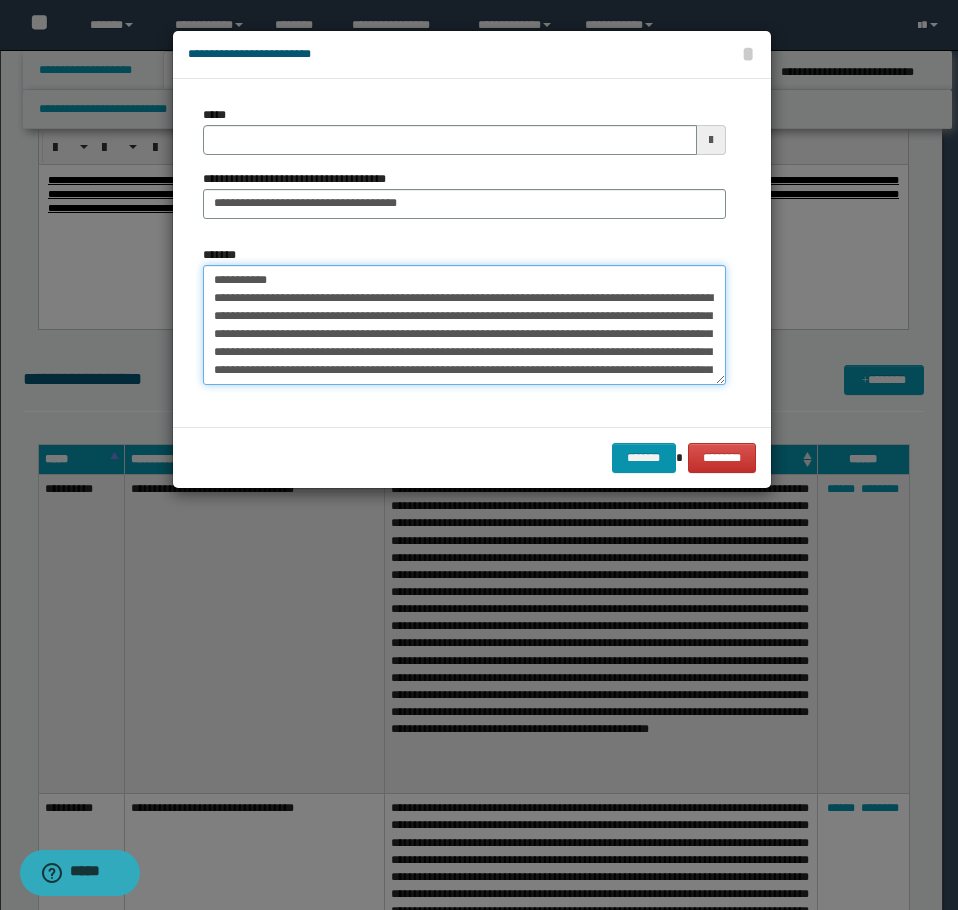 drag, startPoint x: 296, startPoint y: 284, endPoint x: 32, endPoint y: 258, distance: 265.27722 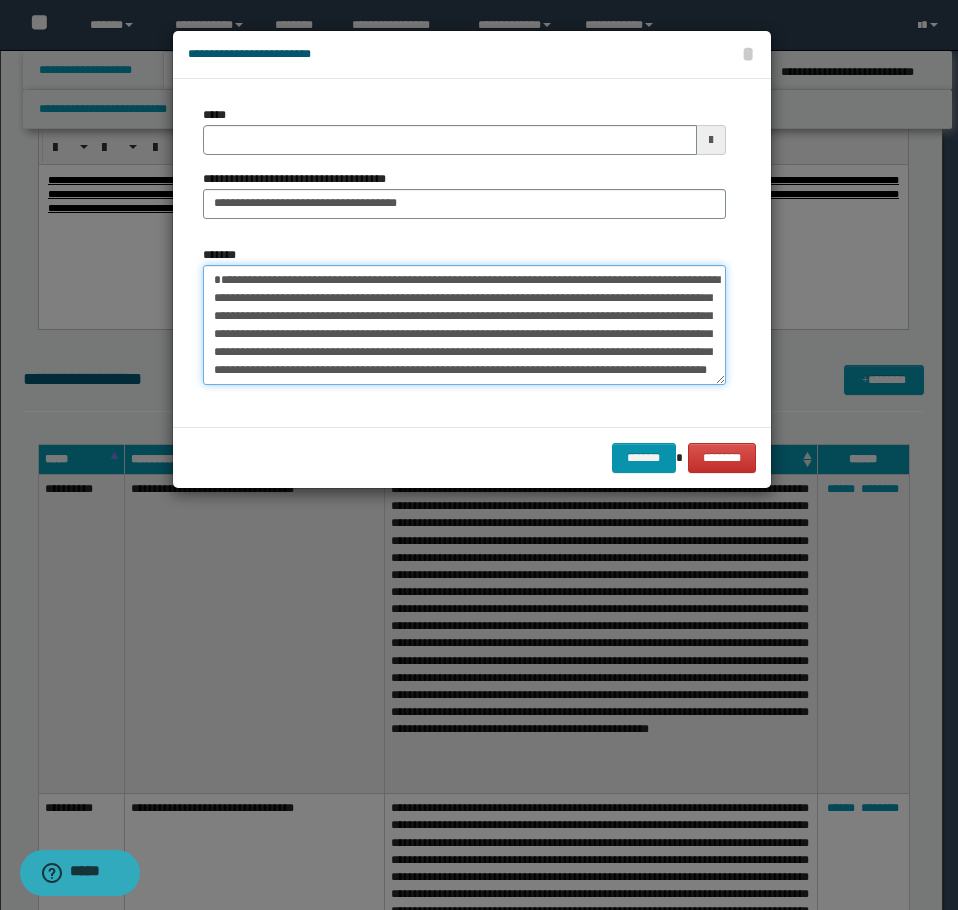 type 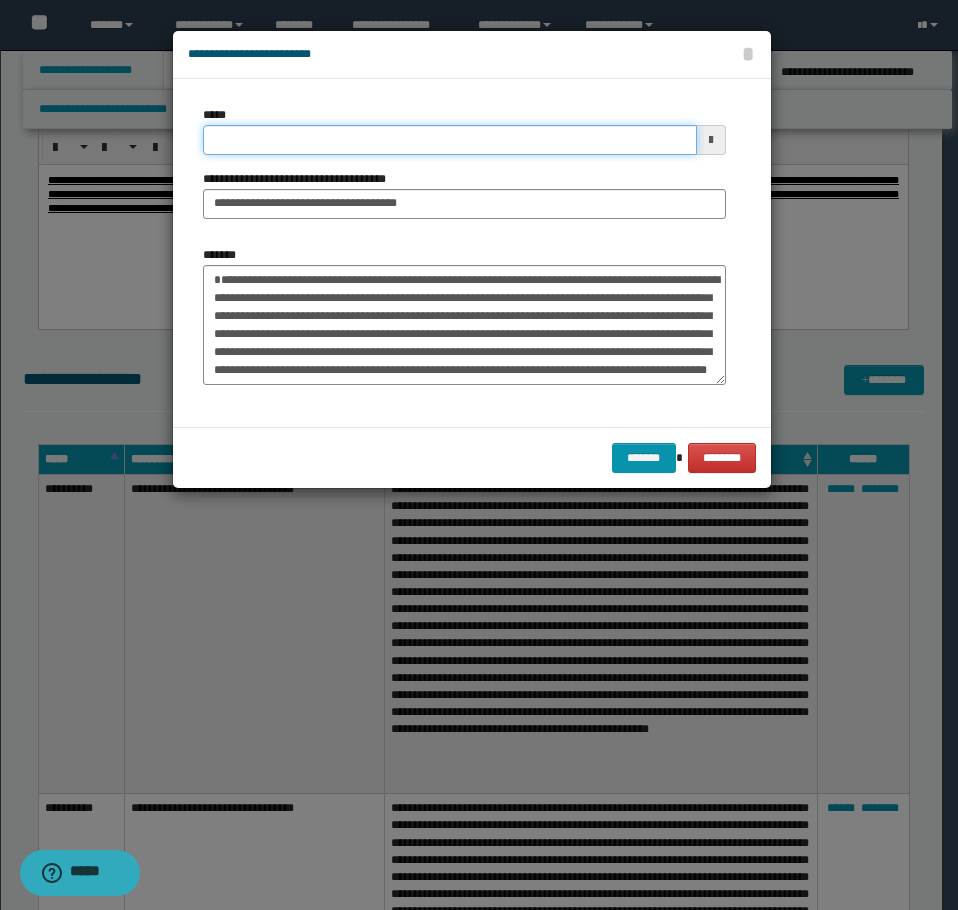 click on "*****" at bounding box center (450, 140) 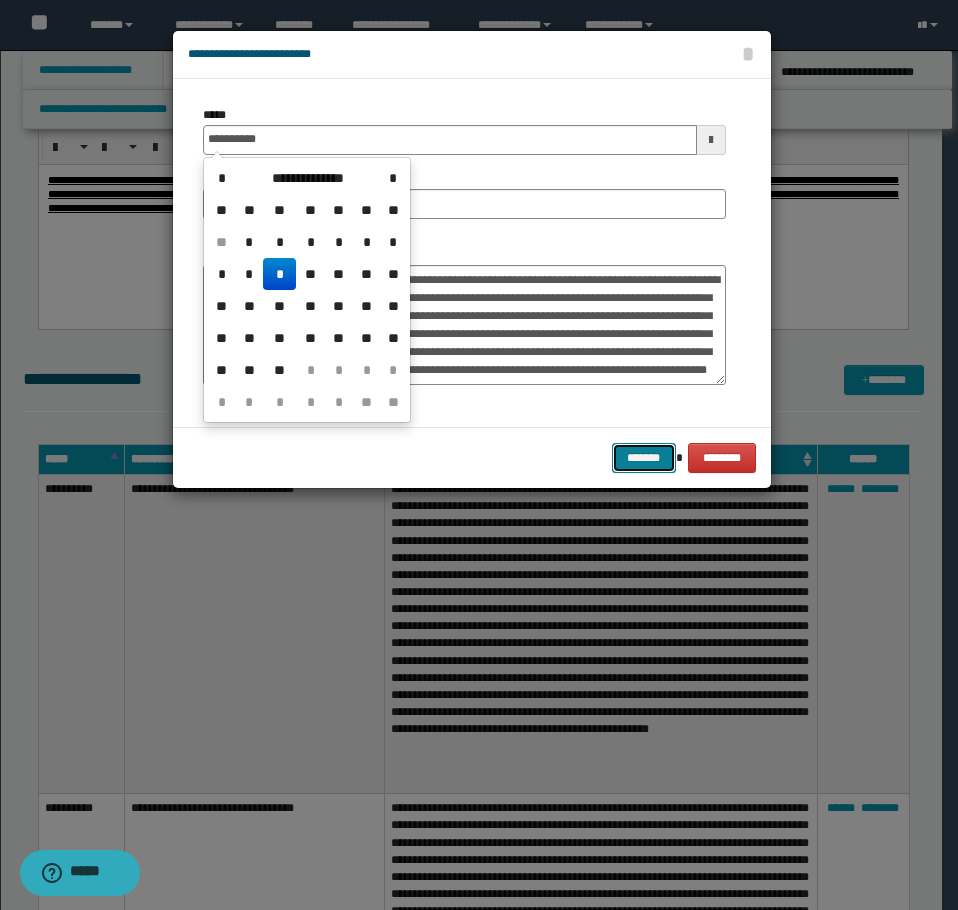 type on "**********" 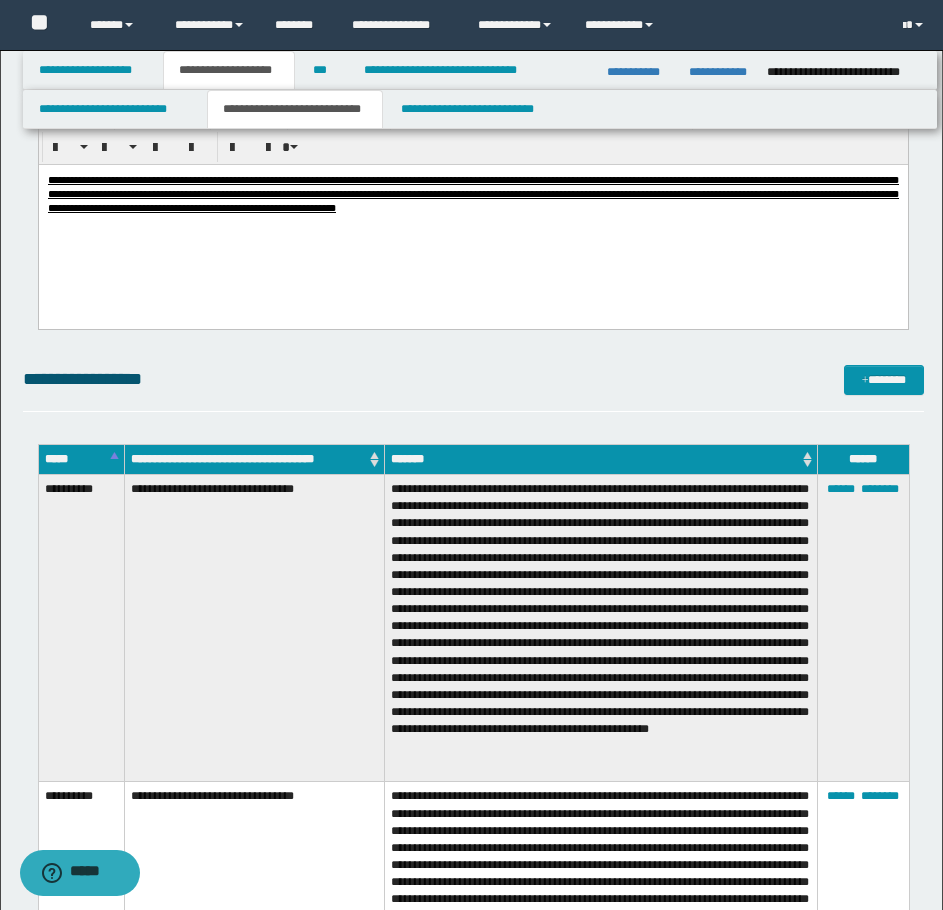click on "**********" at bounding box center (472, 218) 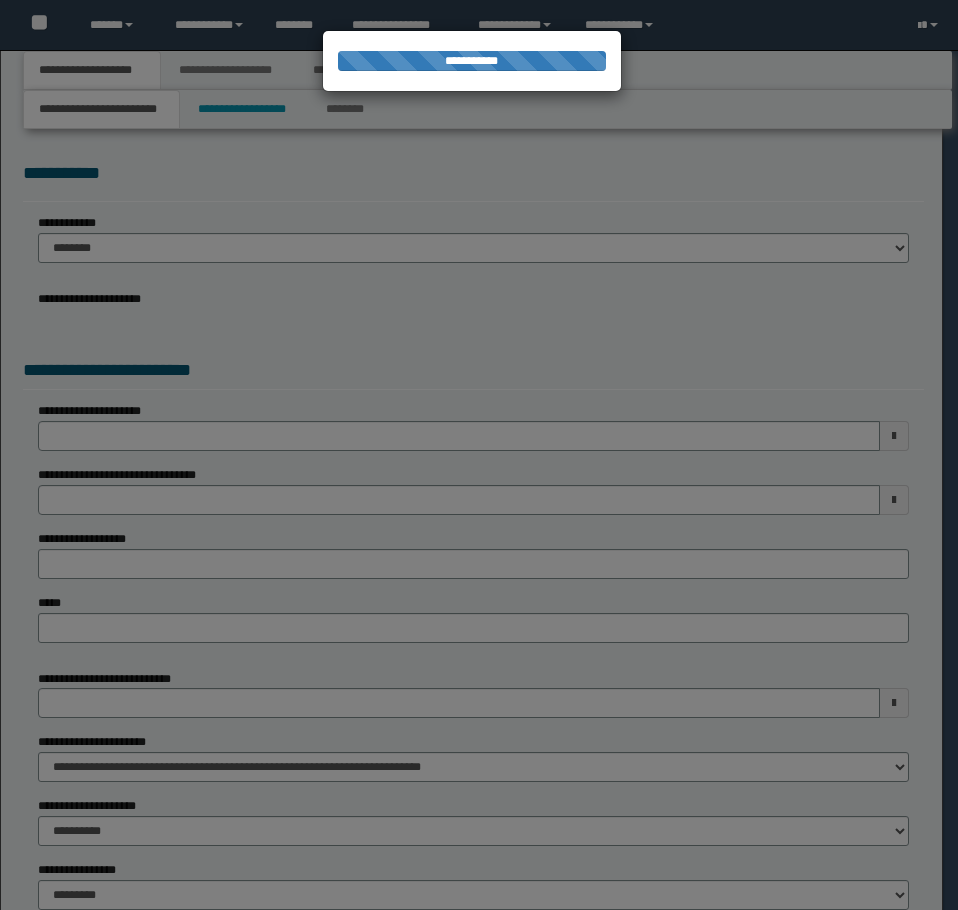 scroll, scrollTop: 0, scrollLeft: 0, axis: both 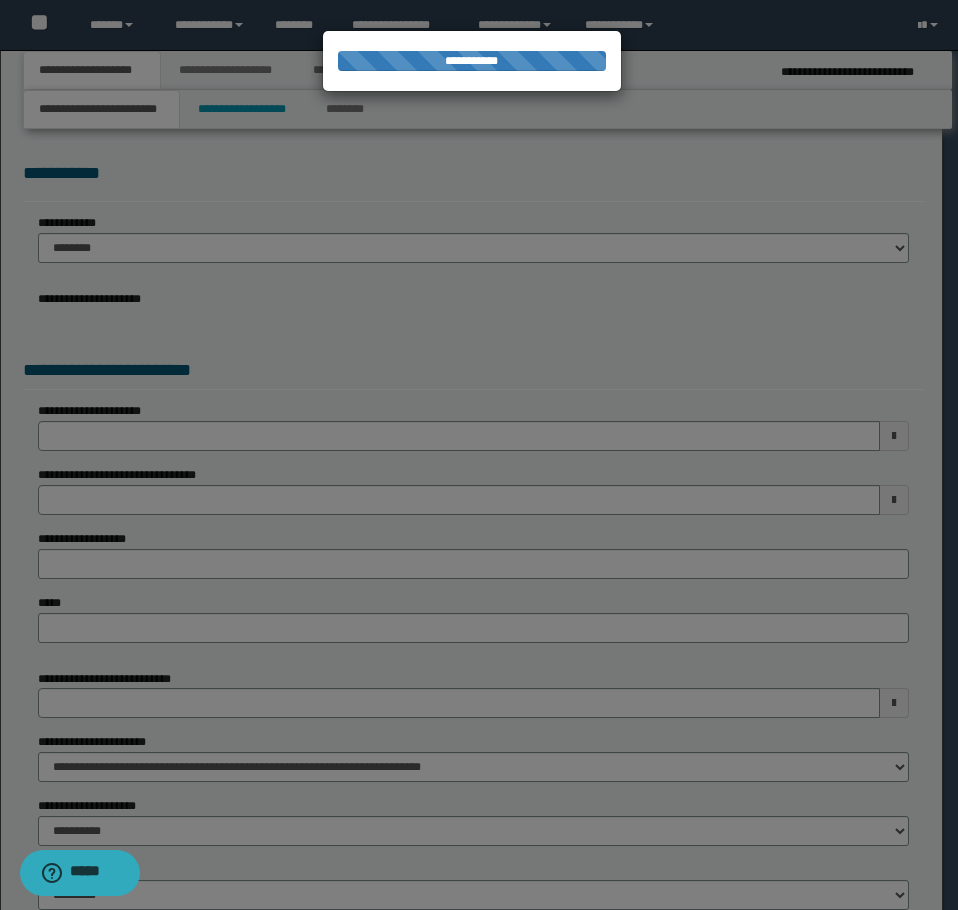 select on "*" 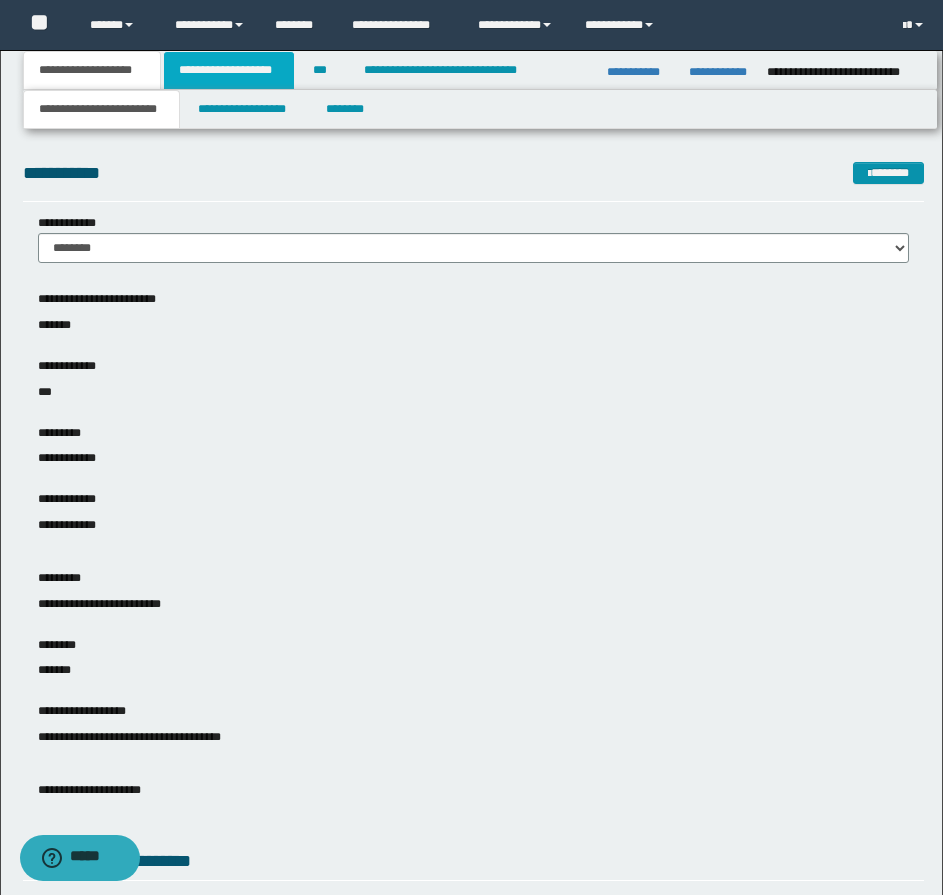 click on "**********" at bounding box center (229, 70) 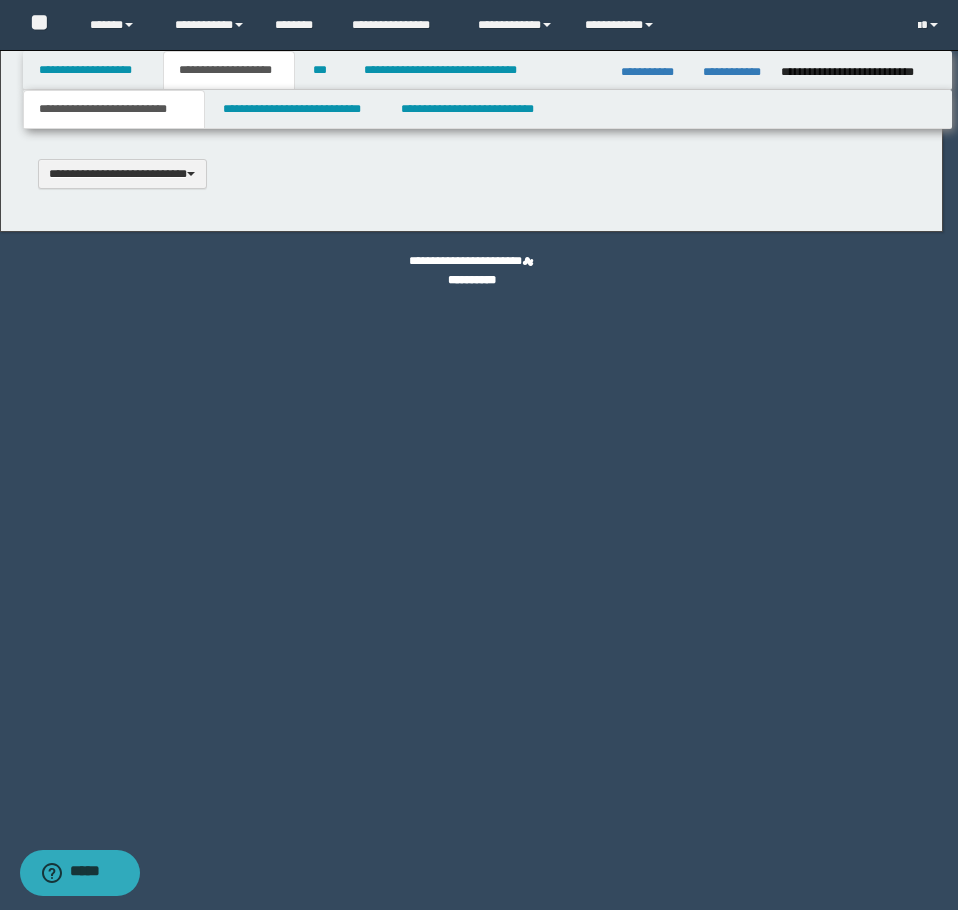 scroll, scrollTop: 0, scrollLeft: 0, axis: both 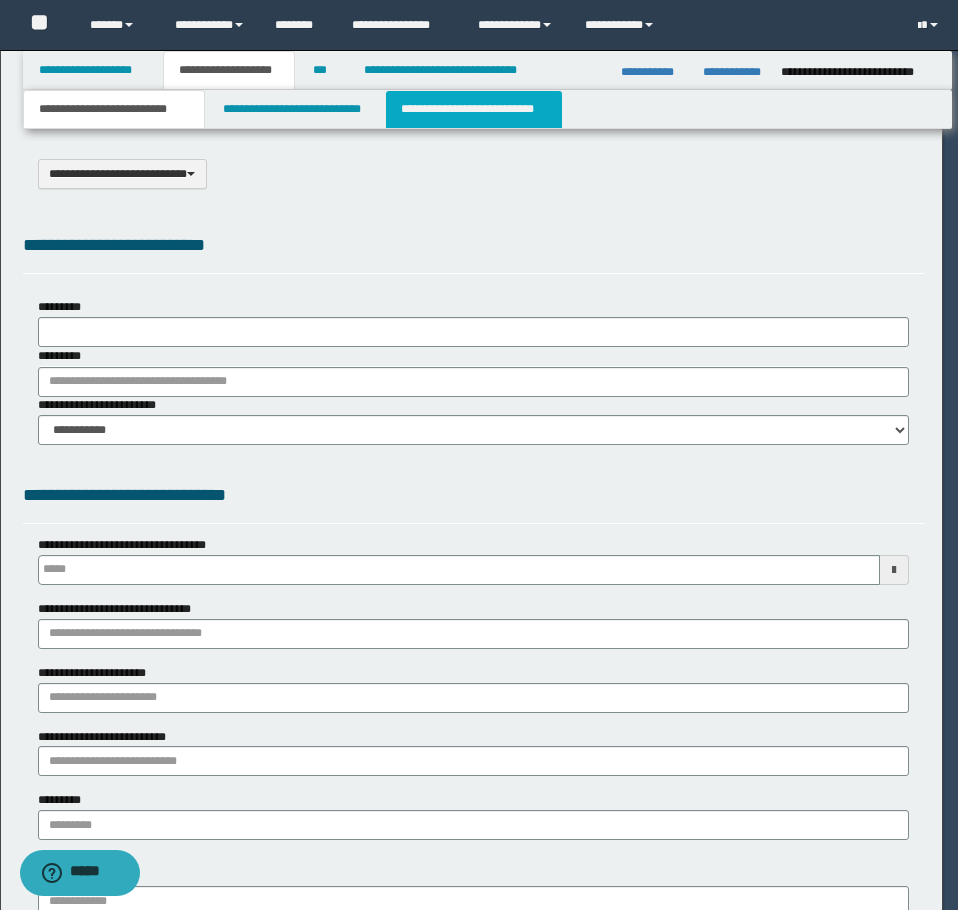 type on "**********" 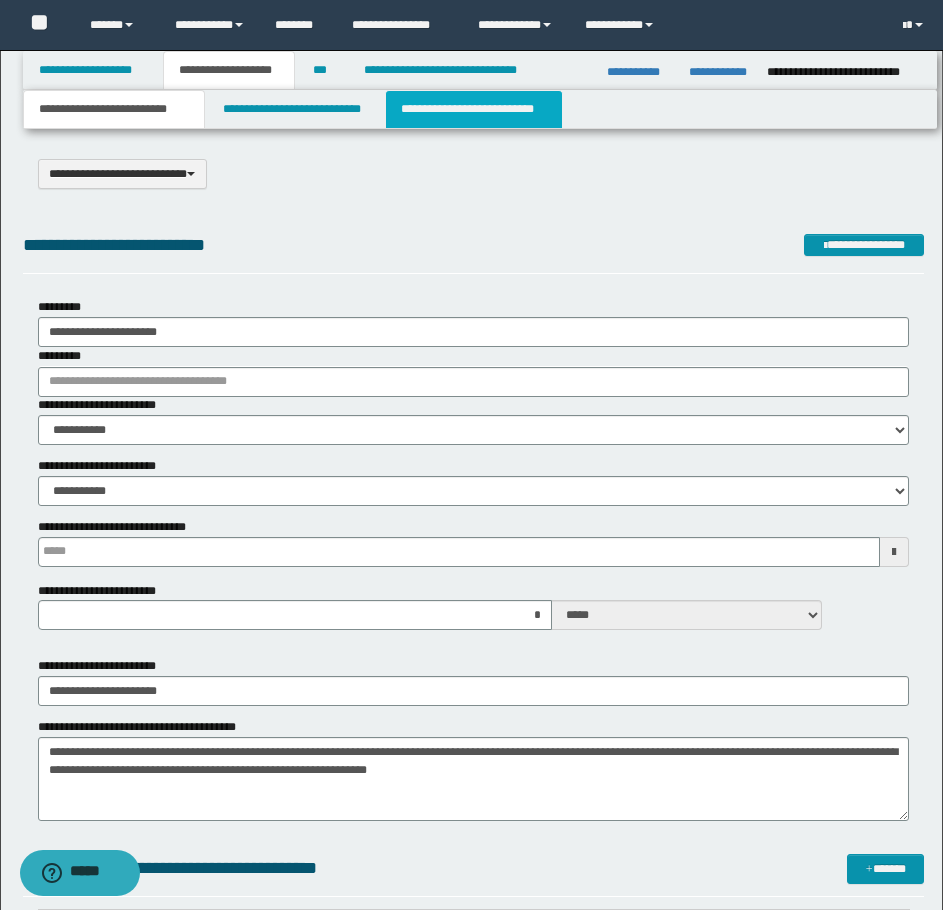 click on "**********" at bounding box center [474, 109] 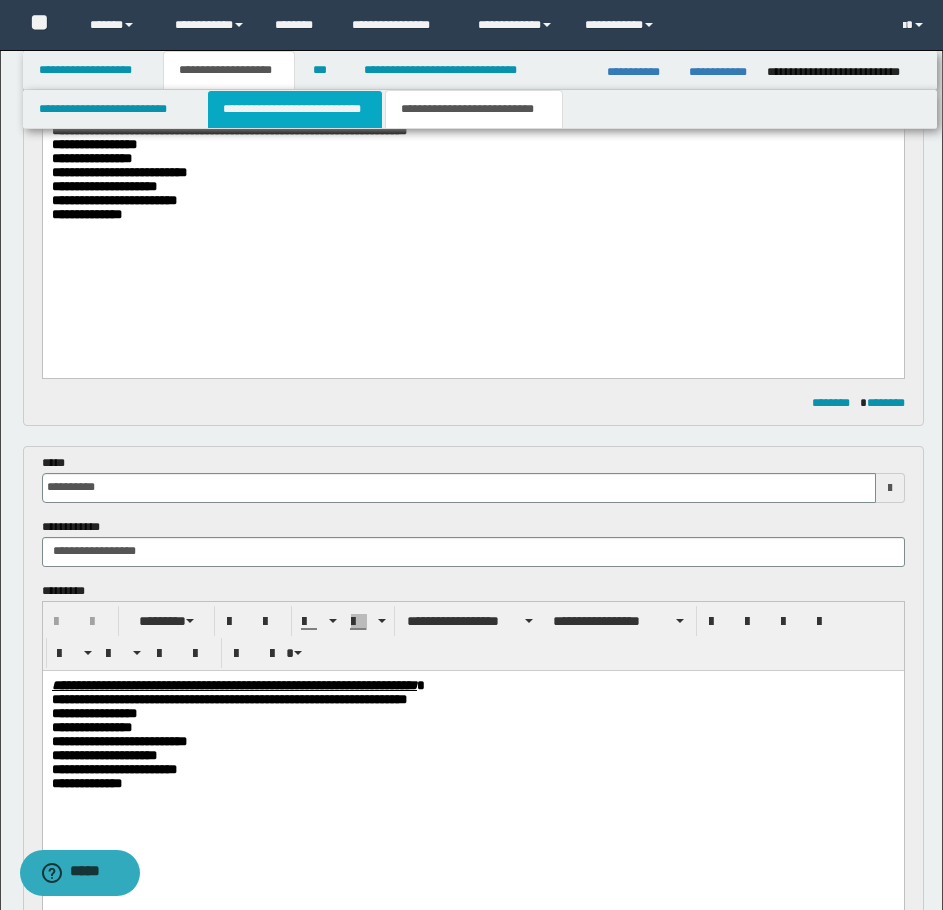 scroll, scrollTop: 300, scrollLeft: 0, axis: vertical 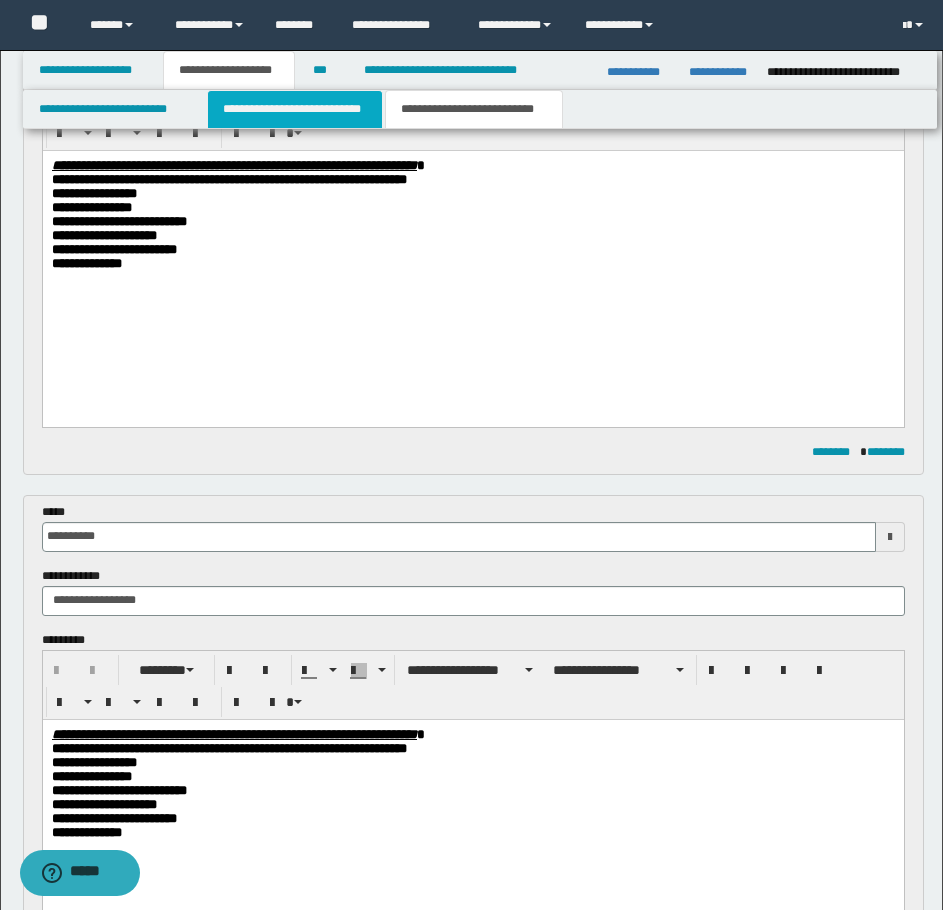 click on "**********" at bounding box center [295, 109] 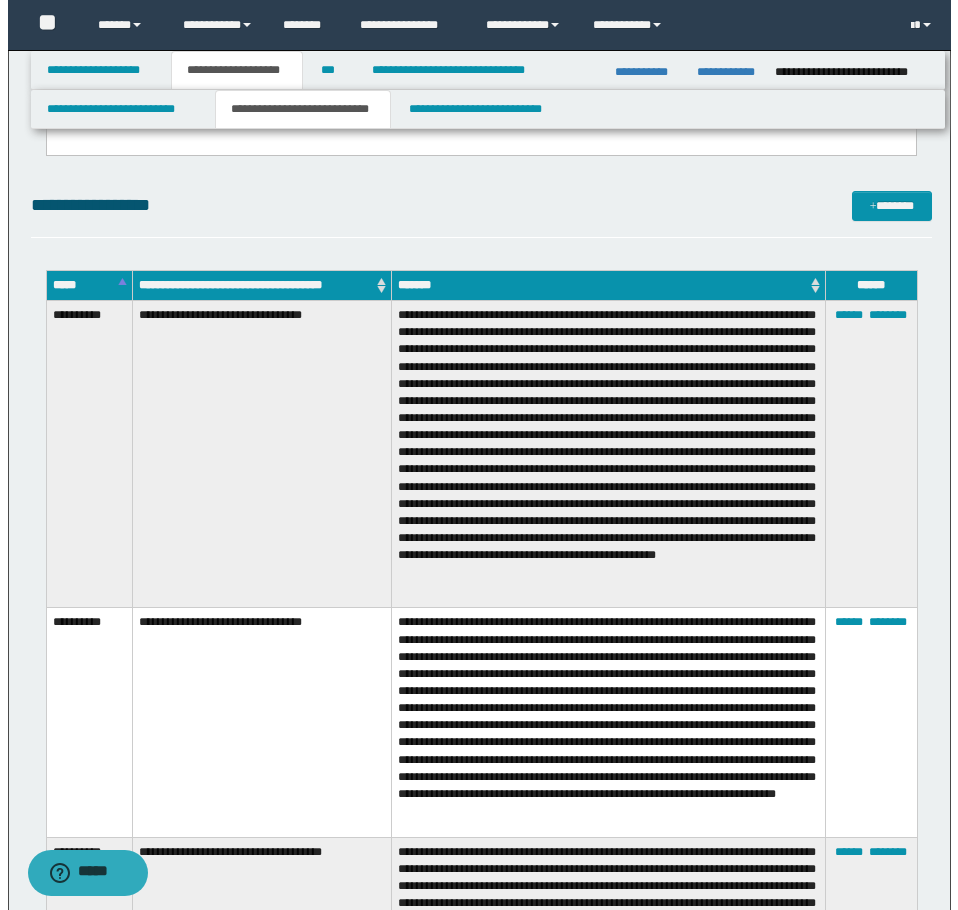 scroll, scrollTop: 4800, scrollLeft: 0, axis: vertical 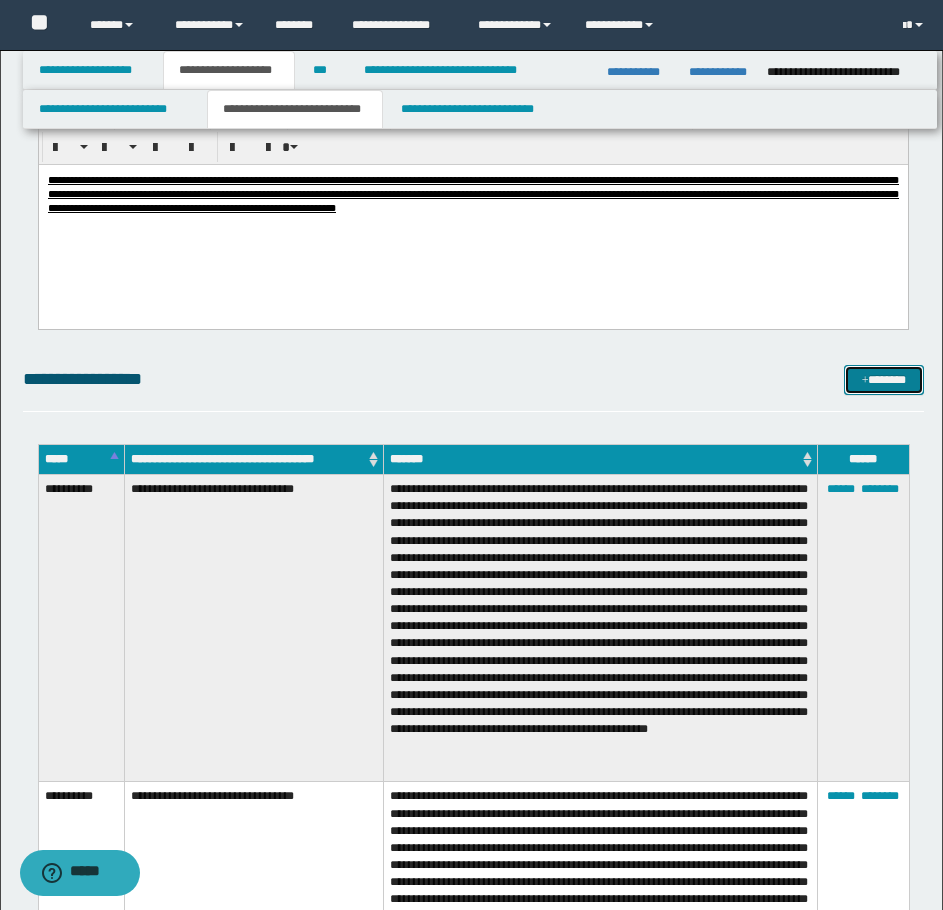 click on "*******" at bounding box center (884, 380) 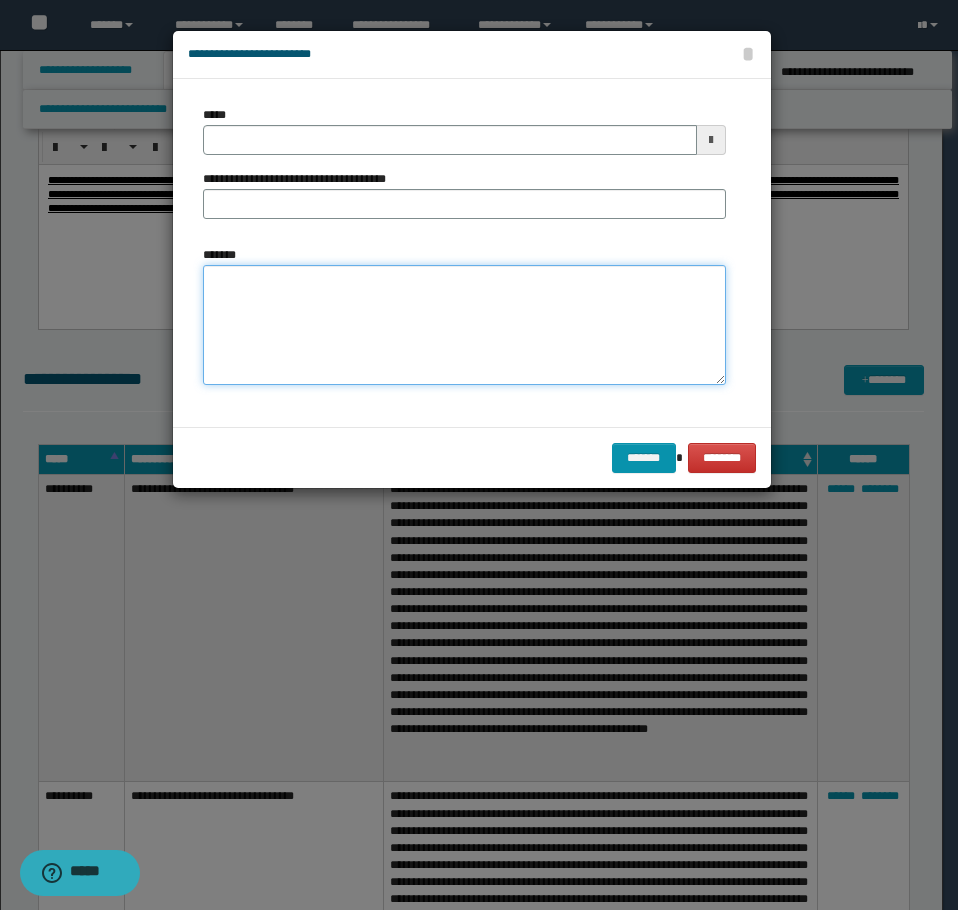 click on "*******" at bounding box center [464, 325] 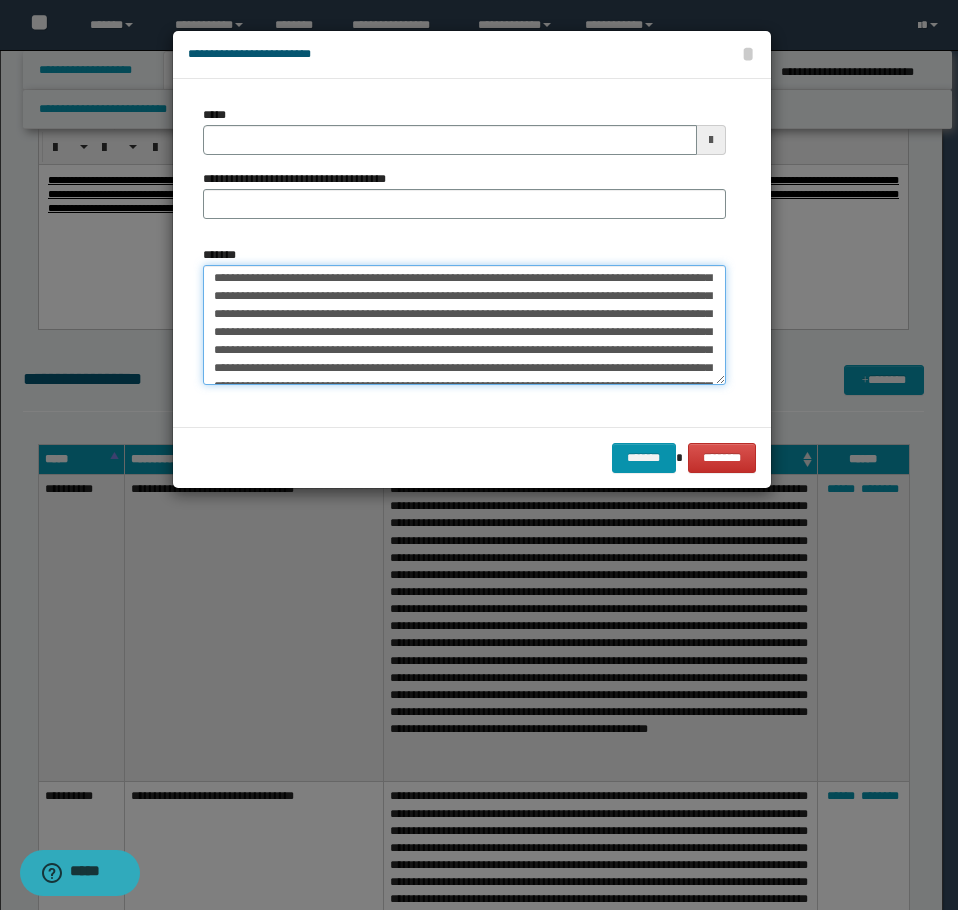 scroll, scrollTop: 0, scrollLeft: 0, axis: both 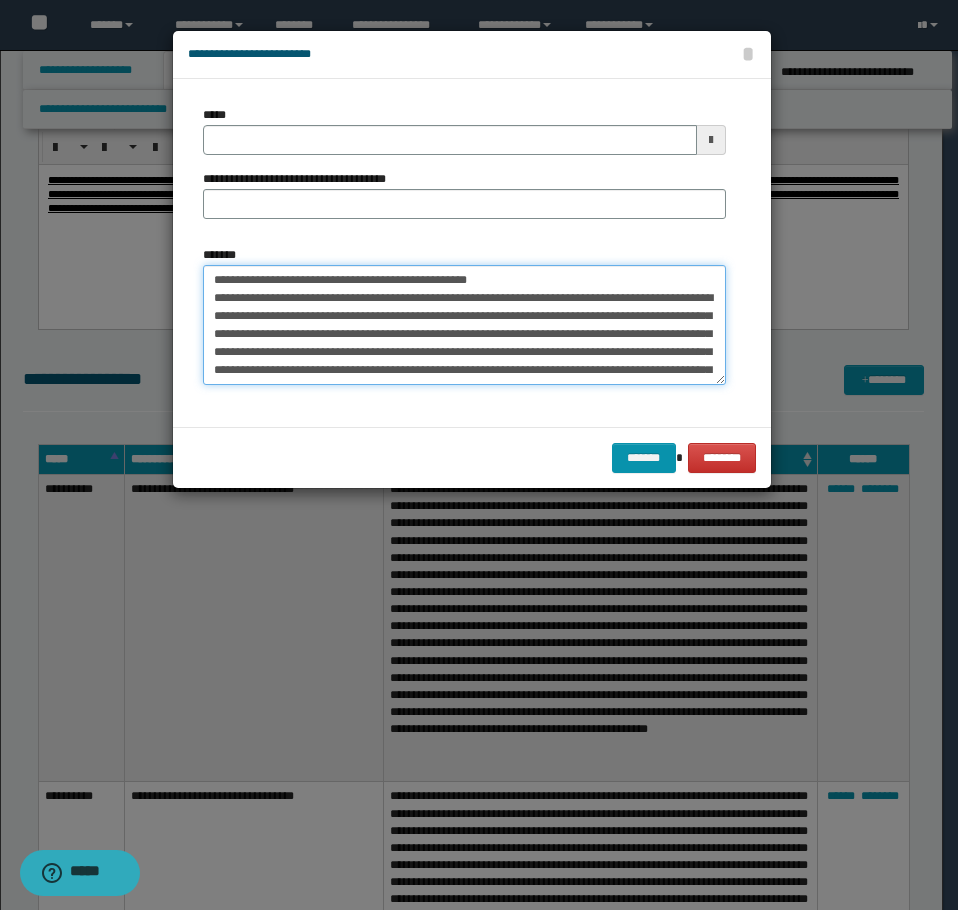 drag, startPoint x: 506, startPoint y: 280, endPoint x: 277, endPoint y: 283, distance: 229.01965 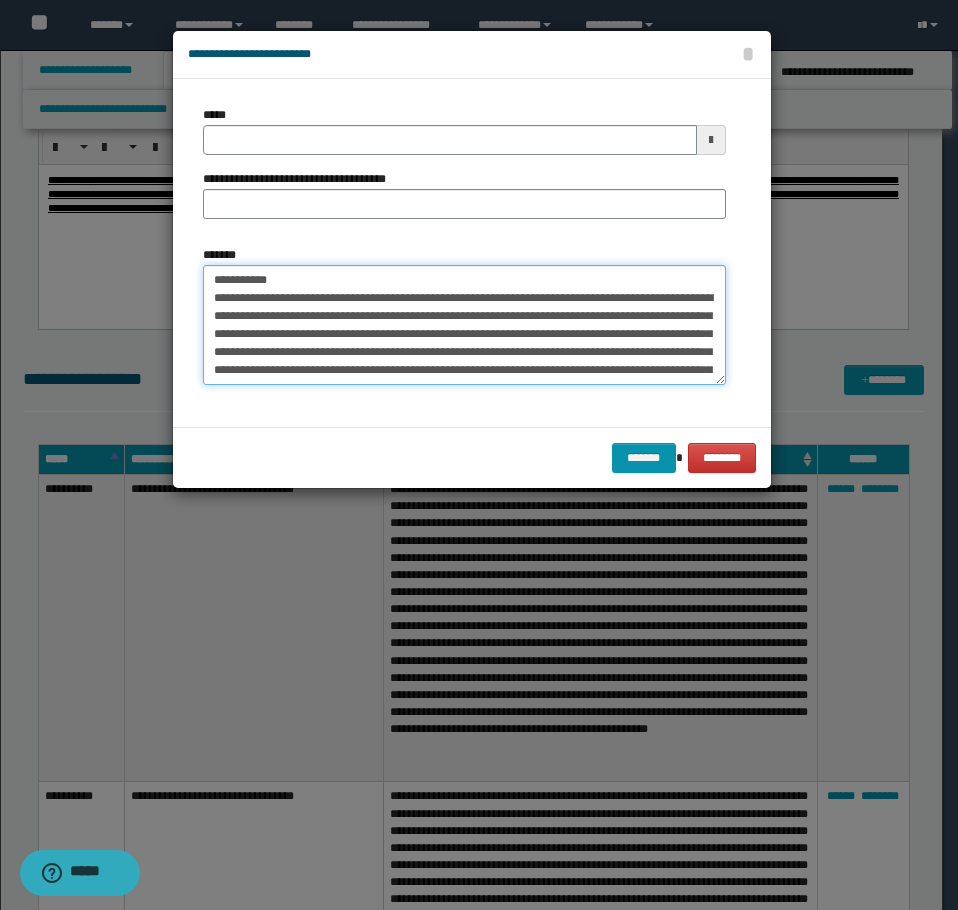 type on "**********" 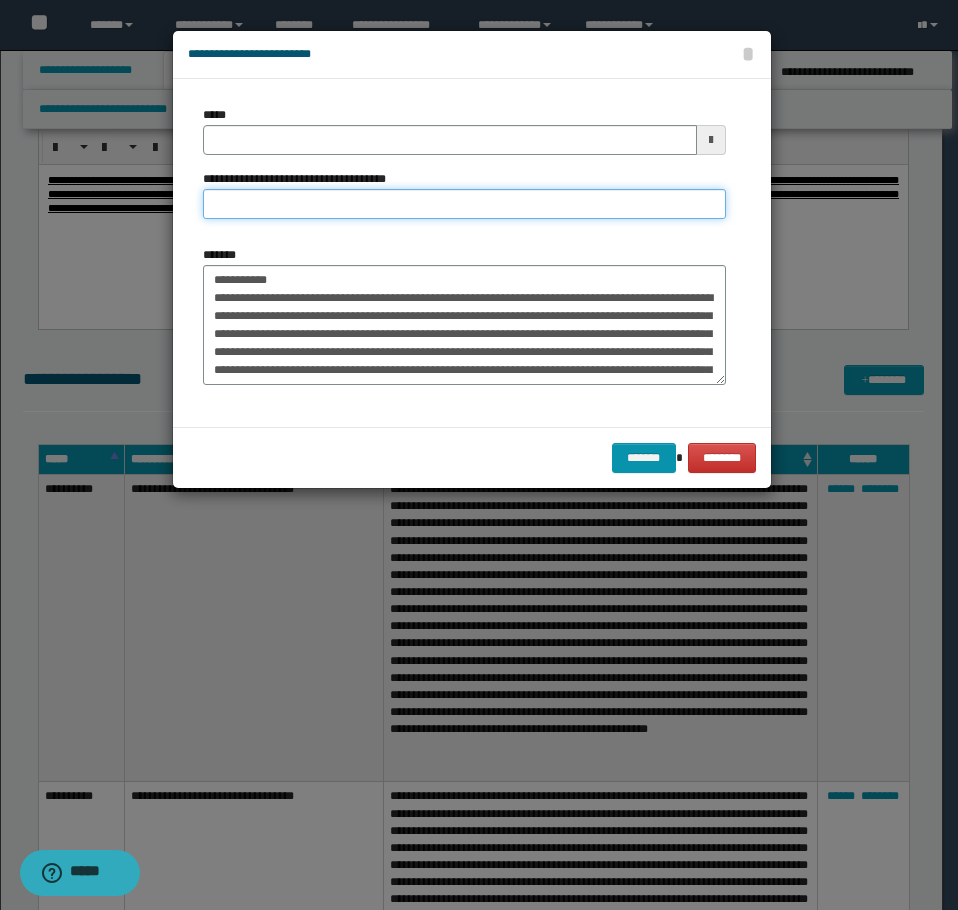 click on "**********" at bounding box center [464, 204] 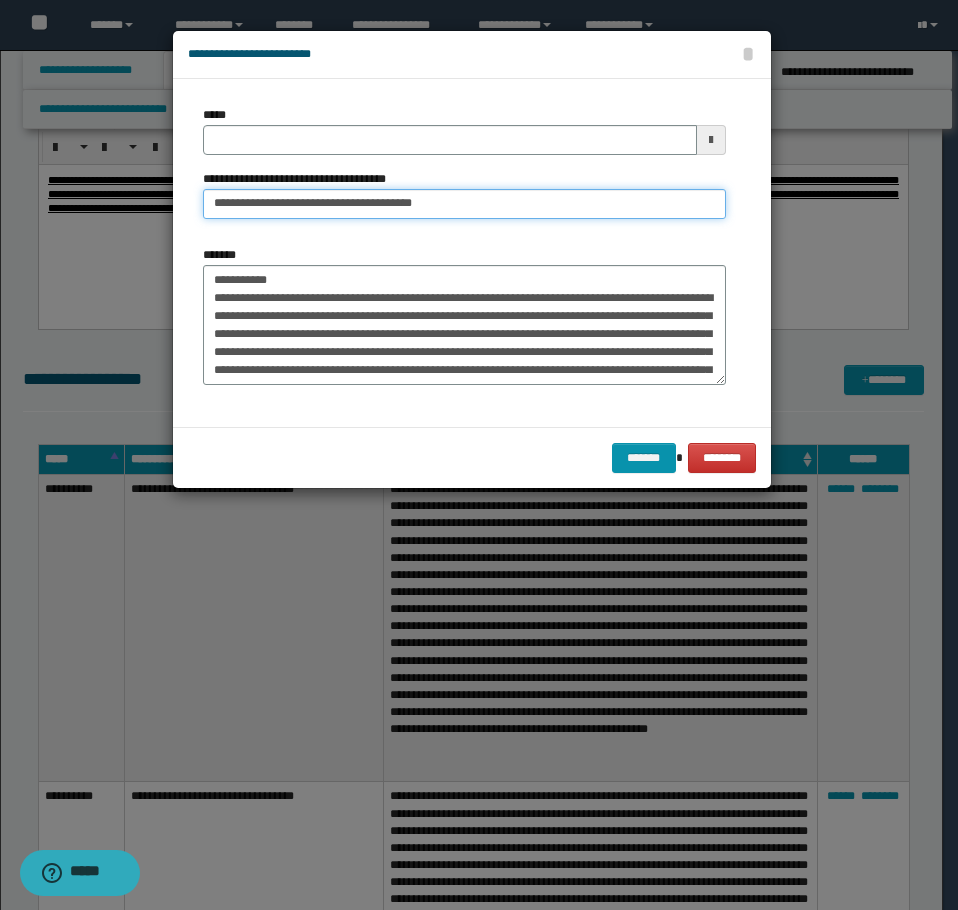 type on "**********" 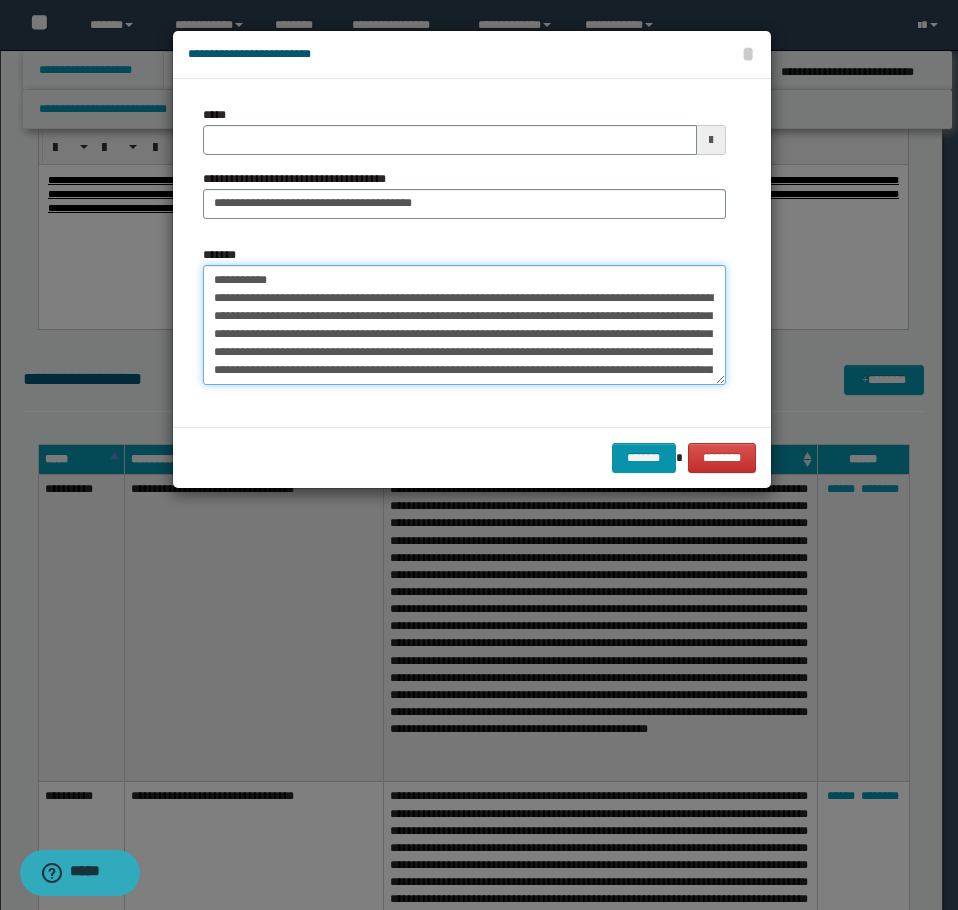 drag, startPoint x: 304, startPoint y: 269, endPoint x: 90, endPoint y: 260, distance: 214.18916 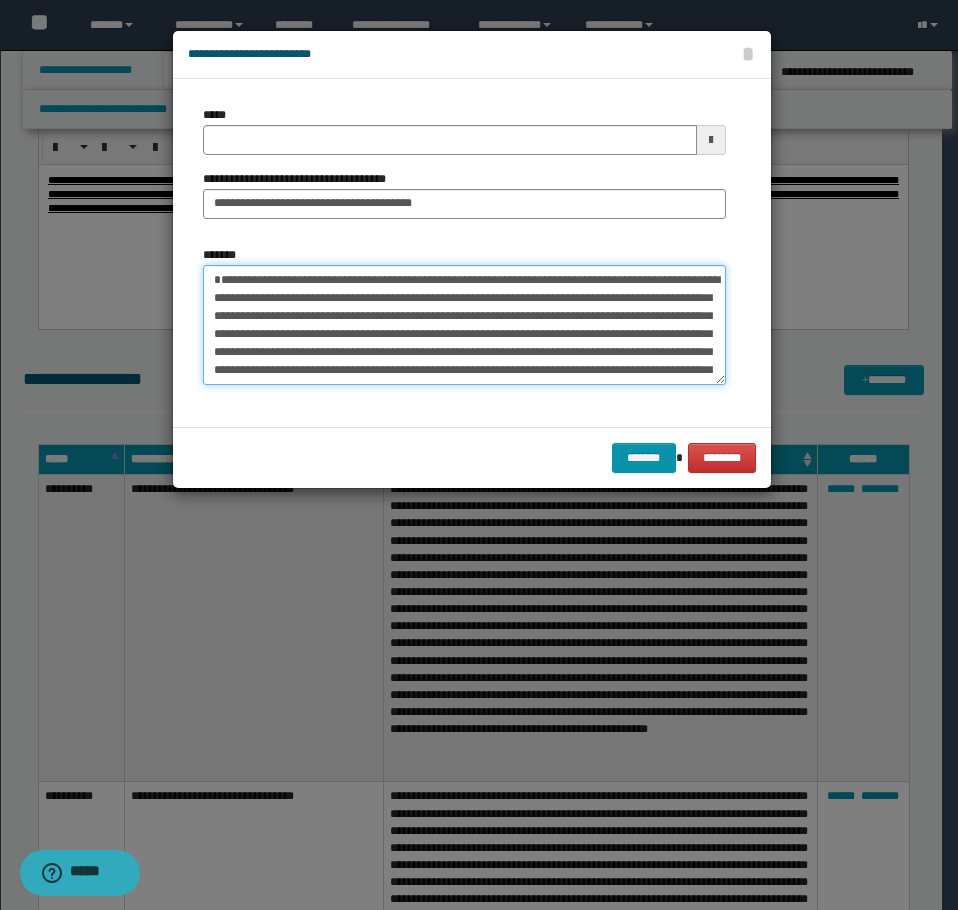 type 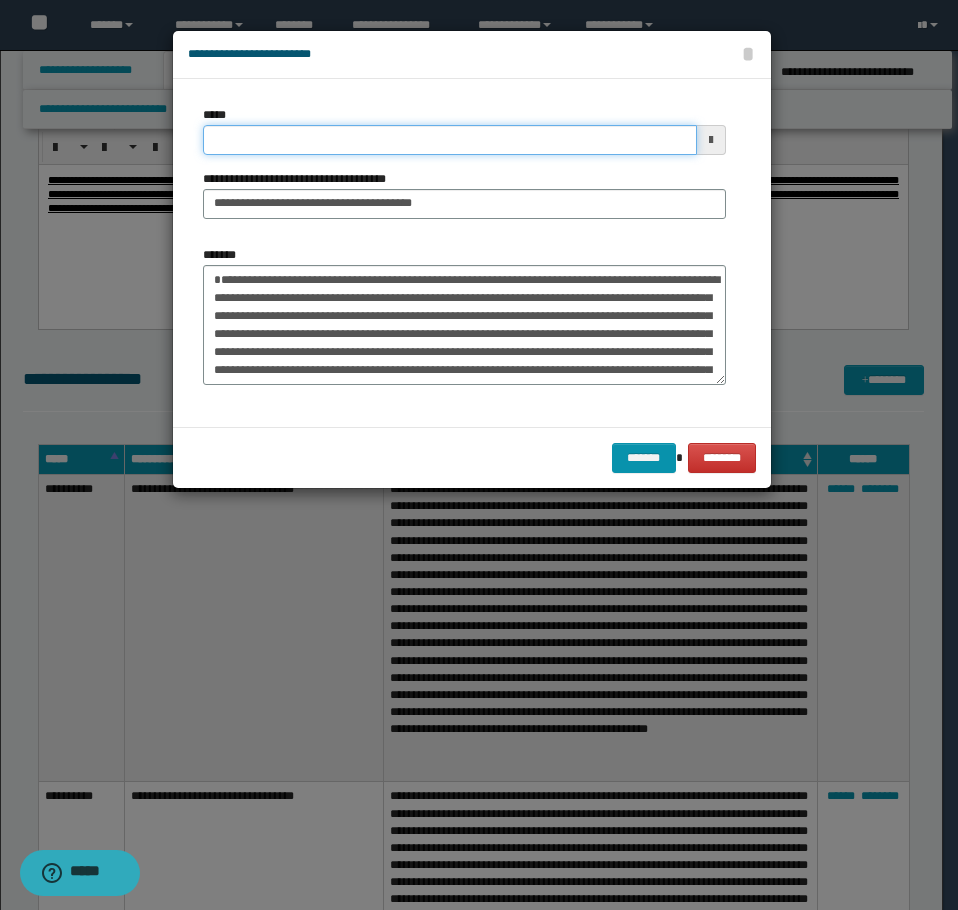 click on "*****" at bounding box center [450, 140] 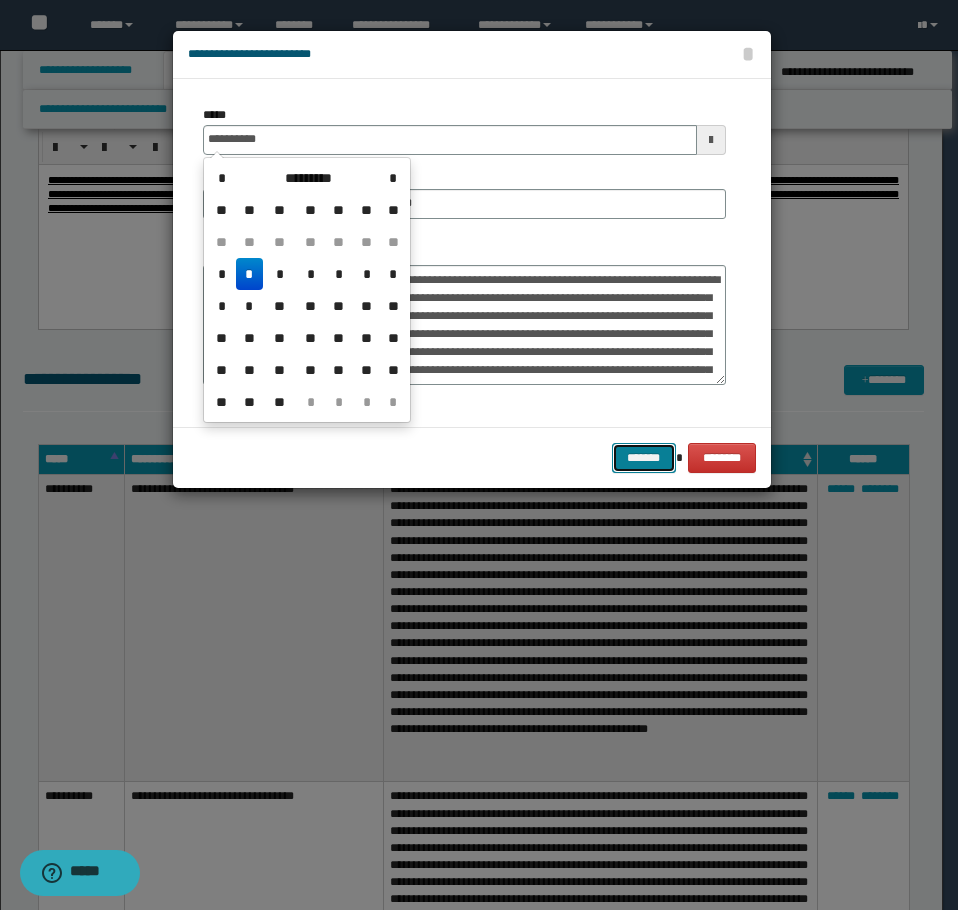 type on "**********" 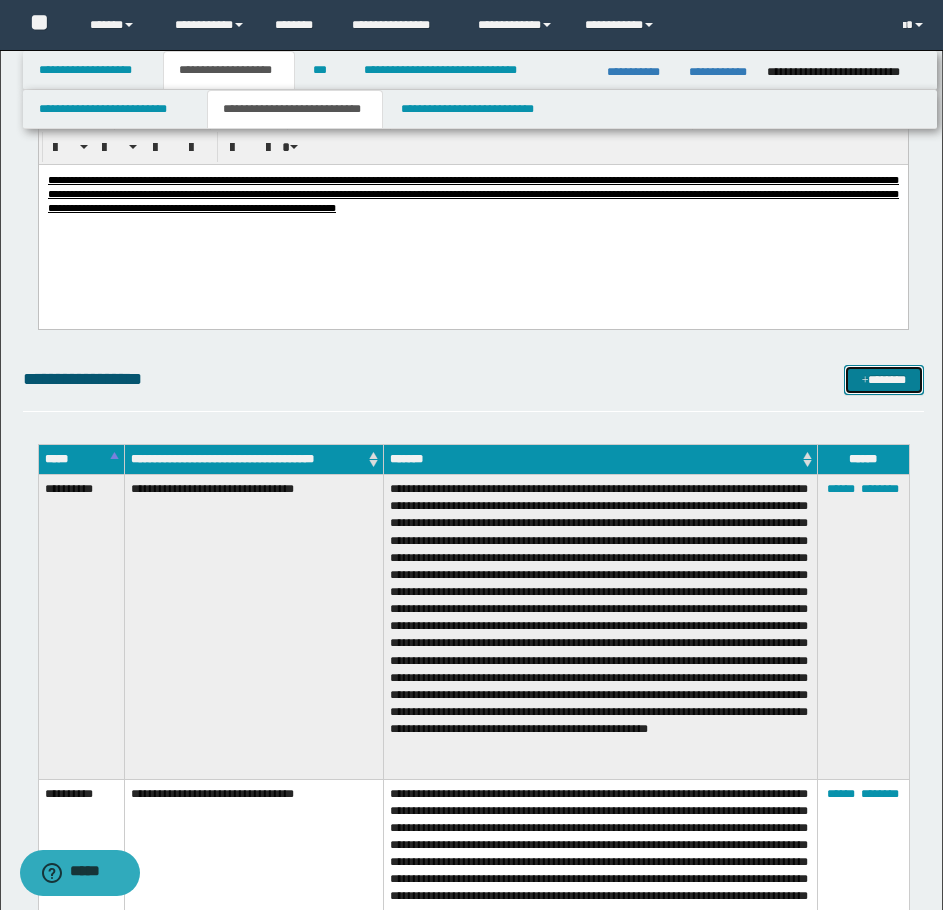 click on "*******" at bounding box center [884, 380] 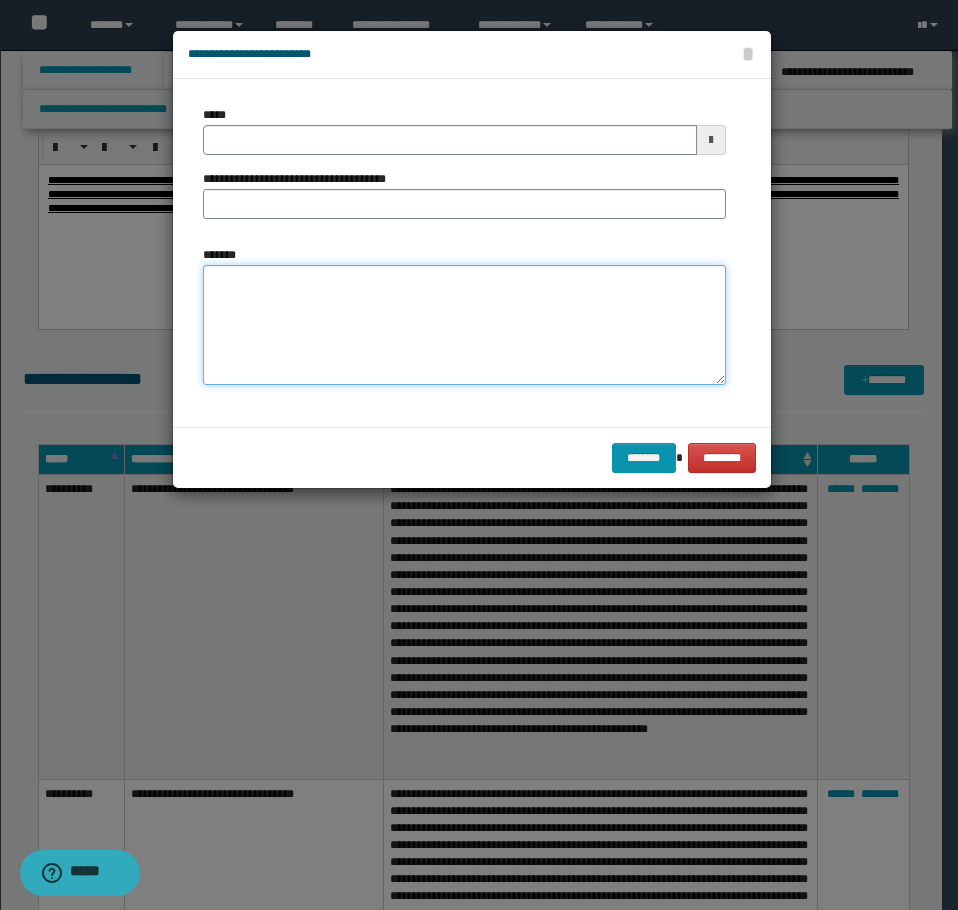 click on "*******" at bounding box center [464, 325] 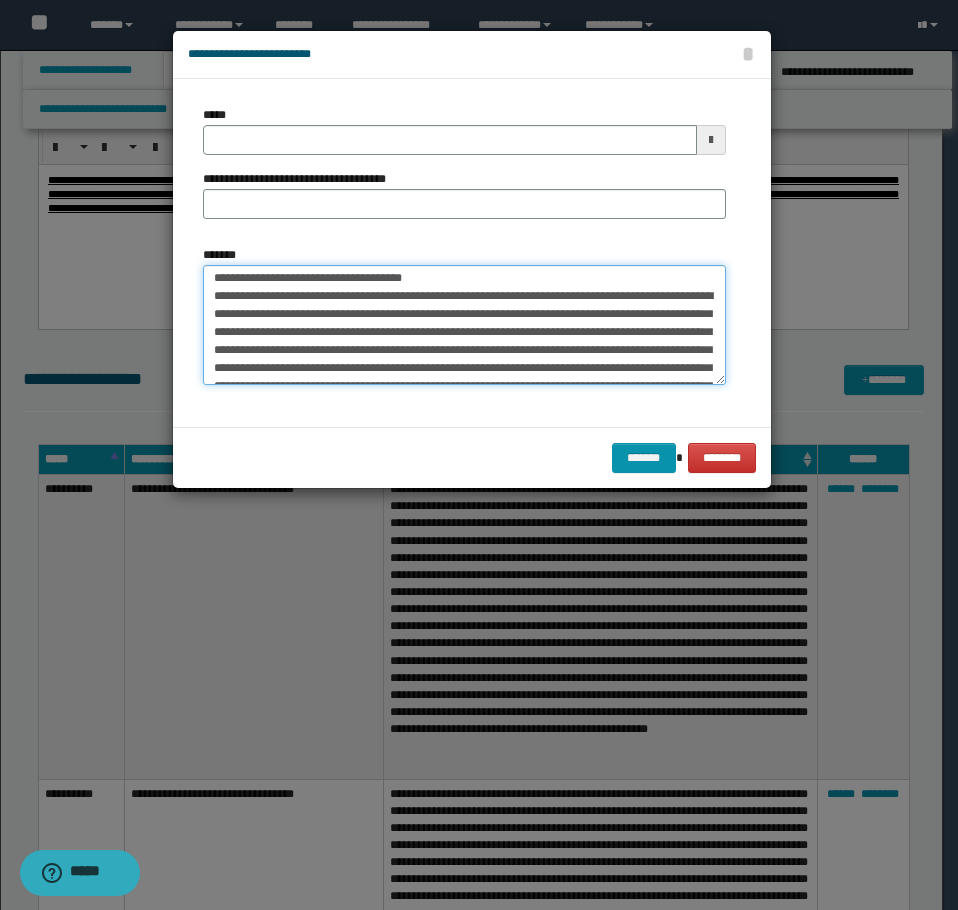 scroll, scrollTop: 0, scrollLeft: 0, axis: both 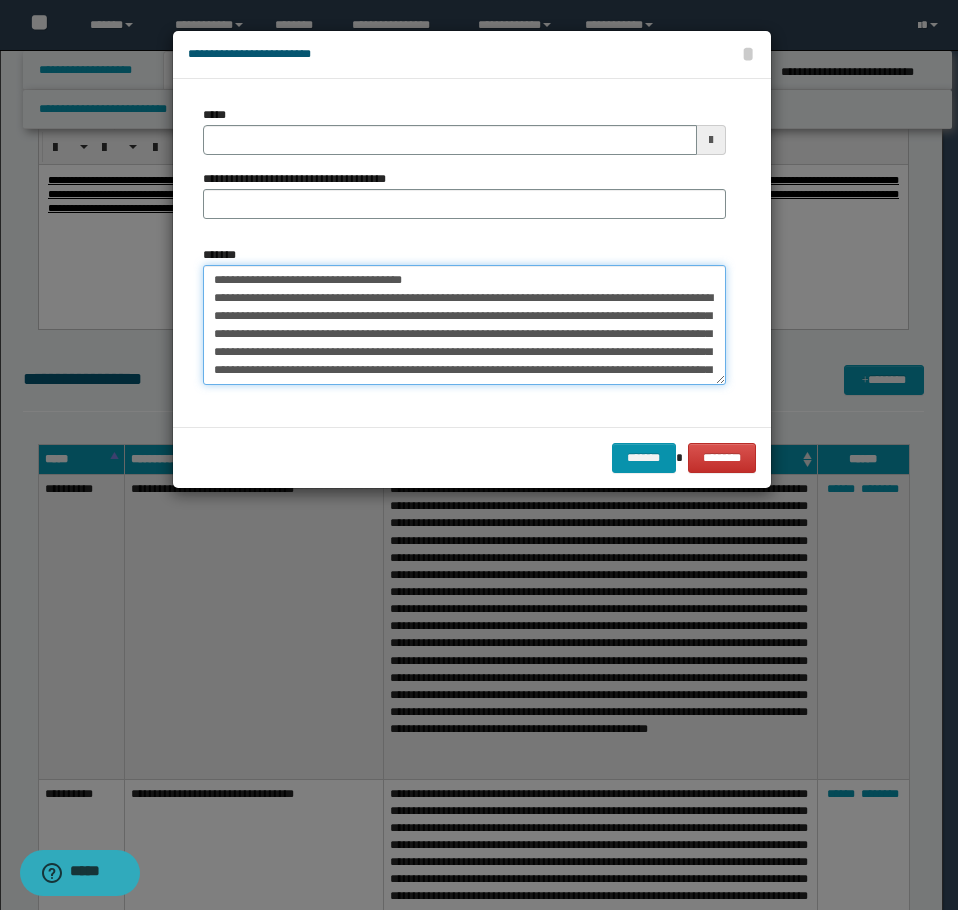 drag, startPoint x: 377, startPoint y: 277, endPoint x: 278, endPoint y: 284, distance: 99.24717 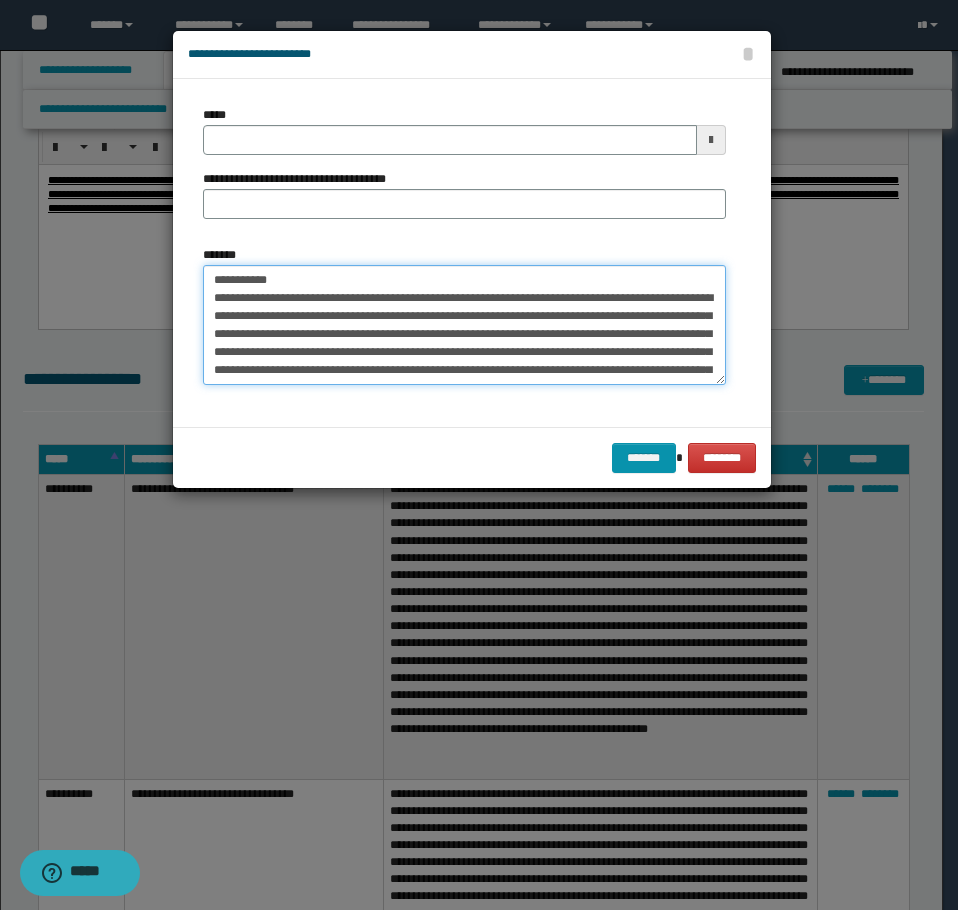 type on "**********" 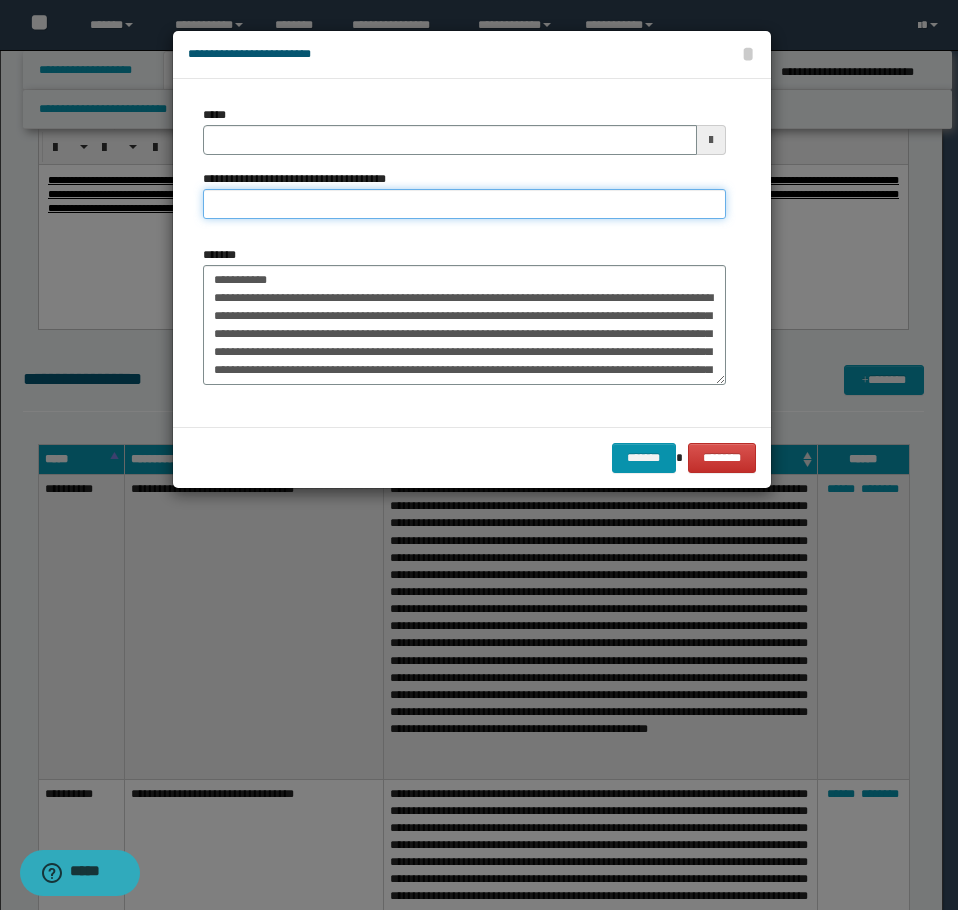 click on "**********" at bounding box center (464, 204) 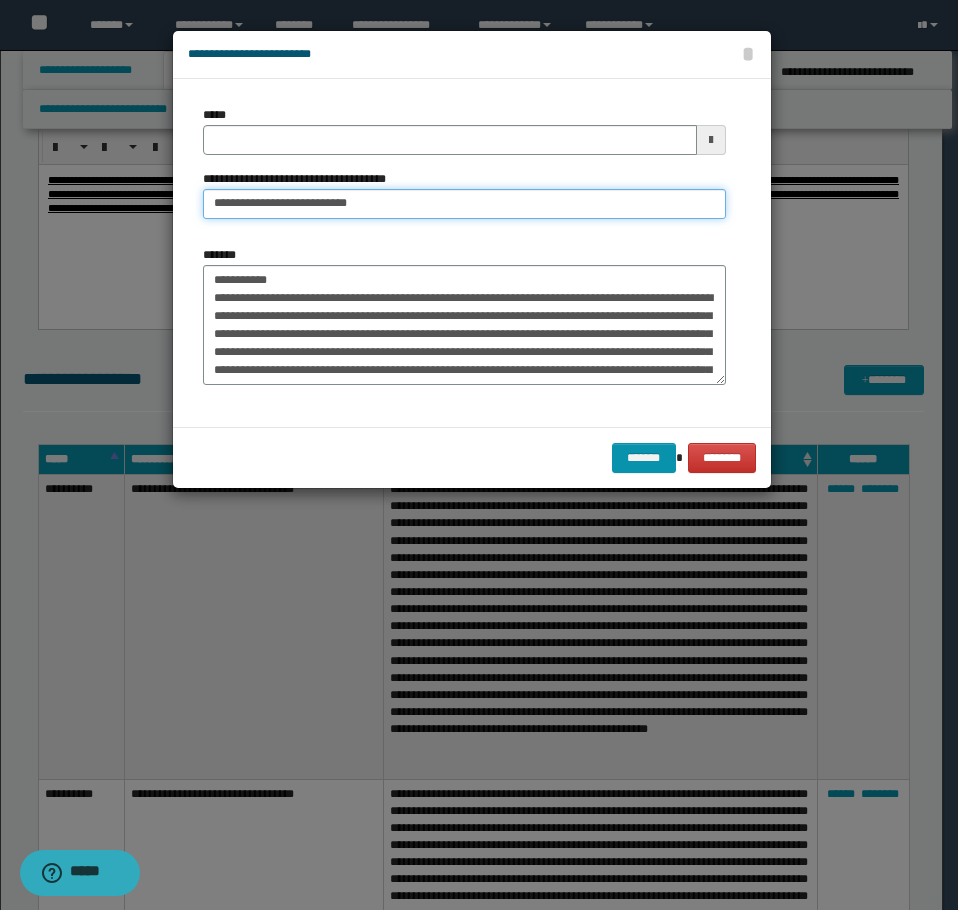 type on "**********" 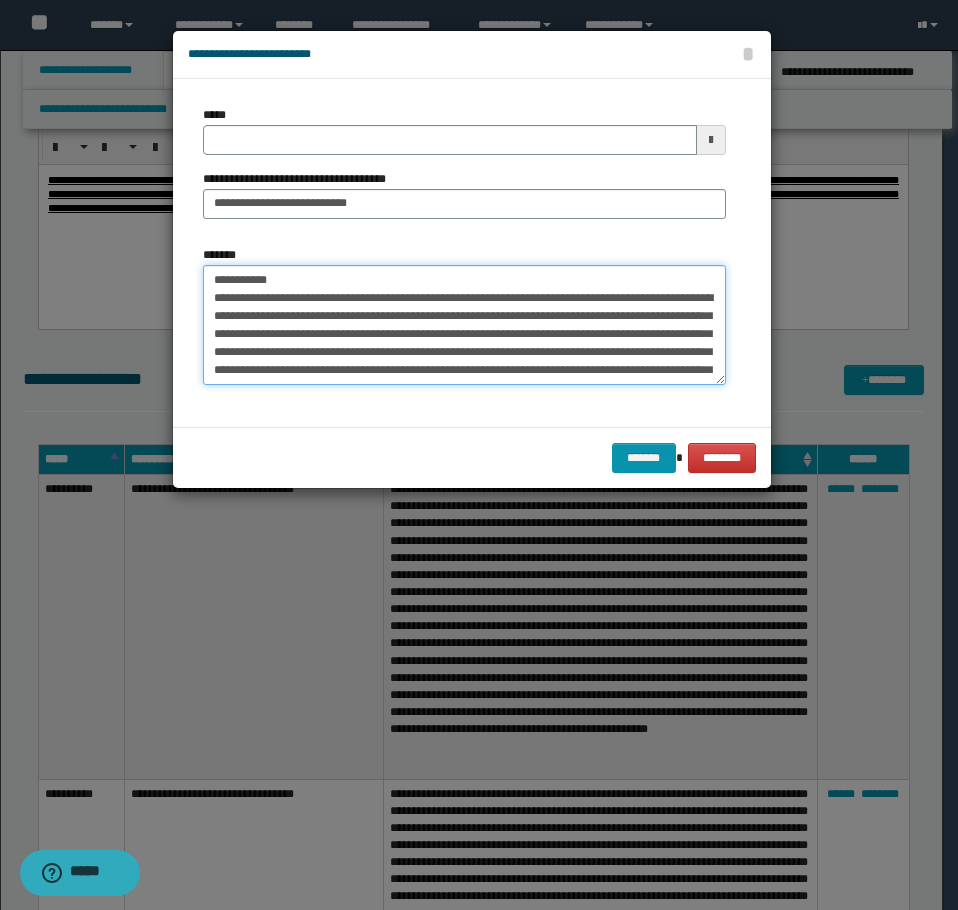 drag, startPoint x: 297, startPoint y: 282, endPoint x: 59, endPoint y: 263, distance: 238.7572 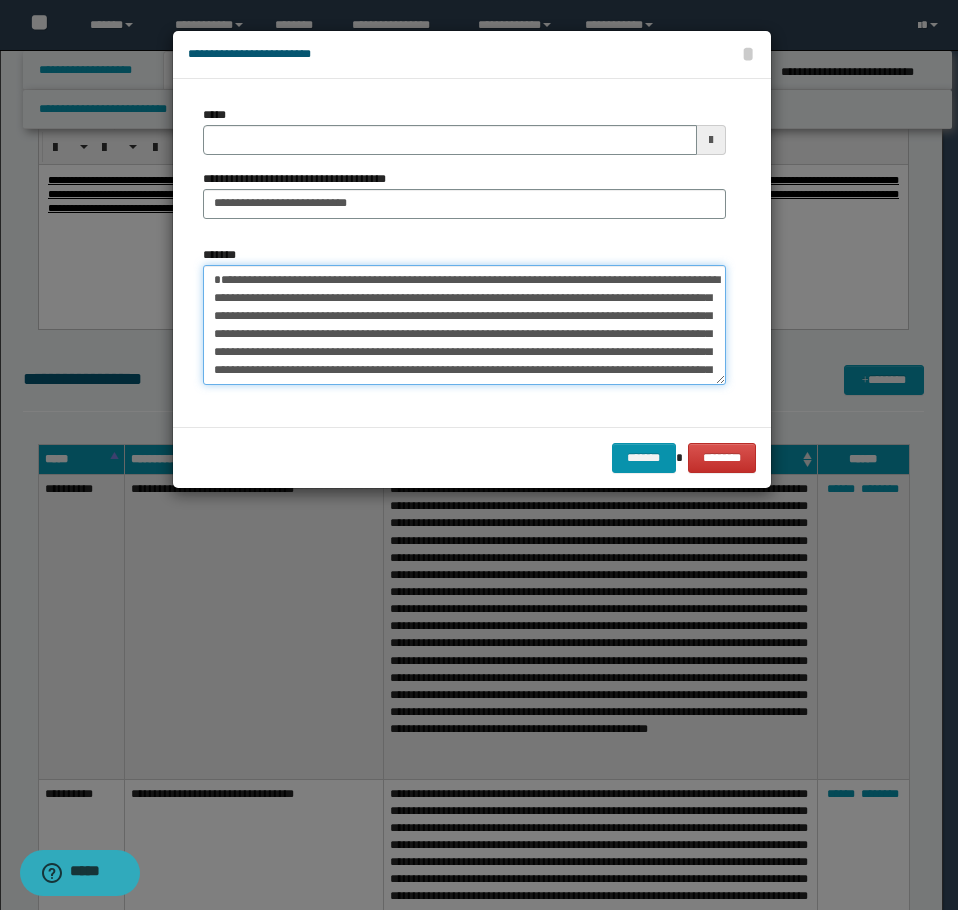 type on "**********" 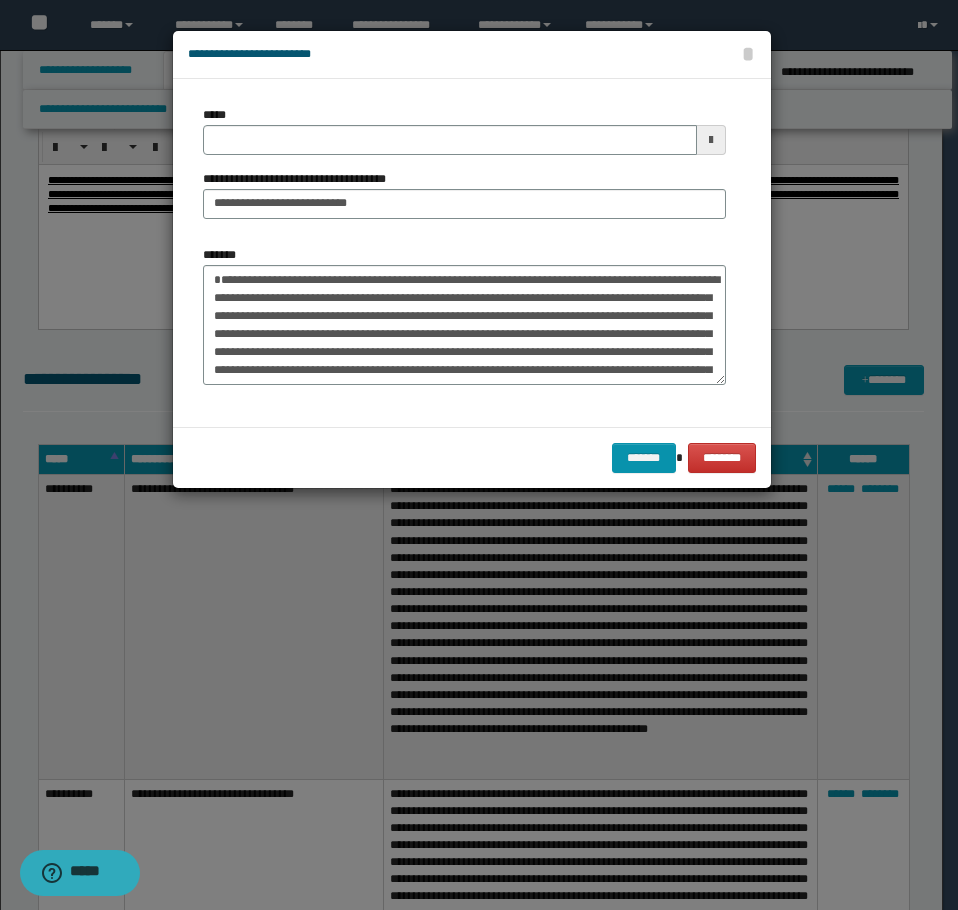 drag, startPoint x: 269, startPoint y: 164, endPoint x: 296, endPoint y: 153, distance: 29.15476 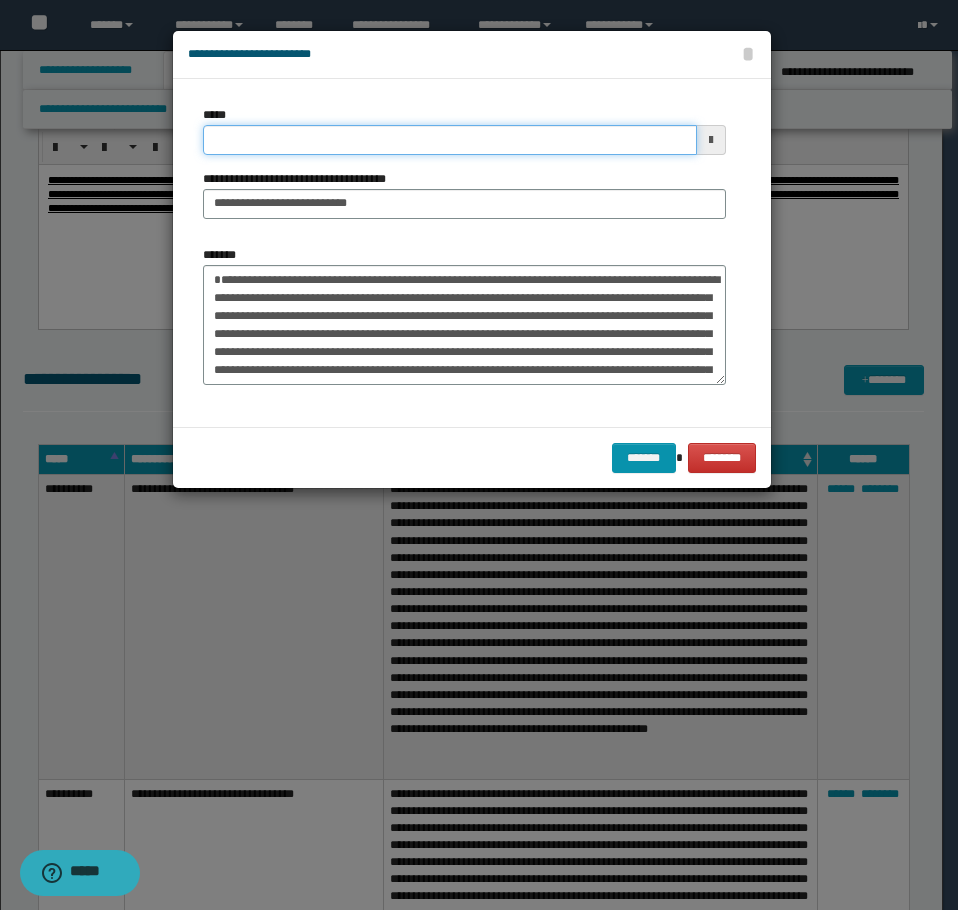 click on "*****" at bounding box center (450, 140) 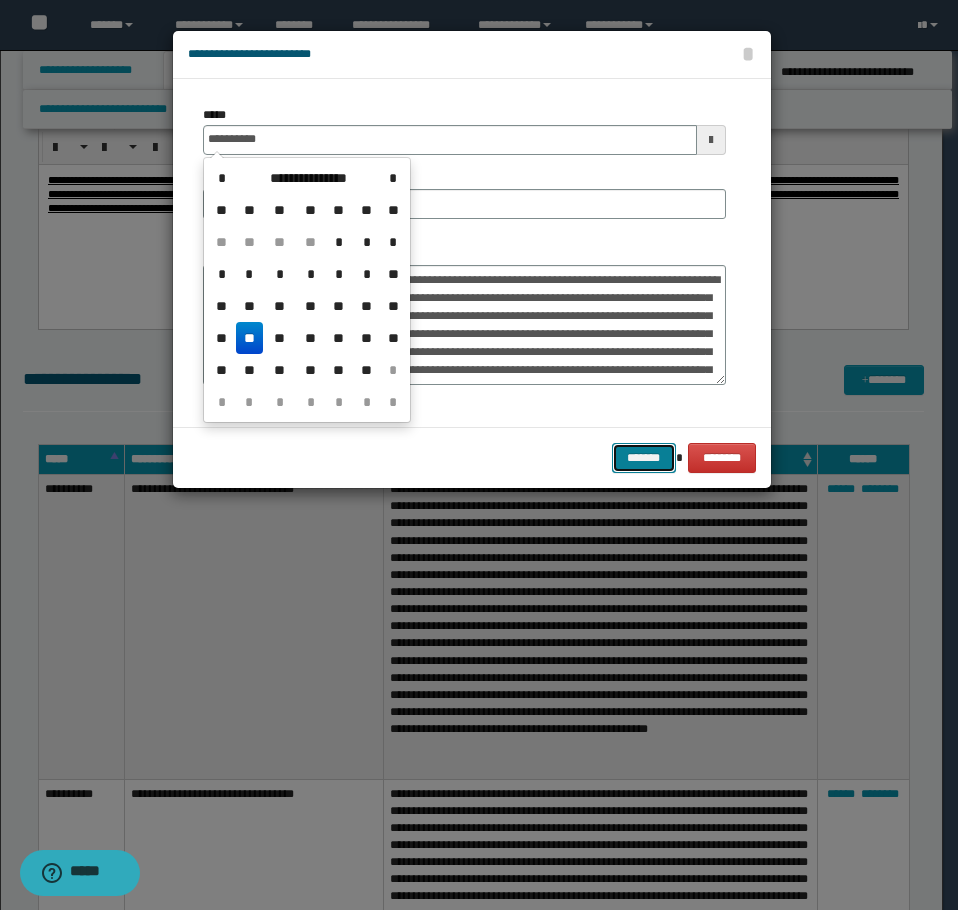 type on "**********" 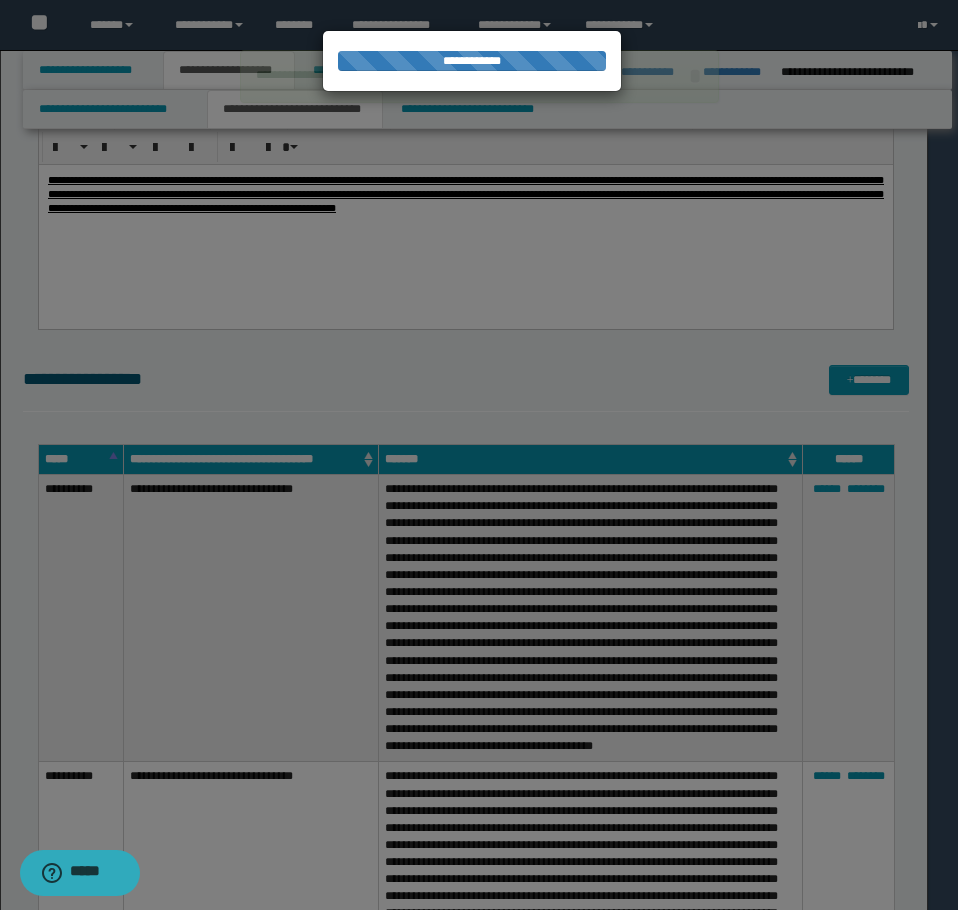 type 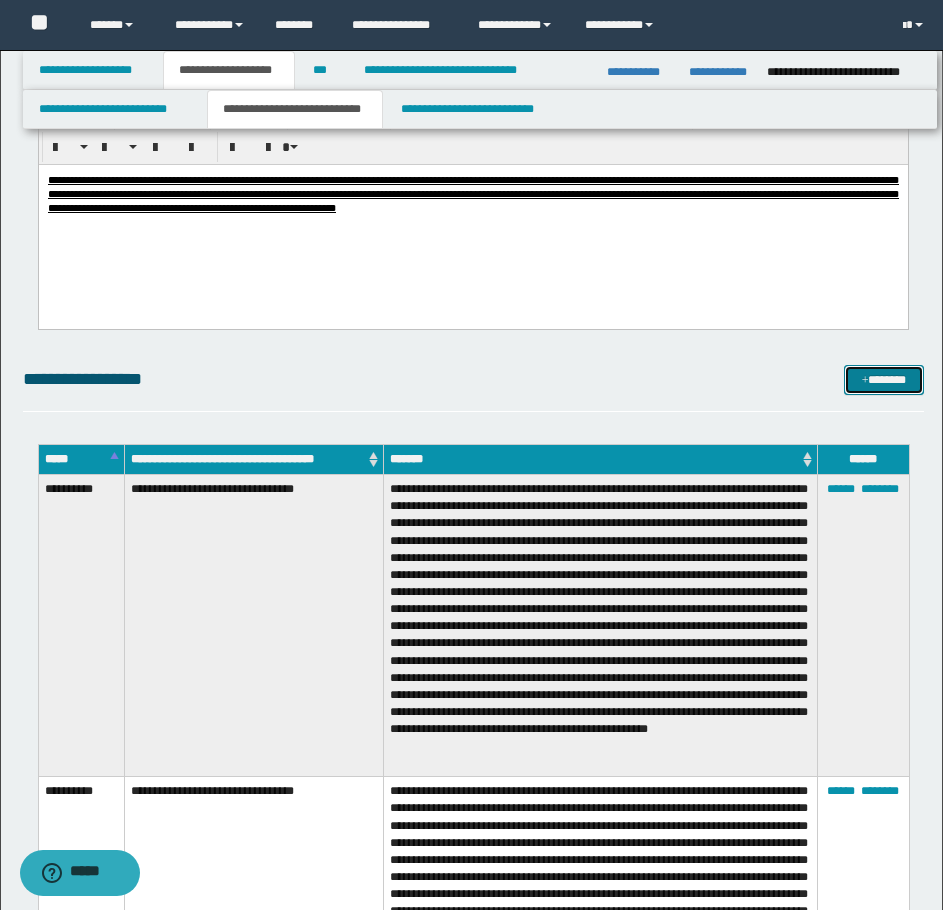 click on "*******" at bounding box center (884, 380) 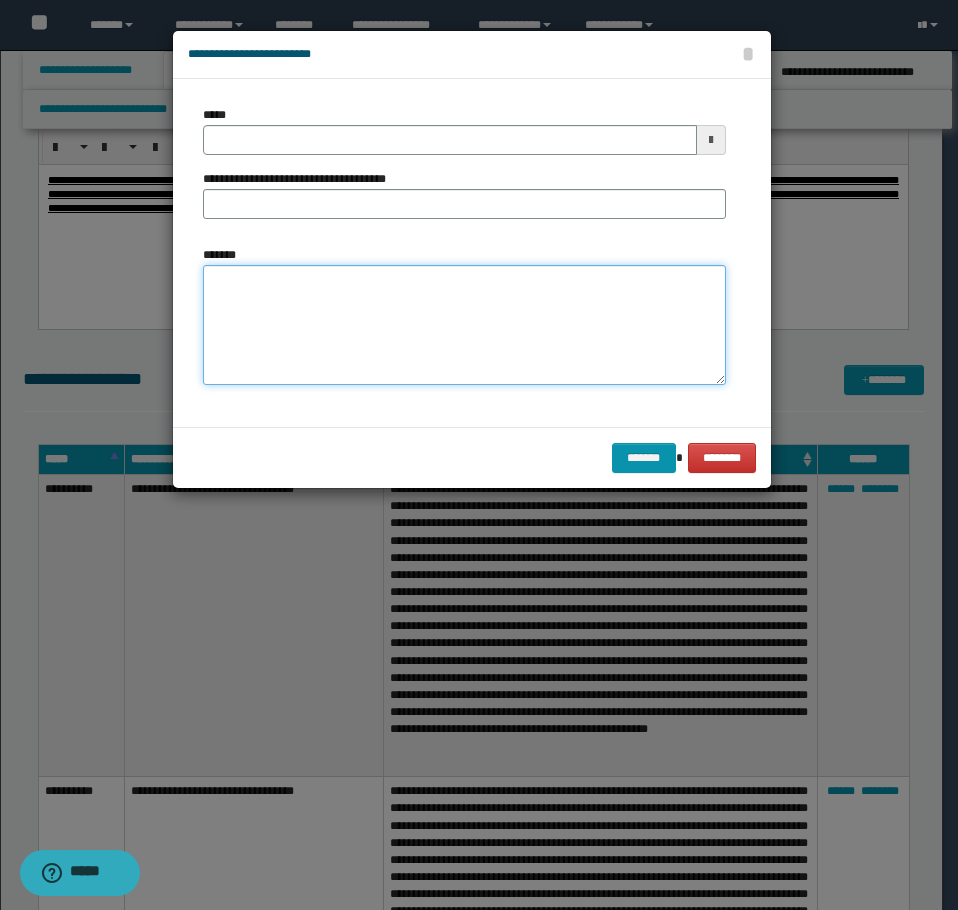 click on "*******" at bounding box center [464, 325] 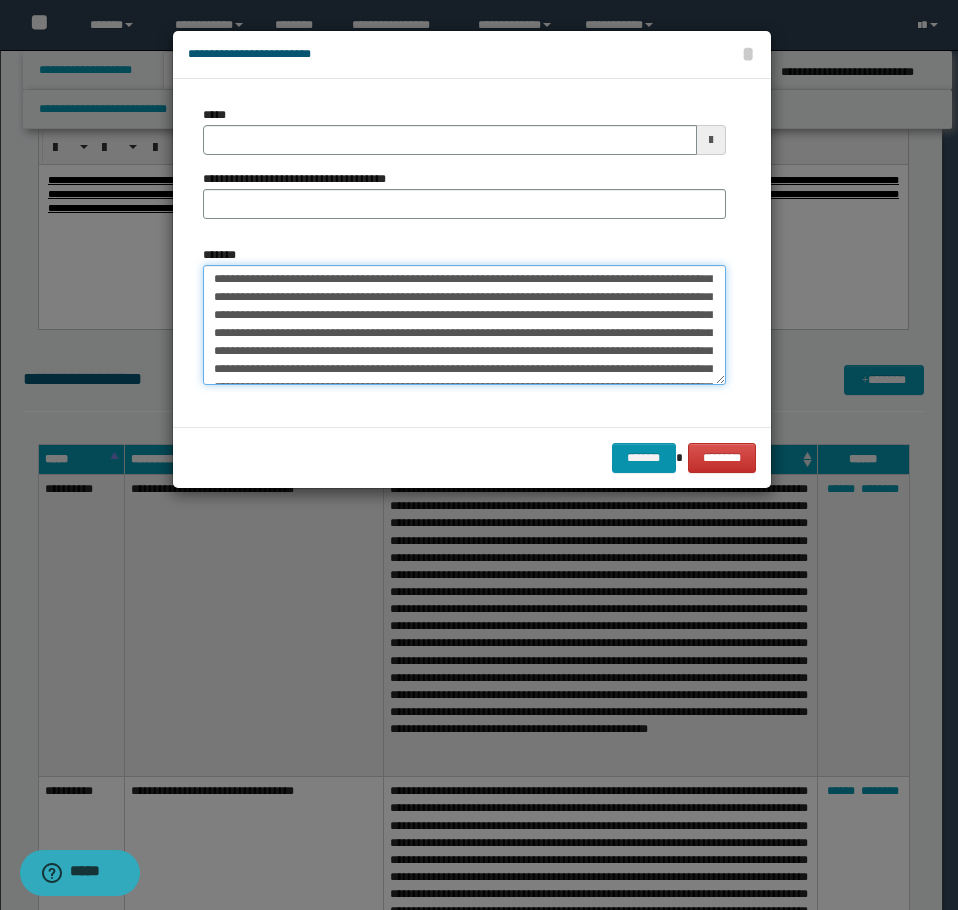 scroll, scrollTop: 0, scrollLeft: 0, axis: both 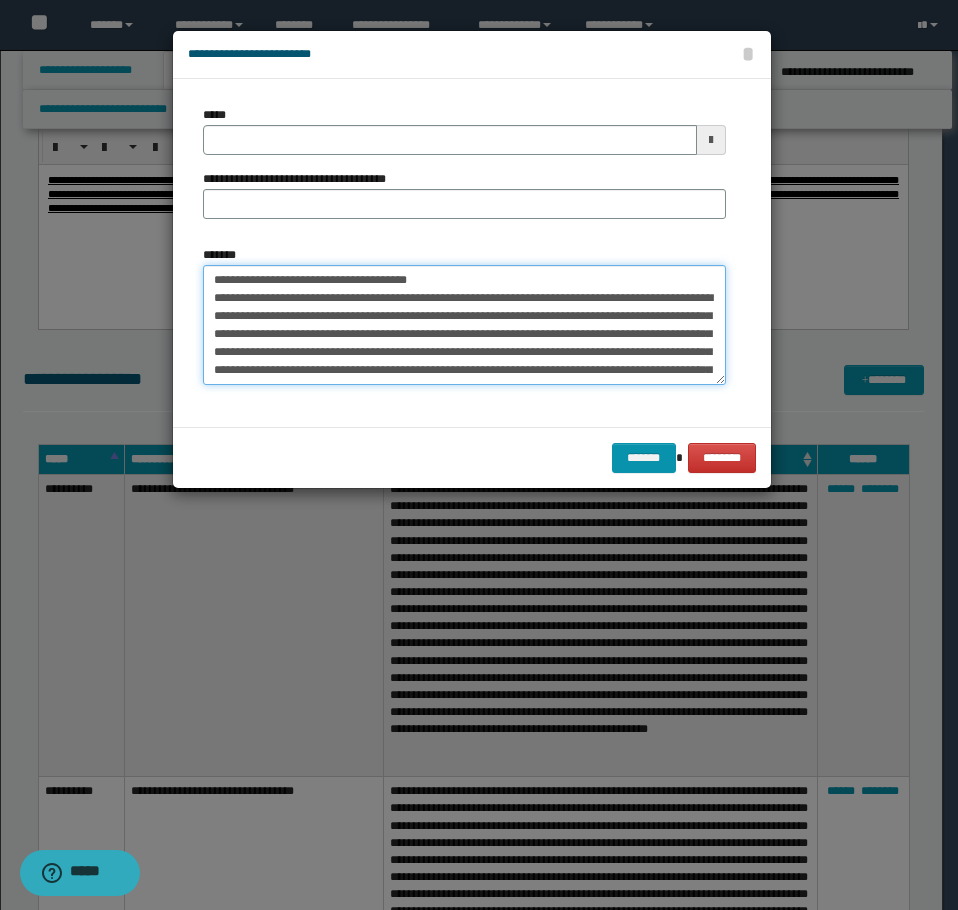 drag, startPoint x: 436, startPoint y: 280, endPoint x: 277, endPoint y: 286, distance: 159.11317 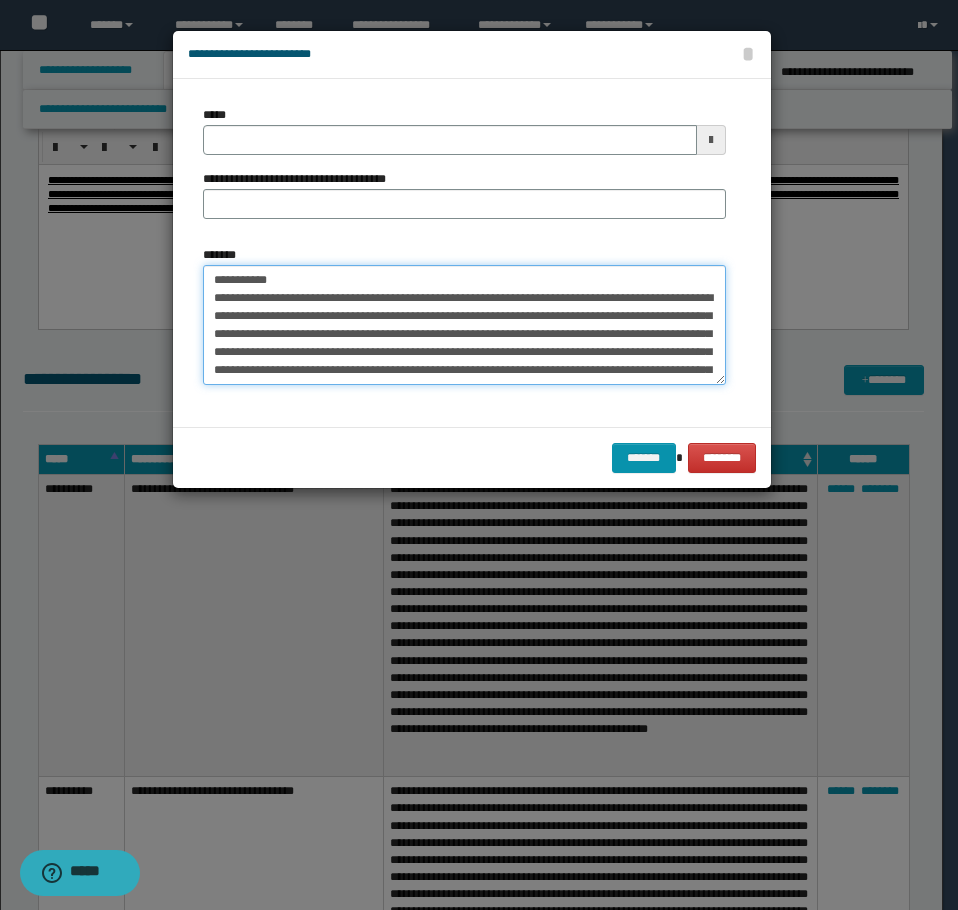 type on "**********" 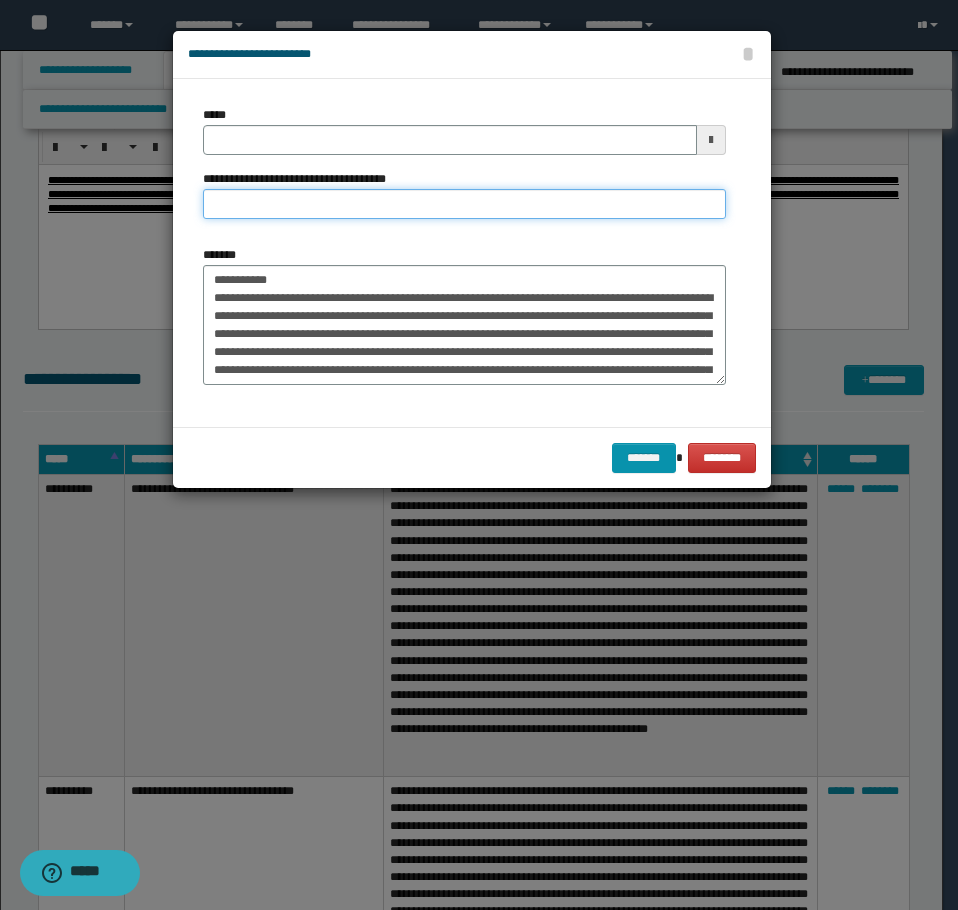 click on "**********" at bounding box center [464, 204] 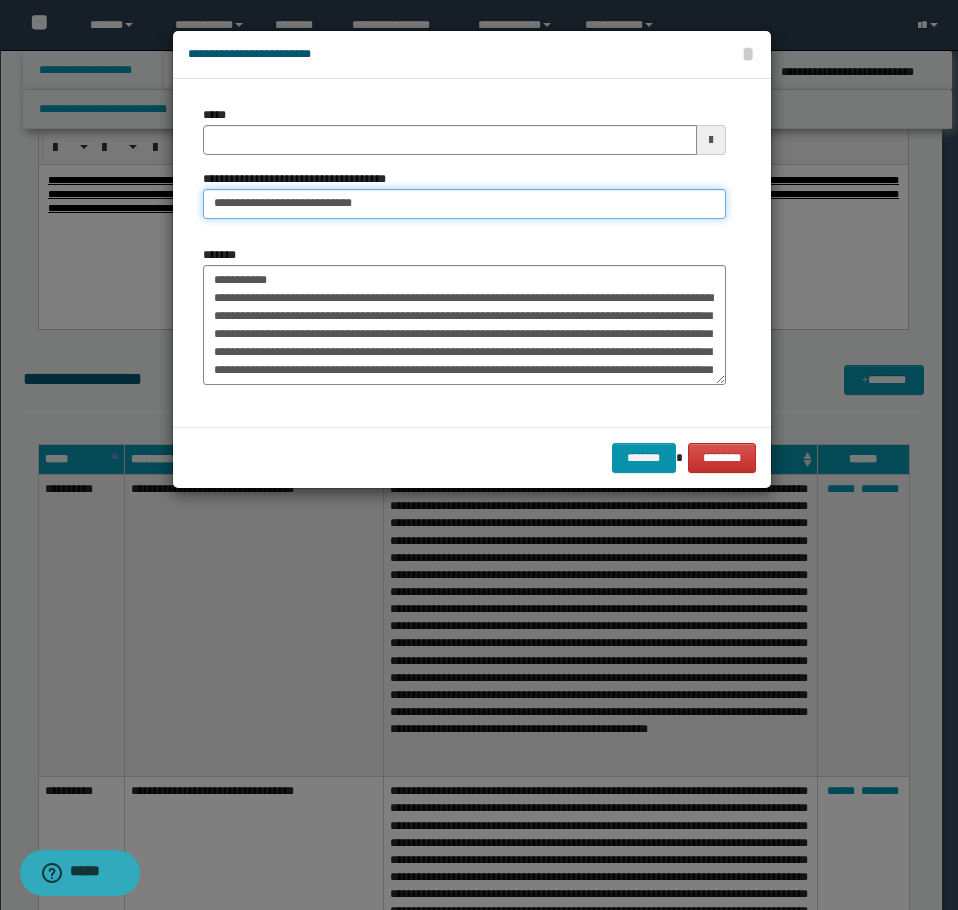 type on "**********" 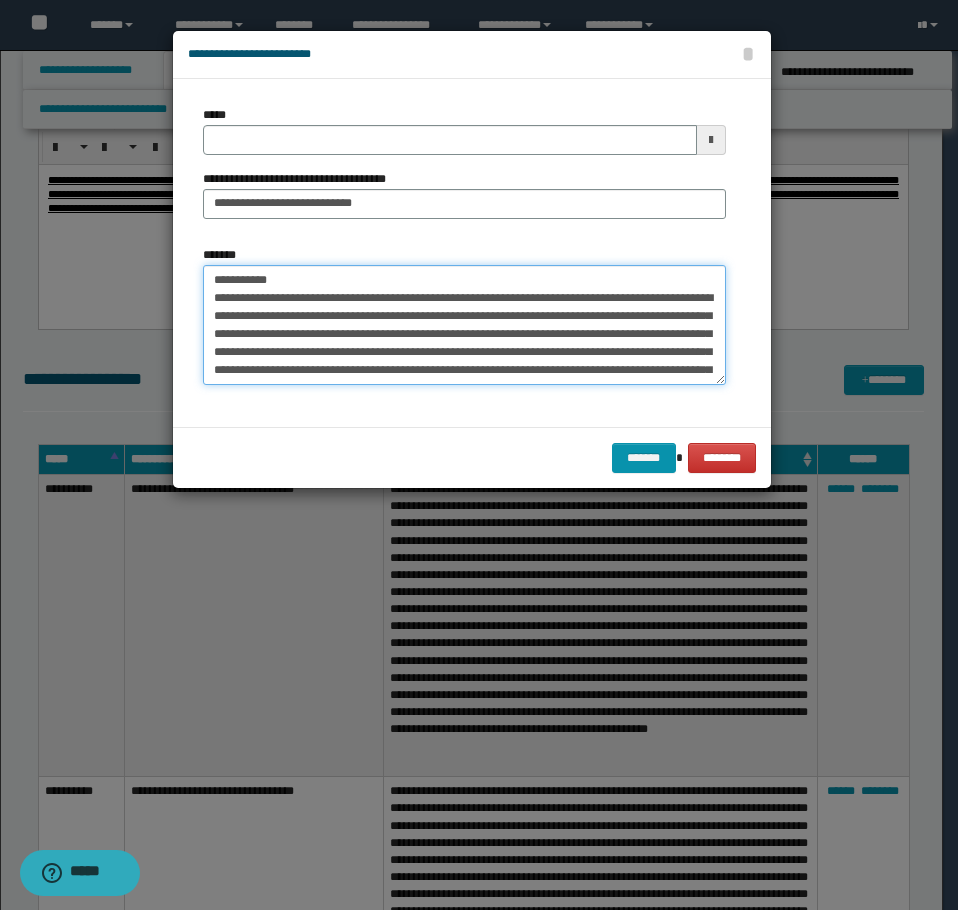 drag, startPoint x: 296, startPoint y: 277, endPoint x: 21, endPoint y: 264, distance: 275.3071 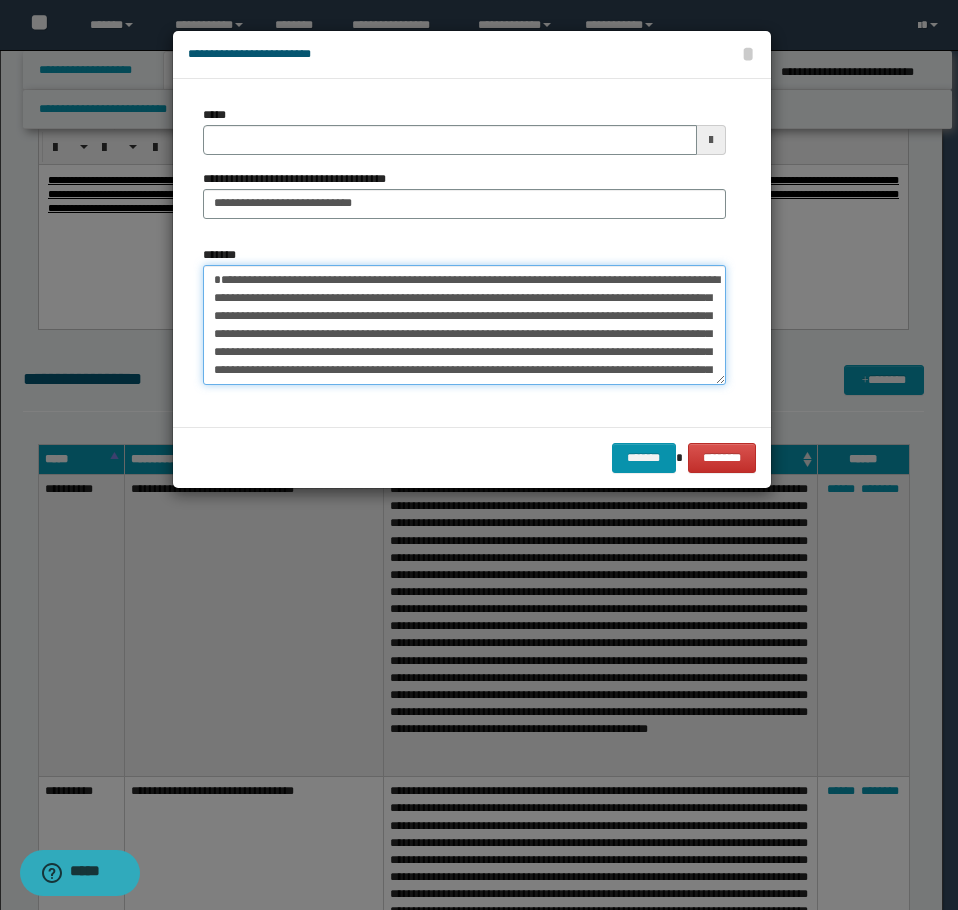 type 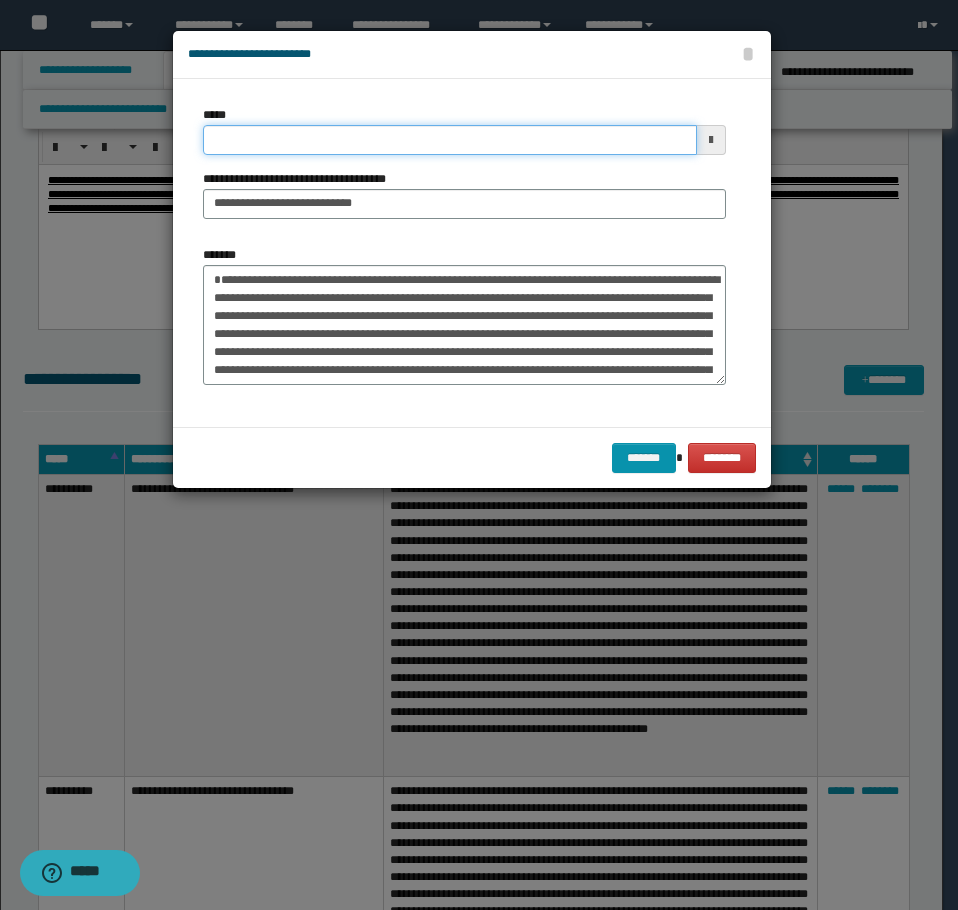 click on "*****" at bounding box center [450, 140] 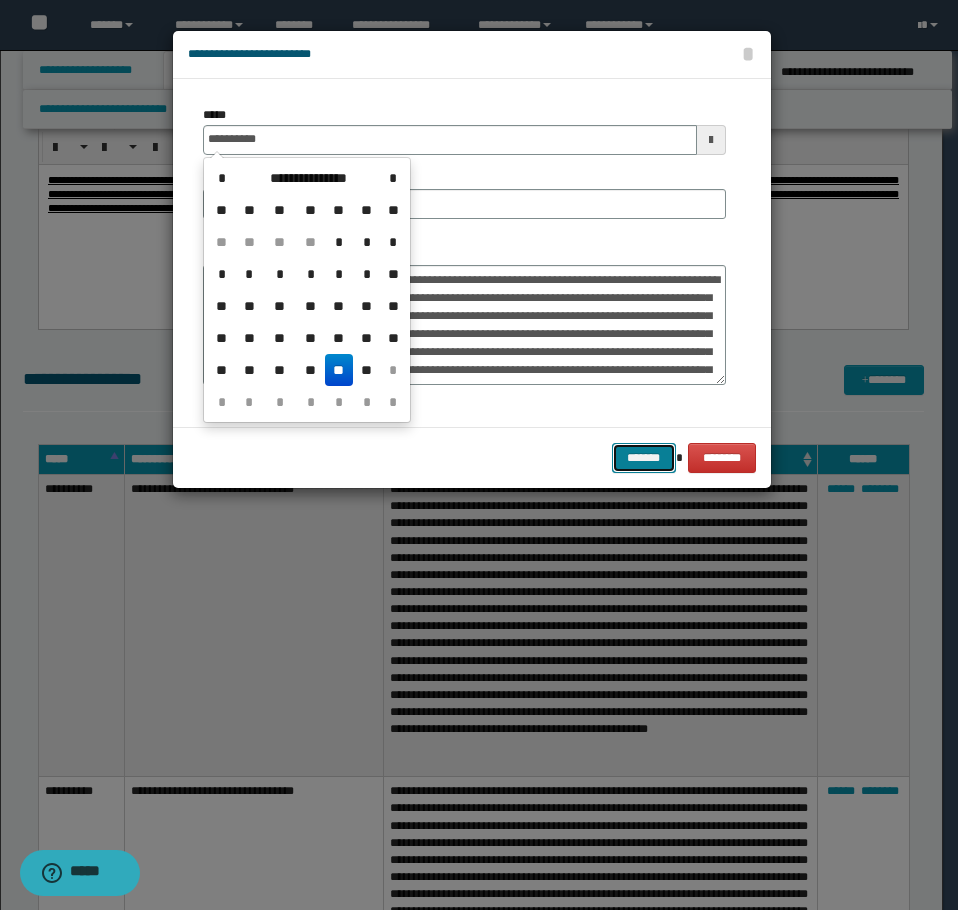 type on "**********" 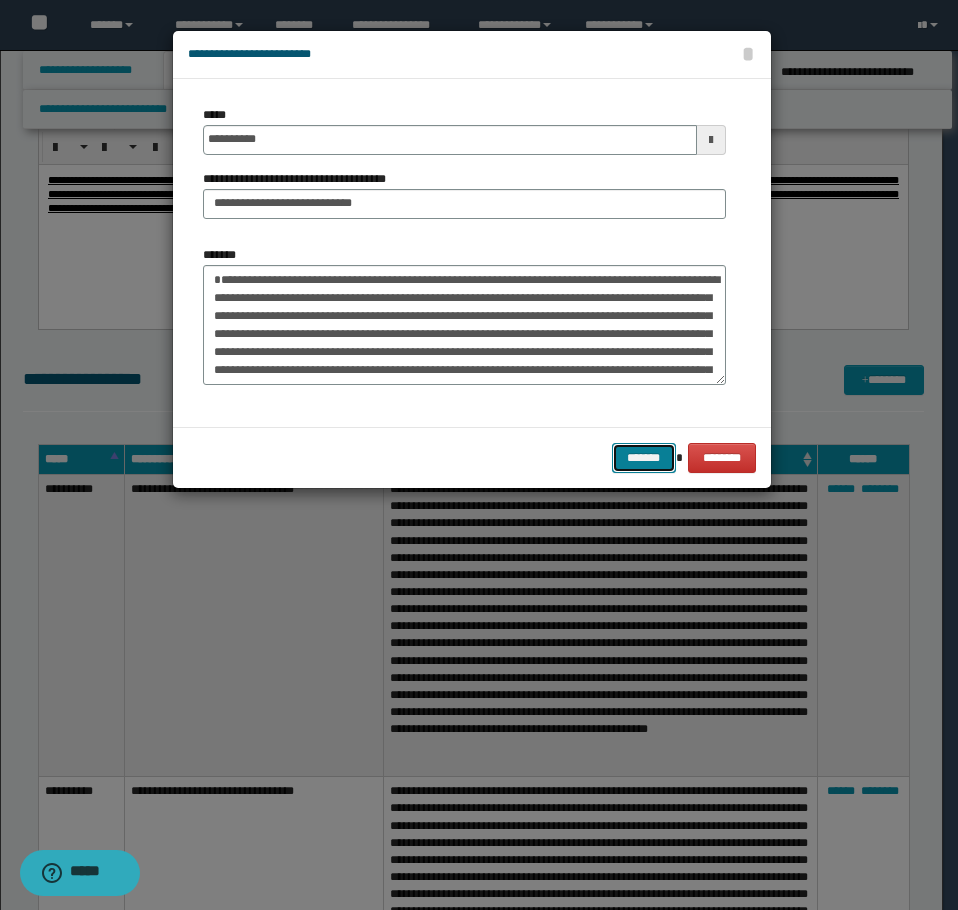 click on "*******" at bounding box center [644, 458] 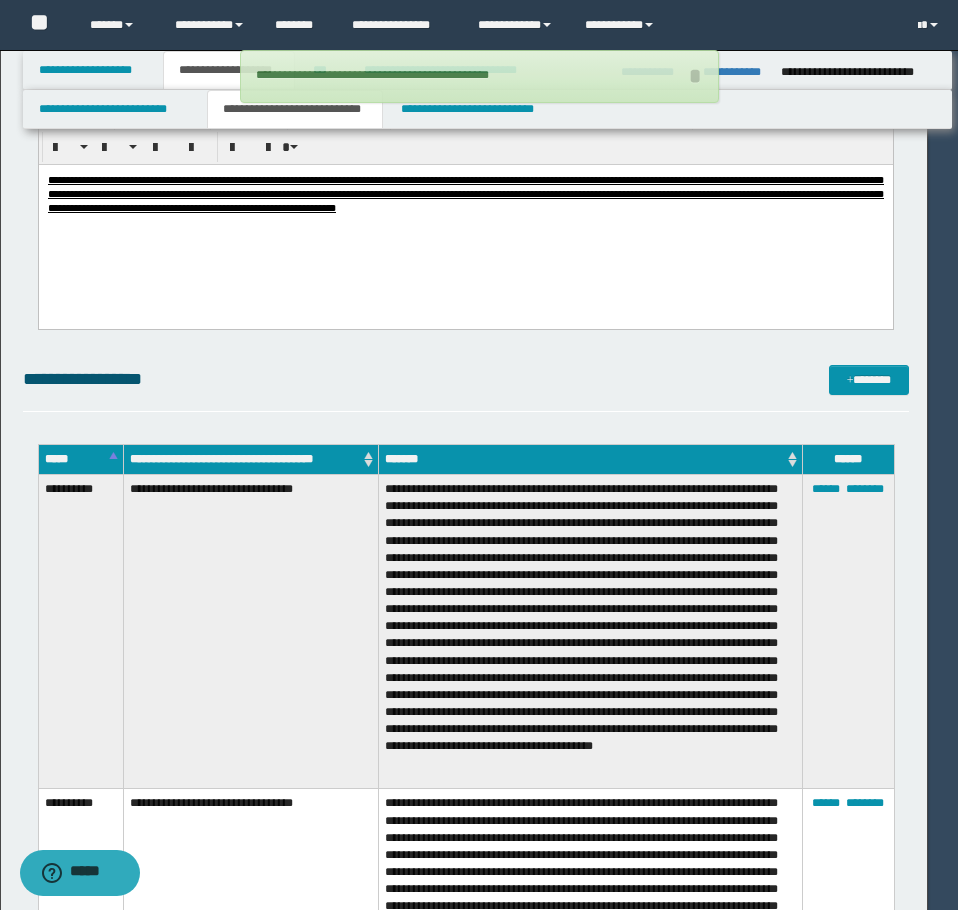 type 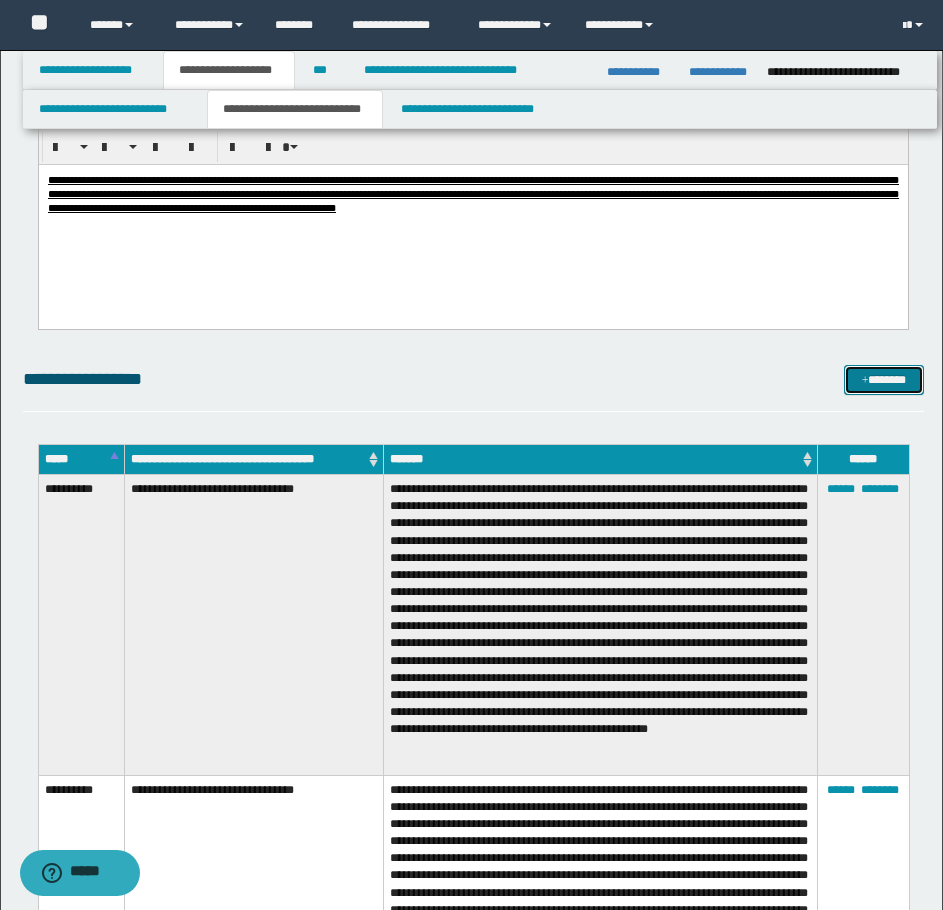 drag, startPoint x: 877, startPoint y: 382, endPoint x: 786, endPoint y: 356, distance: 94.641426 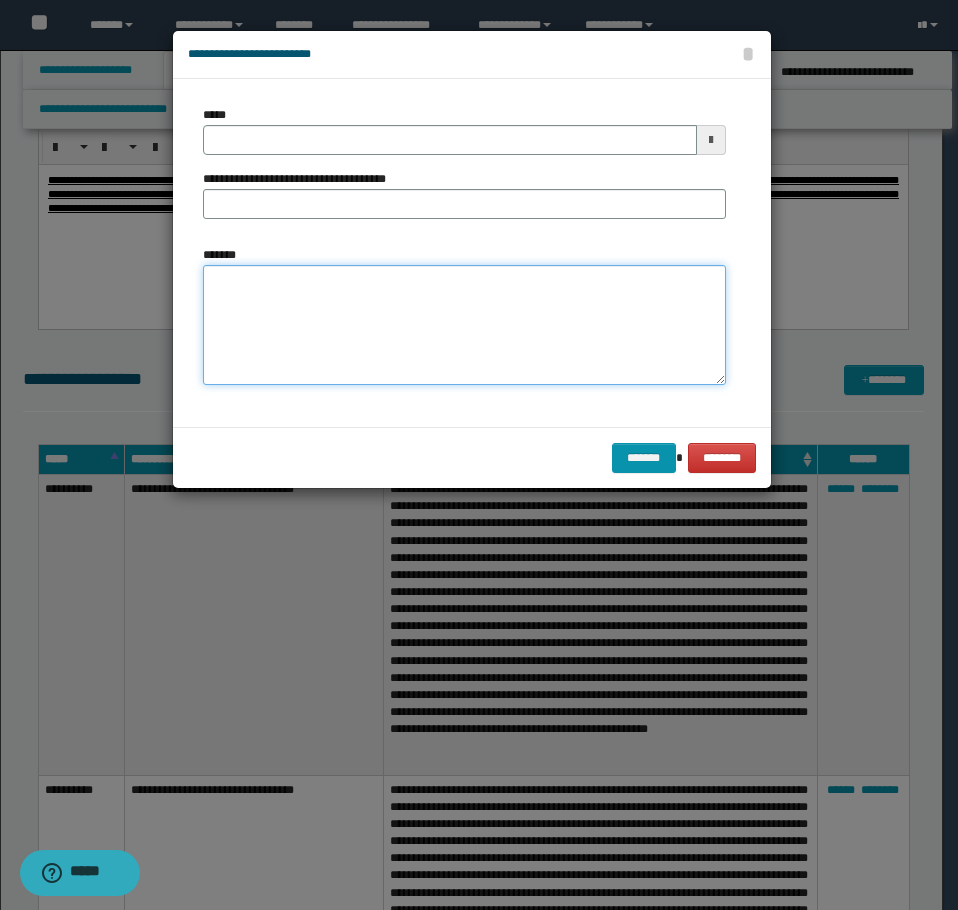 click on "*******" at bounding box center (464, 325) 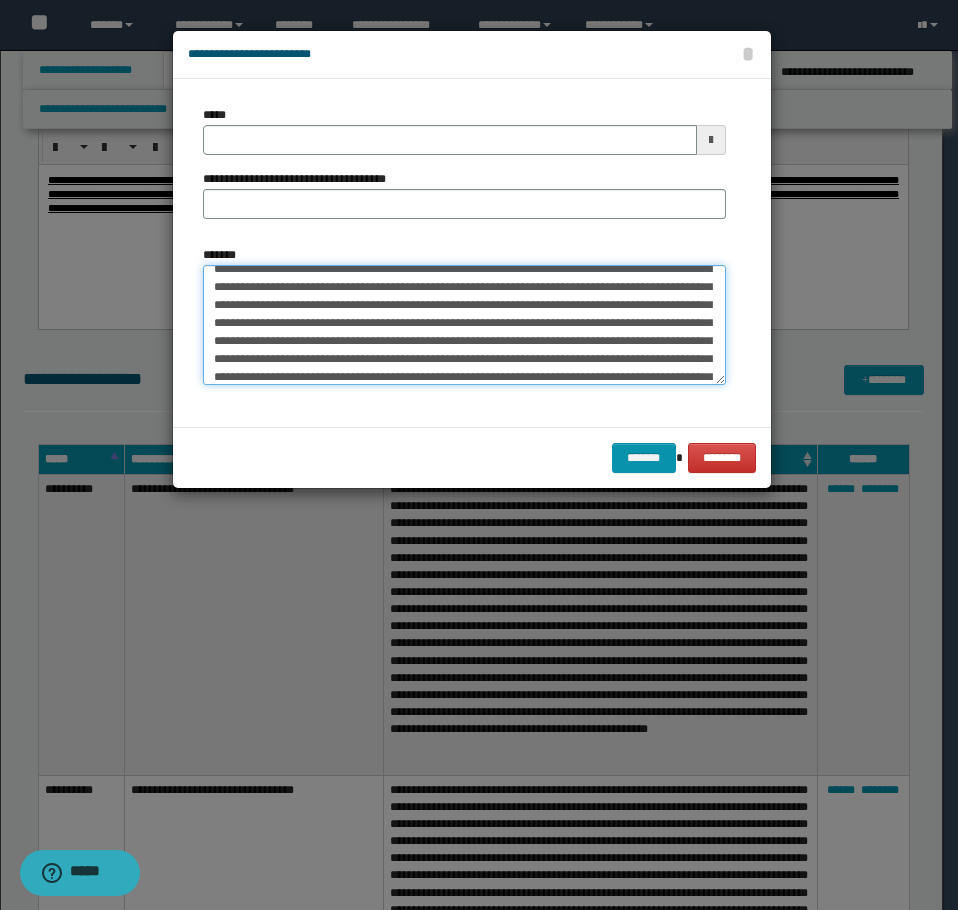 scroll, scrollTop: 0, scrollLeft: 0, axis: both 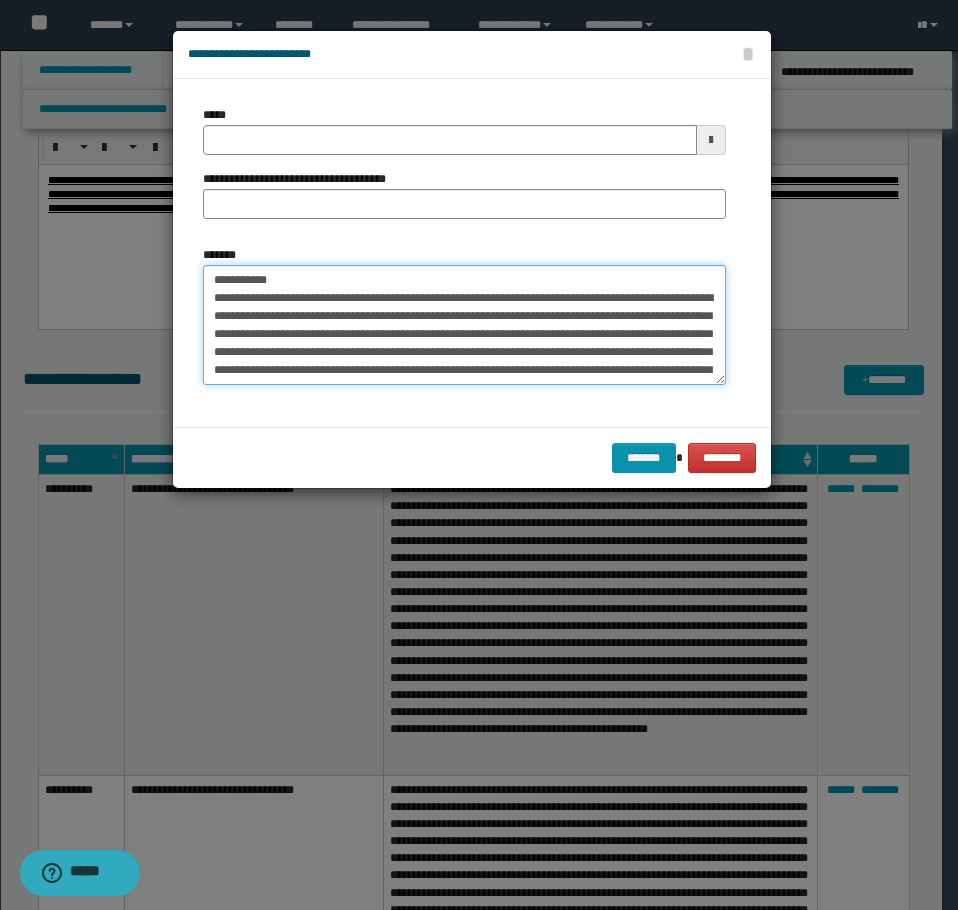 drag, startPoint x: 481, startPoint y: 283, endPoint x: 282, endPoint y: 248, distance: 202.05444 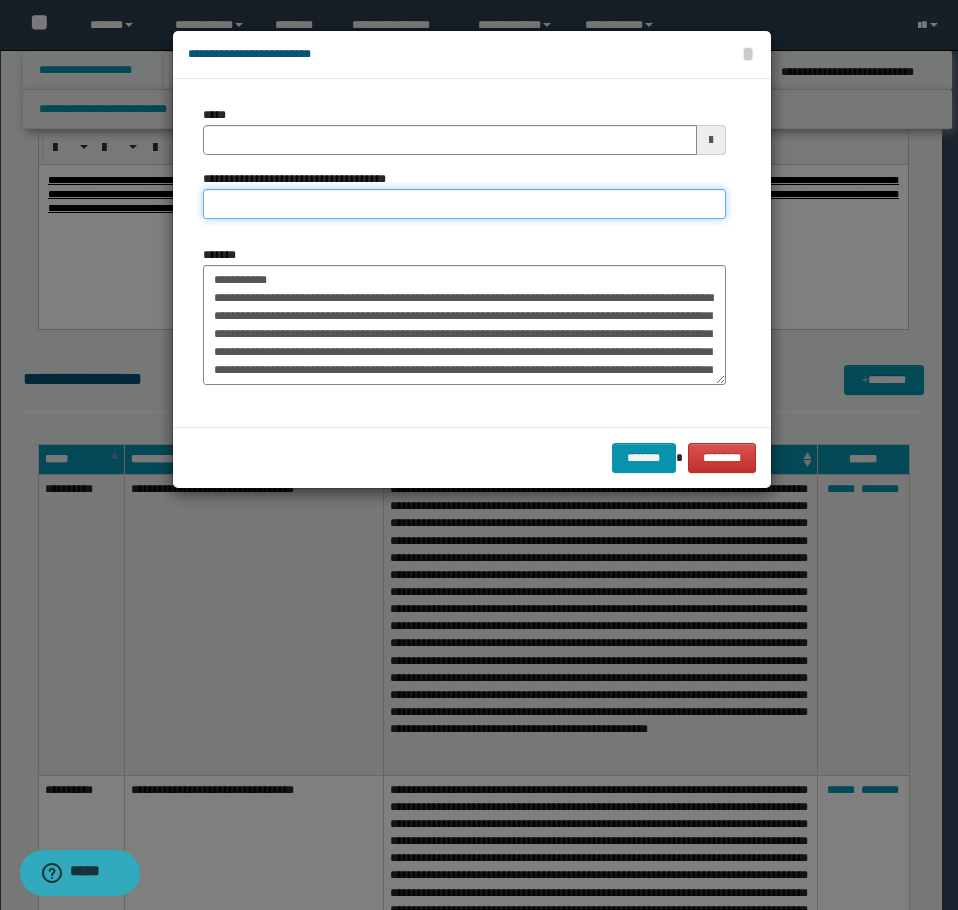 click on "**********" at bounding box center (464, 204) 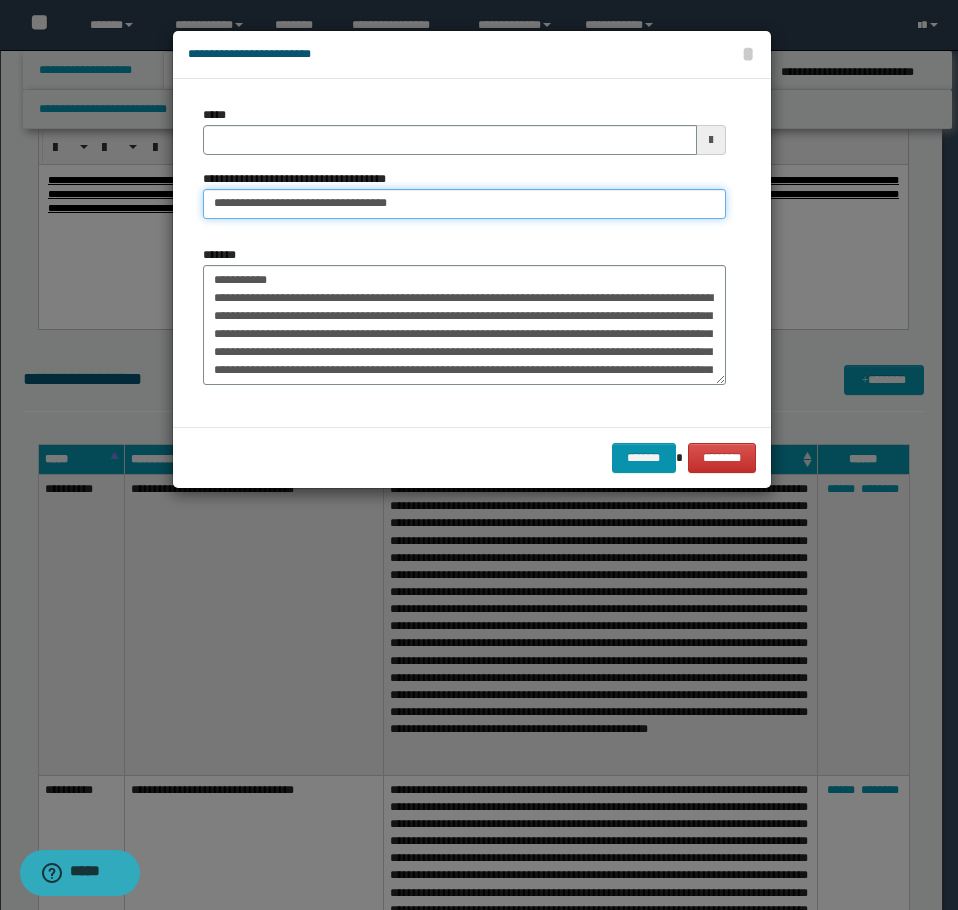 type on "**********" 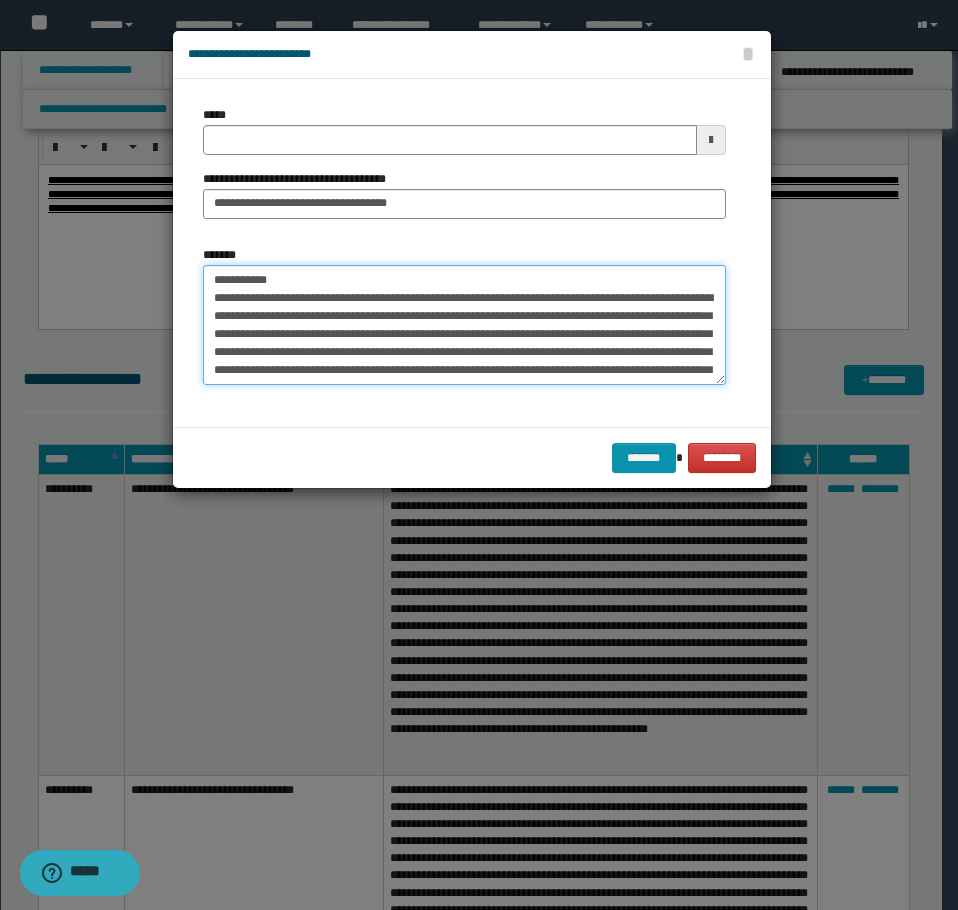 drag, startPoint x: 307, startPoint y: 276, endPoint x: -1, endPoint y: 249, distance: 309.18118 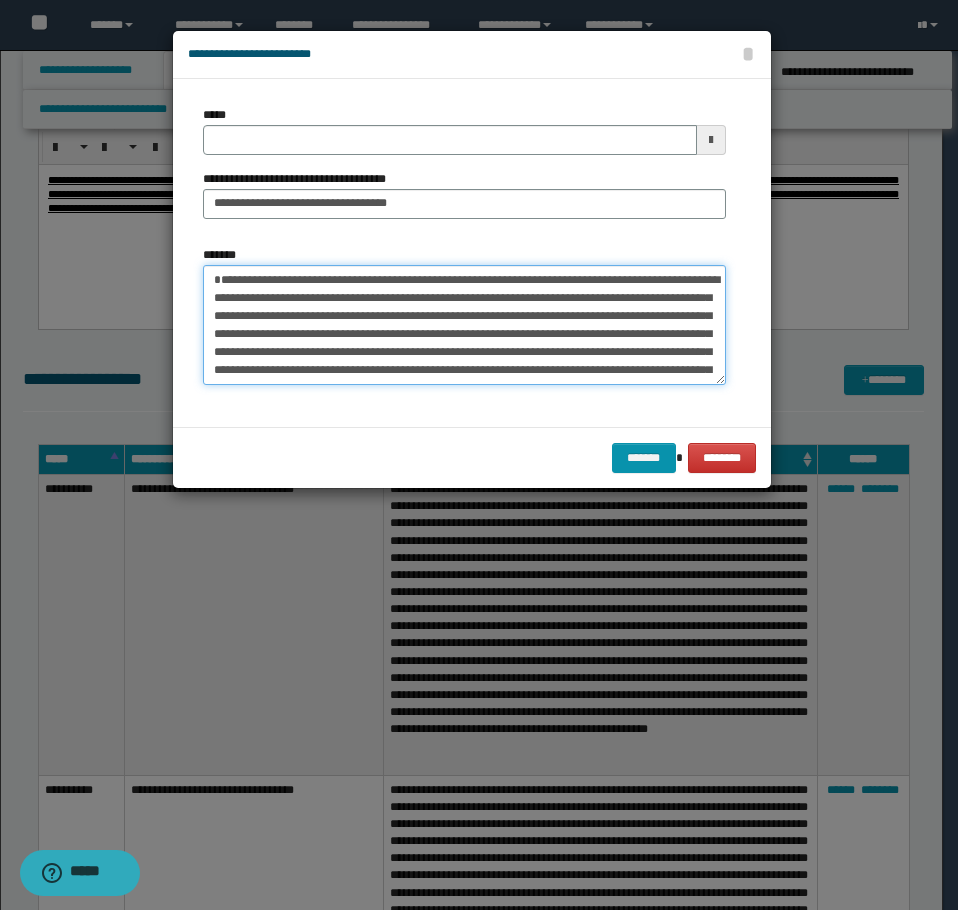 type 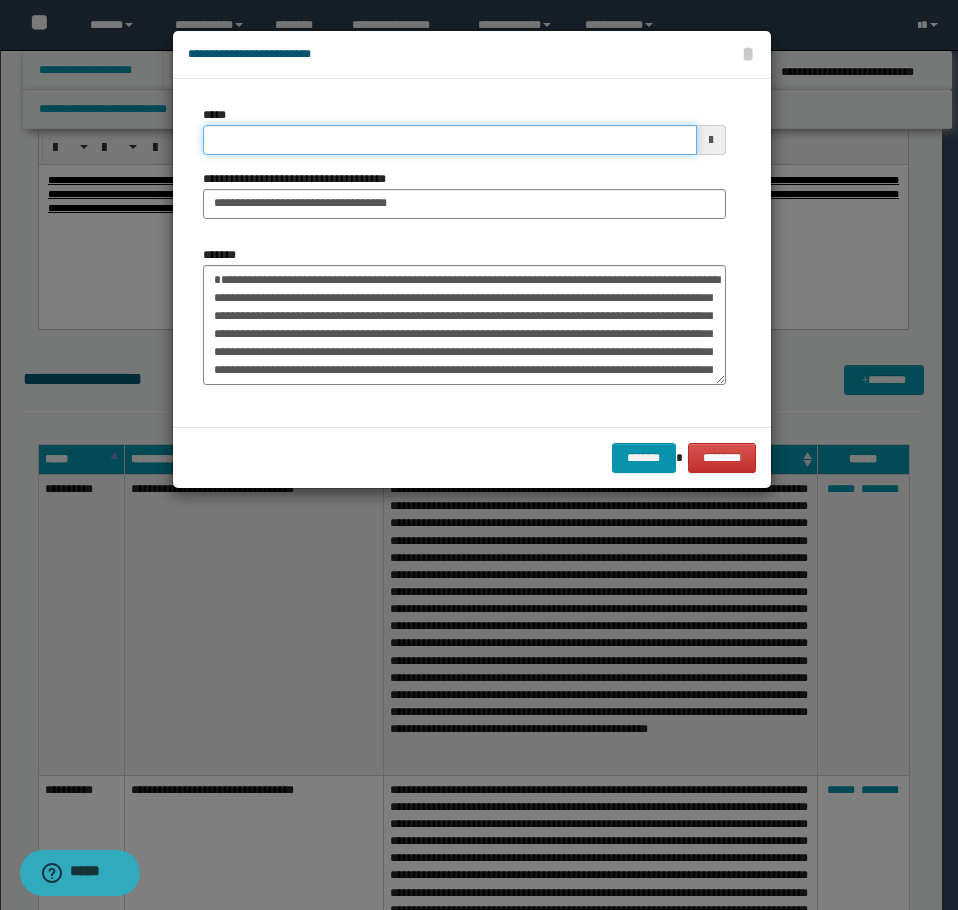 click on "*****" at bounding box center [450, 140] 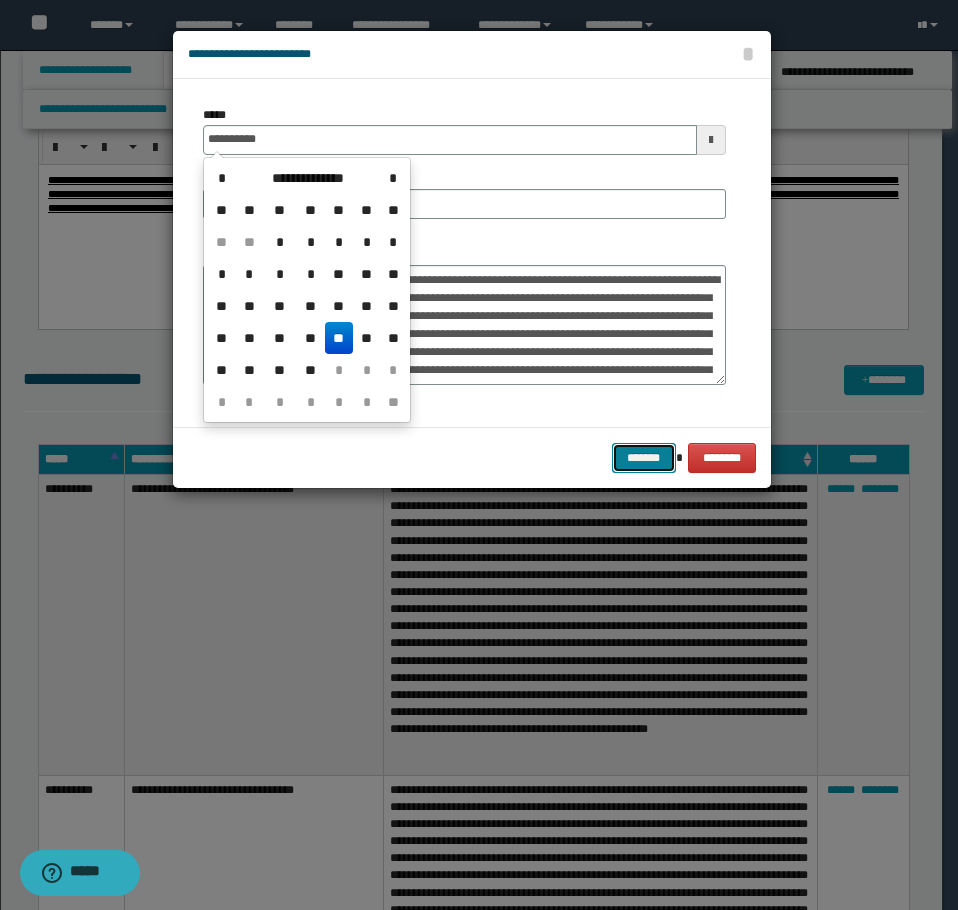 type on "**********" 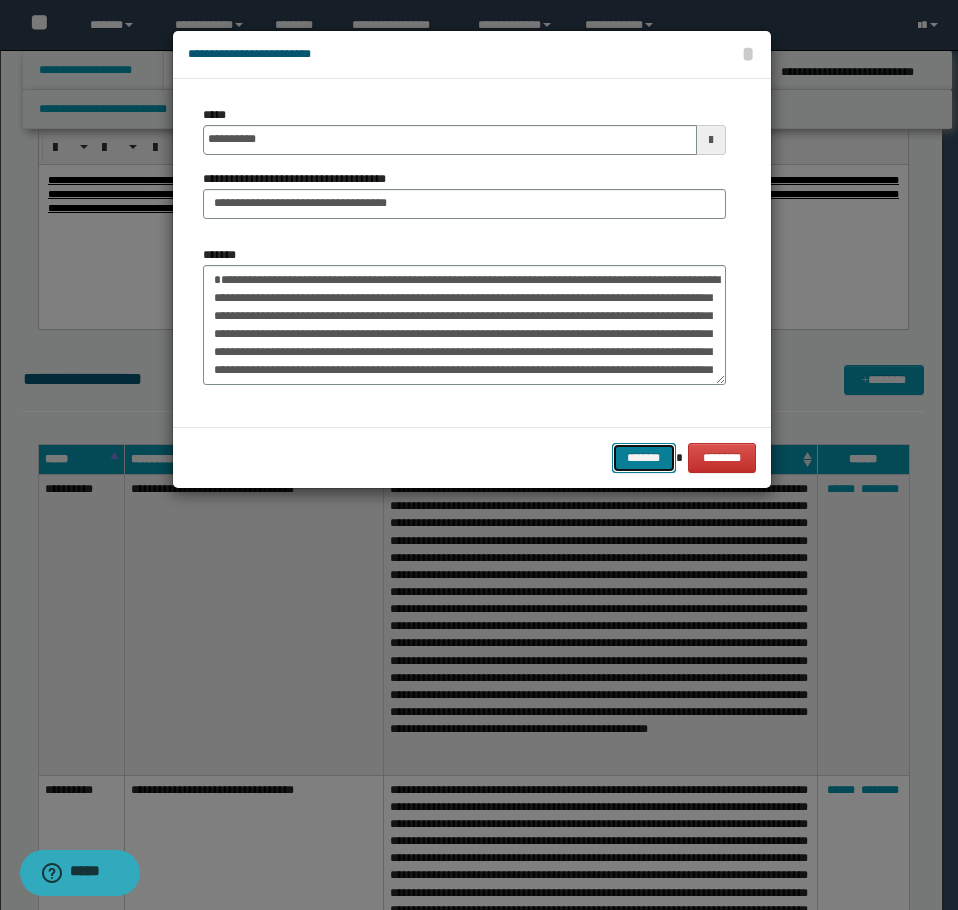 click on "*******" at bounding box center [644, 458] 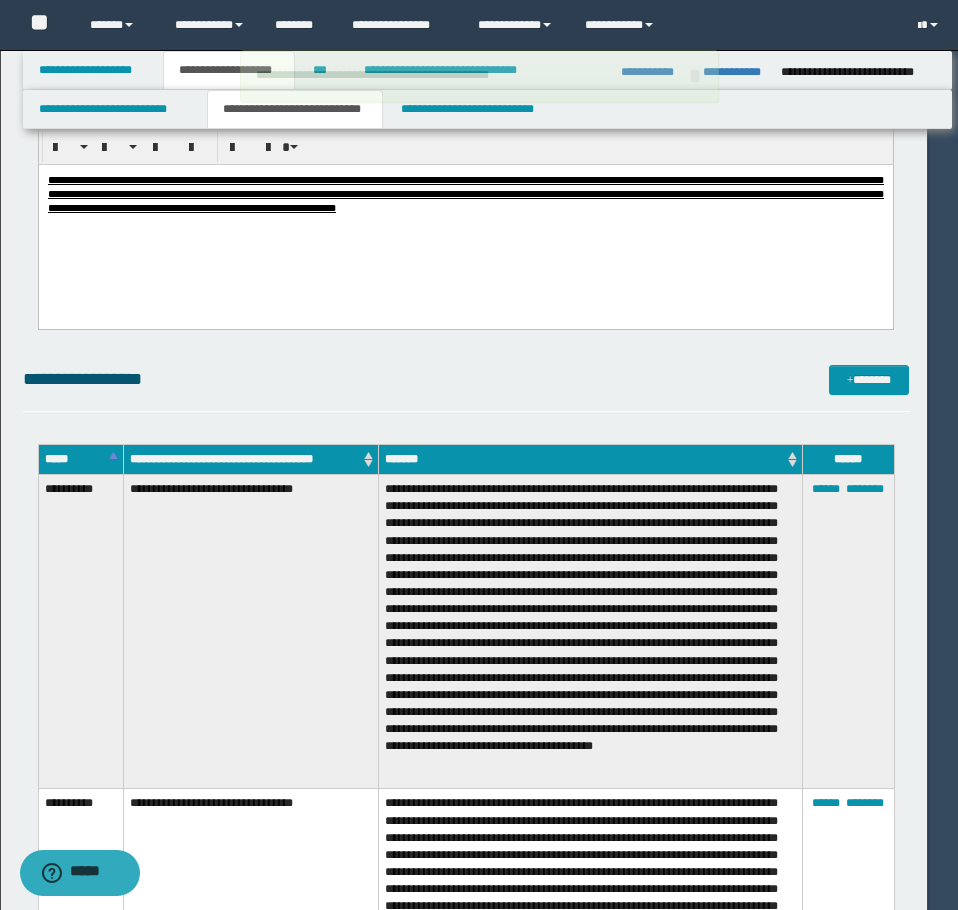 type 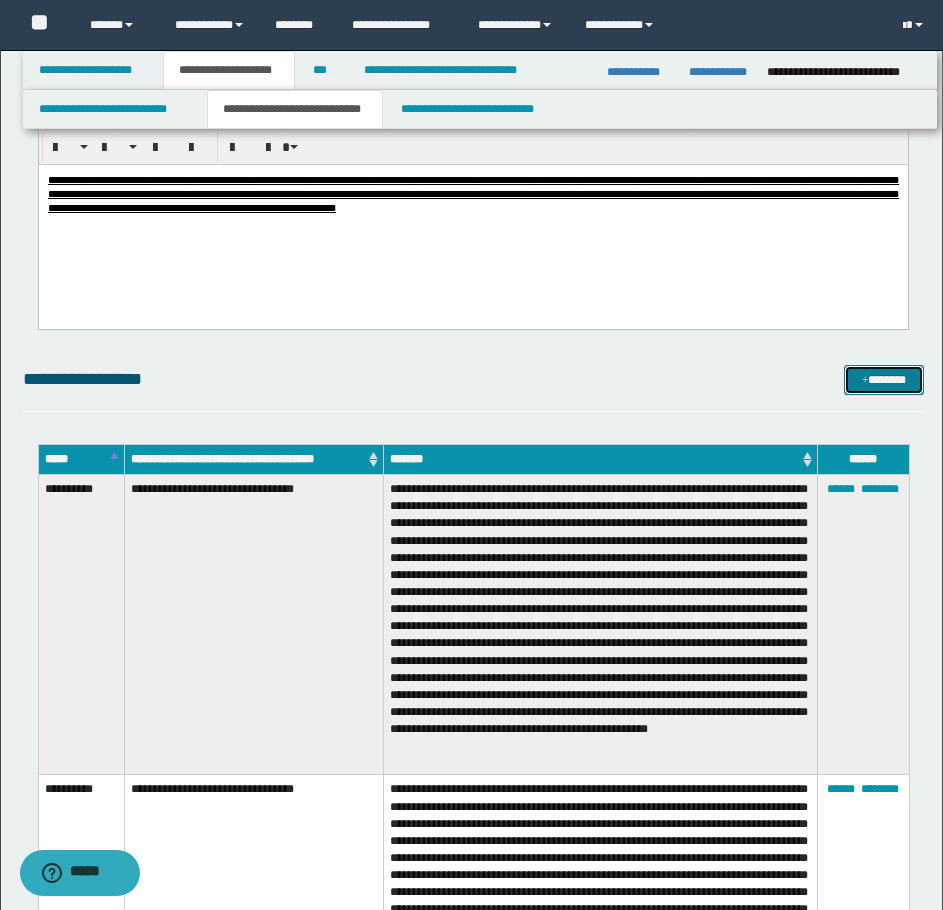 click on "*******" at bounding box center (884, 380) 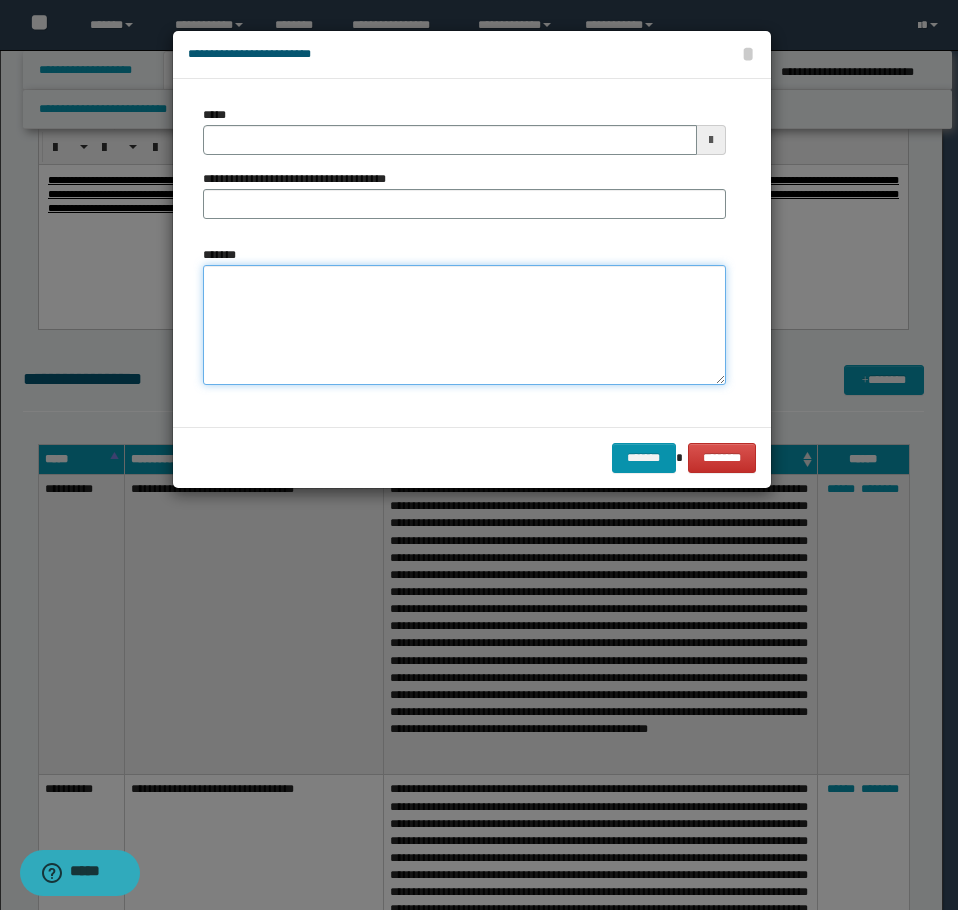 click on "*******" at bounding box center [464, 325] 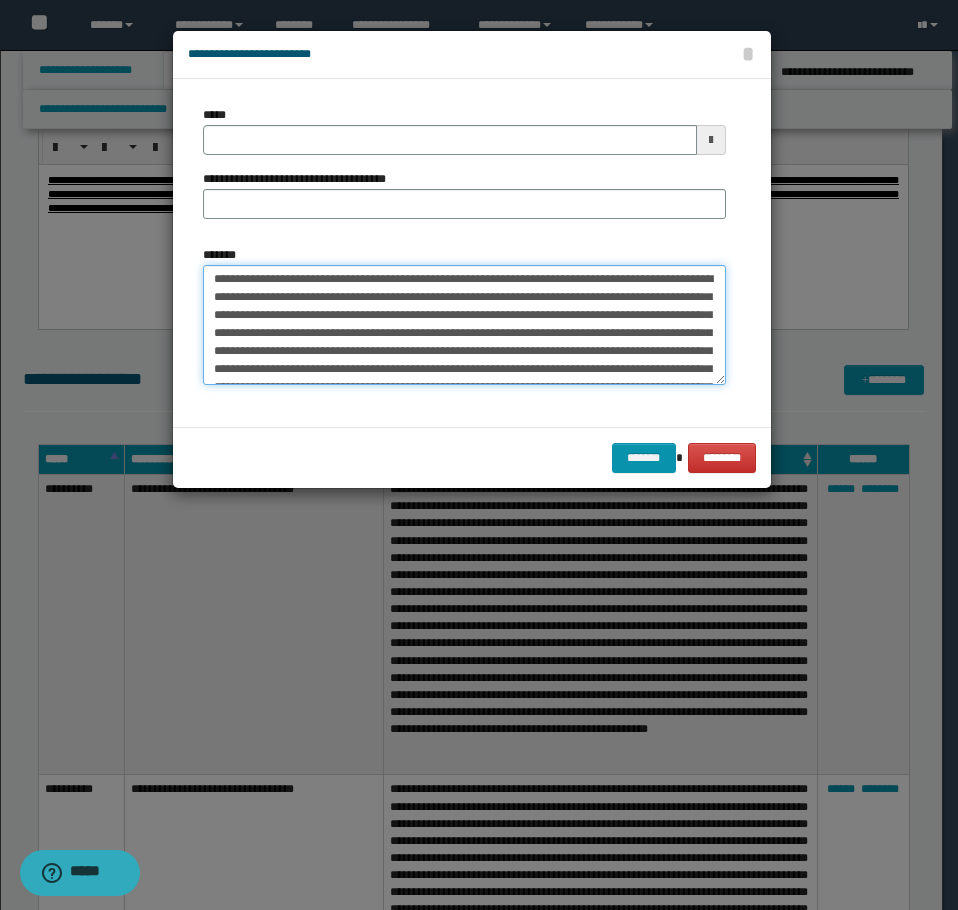 scroll, scrollTop: 0, scrollLeft: 0, axis: both 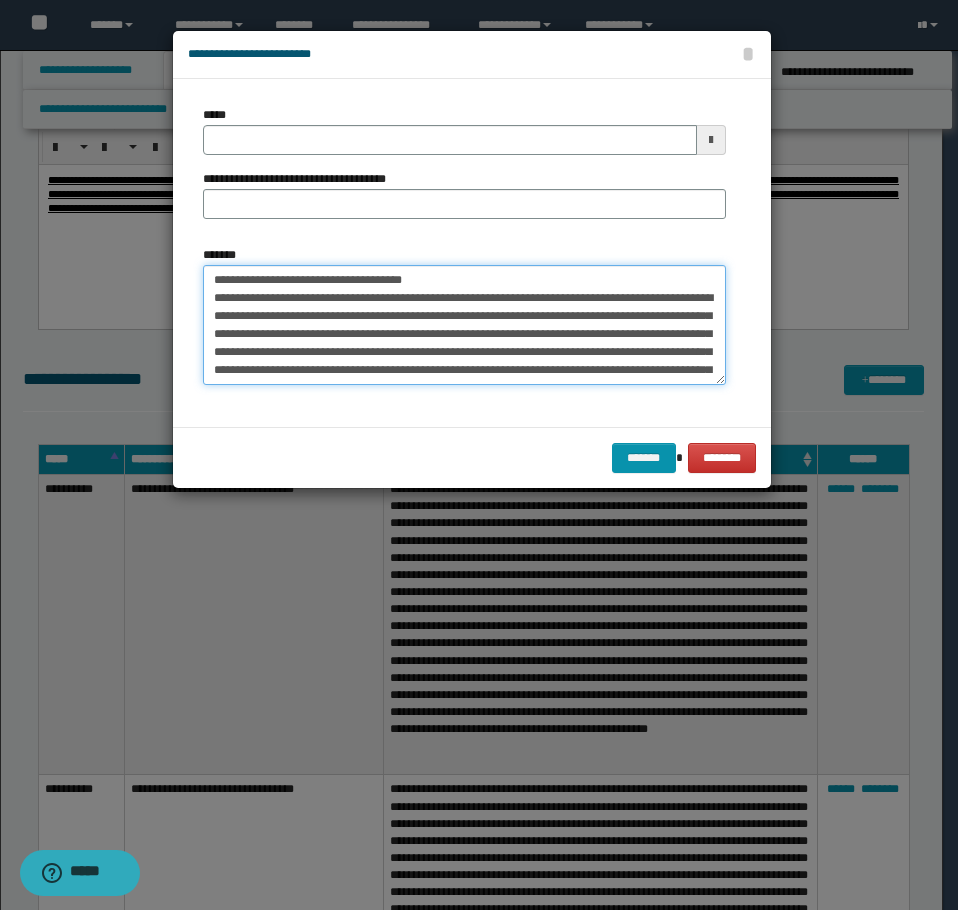 drag, startPoint x: 441, startPoint y: 281, endPoint x: 291, endPoint y: 246, distance: 154.02922 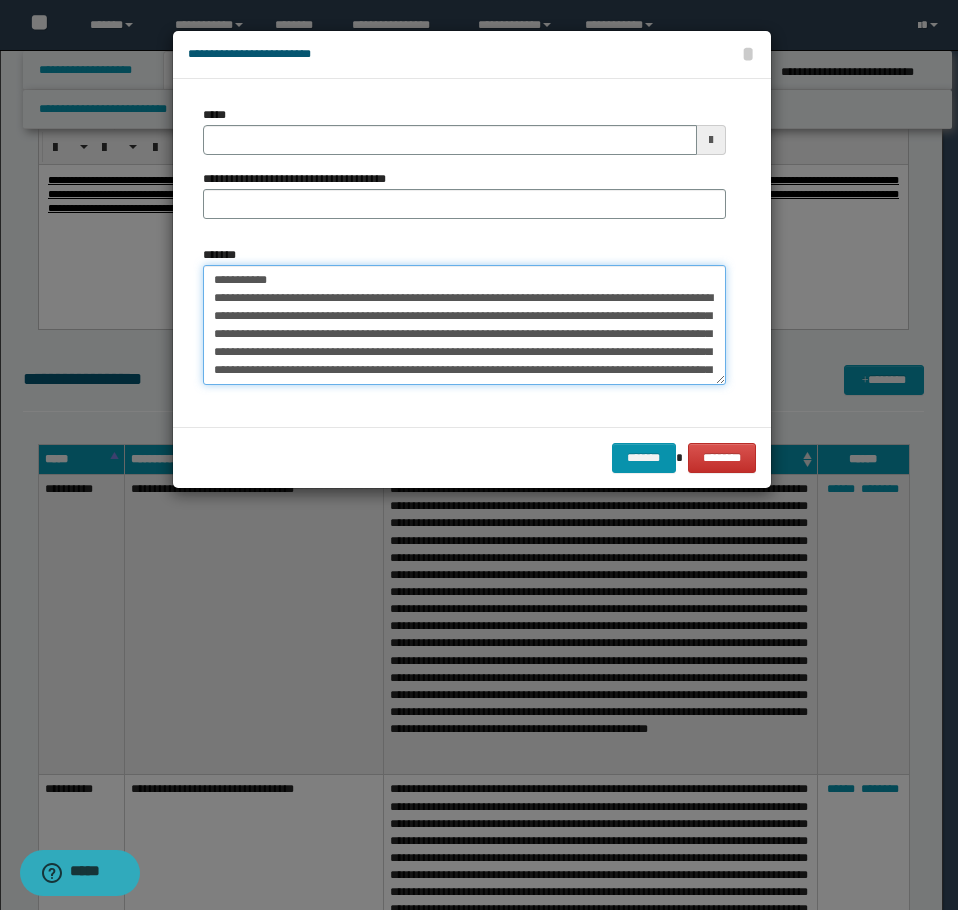 type on "**********" 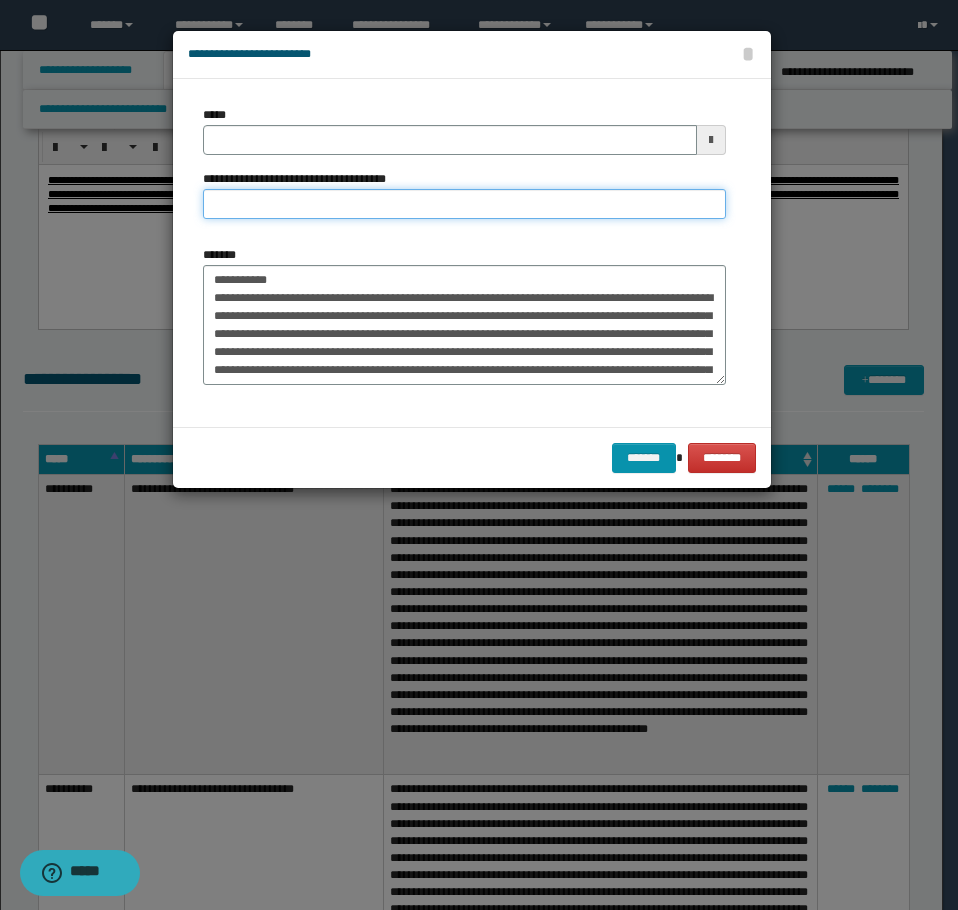 click on "**********" at bounding box center [464, 204] 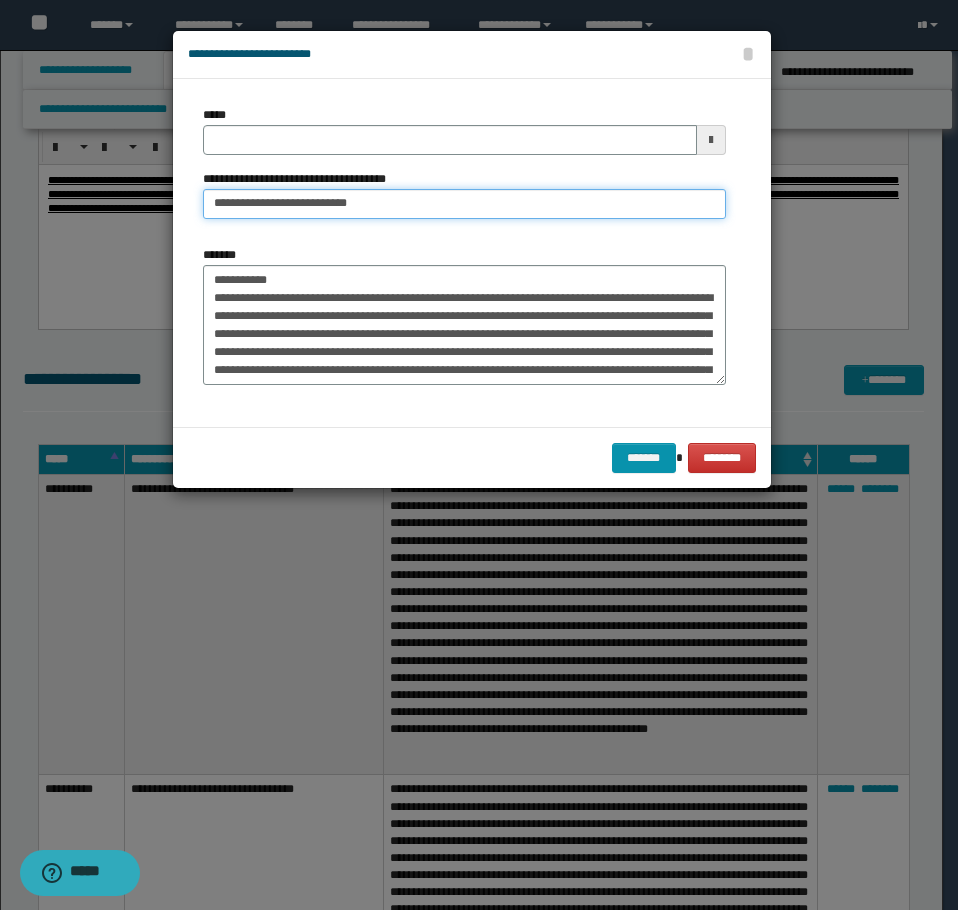 type on "**********" 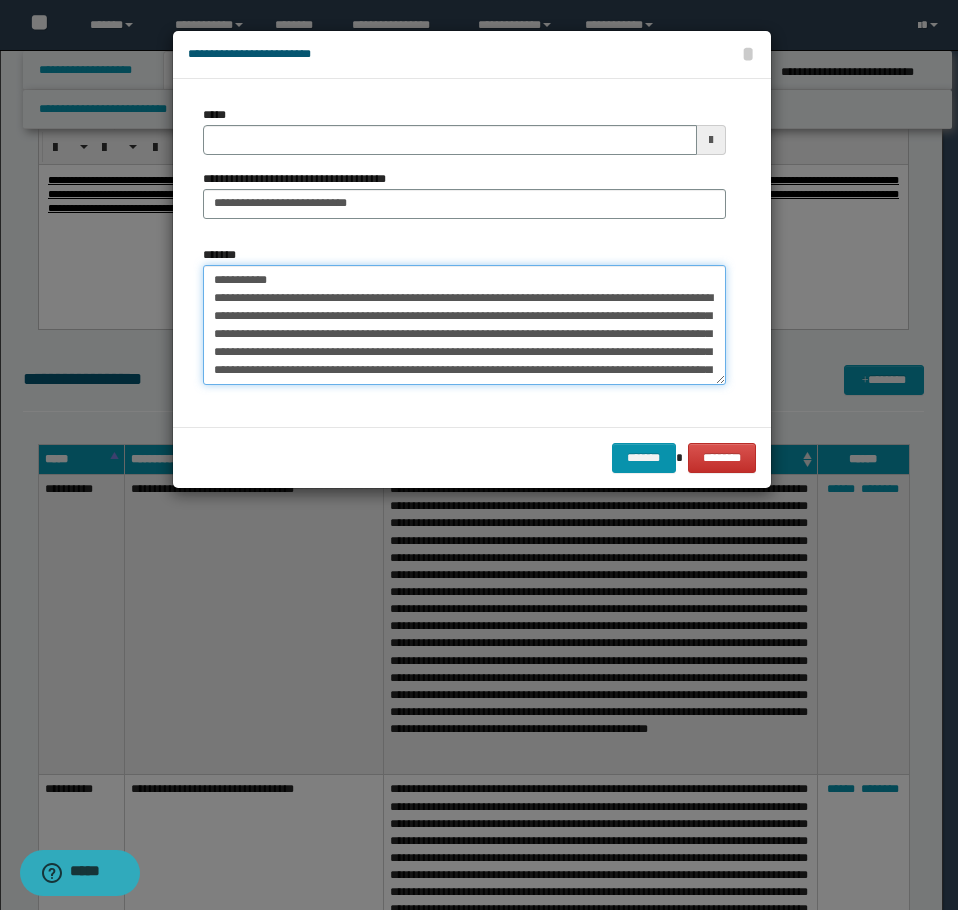 drag, startPoint x: 130, startPoint y: 282, endPoint x: 42, endPoint y: 242, distance: 96.66437 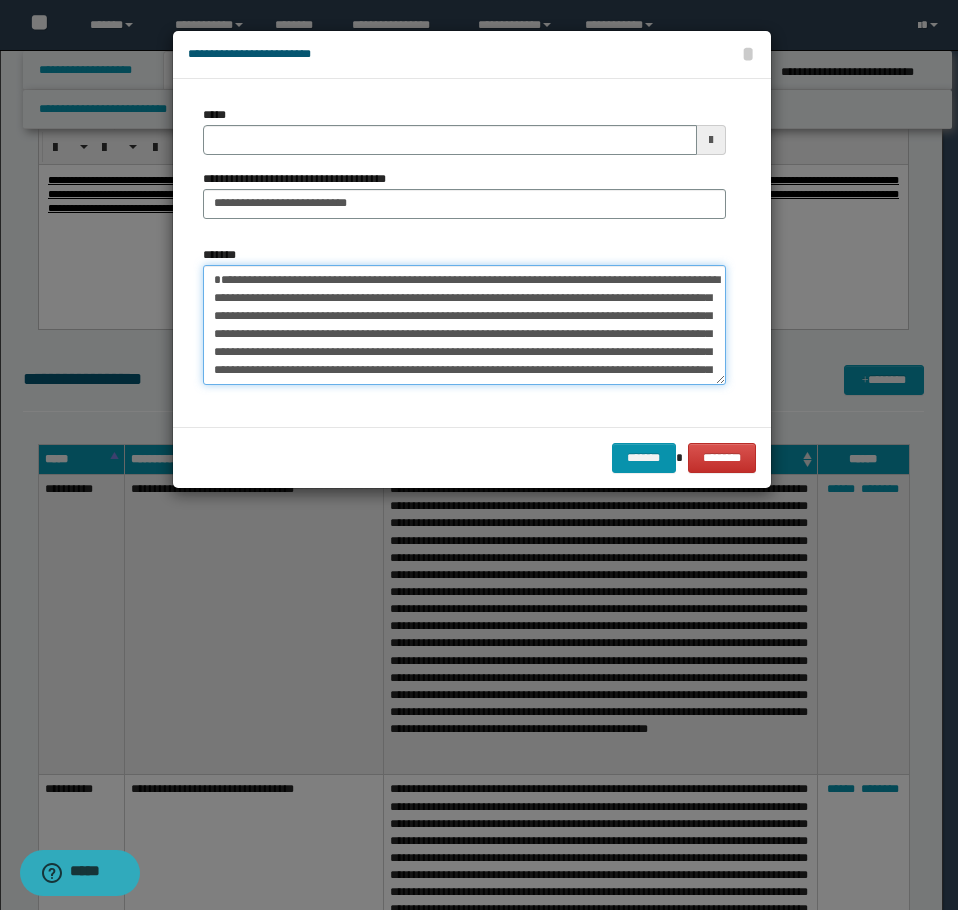 type 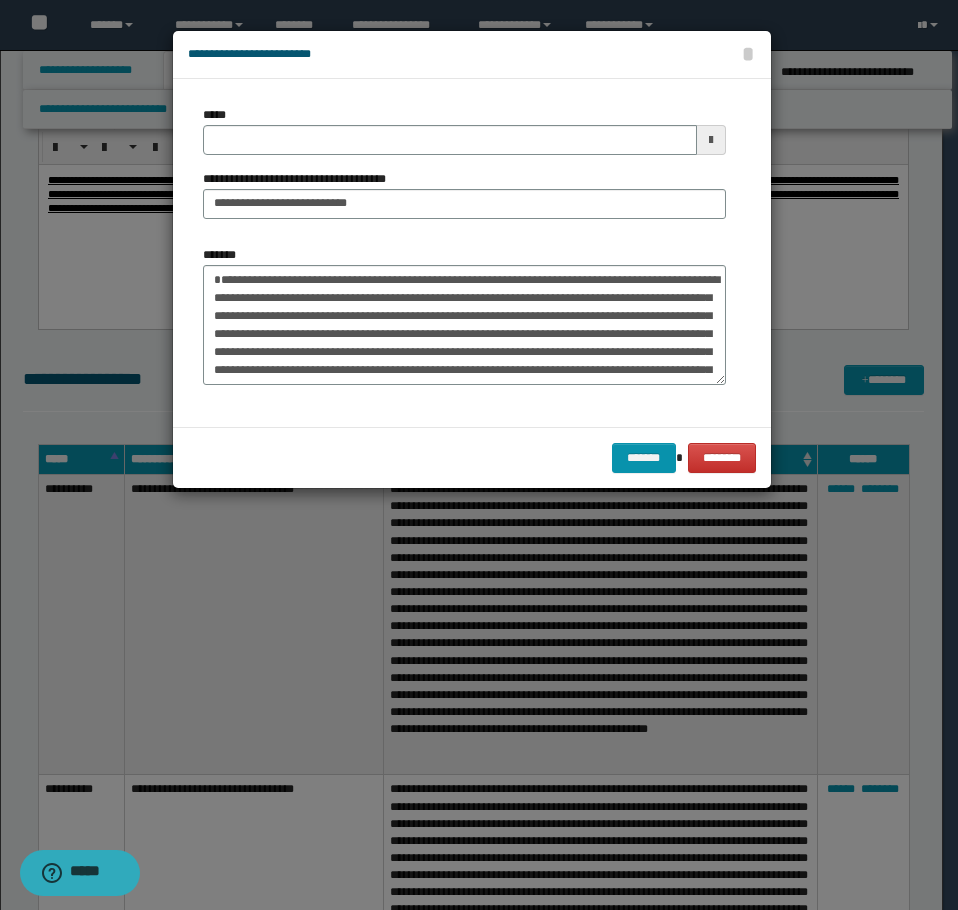 click on "*****" at bounding box center [464, 130] 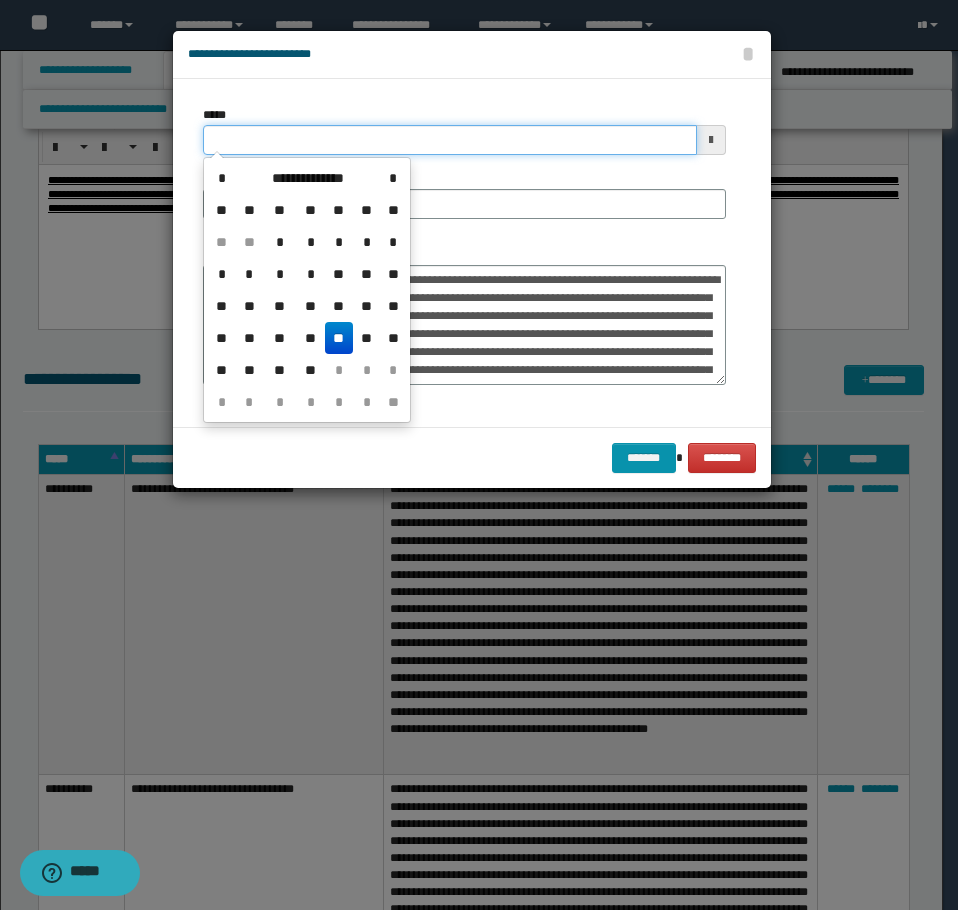 click on "*****" at bounding box center [450, 140] 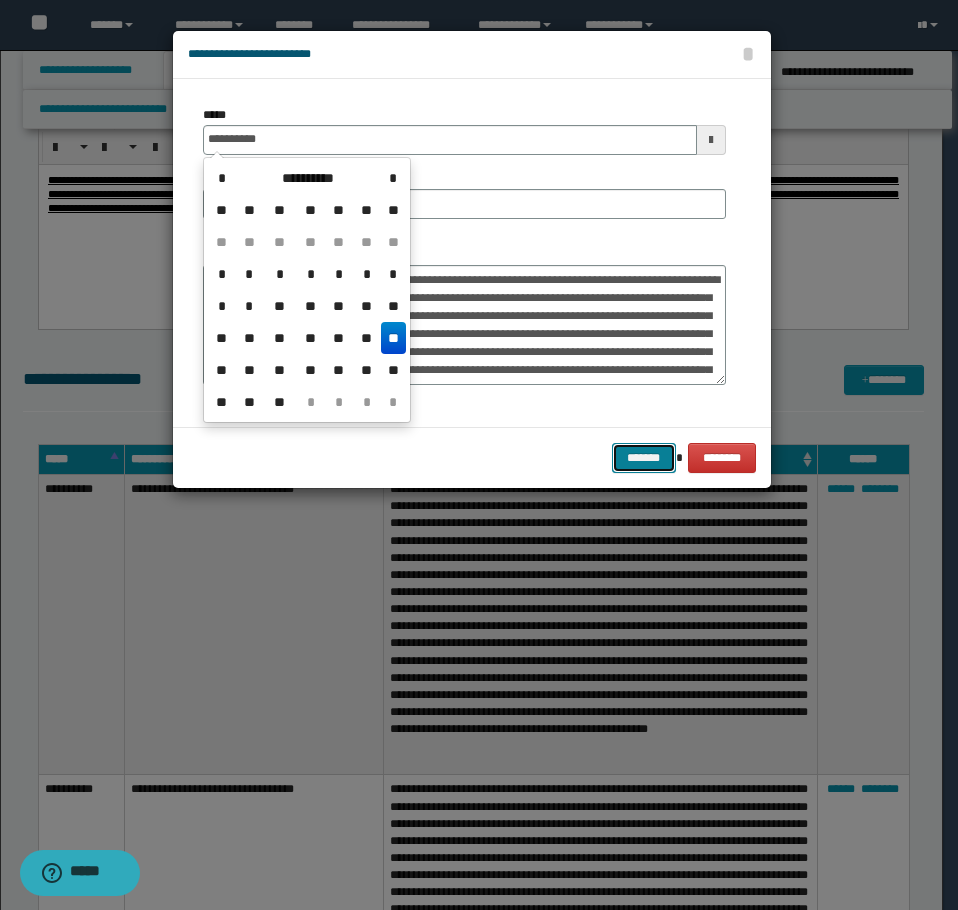 type on "**********" 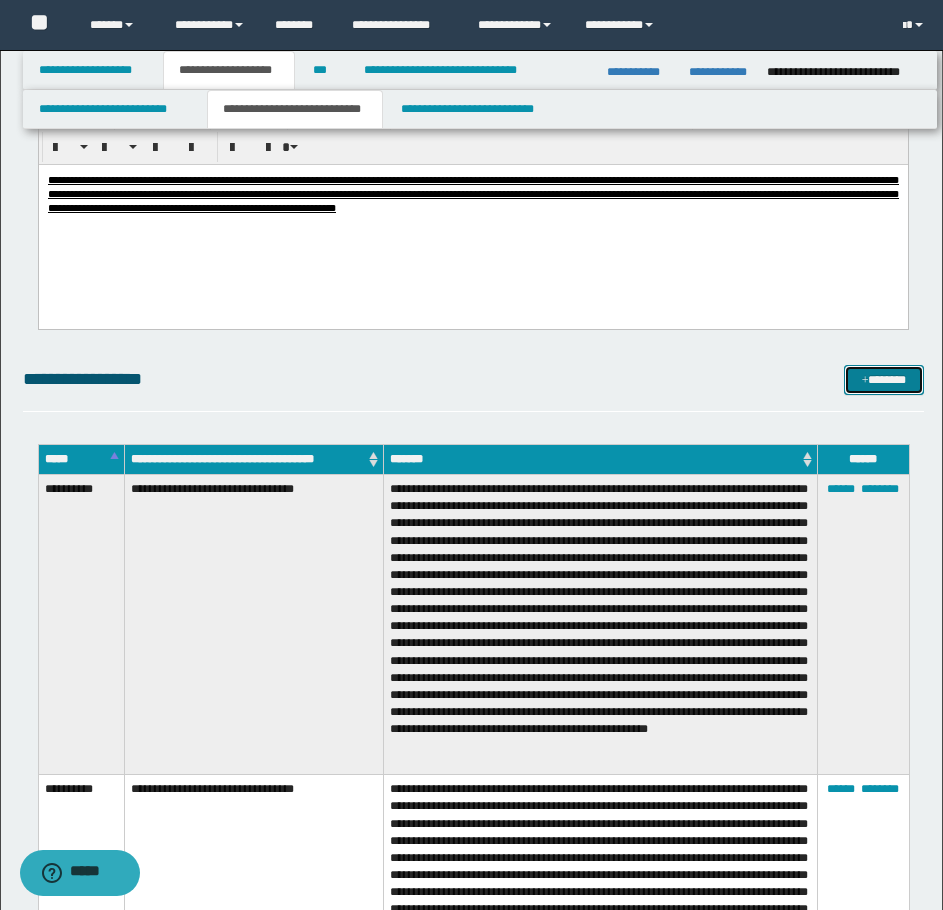 click on "*******" at bounding box center (884, 380) 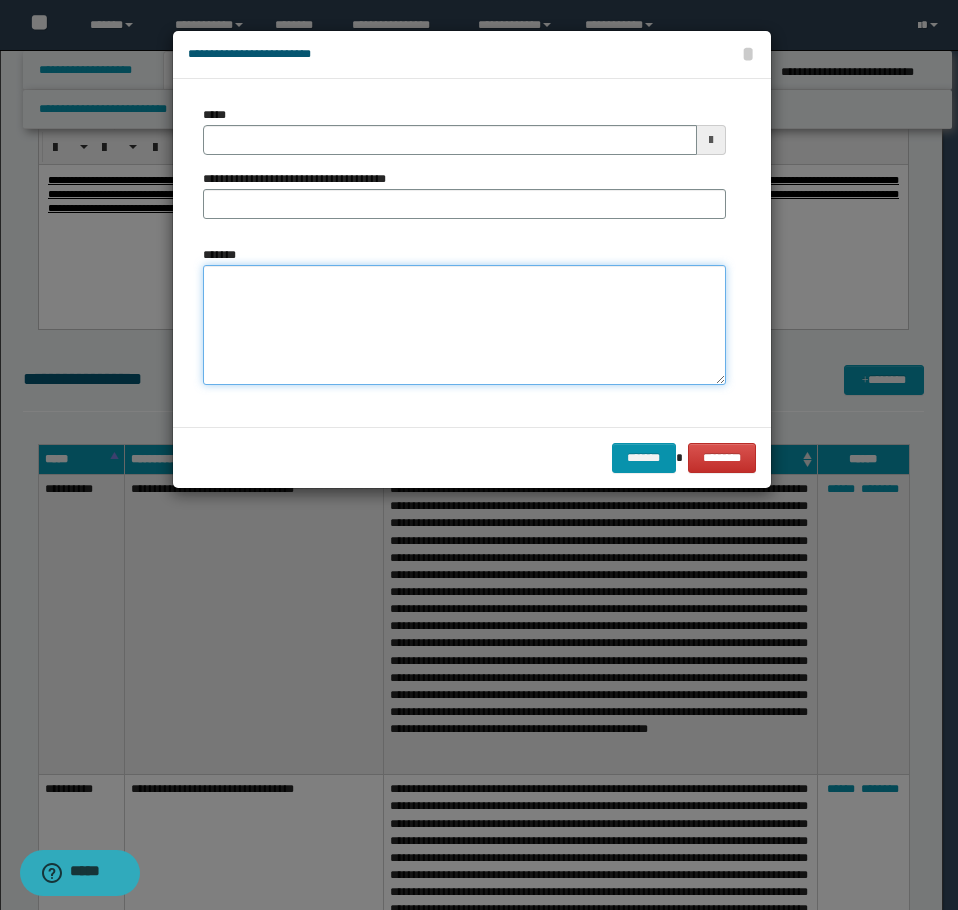 click on "*******" at bounding box center [464, 325] 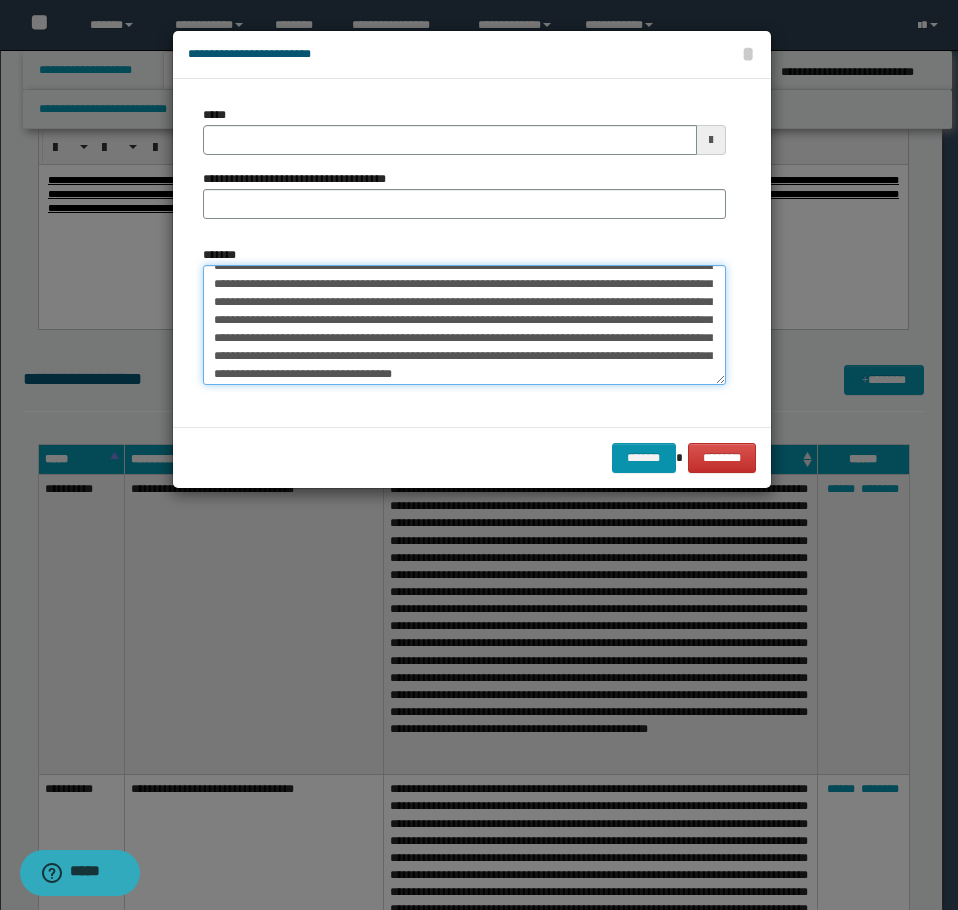 scroll, scrollTop: 0, scrollLeft: 0, axis: both 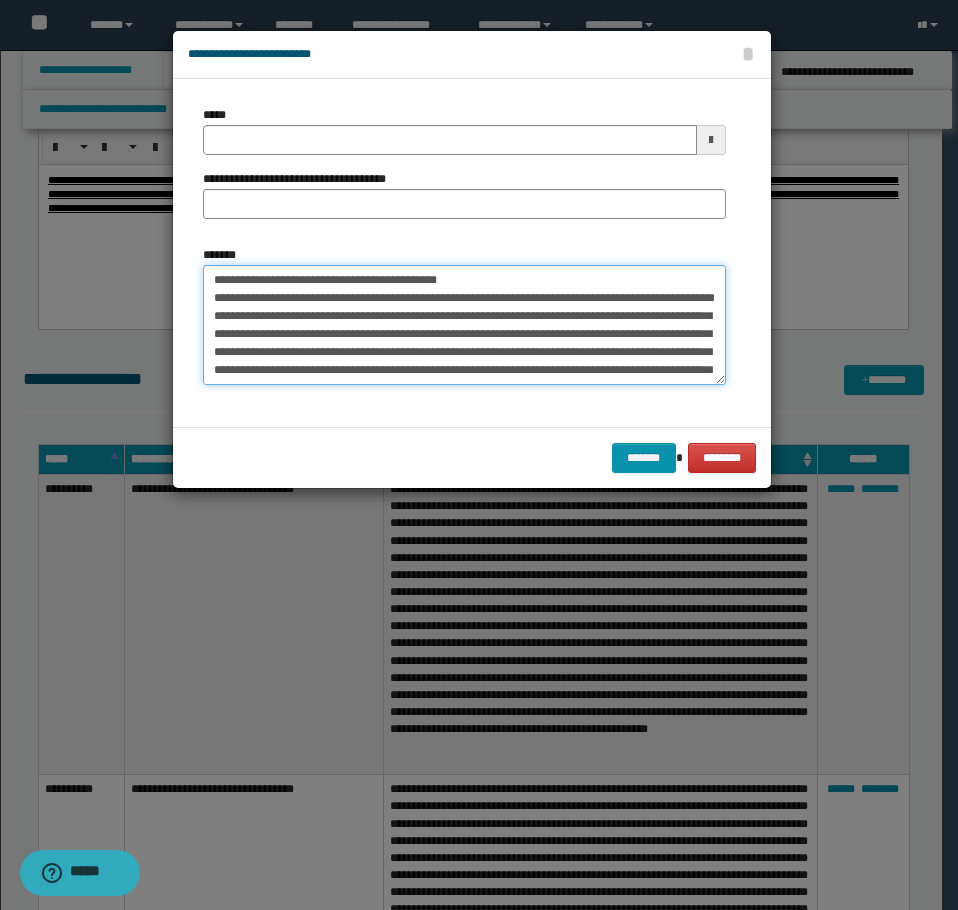 drag, startPoint x: 466, startPoint y: 278, endPoint x: 275, endPoint y: 285, distance: 191.12823 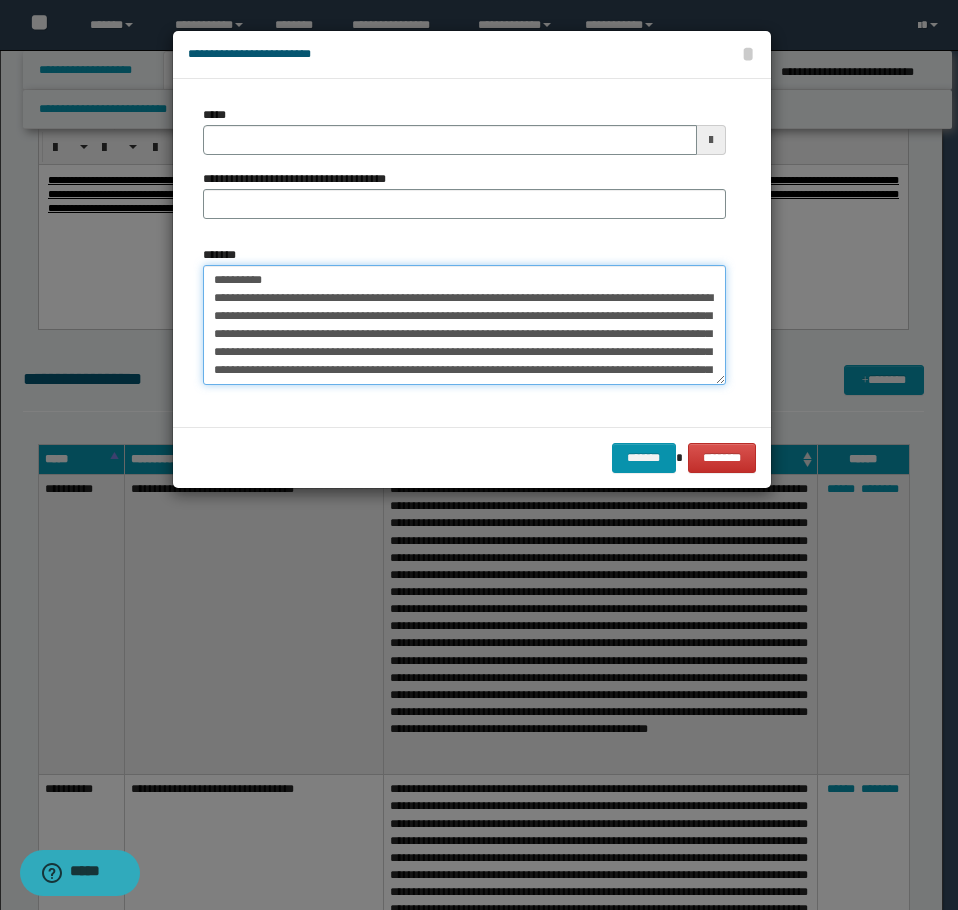 type on "**********" 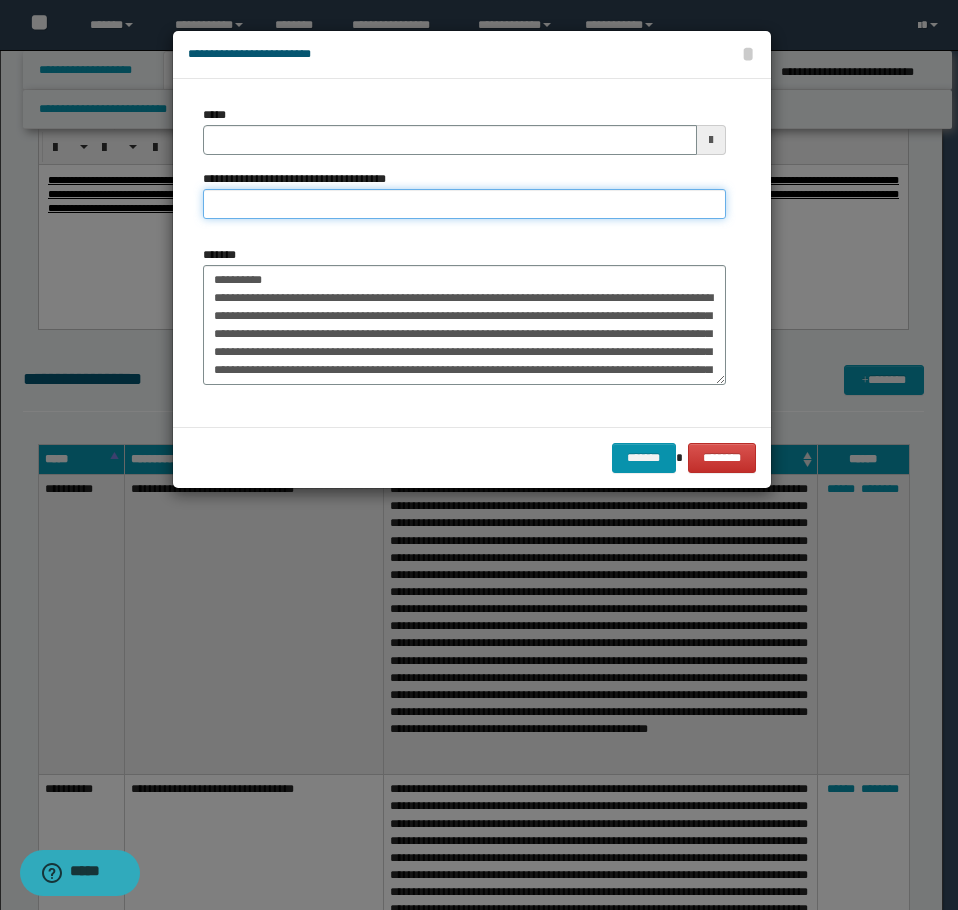 click on "**********" at bounding box center (464, 204) 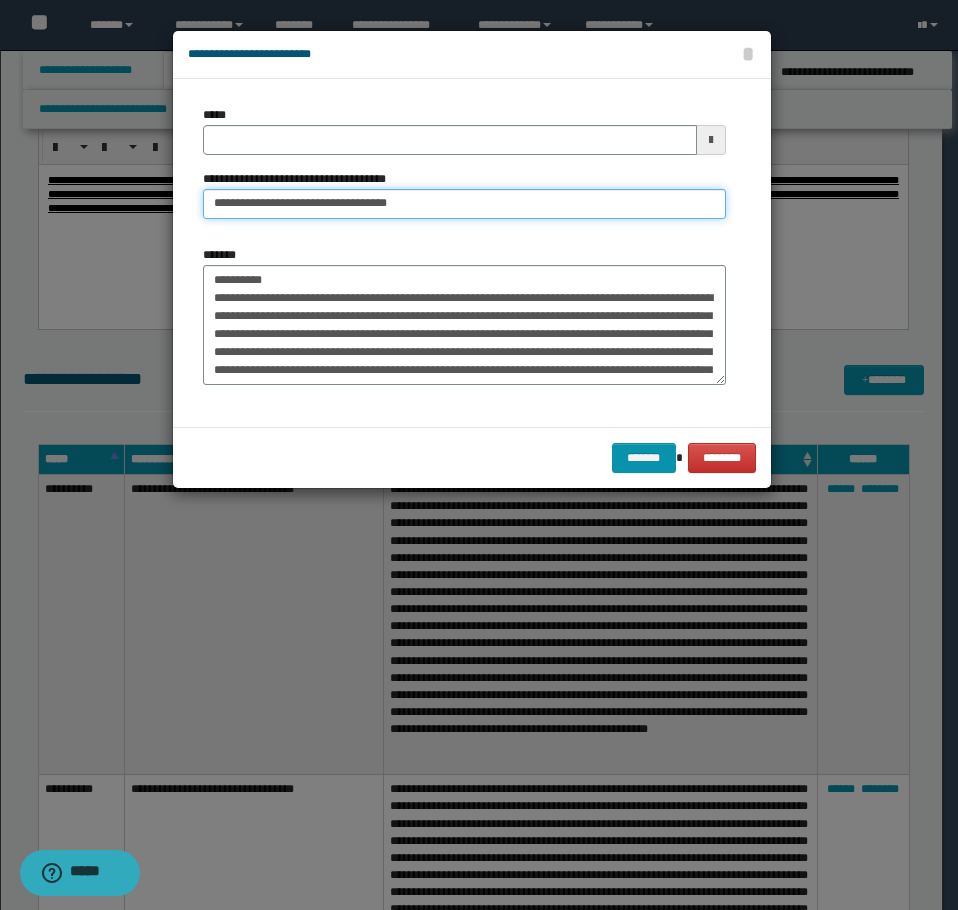 type on "**********" 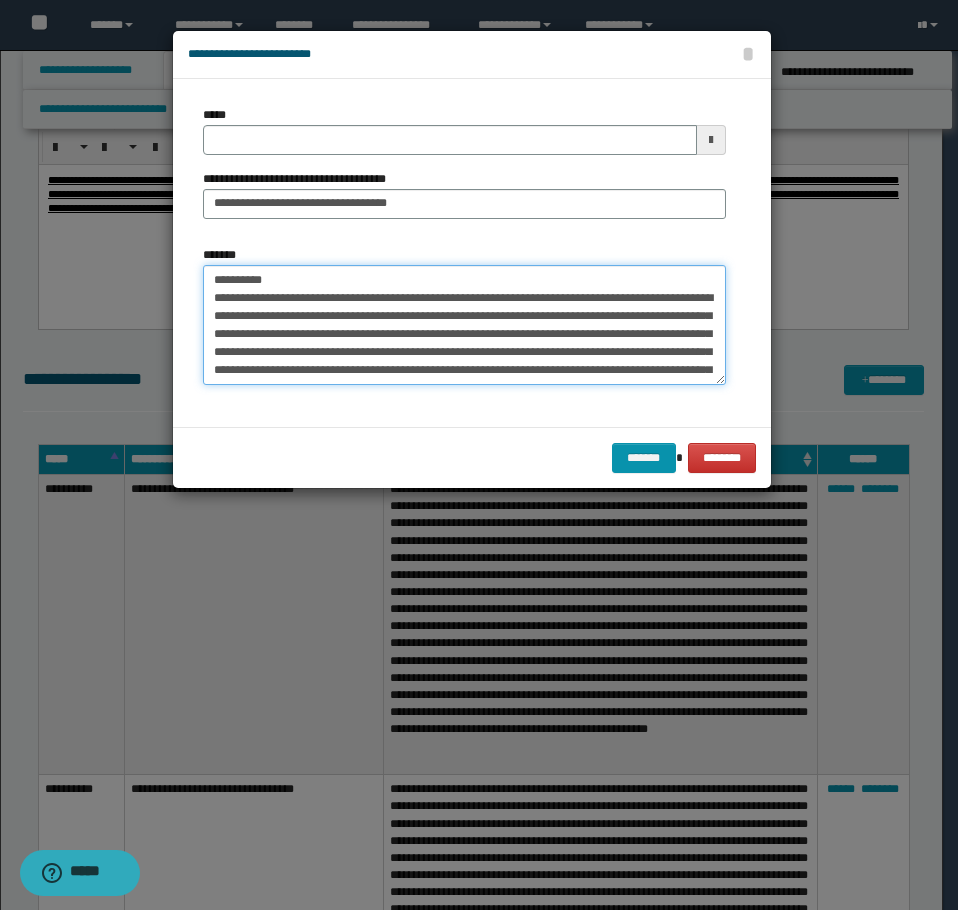 drag, startPoint x: 292, startPoint y: 279, endPoint x: 43, endPoint y: 233, distance: 253.21335 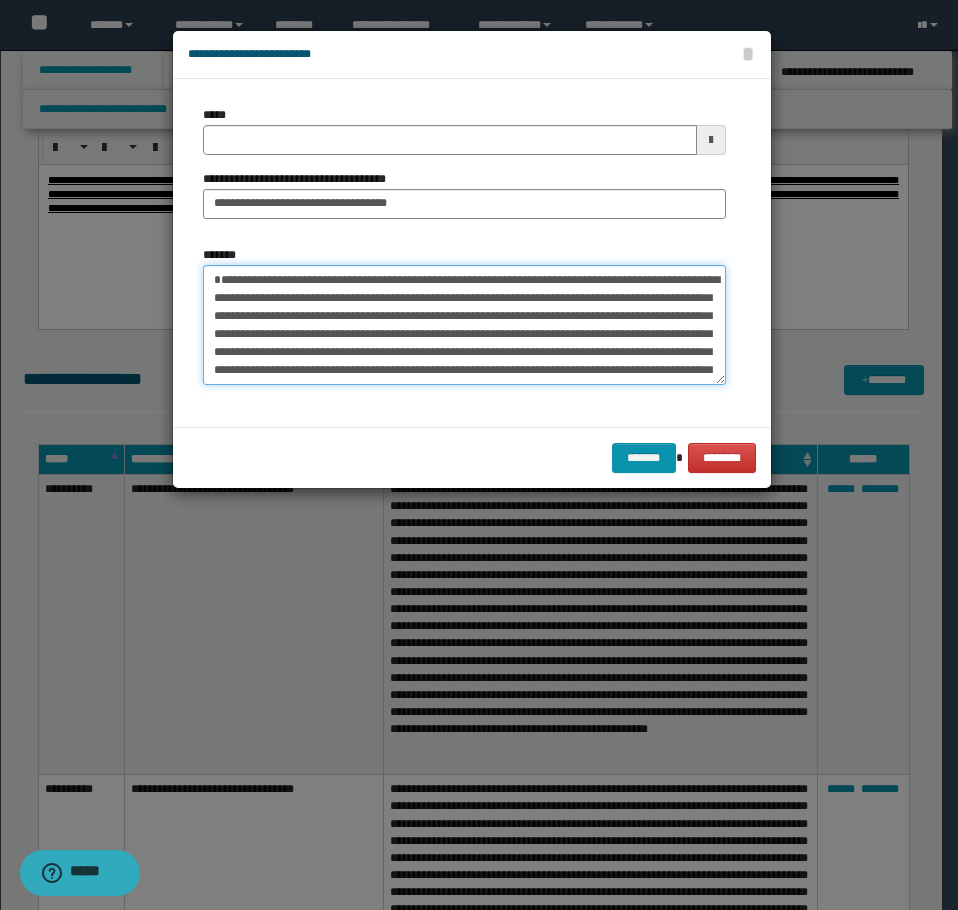 type 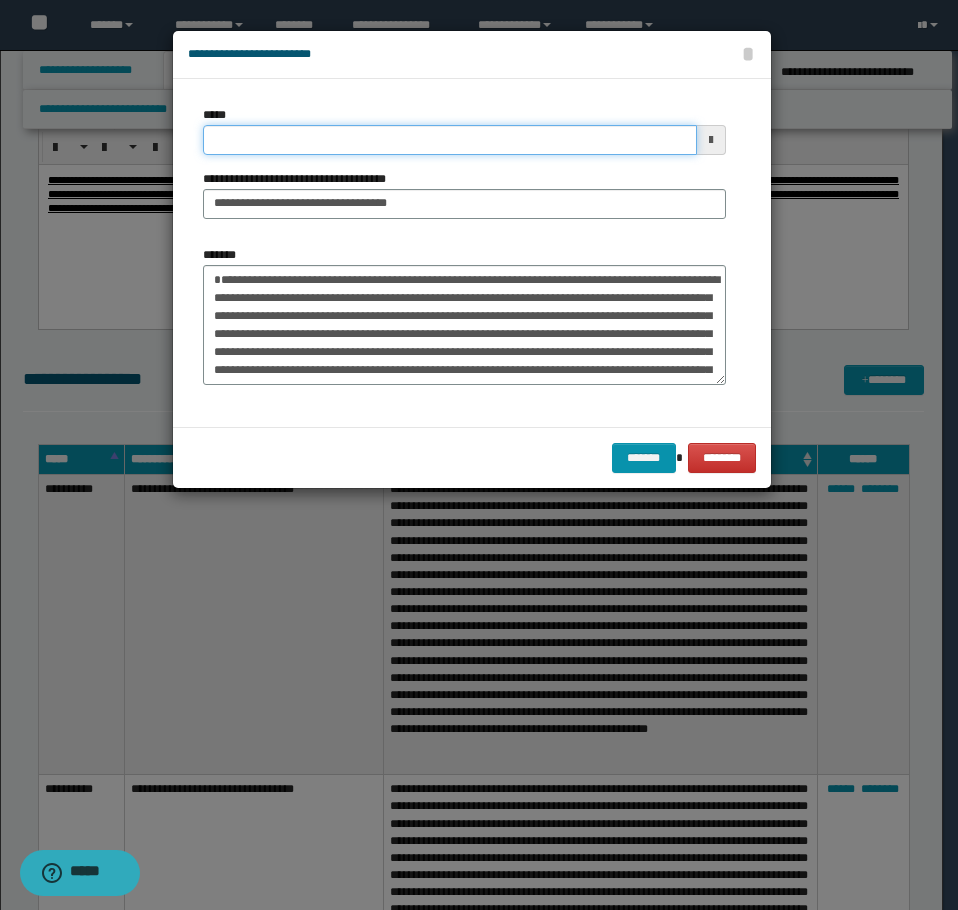 drag, startPoint x: 310, startPoint y: 138, endPoint x: 336, endPoint y: 143, distance: 26.476404 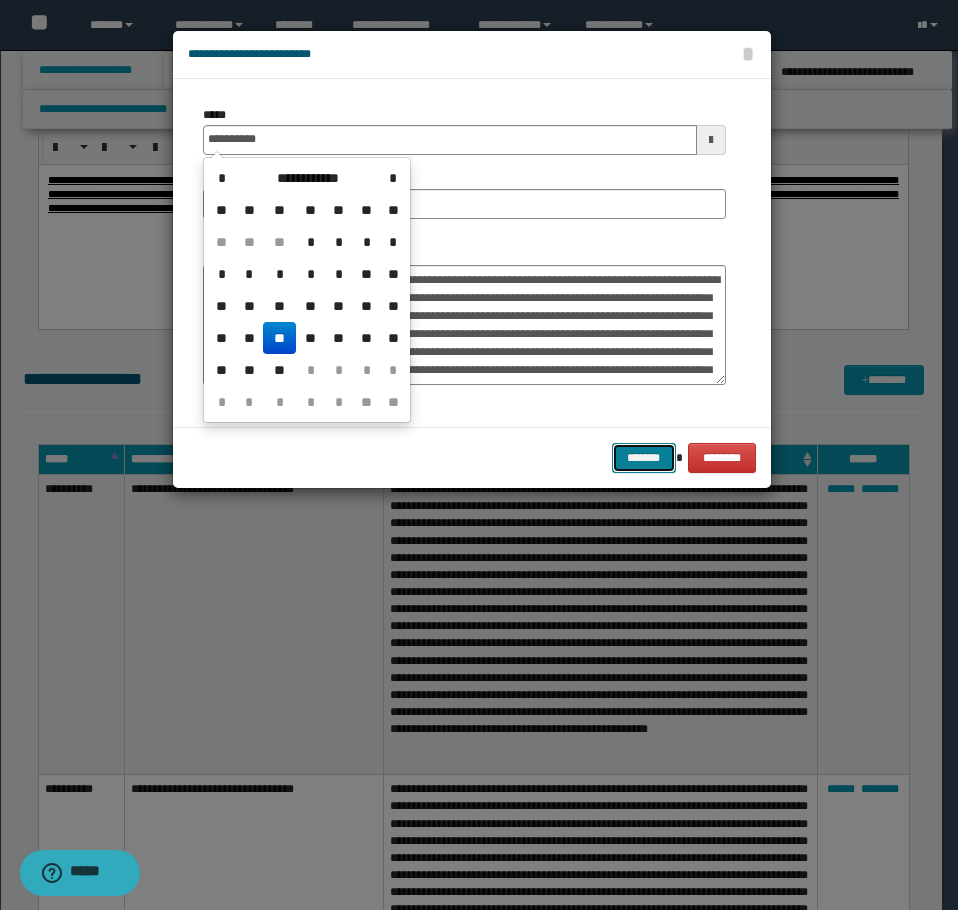 type on "**********" 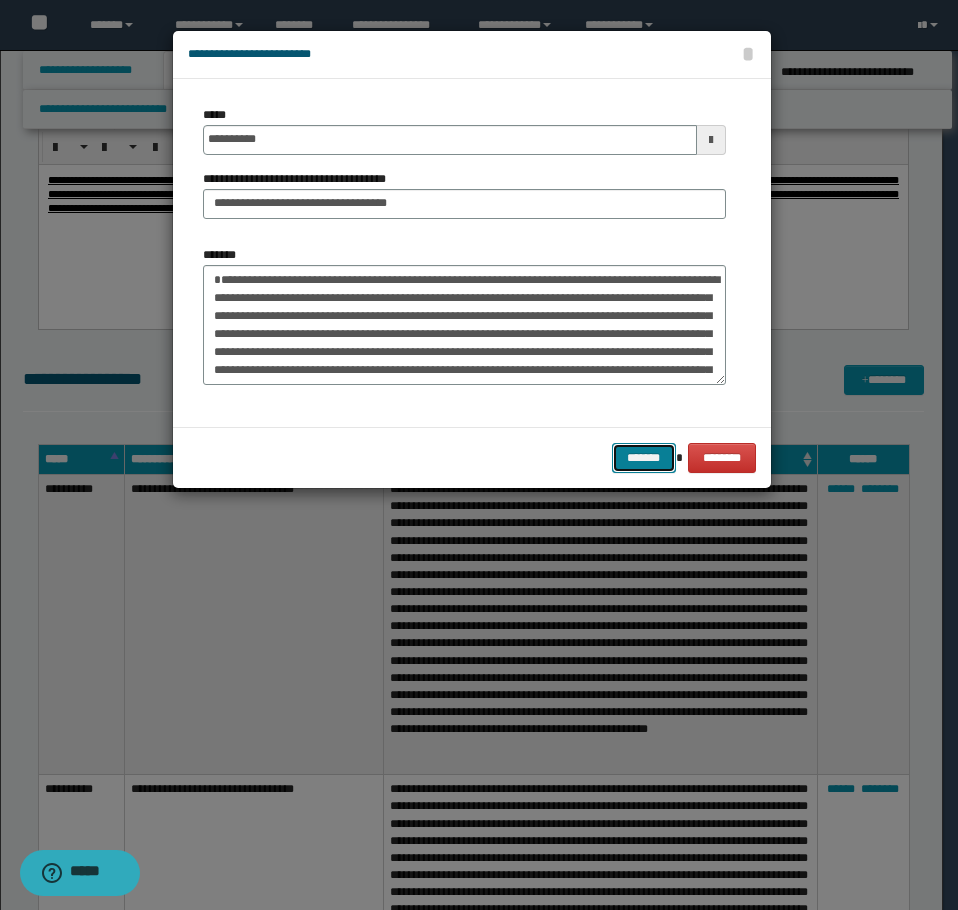 click on "*******" at bounding box center [644, 458] 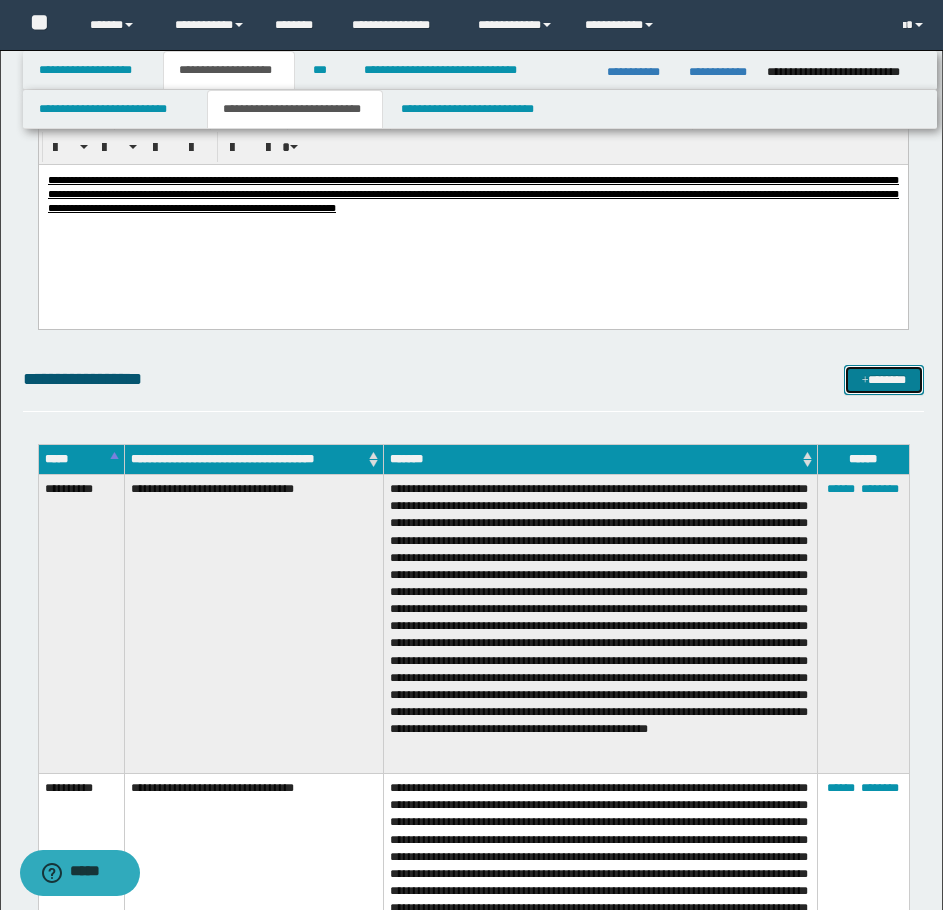 click on "*******" at bounding box center [884, 380] 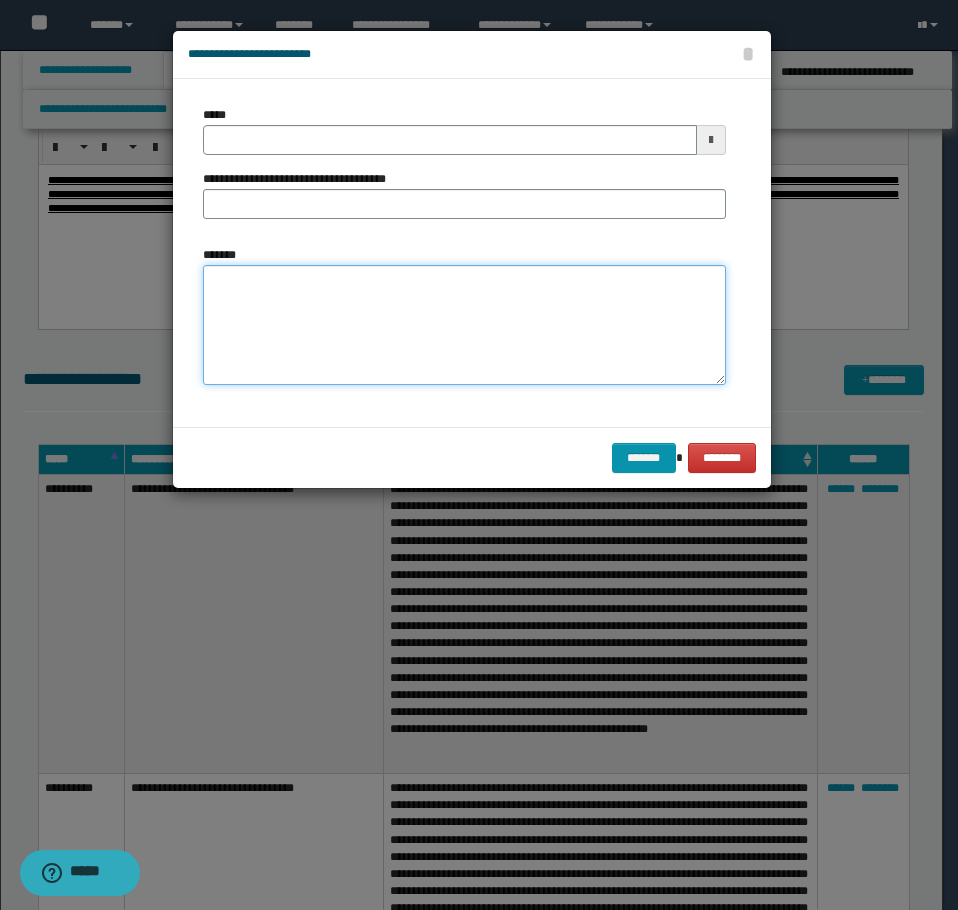 click on "*******" at bounding box center (464, 325) 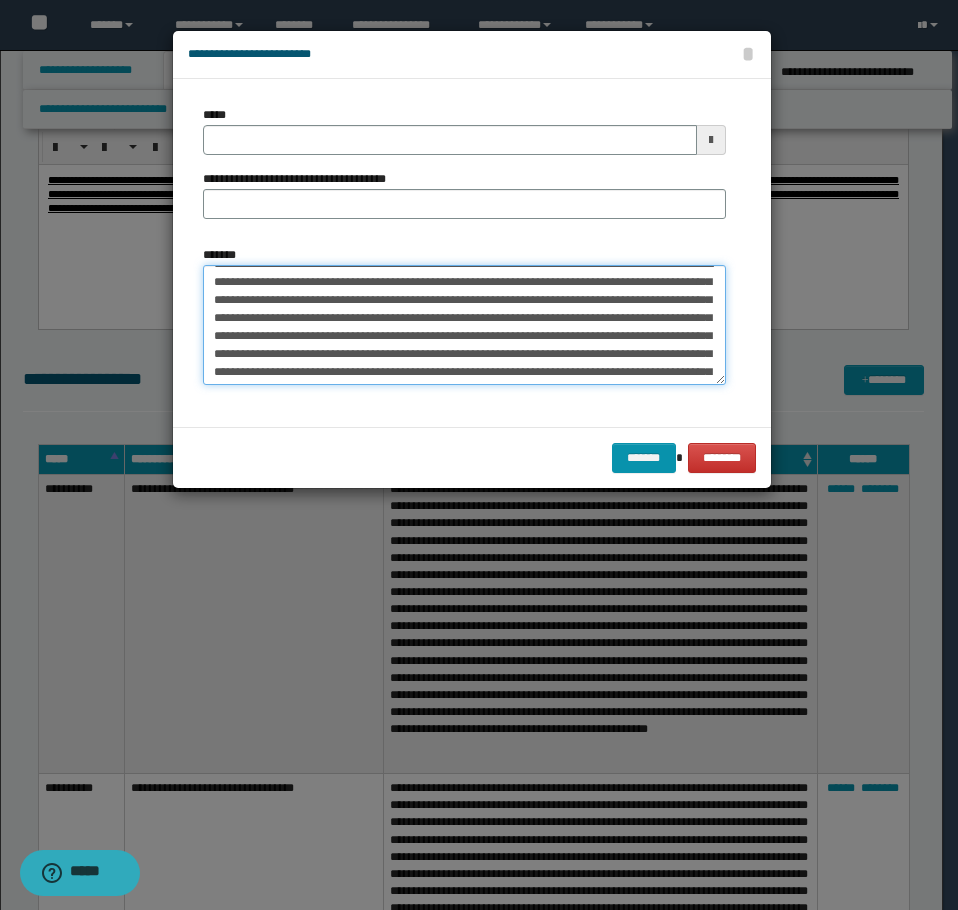 scroll, scrollTop: 0, scrollLeft: 0, axis: both 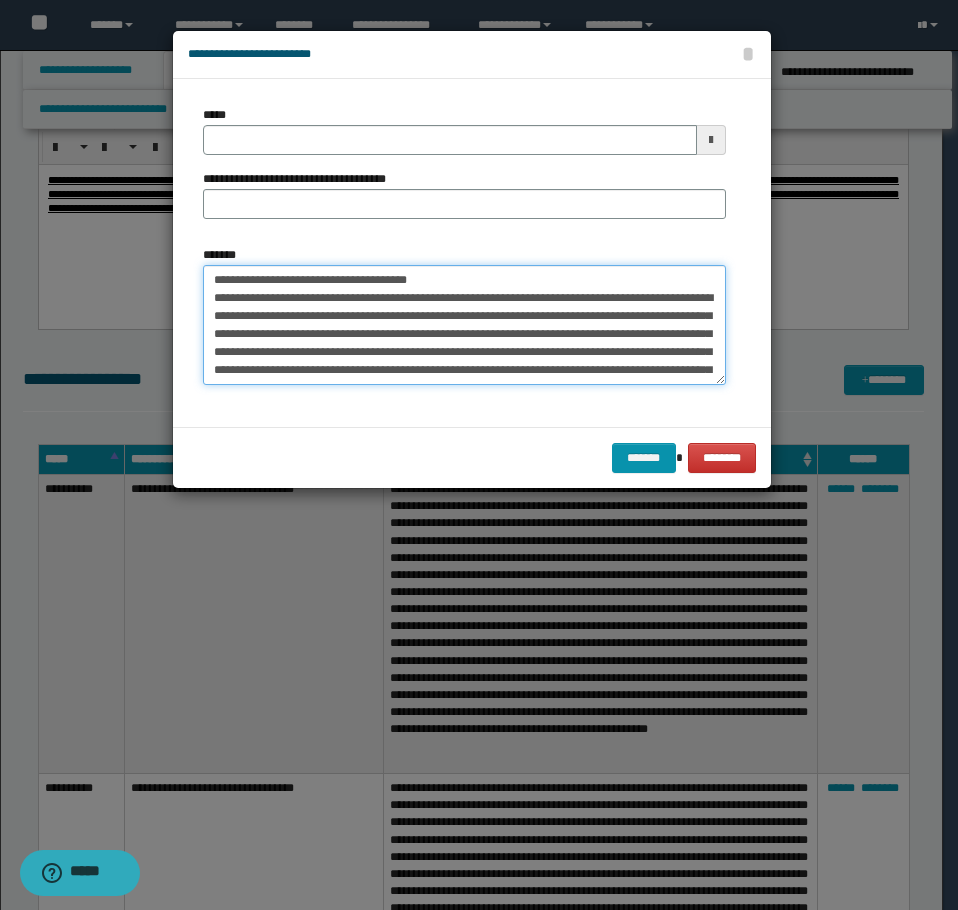 drag, startPoint x: 444, startPoint y: 274, endPoint x: 275, endPoint y: 277, distance: 169.02663 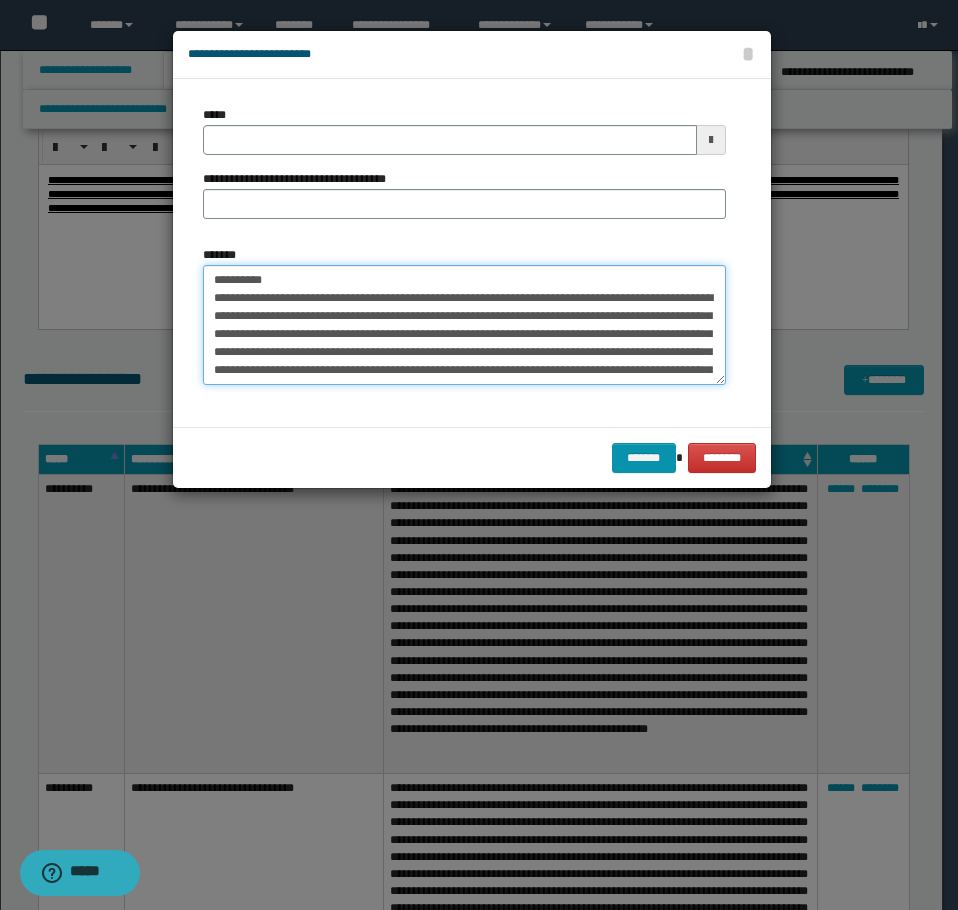 type on "**********" 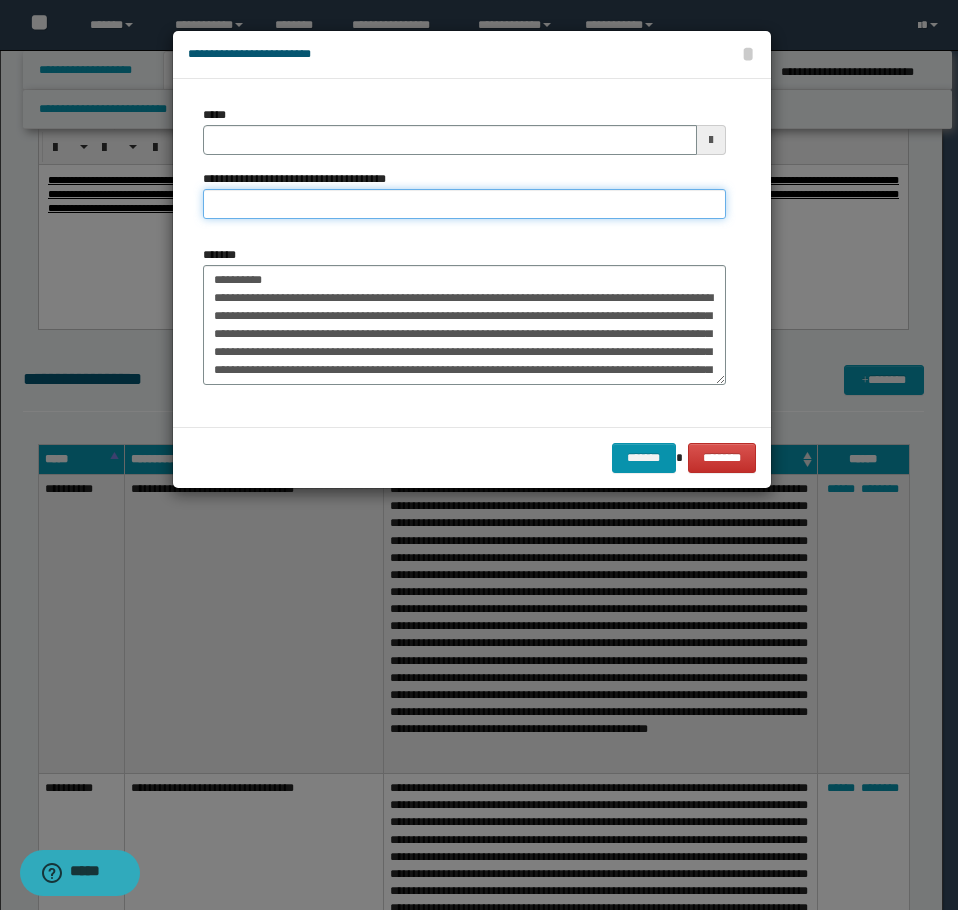 click on "**********" at bounding box center [464, 204] 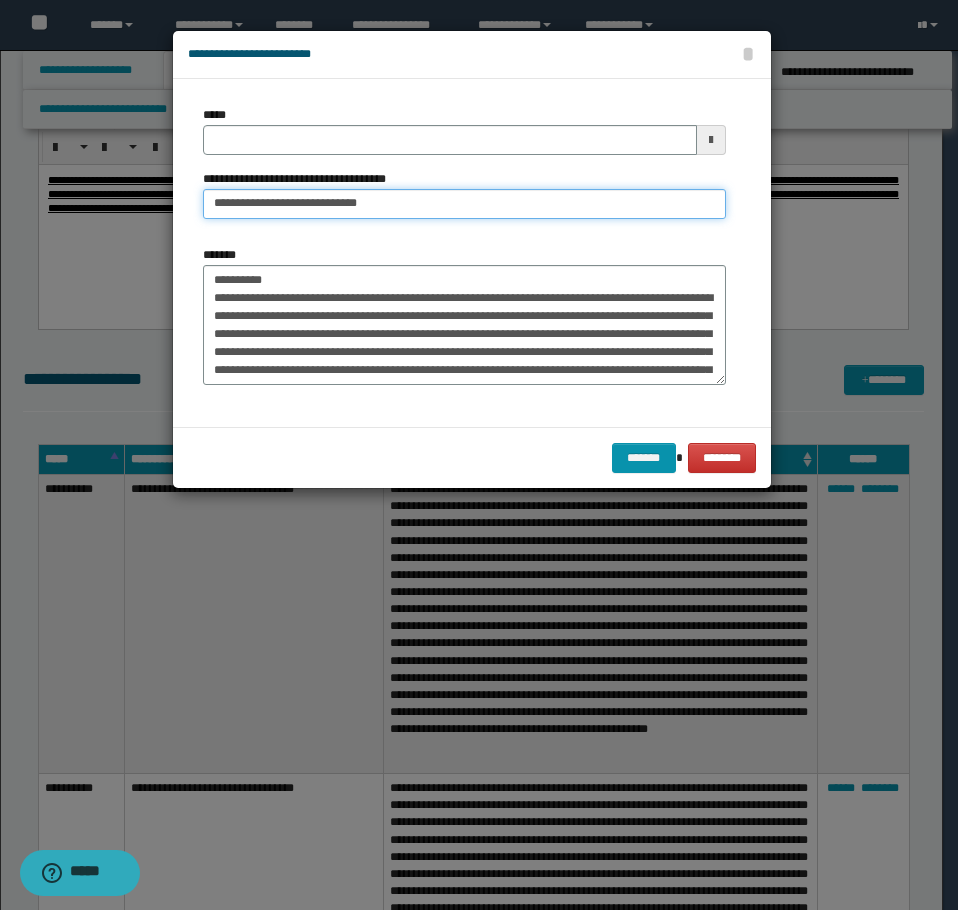 type on "**********" 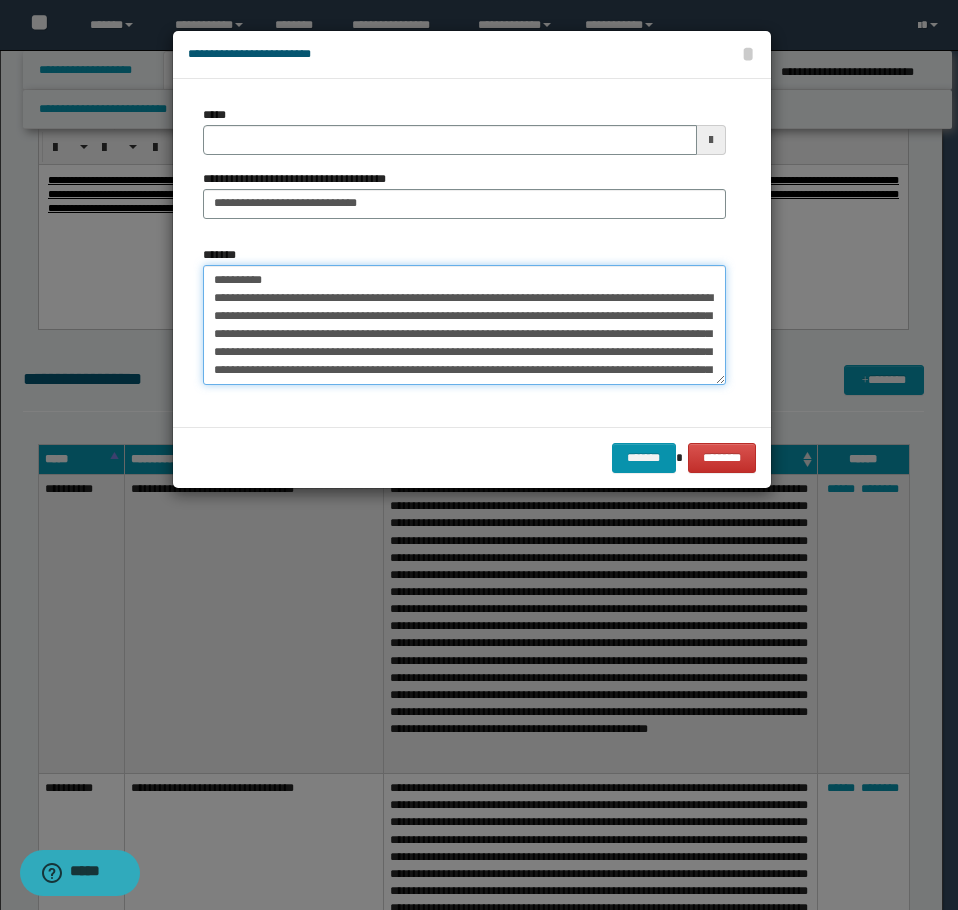 drag, startPoint x: 269, startPoint y: 272, endPoint x: 97, endPoint y: 253, distance: 173.04623 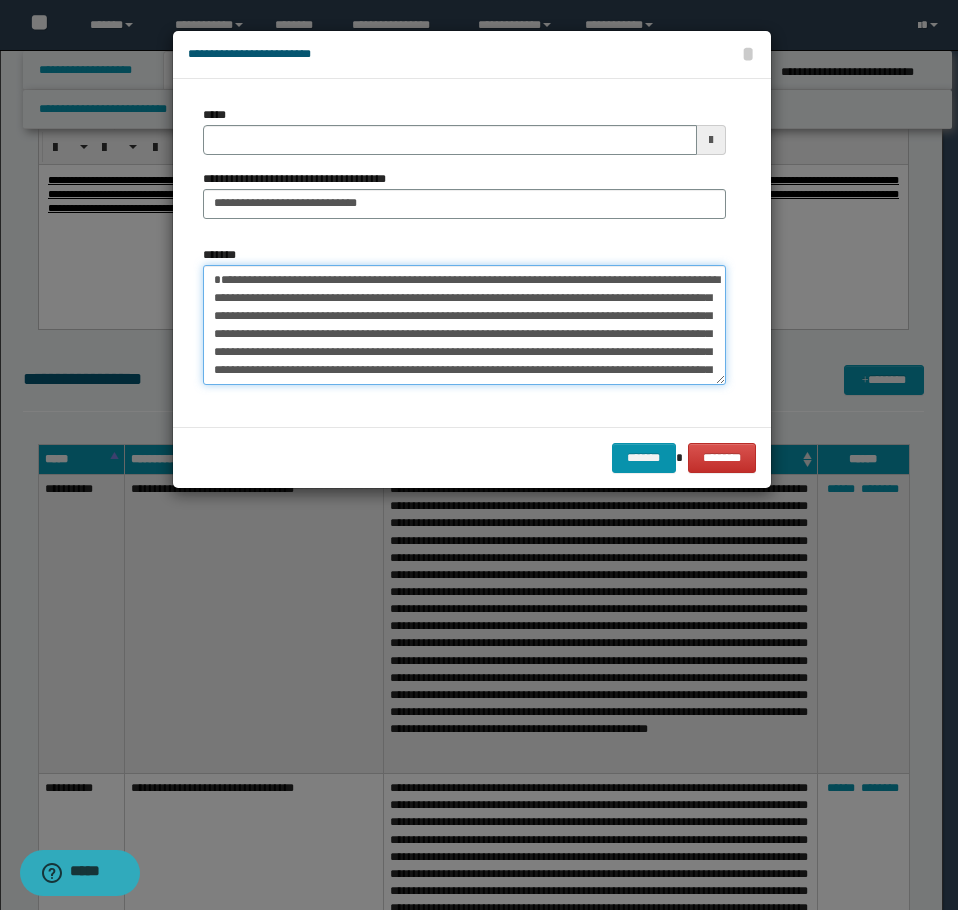 type 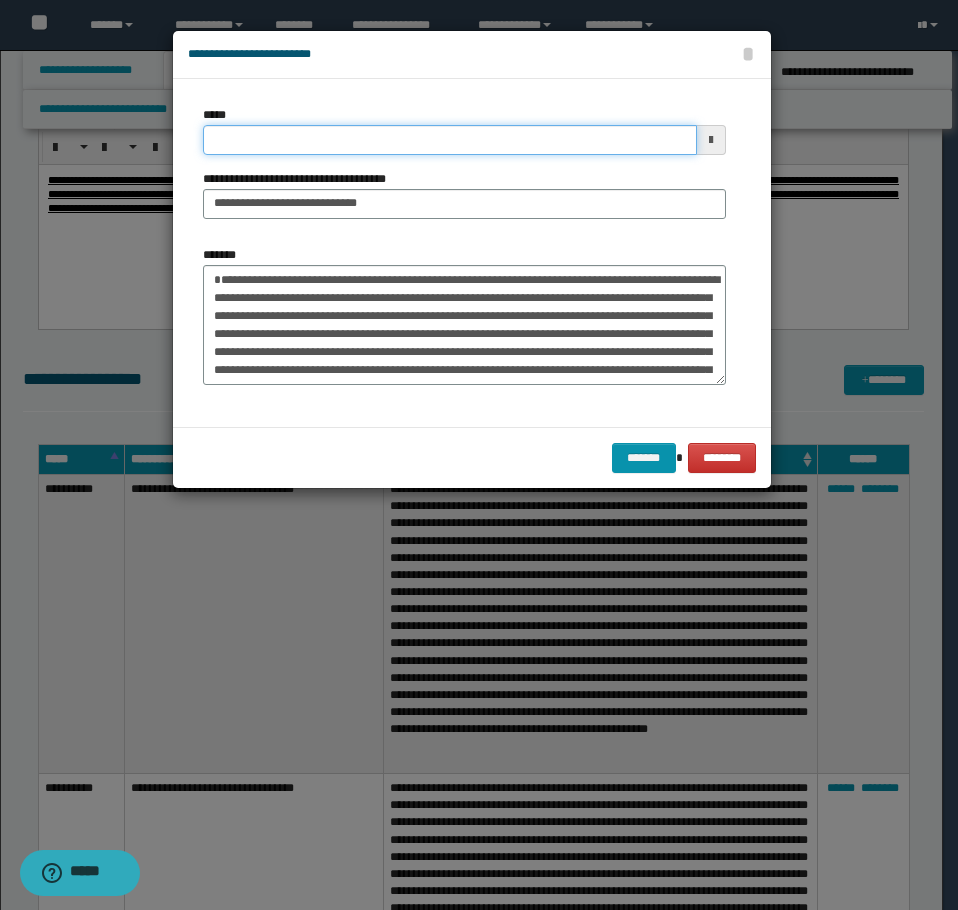 click on "*****" at bounding box center (450, 140) 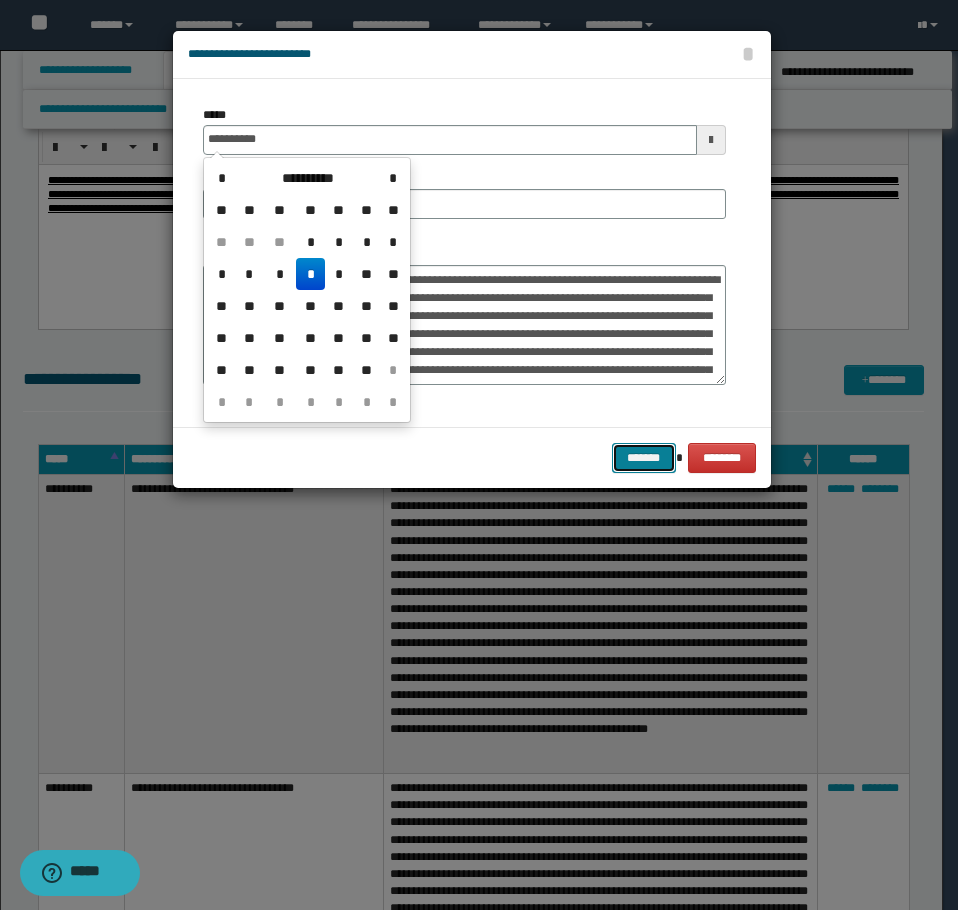 type on "**********" 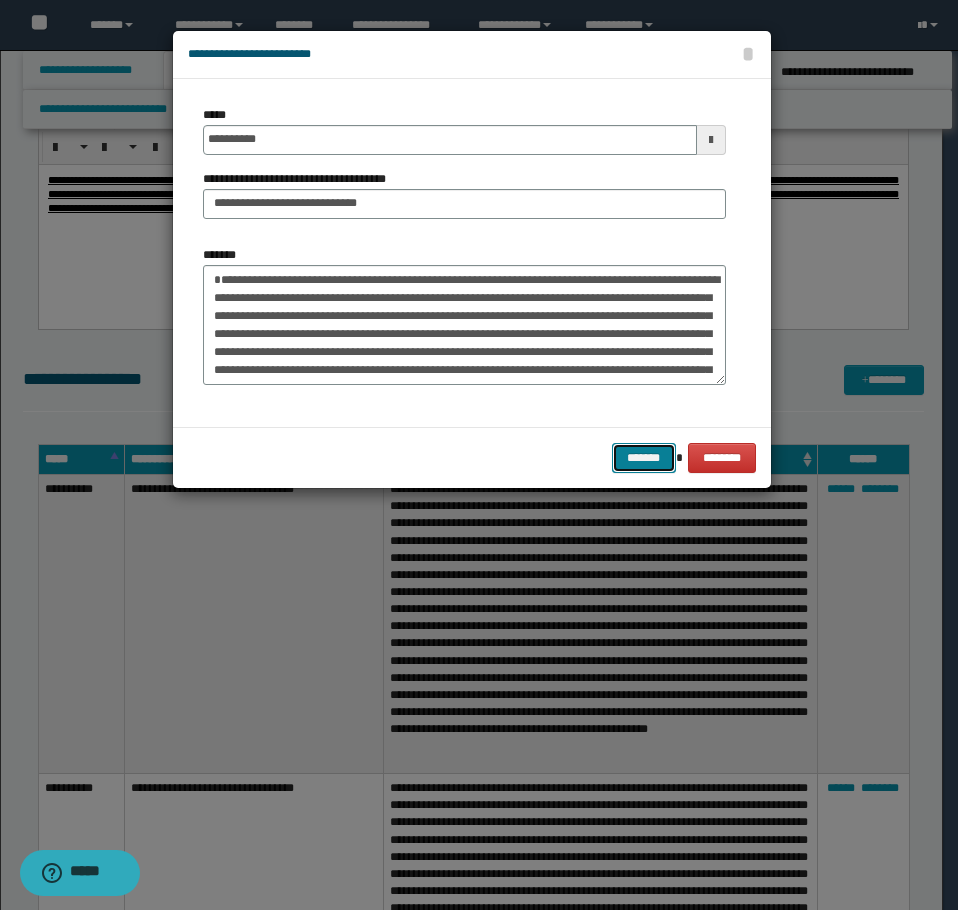click on "*******" at bounding box center [644, 458] 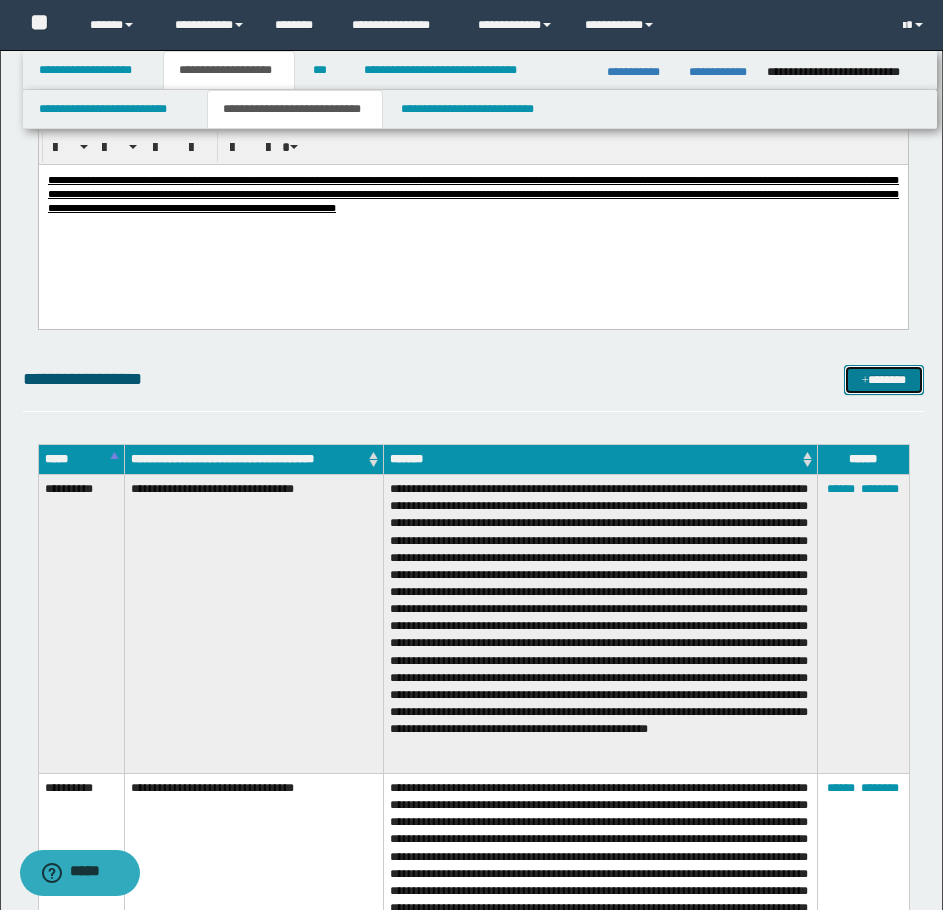 drag, startPoint x: 902, startPoint y: 385, endPoint x: 861, endPoint y: 382, distance: 41.109608 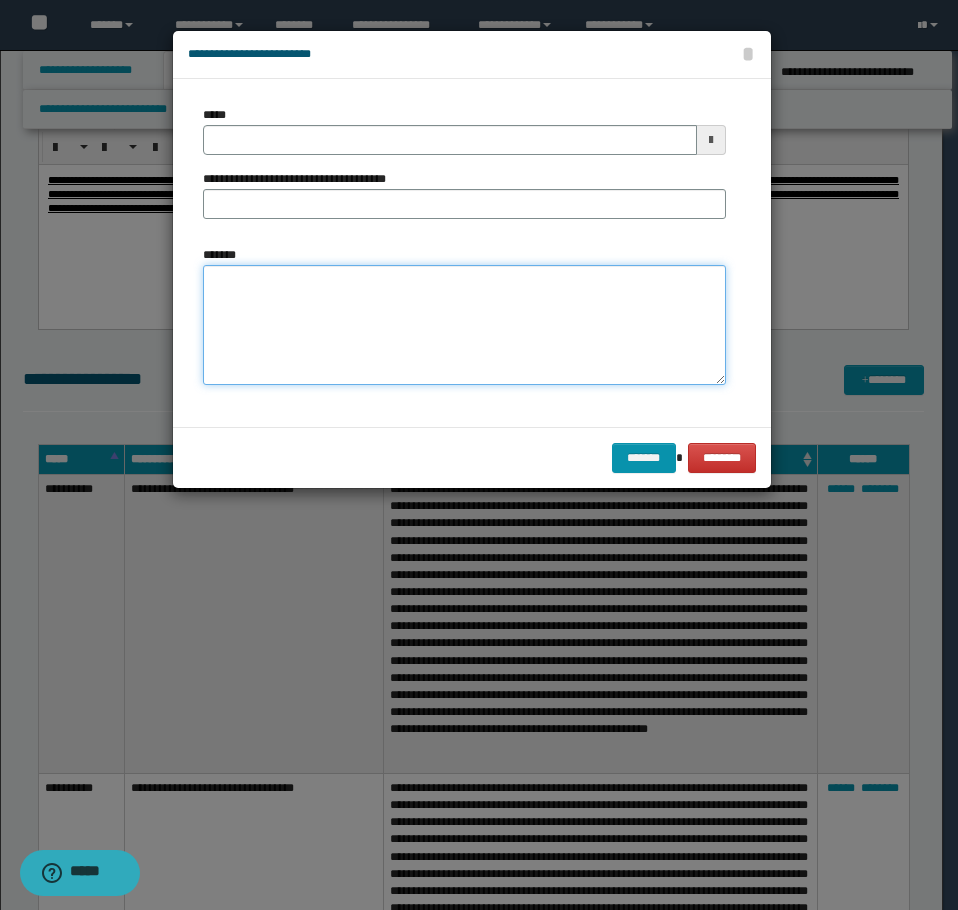 click on "*******" at bounding box center (464, 325) 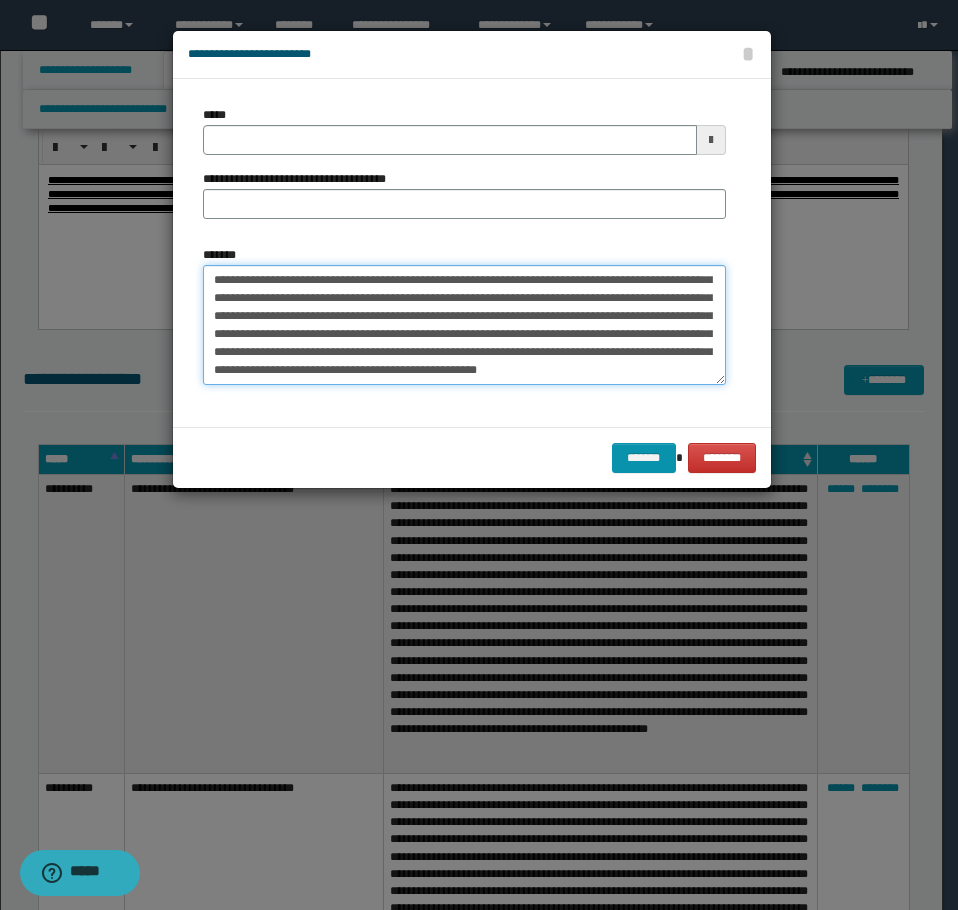 scroll, scrollTop: 0, scrollLeft: 0, axis: both 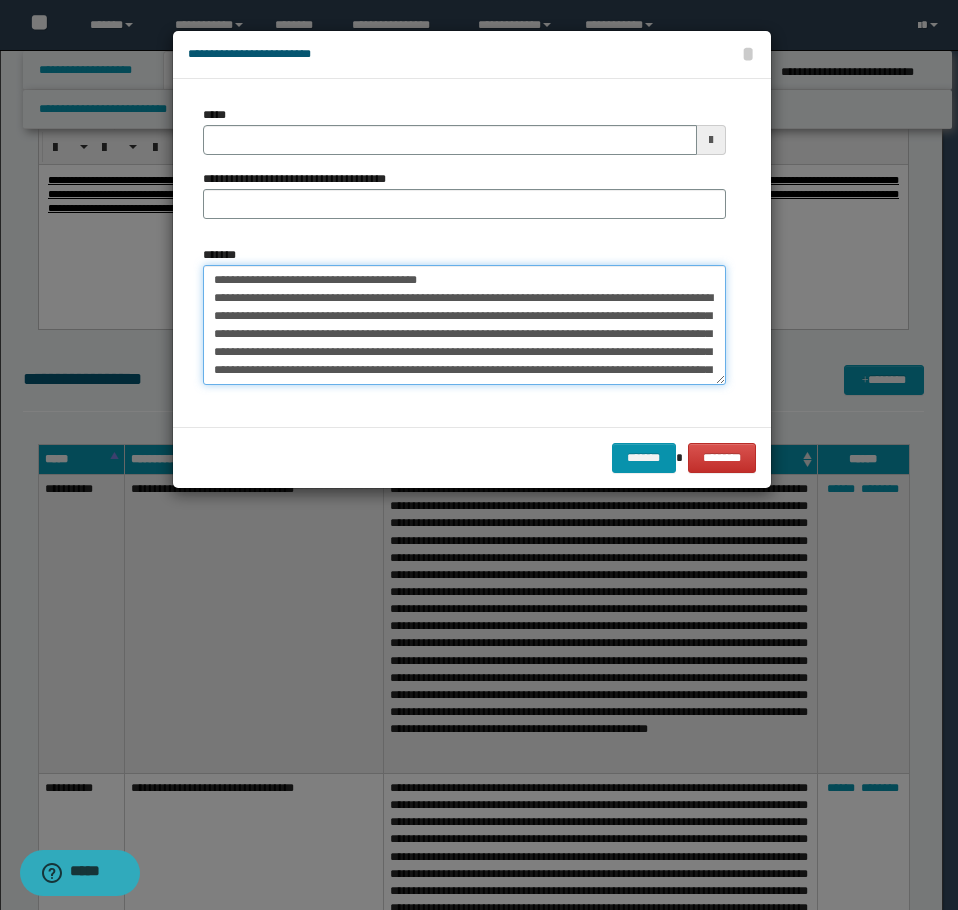 drag, startPoint x: 471, startPoint y: 277, endPoint x: 281, endPoint y: 278, distance: 190.00262 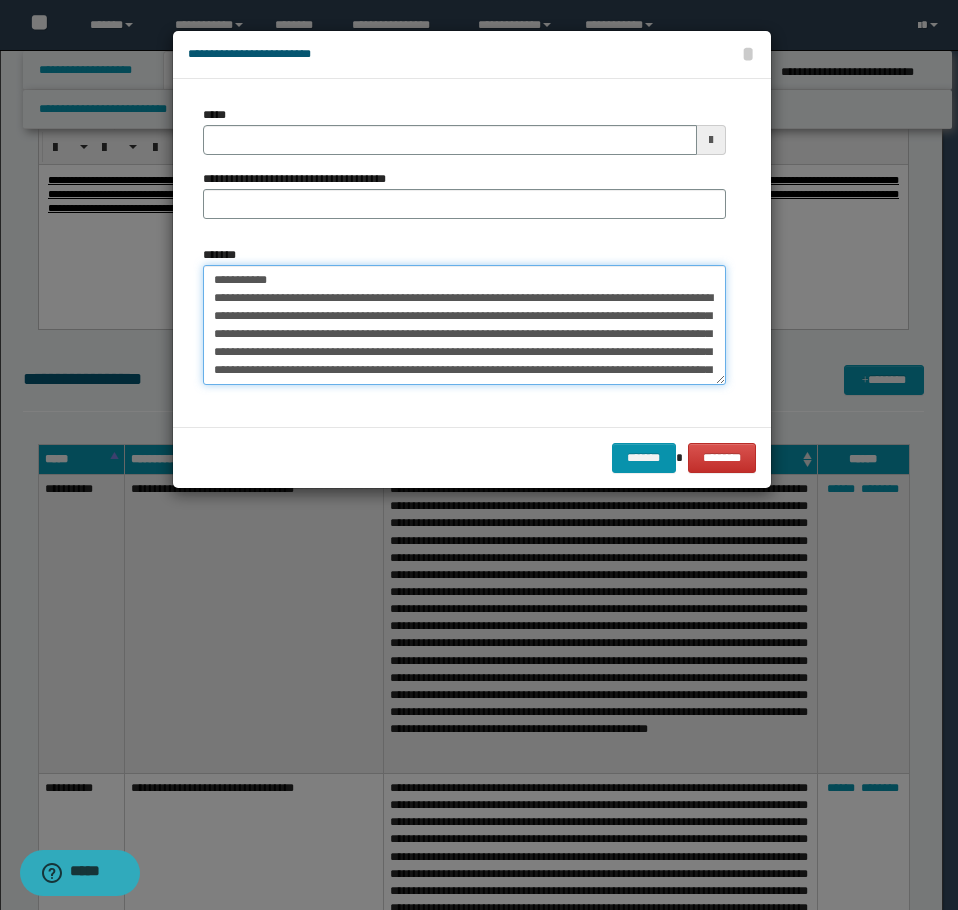type on "**********" 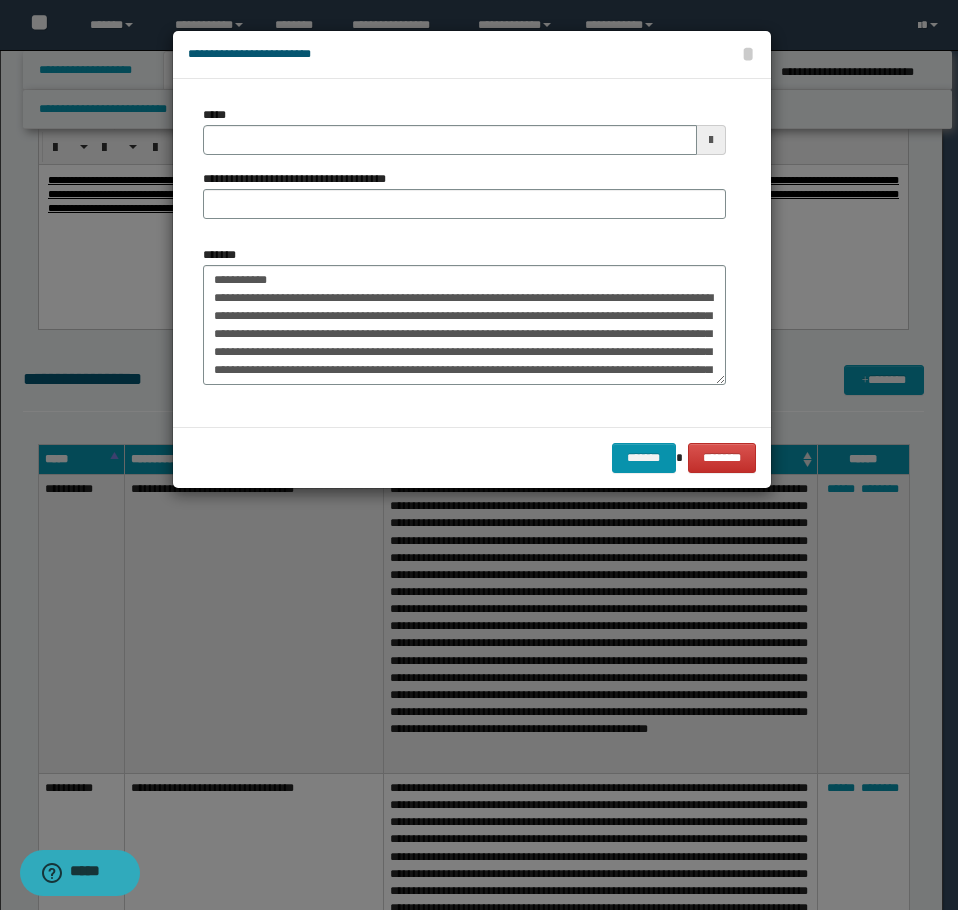 drag, startPoint x: 303, startPoint y: 219, endPoint x: 308, endPoint y: 210, distance: 10.29563 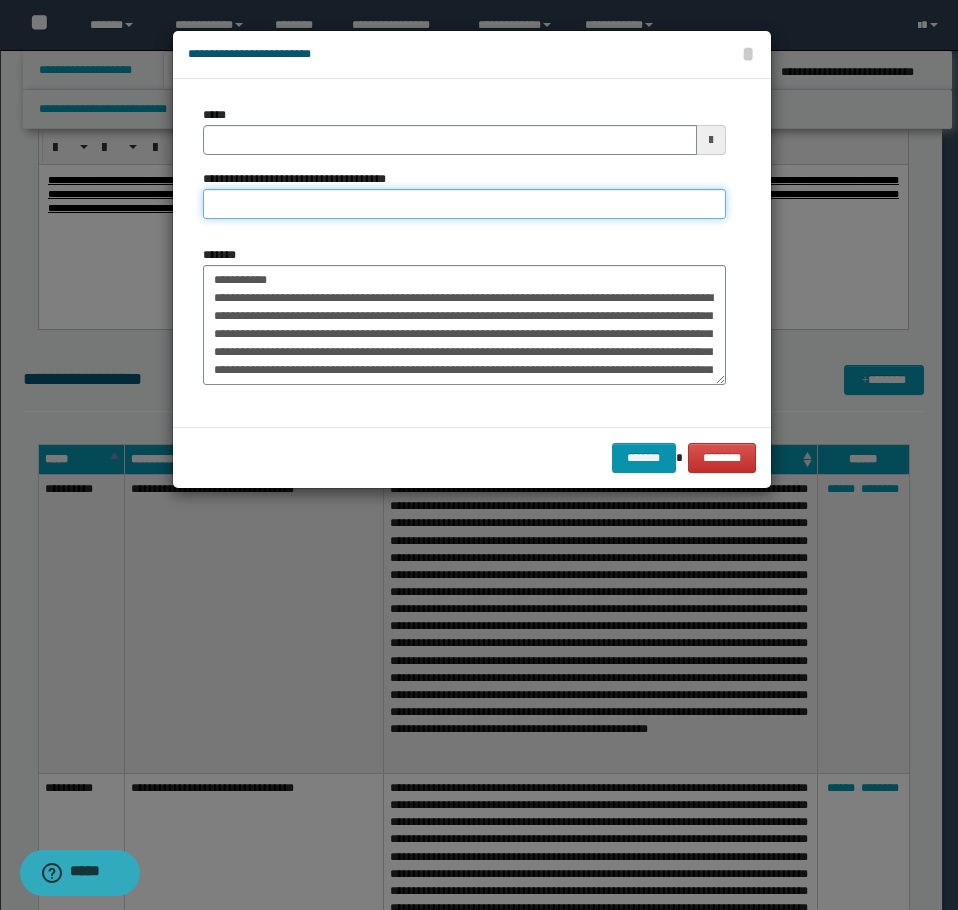 click on "**********" at bounding box center [464, 204] 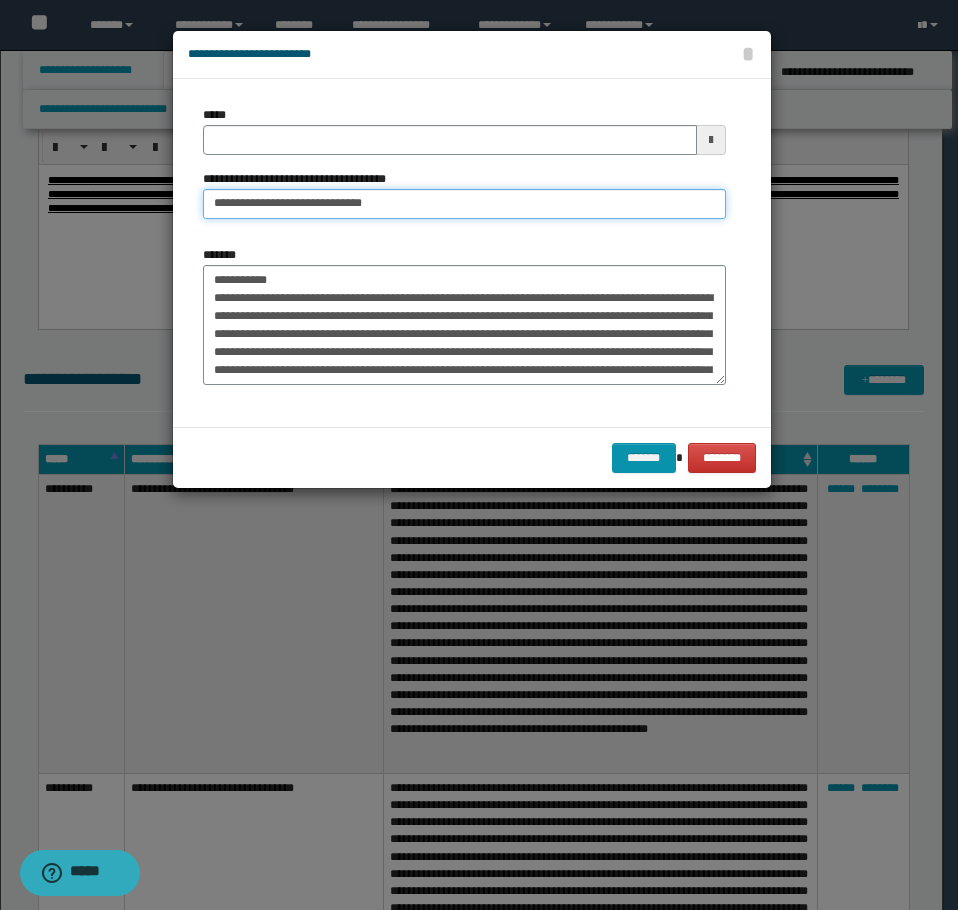 type on "**********" 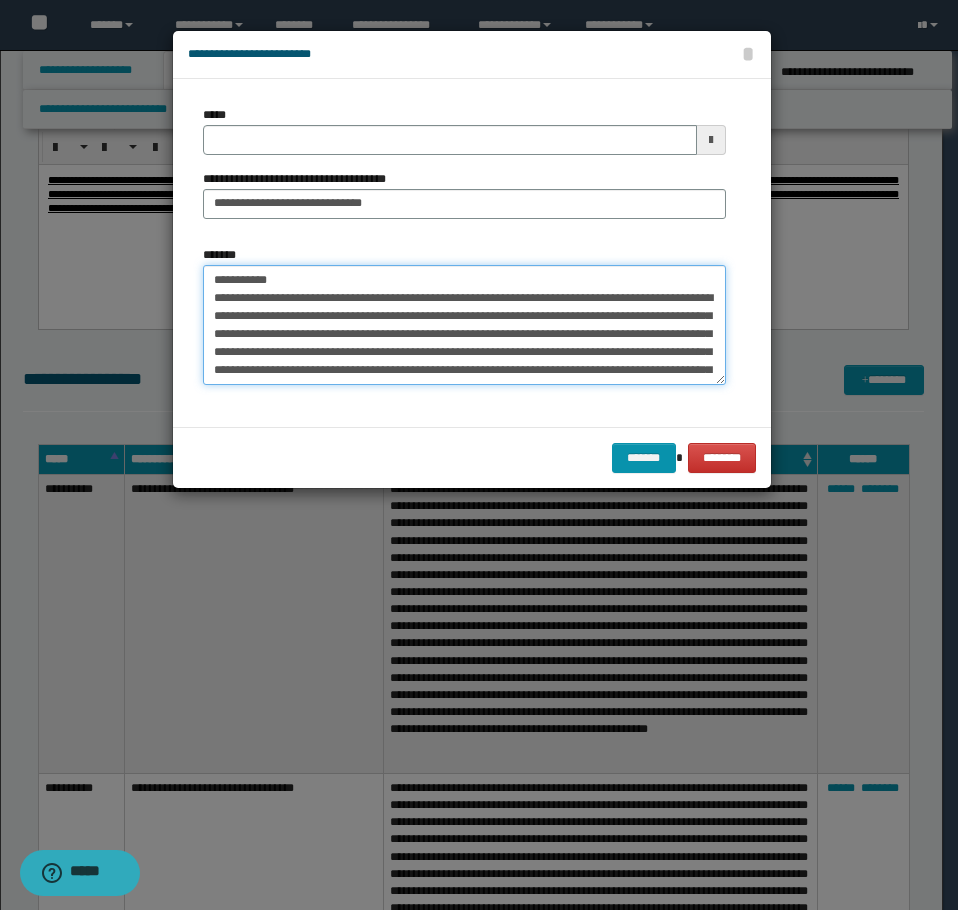 drag, startPoint x: 308, startPoint y: 282, endPoint x: 67, endPoint y: 259, distance: 242.09502 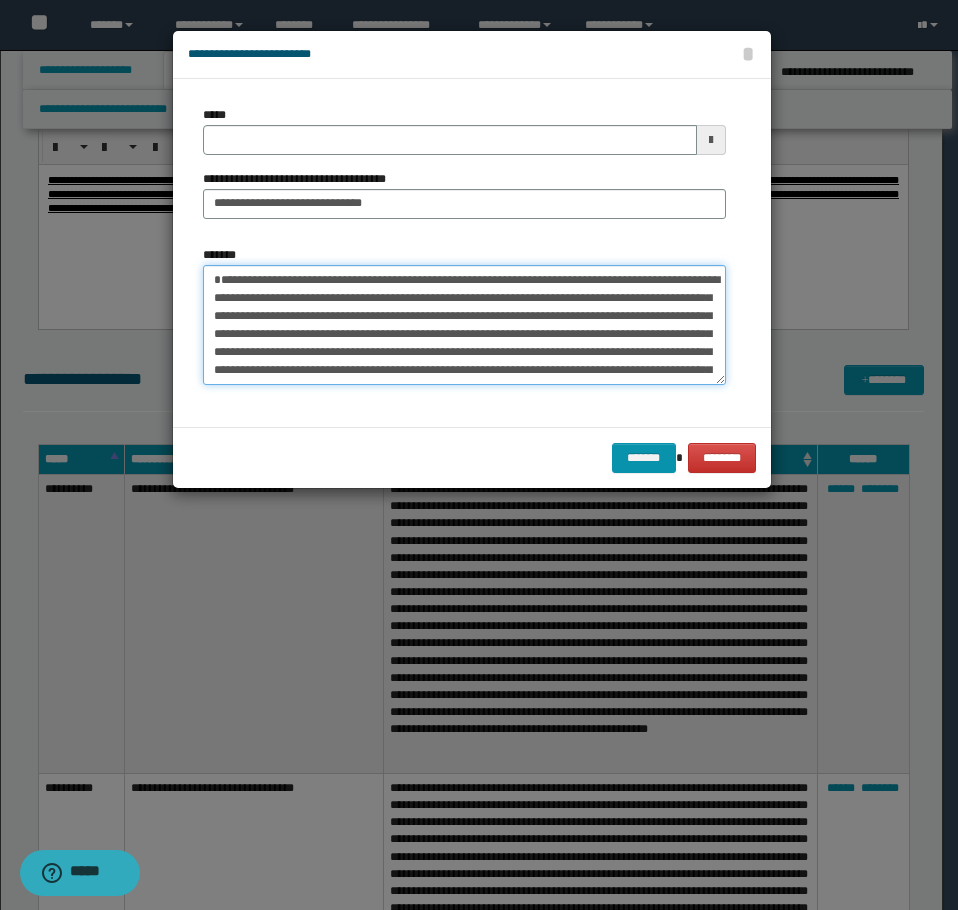 type on "**********" 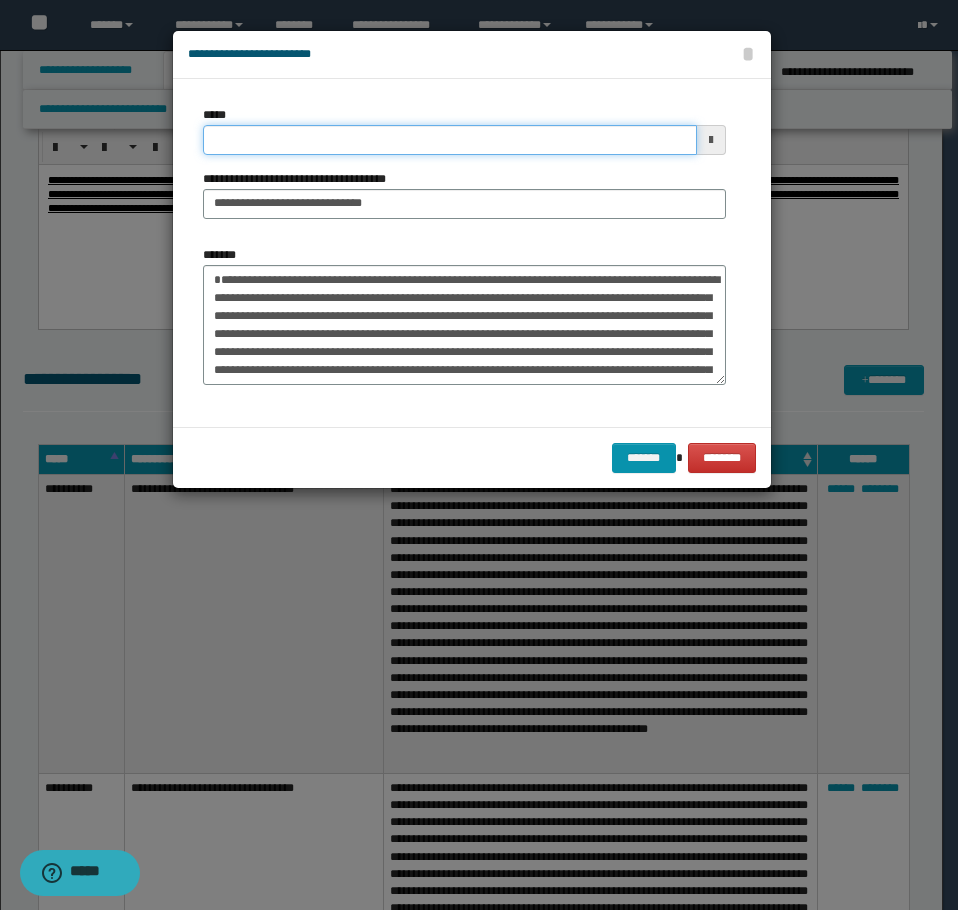 click on "*****" at bounding box center (450, 140) 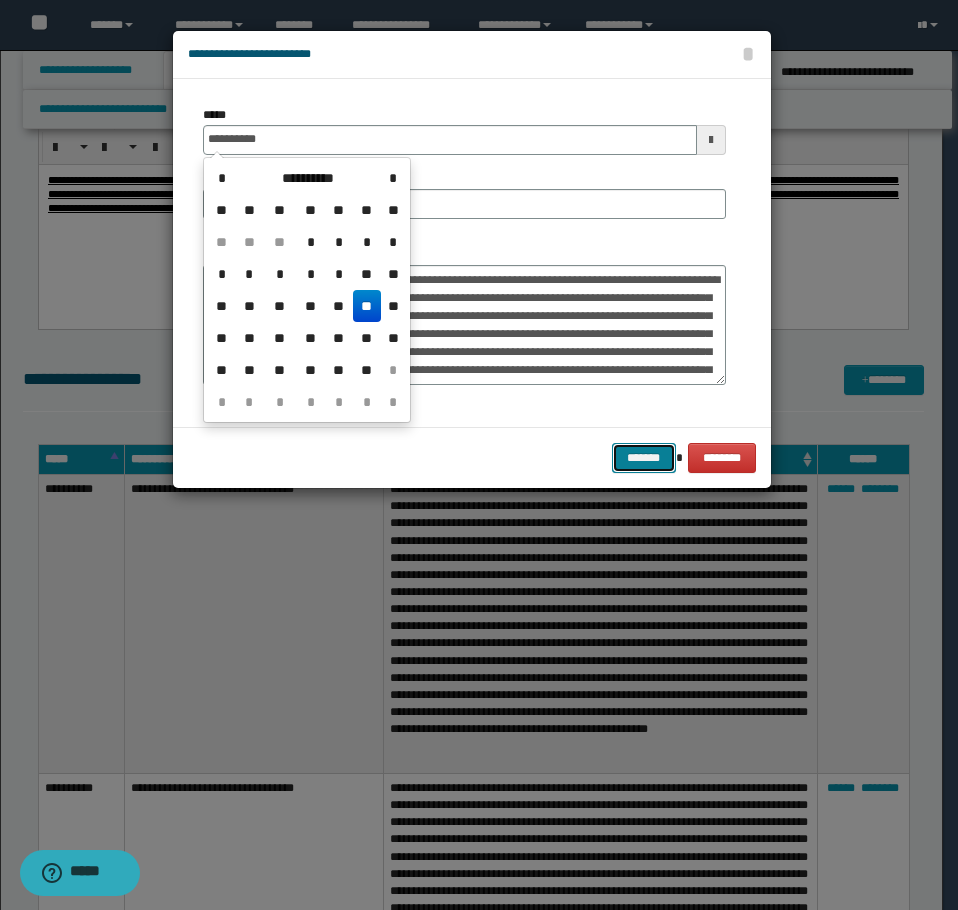 type on "**********" 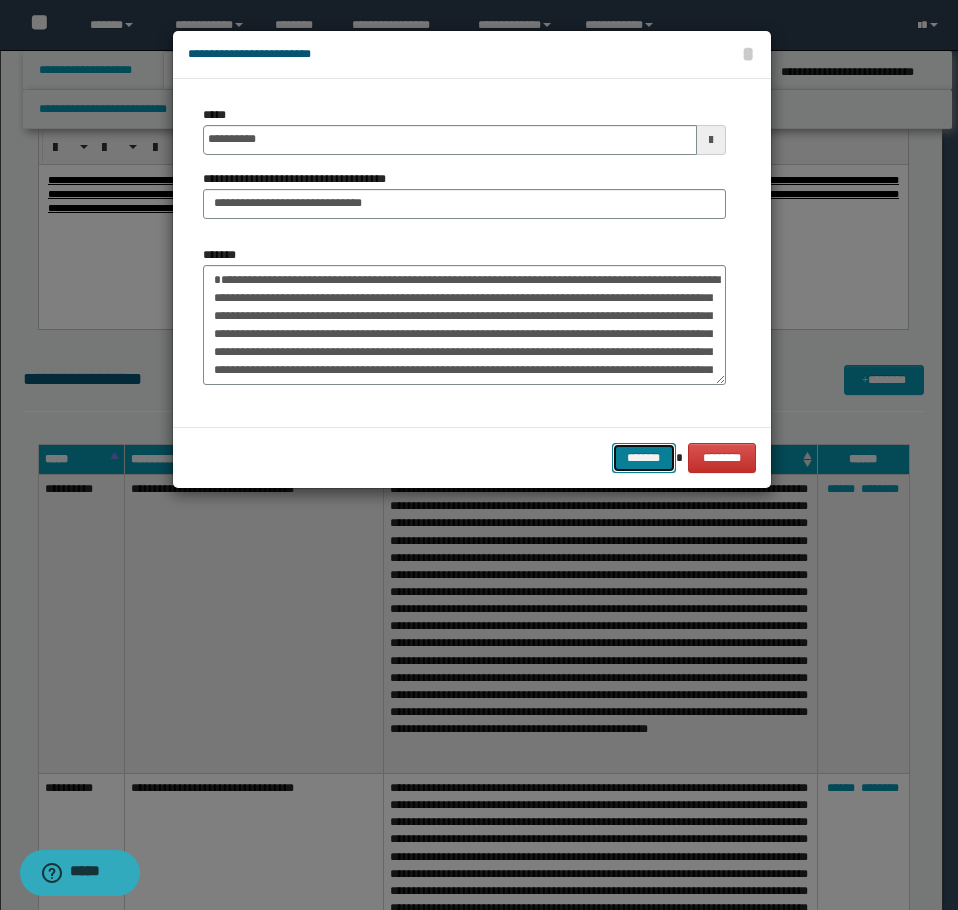 click on "*******" at bounding box center (644, 458) 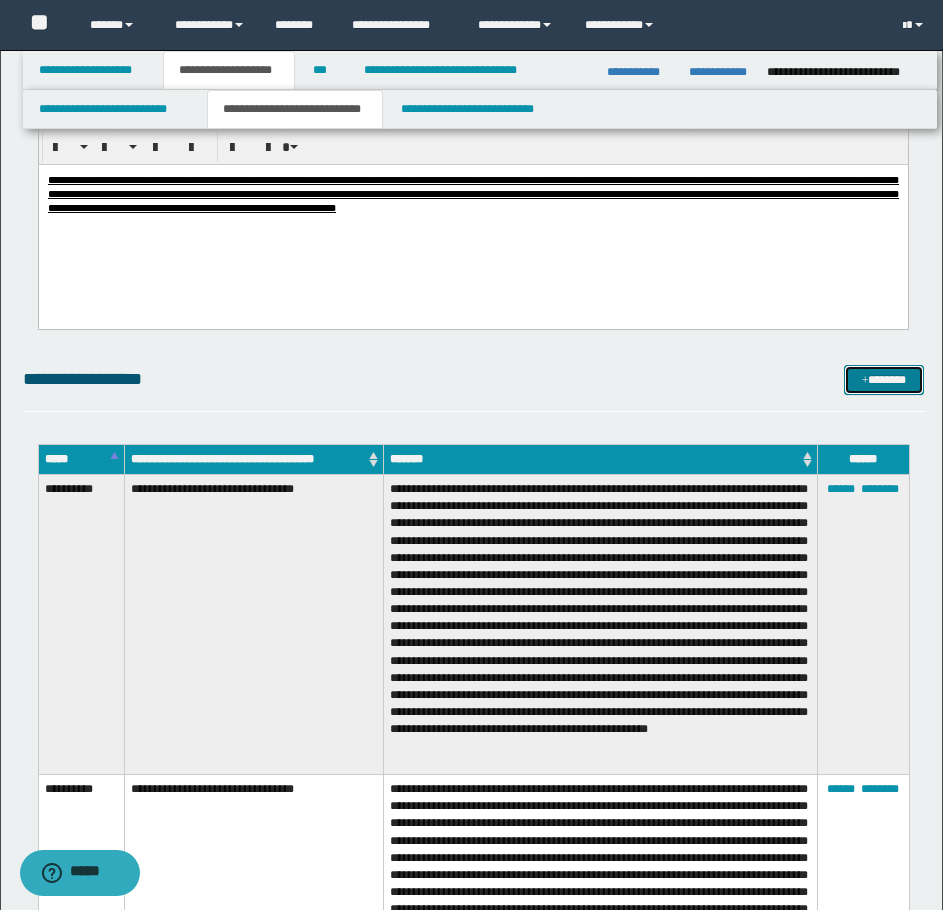 drag, startPoint x: 886, startPoint y: 384, endPoint x: 812, endPoint y: 382, distance: 74.02702 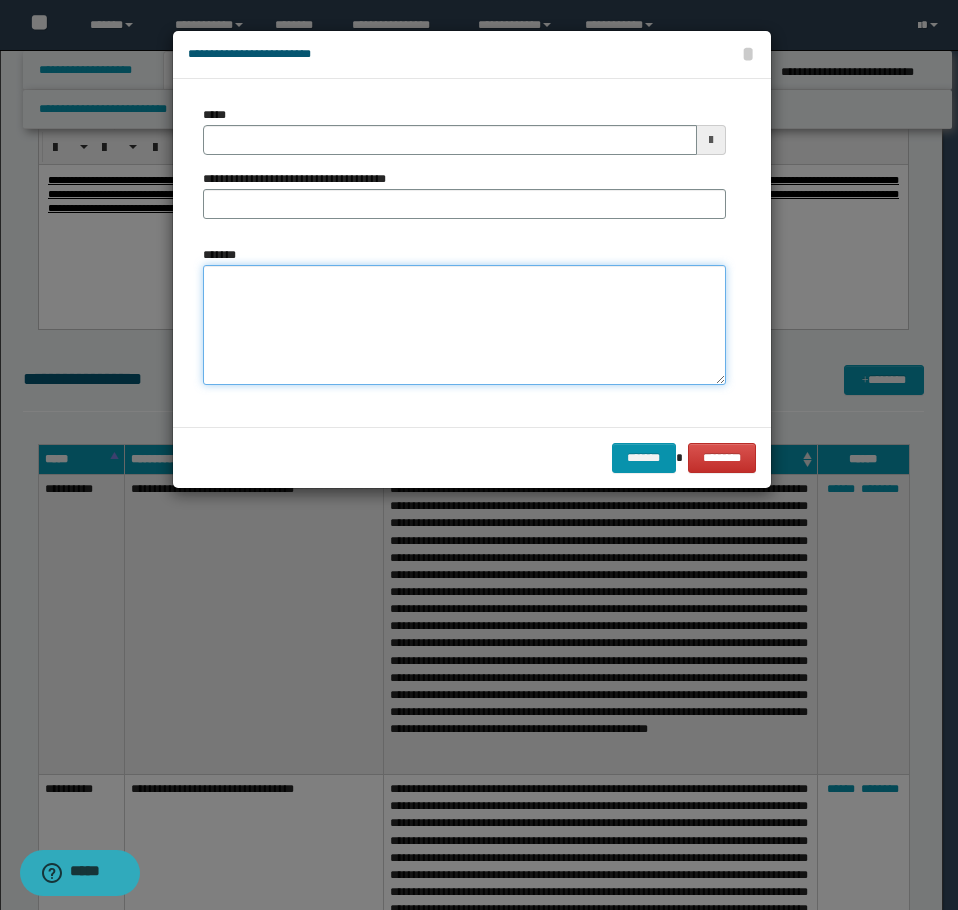 drag, startPoint x: 517, startPoint y: 358, endPoint x: 376, endPoint y: 318, distance: 146.56398 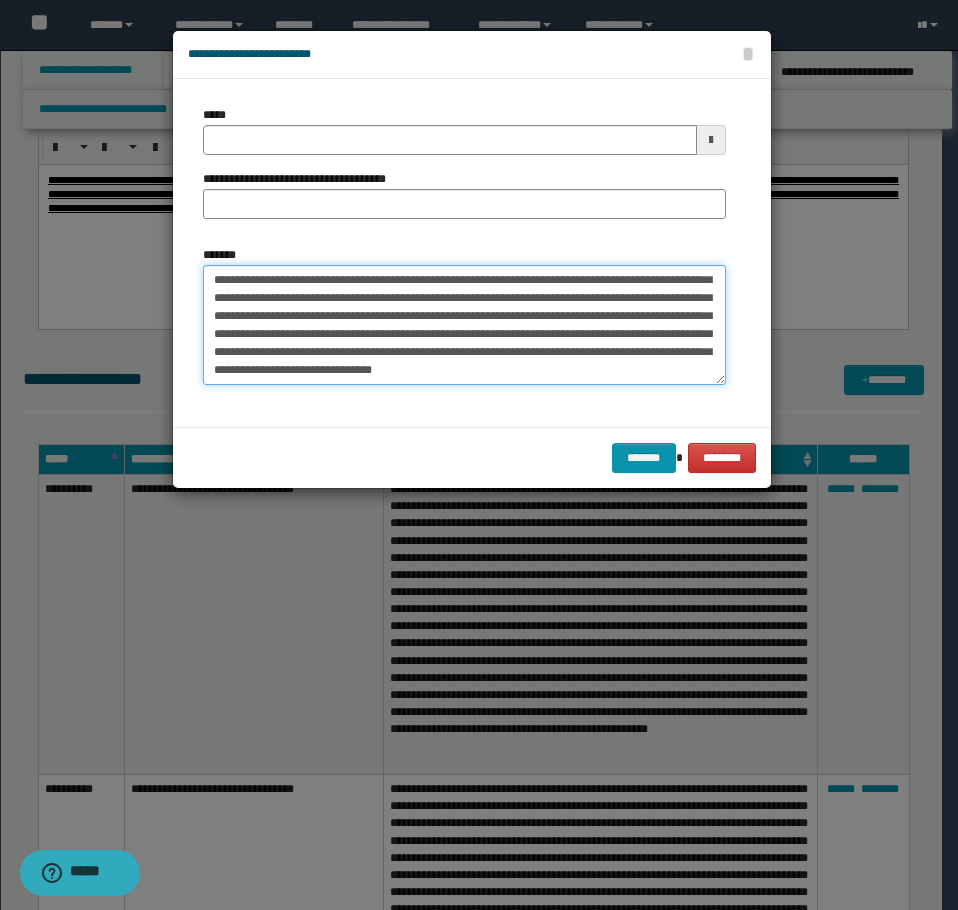 scroll, scrollTop: 0, scrollLeft: 0, axis: both 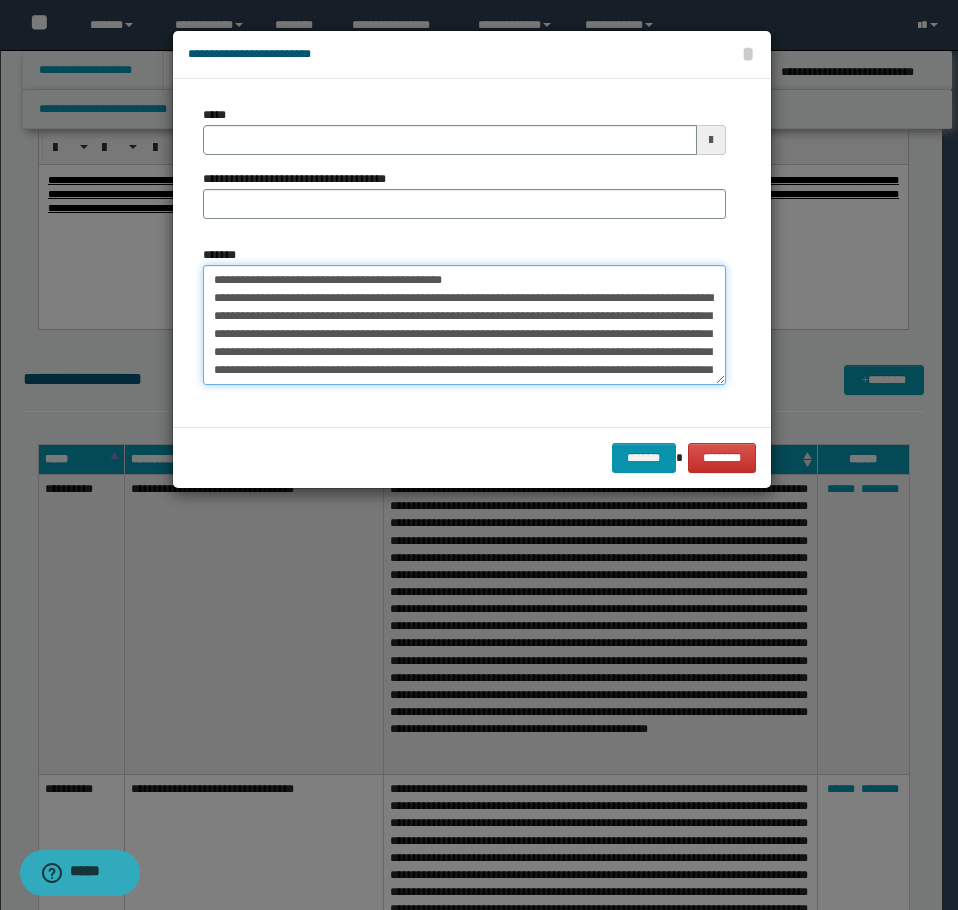 drag, startPoint x: 472, startPoint y: 283, endPoint x: 277, endPoint y: 284, distance: 195.00256 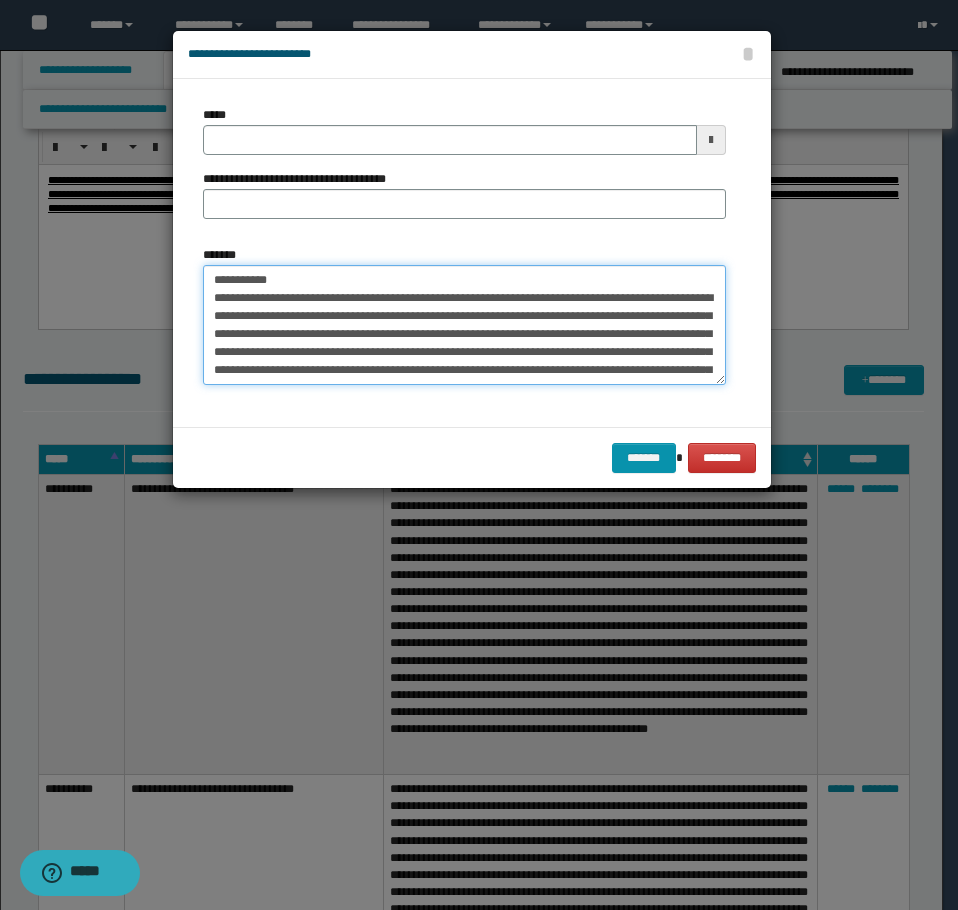 type on "**********" 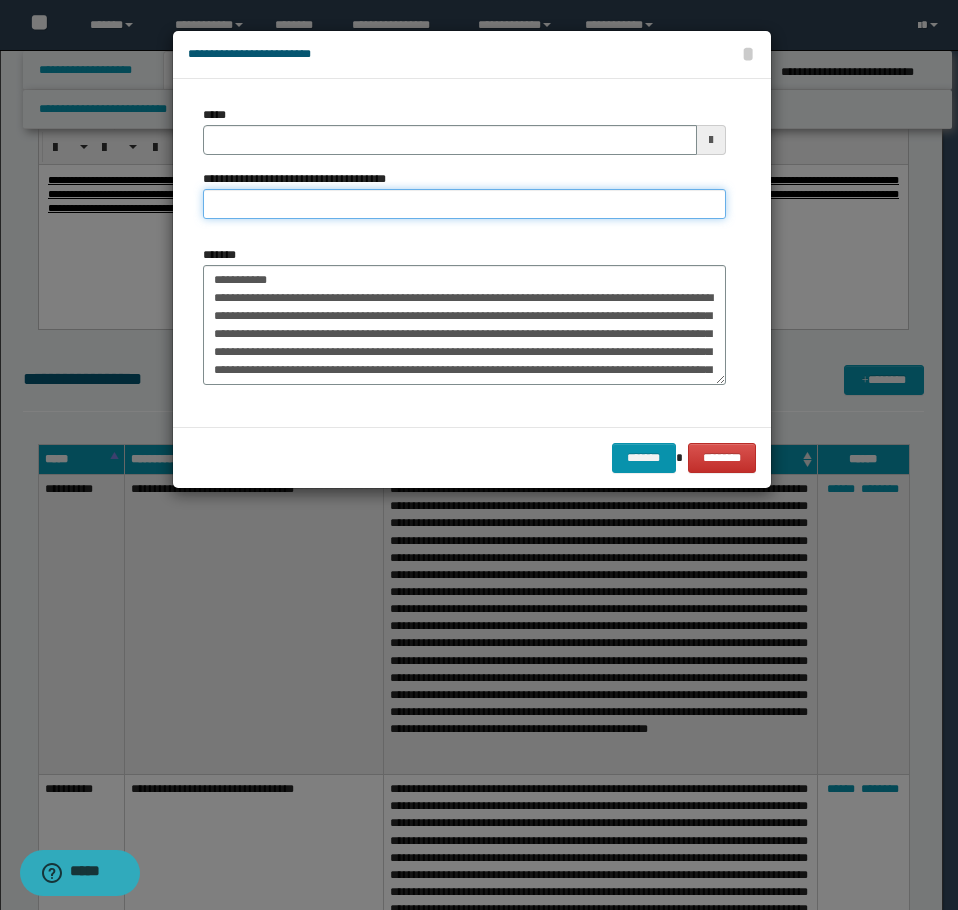 click on "**********" at bounding box center (464, 204) 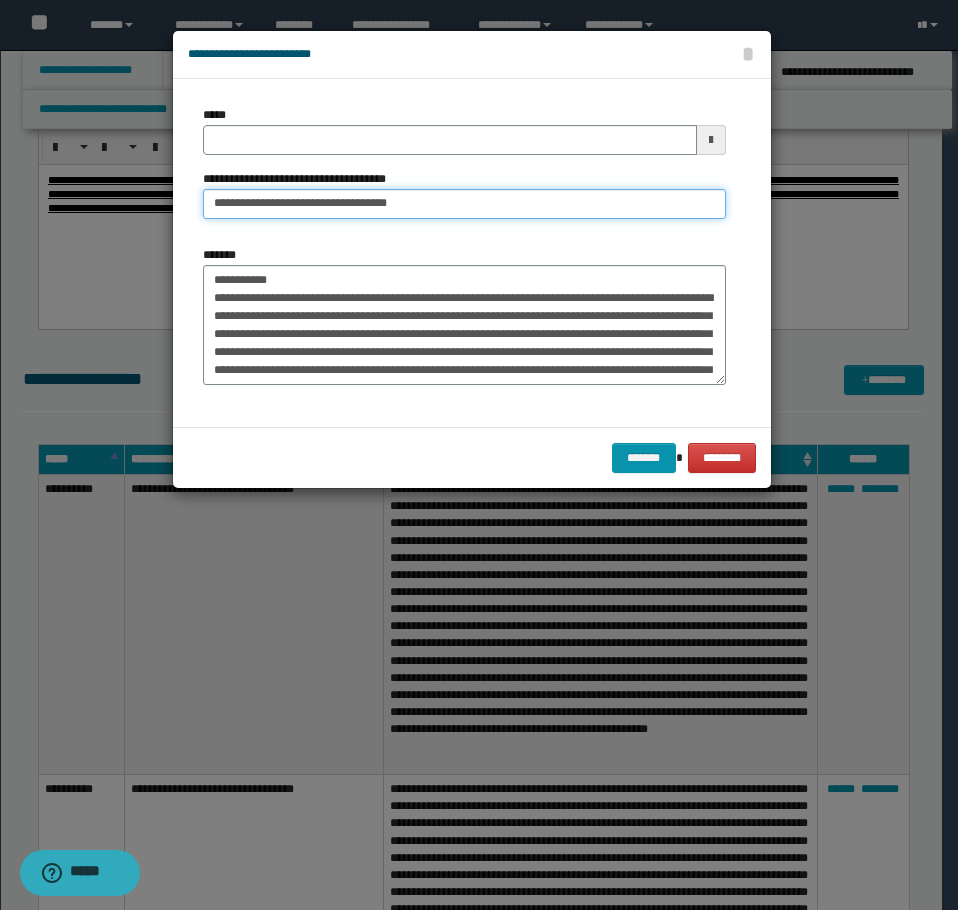 type on "**********" 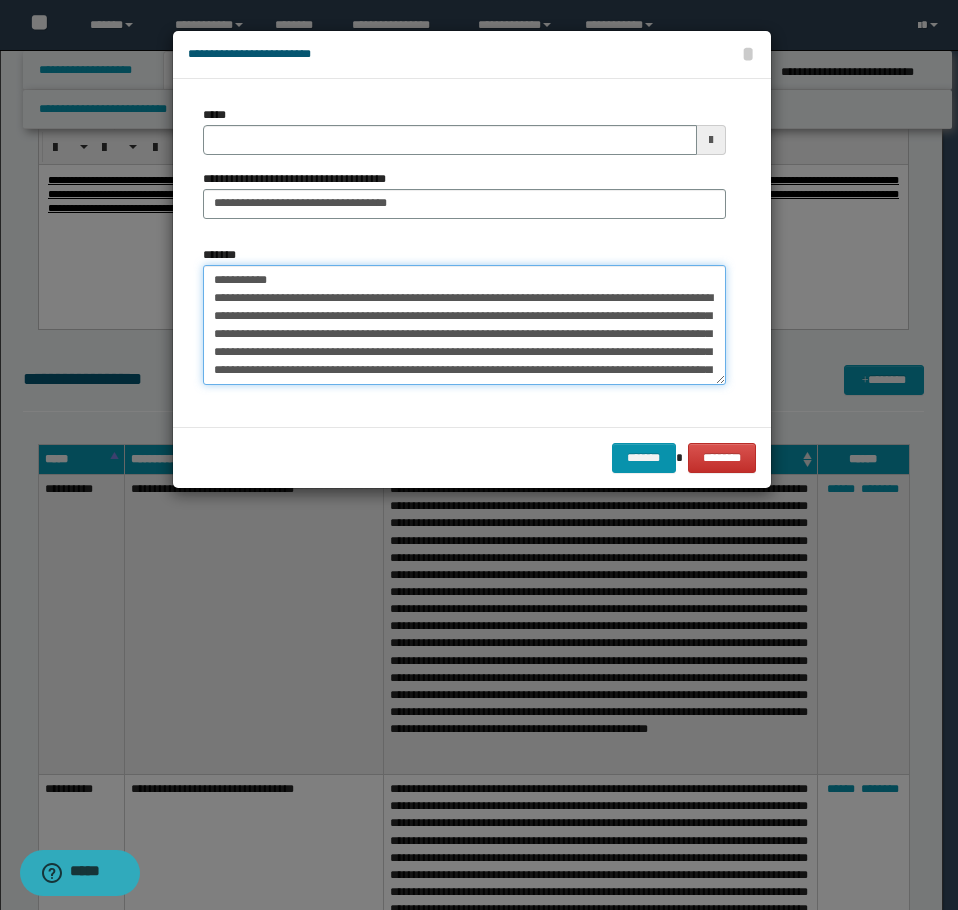drag, startPoint x: 299, startPoint y: 273, endPoint x: 26, endPoint y: 235, distance: 275.632 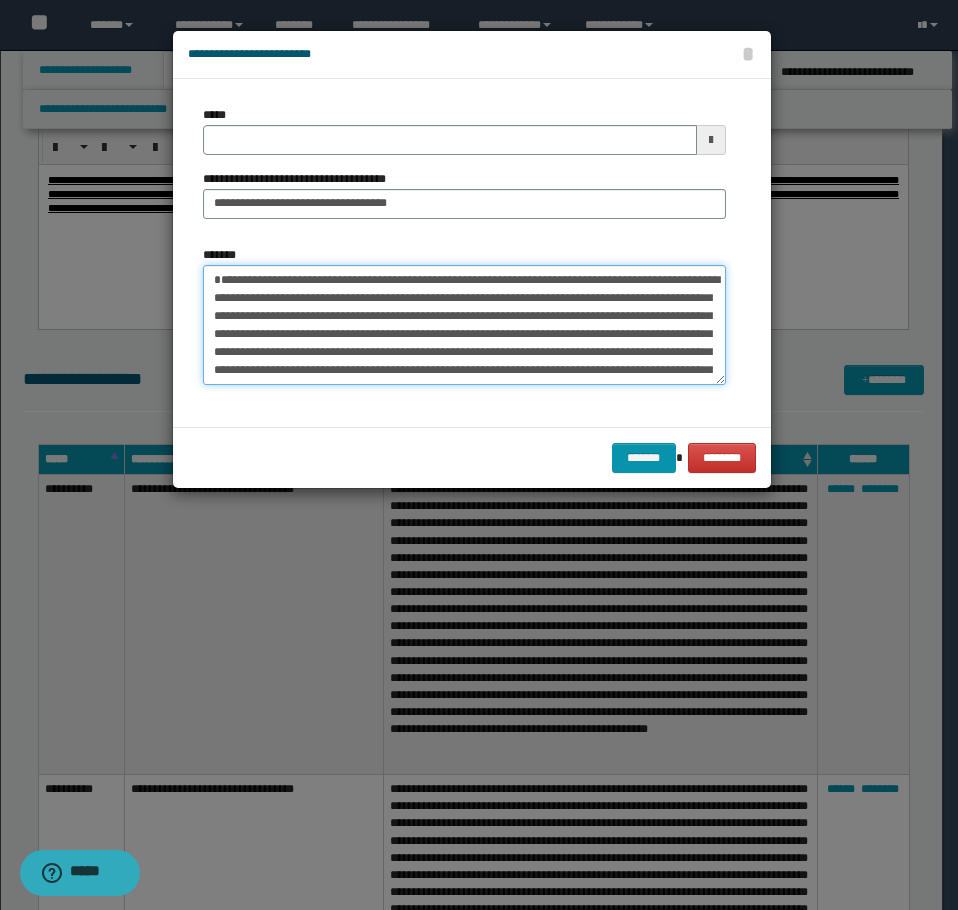 type 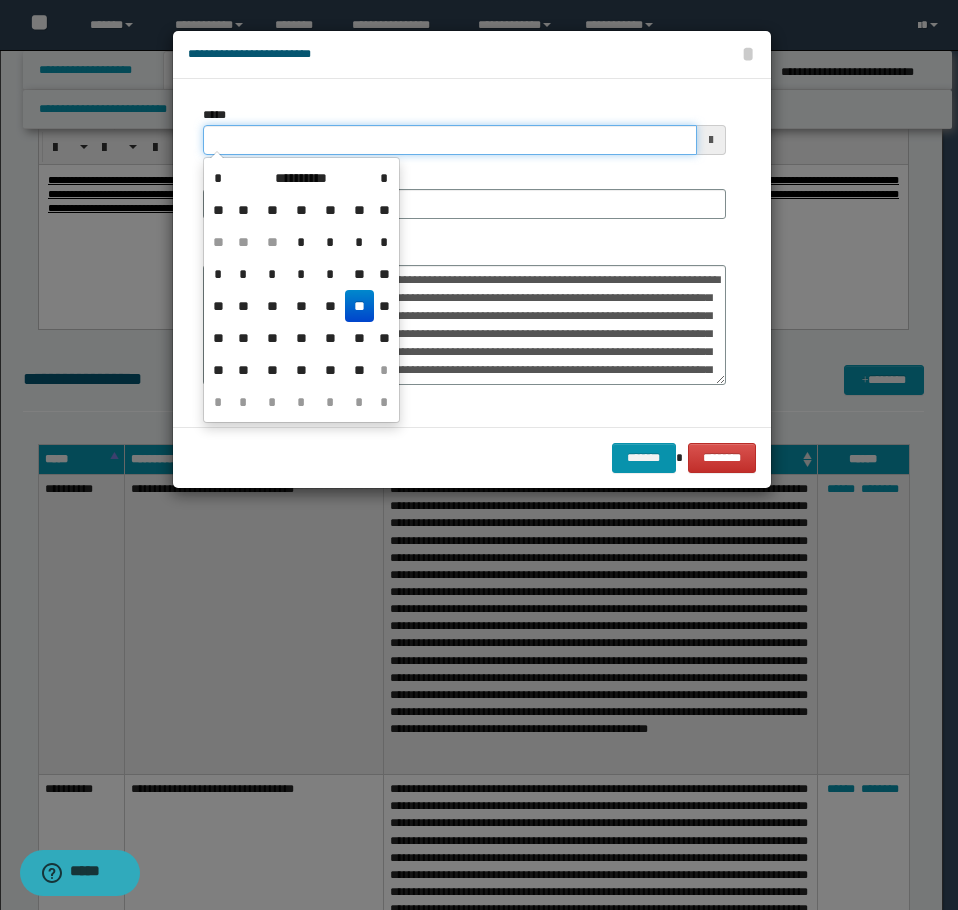 click on "*****" at bounding box center [450, 140] 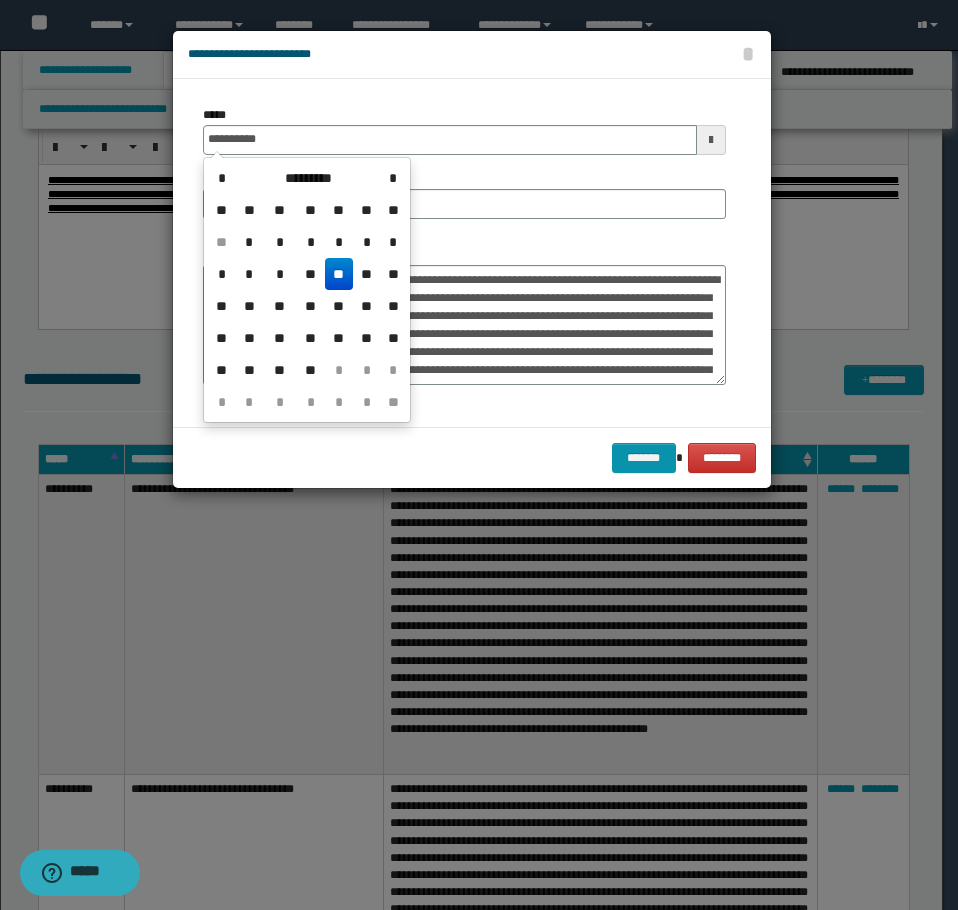 type on "**********" 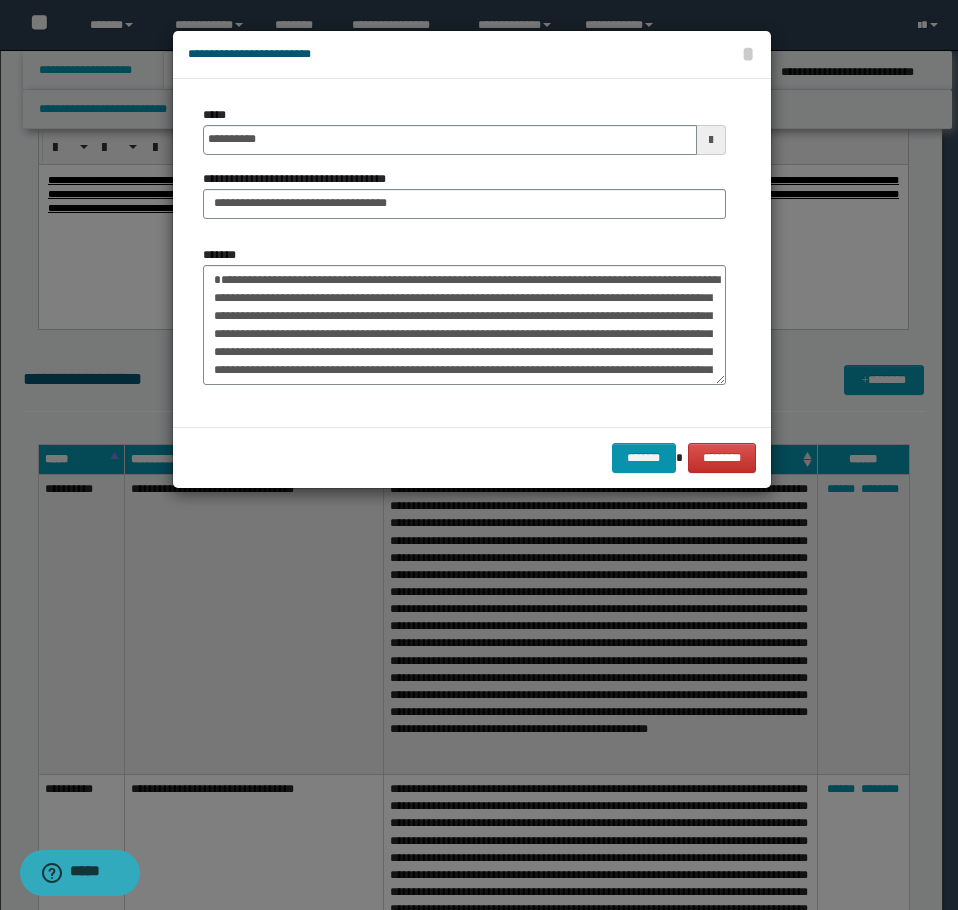 click on "*******
********" at bounding box center (472, 457) 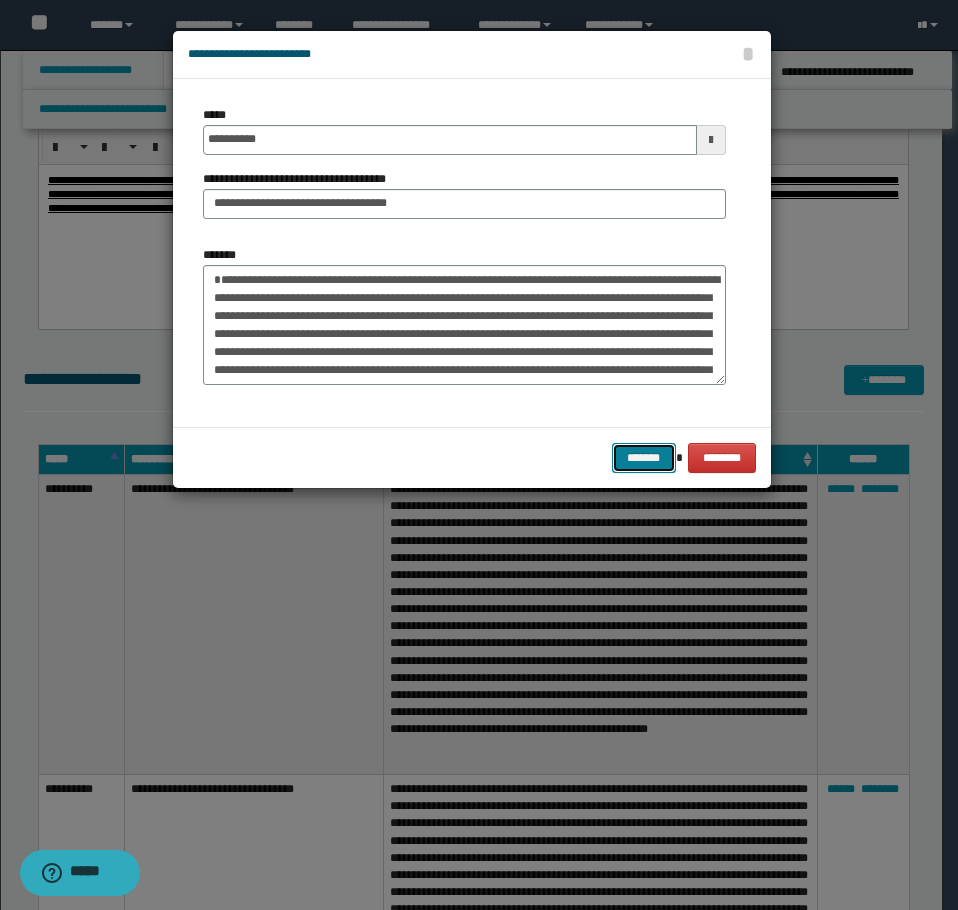 click on "*******" at bounding box center [644, 458] 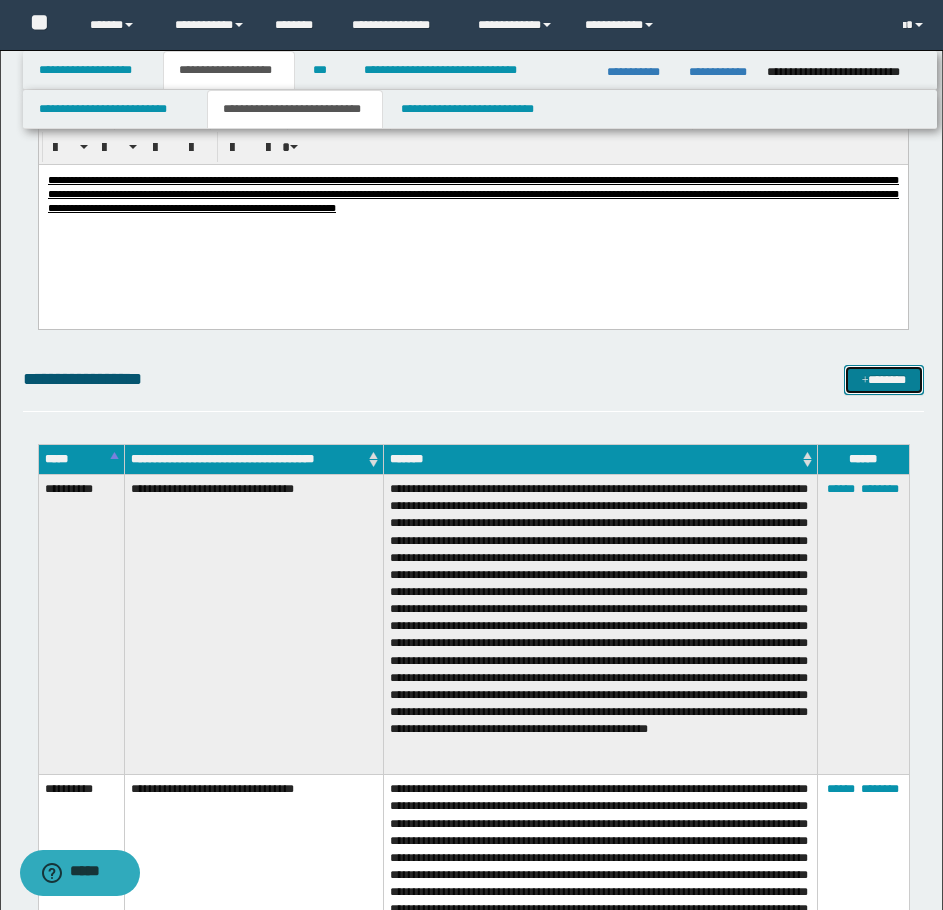 click on "*******" at bounding box center [884, 380] 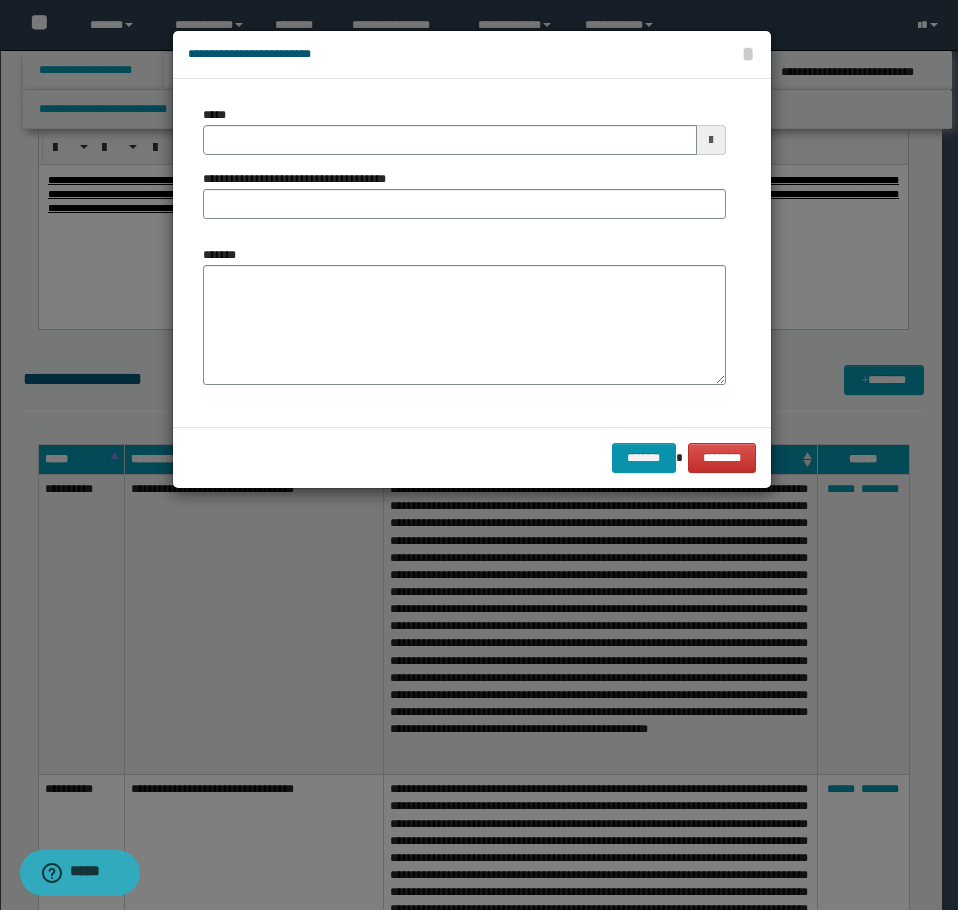 click on "*******" at bounding box center (464, 325) 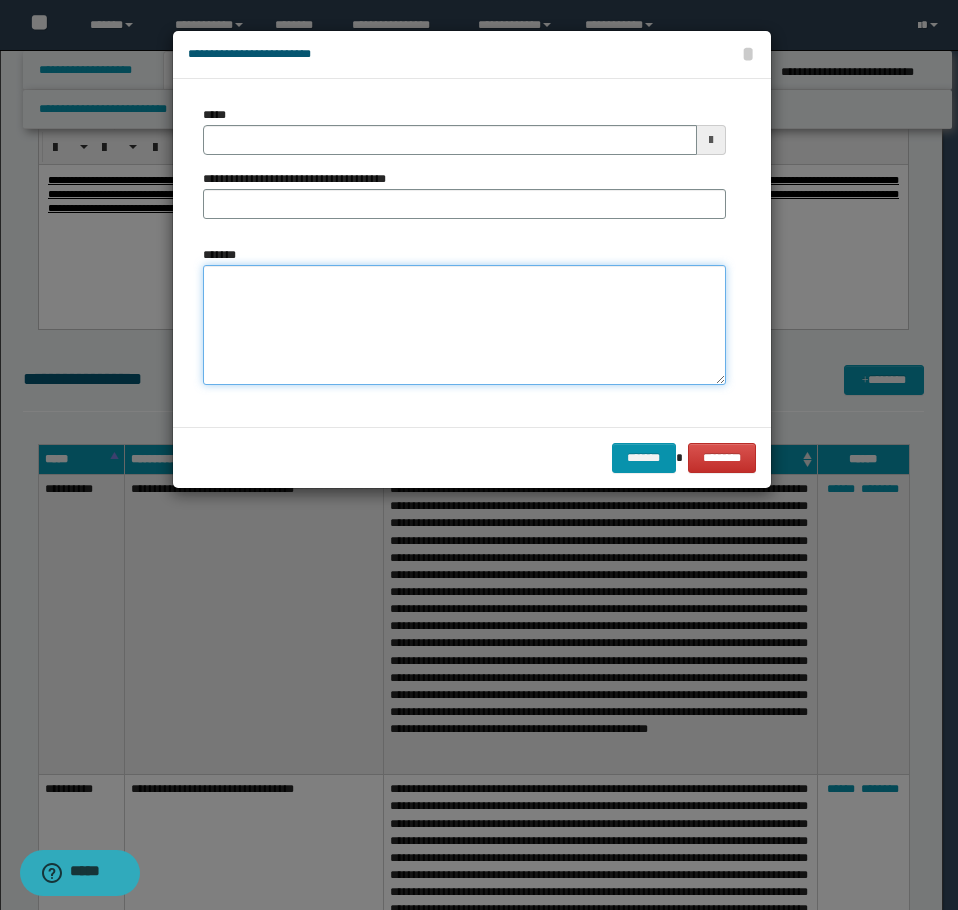 click on "*******" at bounding box center (464, 325) 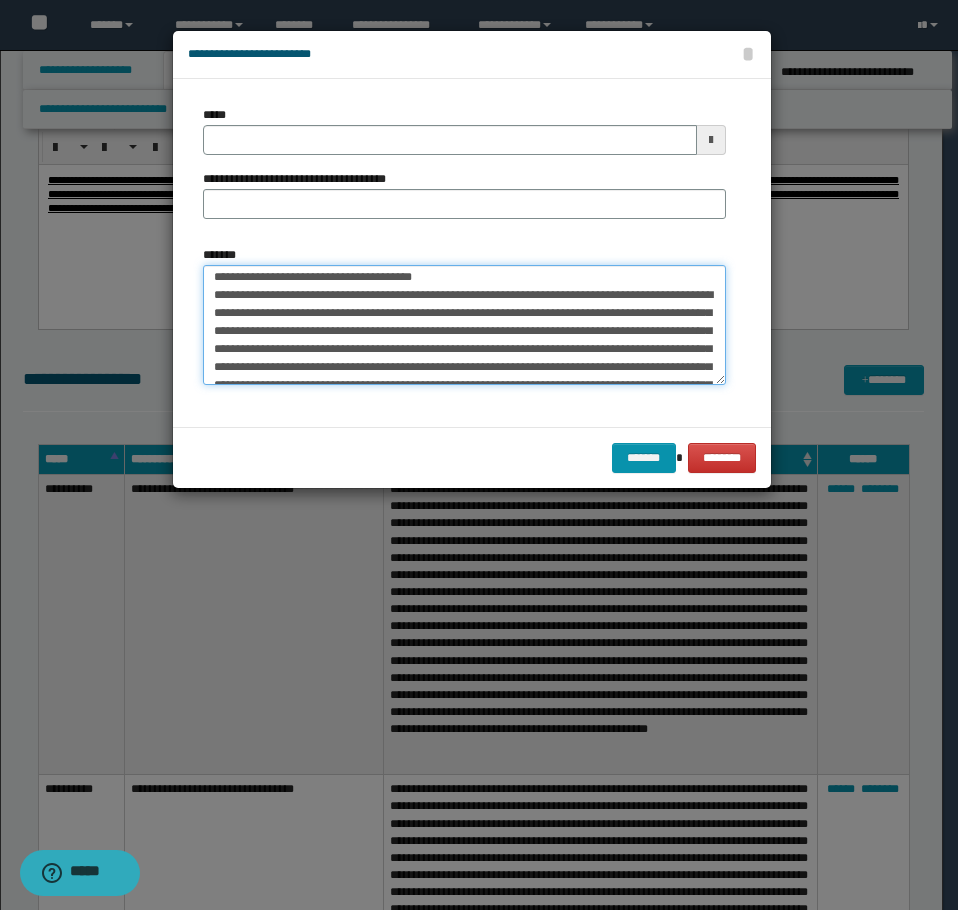 scroll, scrollTop: 0, scrollLeft: 0, axis: both 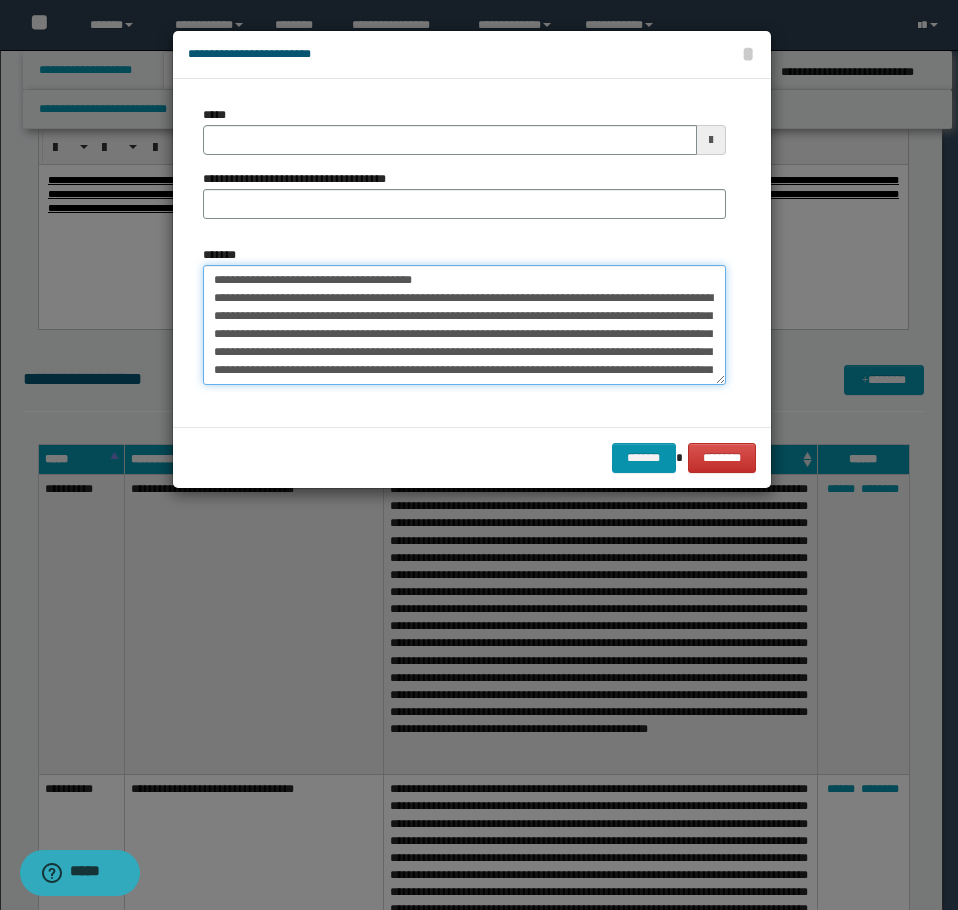 drag, startPoint x: 458, startPoint y: 277, endPoint x: 279, endPoint y: 284, distance: 179.13683 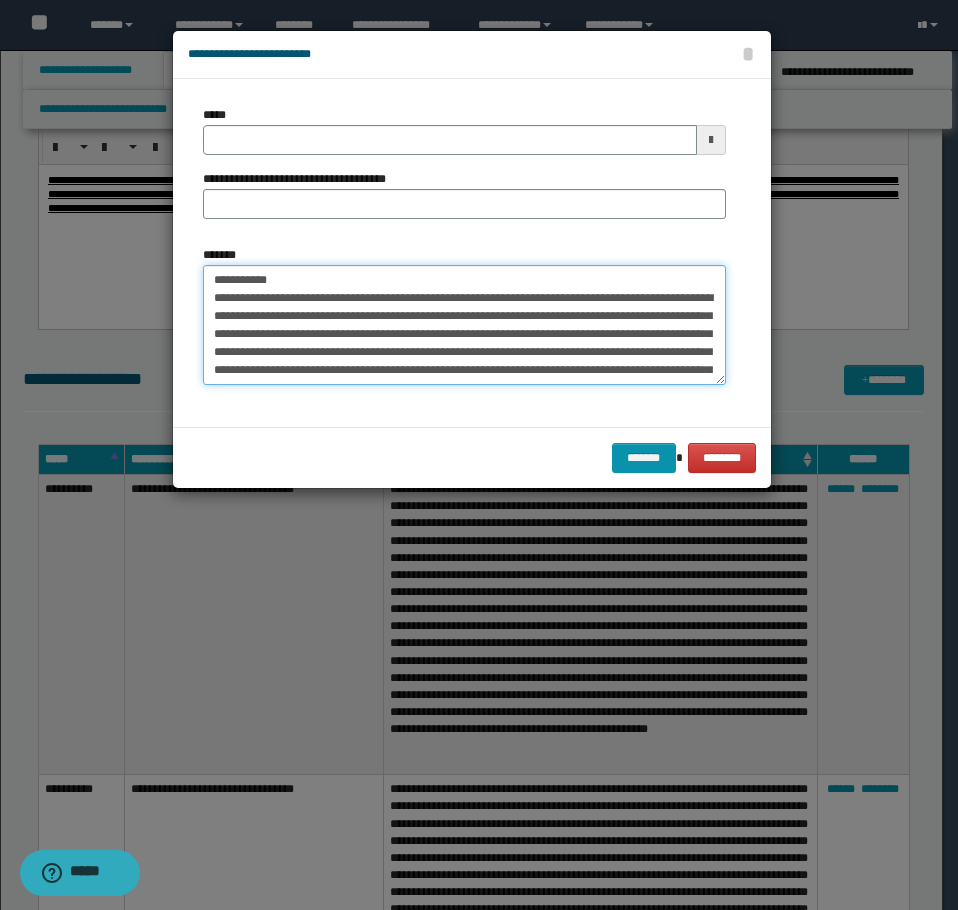 type on "**********" 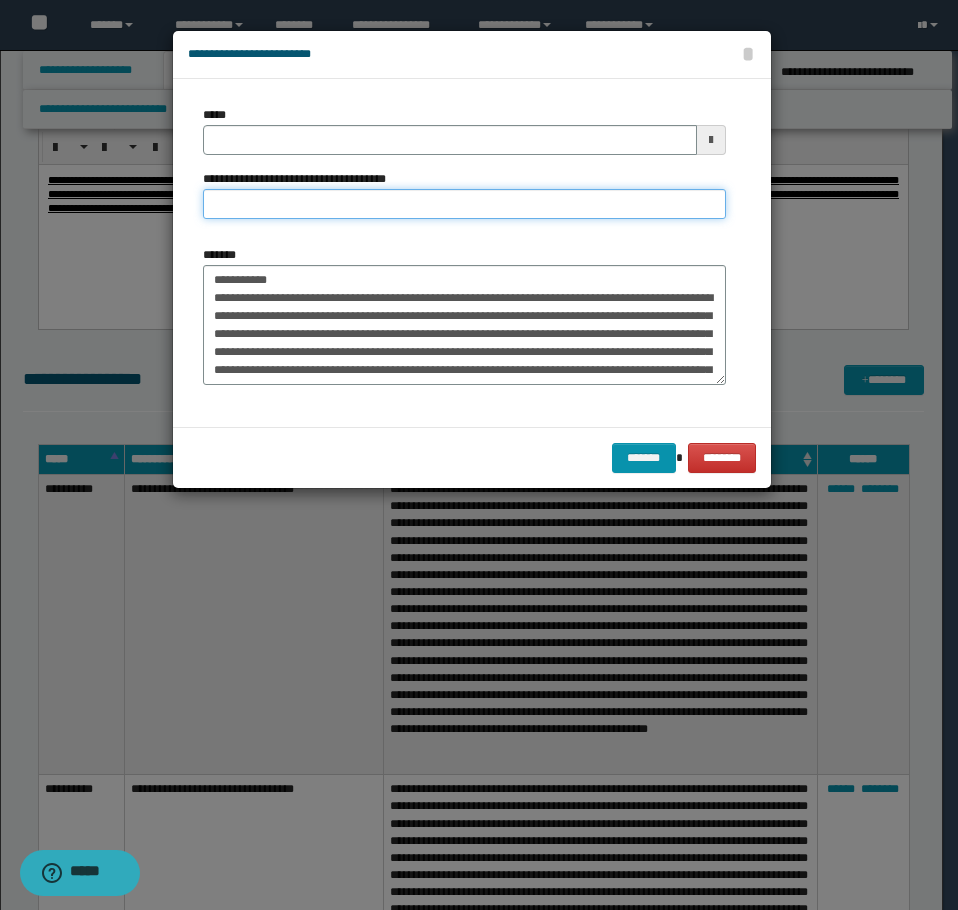 click on "**********" at bounding box center (464, 204) 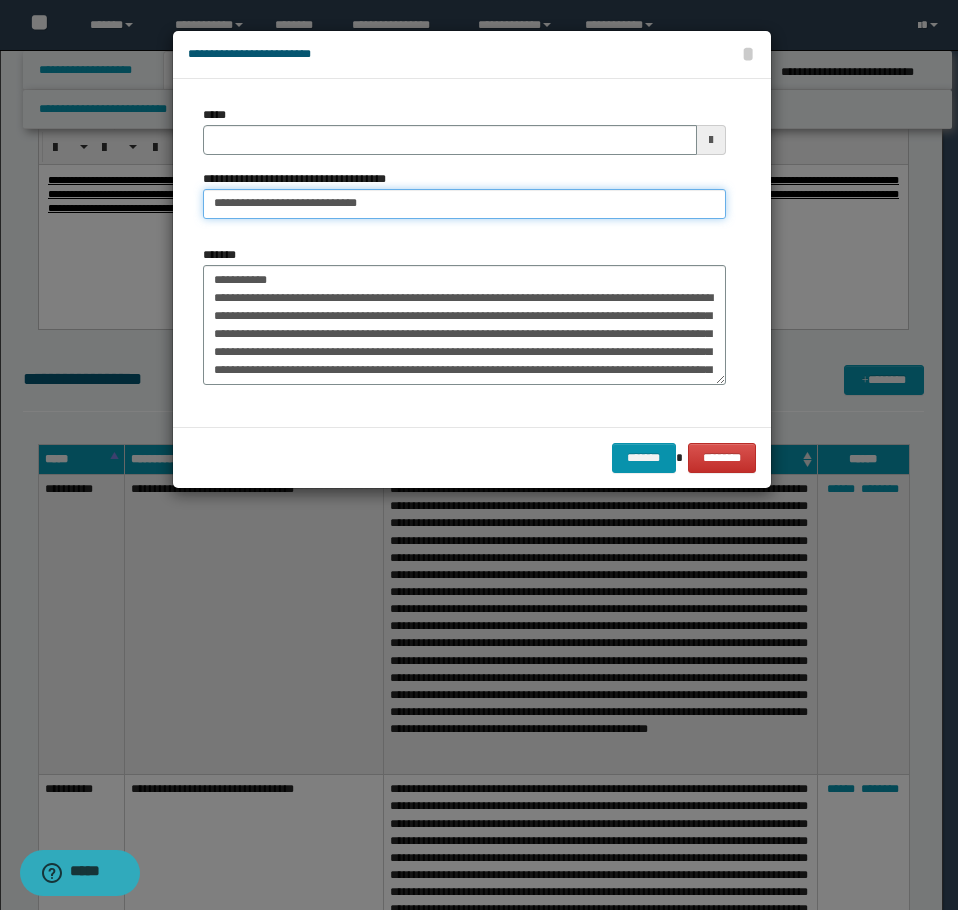 type on "**********" 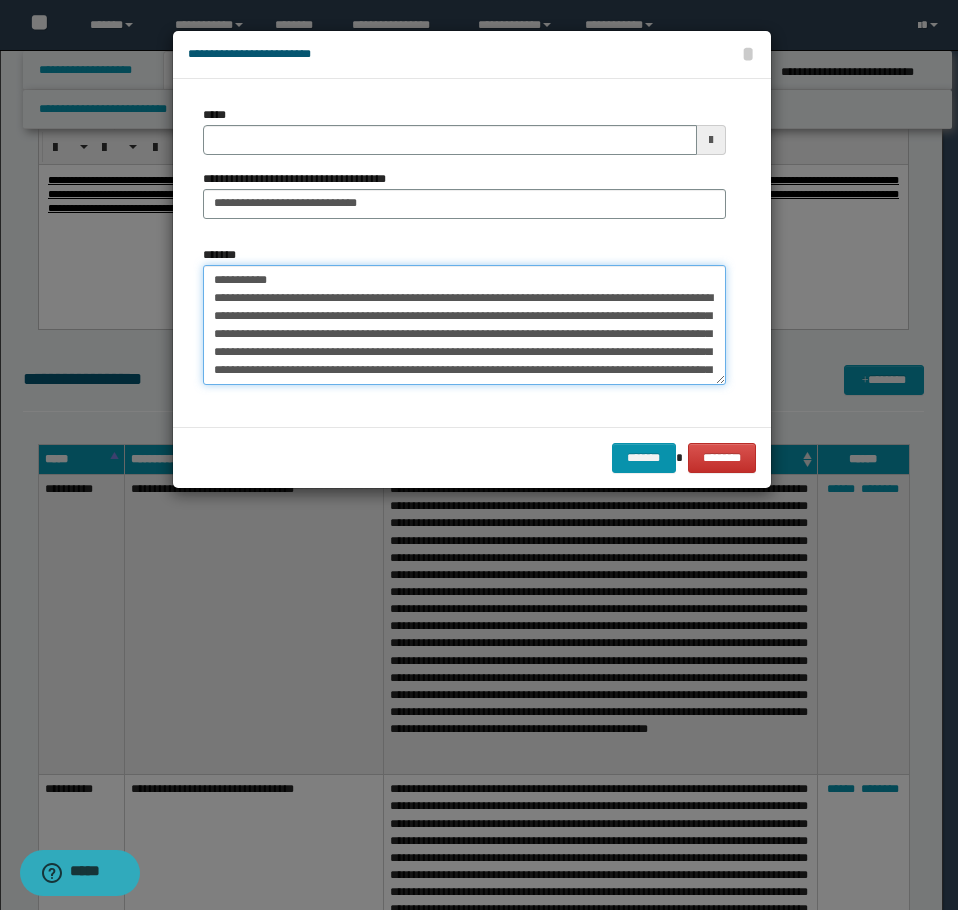 drag, startPoint x: 238, startPoint y: 272, endPoint x: 114, endPoint y: 247, distance: 126.495056 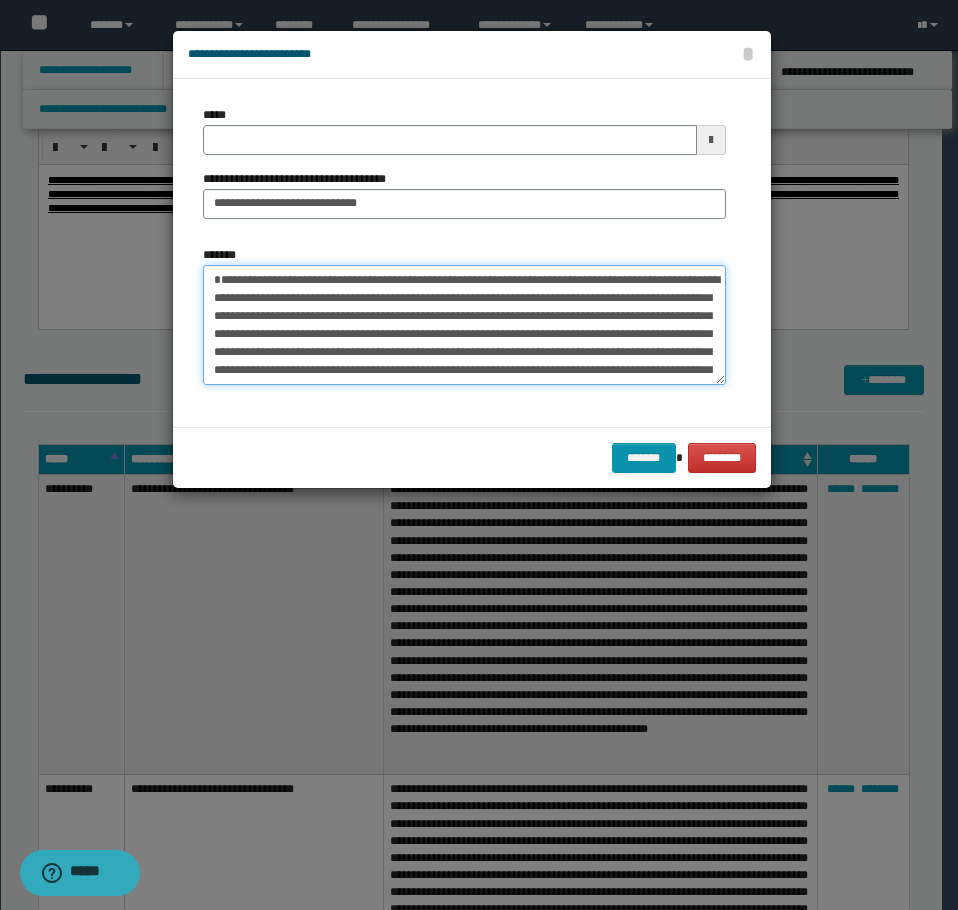 type 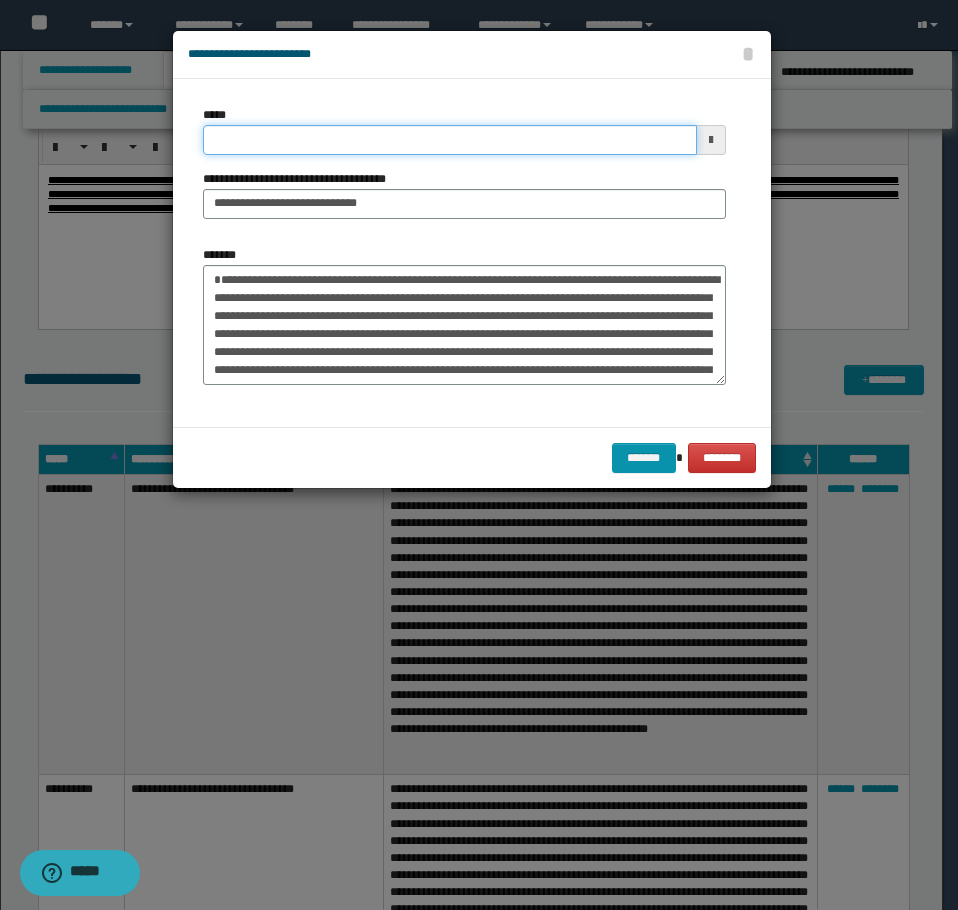 click on "*****" at bounding box center [450, 140] 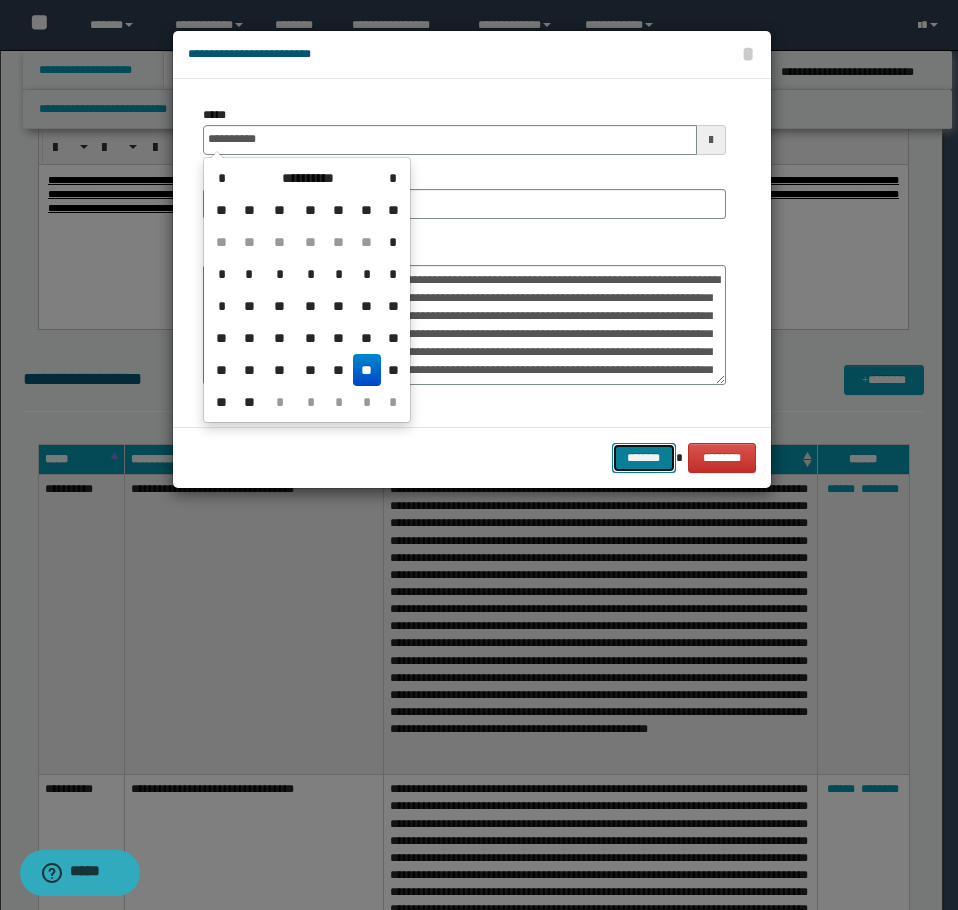 type on "**********" 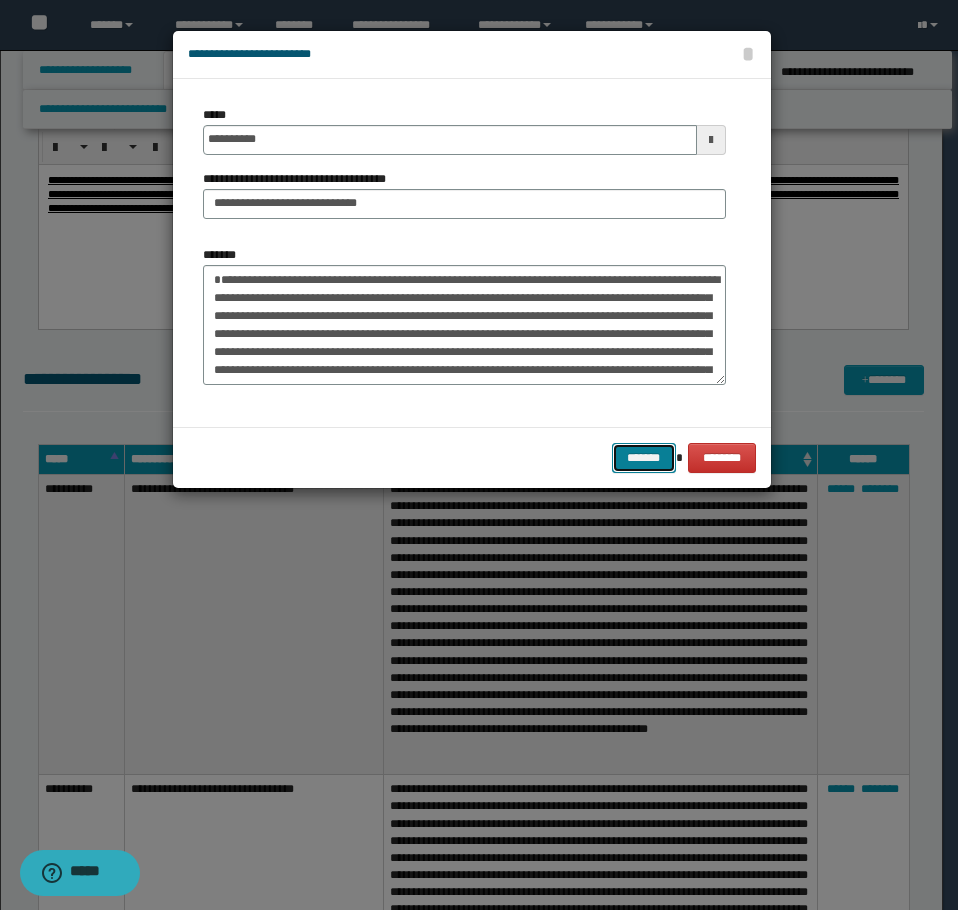 click on "*******" at bounding box center (644, 458) 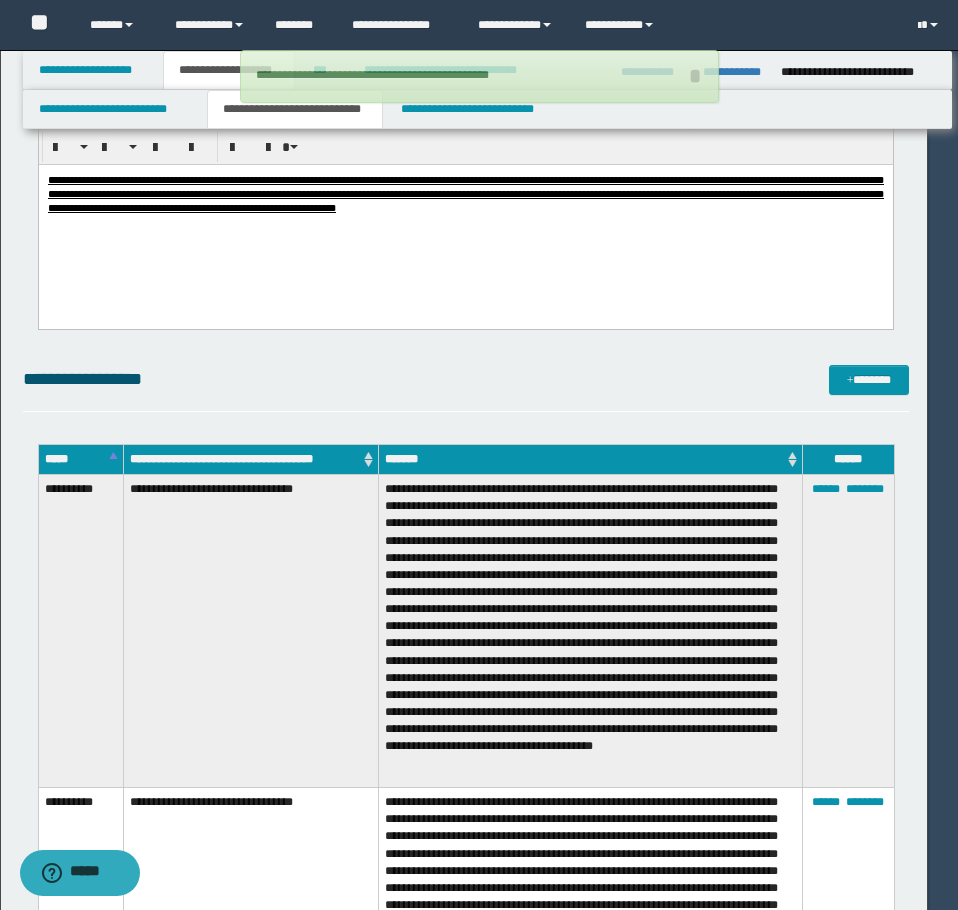 type 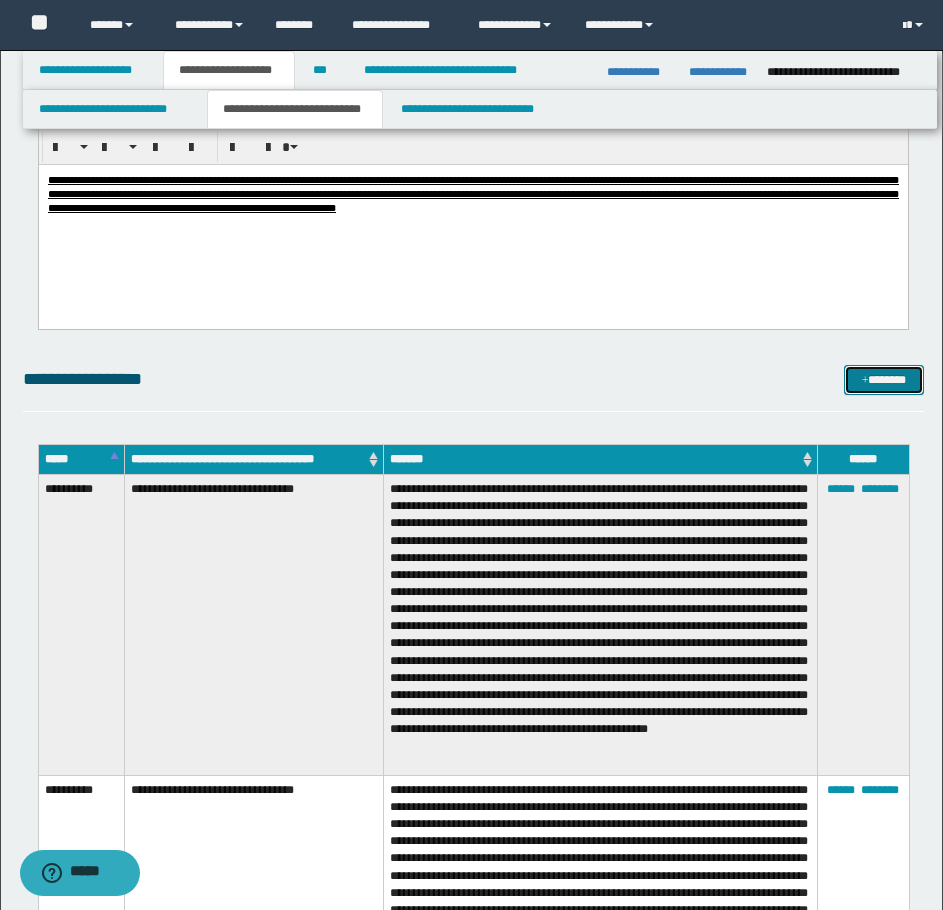 click on "*******" at bounding box center [884, 380] 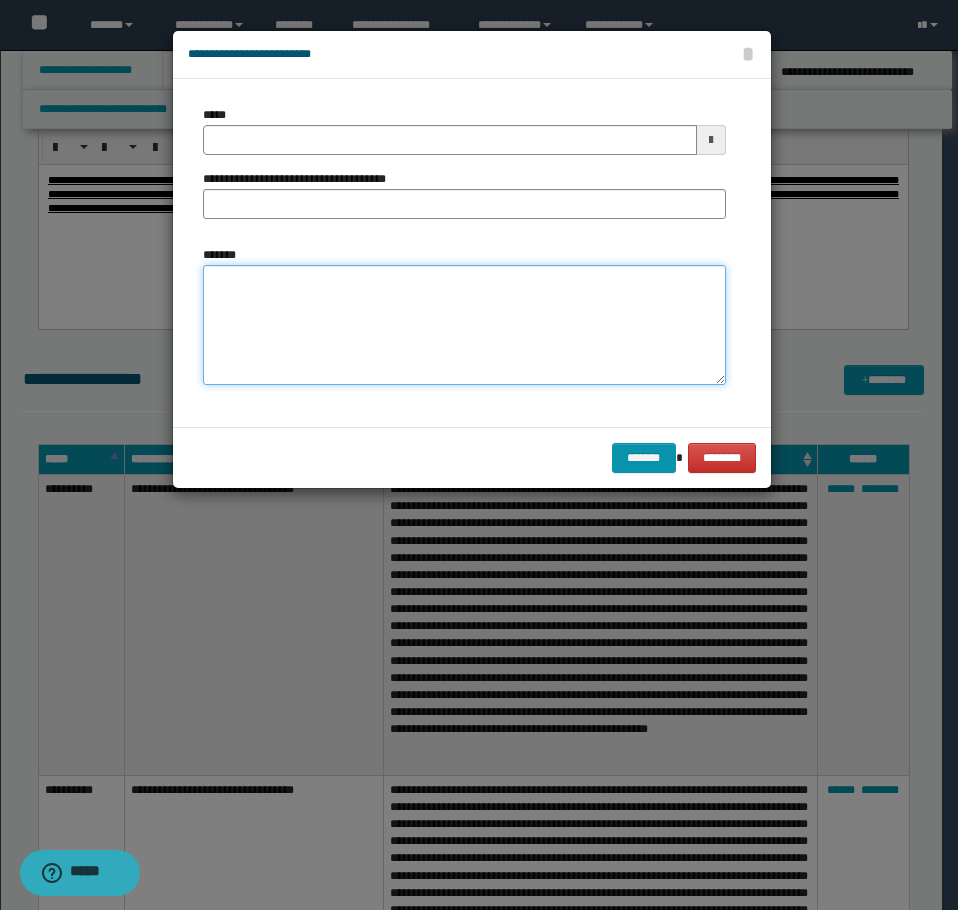 click on "*******" at bounding box center (464, 325) 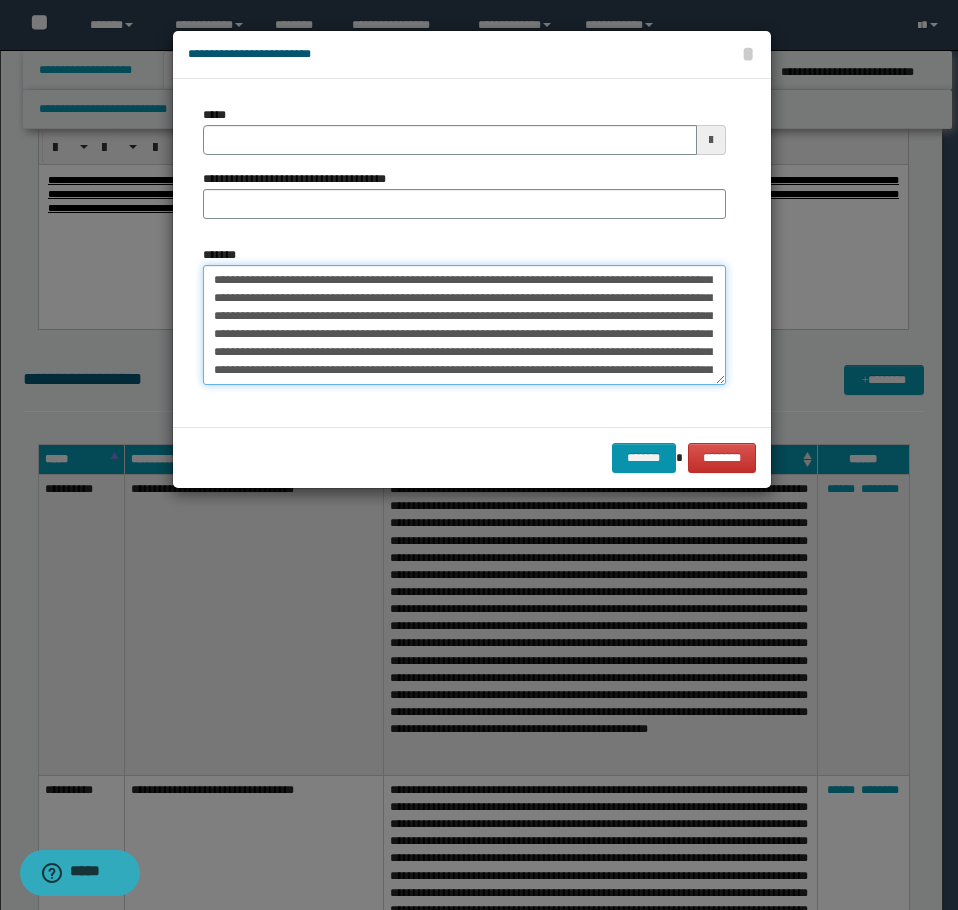 scroll, scrollTop: 0, scrollLeft: 0, axis: both 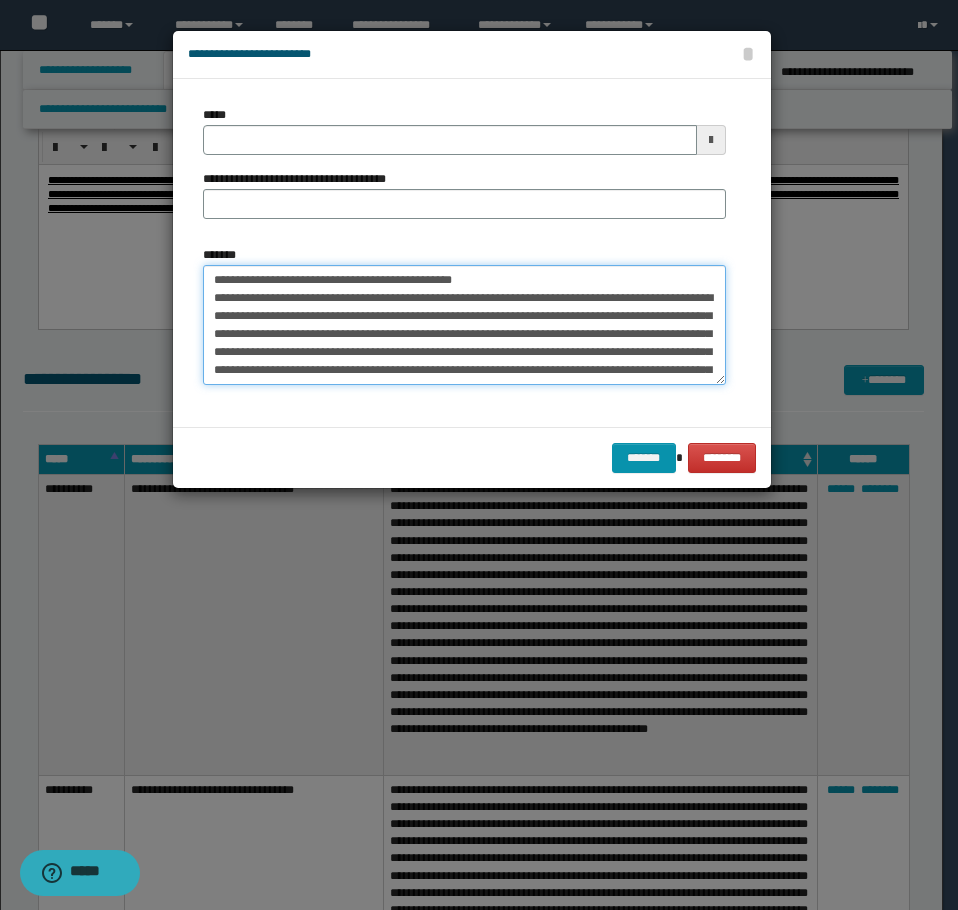 drag, startPoint x: 499, startPoint y: 278, endPoint x: 278, endPoint y: 282, distance: 221.0362 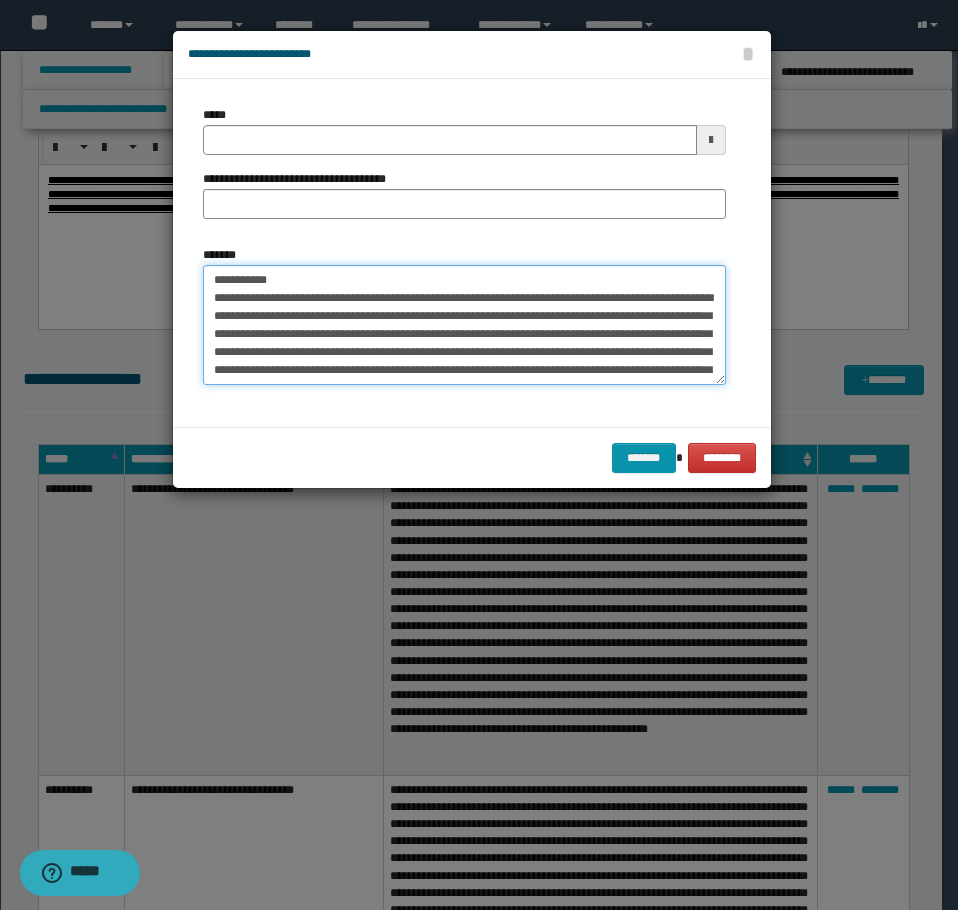 type on "**********" 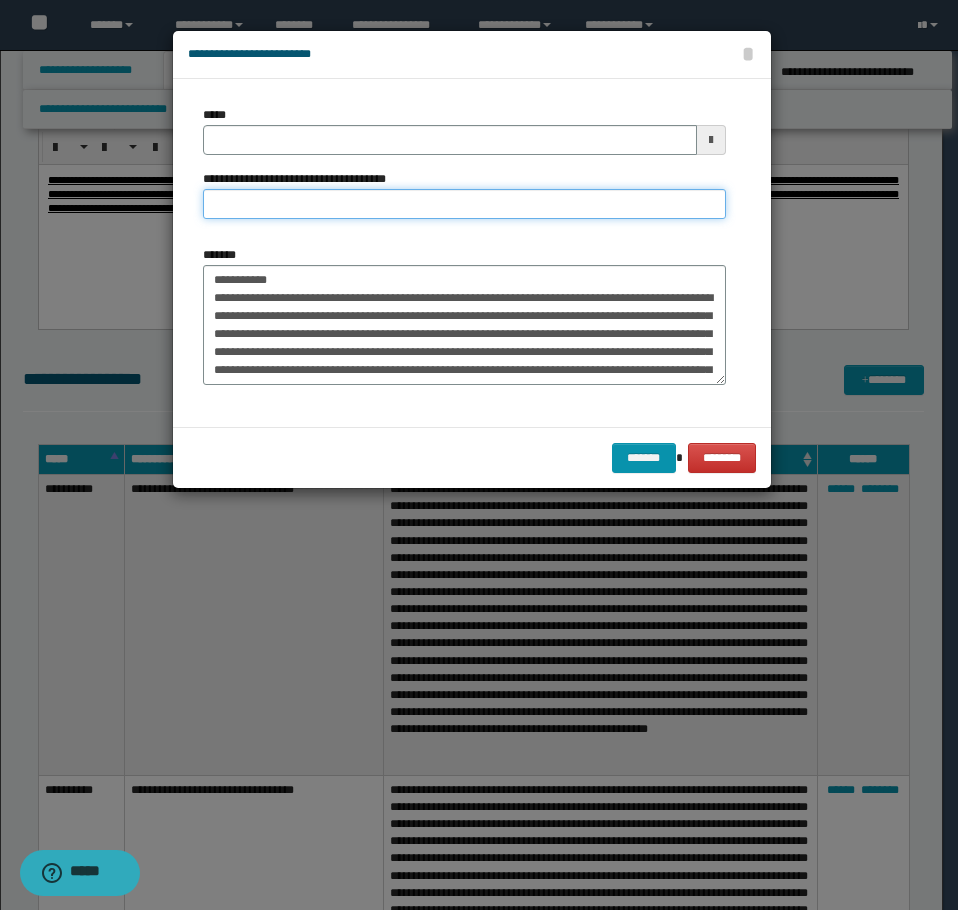 click on "**********" at bounding box center (464, 204) 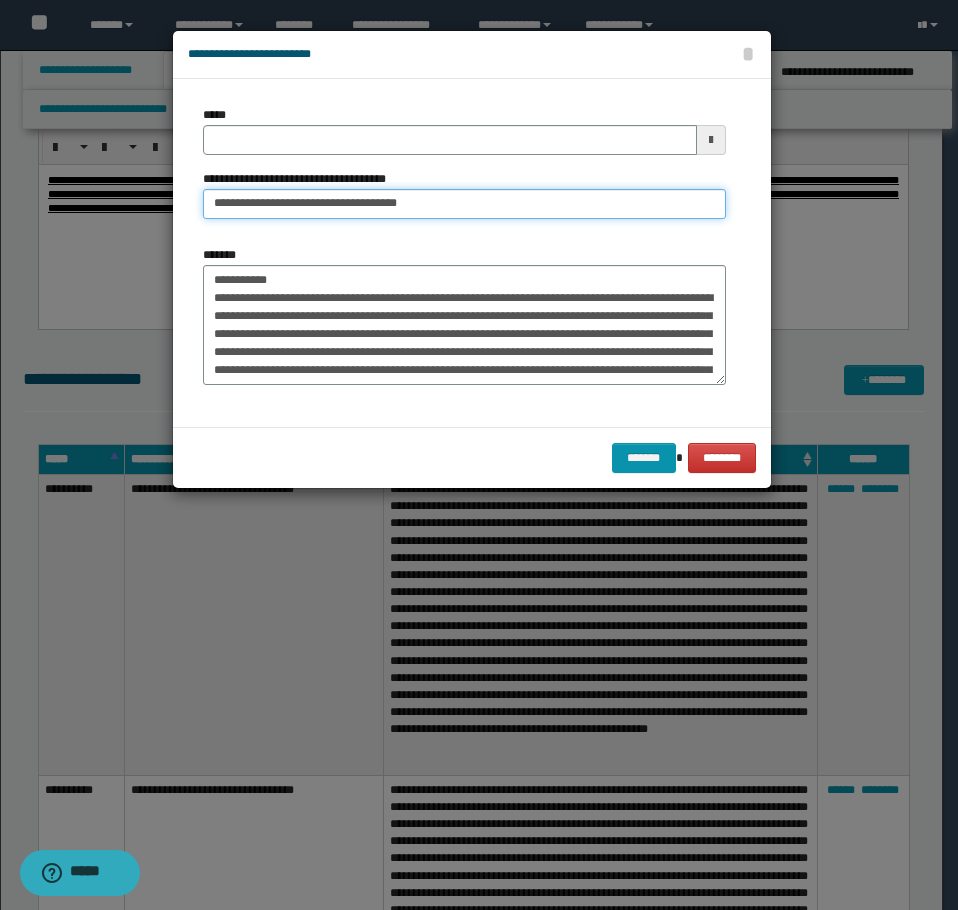 type on "**********" 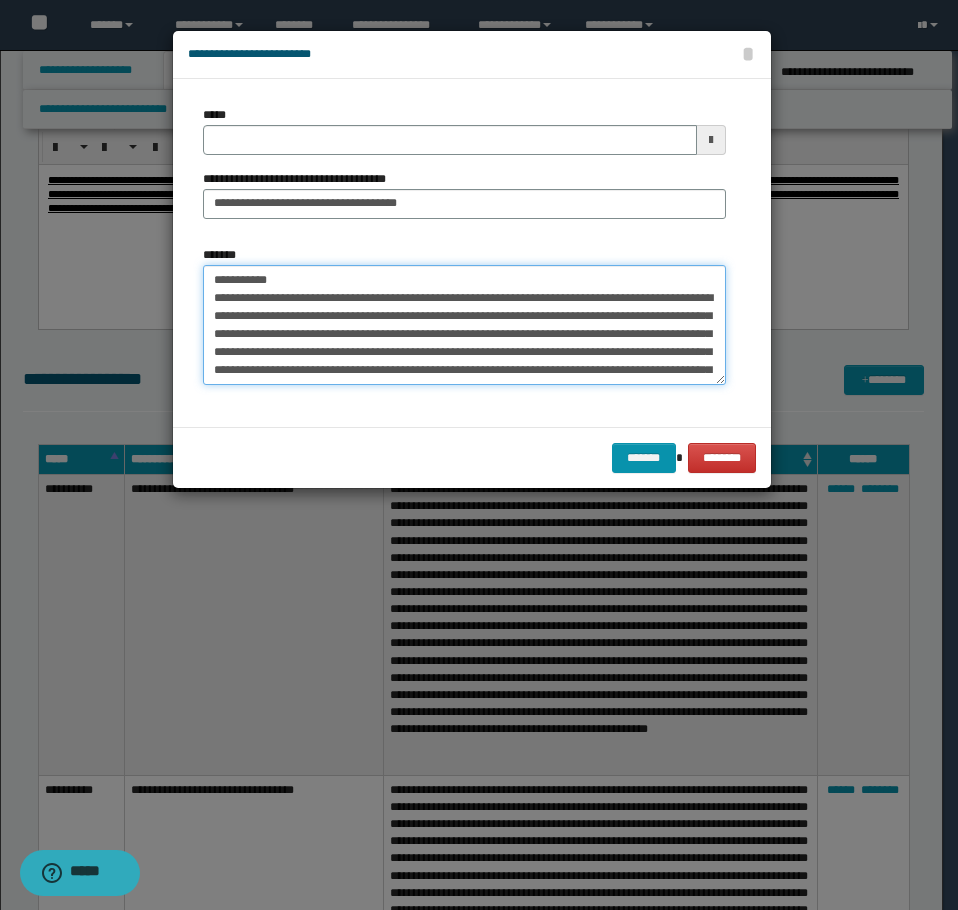 drag, startPoint x: 291, startPoint y: 277, endPoint x: 13, endPoint y: 255, distance: 278.86914 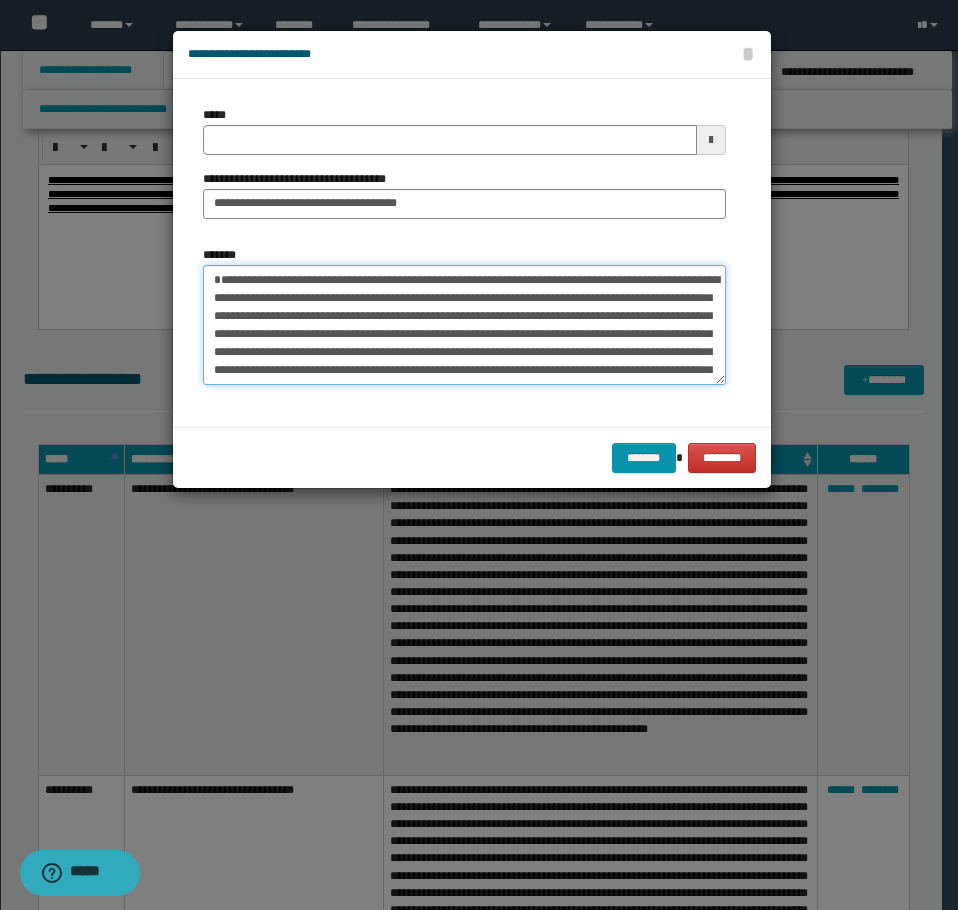 type 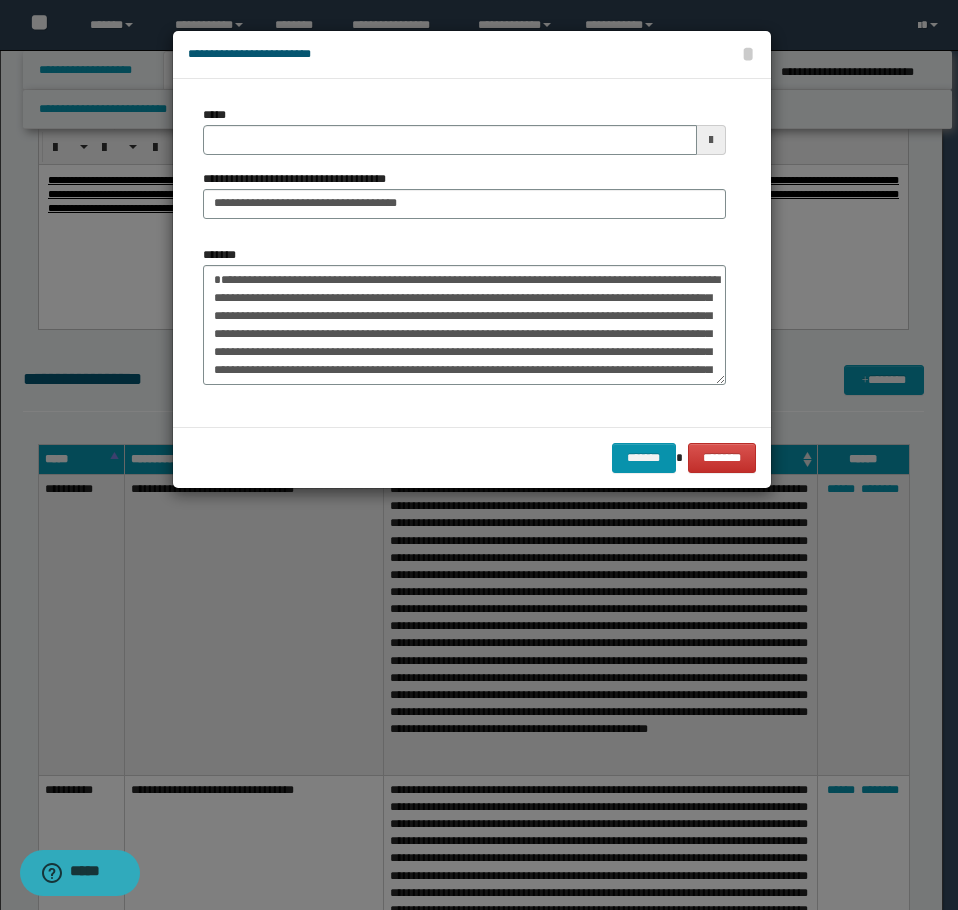 click on "*****" at bounding box center (464, 130) 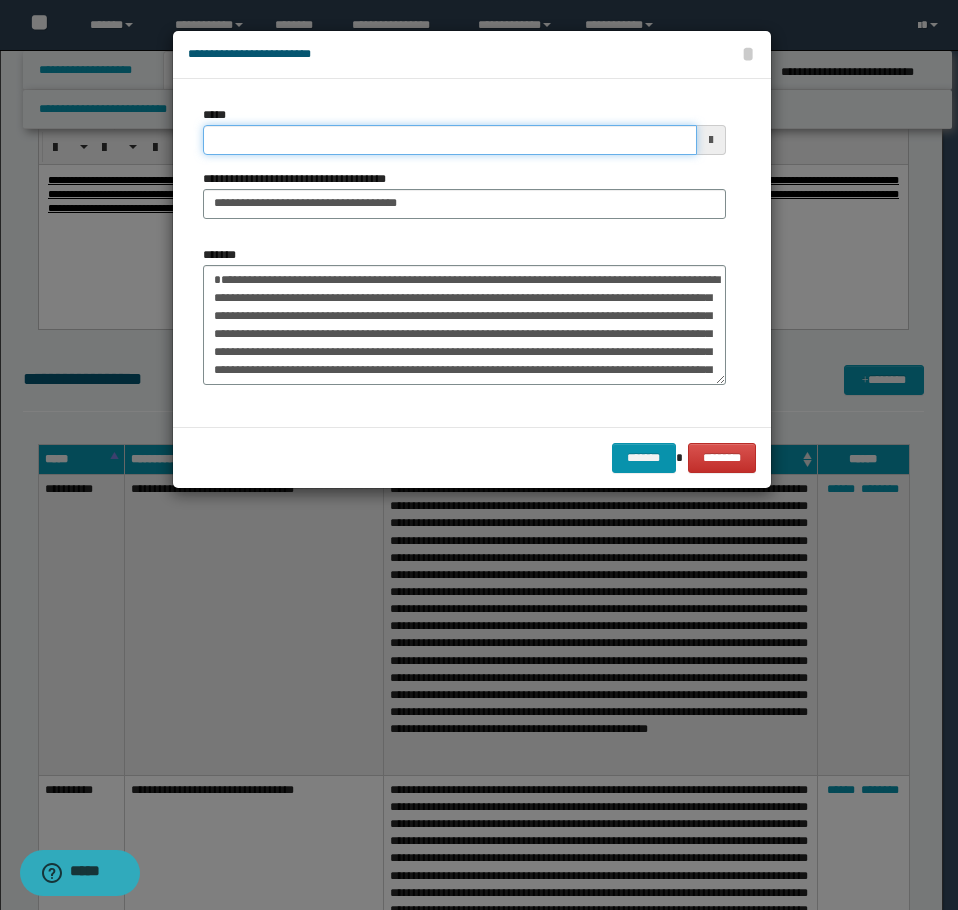 click on "*****" at bounding box center [450, 140] 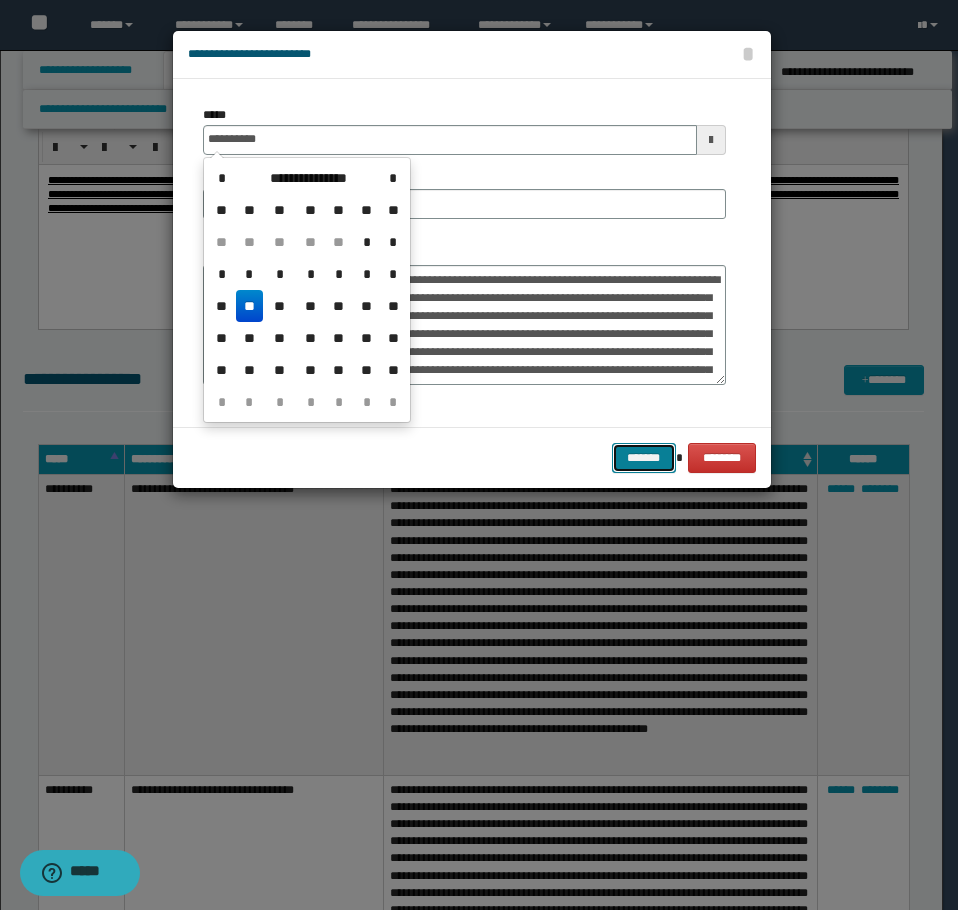 type on "**********" 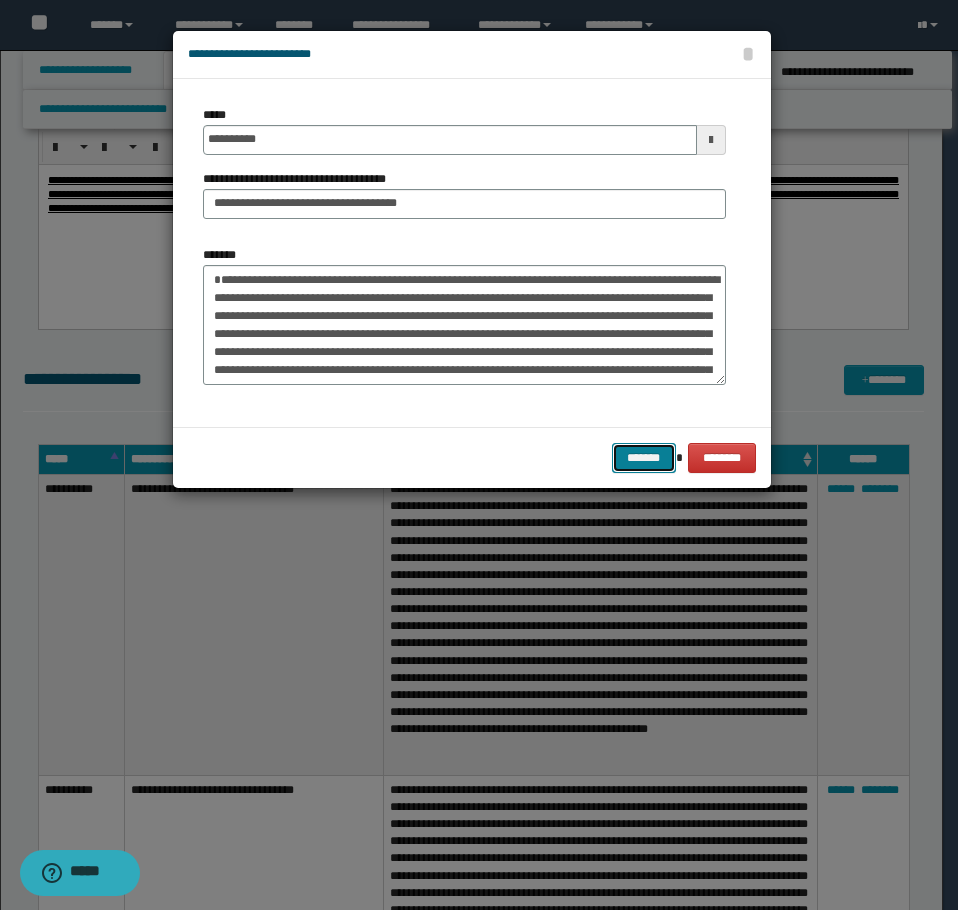 click on "*******" at bounding box center [644, 458] 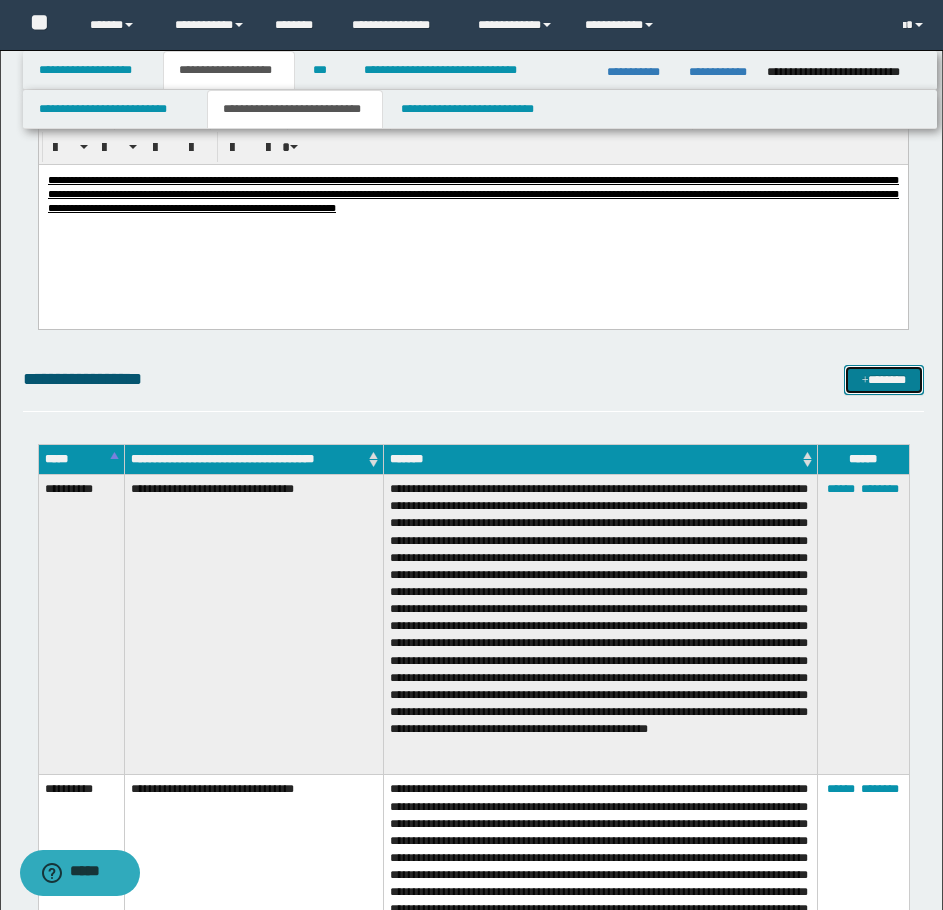 click on "*******" at bounding box center [884, 380] 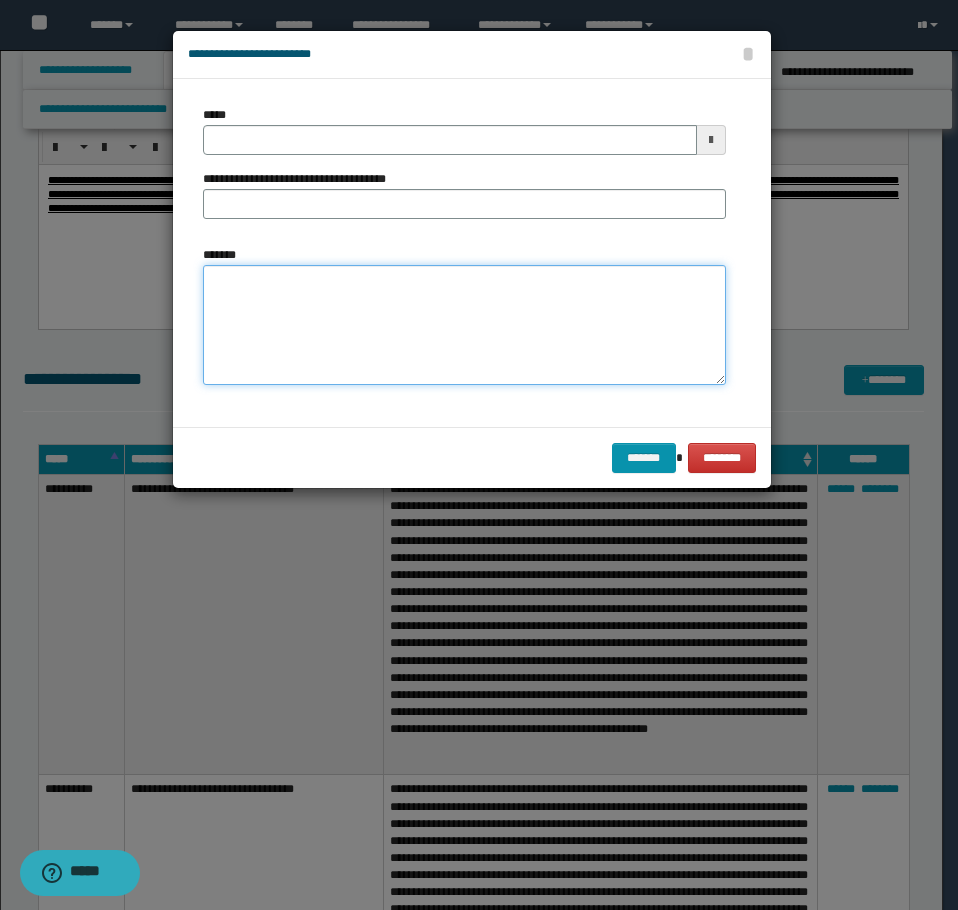click on "*******" at bounding box center (464, 325) 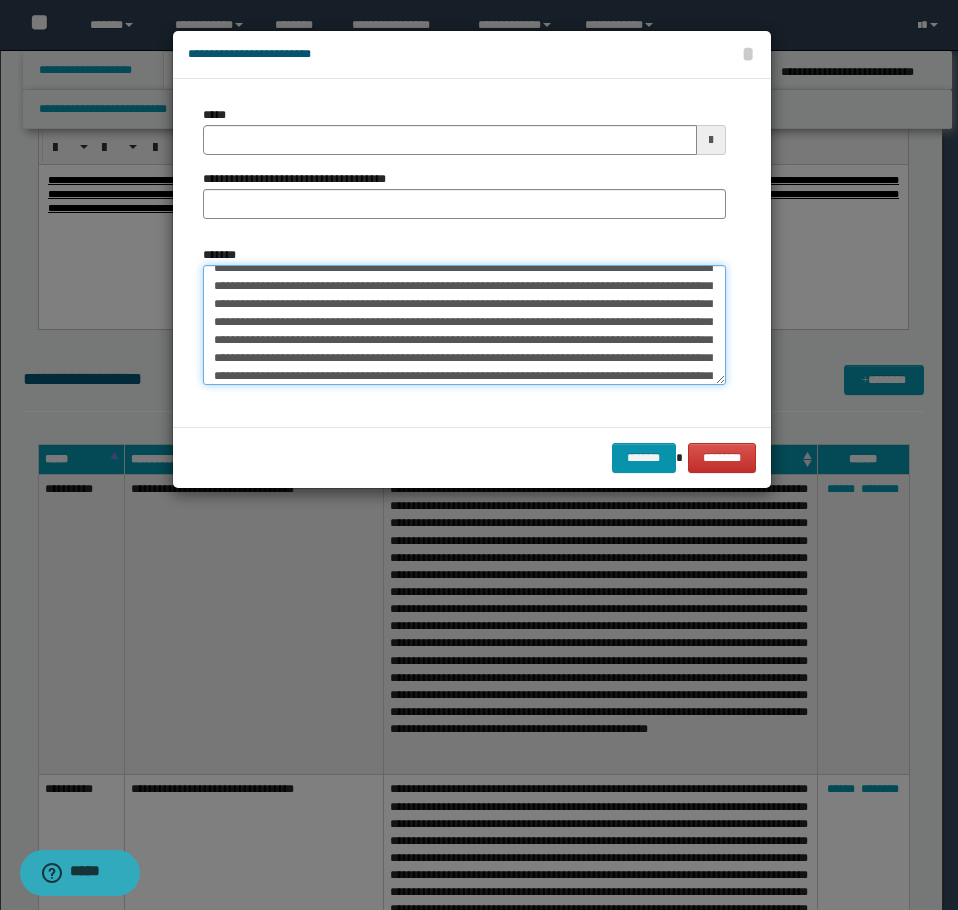 scroll, scrollTop: 0, scrollLeft: 0, axis: both 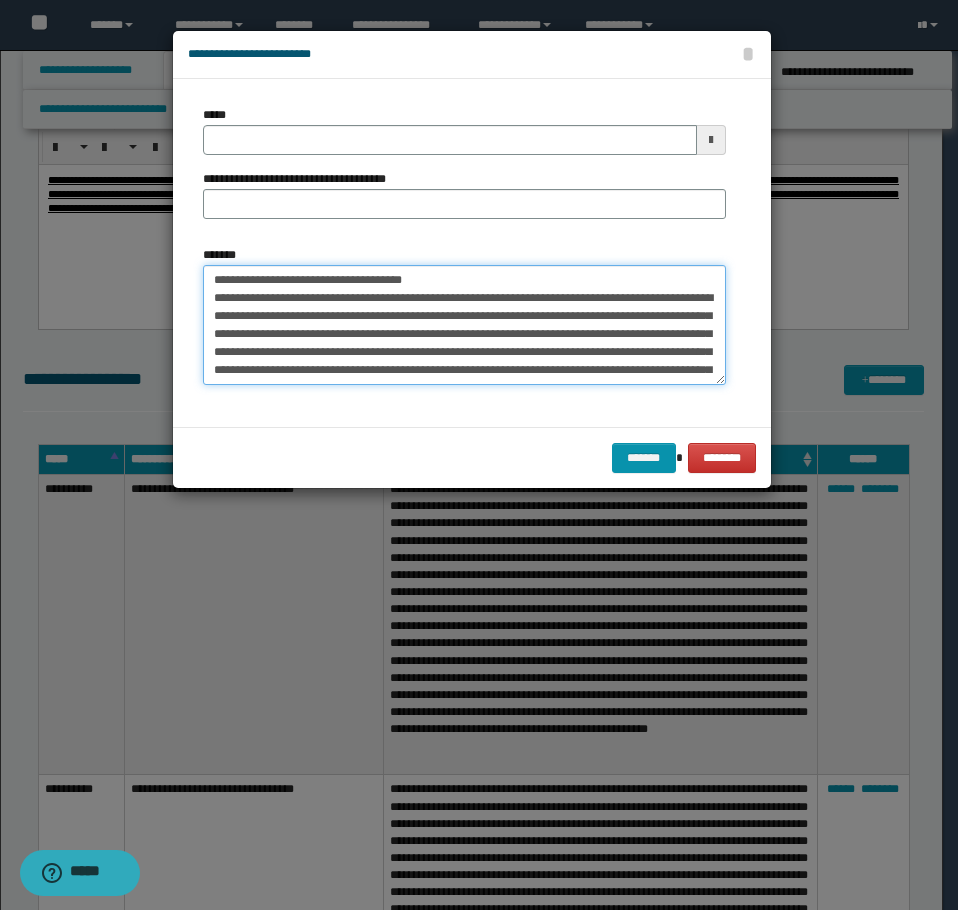 drag, startPoint x: 440, startPoint y: 277, endPoint x: 280, endPoint y: 279, distance: 160.0125 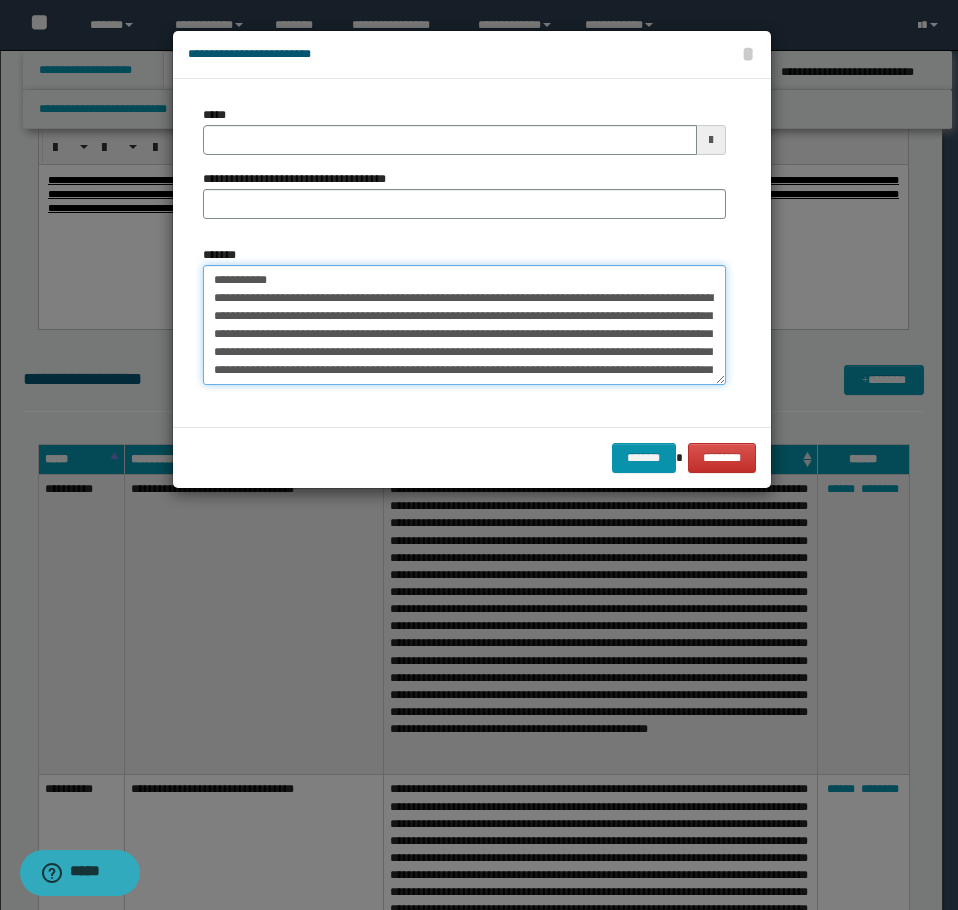 type on "**********" 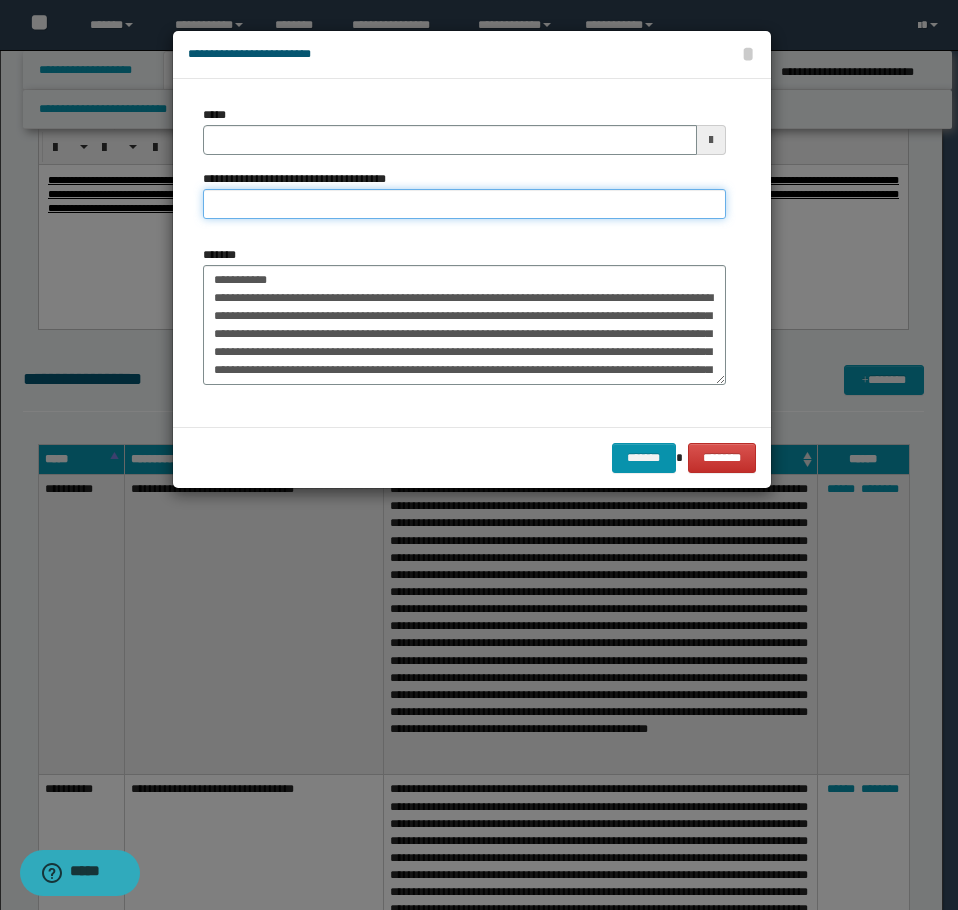 click on "**********" at bounding box center (464, 204) 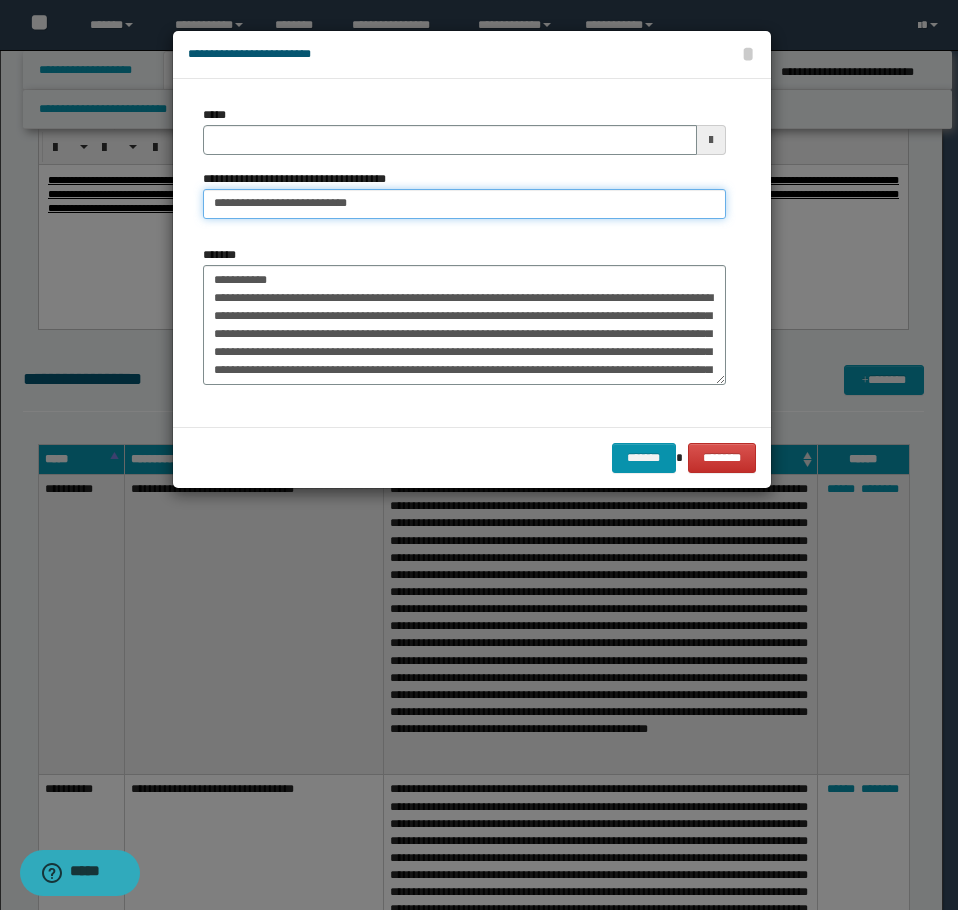 type on "**********" 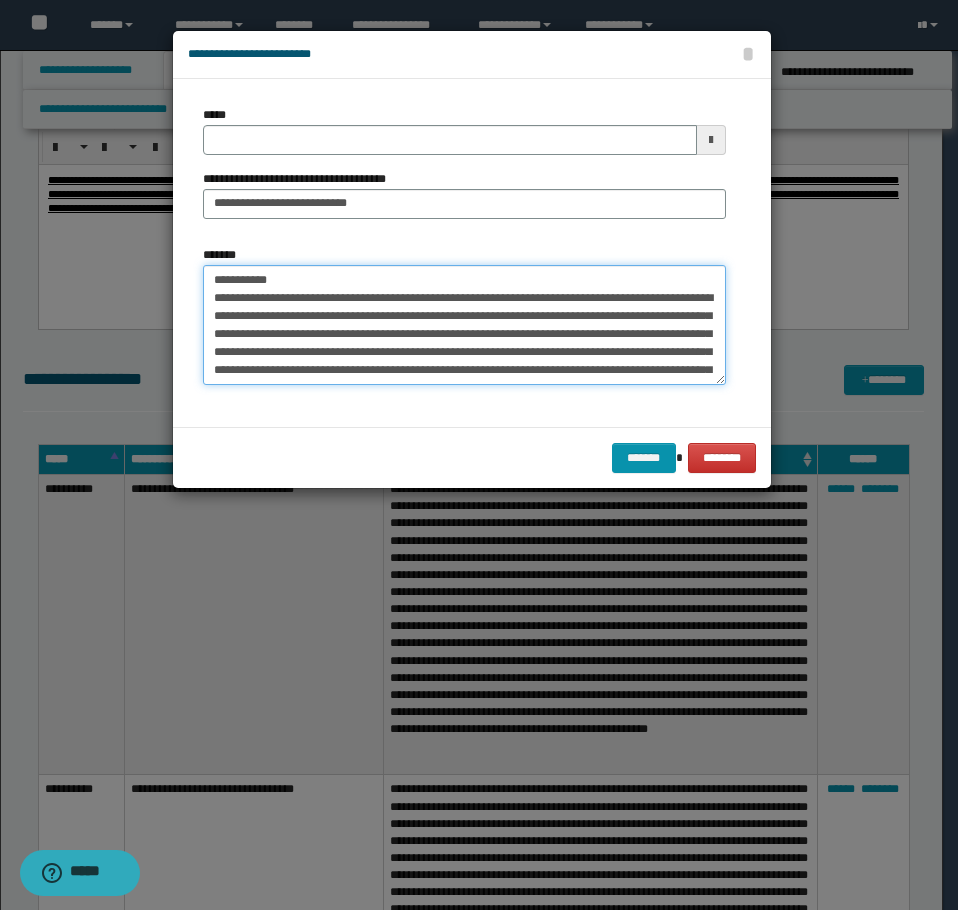 drag, startPoint x: 303, startPoint y: 274, endPoint x: 100, endPoint y: 261, distance: 203.41583 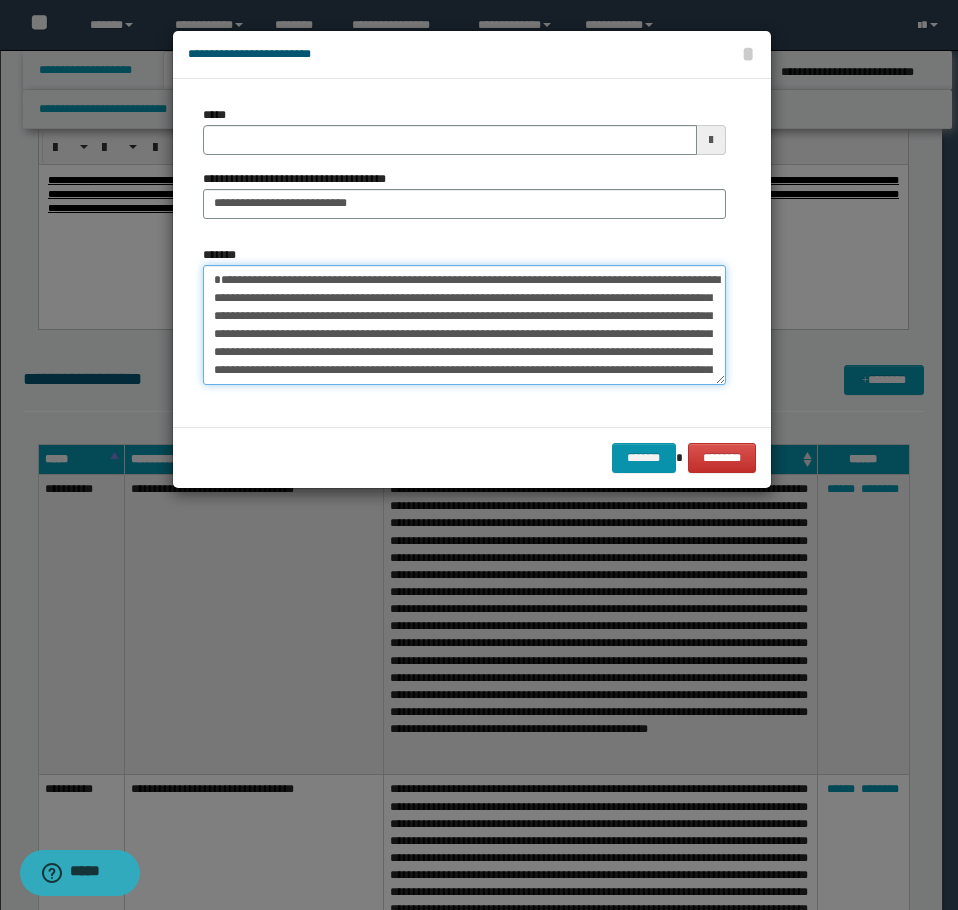 type 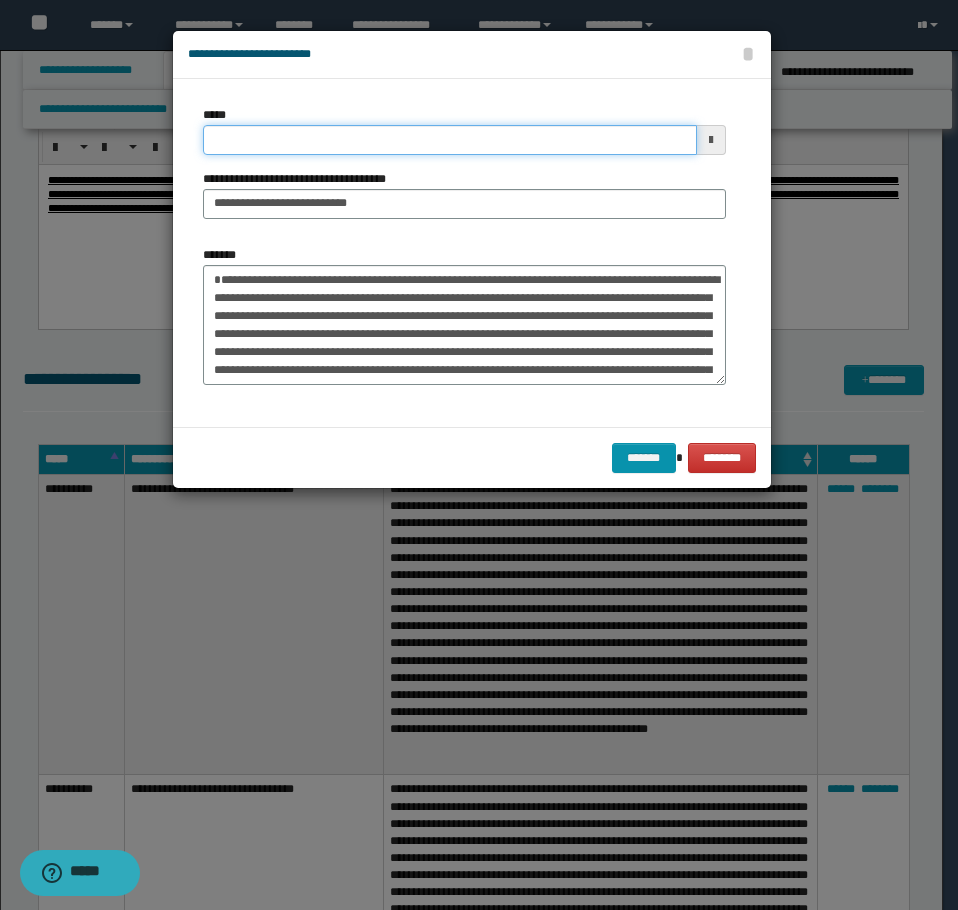 click on "*****" at bounding box center (450, 140) 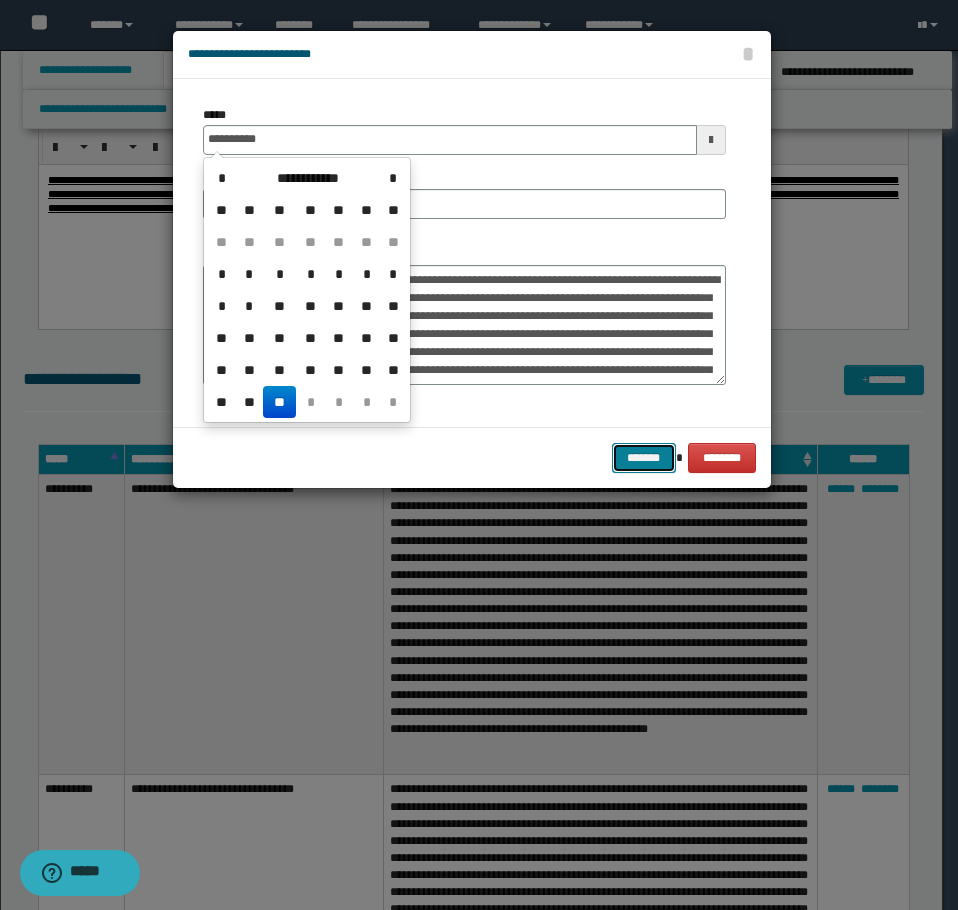 type on "**********" 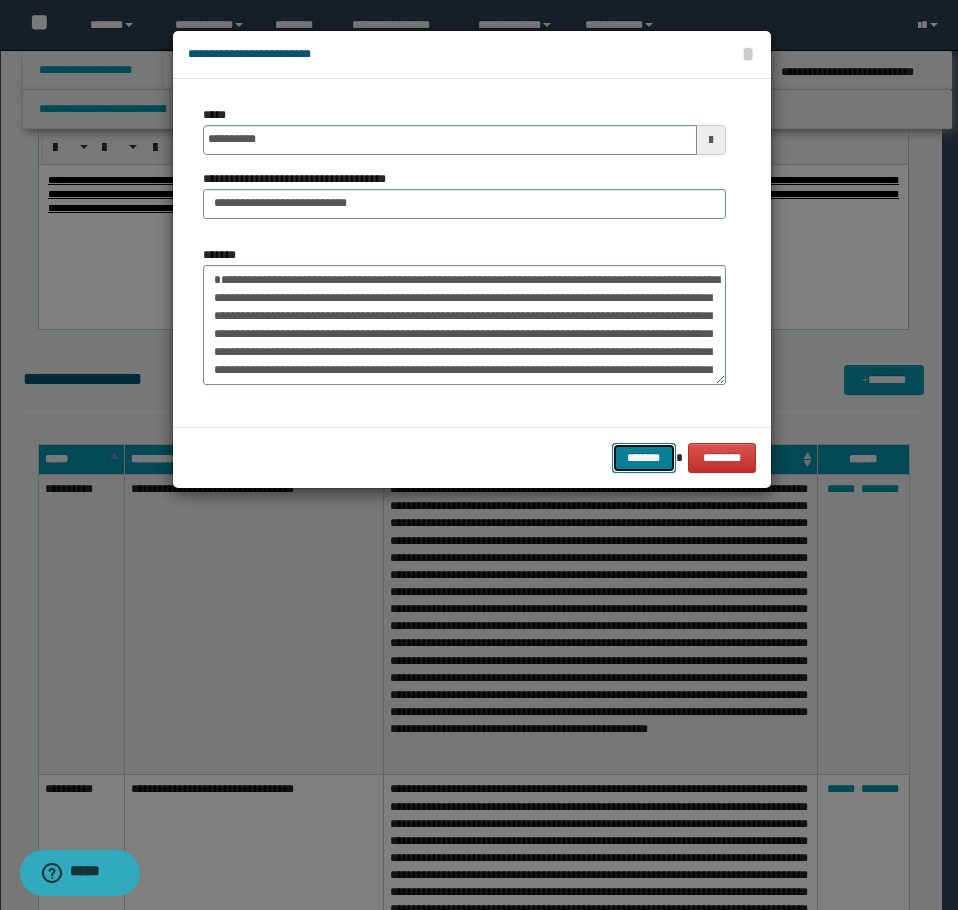 click on "*******" at bounding box center [644, 458] 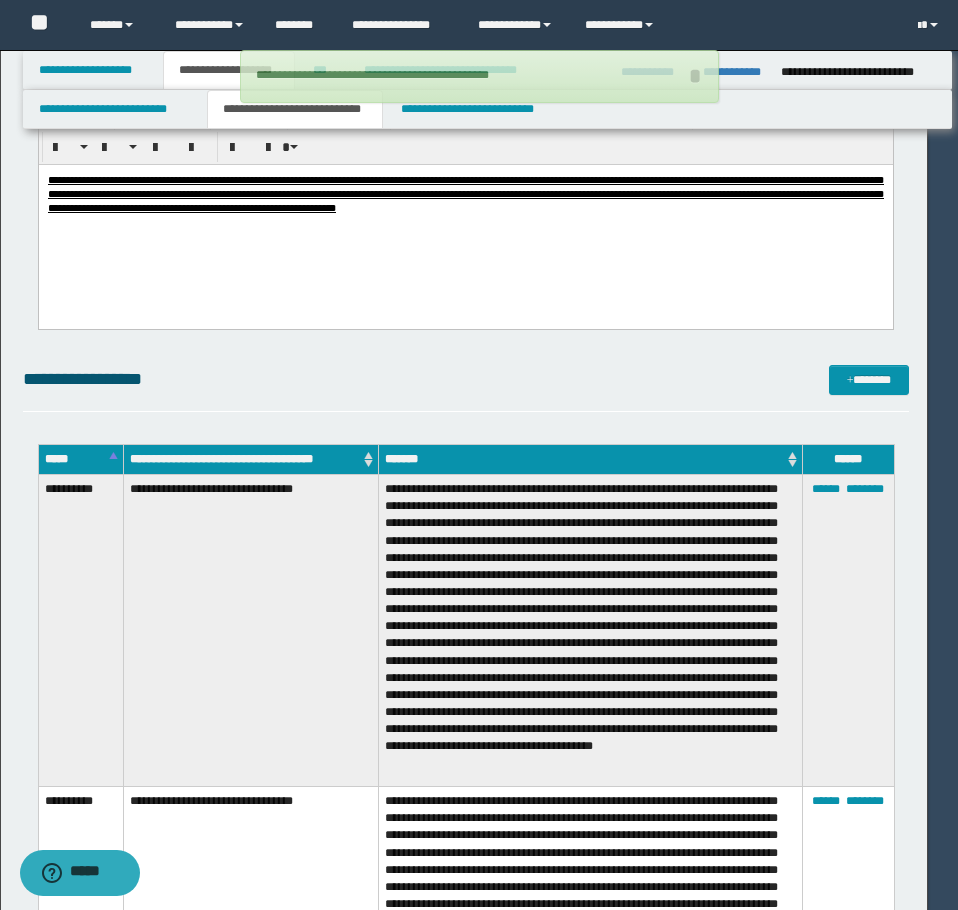 type 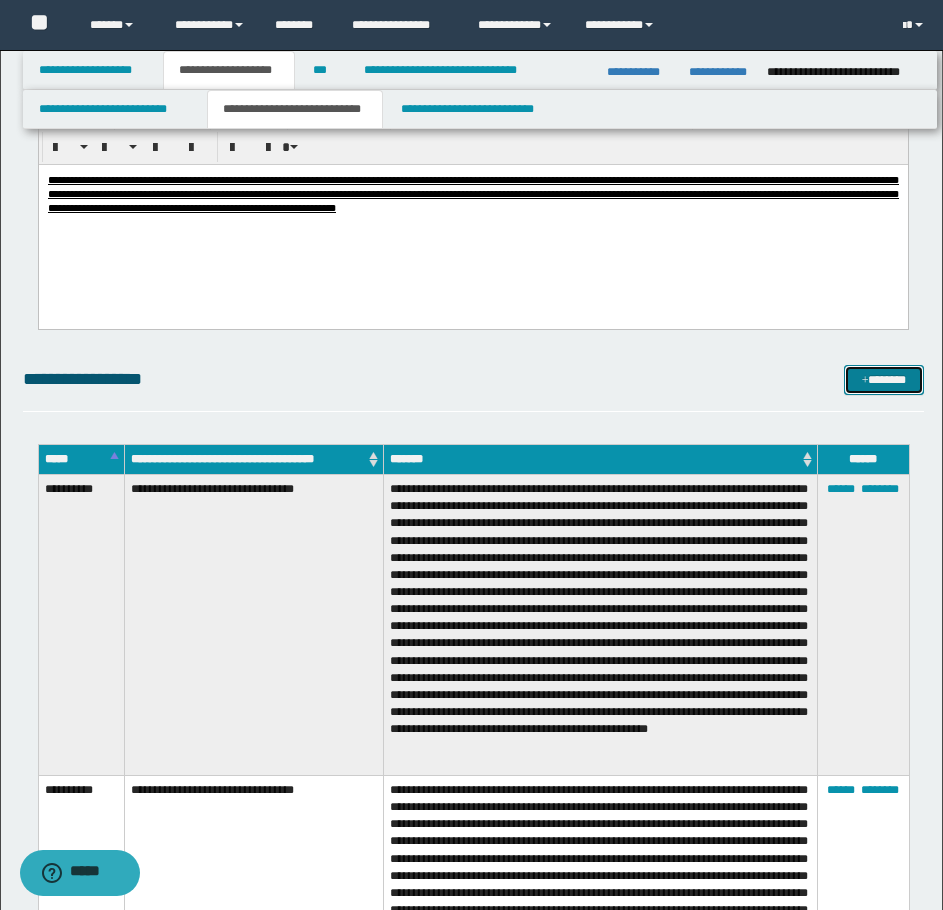 click on "*******" at bounding box center (884, 380) 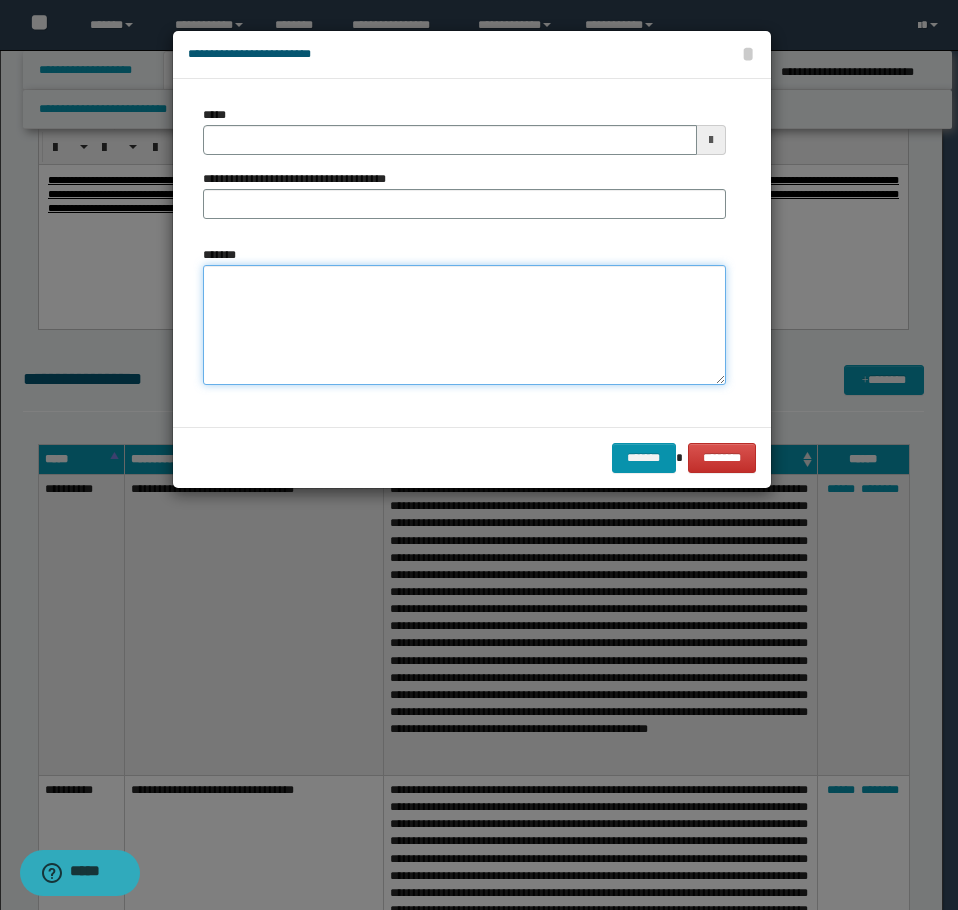 click on "*******" at bounding box center (464, 325) 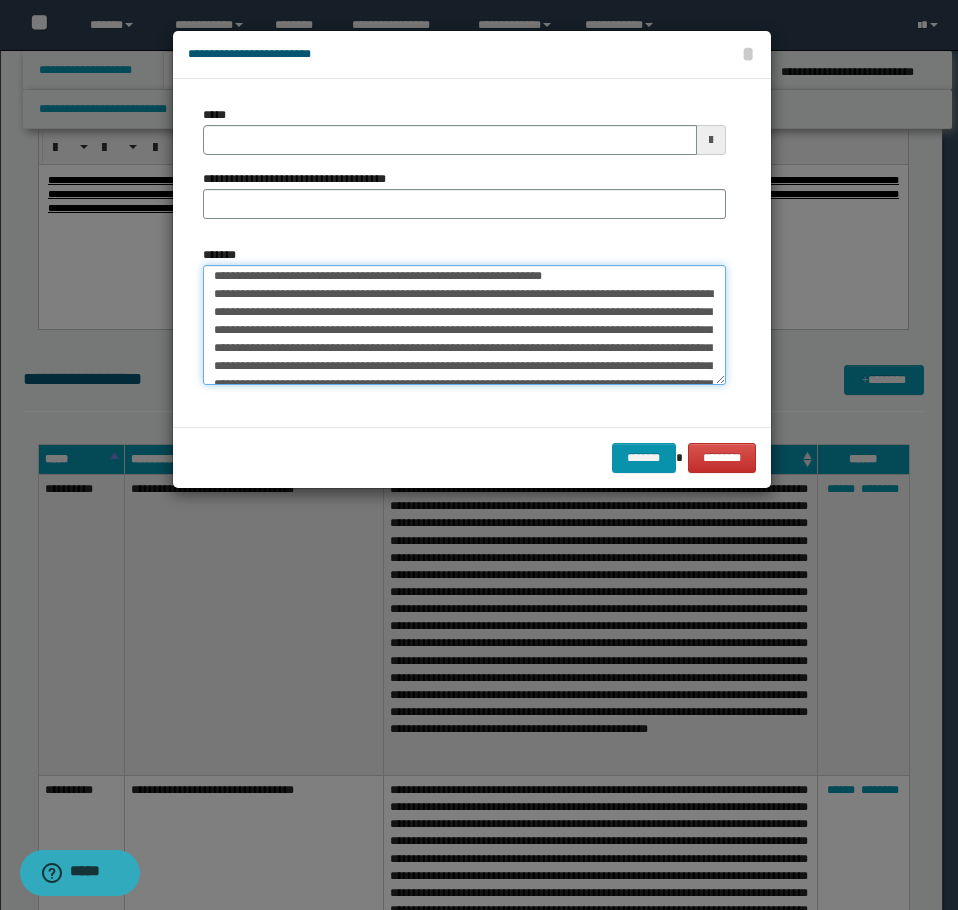 scroll, scrollTop: 0, scrollLeft: 0, axis: both 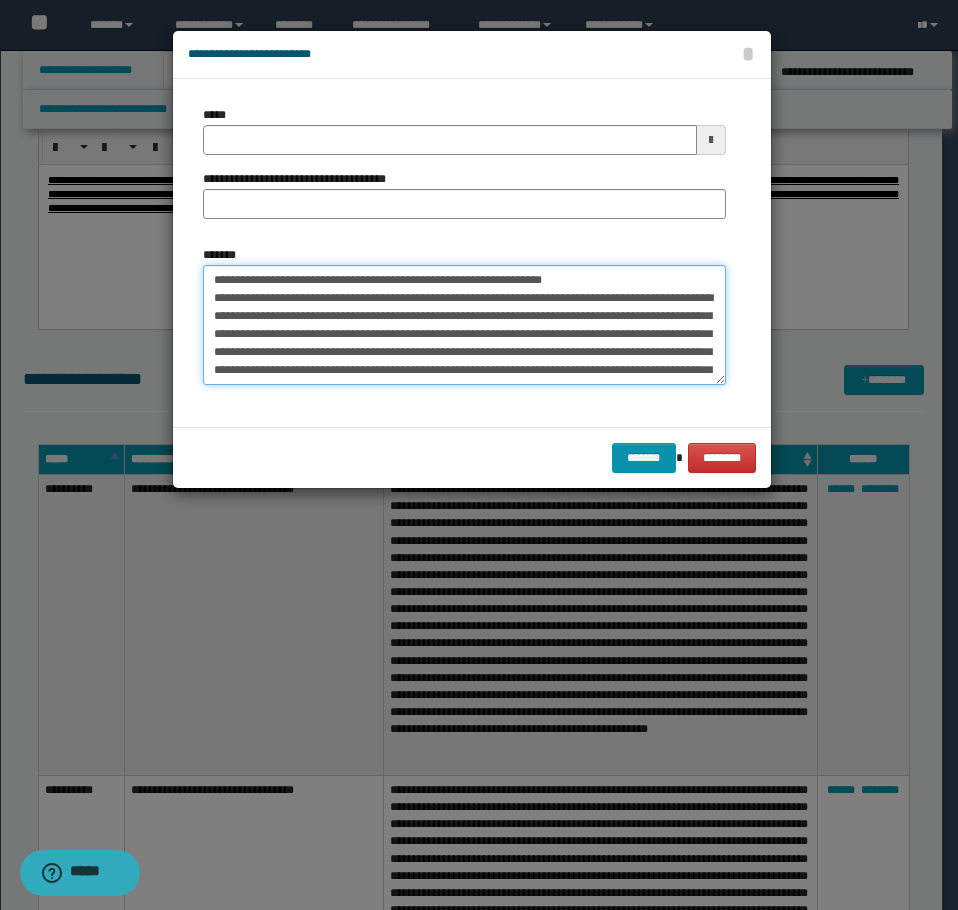 drag, startPoint x: 588, startPoint y: 282, endPoint x: 285, endPoint y: 275, distance: 303.08084 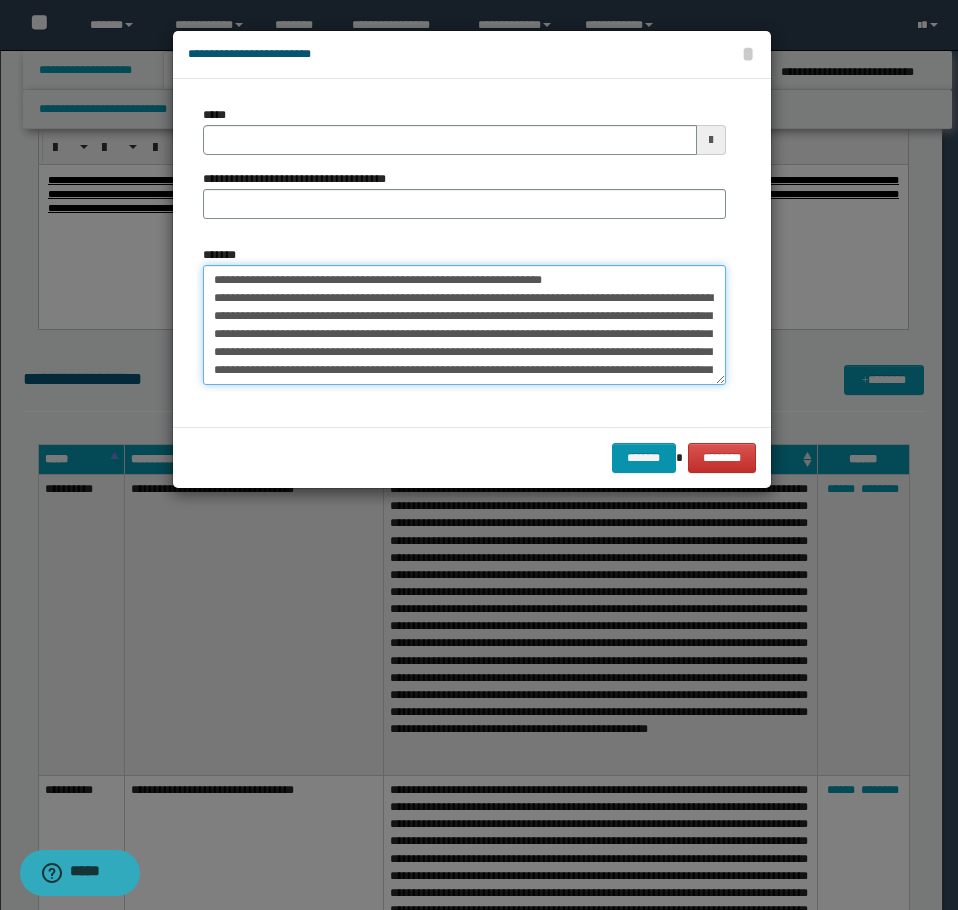 drag, startPoint x: 583, startPoint y: 278, endPoint x: 278, endPoint y: 281, distance: 305.01474 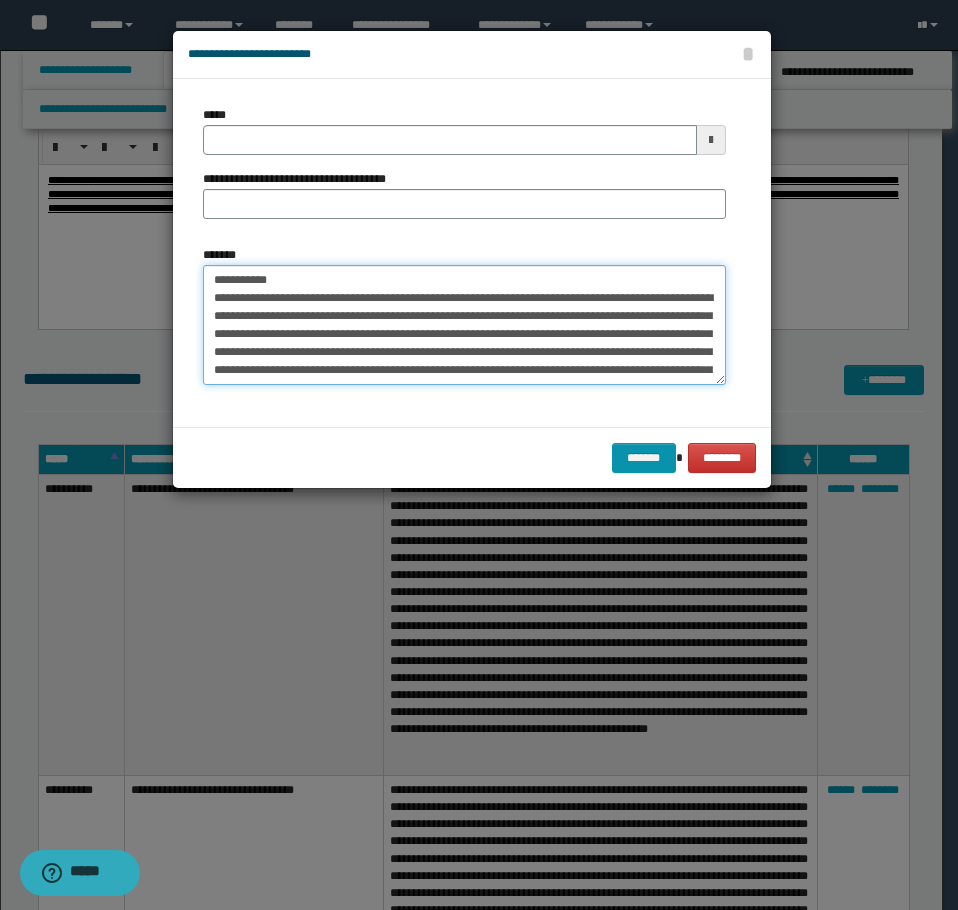 type on "**********" 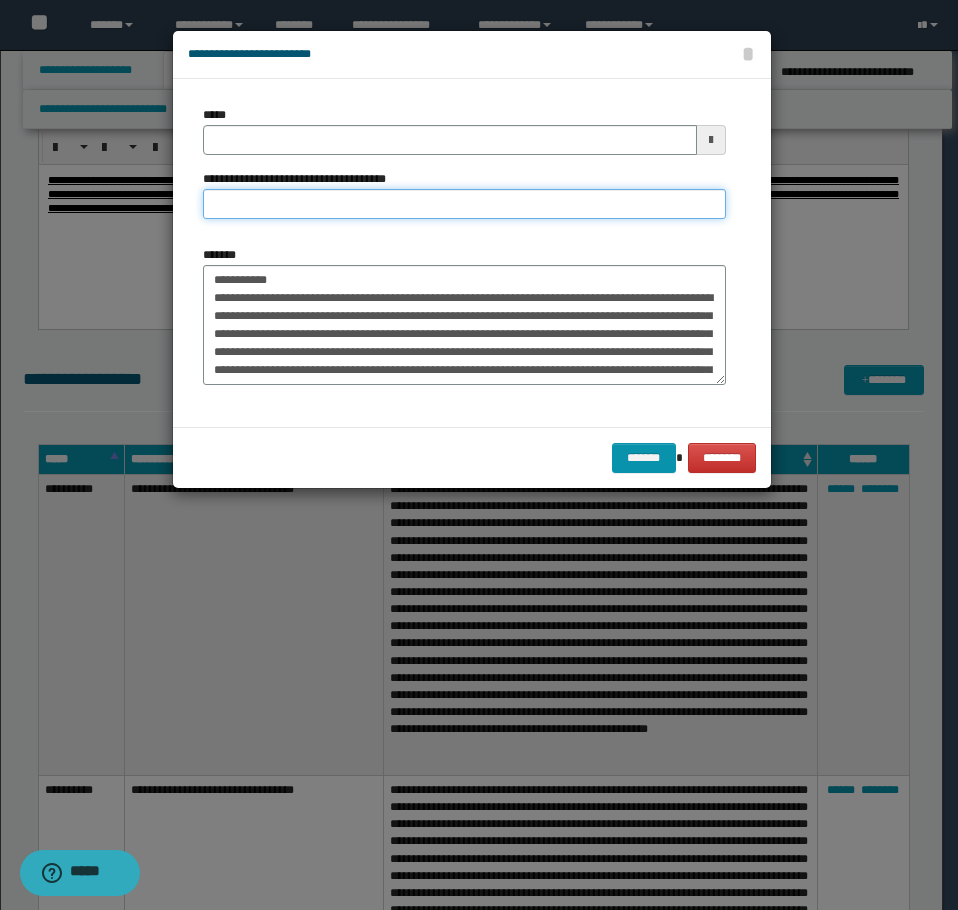 click on "**********" at bounding box center (464, 204) 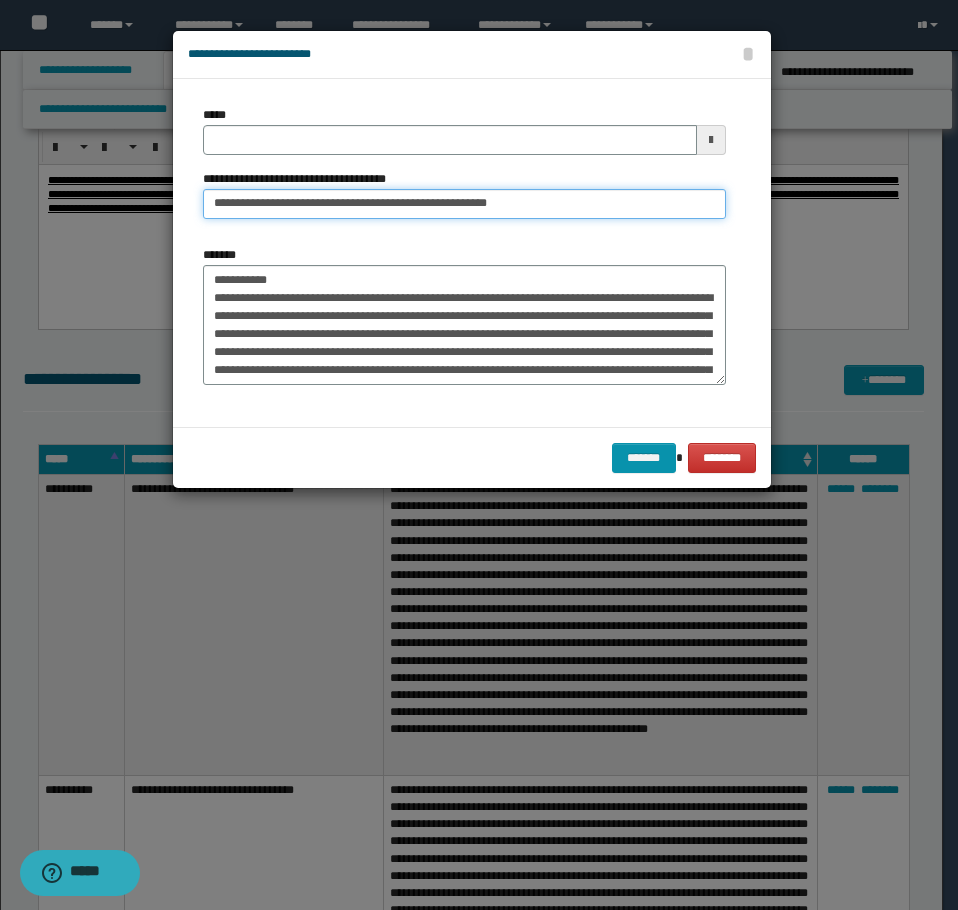 type on "**********" 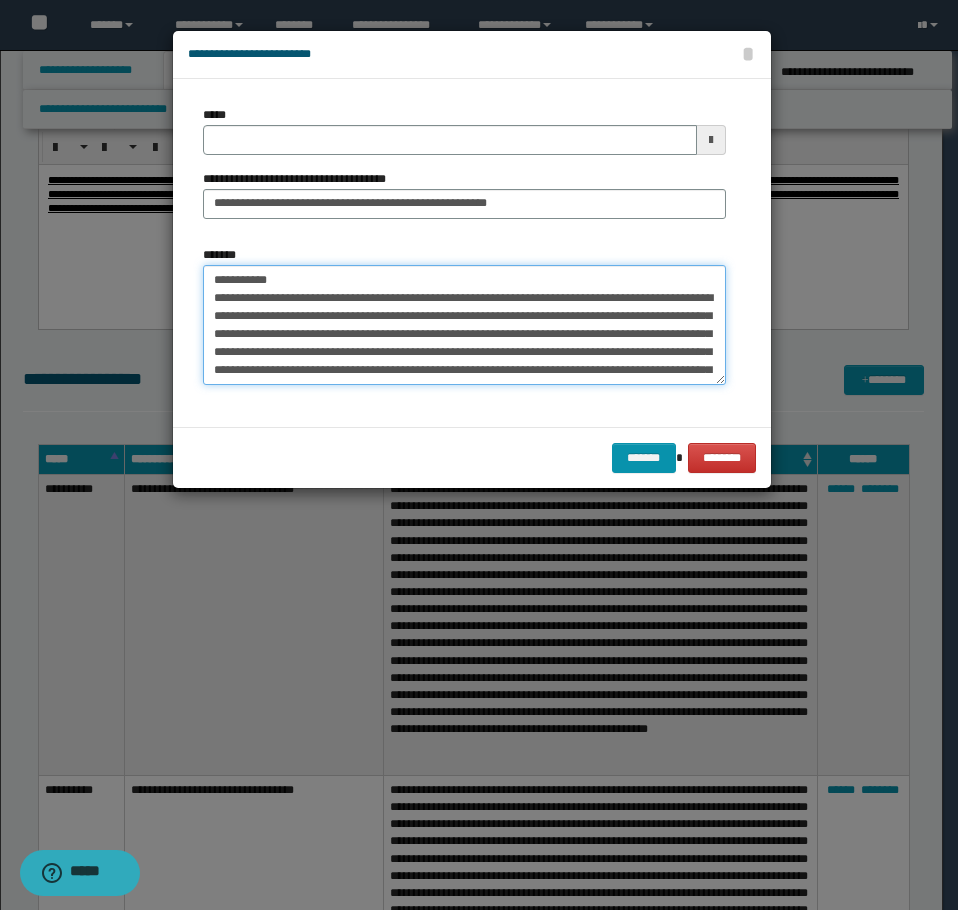drag, startPoint x: 292, startPoint y: 276, endPoint x: 32, endPoint y: 268, distance: 260.12305 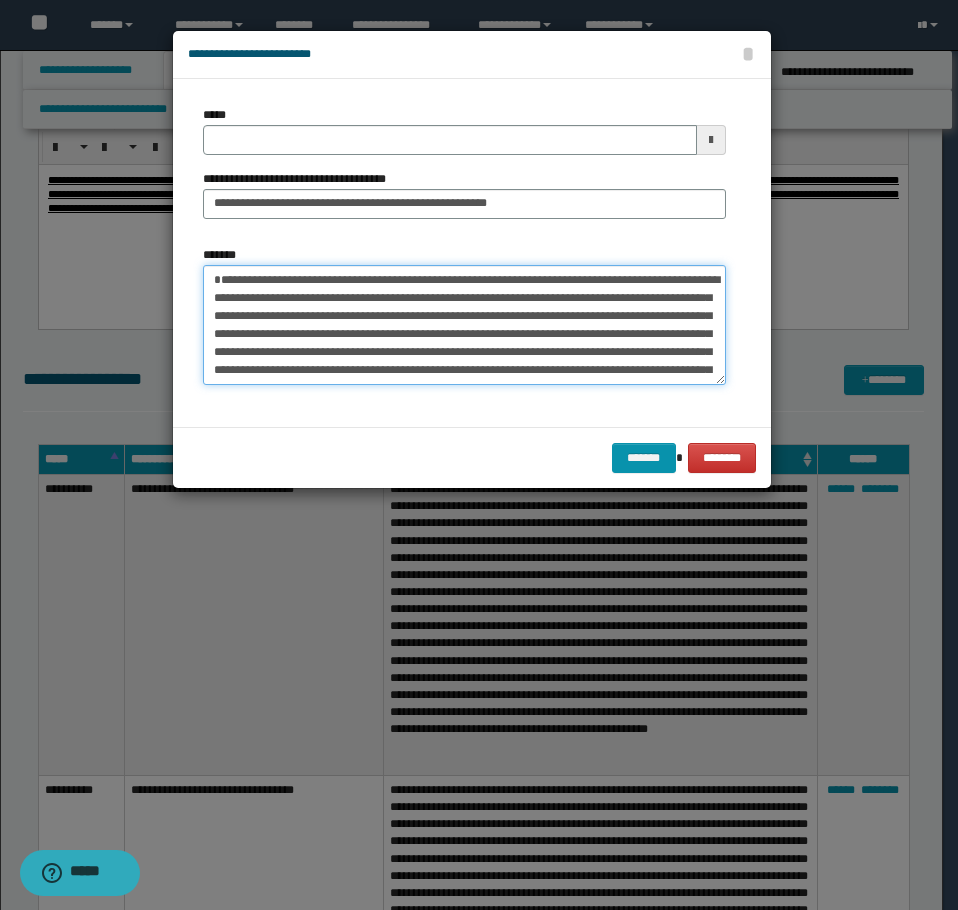 type 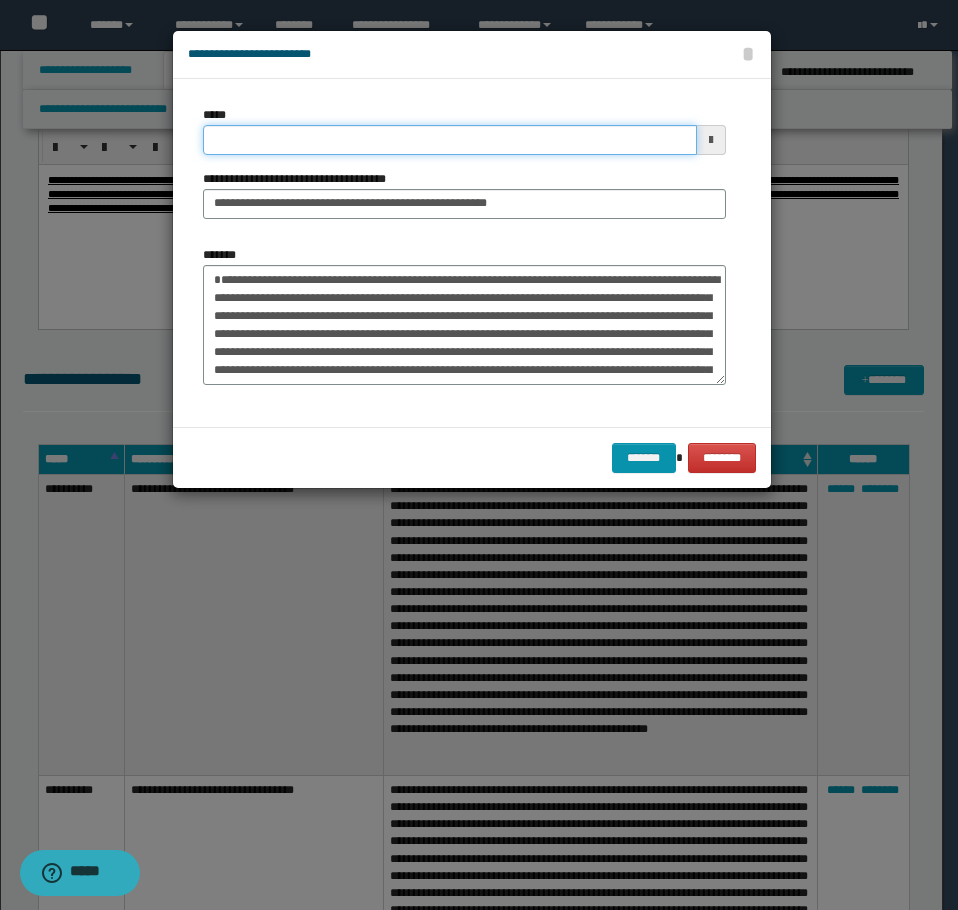 drag, startPoint x: 306, startPoint y: 134, endPoint x: 323, endPoint y: 134, distance: 17 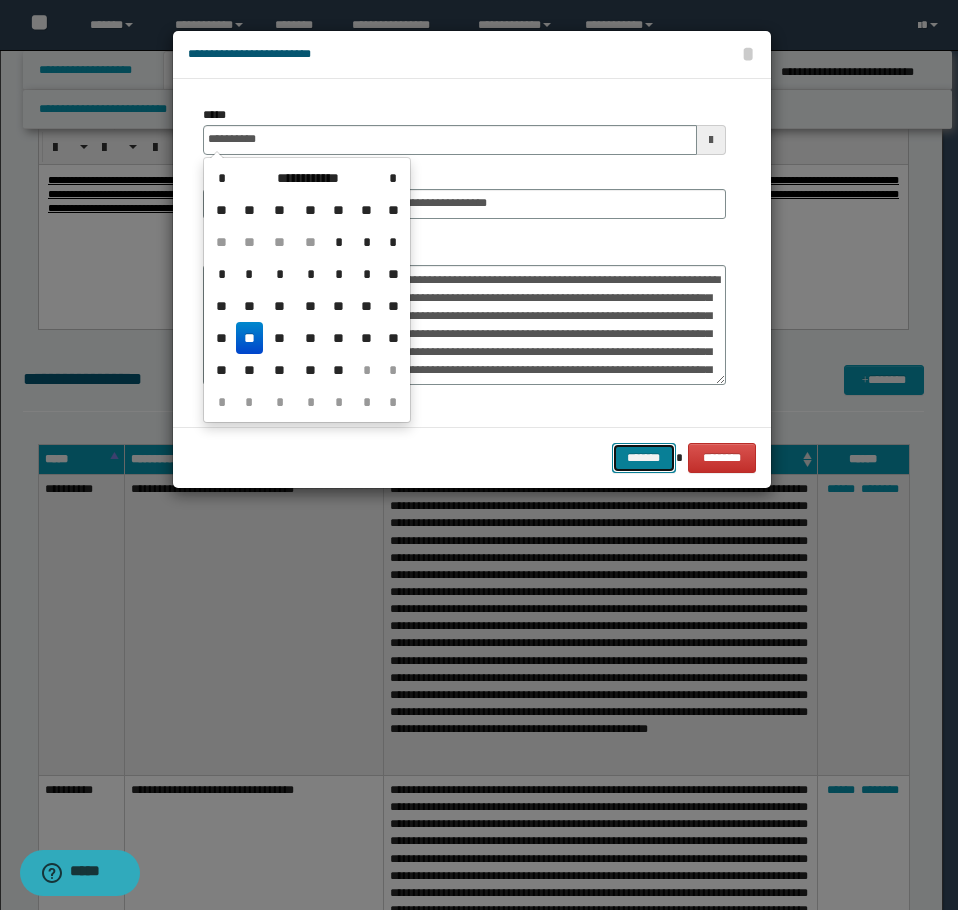 type on "**********" 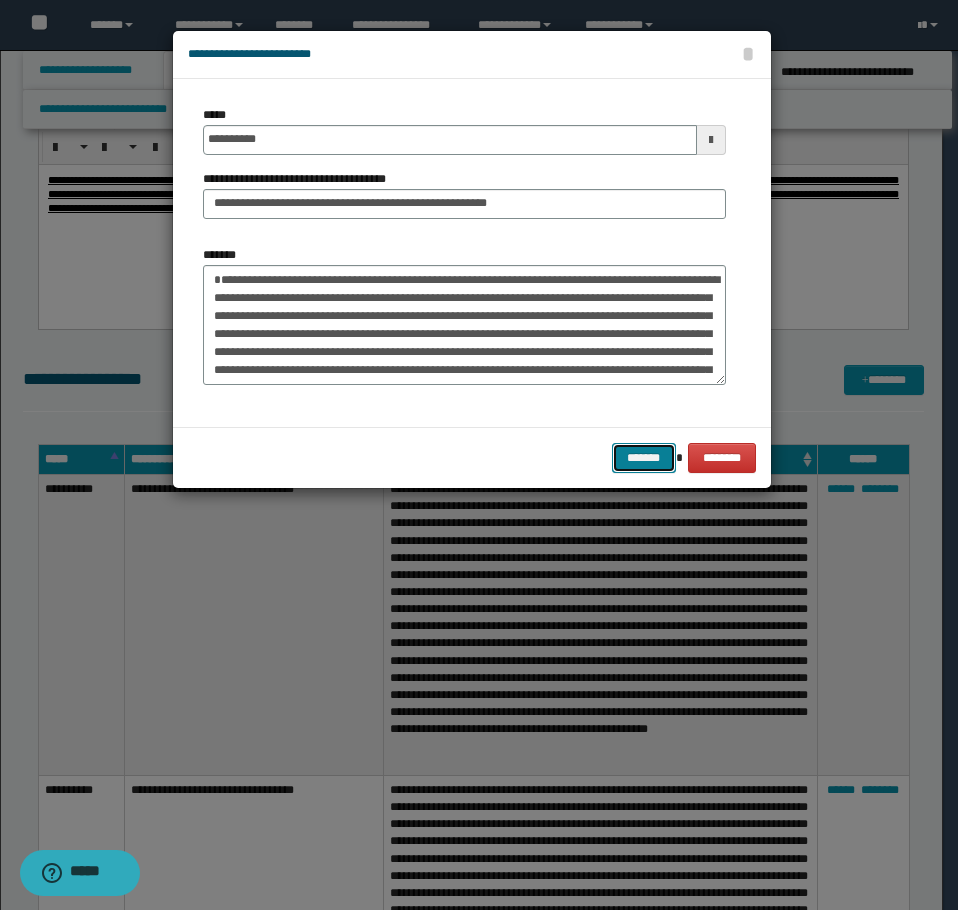 click on "*******" at bounding box center [644, 458] 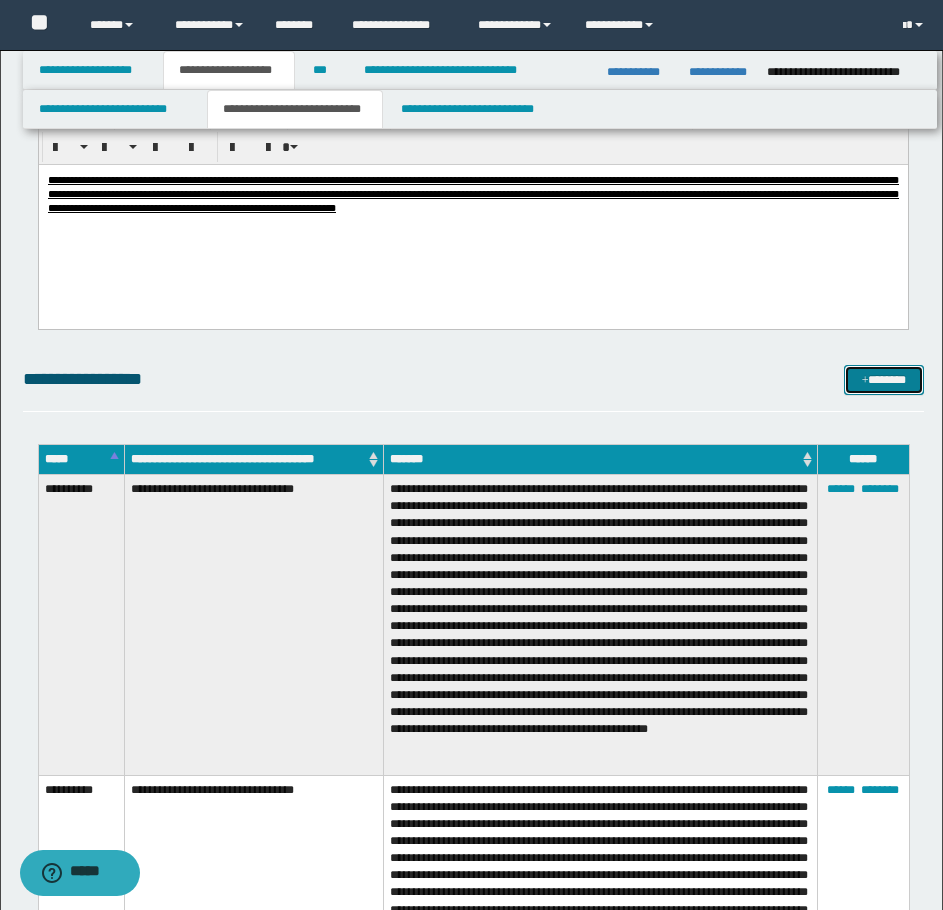 drag, startPoint x: 901, startPoint y: 386, endPoint x: 851, endPoint y: 378, distance: 50.635956 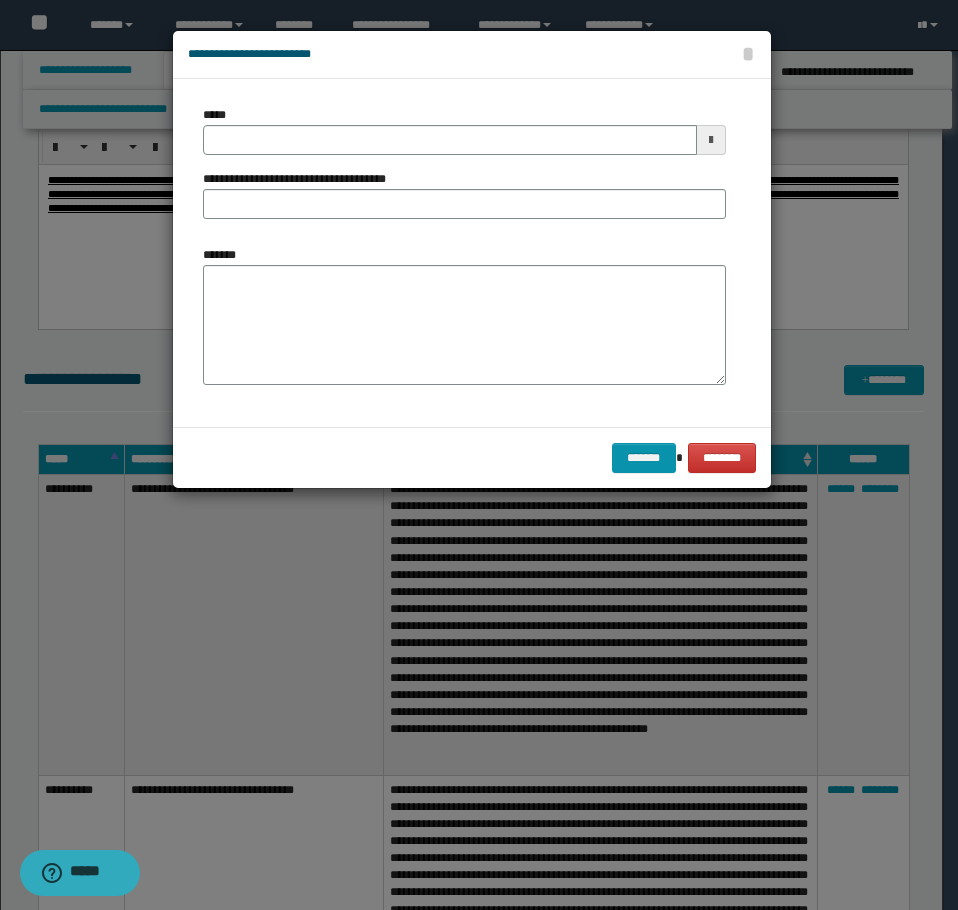 click on "*******" at bounding box center (464, 325) 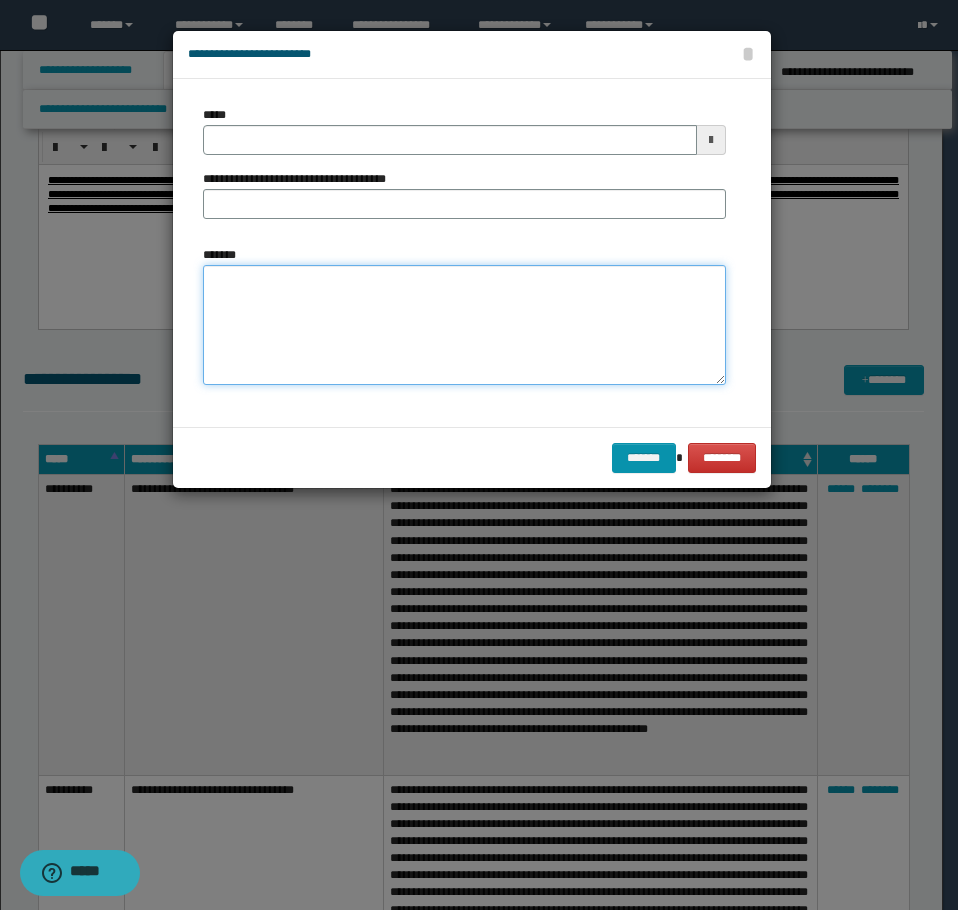 click on "*******" at bounding box center [464, 325] 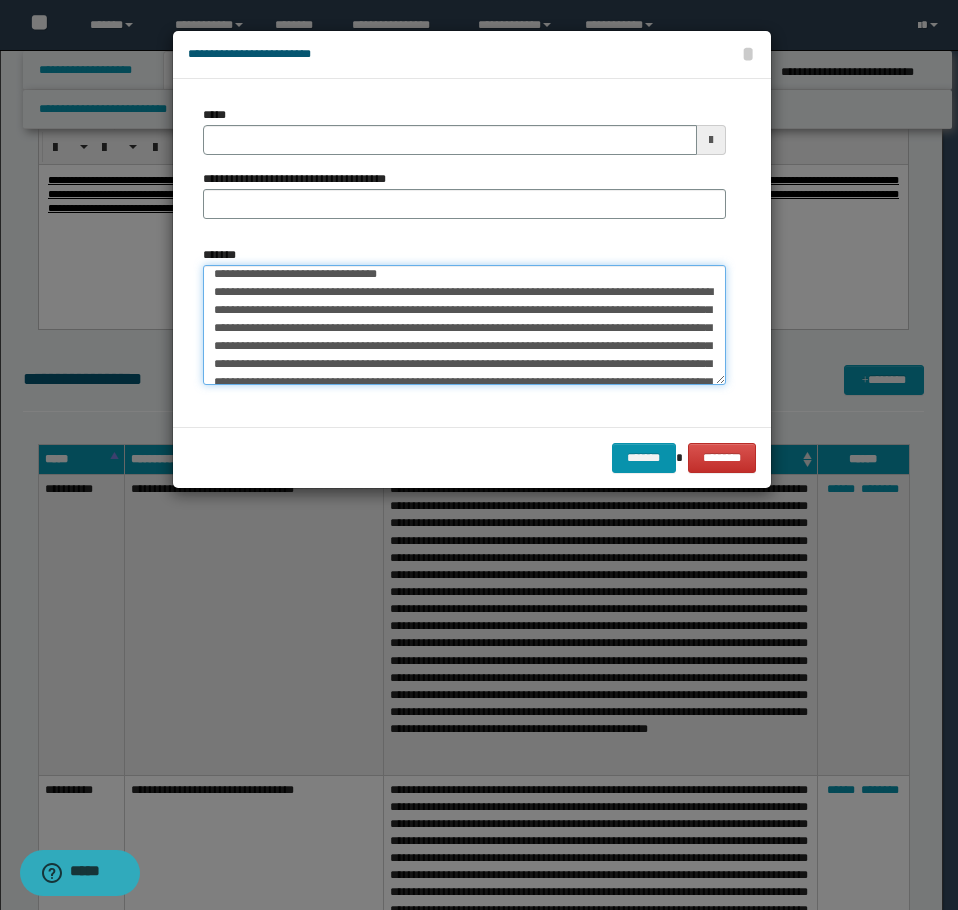 scroll, scrollTop: 0, scrollLeft: 0, axis: both 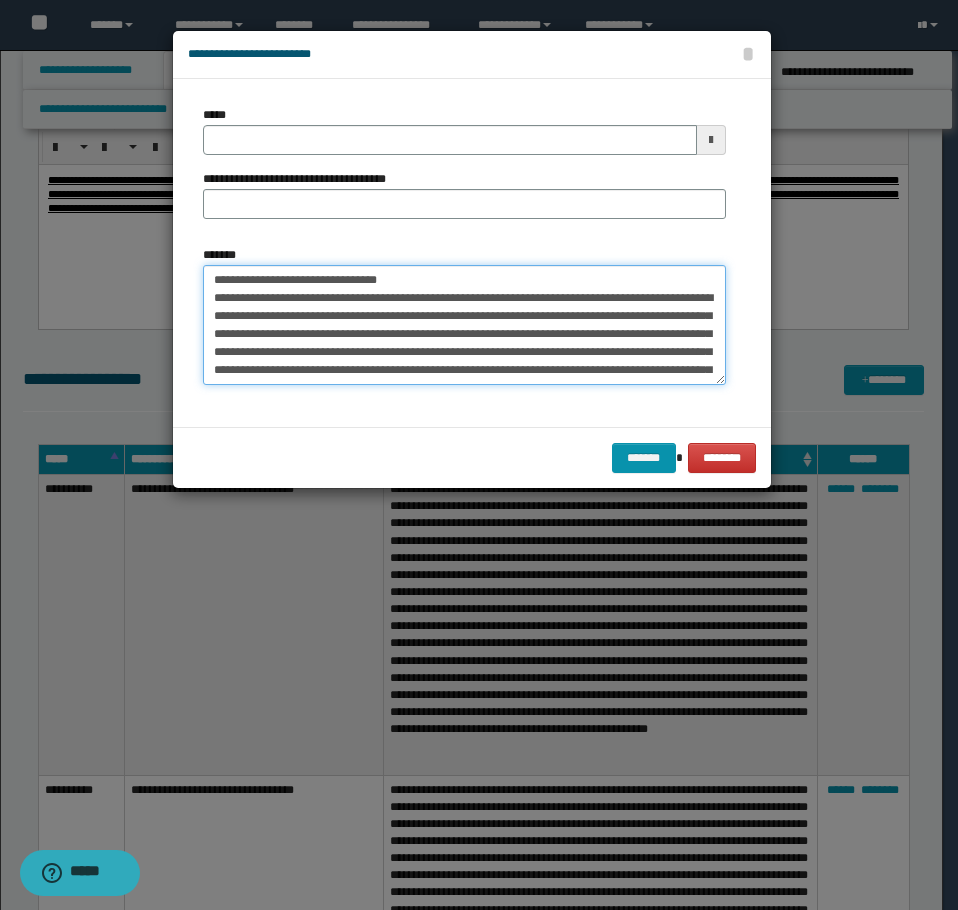 drag, startPoint x: 418, startPoint y: 284, endPoint x: 278, endPoint y: 283, distance: 140.00357 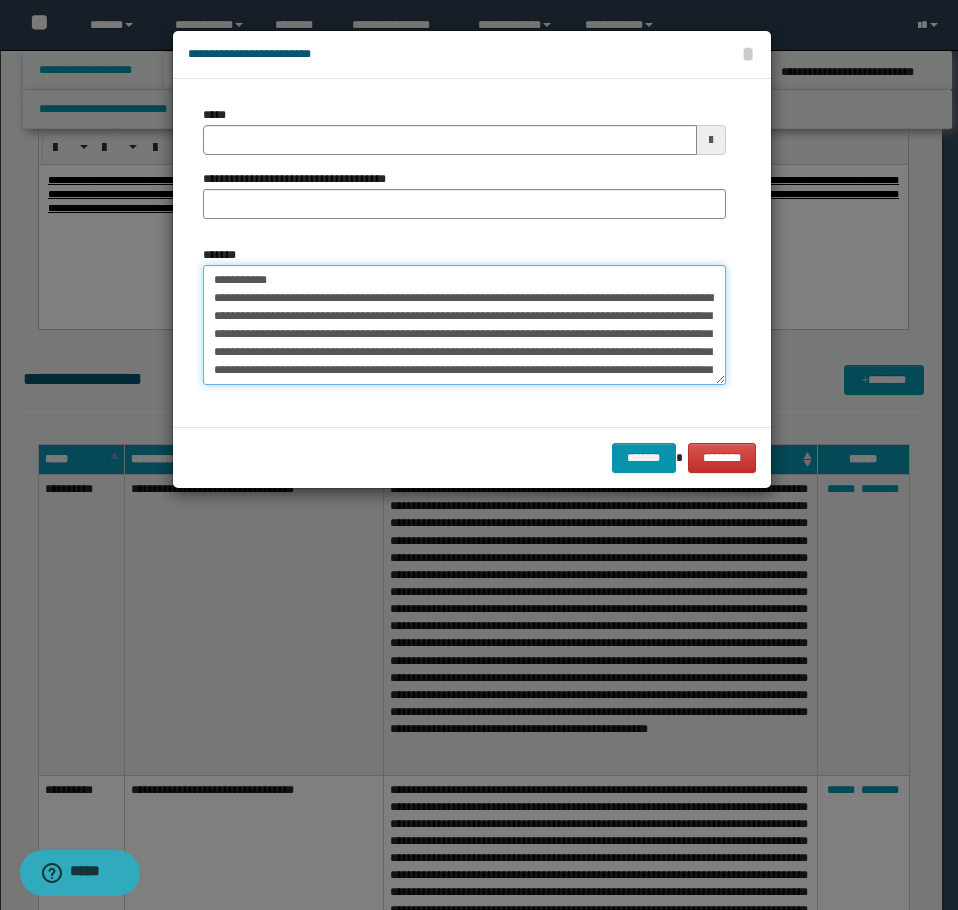 type on "**********" 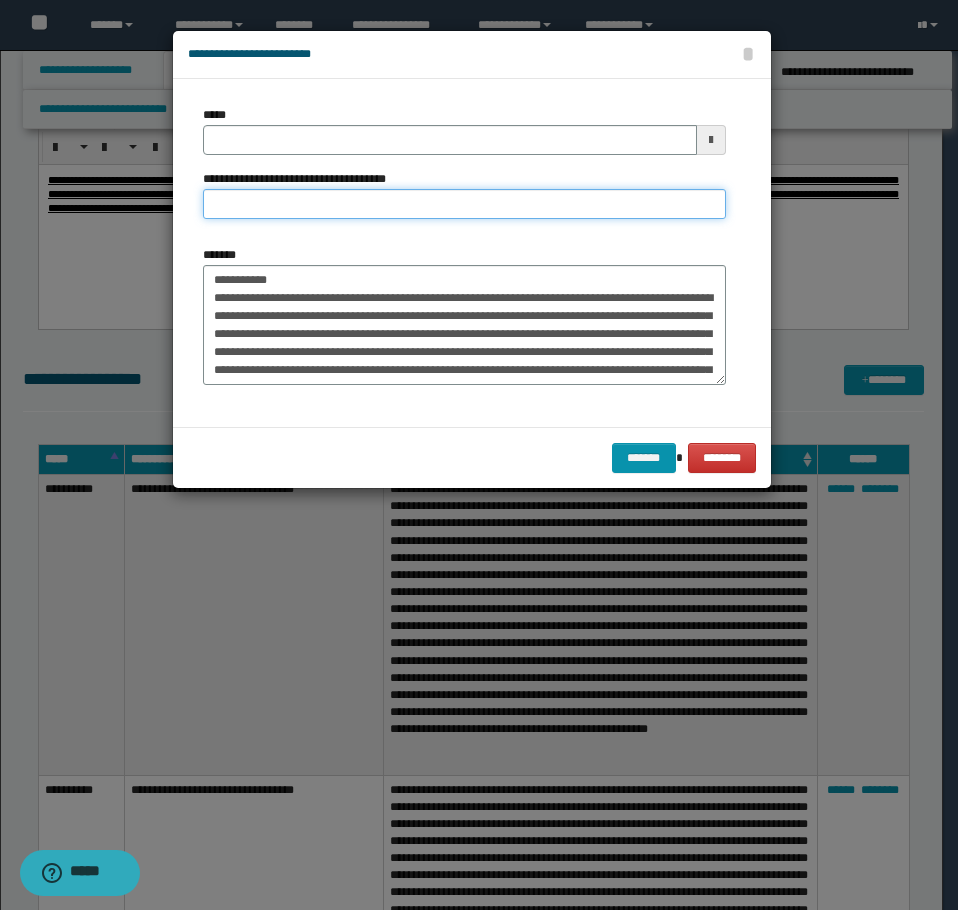 click on "**********" at bounding box center [464, 204] 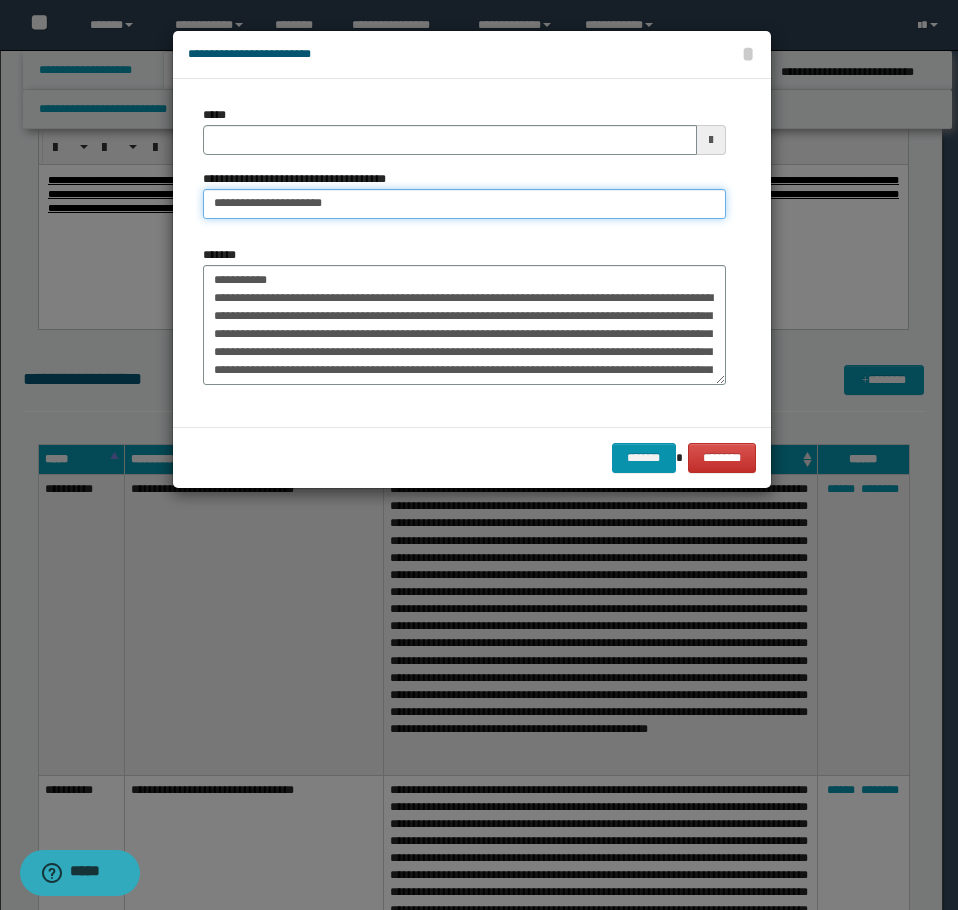 type on "**********" 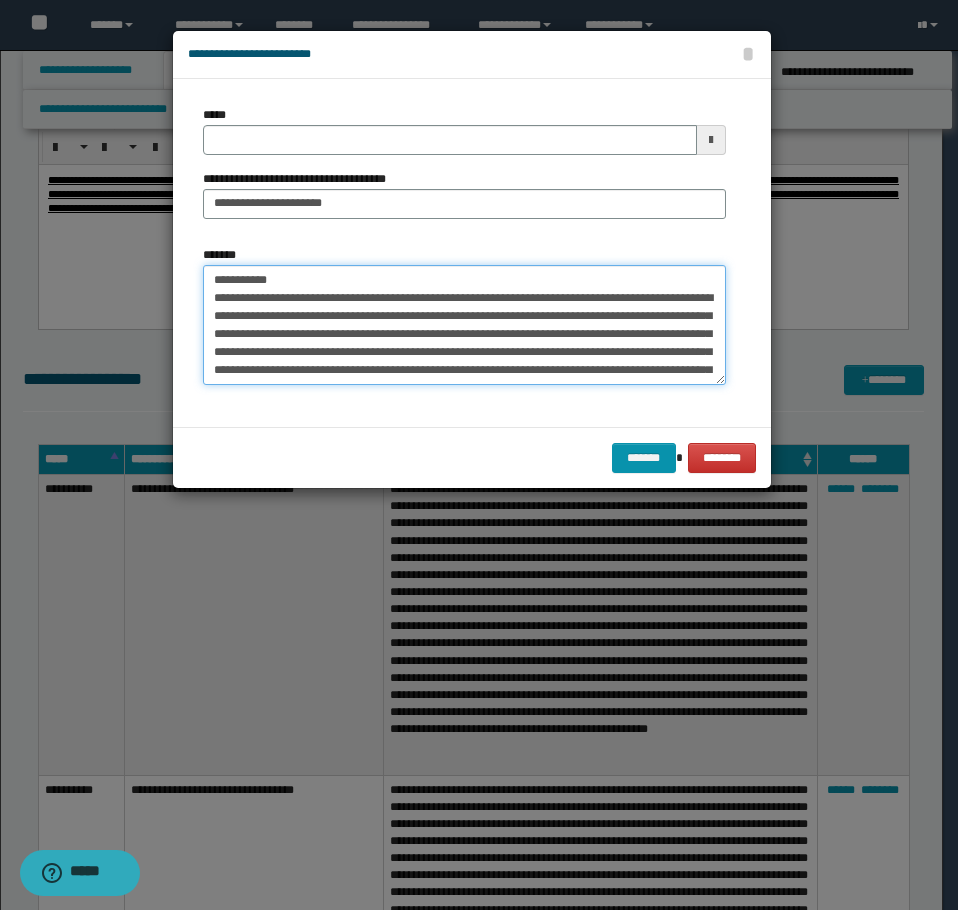 drag, startPoint x: 292, startPoint y: 274, endPoint x: 65, endPoint y: 246, distance: 228.72035 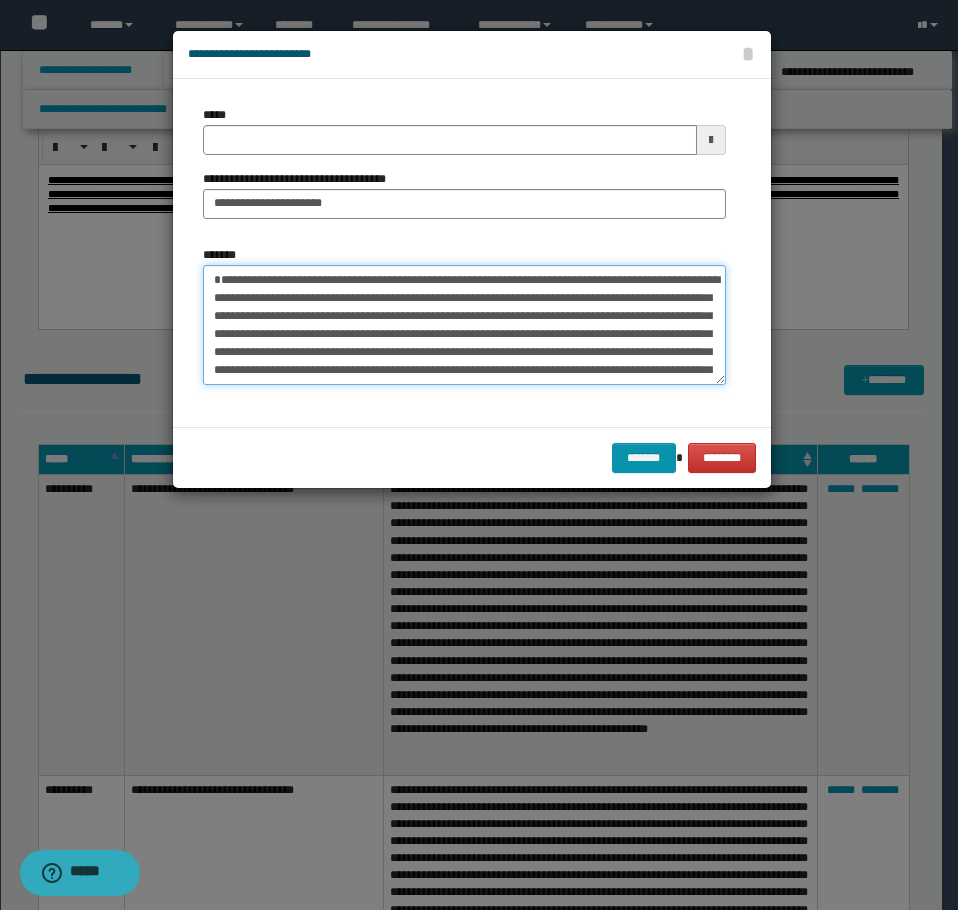 type 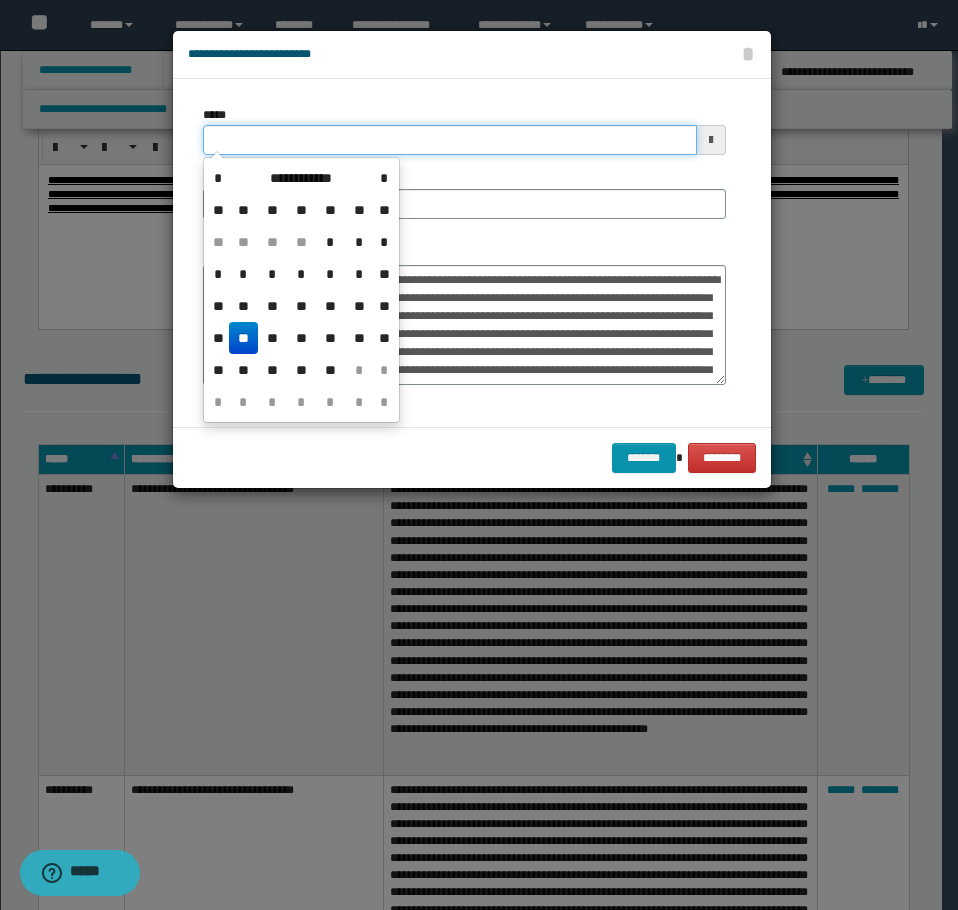 click on "*****" at bounding box center (450, 140) 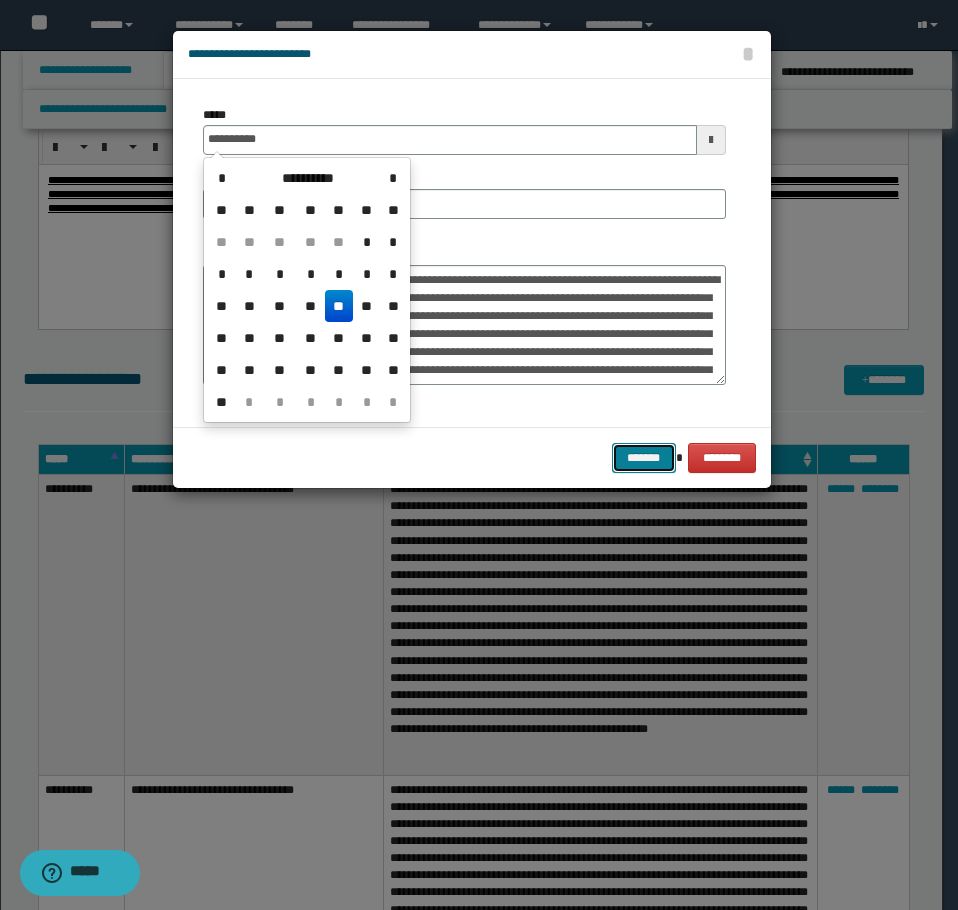 type on "**********" 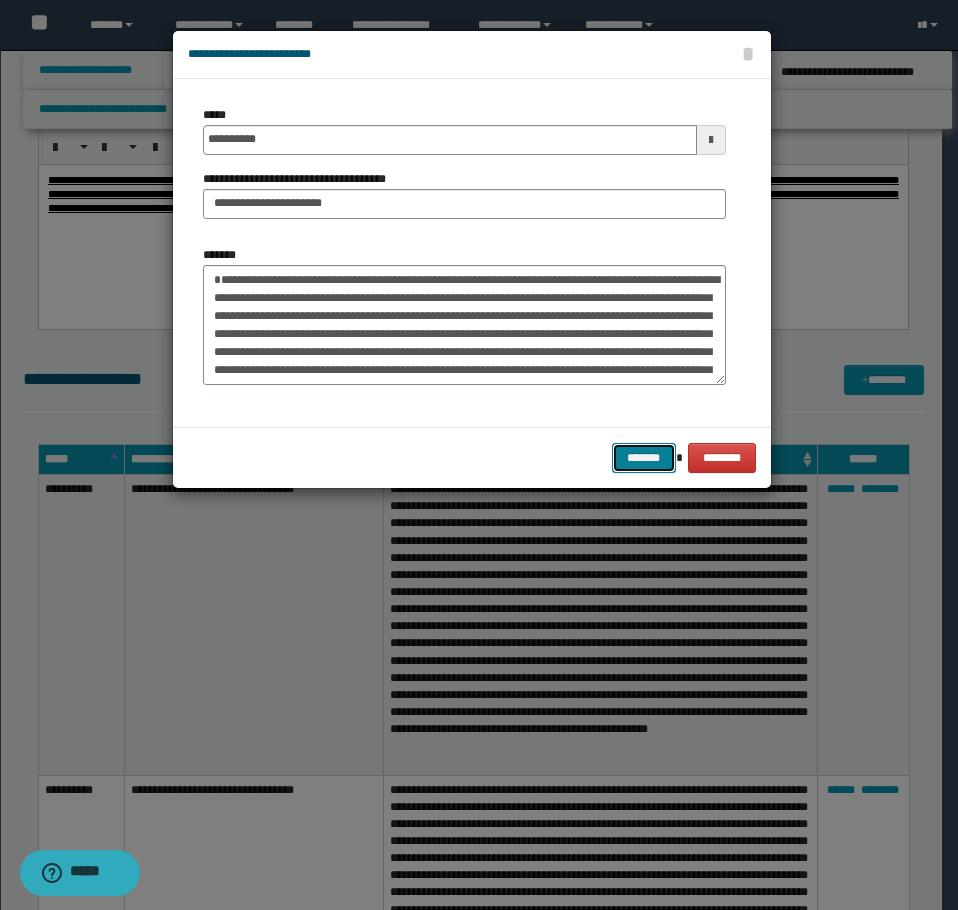 click on "*******" at bounding box center [644, 458] 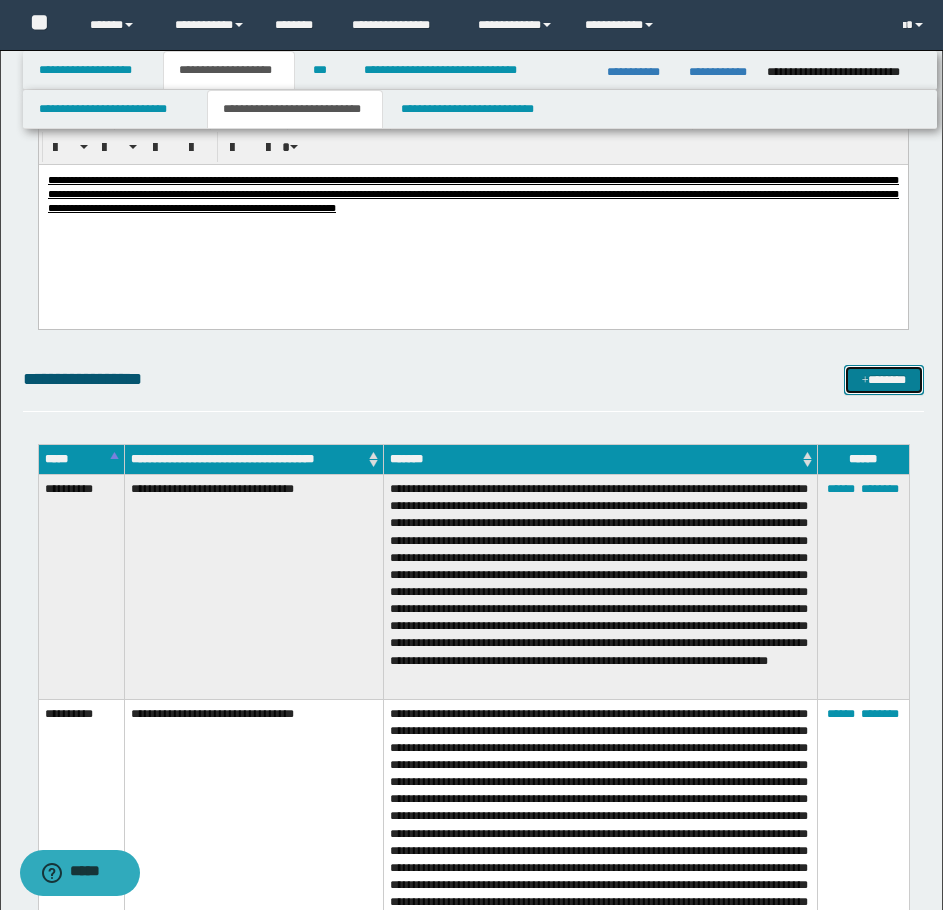click on "*******" at bounding box center (884, 380) 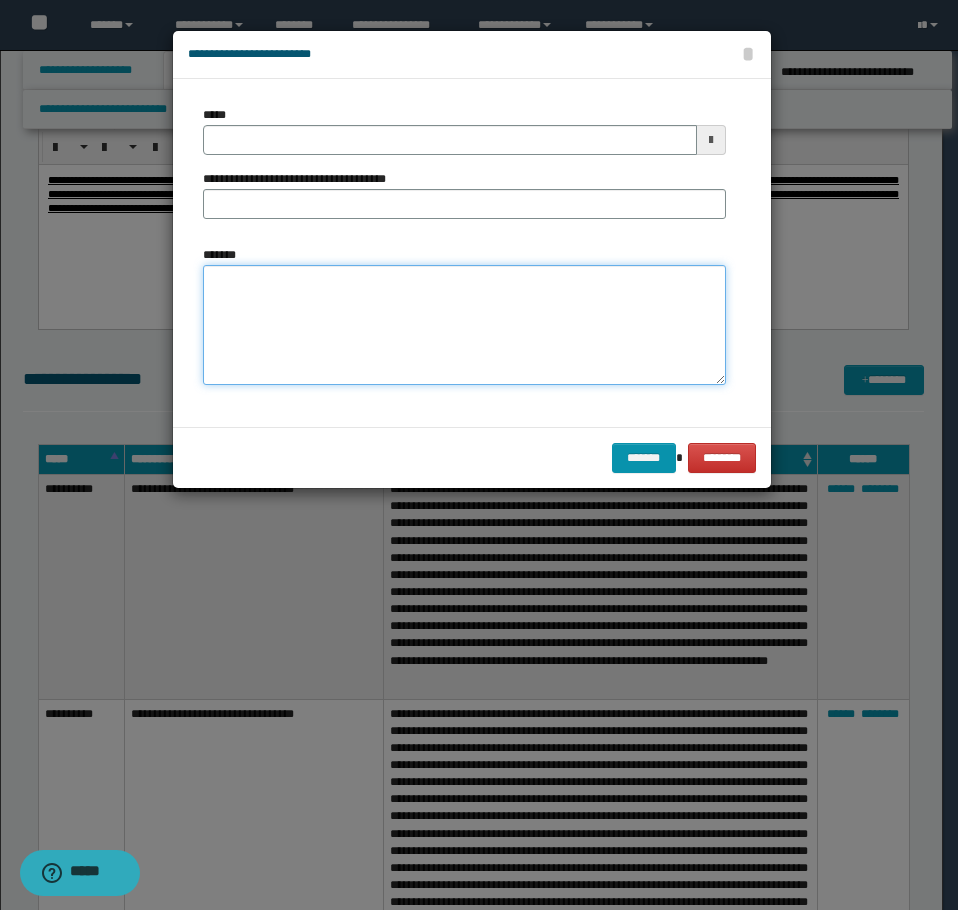 click on "*******" at bounding box center (464, 325) 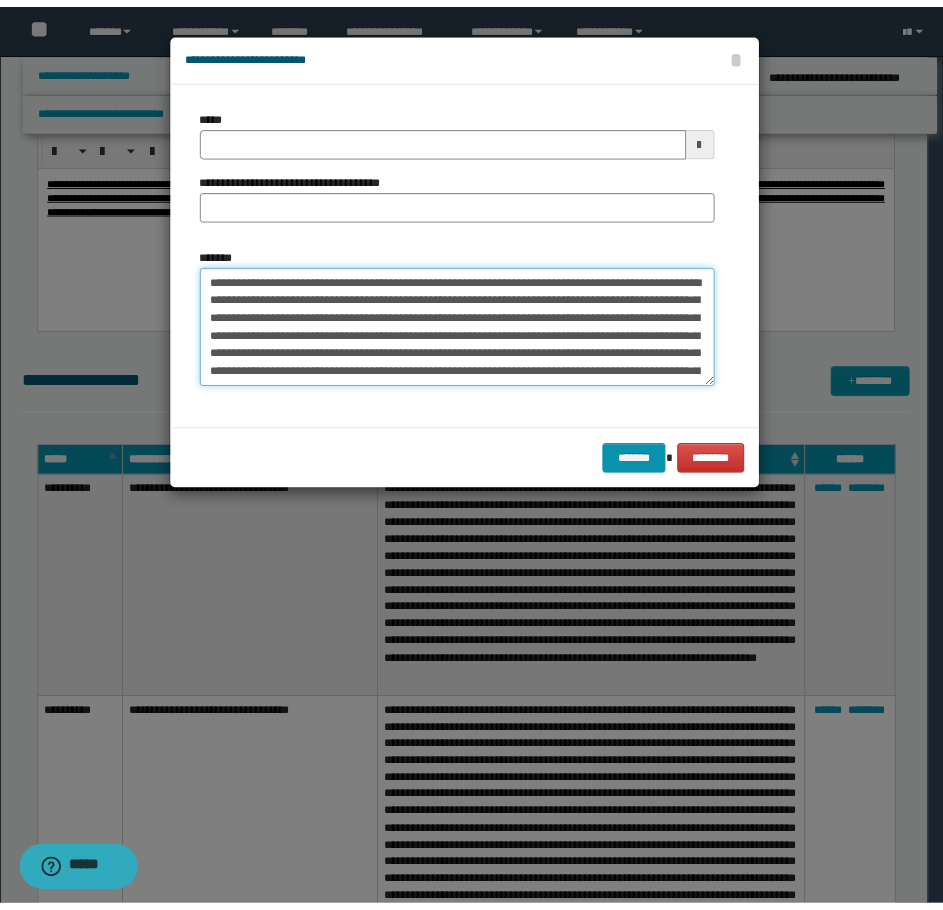 scroll, scrollTop: 0, scrollLeft: 0, axis: both 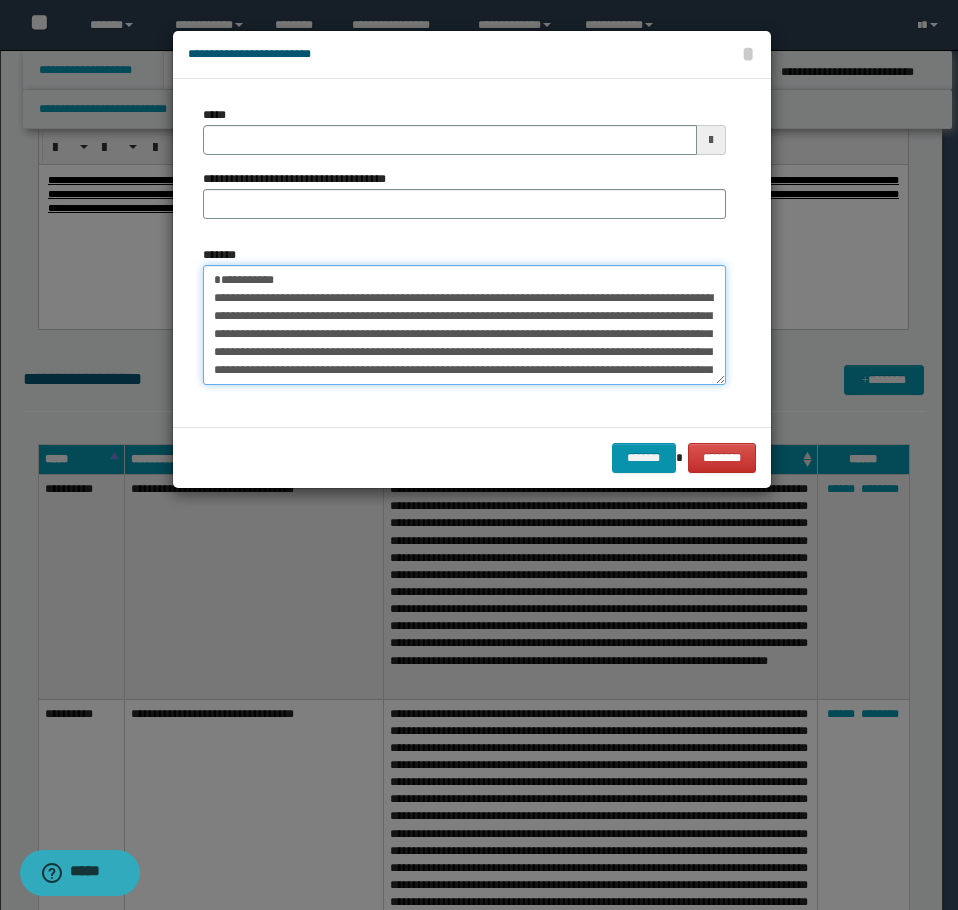 drag, startPoint x: 463, startPoint y: 291, endPoint x: 279, endPoint y: 302, distance: 184.3285 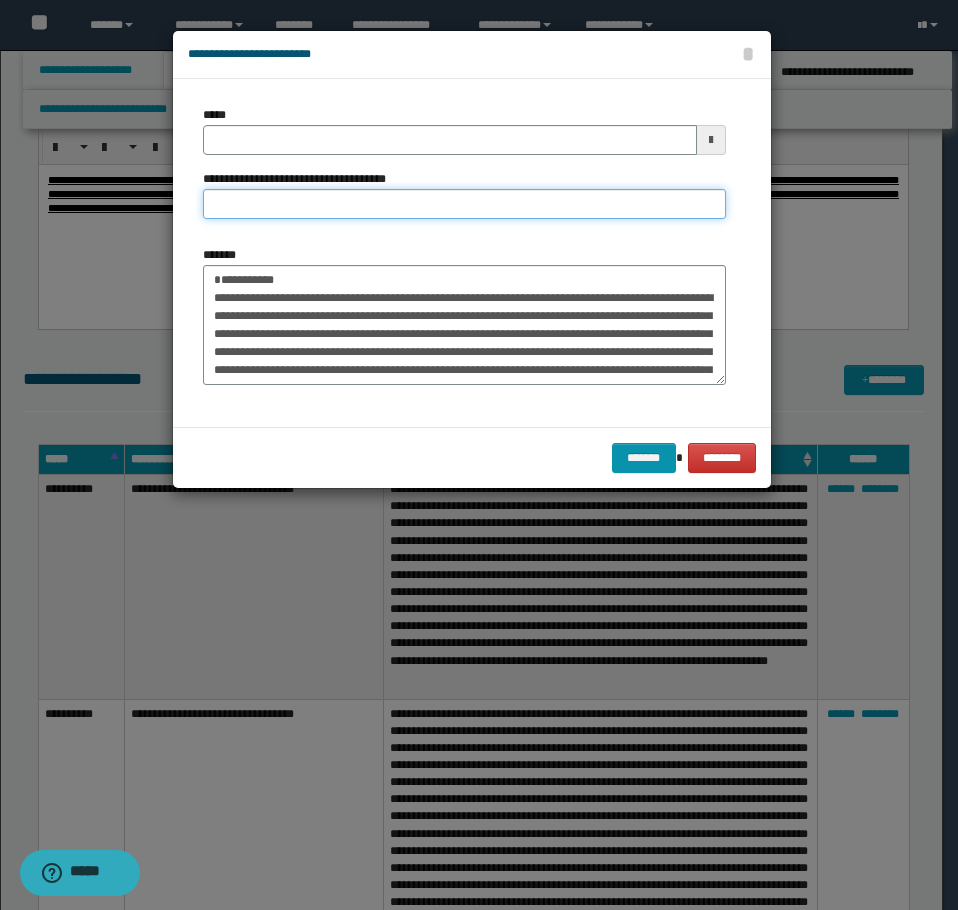 click on "**********" at bounding box center (464, 204) 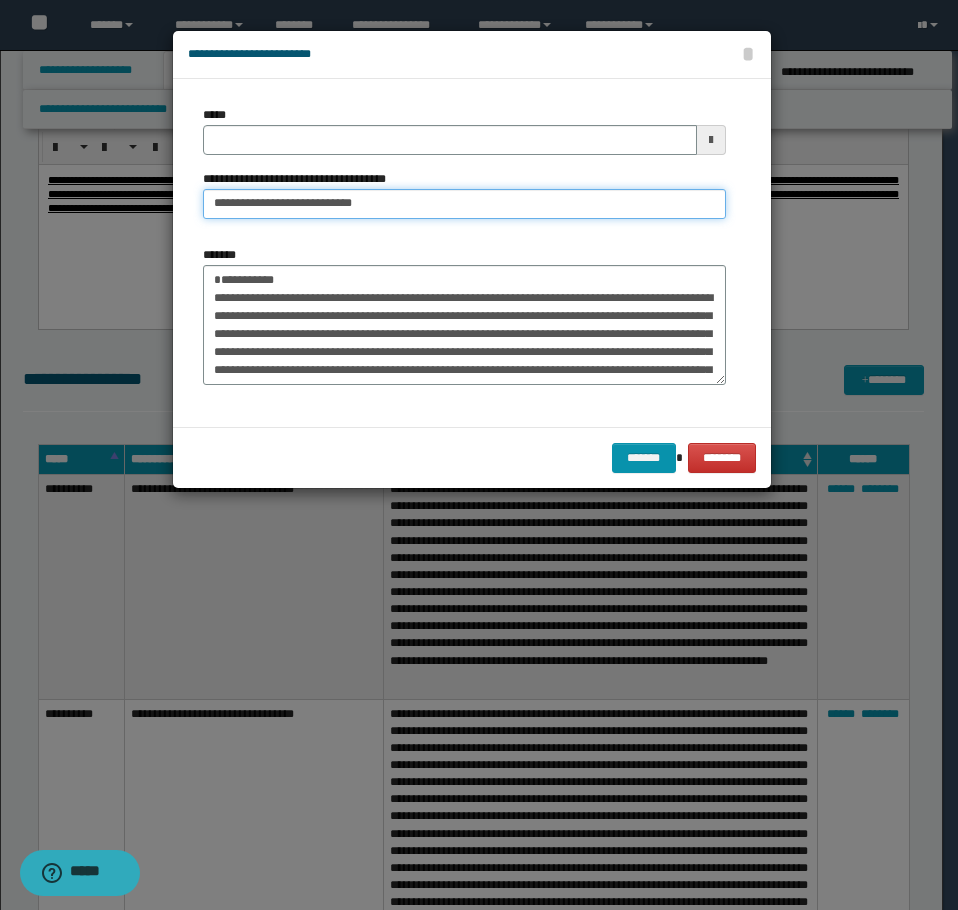 type on "**********" 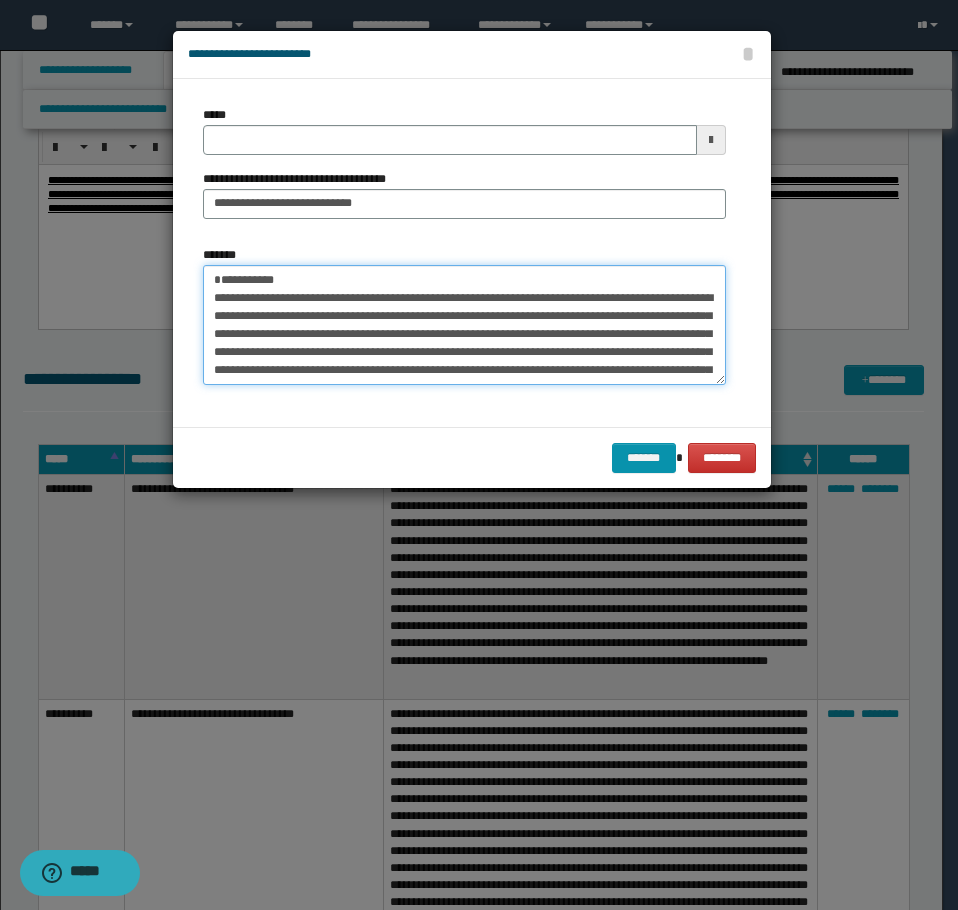 drag, startPoint x: 285, startPoint y: 306, endPoint x: 116, endPoint y: 294, distance: 169.4255 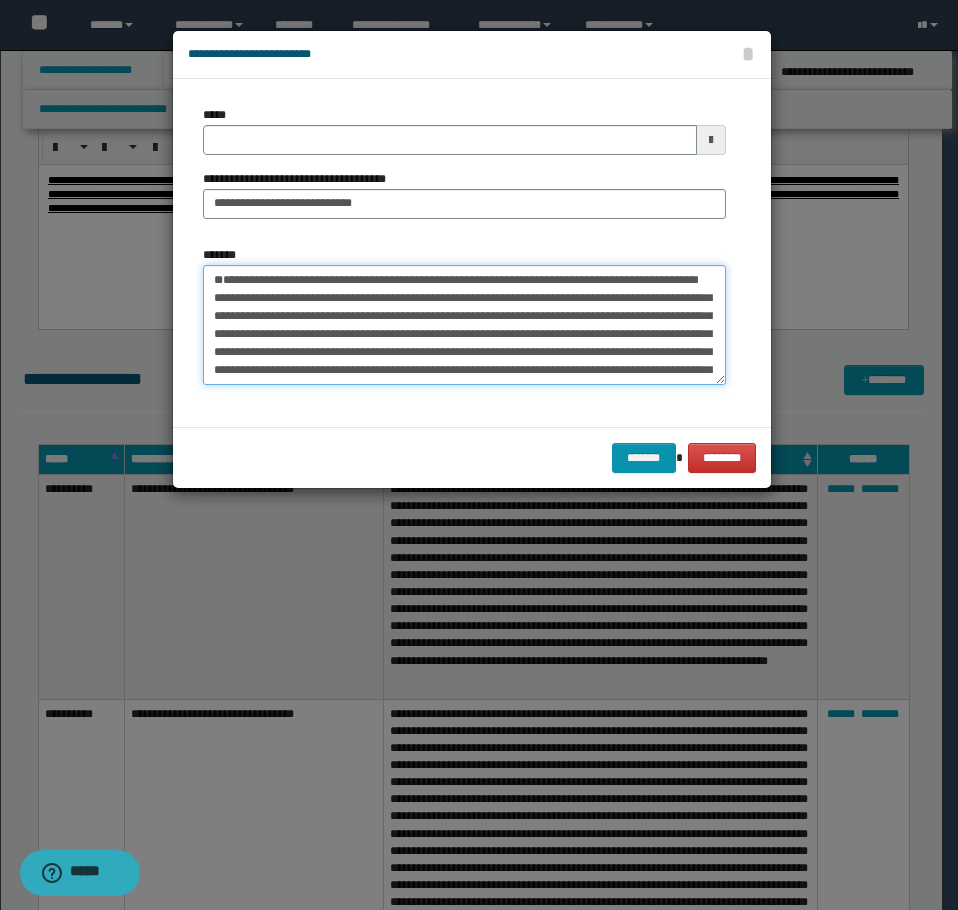 type 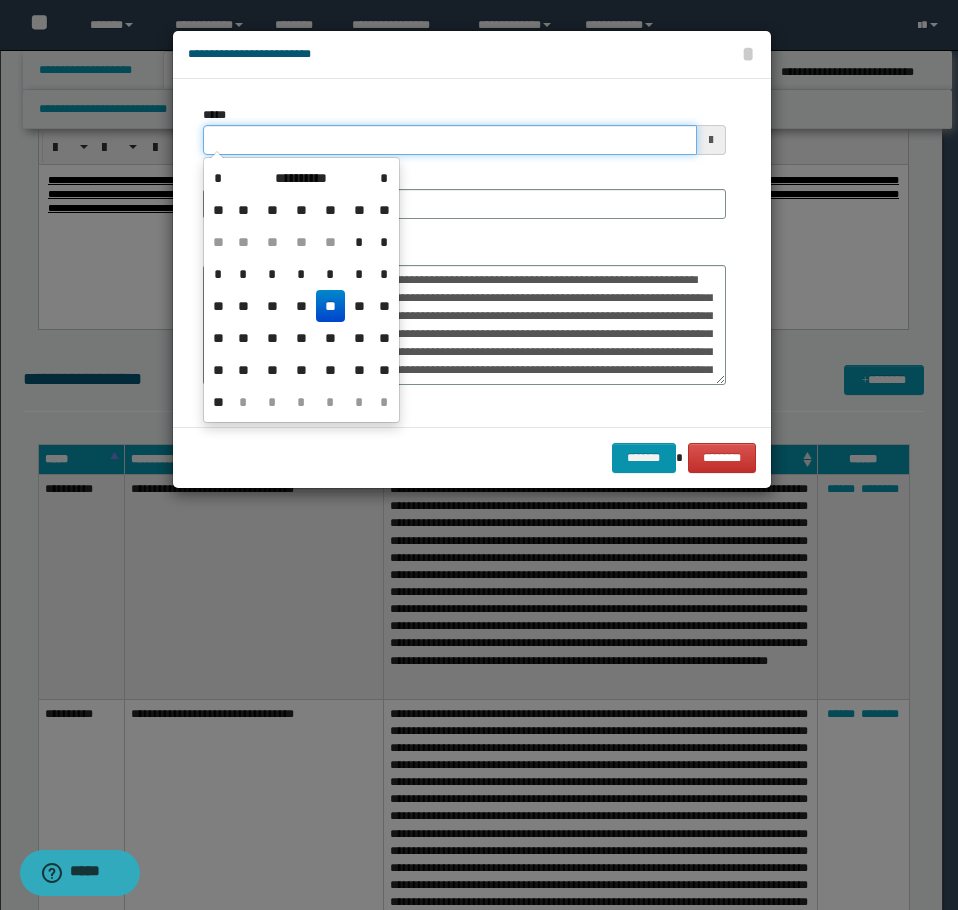 click on "*****" at bounding box center (450, 140) 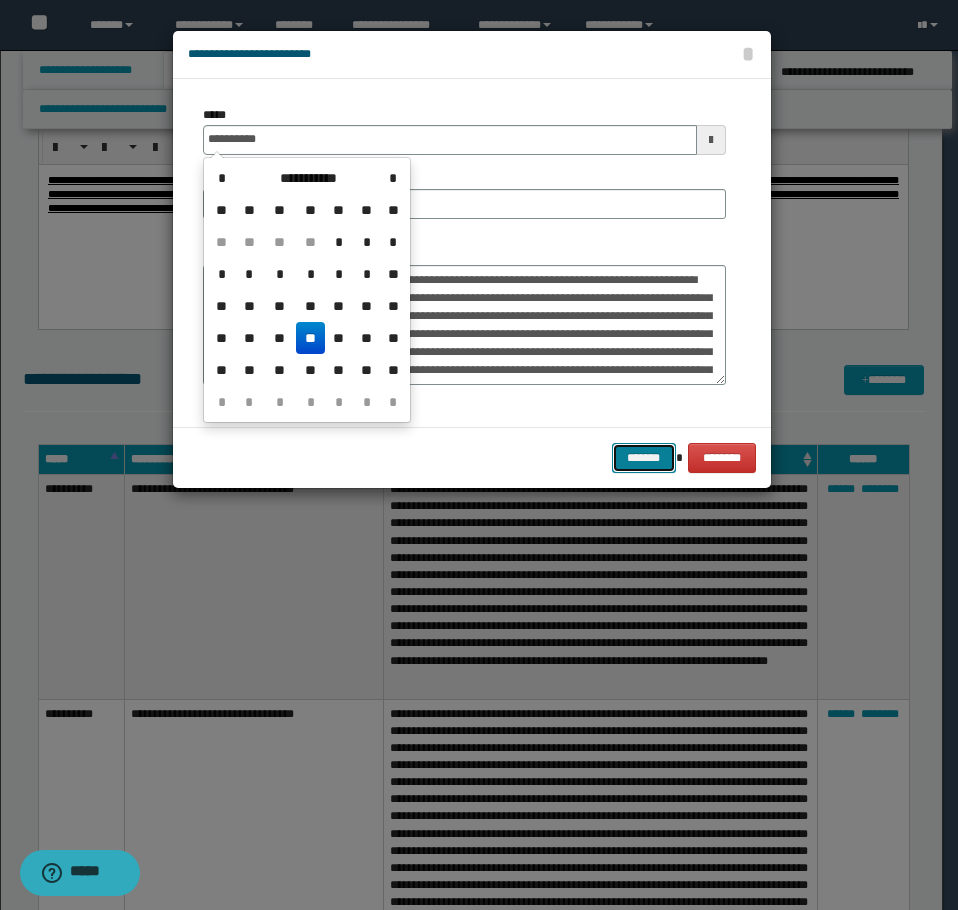 type on "**********" 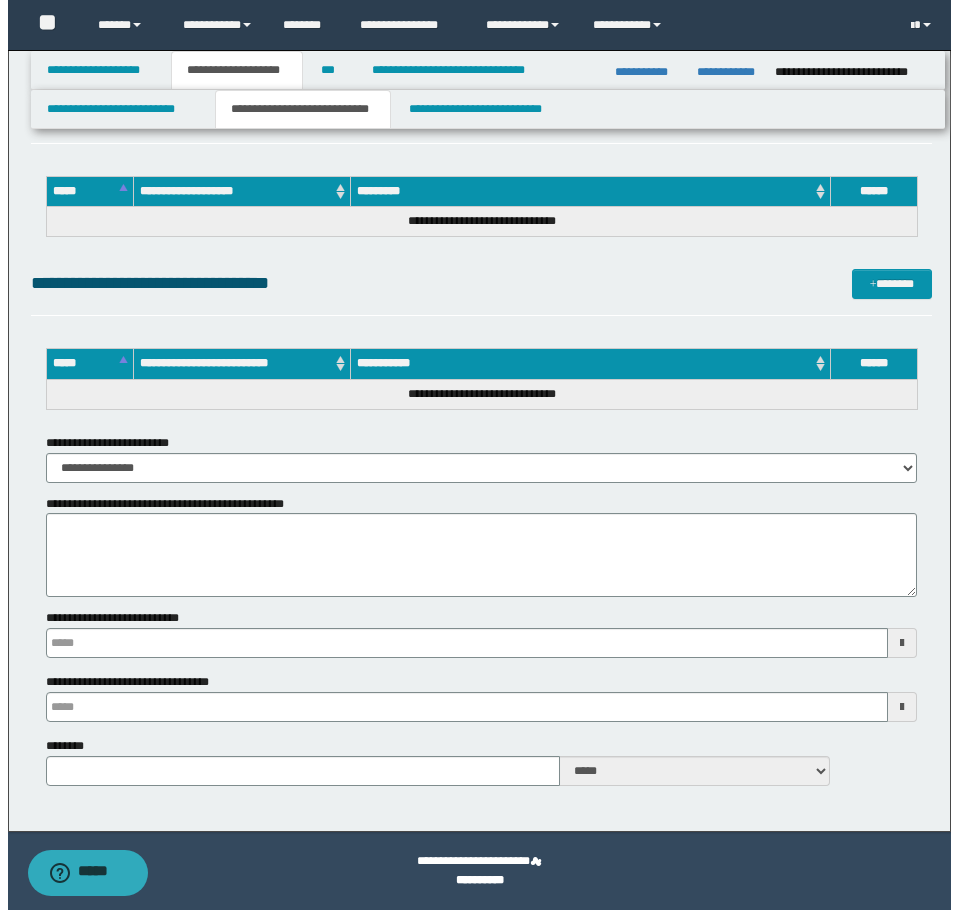 scroll, scrollTop: 15080, scrollLeft: 0, axis: vertical 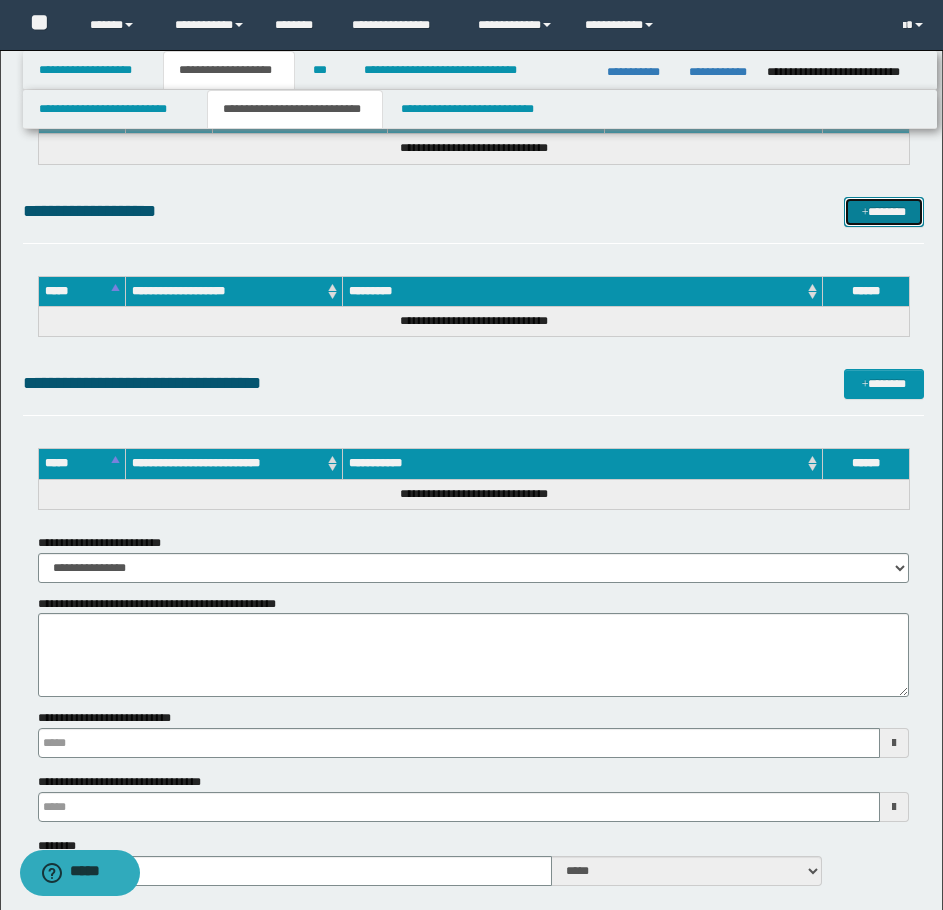 click on "*******" at bounding box center (884, 212) 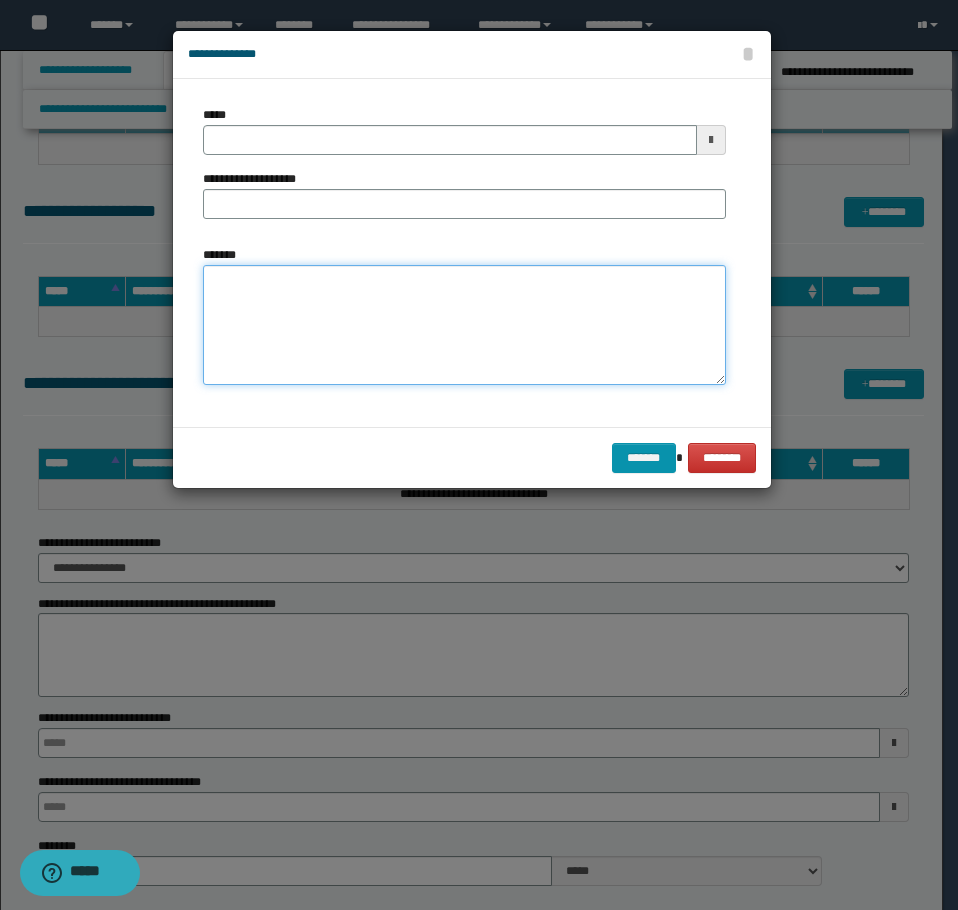 click on "*******" at bounding box center (464, 325) 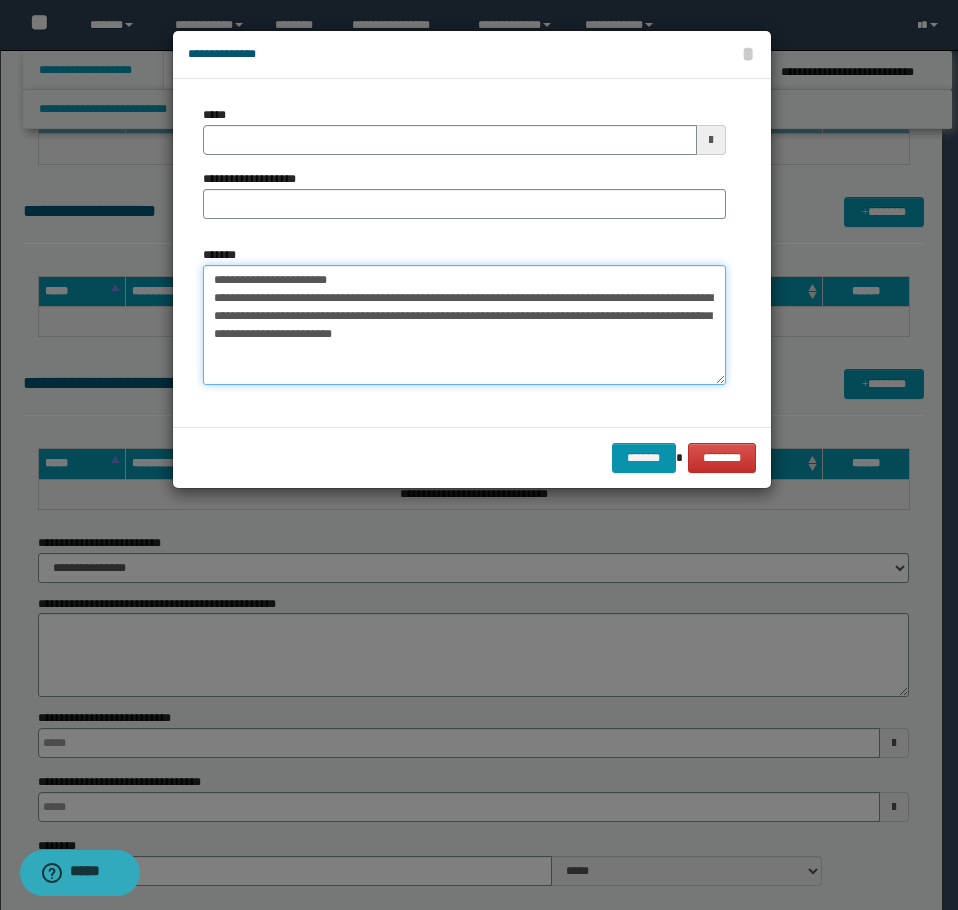 drag, startPoint x: 351, startPoint y: 279, endPoint x: 273, endPoint y: 282, distance: 78.05767 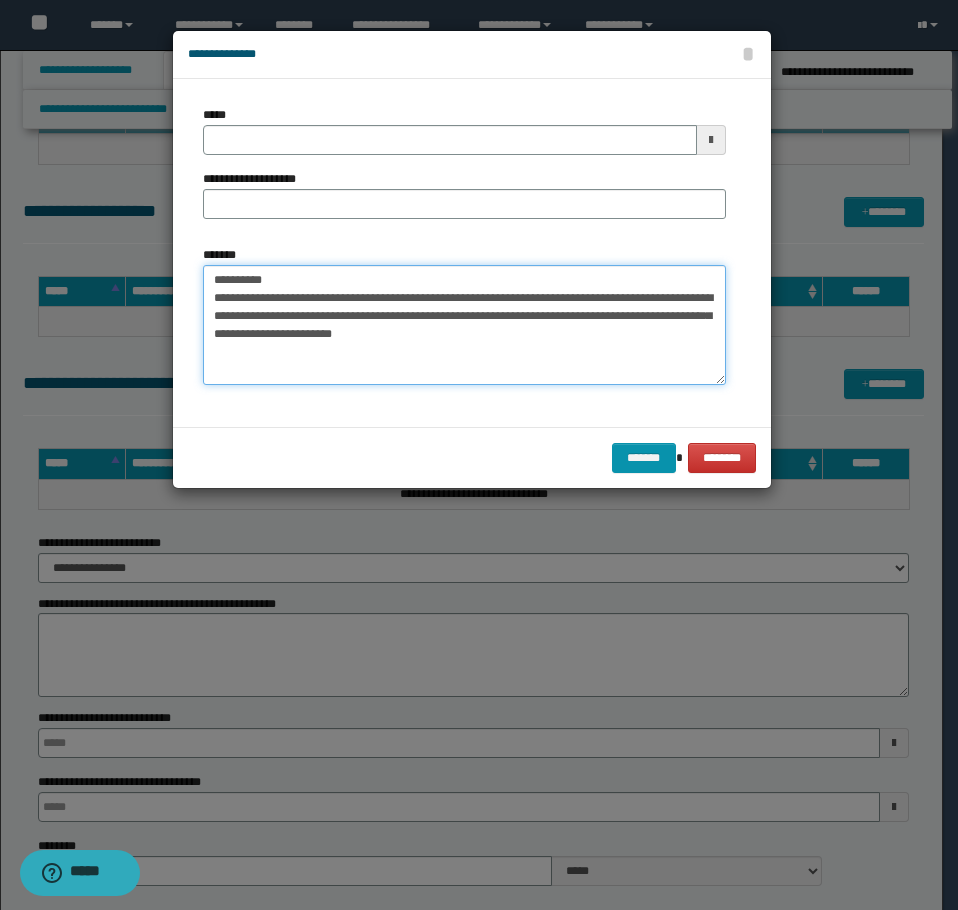 type on "**********" 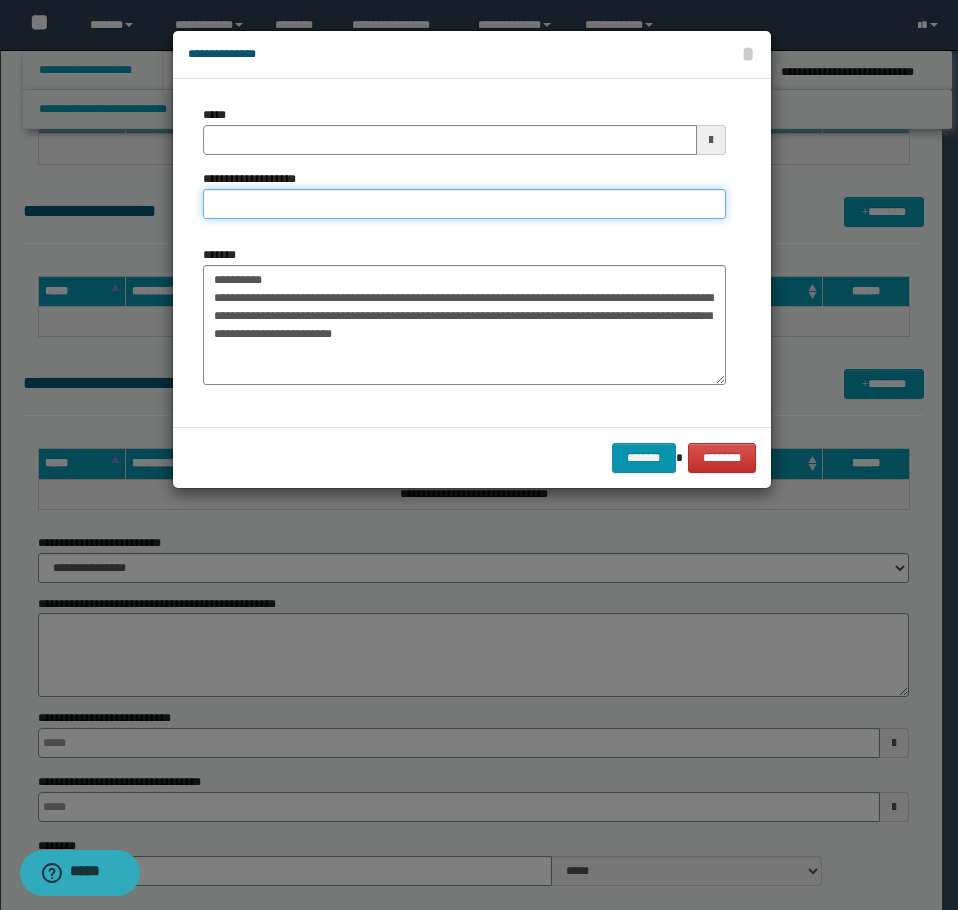 click on "**********" at bounding box center (464, 204) 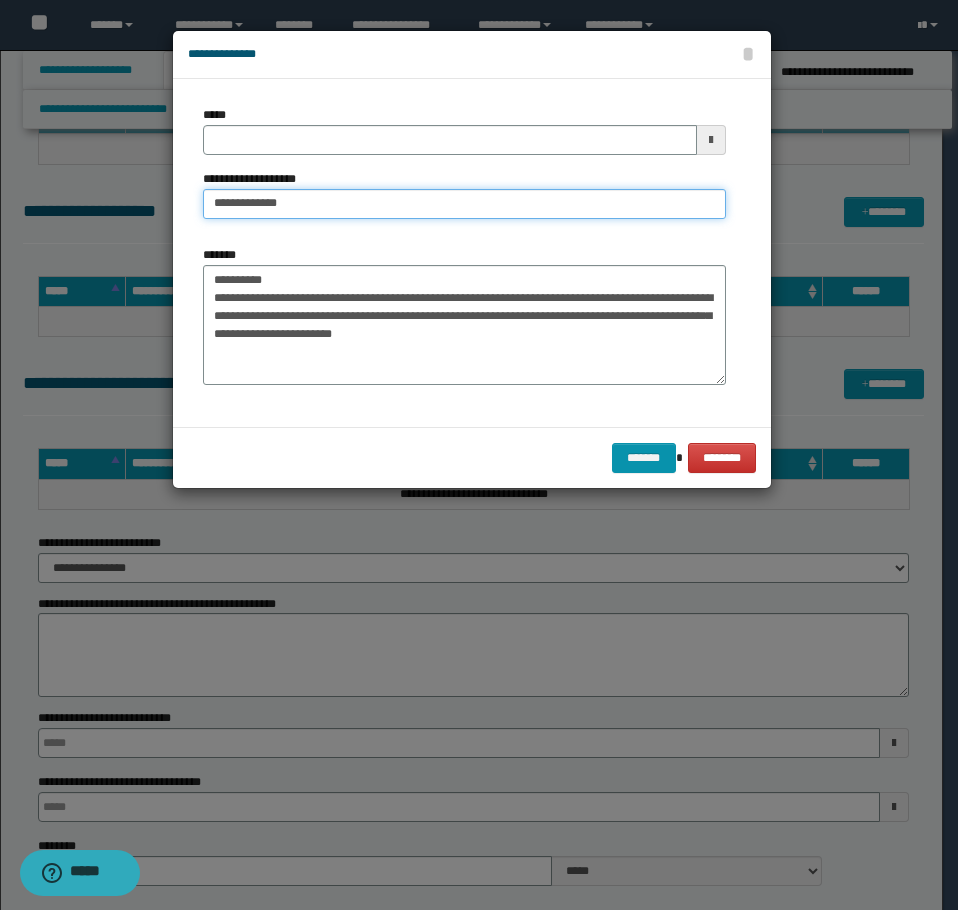 type on "**********" 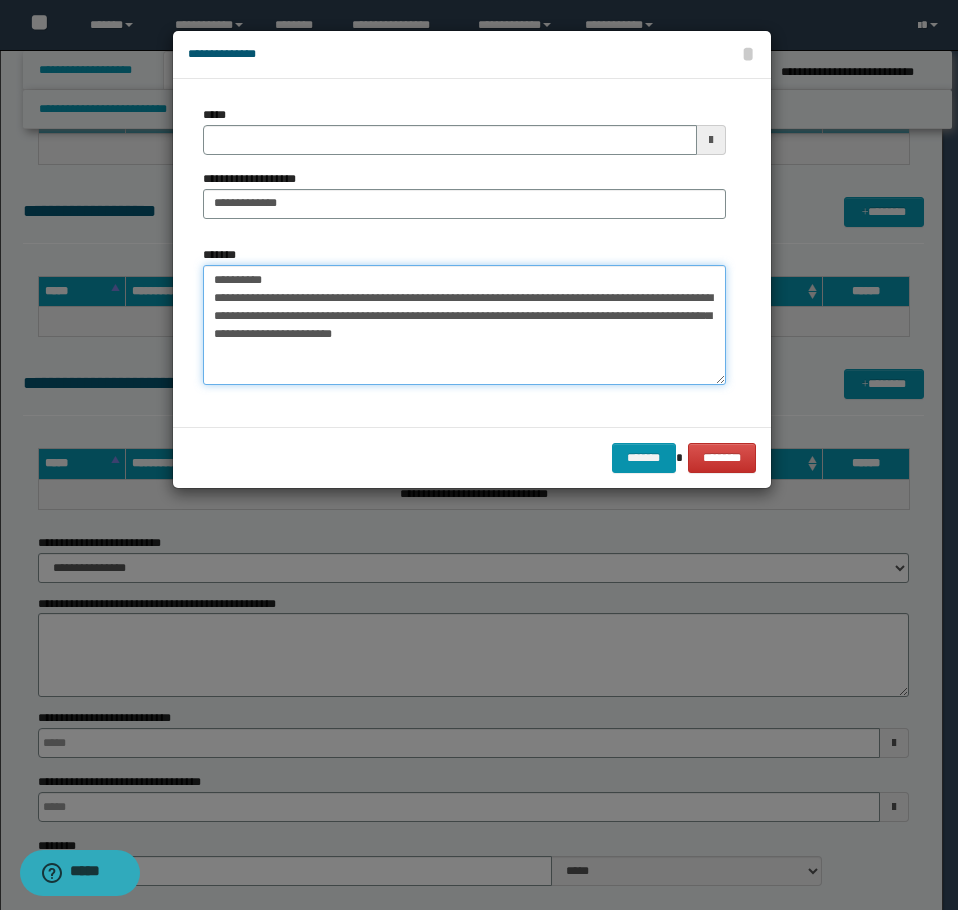 drag, startPoint x: 286, startPoint y: 285, endPoint x: 89, endPoint y: 271, distance: 197.49684 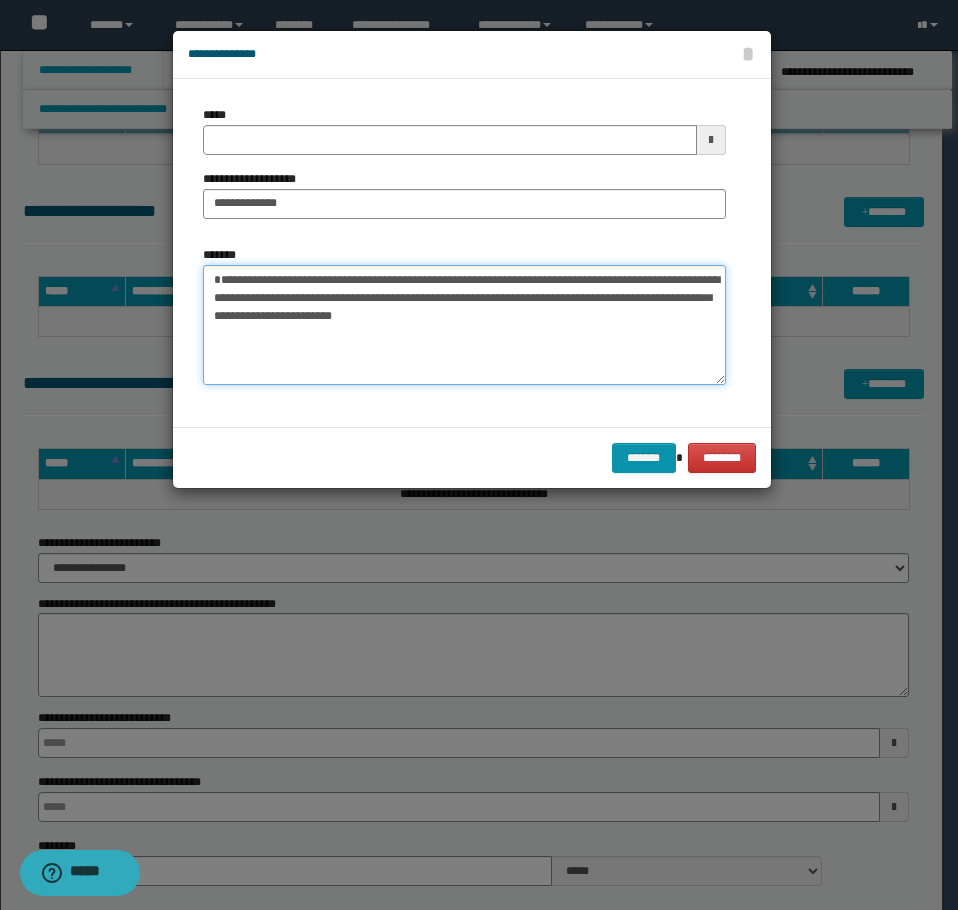 type 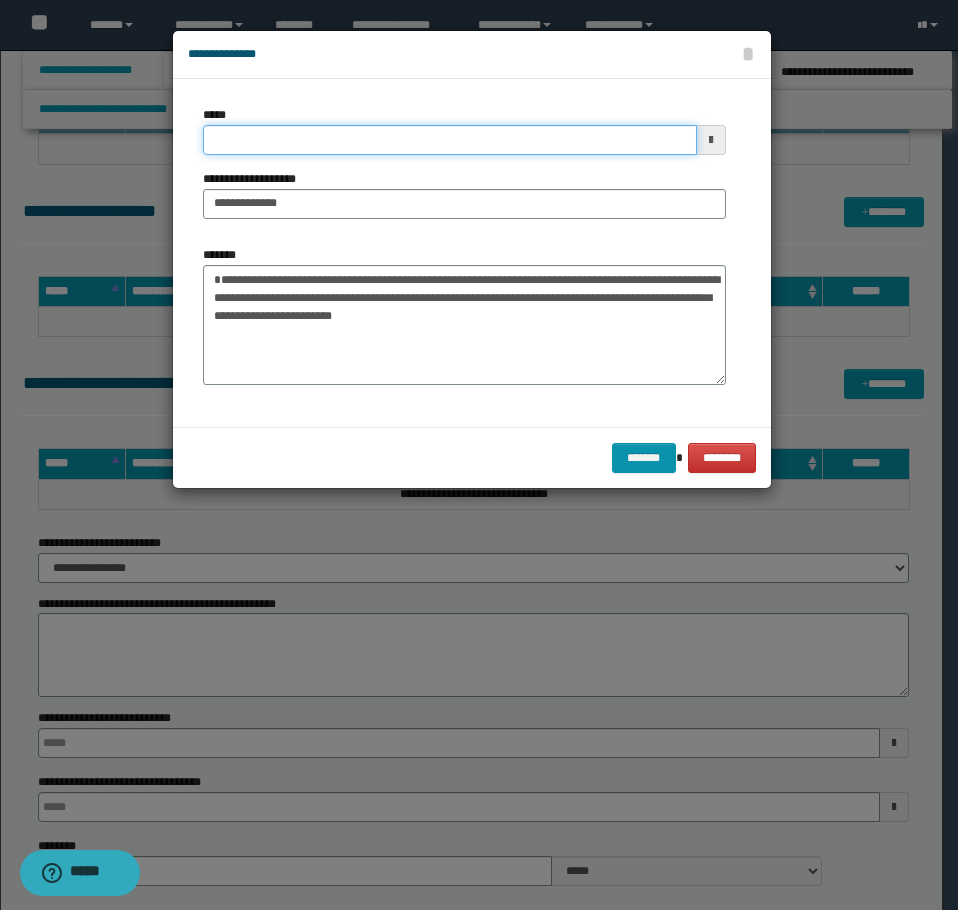 click on "*****" at bounding box center (450, 140) 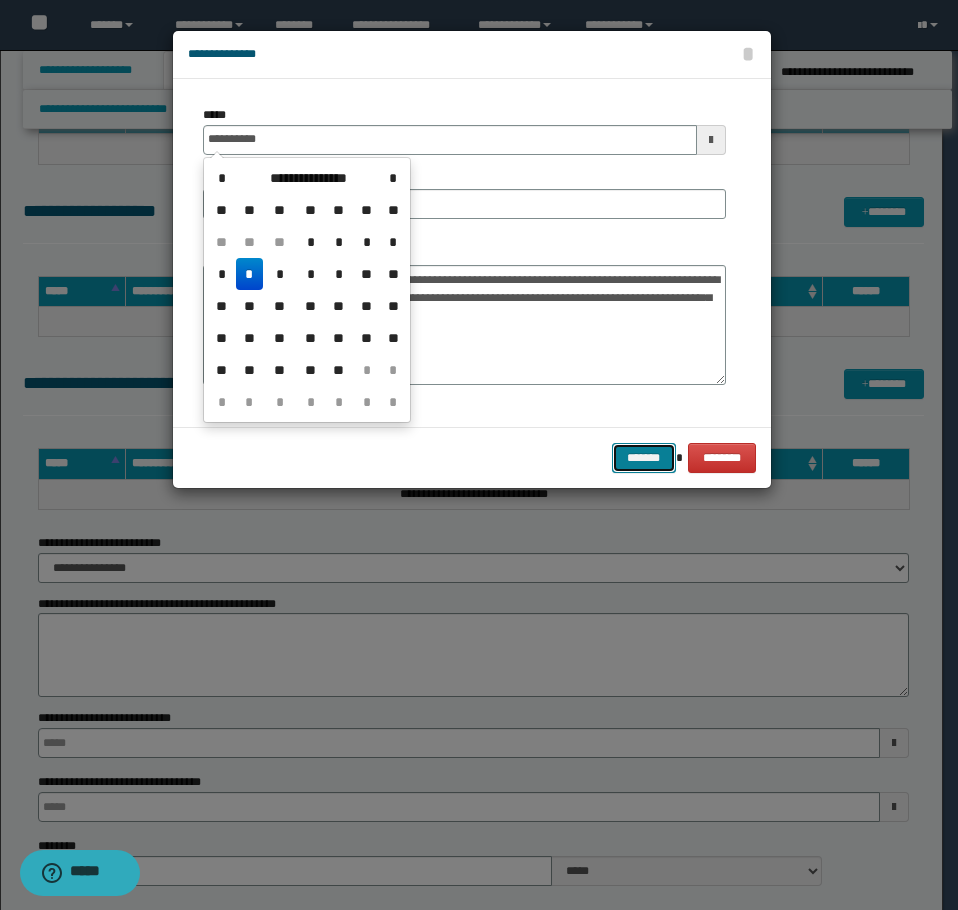 type on "**********" 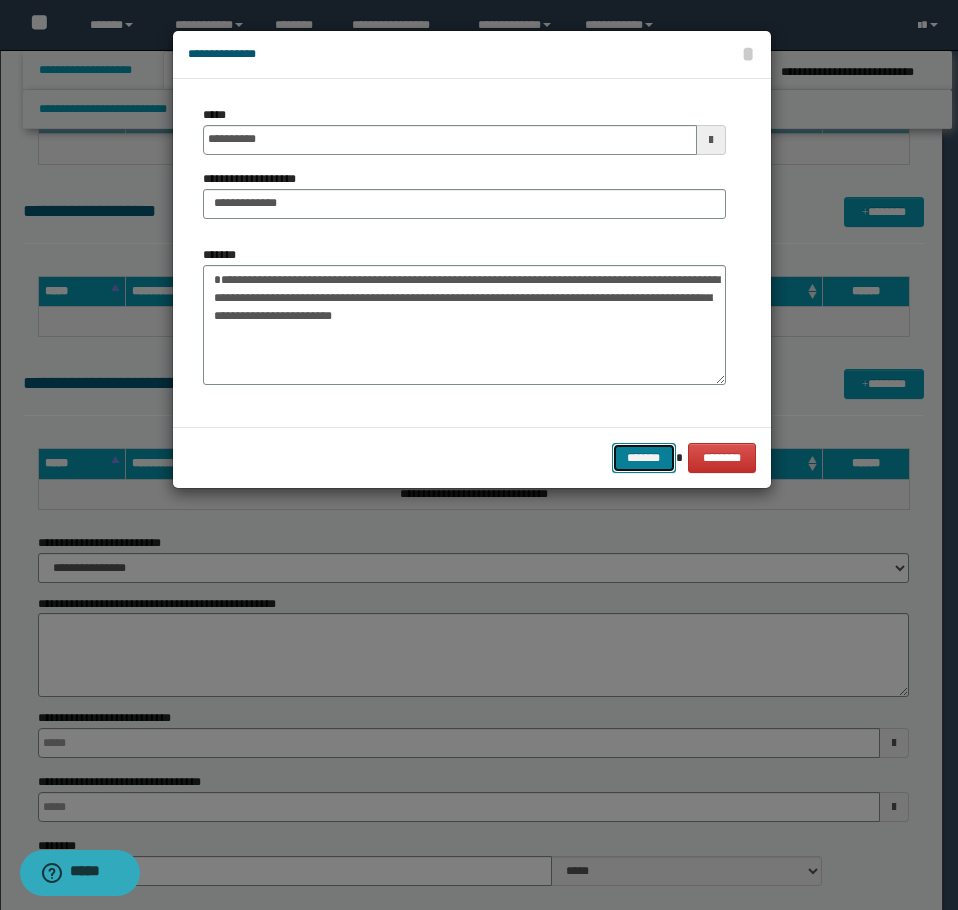 click on "*******" at bounding box center (644, 458) 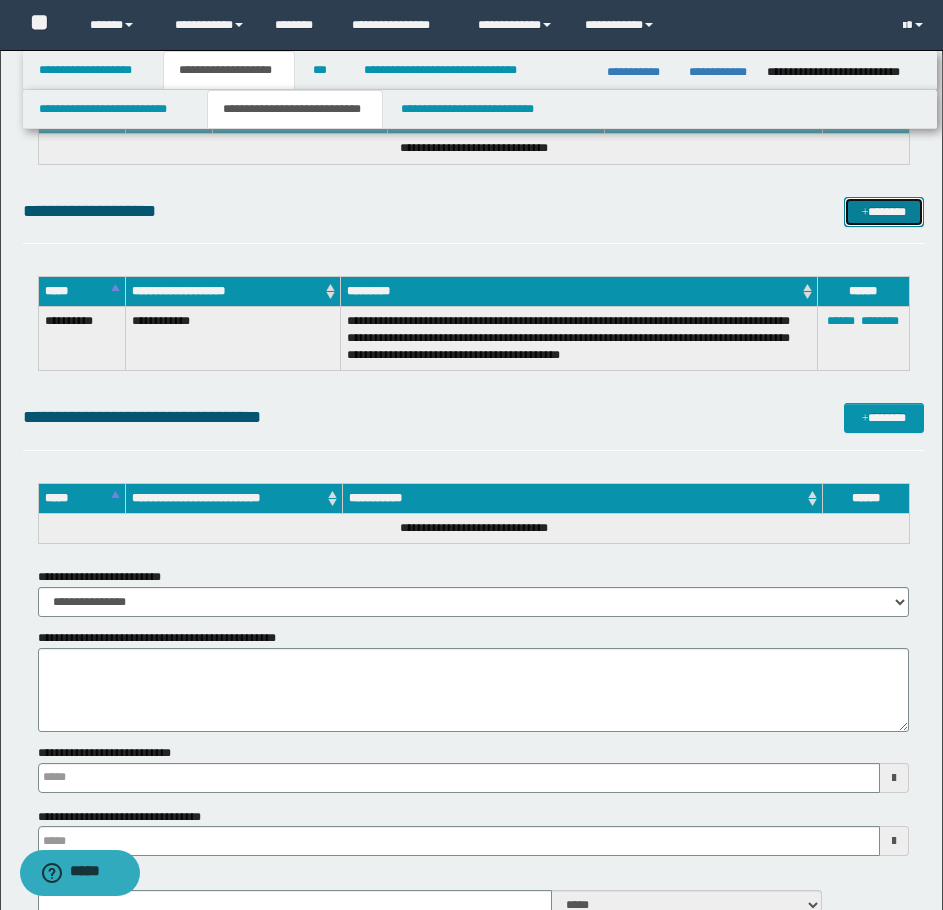 click on "*******" at bounding box center (884, 212) 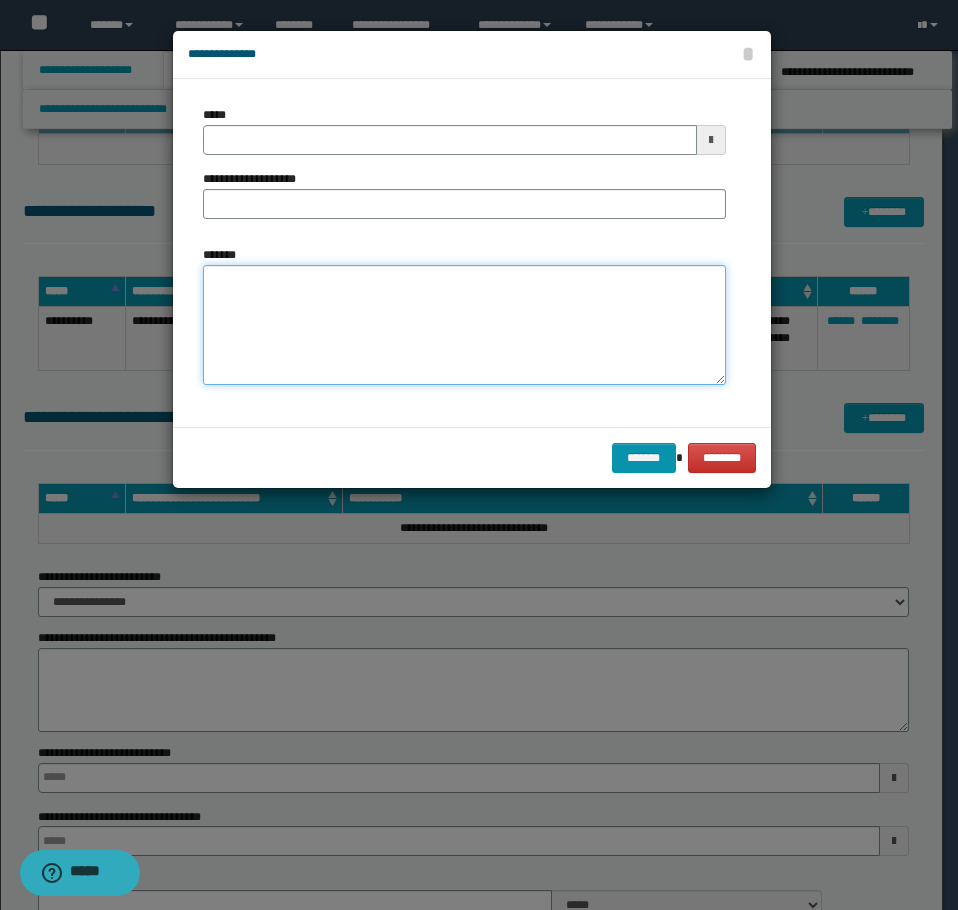 click on "*******" at bounding box center [464, 325] 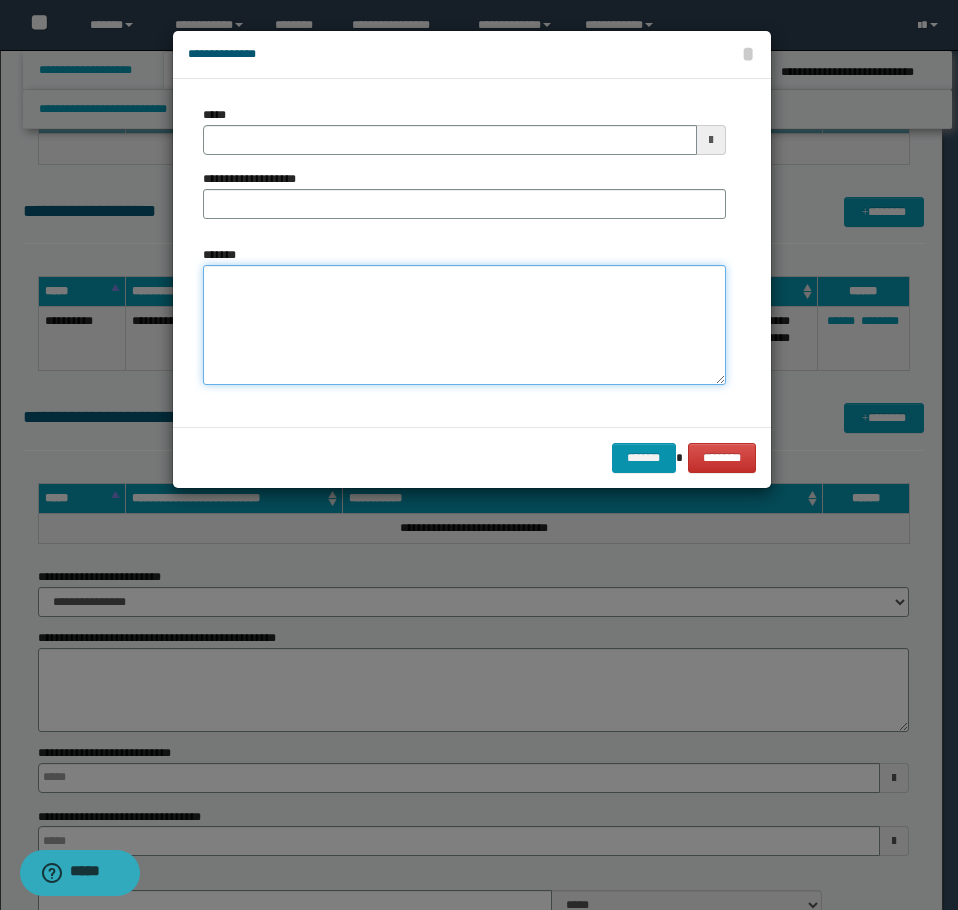 paste on "**********" 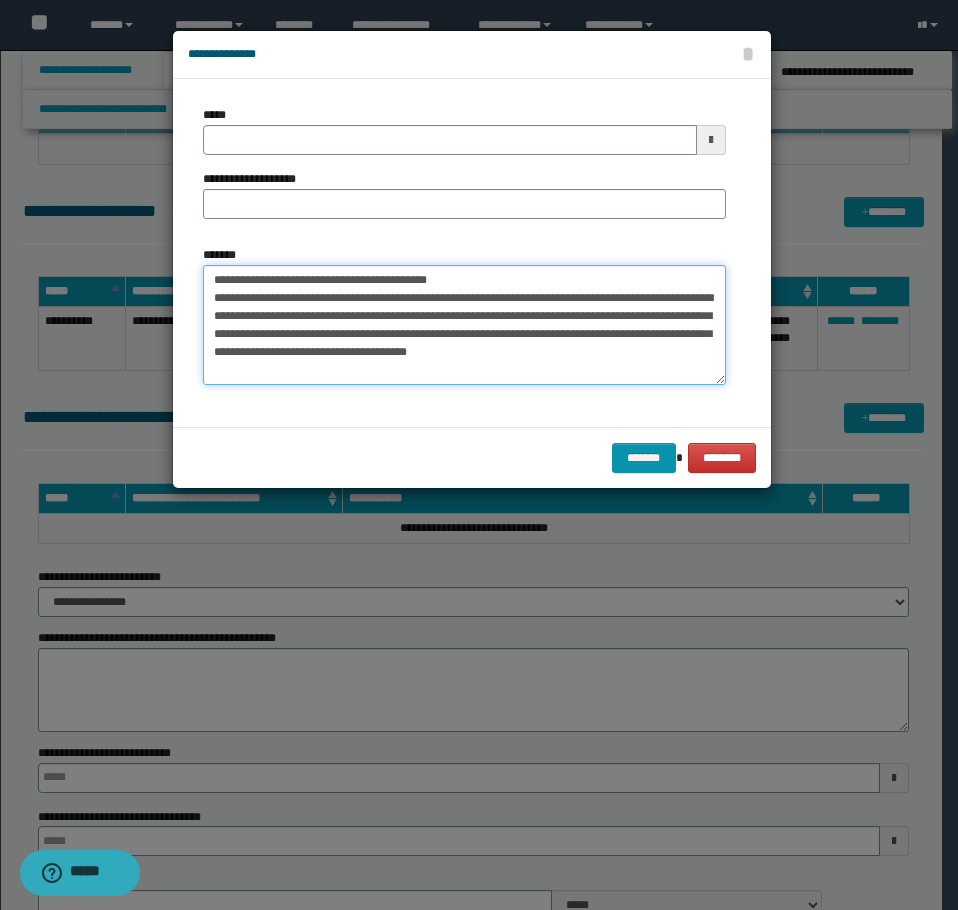 drag, startPoint x: 467, startPoint y: 282, endPoint x: 272, endPoint y: 286, distance: 195.04102 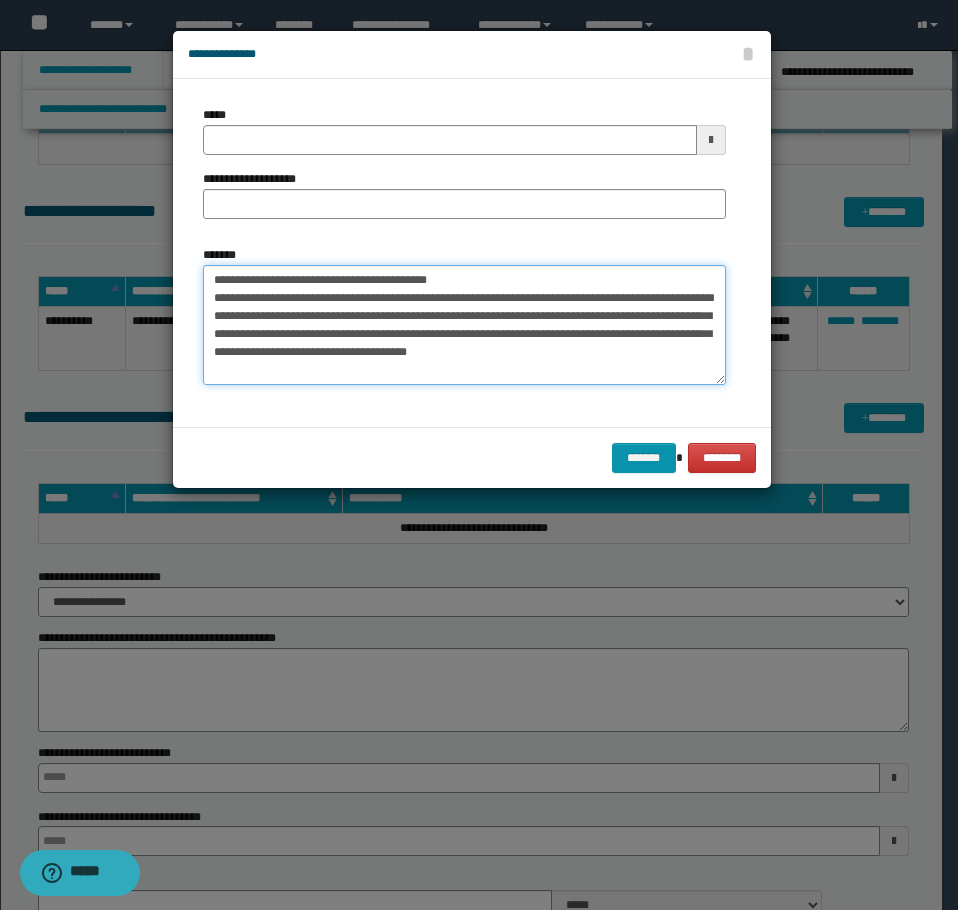click on "**********" at bounding box center (464, 325) 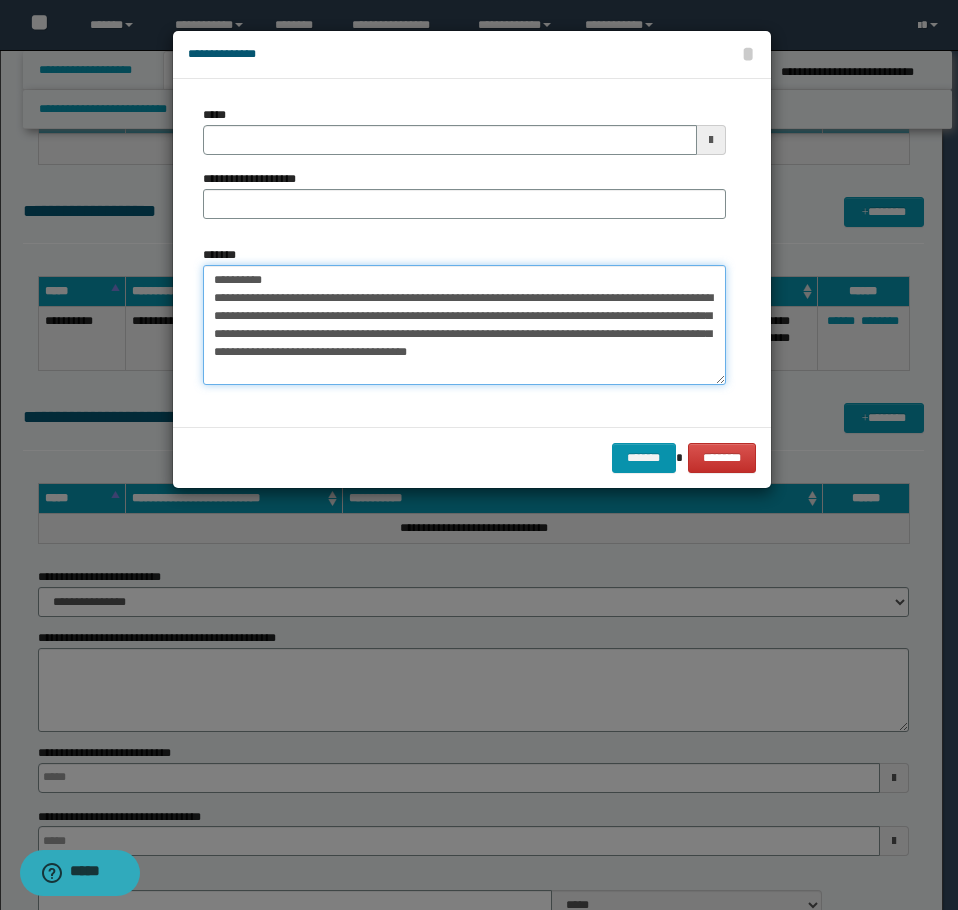 type on "**********" 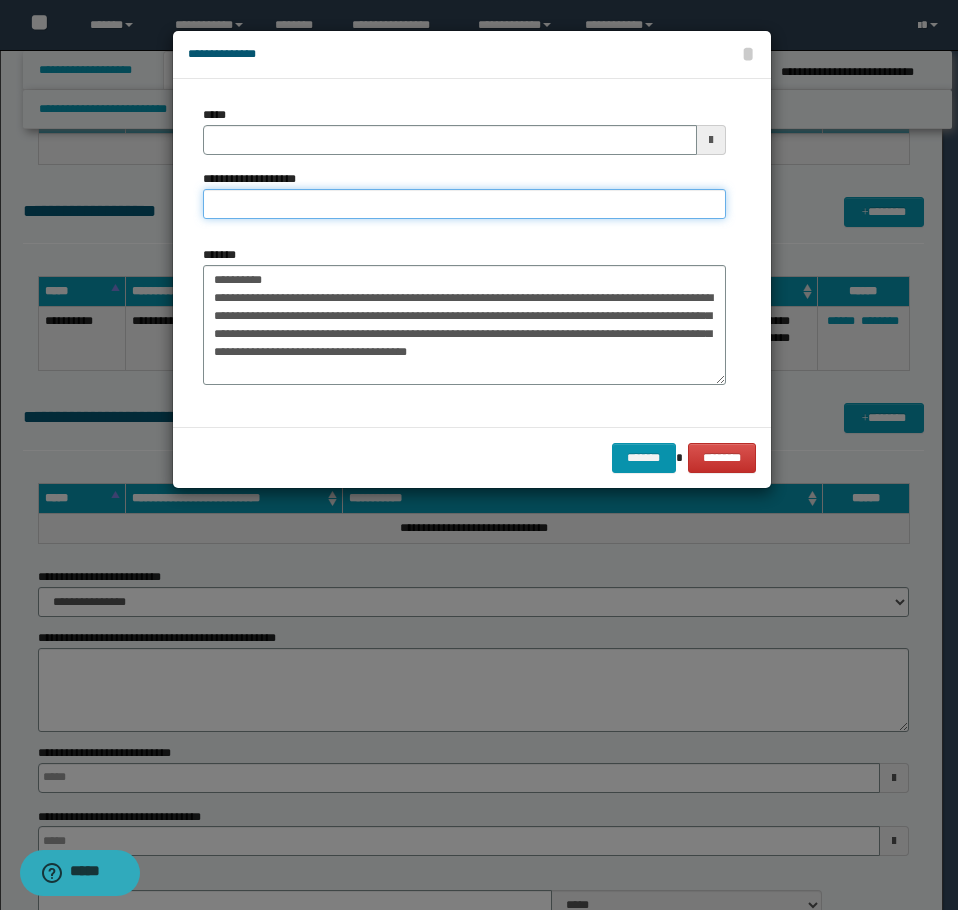 click on "**********" at bounding box center [464, 204] 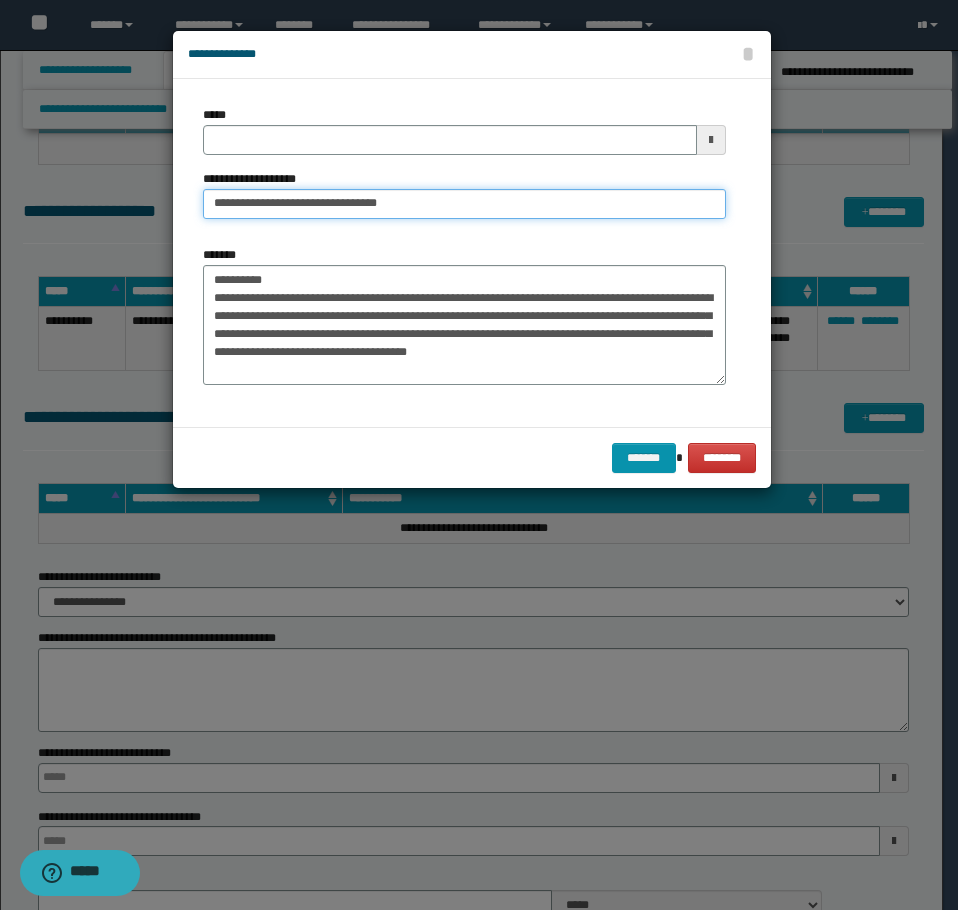 type on "**********" 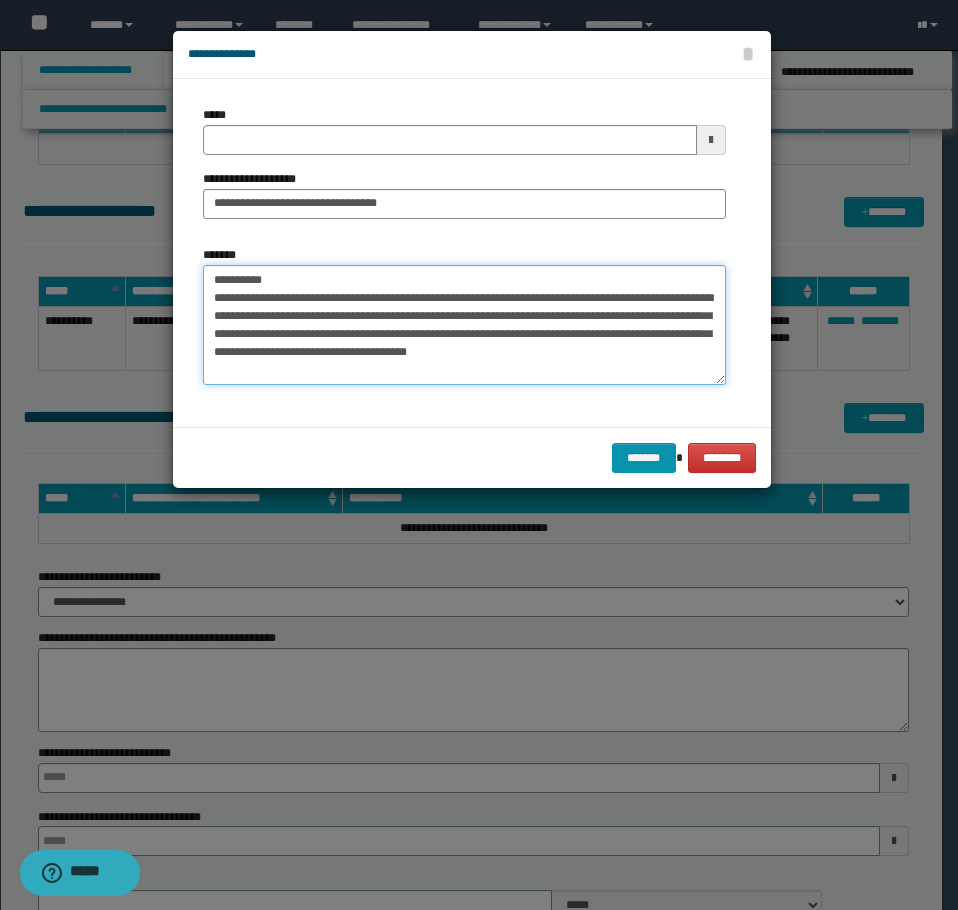 drag, startPoint x: 280, startPoint y: 276, endPoint x: -1, endPoint y: 261, distance: 281.4001 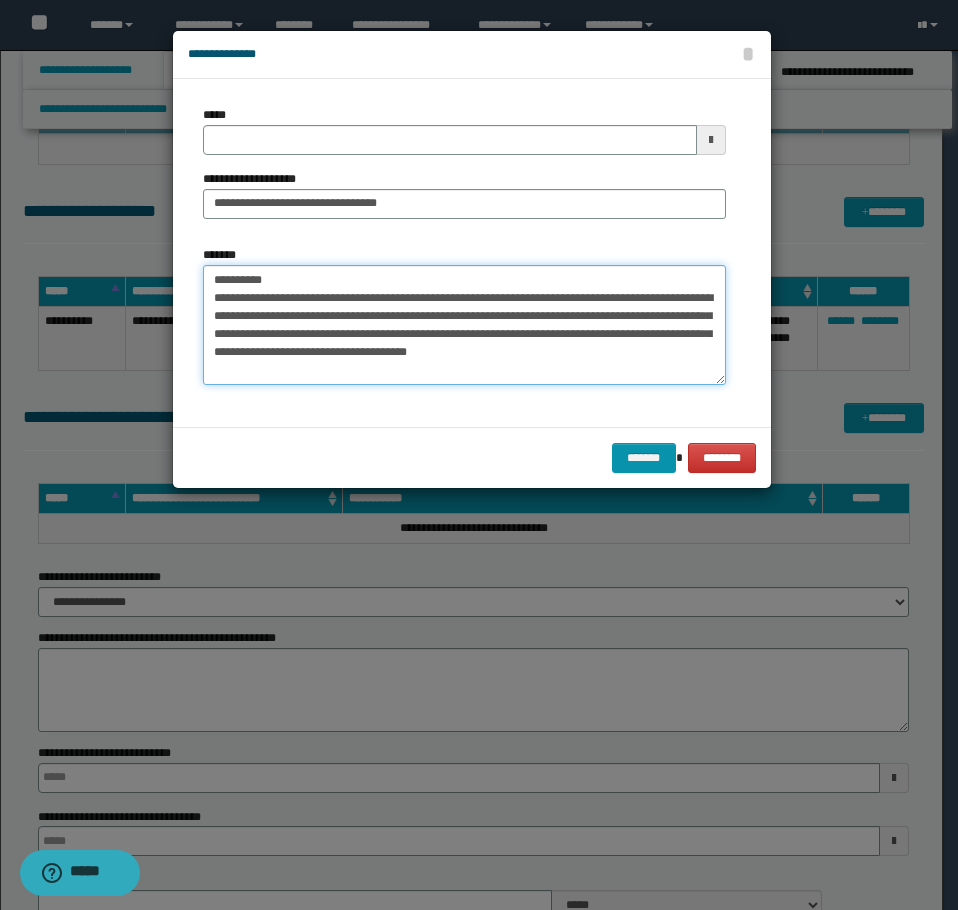 click on "**********" at bounding box center [479, -14625] 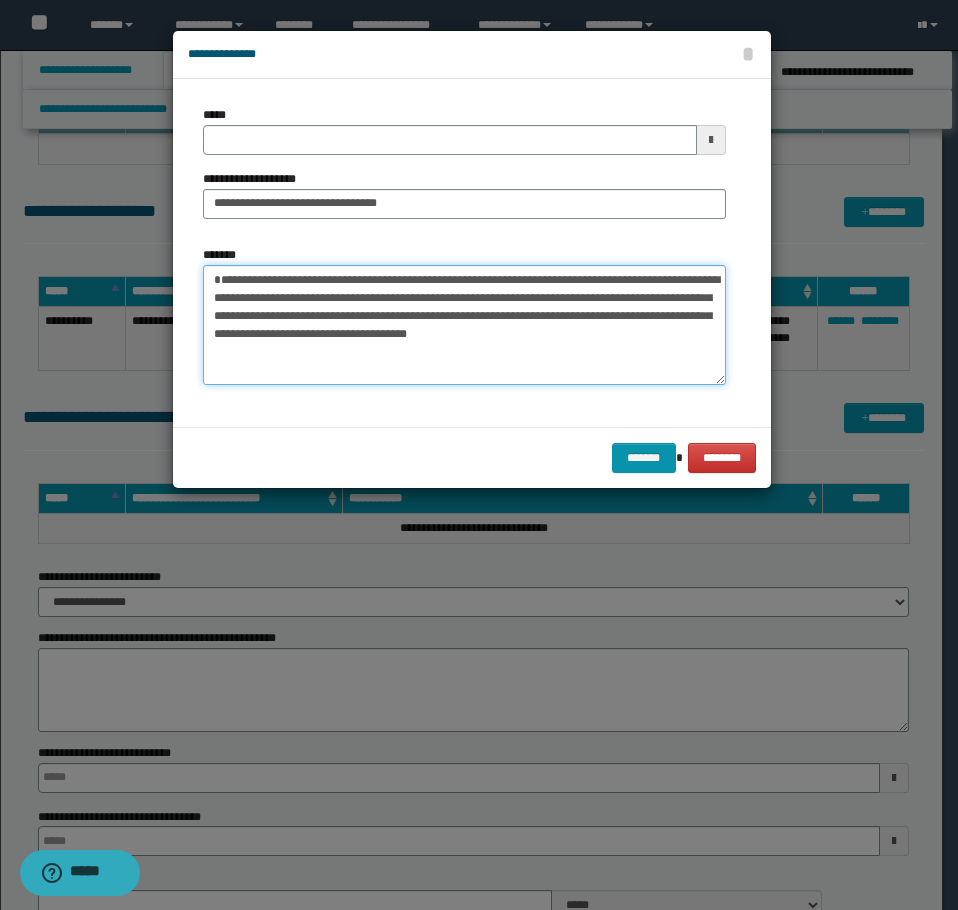 type on "**********" 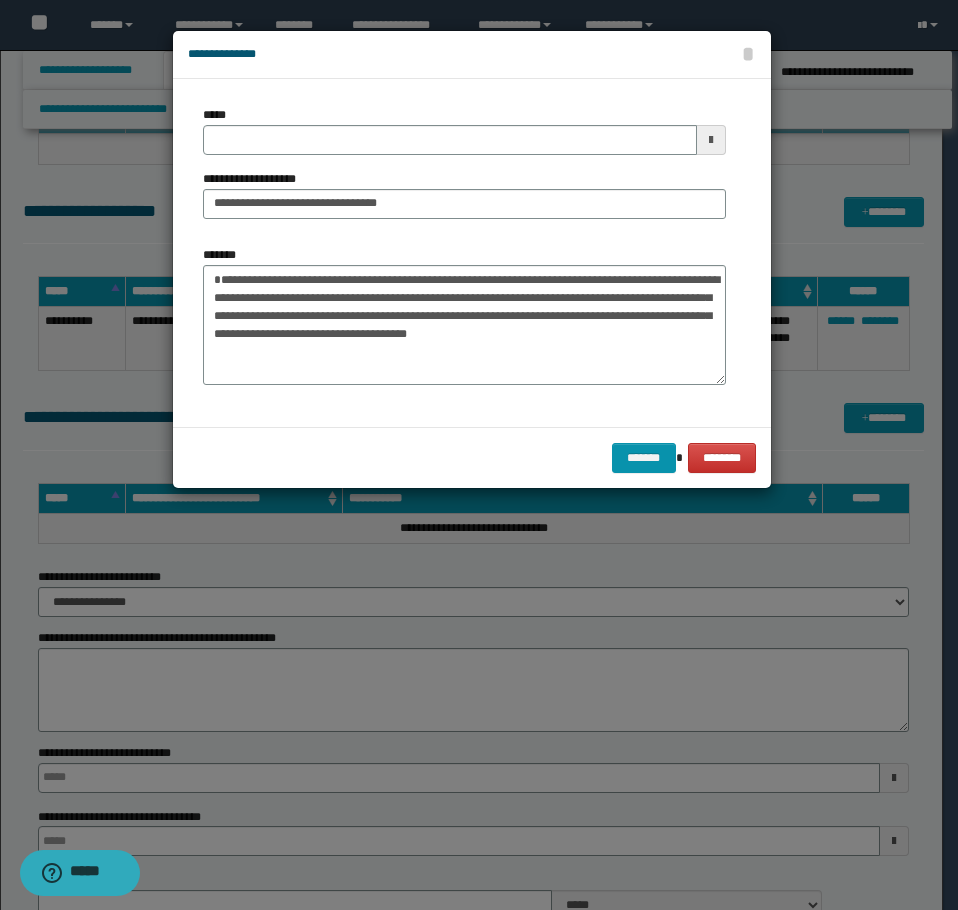 drag, startPoint x: 290, startPoint y: 156, endPoint x: 342, endPoint y: 147, distance: 52.773098 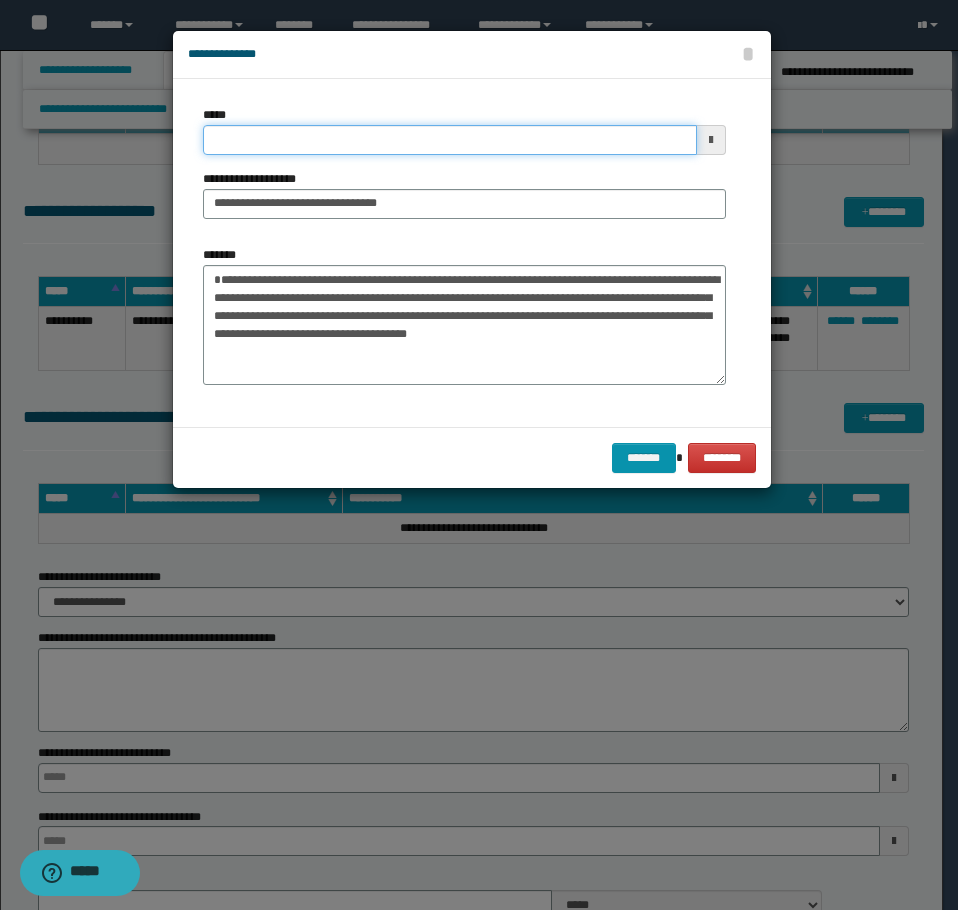 click on "*****" at bounding box center [450, 140] 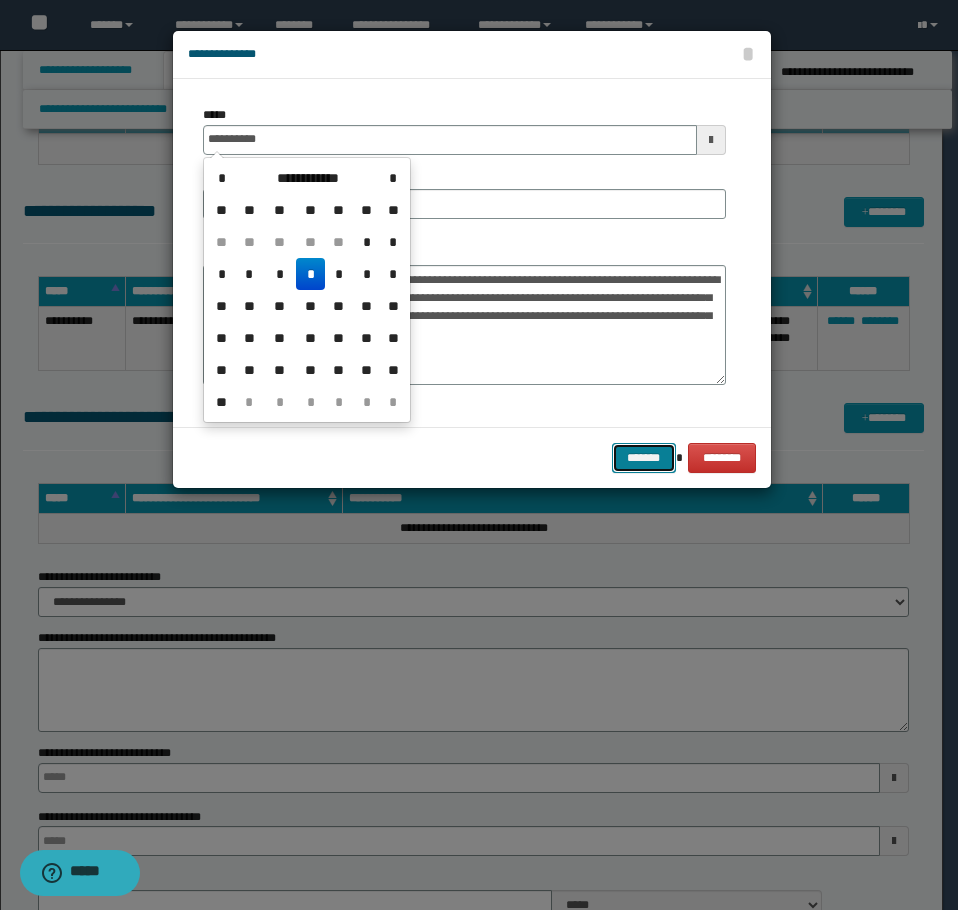 type on "**********" 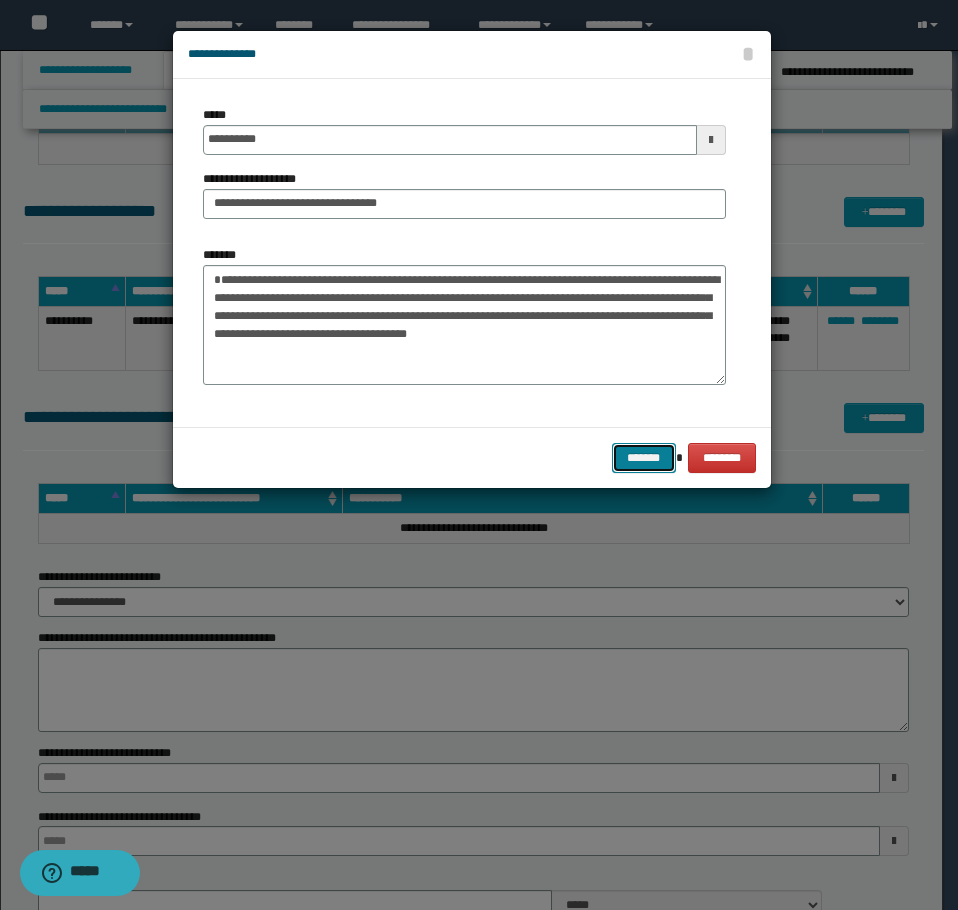 click on "*******" at bounding box center [644, 458] 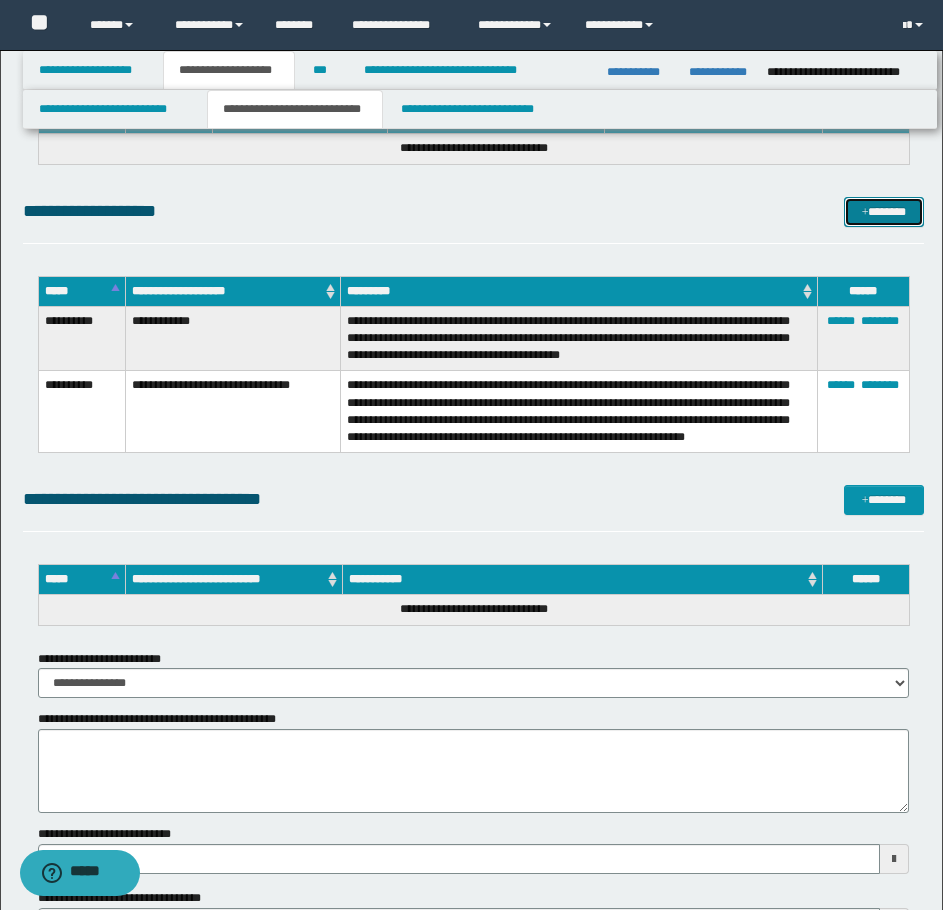 click on "*******" at bounding box center (884, 212) 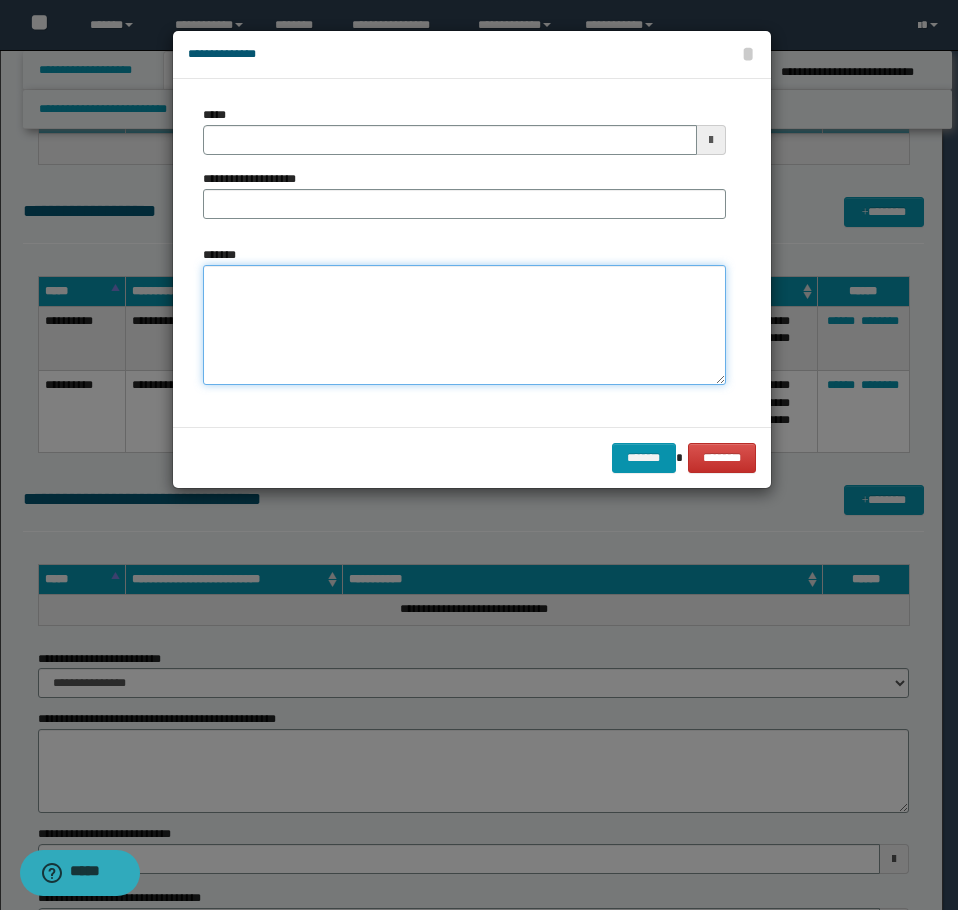 drag, startPoint x: 409, startPoint y: 301, endPoint x: 406, endPoint y: 286, distance: 15.297058 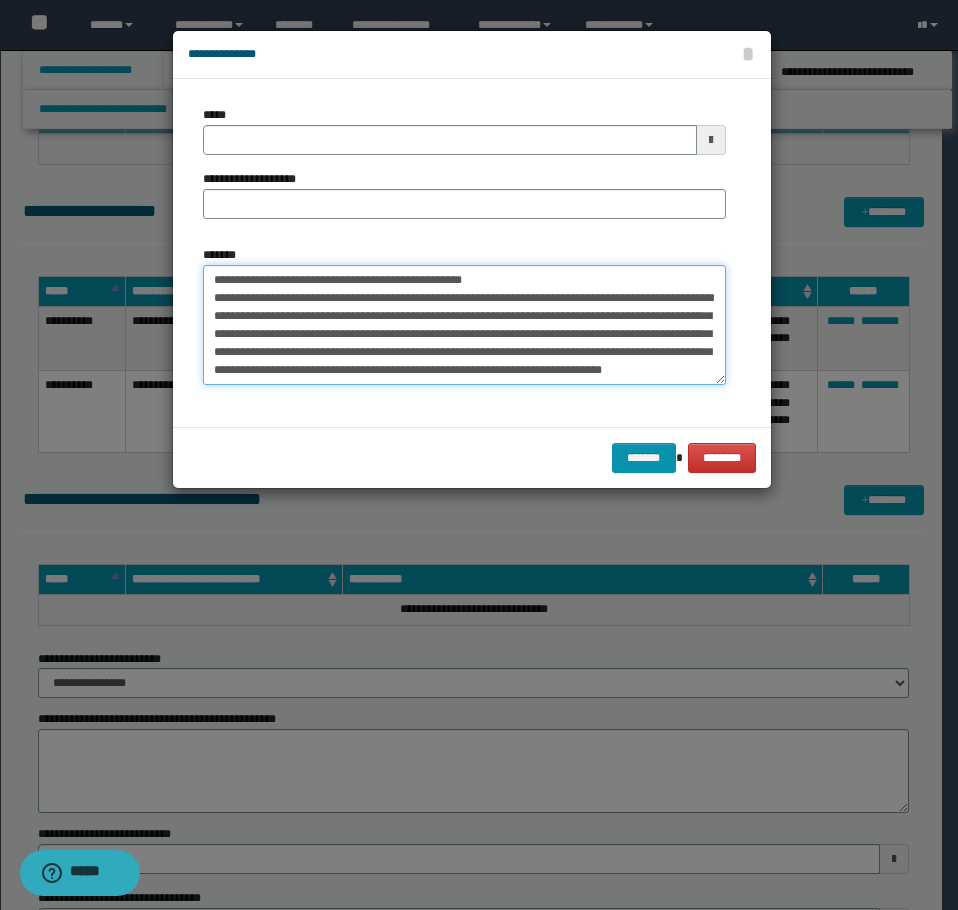 scroll, scrollTop: 0, scrollLeft: 0, axis: both 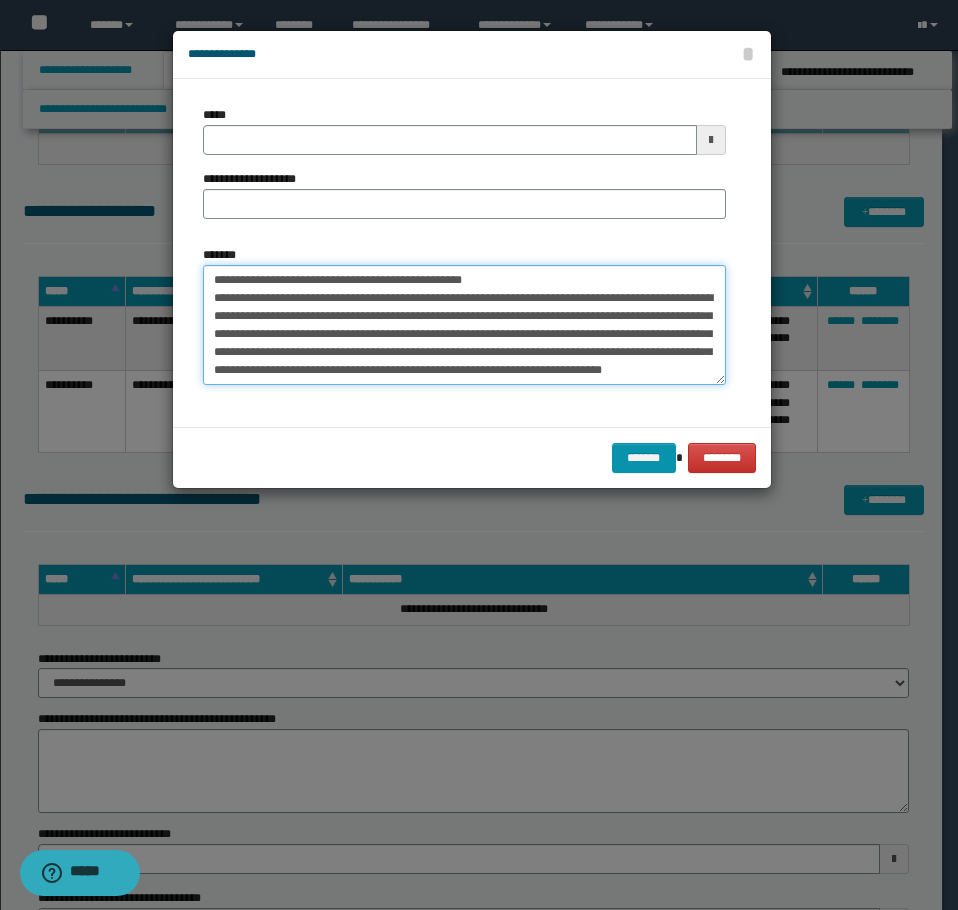 drag, startPoint x: 533, startPoint y: 284, endPoint x: 276, endPoint y: 280, distance: 257.03113 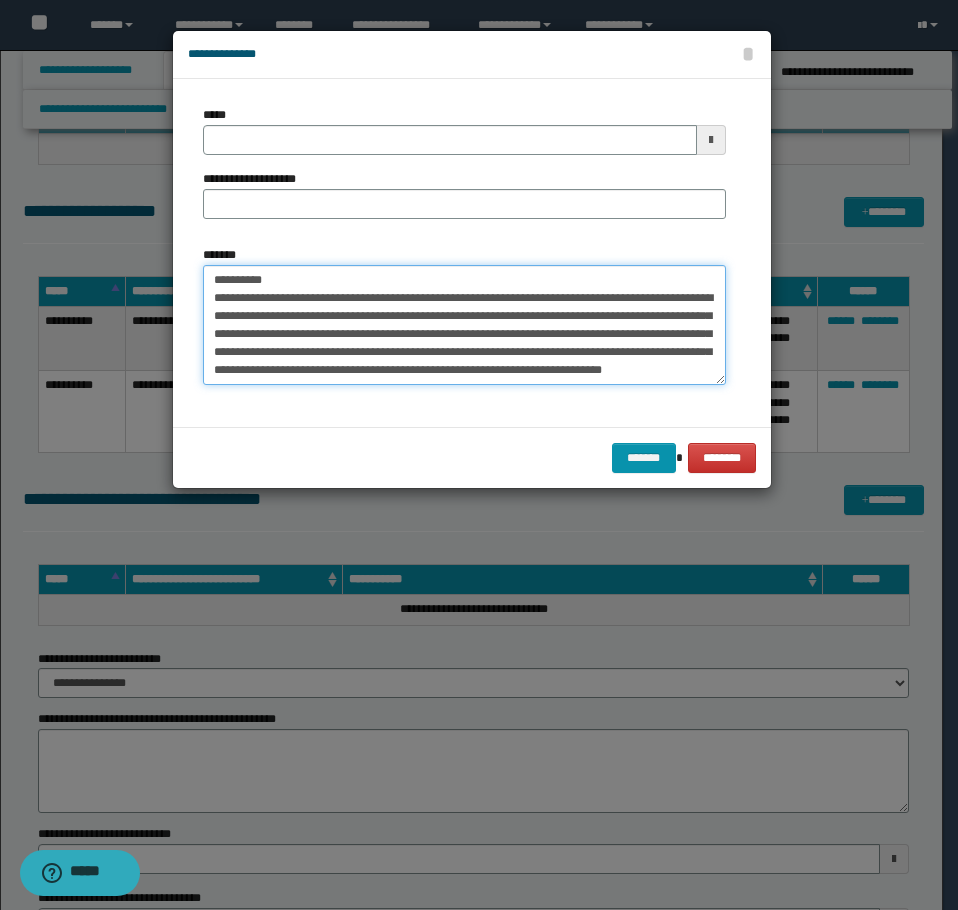 type on "**********" 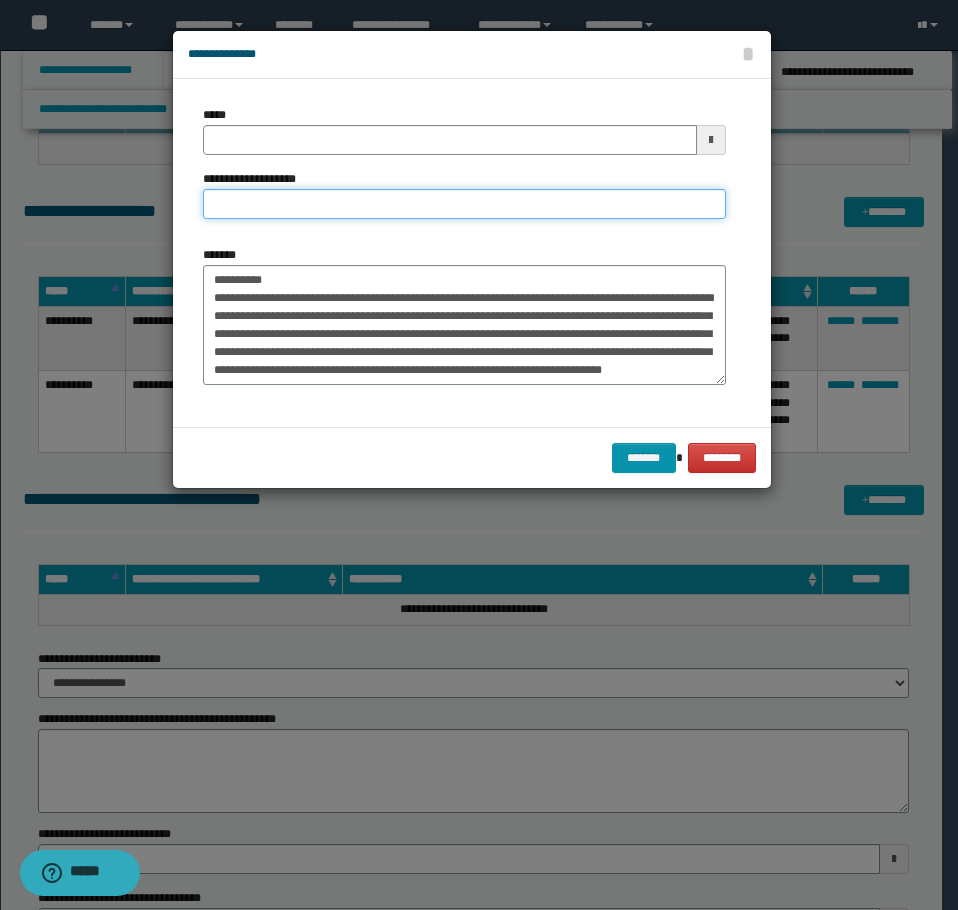 click on "**********" at bounding box center [464, 204] 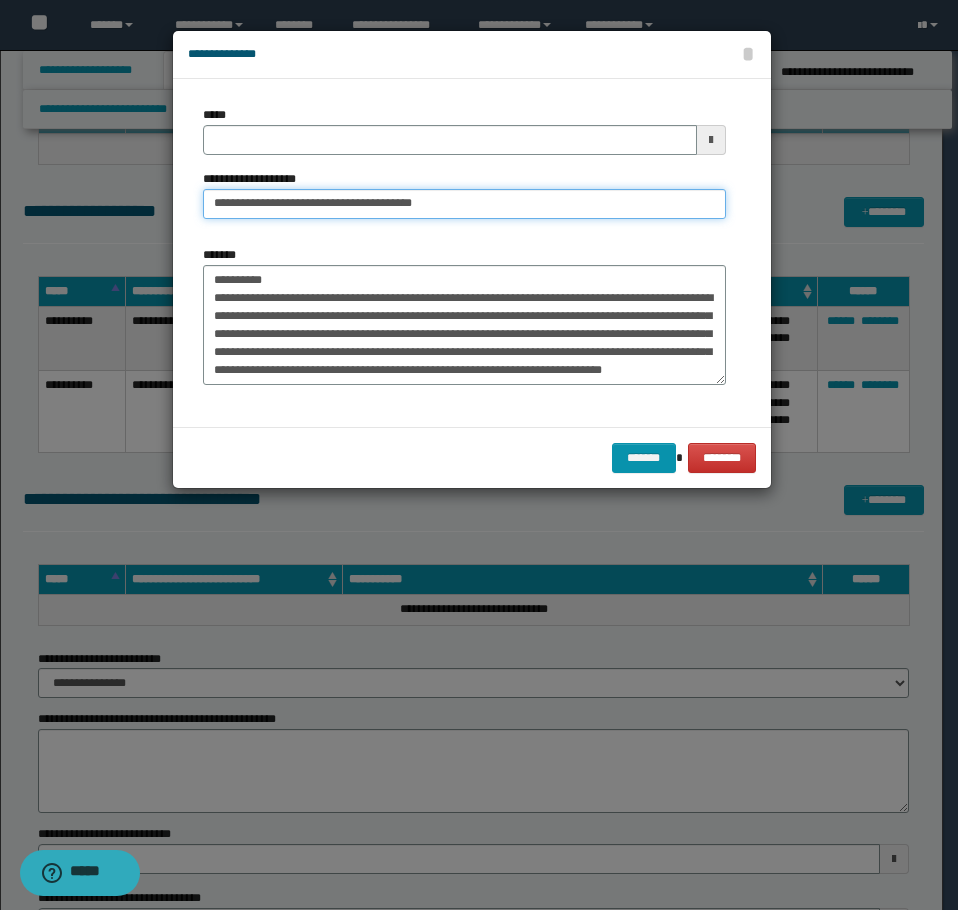 type on "**********" 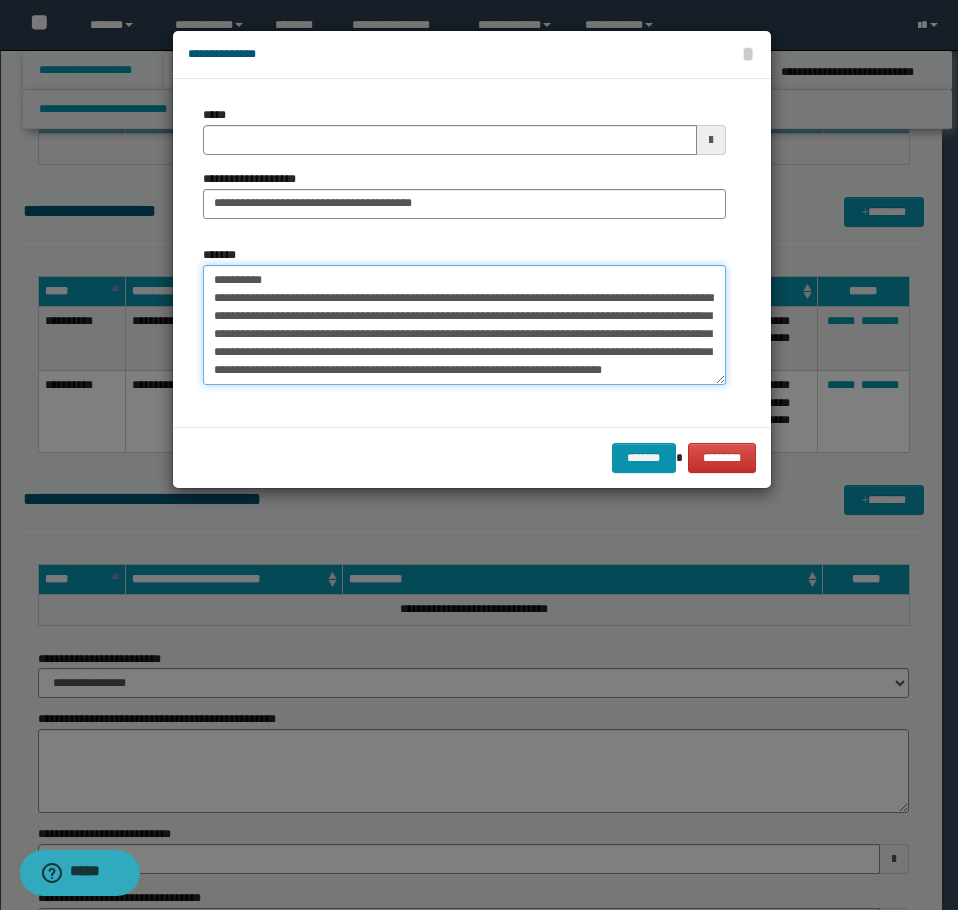 drag, startPoint x: 288, startPoint y: 289, endPoint x: -1, endPoint y: 261, distance: 290.35324 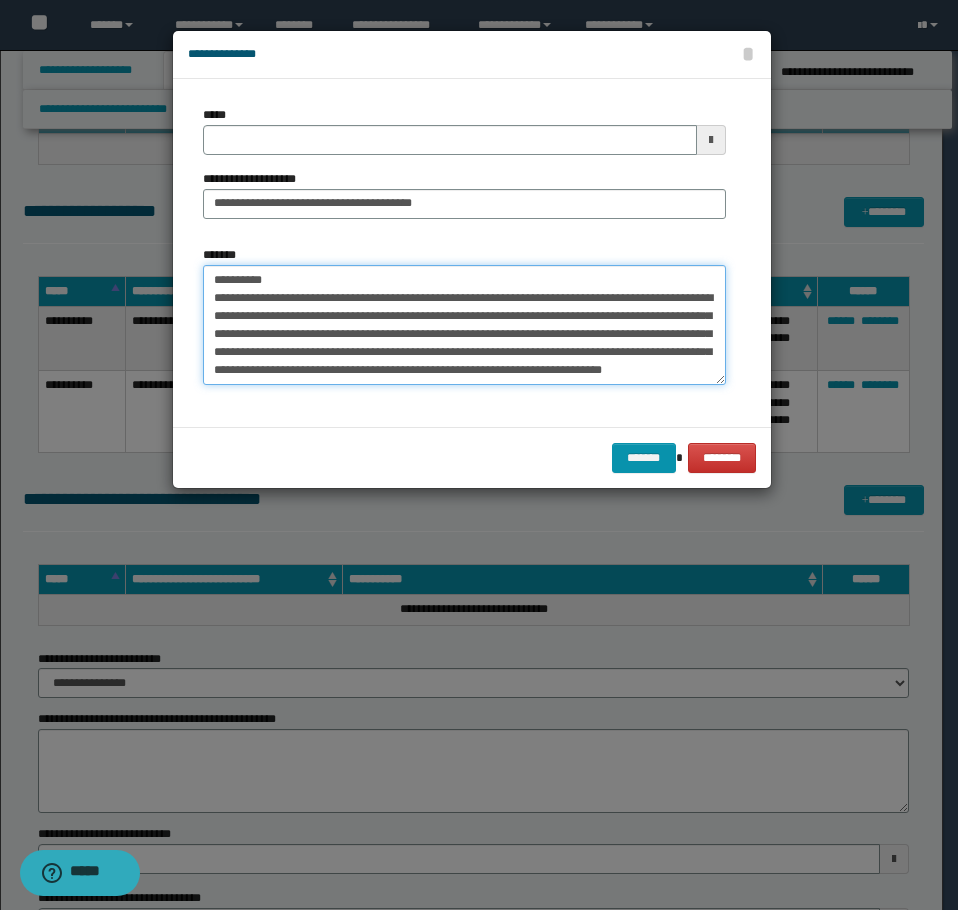 click on "**********" at bounding box center (464, 325) 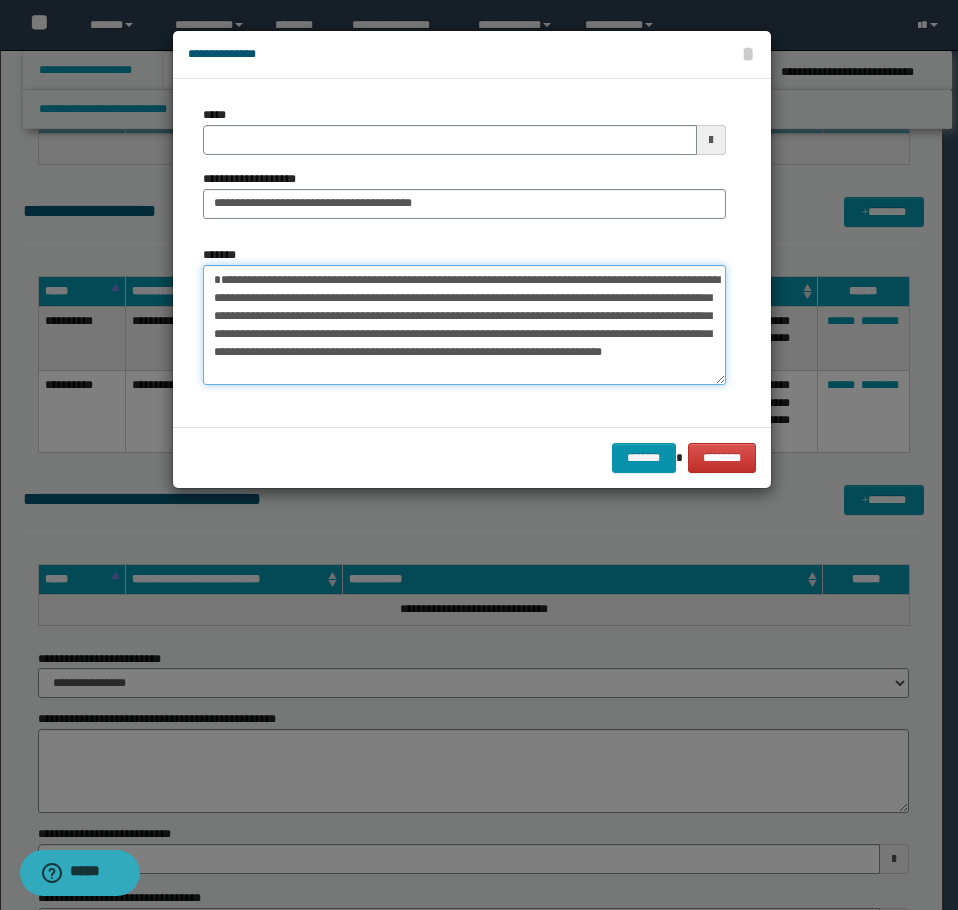 type 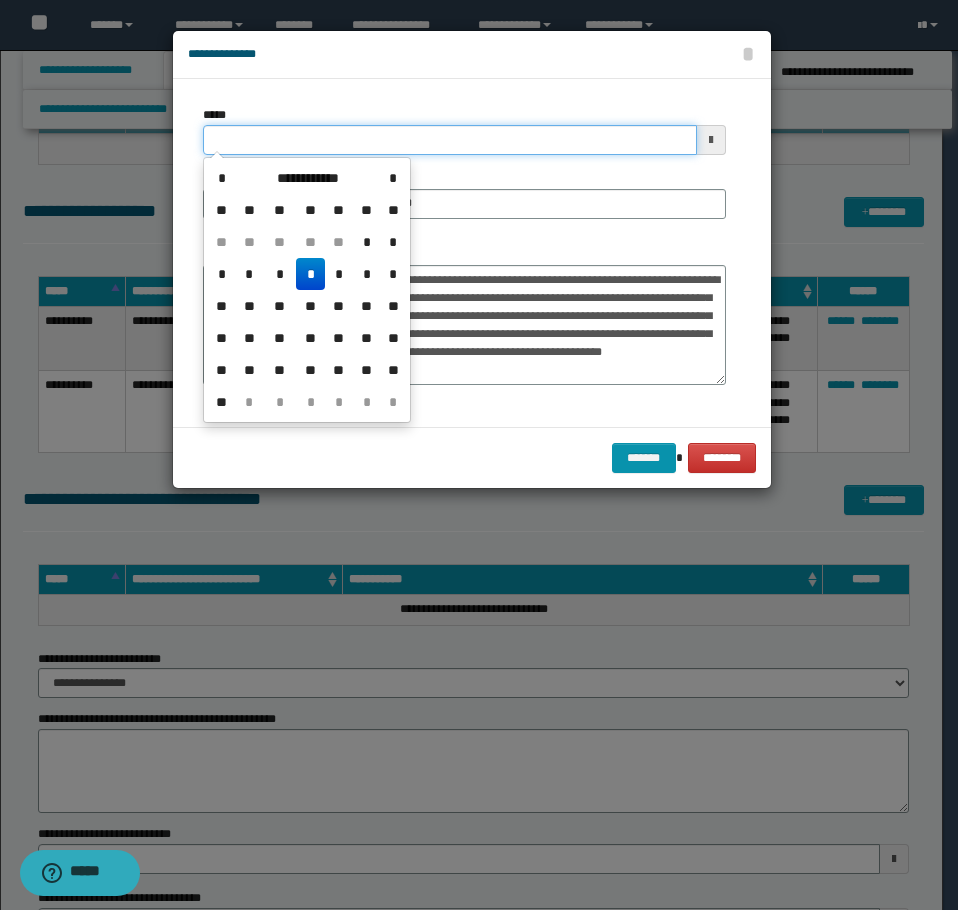 click on "*****" at bounding box center [450, 140] 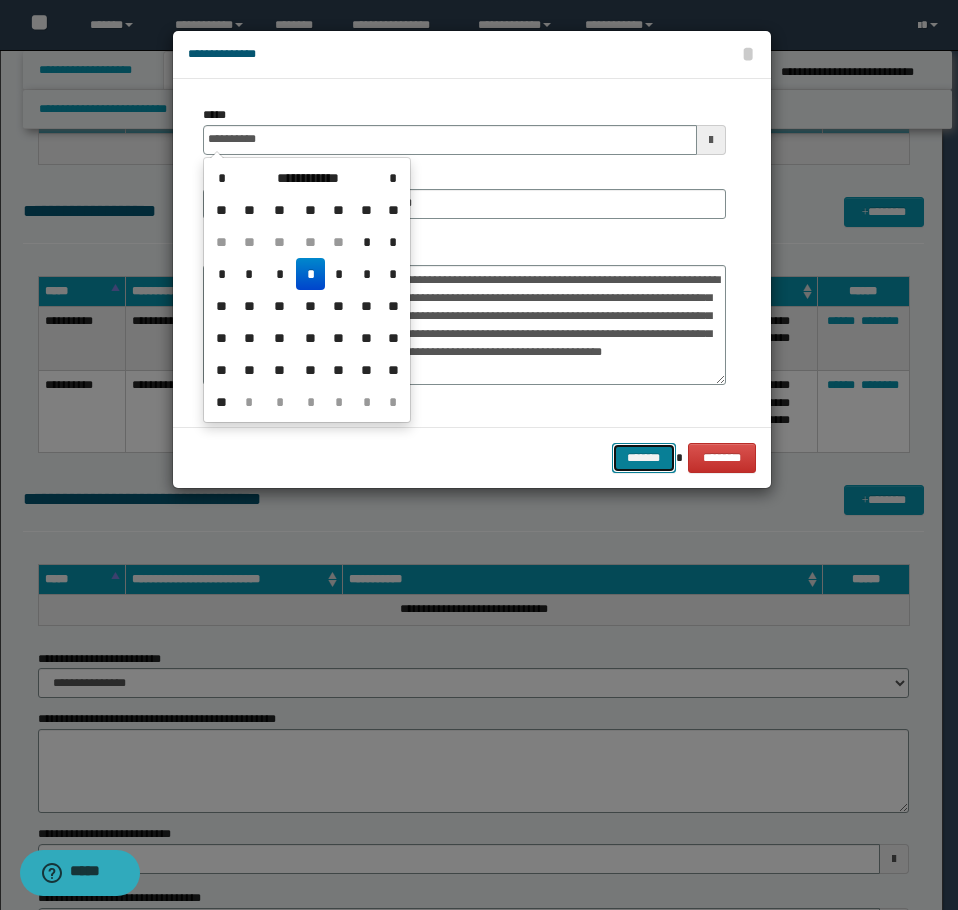 type on "**********" 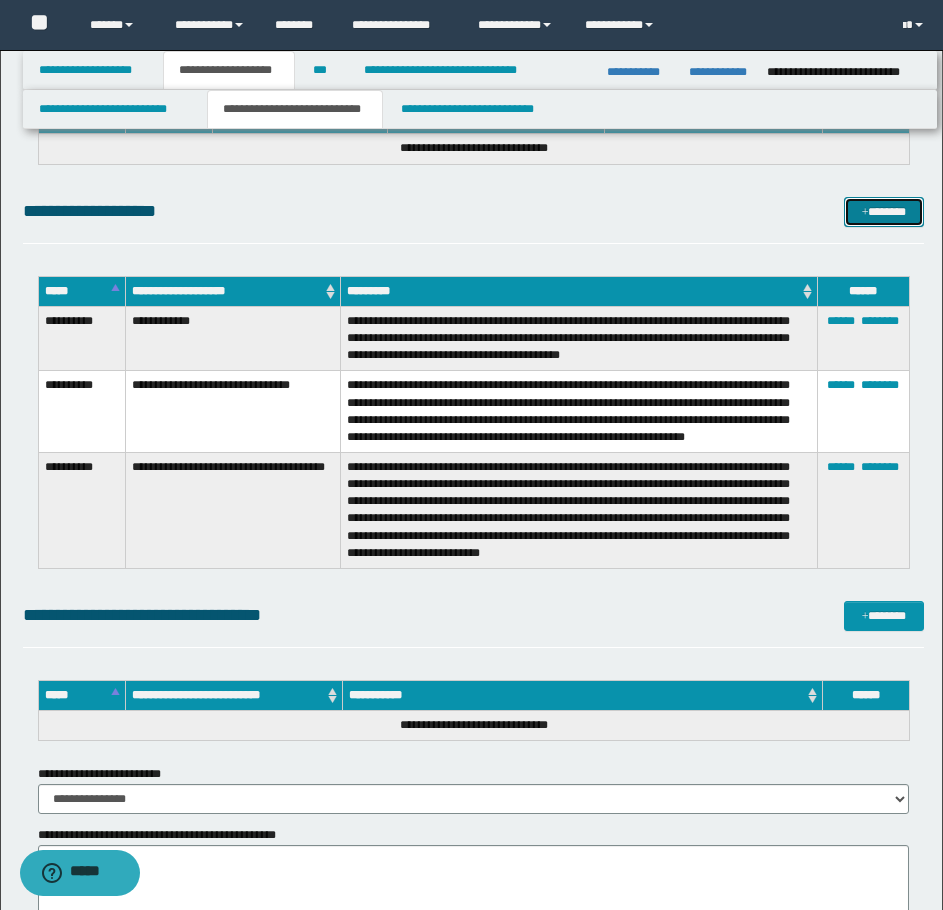 drag, startPoint x: 878, startPoint y: 209, endPoint x: 800, endPoint y: 219, distance: 78.63841 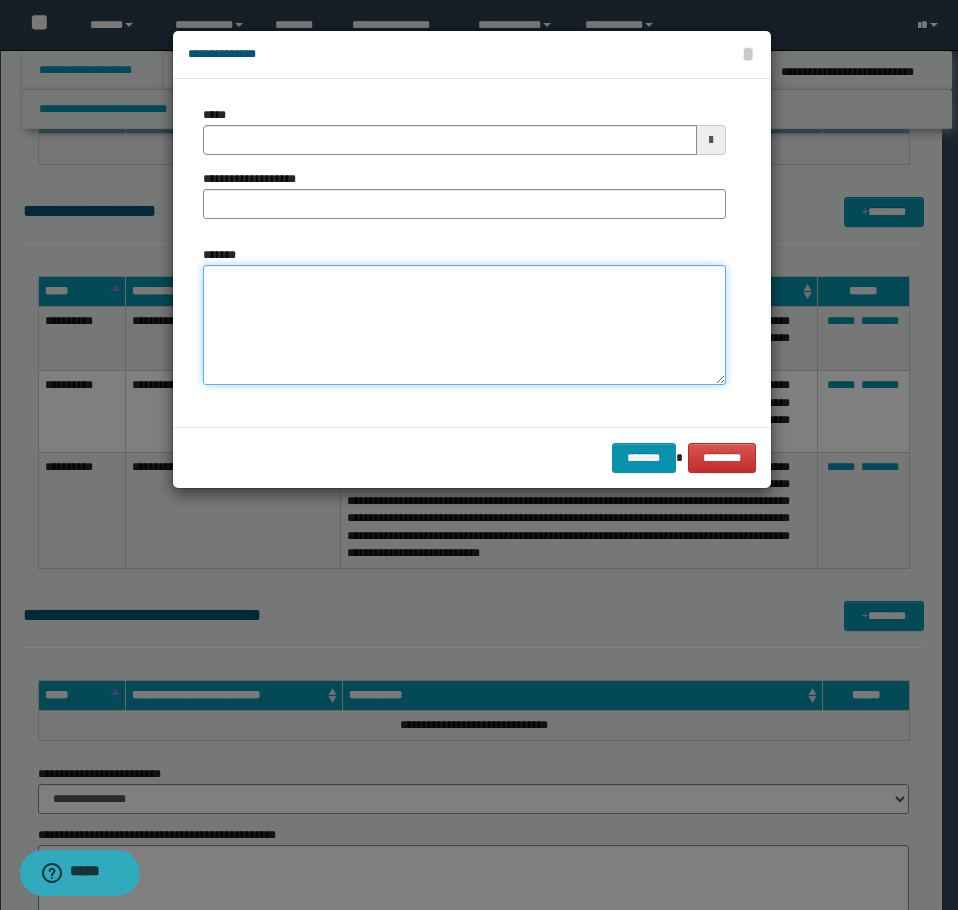 click on "*******" at bounding box center (464, 325) 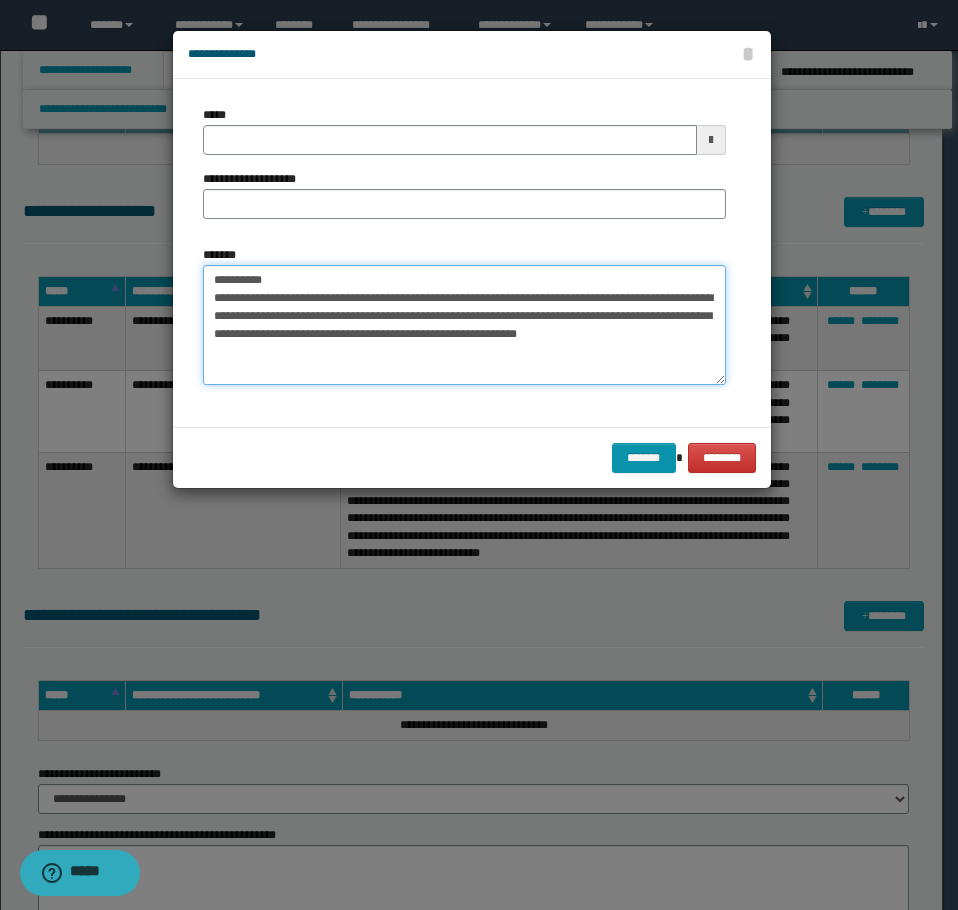 drag, startPoint x: 489, startPoint y: 279, endPoint x: 273, endPoint y: 288, distance: 216.18742 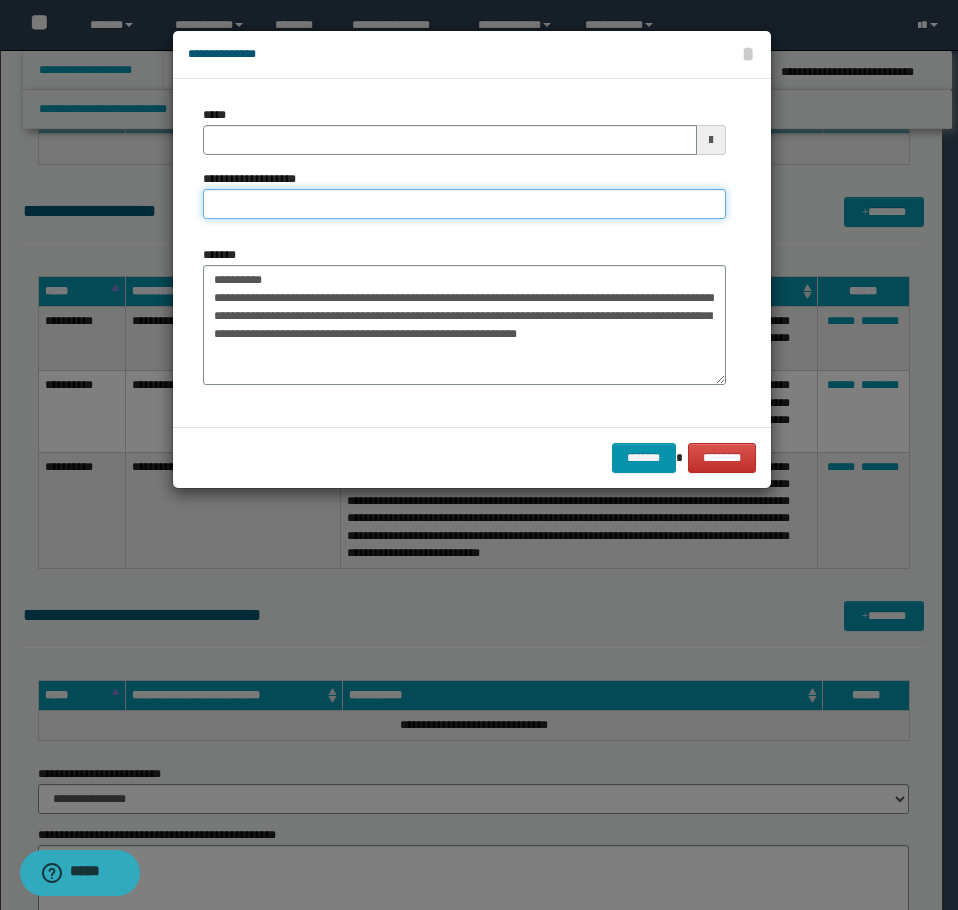 click on "**********" at bounding box center [464, 204] 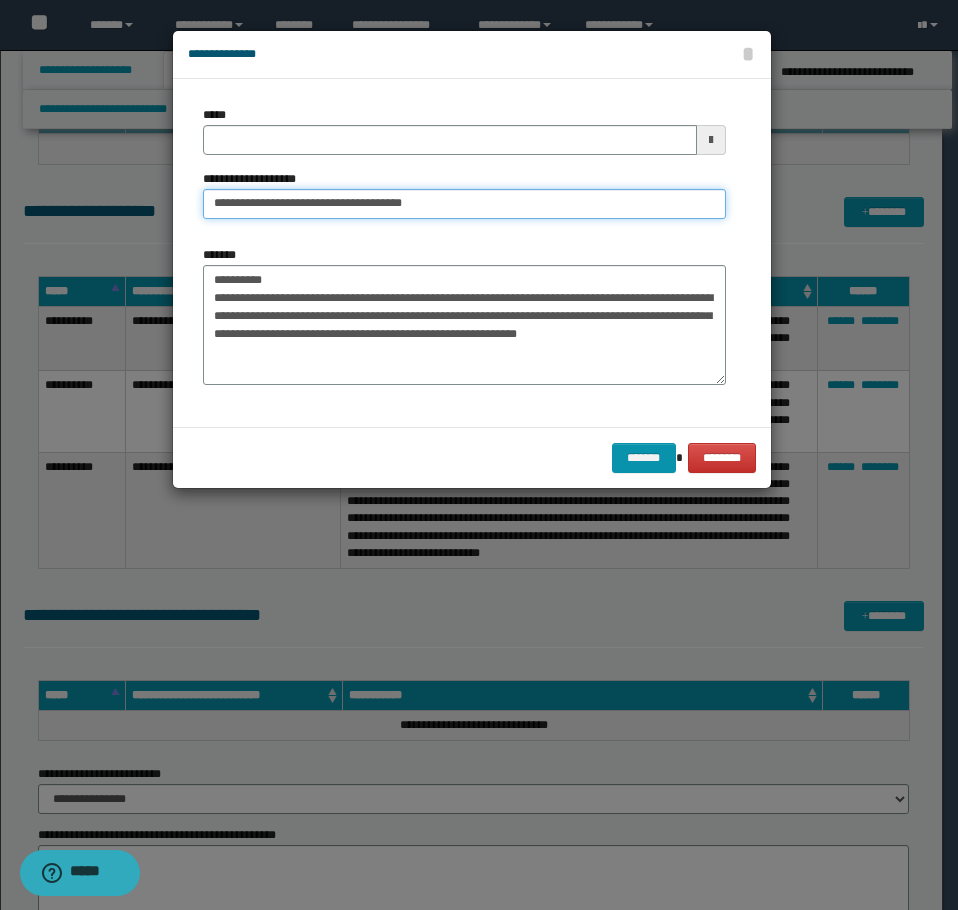 type on "**********" 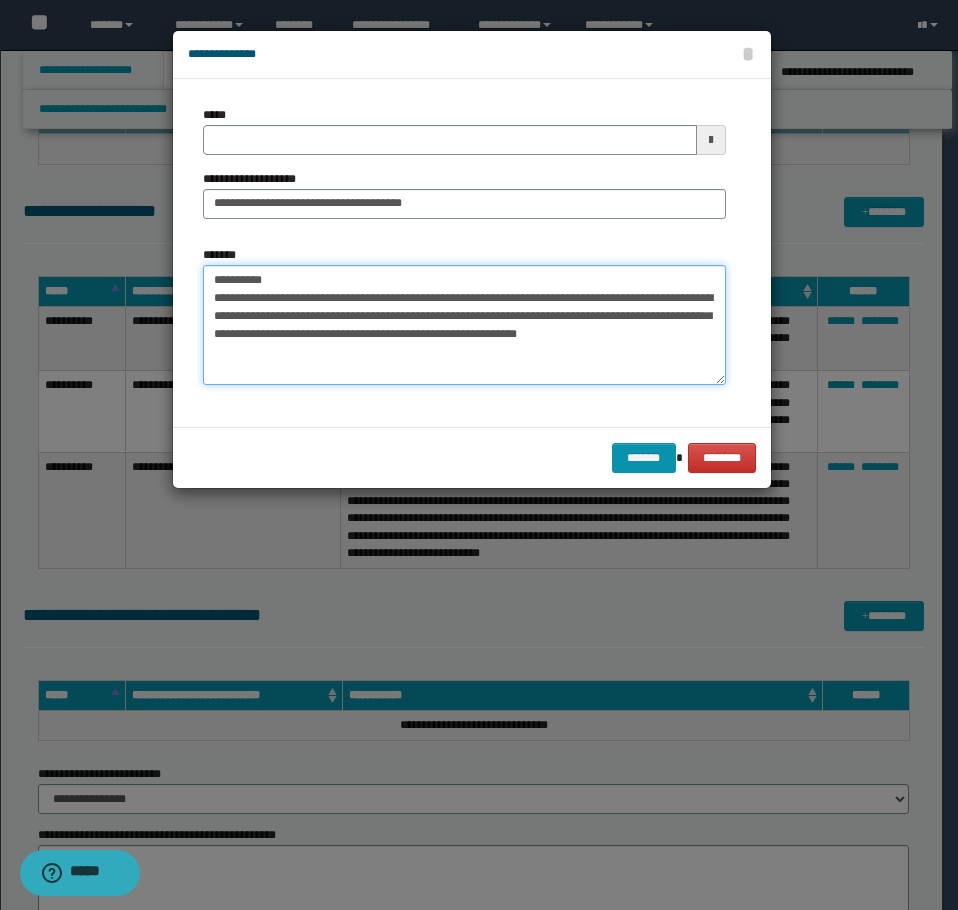 drag, startPoint x: 296, startPoint y: 271, endPoint x: 38, endPoint y: 259, distance: 258.27893 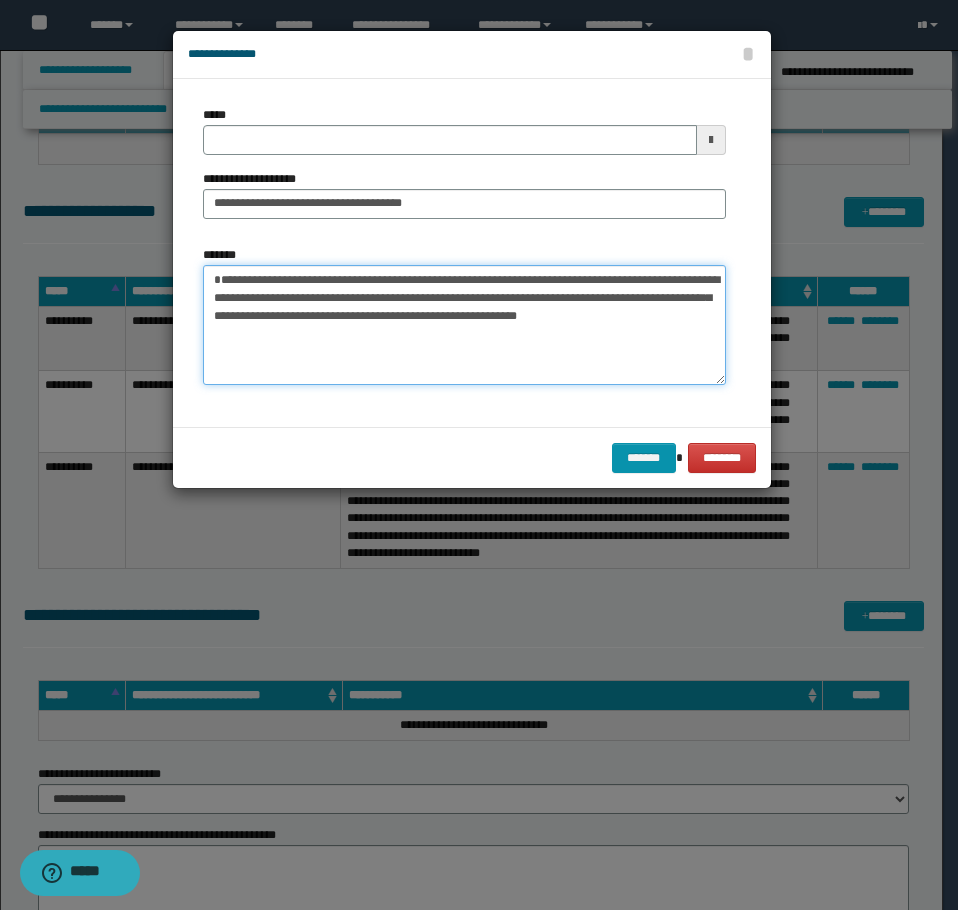 type 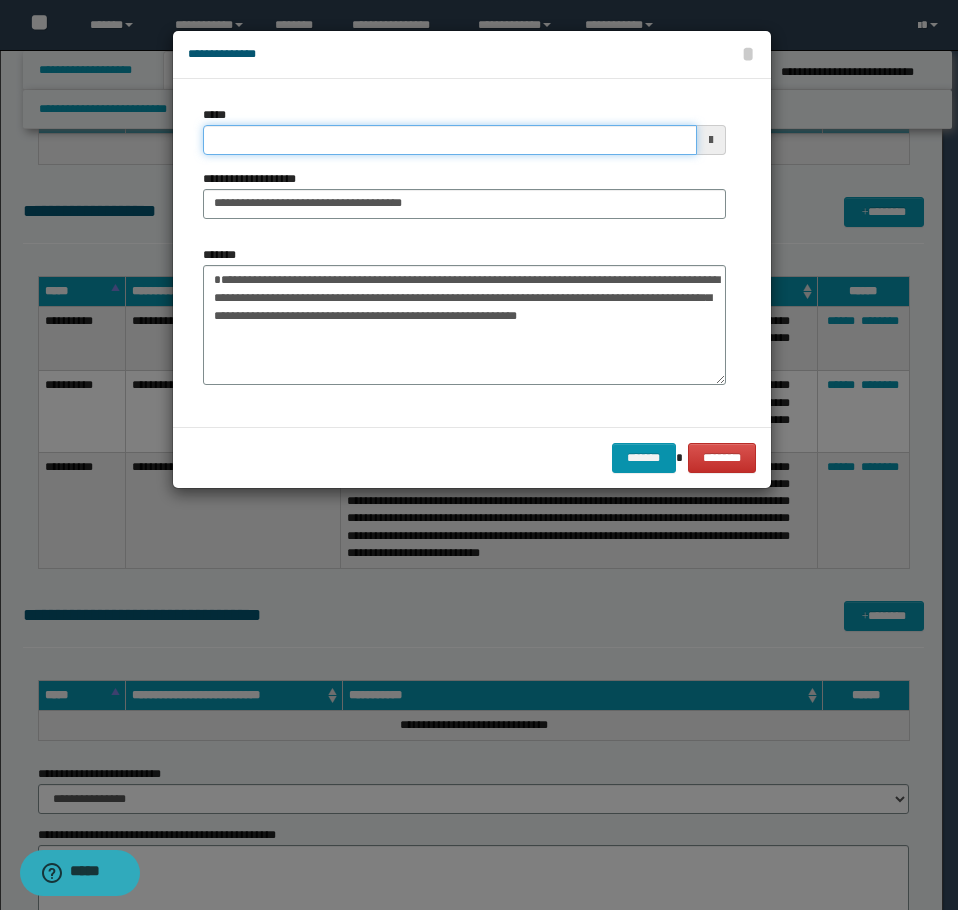 click on "*****" at bounding box center [450, 140] 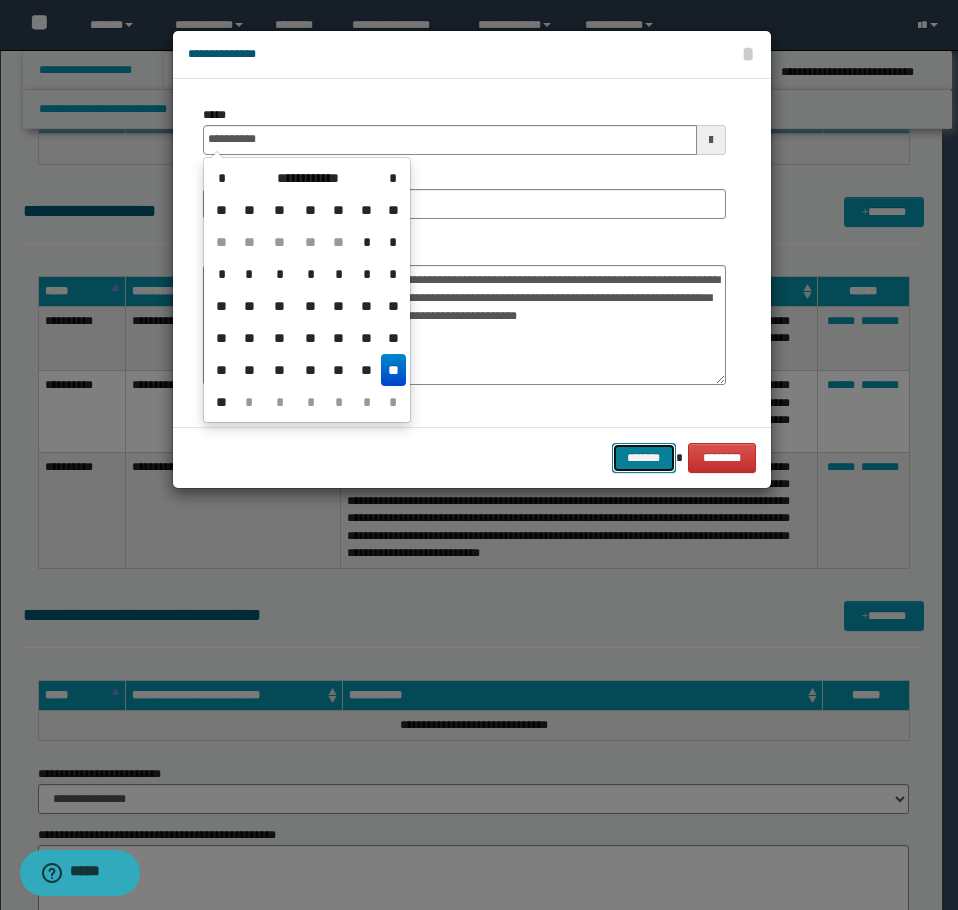 type on "**********" 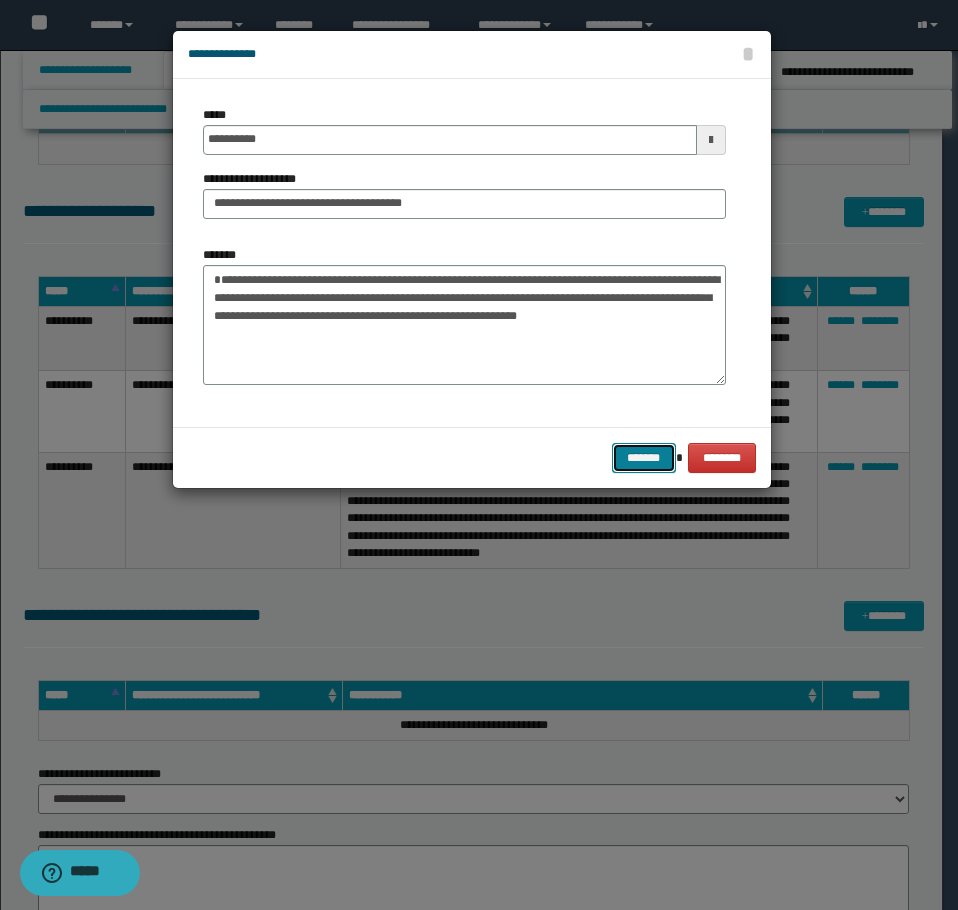 click on "*******" at bounding box center (644, 458) 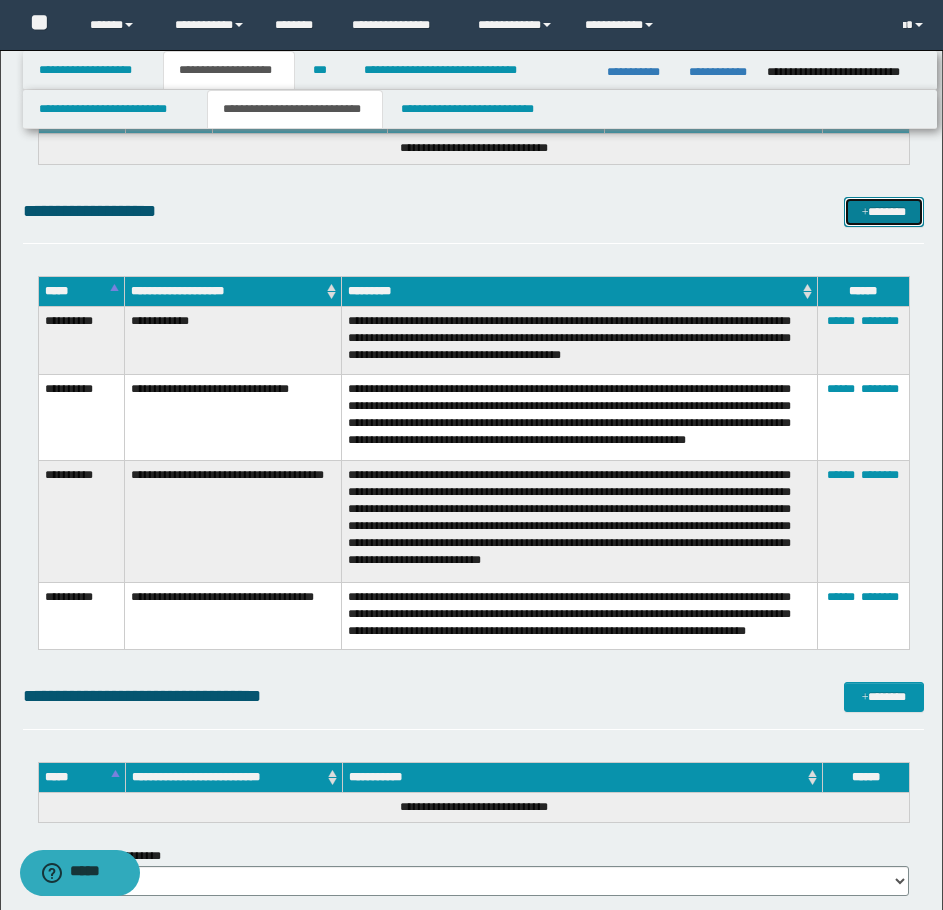 click on "*******" at bounding box center [884, 212] 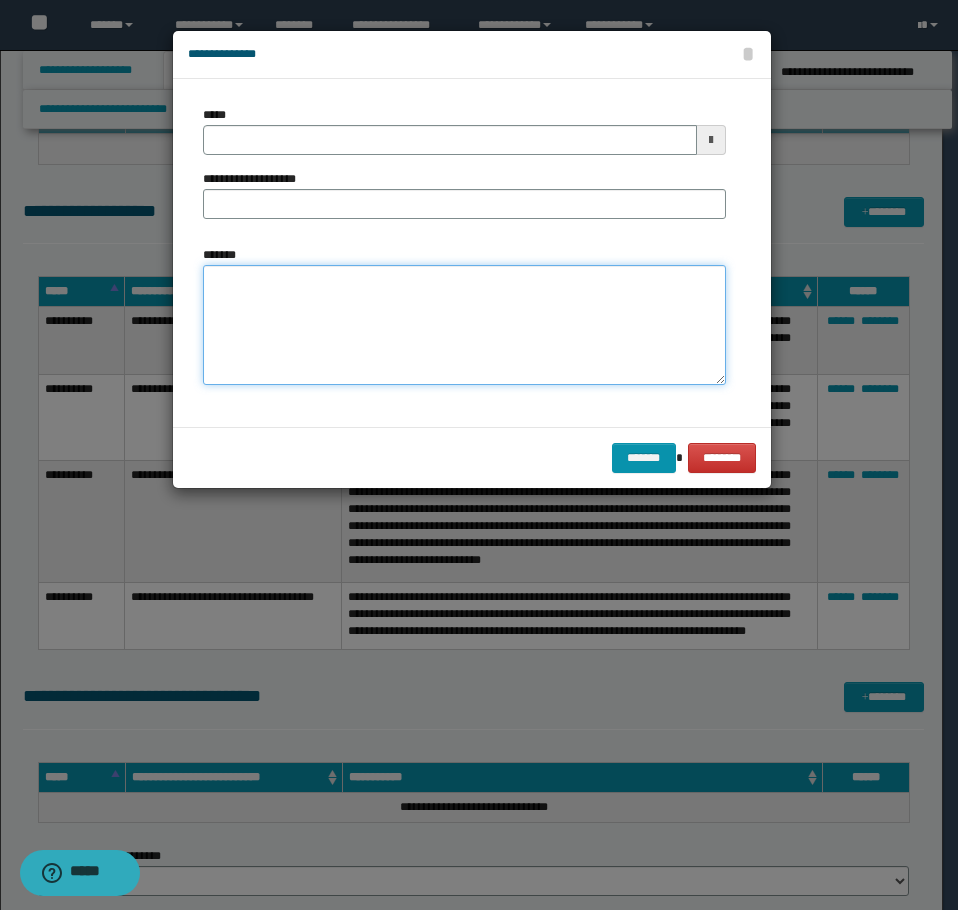 click on "*******" at bounding box center (464, 325) 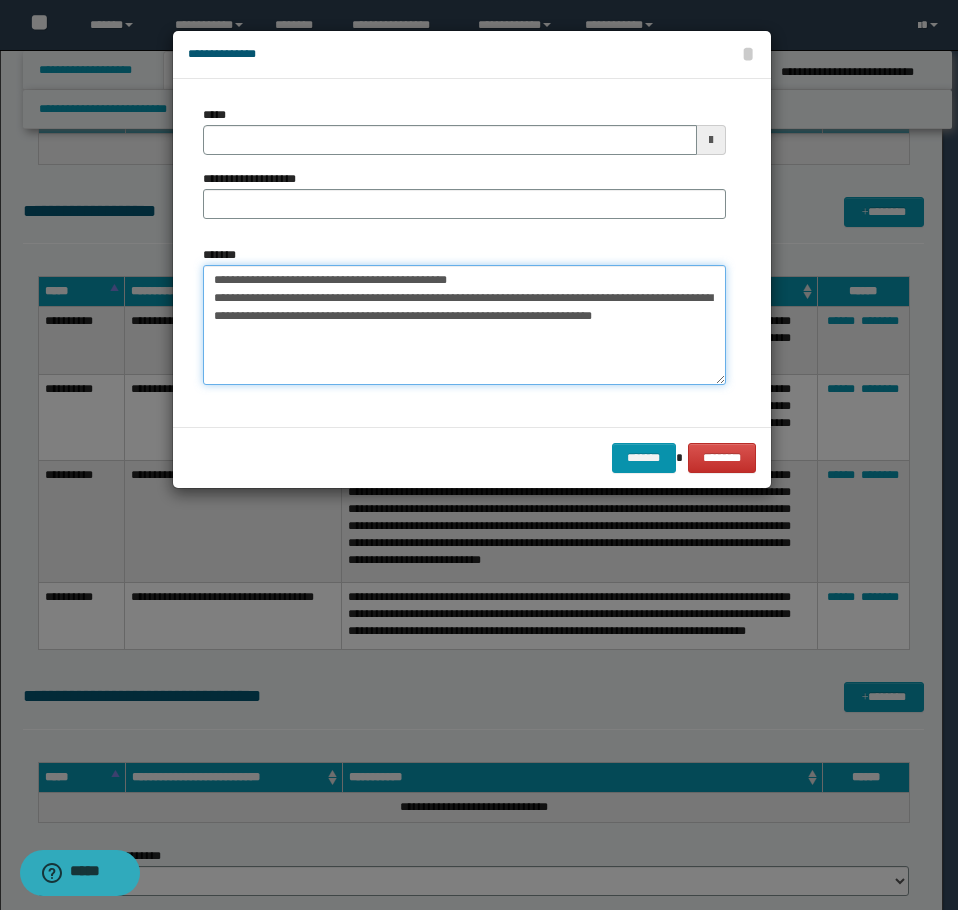 drag, startPoint x: 451, startPoint y: 279, endPoint x: 278, endPoint y: 280, distance: 173.00288 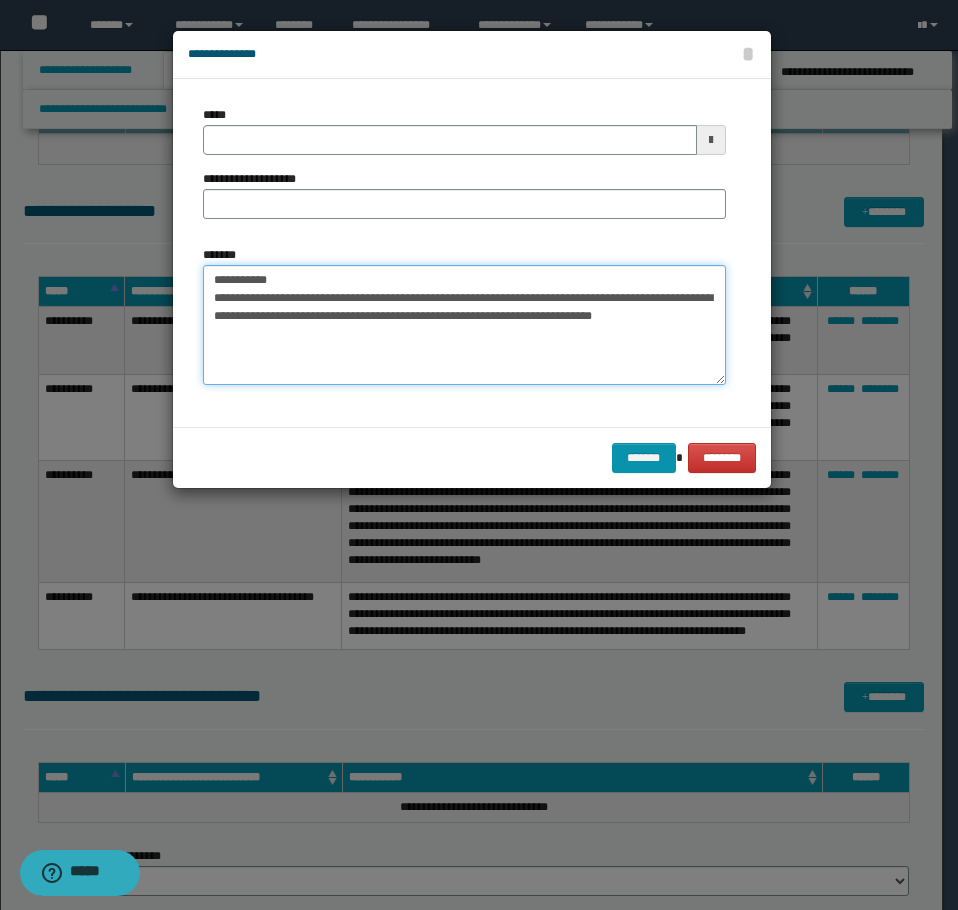 type on "**********" 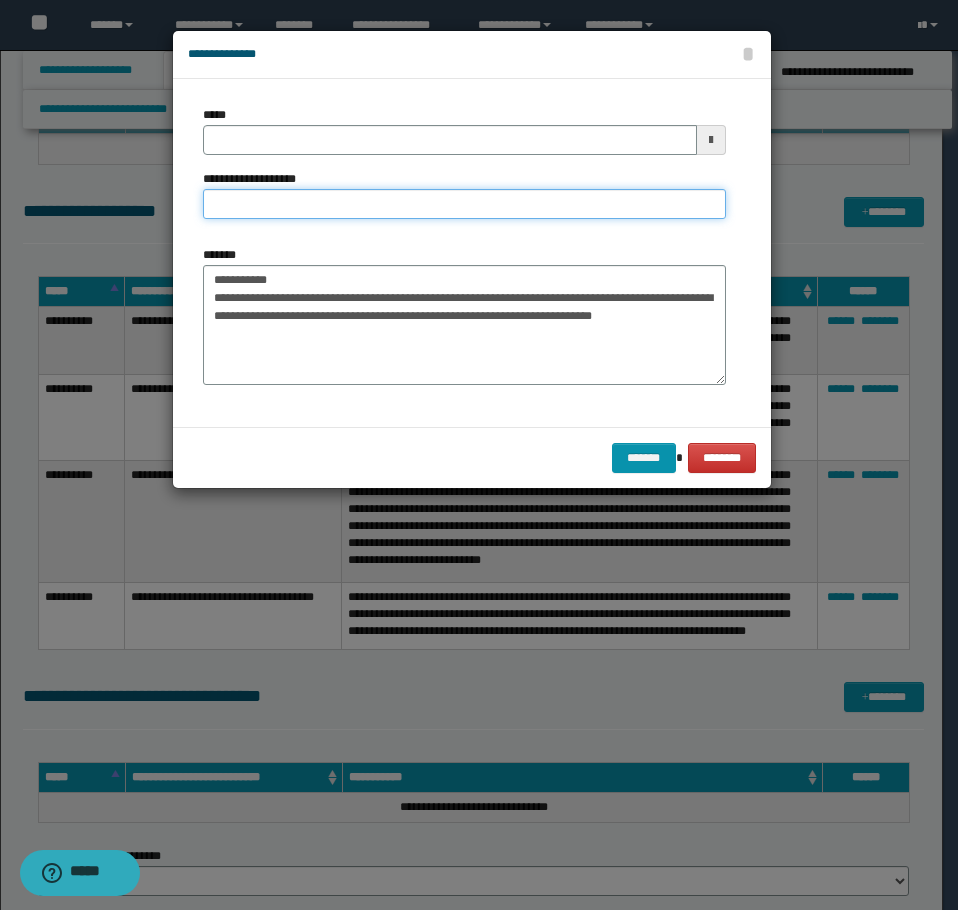 click on "**********" at bounding box center [464, 204] 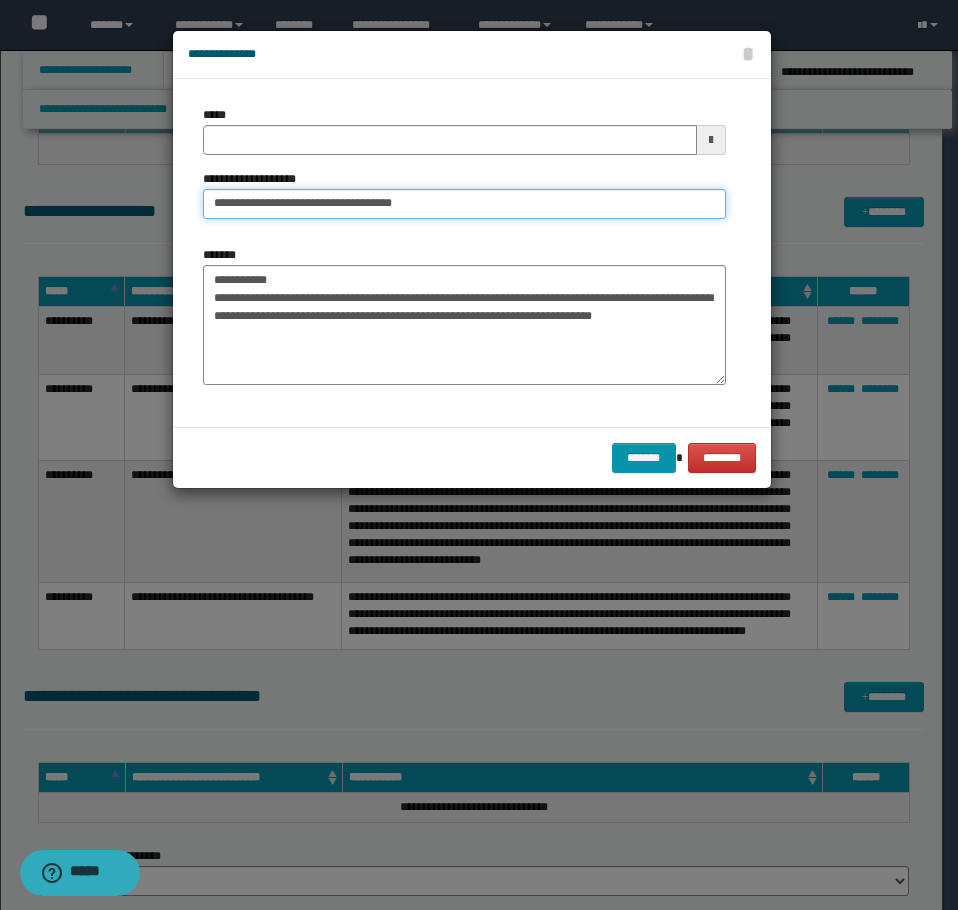 type on "**********" 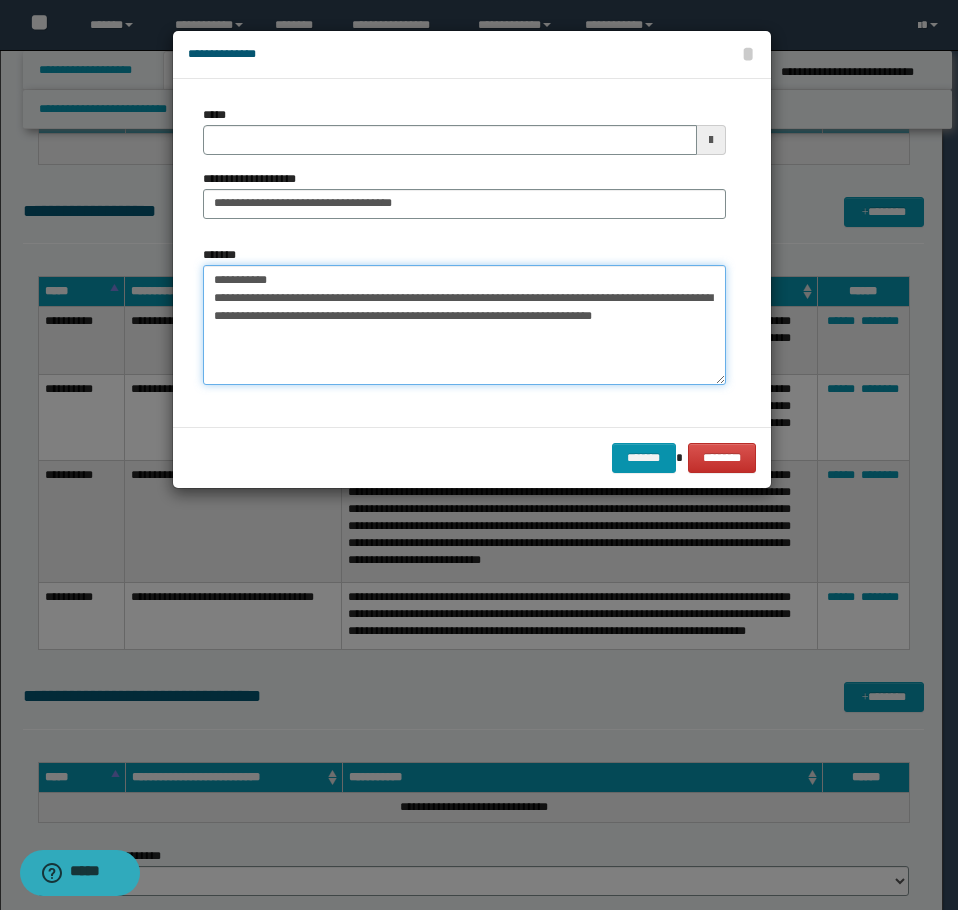 drag, startPoint x: 304, startPoint y: 275, endPoint x: 57, endPoint y: 241, distance: 249.3291 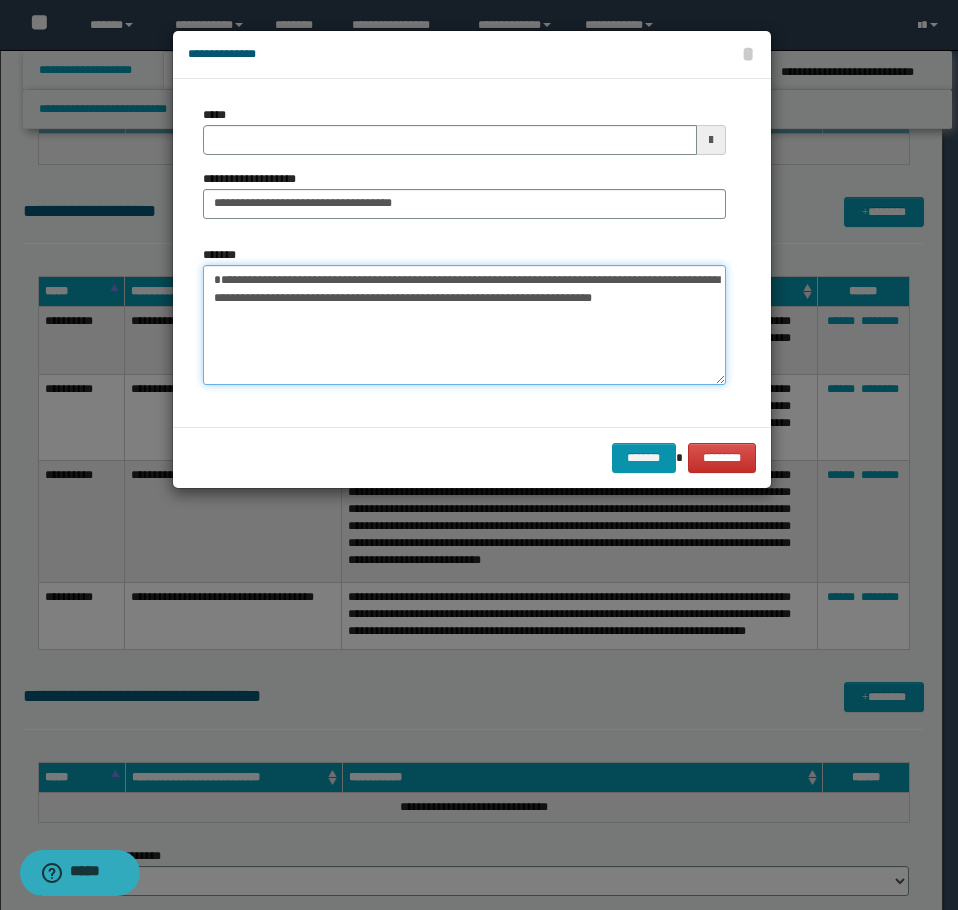 type 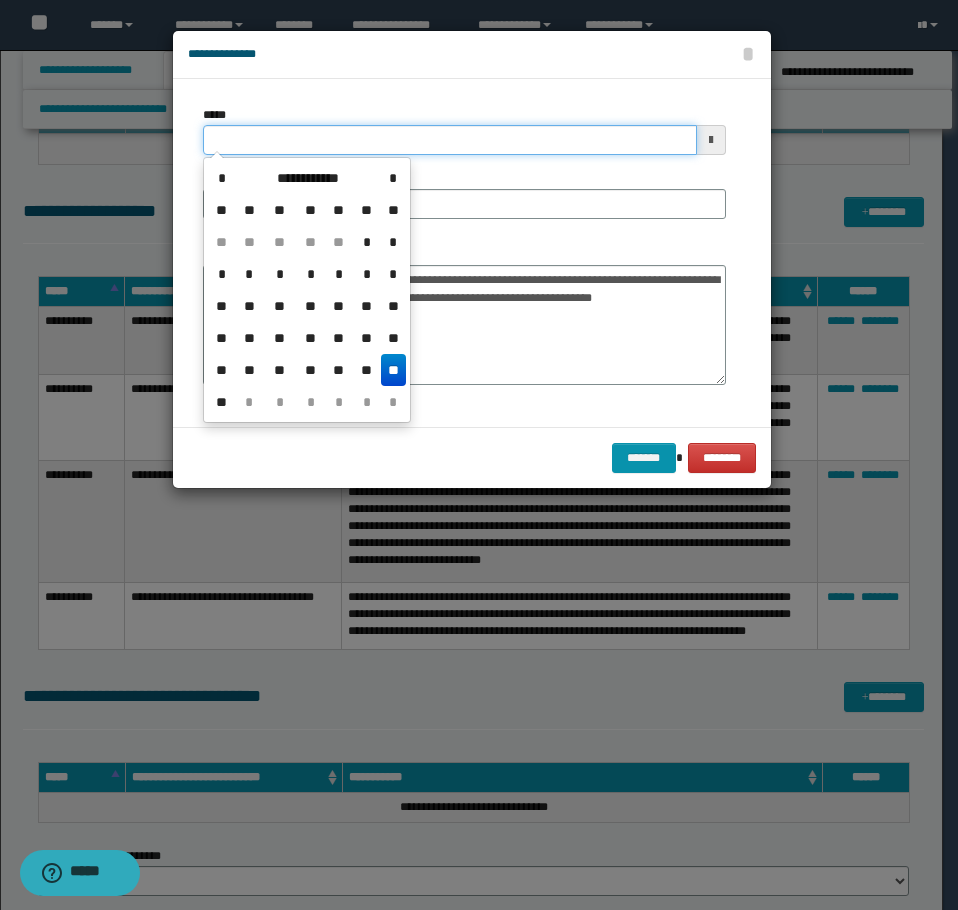 click on "*****" at bounding box center [450, 140] 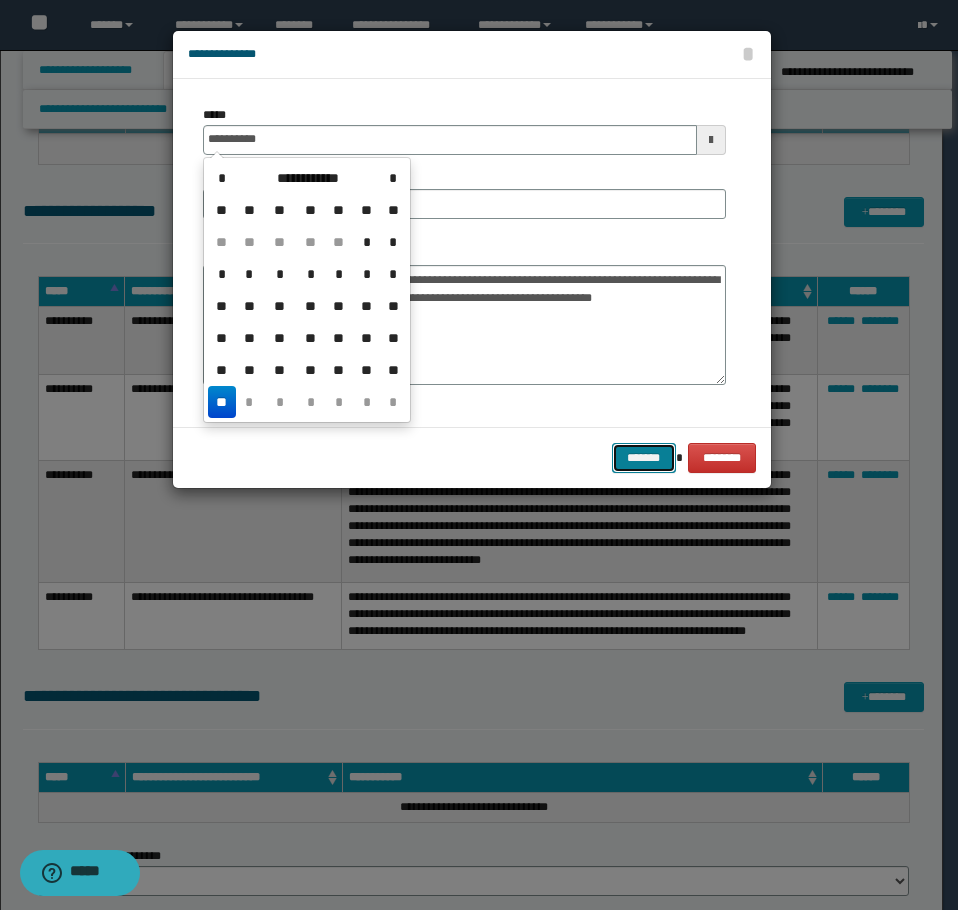 type on "**********" 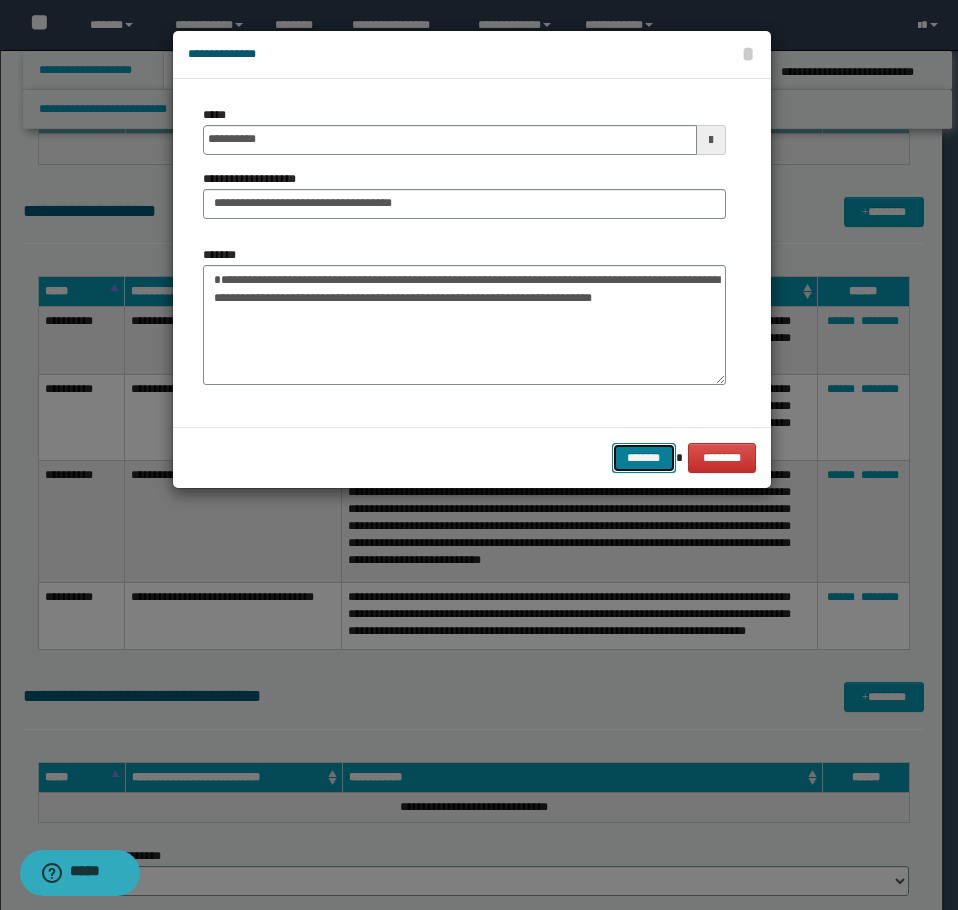 click on "*******" at bounding box center (644, 458) 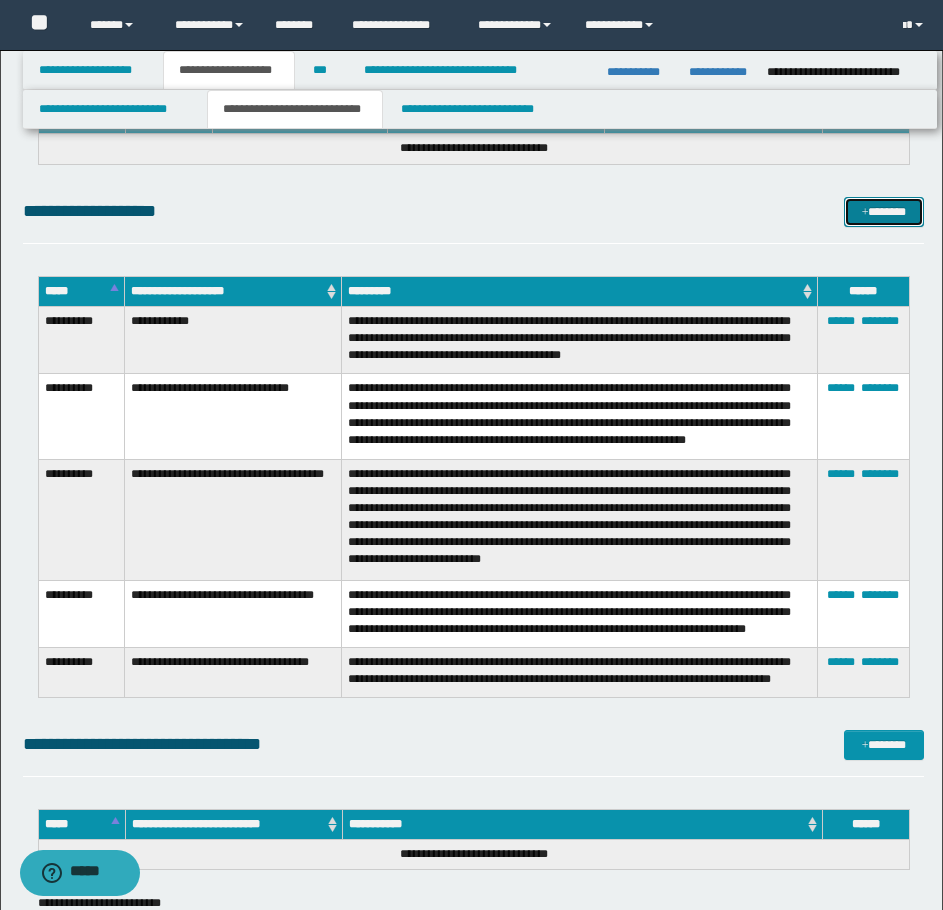 click on "*******" at bounding box center (884, 212) 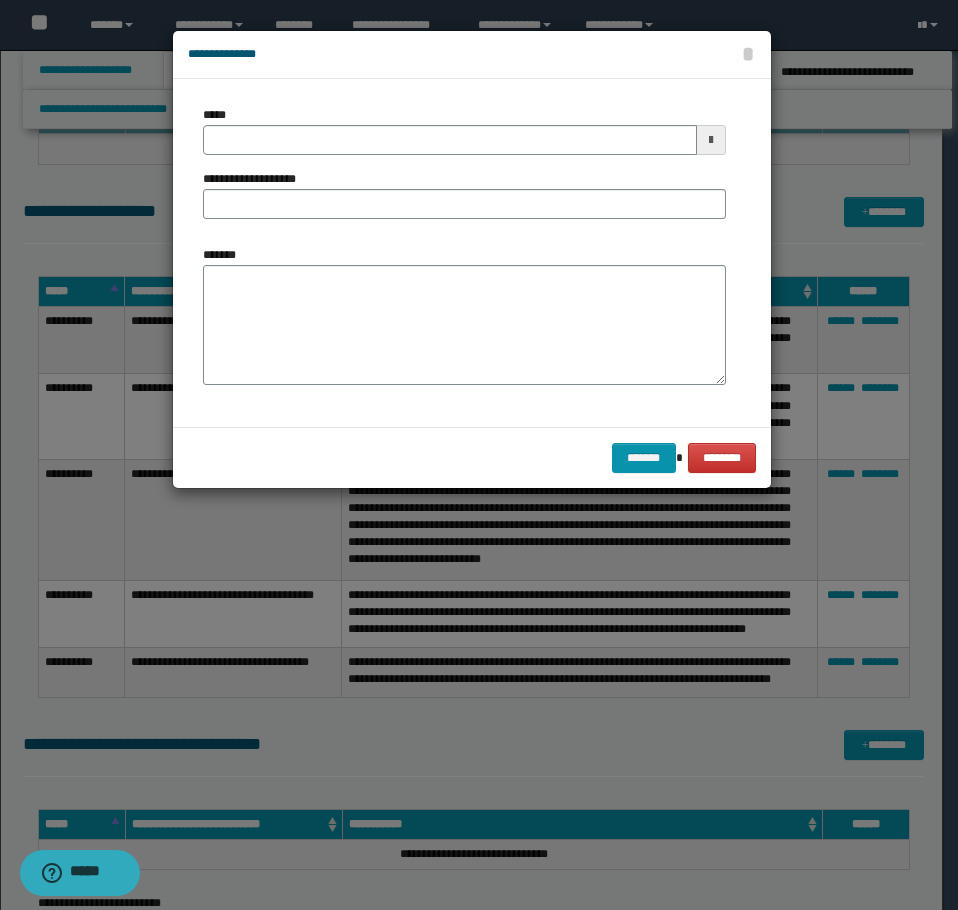 click on "*******" at bounding box center [464, 325] 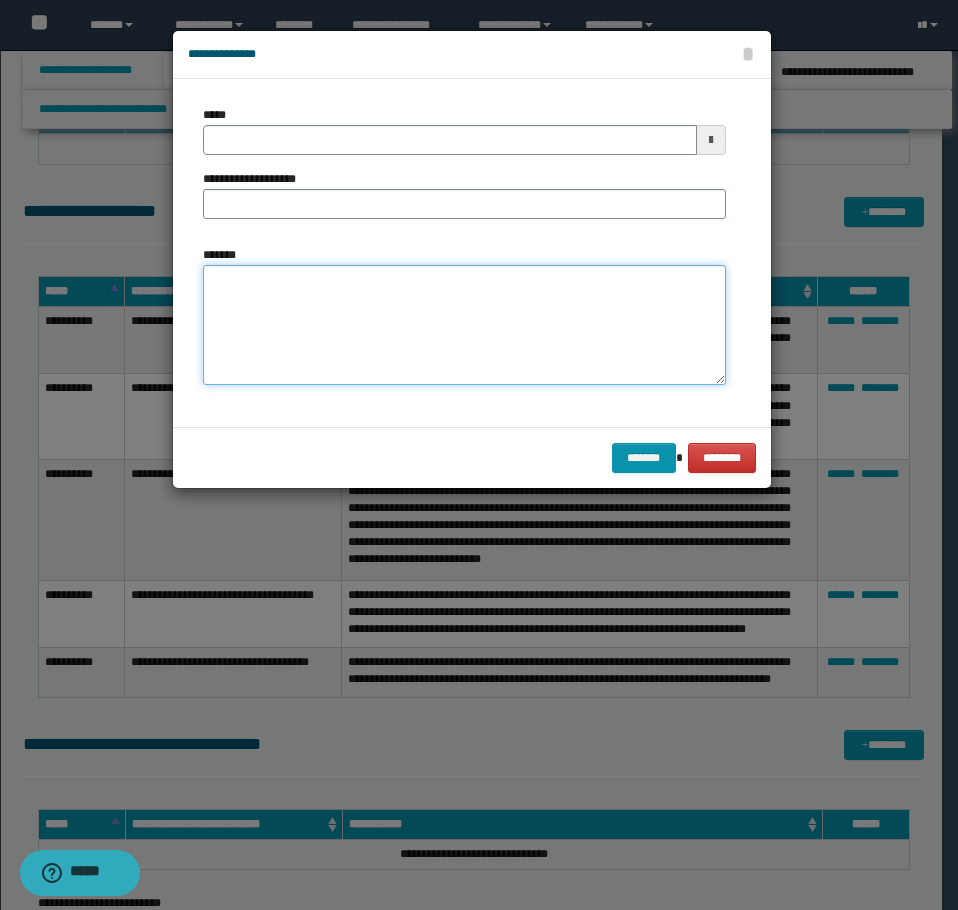 click on "*******" at bounding box center (464, 325) 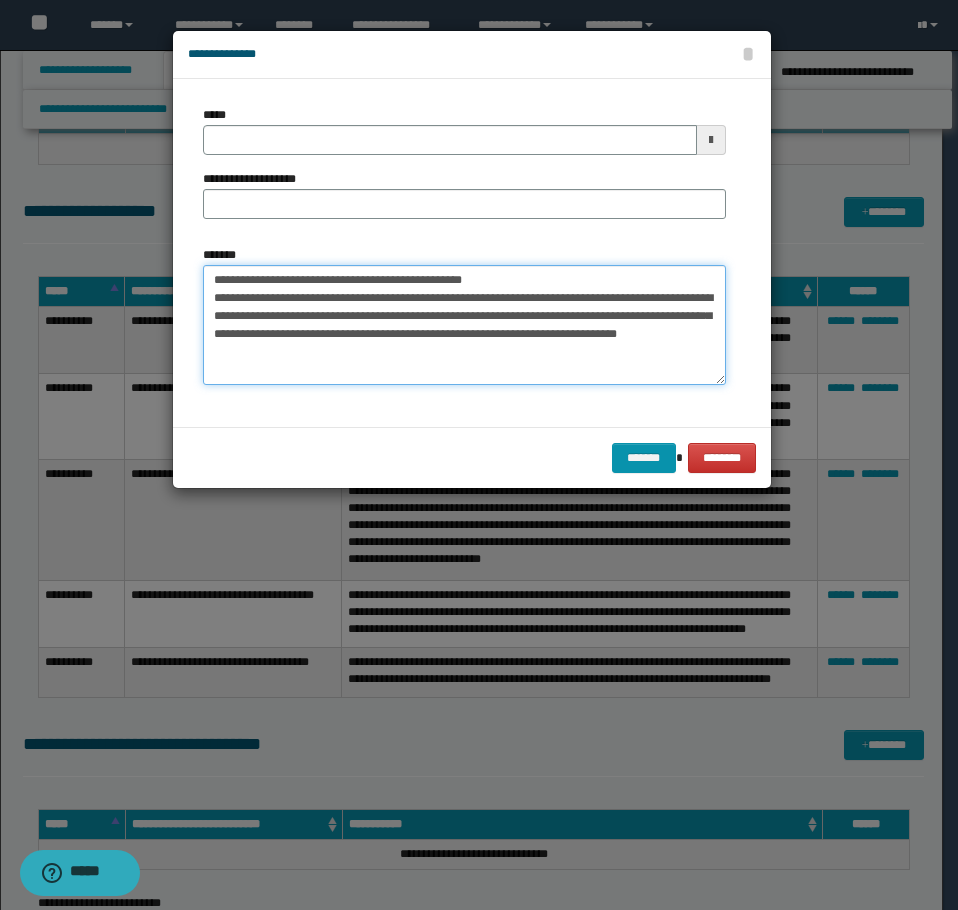 drag, startPoint x: 510, startPoint y: 276, endPoint x: 275, endPoint y: 279, distance: 235.01915 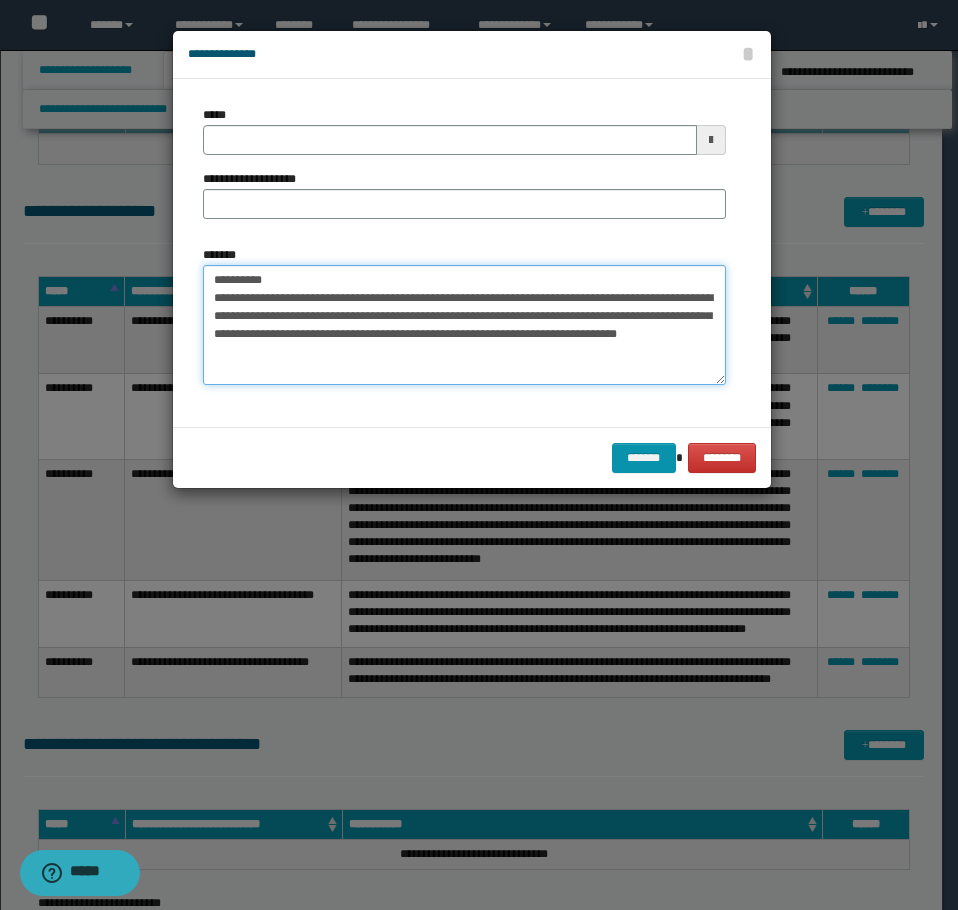 type on "**********" 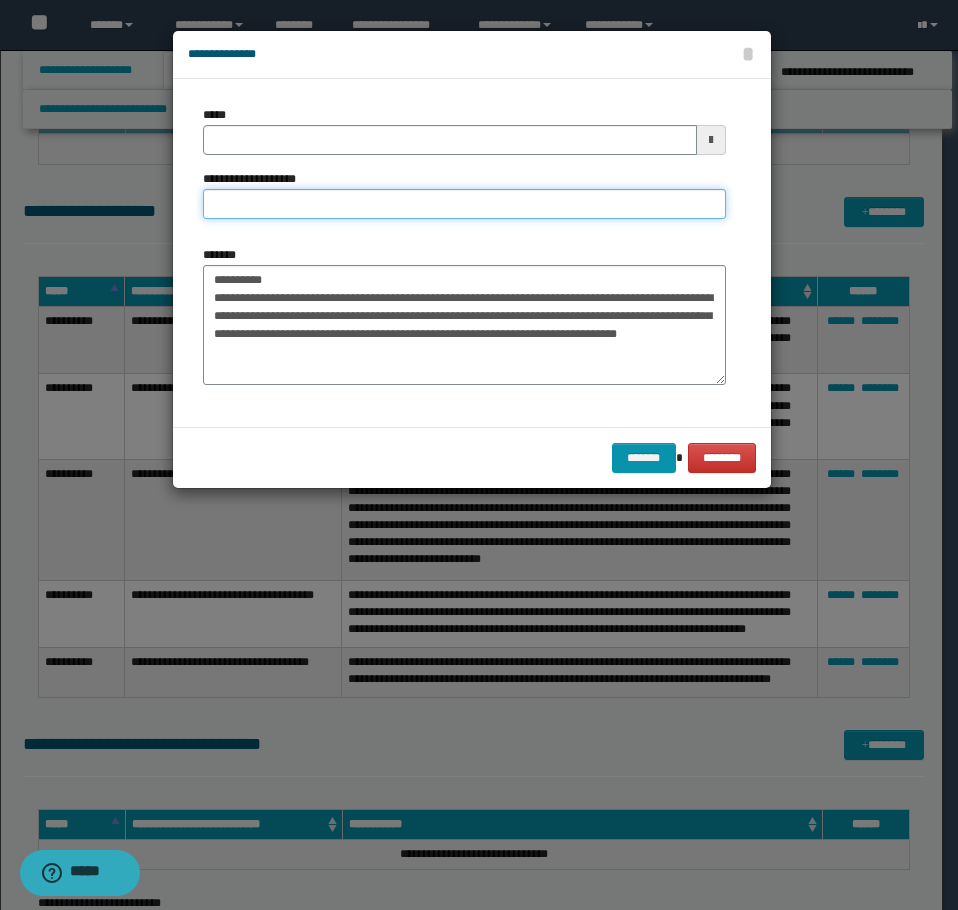 click on "**********" at bounding box center [464, 204] 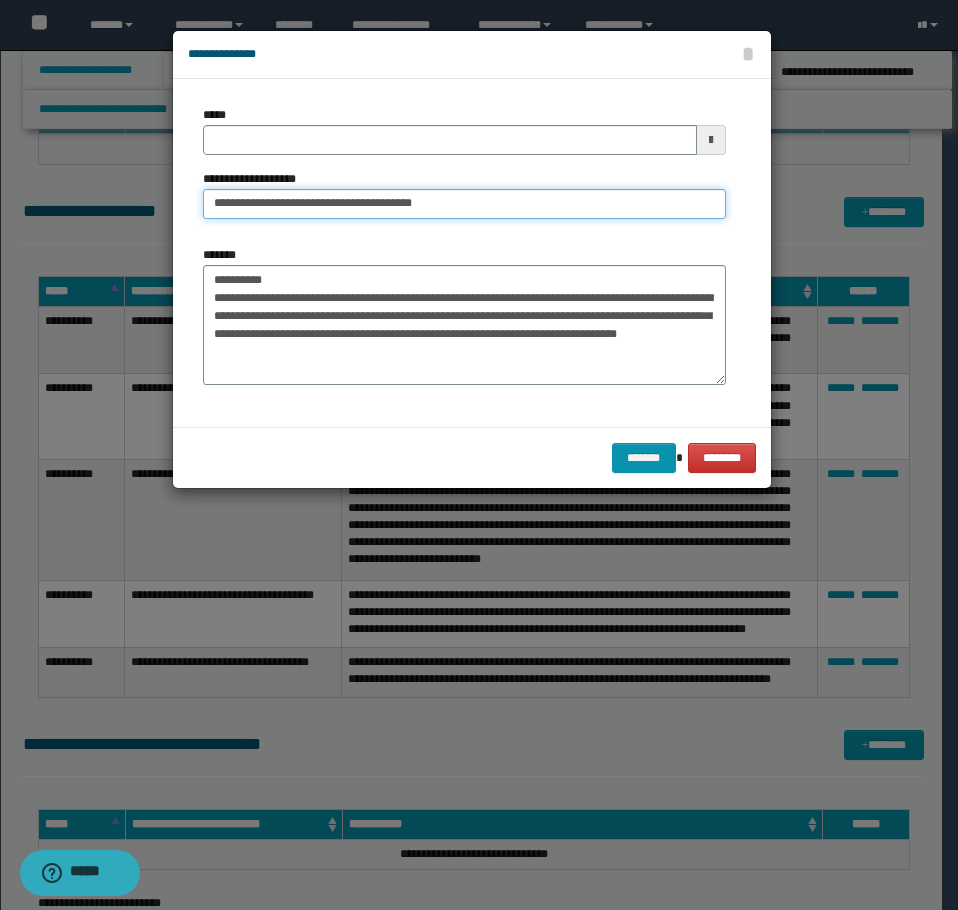 type on "**********" 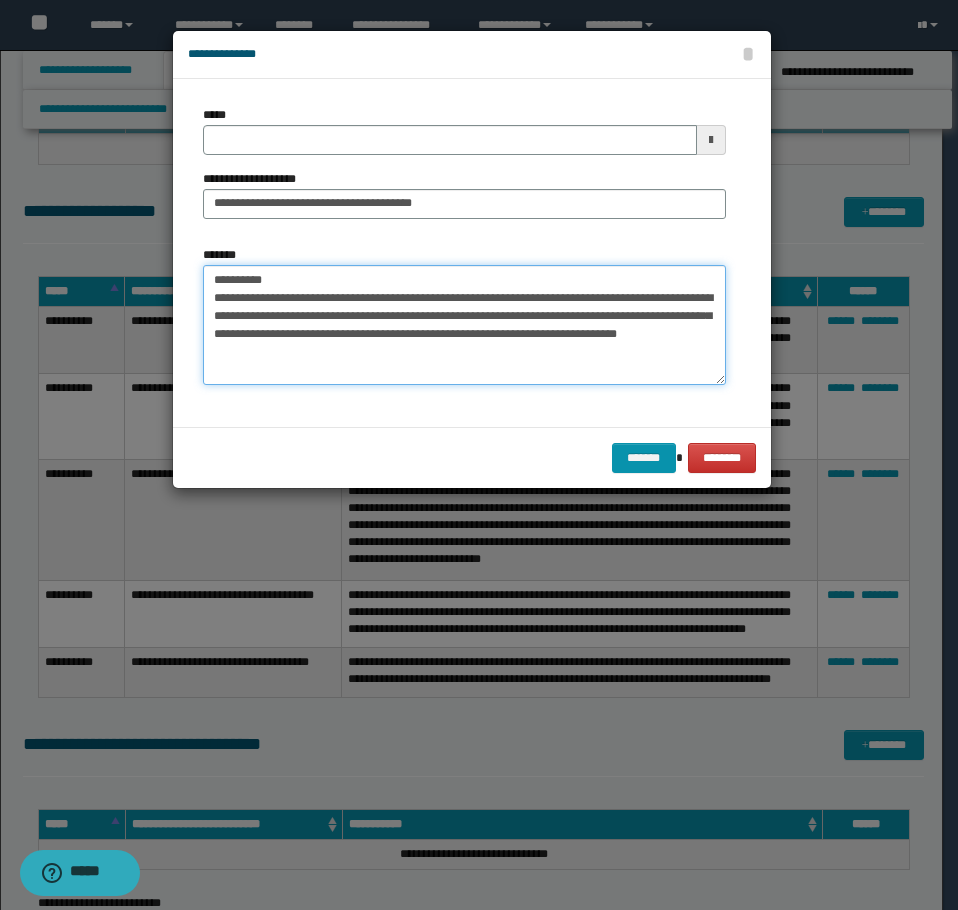 drag, startPoint x: 148, startPoint y: 276, endPoint x: 87, endPoint y: 252, distance: 65.551506 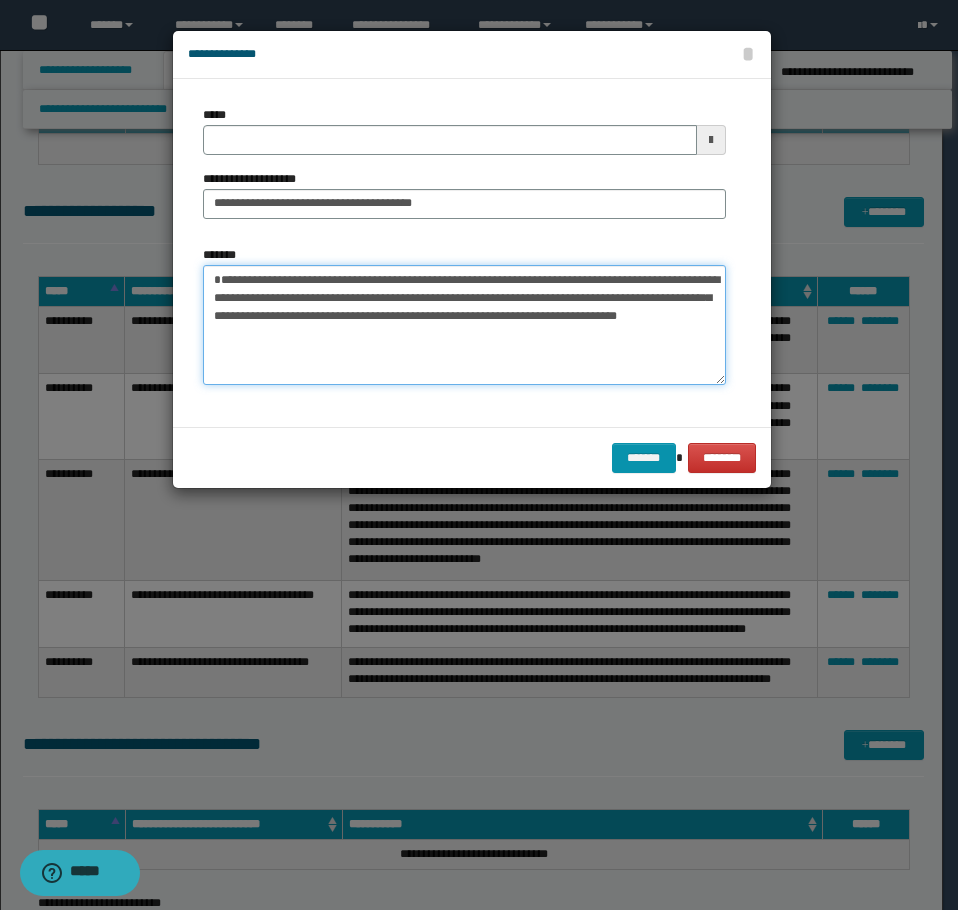 type on "**********" 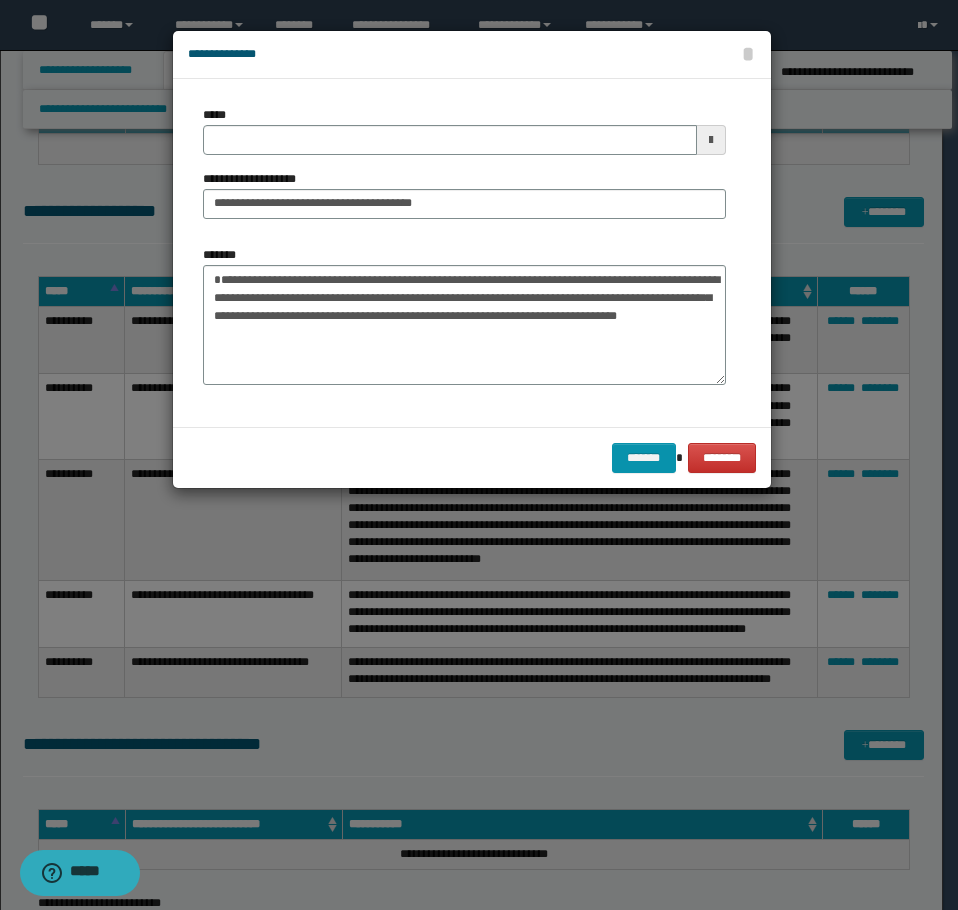 drag, startPoint x: 304, startPoint y: 160, endPoint x: 319, endPoint y: 155, distance: 15.811388 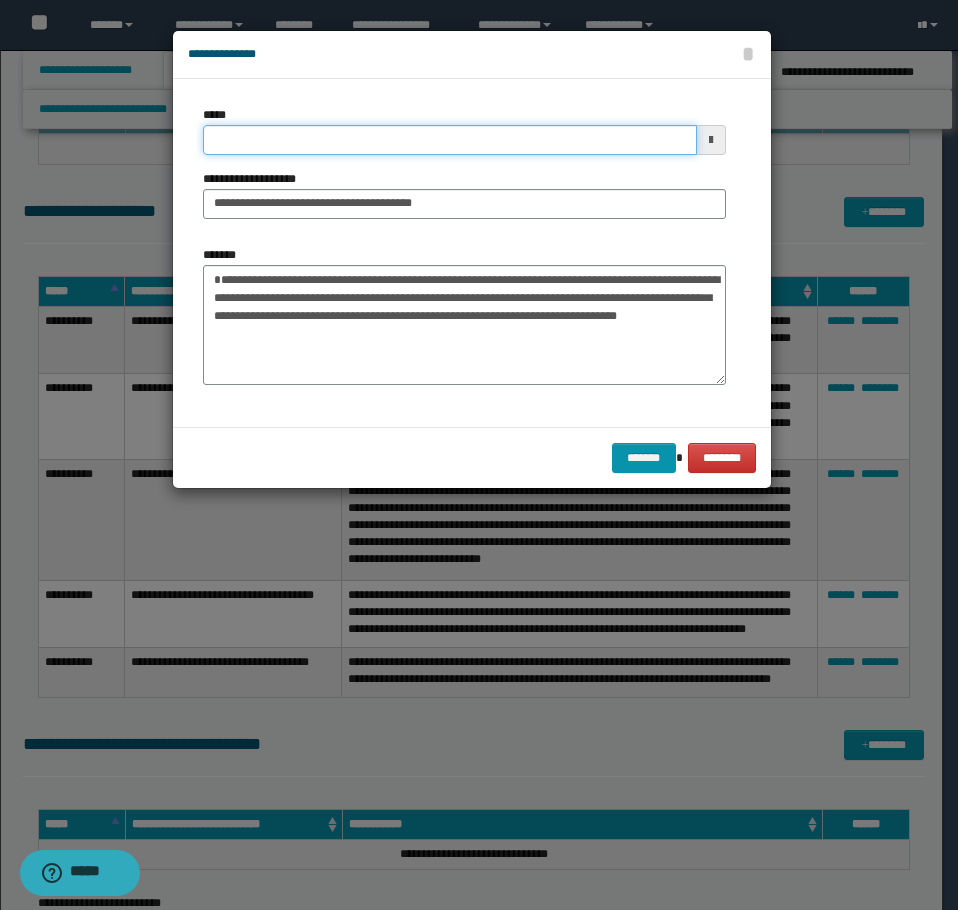click on "*****" at bounding box center [450, 140] 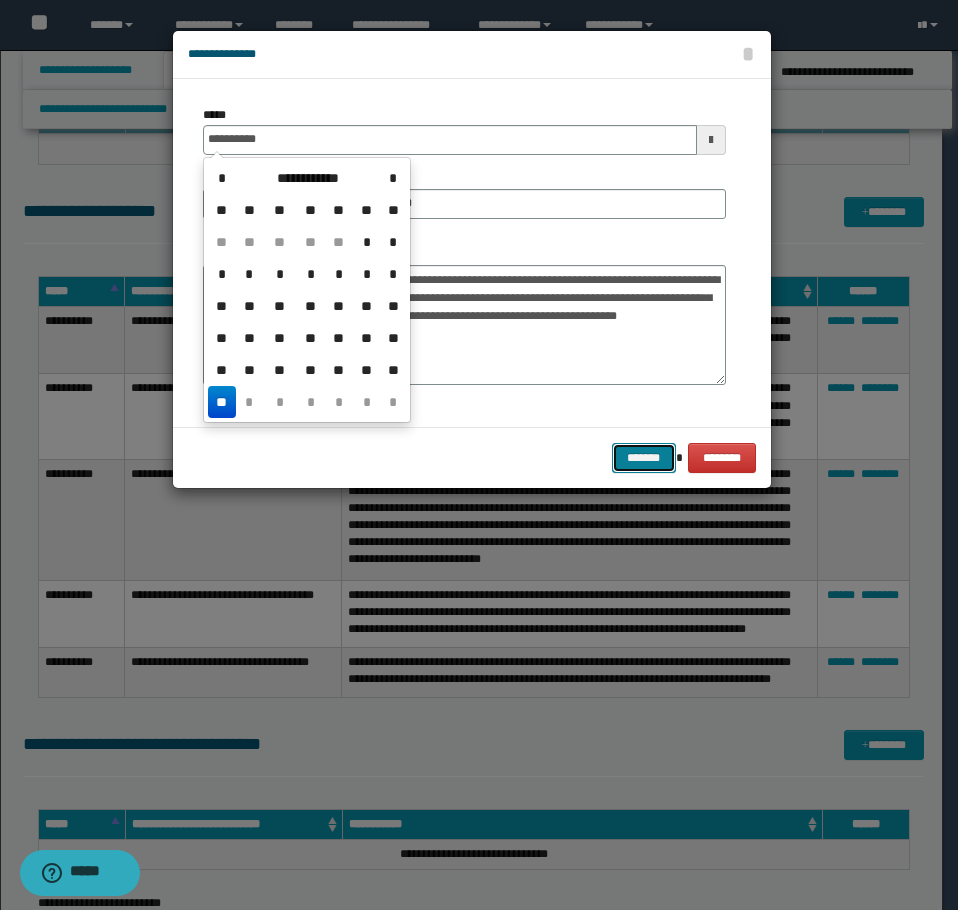type on "**********" 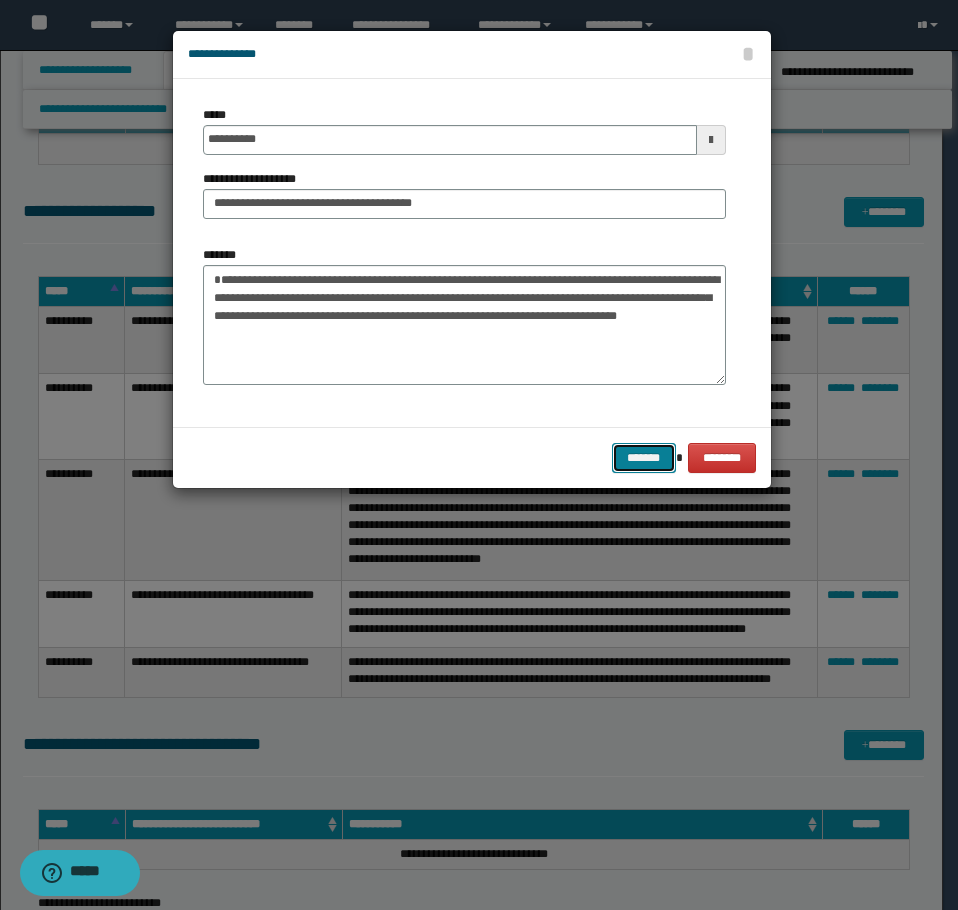 click on "*******" at bounding box center [644, 458] 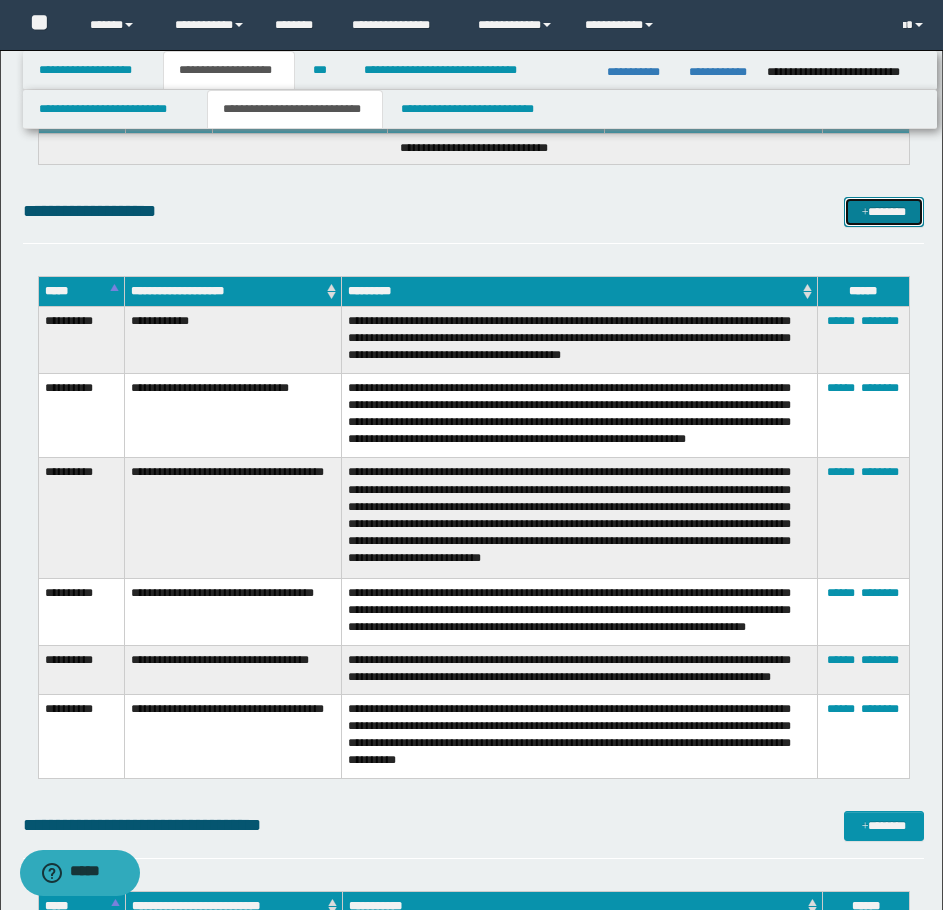 click on "*******" at bounding box center (884, 212) 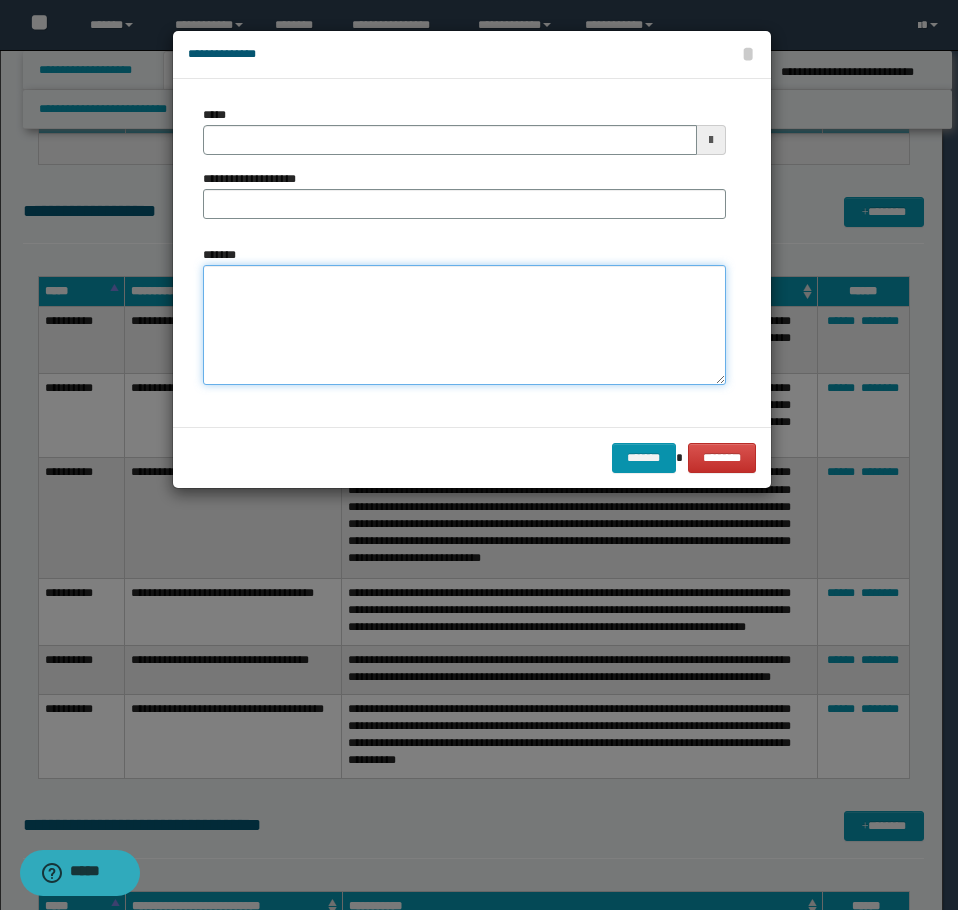 click on "*******" at bounding box center (464, 325) 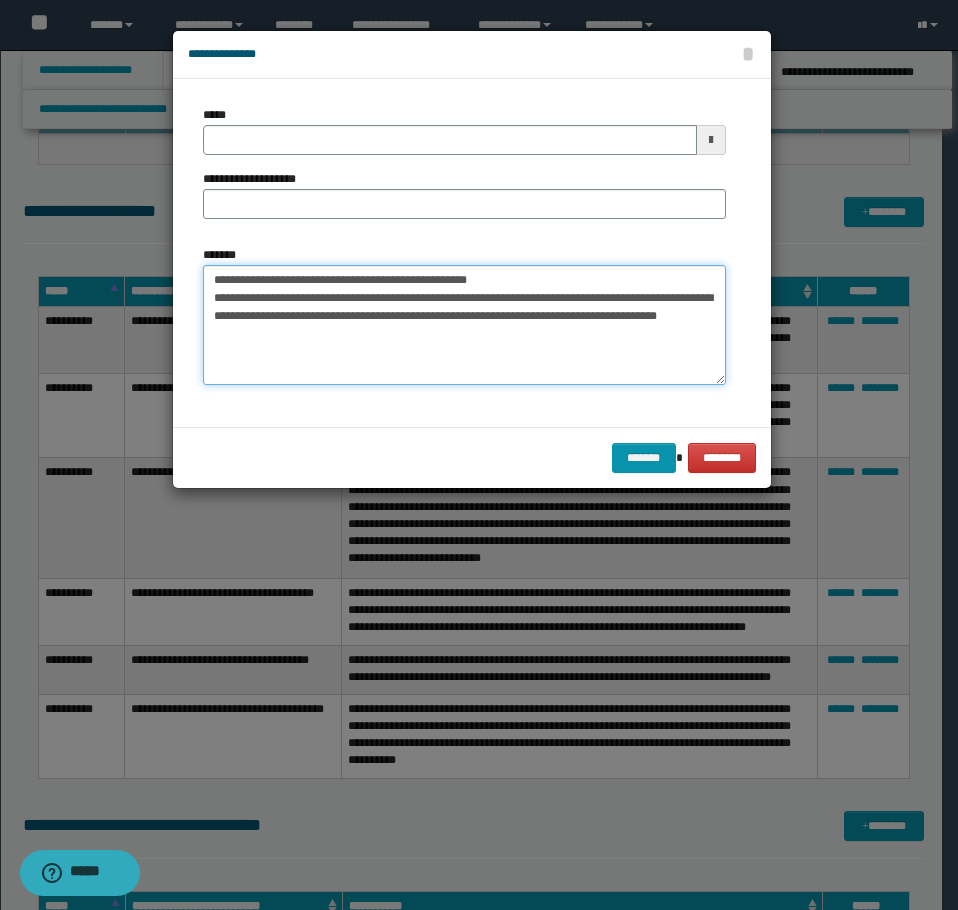 drag, startPoint x: 528, startPoint y: 278, endPoint x: 274, endPoint y: 283, distance: 254.04921 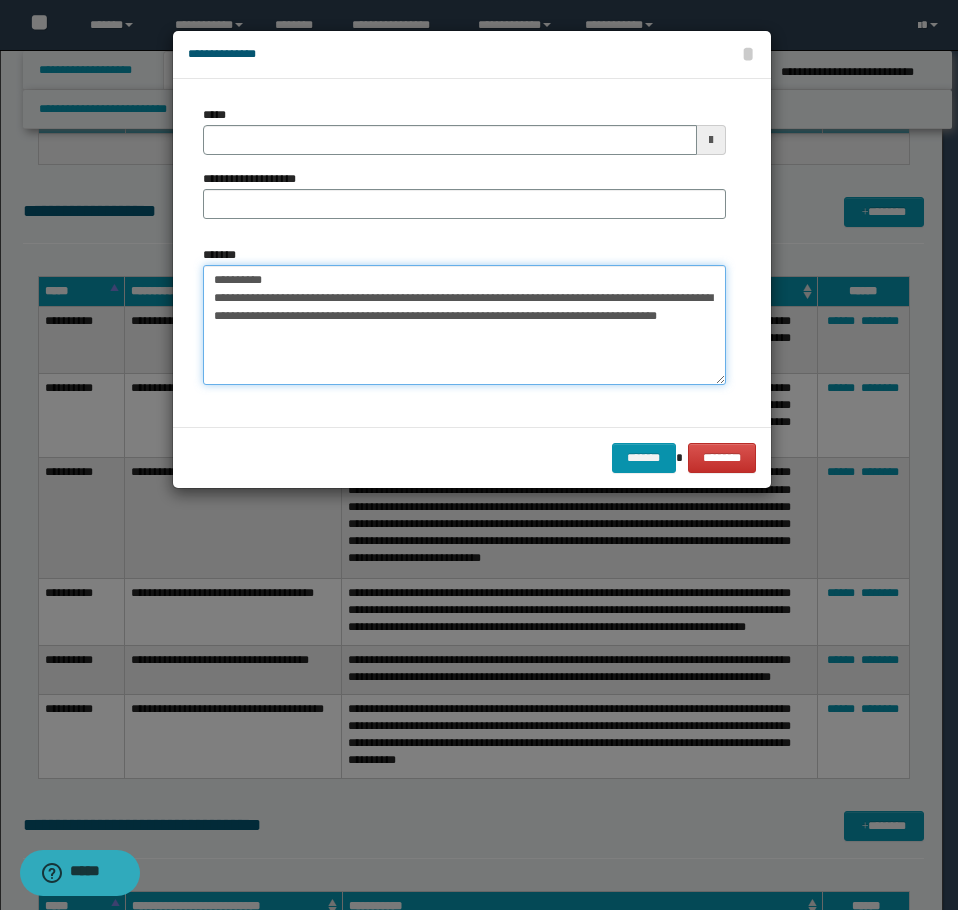 type on "**********" 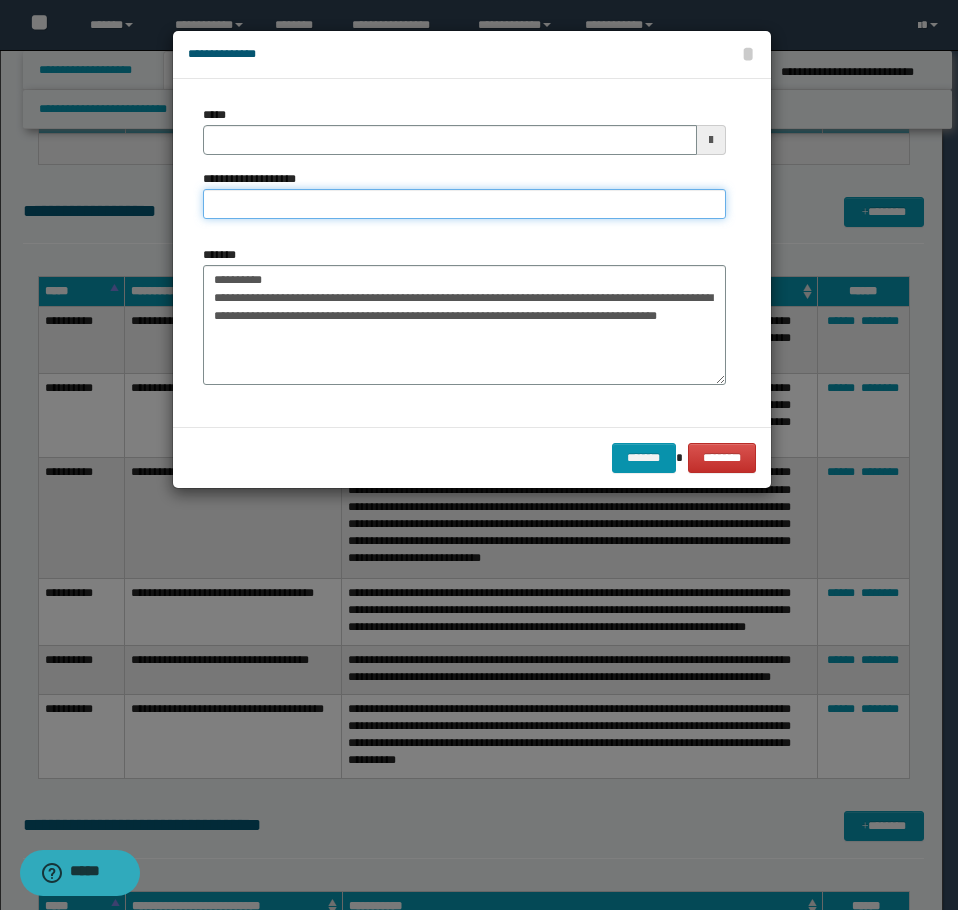 click on "**********" at bounding box center [464, 204] 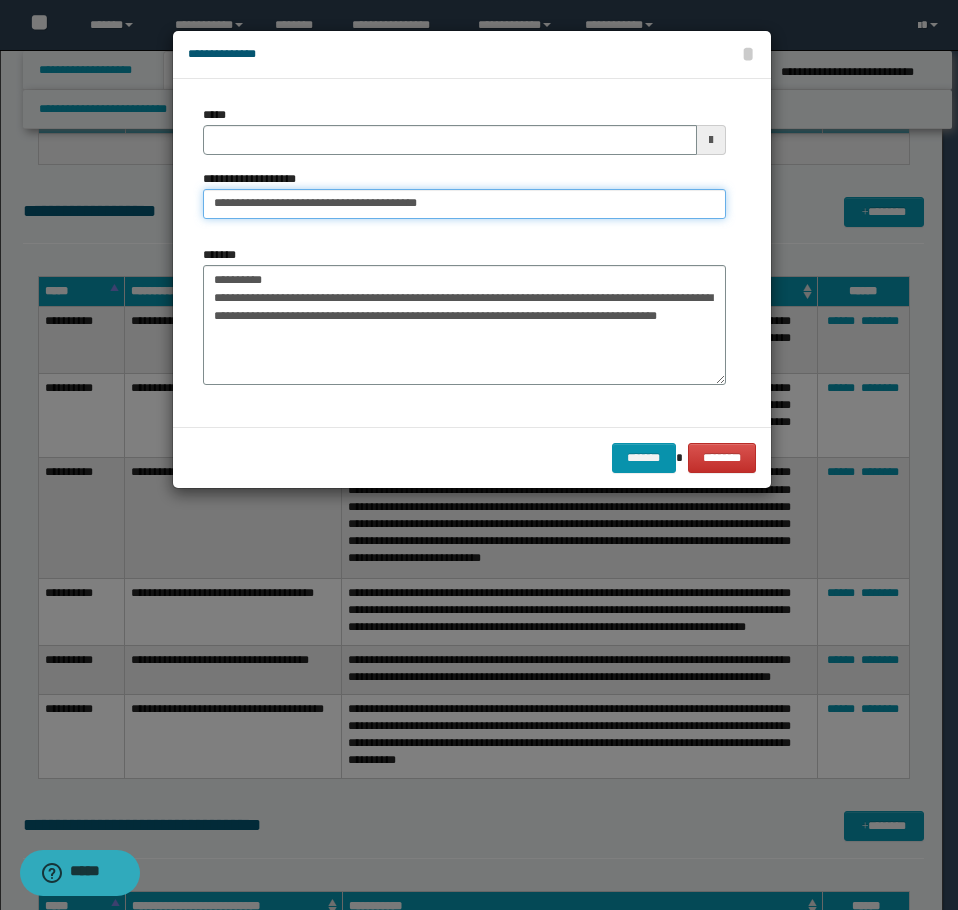 type on "**********" 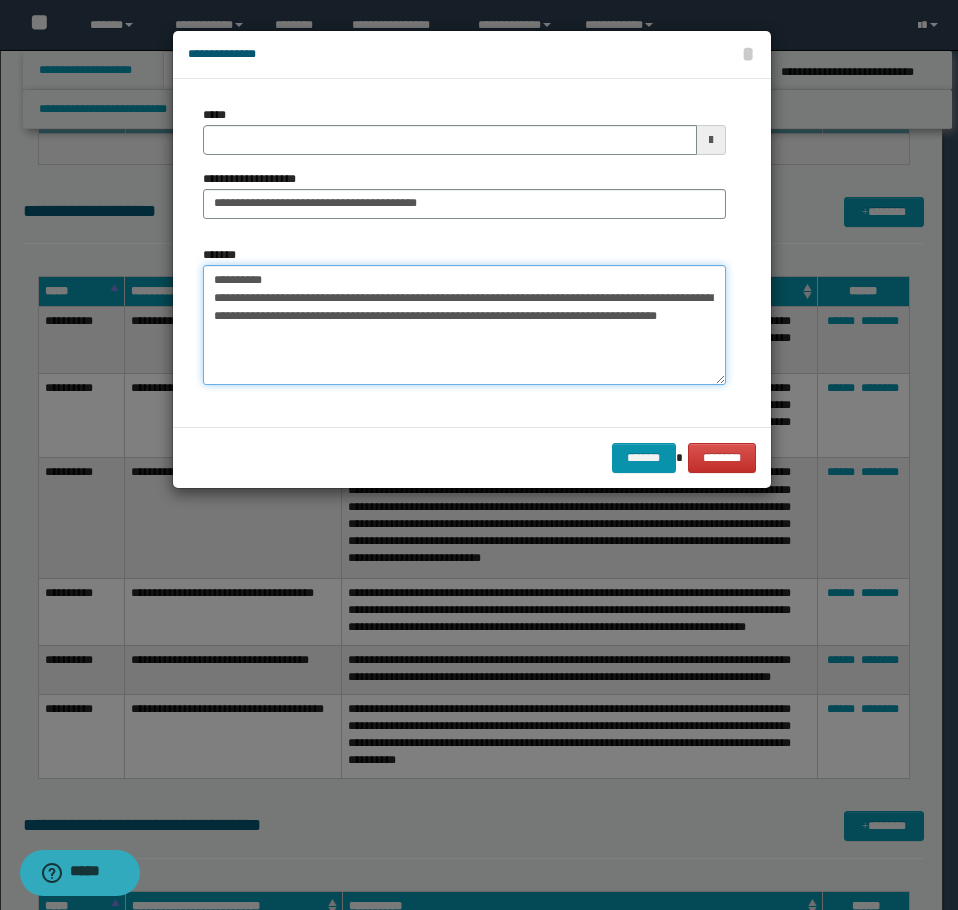 drag, startPoint x: 290, startPoint y: 282, endPoint x: 98, endPoint y: 265, distance: 192.75113 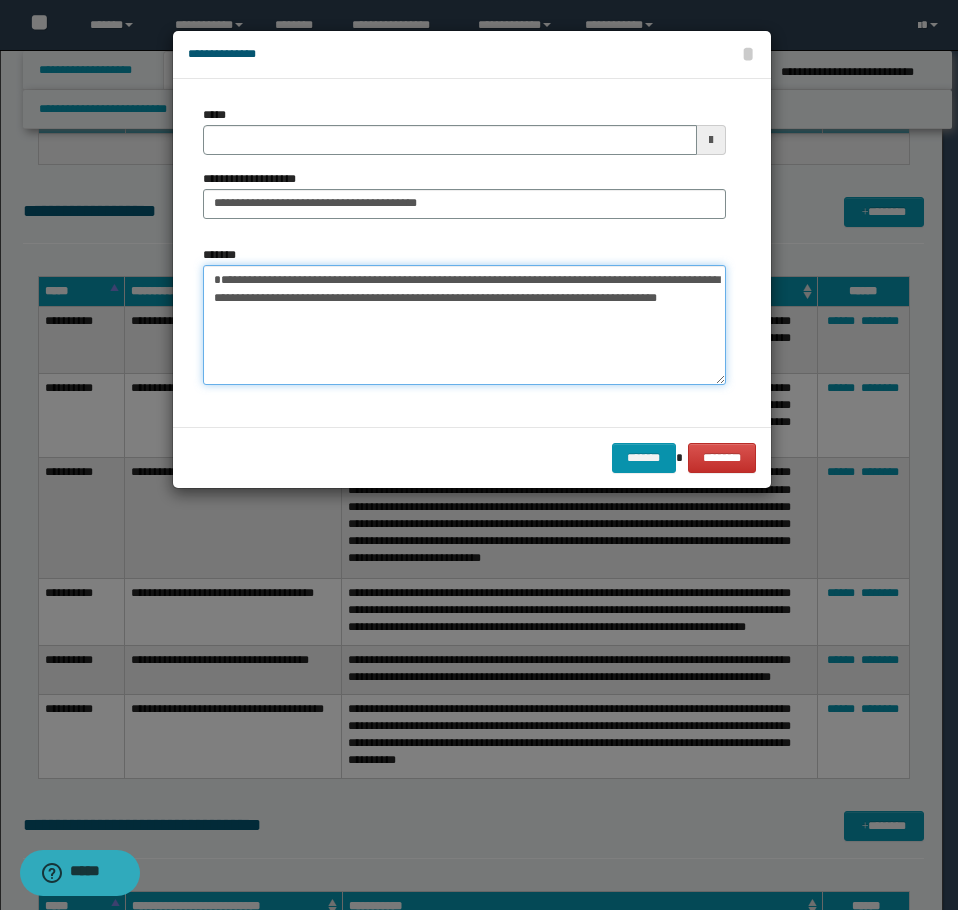 type 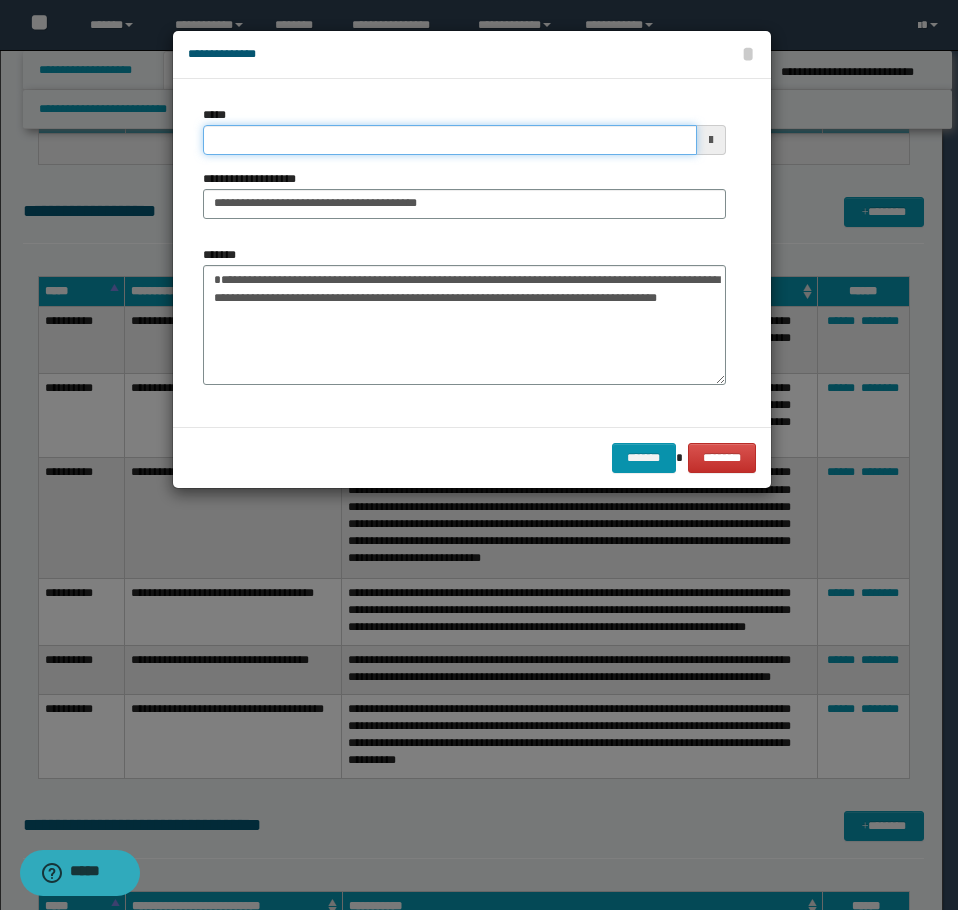 click on "*****" at bounding box center [450, 140] 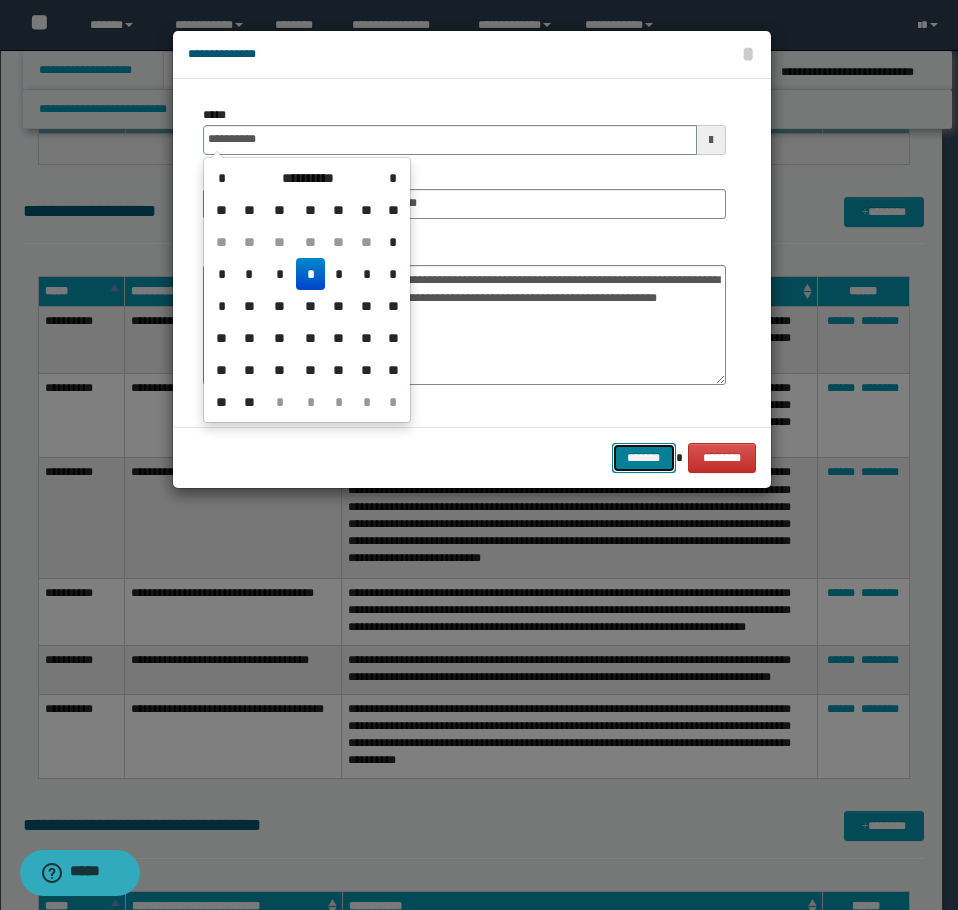 type on "**********" 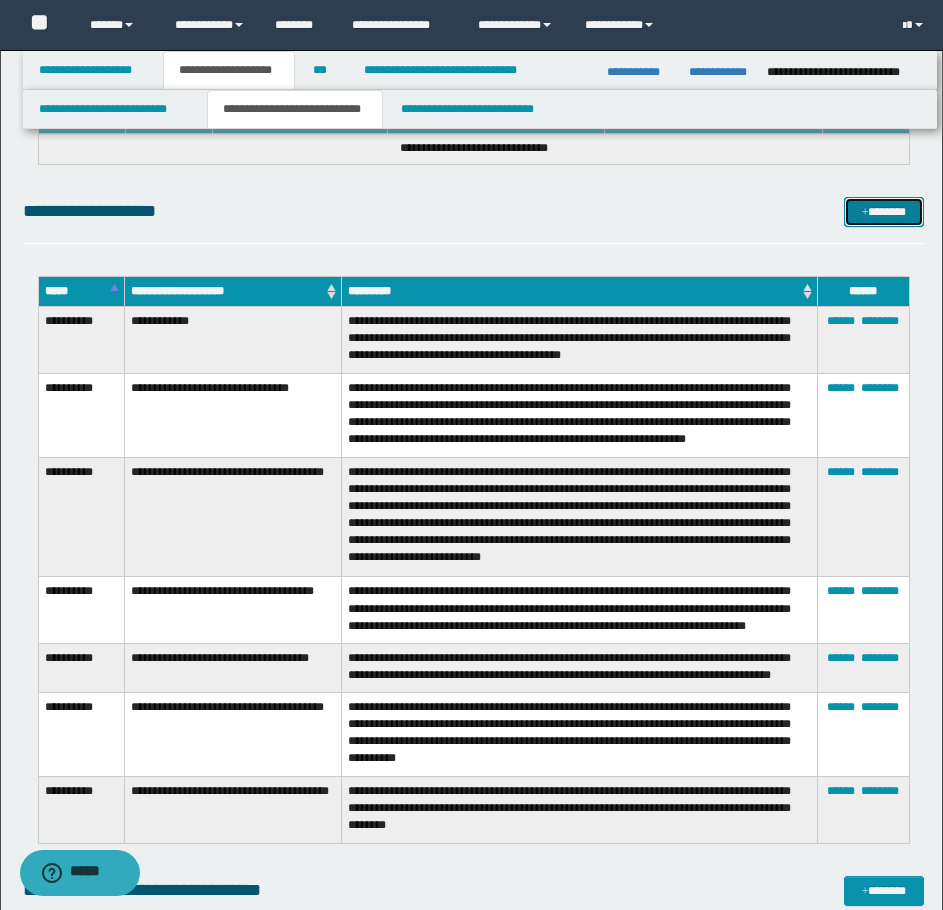 click on "*******" at bounding box center (884, 212) 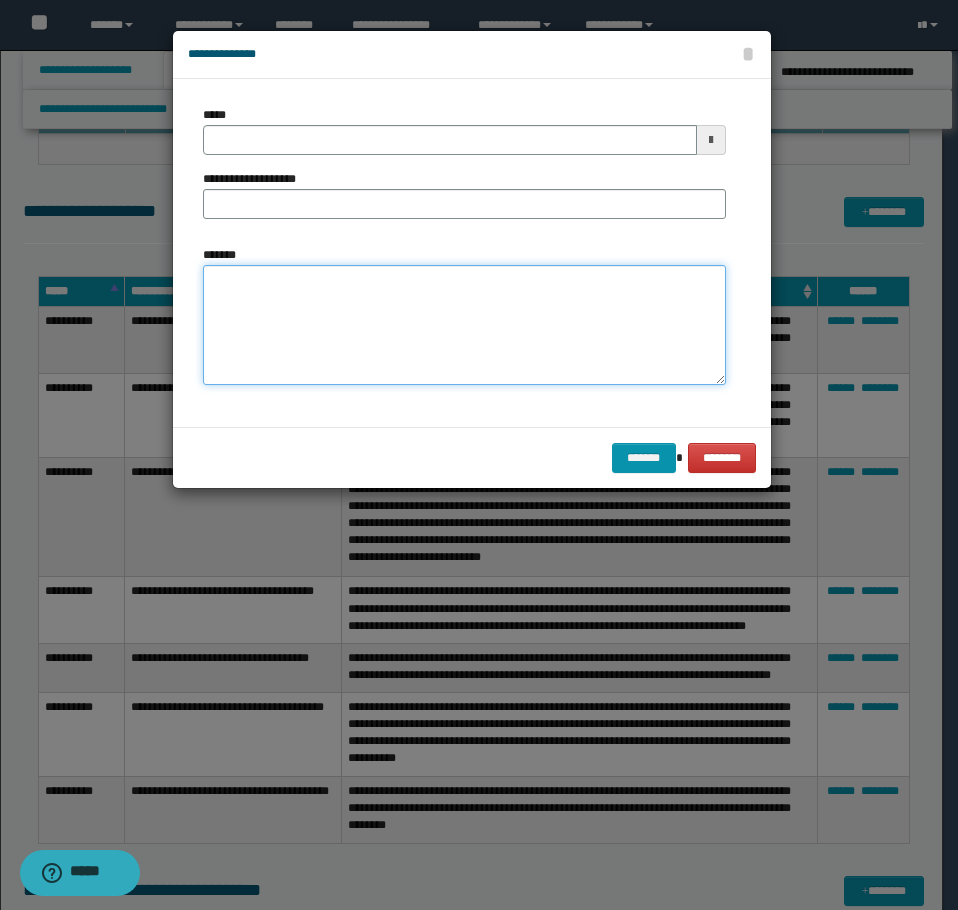 click on "*******" at bounding box center [464, 325] 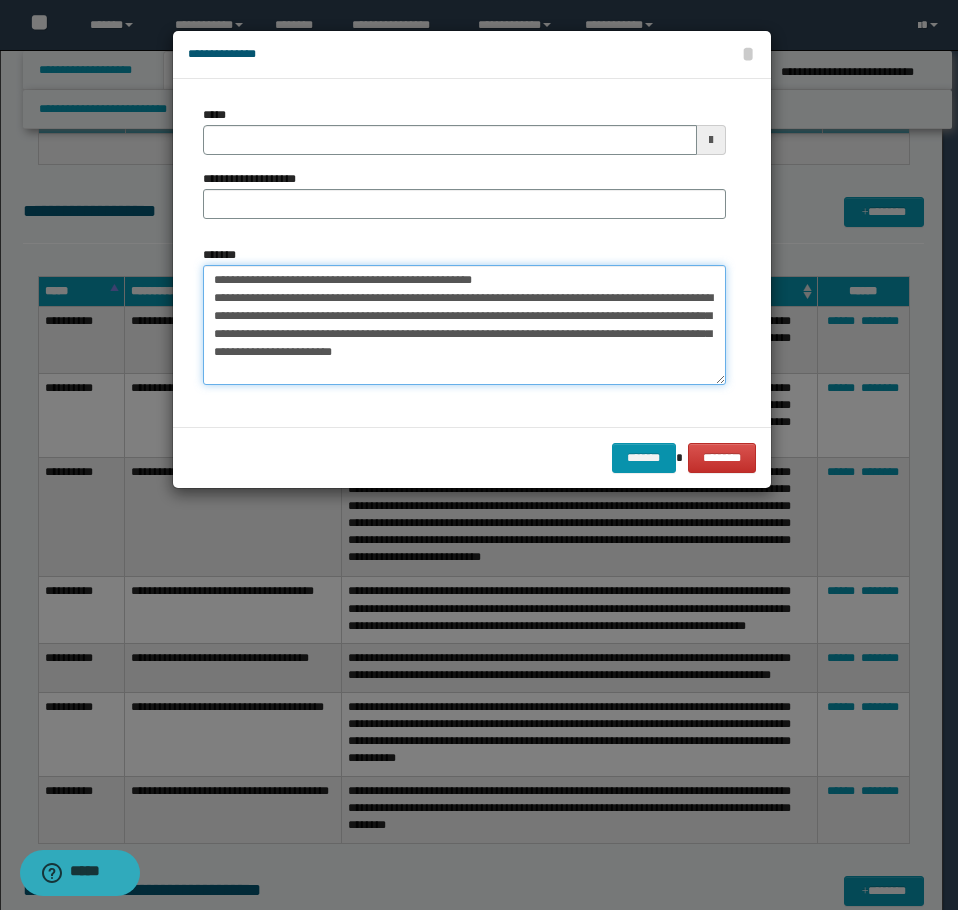 drag, startPoint x: 517, startPoint y: 281, endPoint x: 278, endPoint y: 282, distance: 239.00209 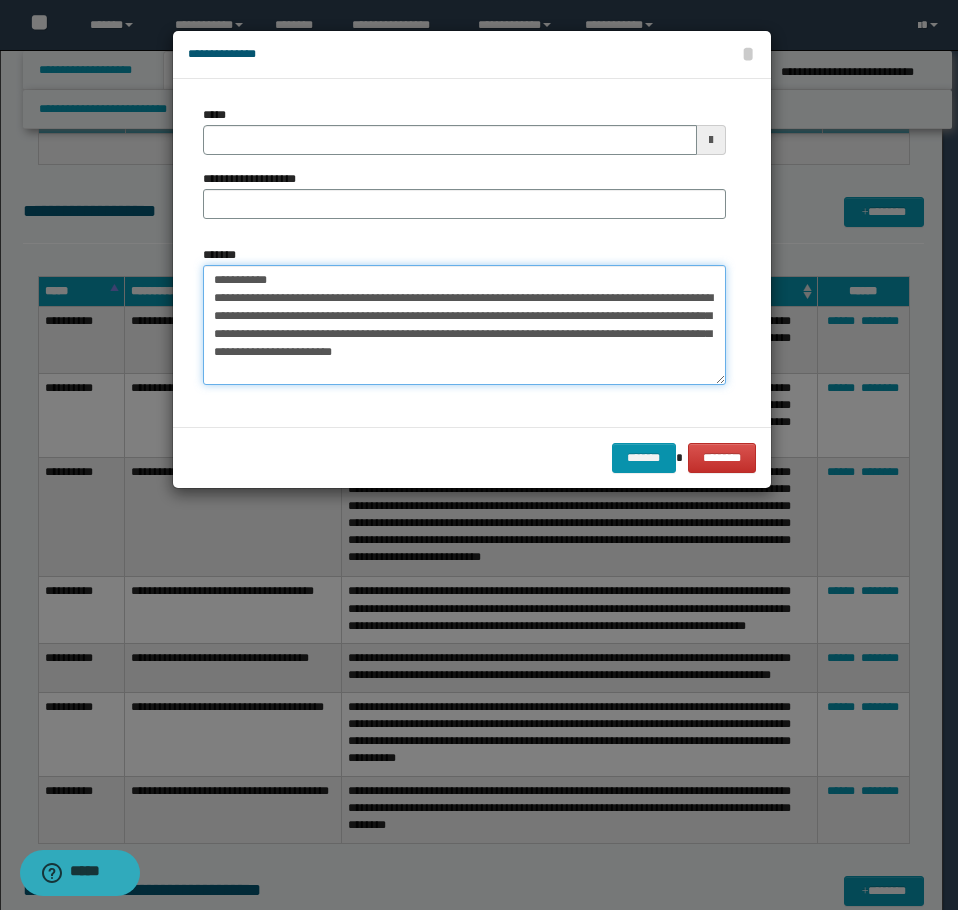 type on "**********" 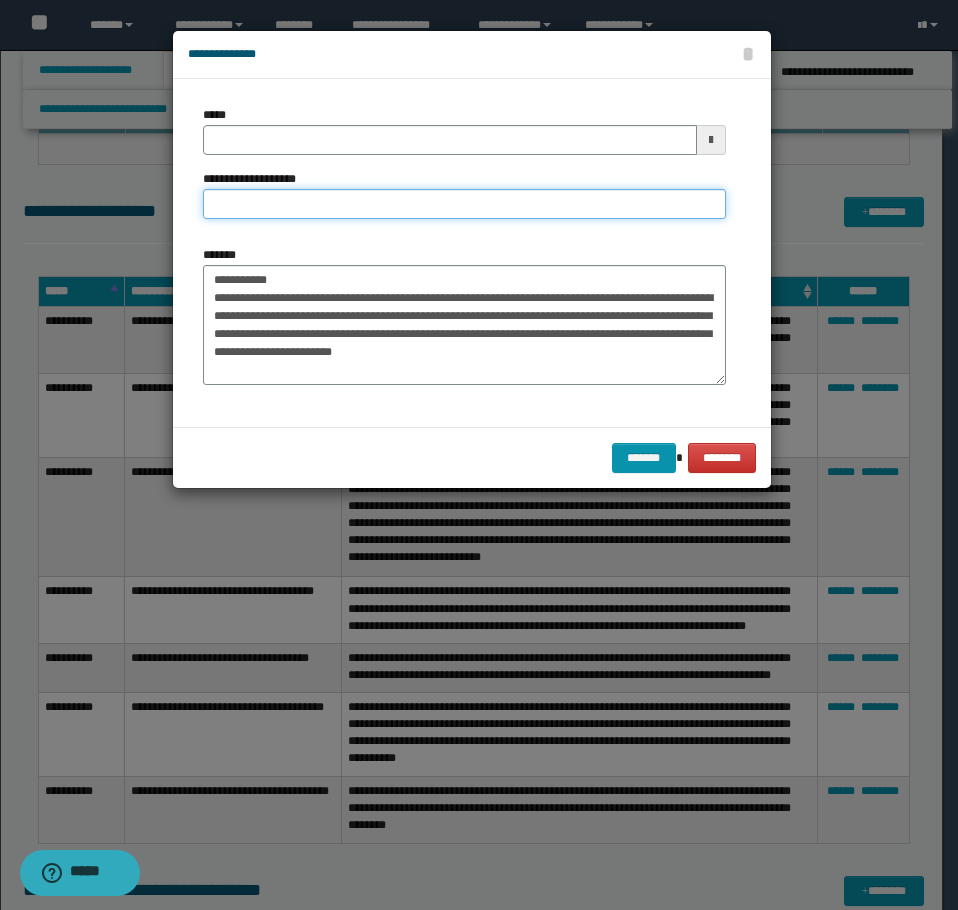 click on "**********" at bounding box center [464, 204] 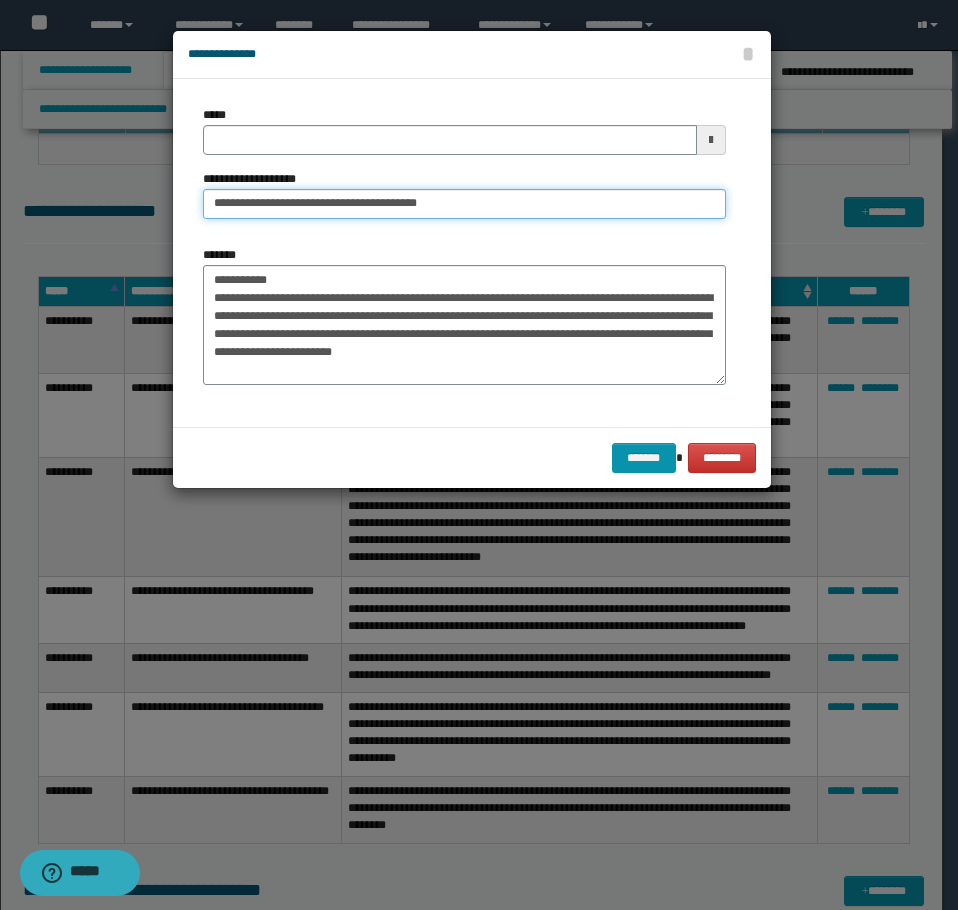 type on "**********" 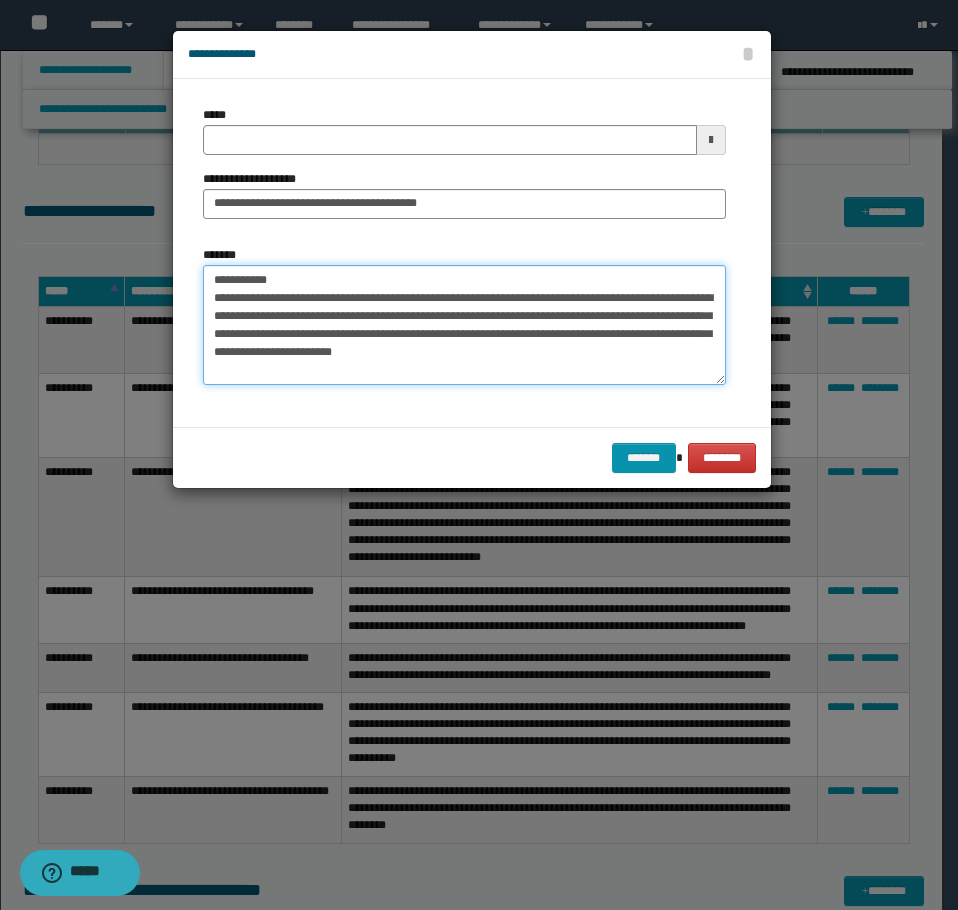 drag, startPoint x: 284, startPoint y: 268, endPoint x: 61, endPoint y: 231, distance: 226.04866 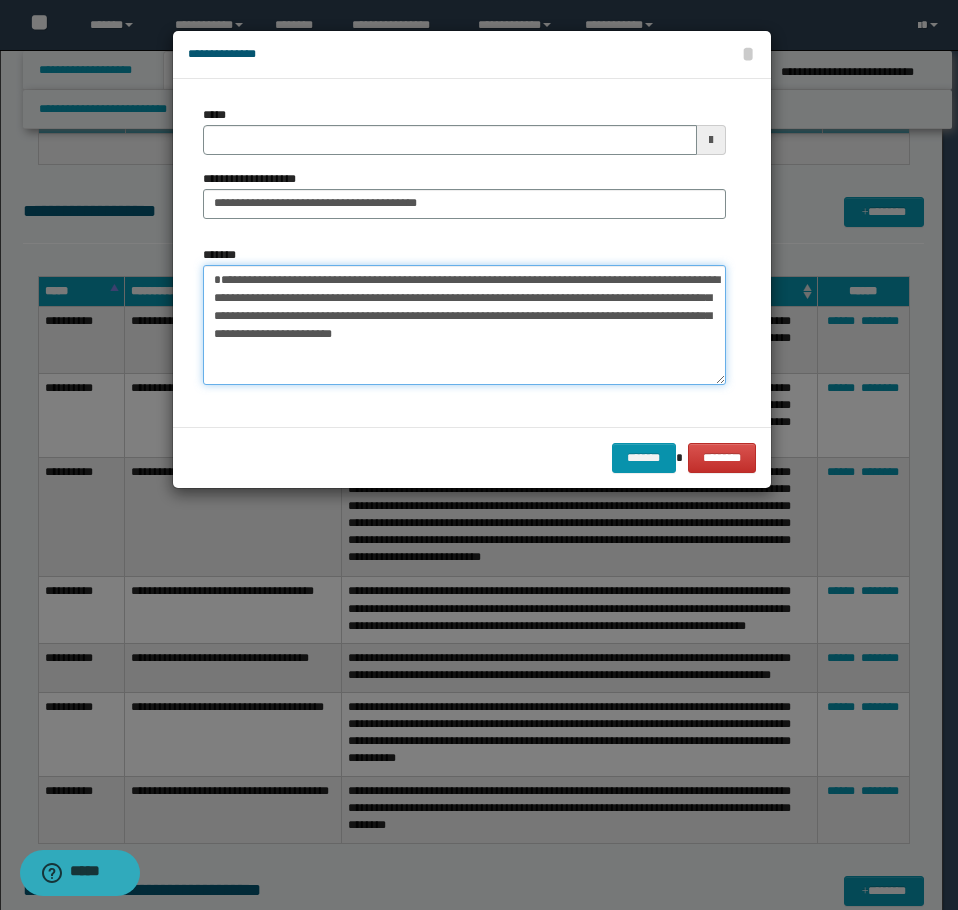 type 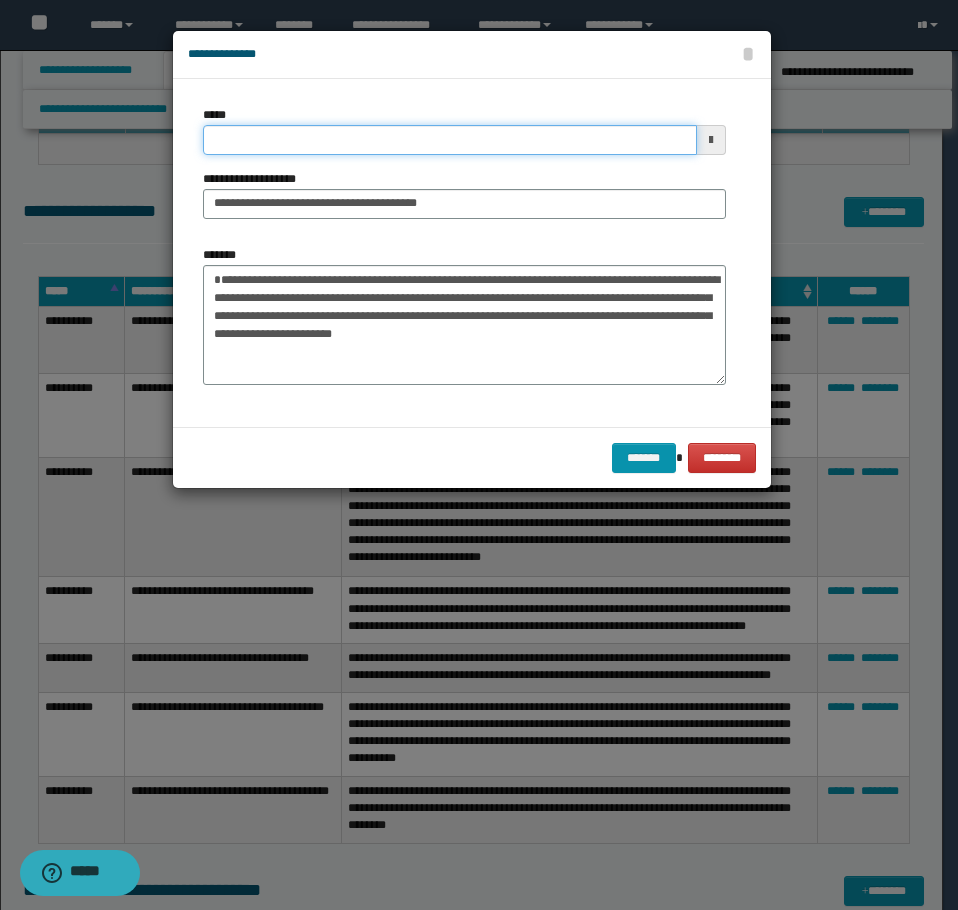 click on "*****" at bounding box center [450, 140] 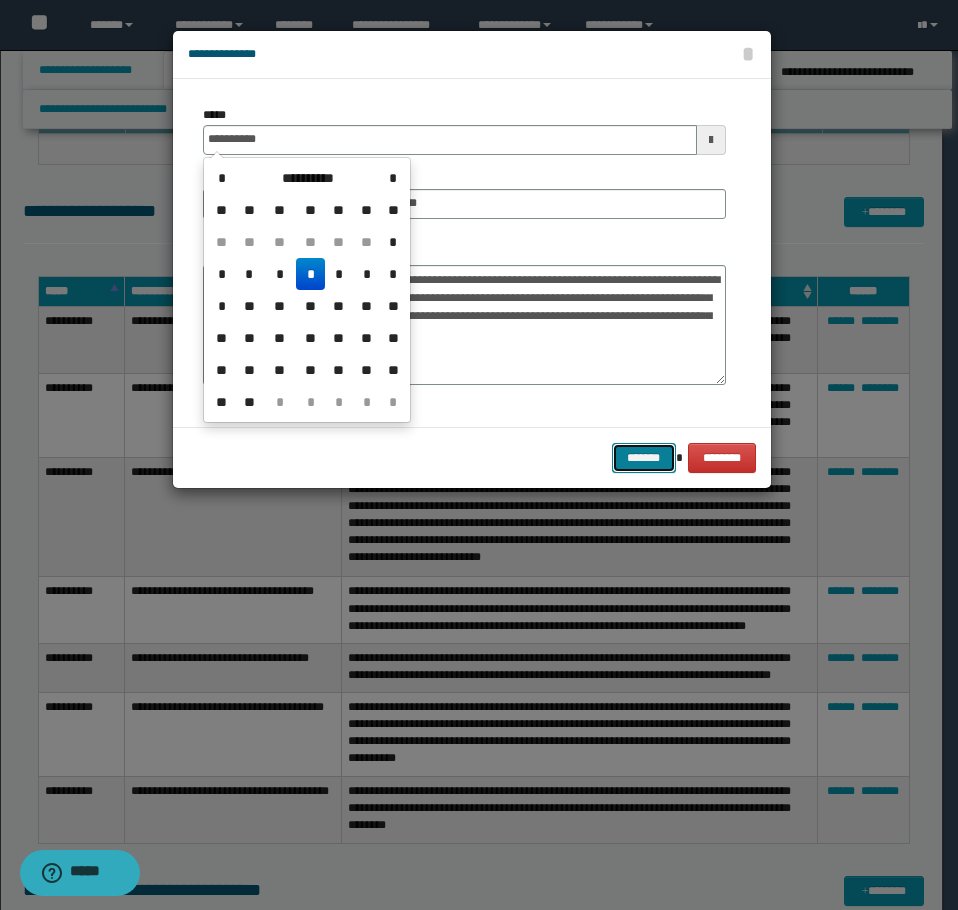 type on "**********" 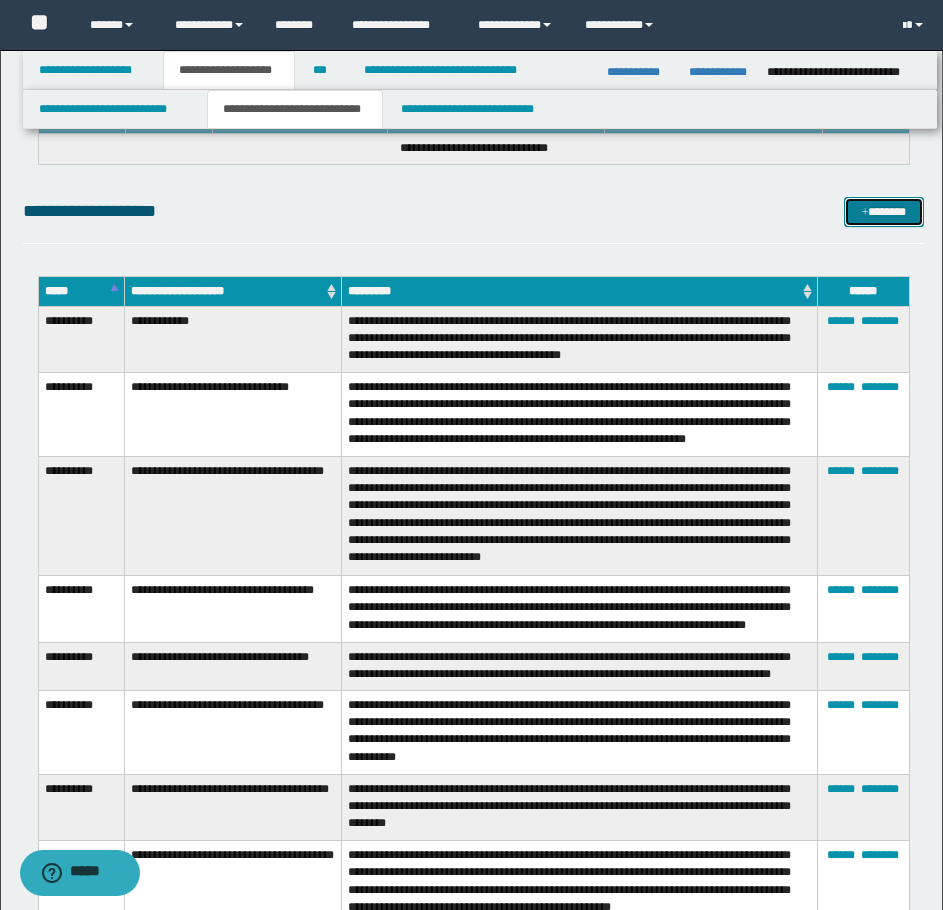 click at bounding box center [865, 213] 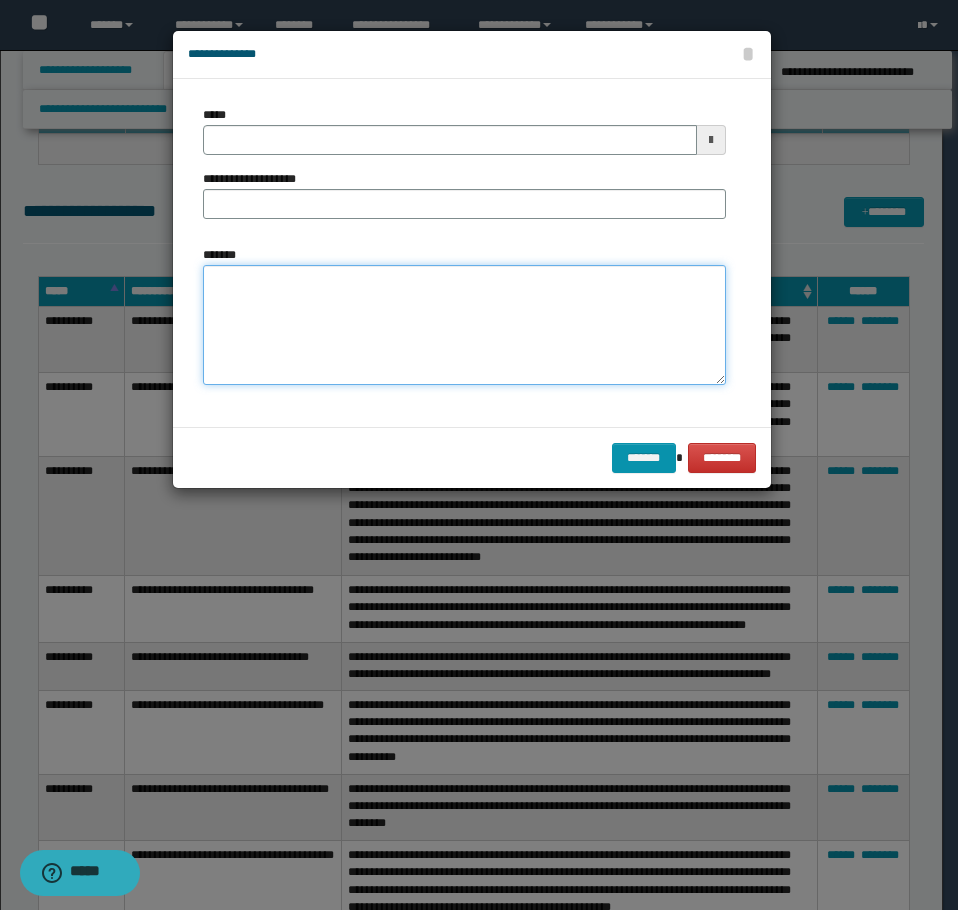 click on "*******" at bounding box center [464, 325] 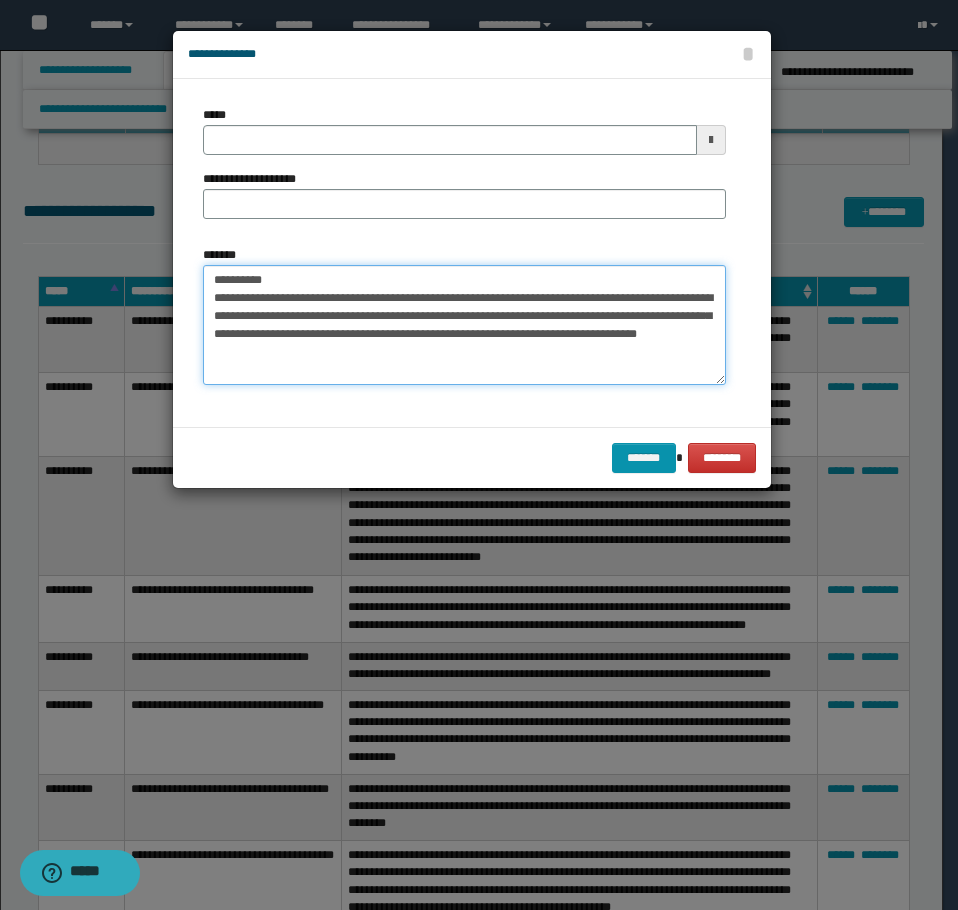 drag, startPoint x: 493, startPoint y: 277, endPoint x: 272, endPoint y: 231, distance: 225.73657 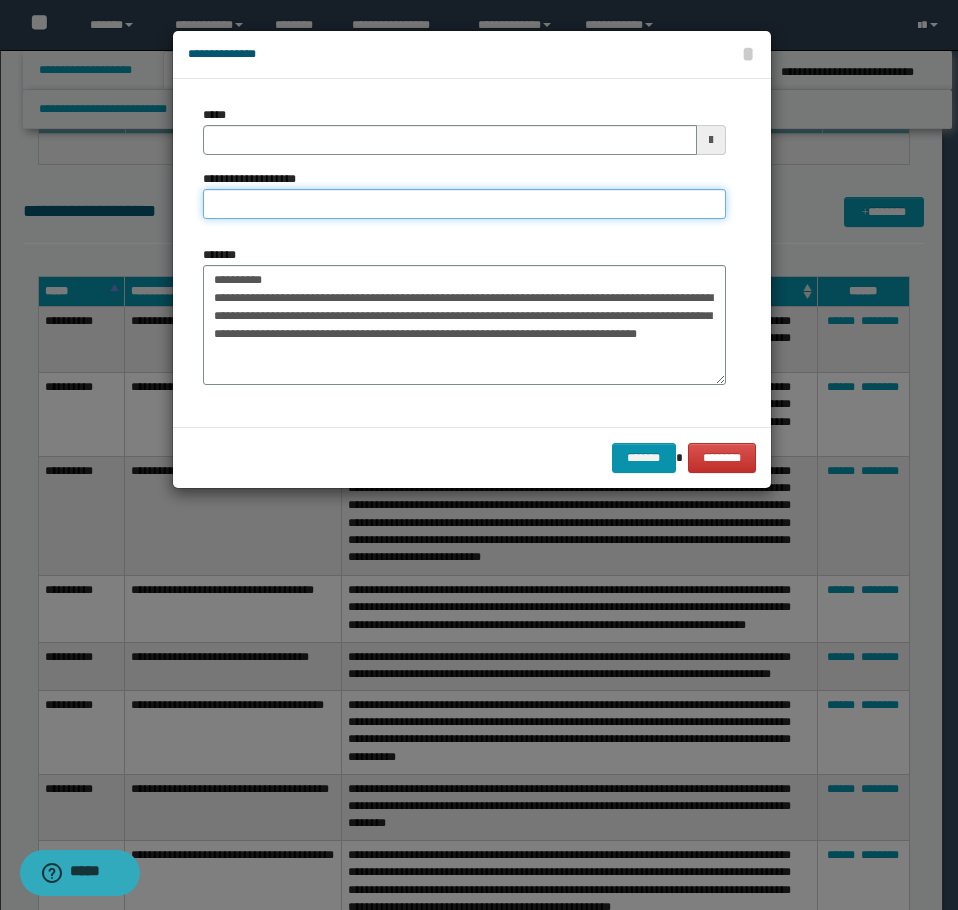 click on "**********" at bounding box center [464, 204] 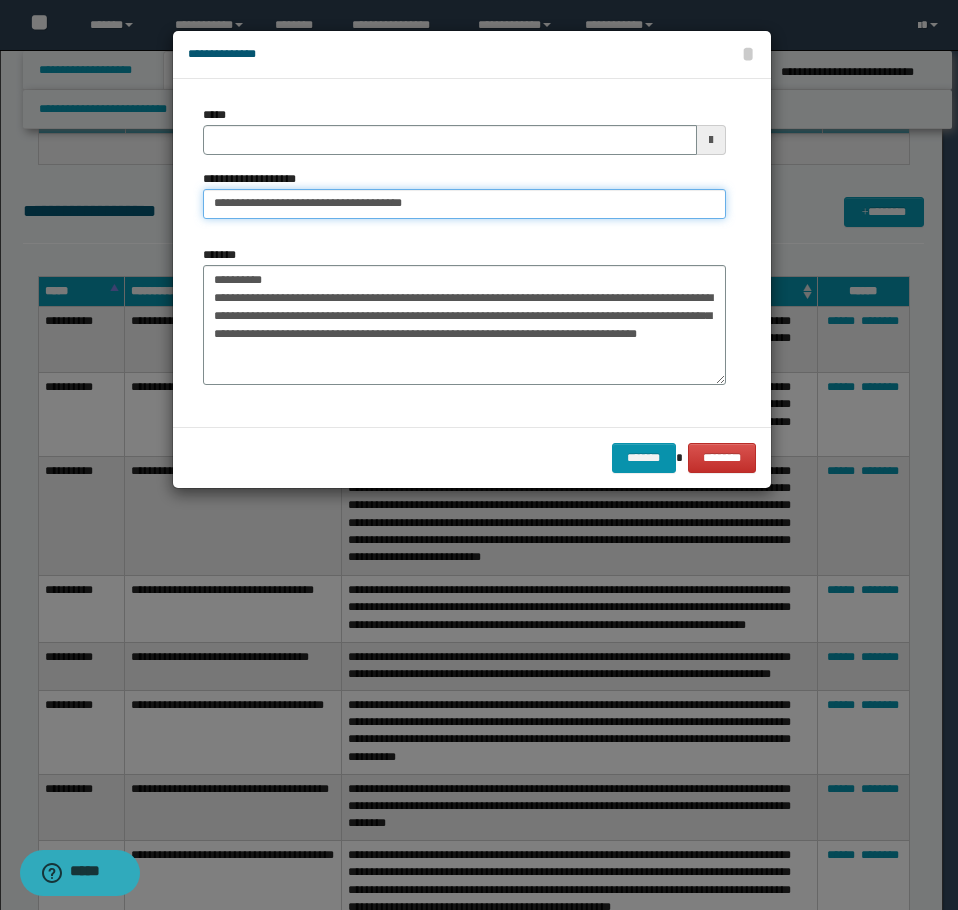 type on "**********" 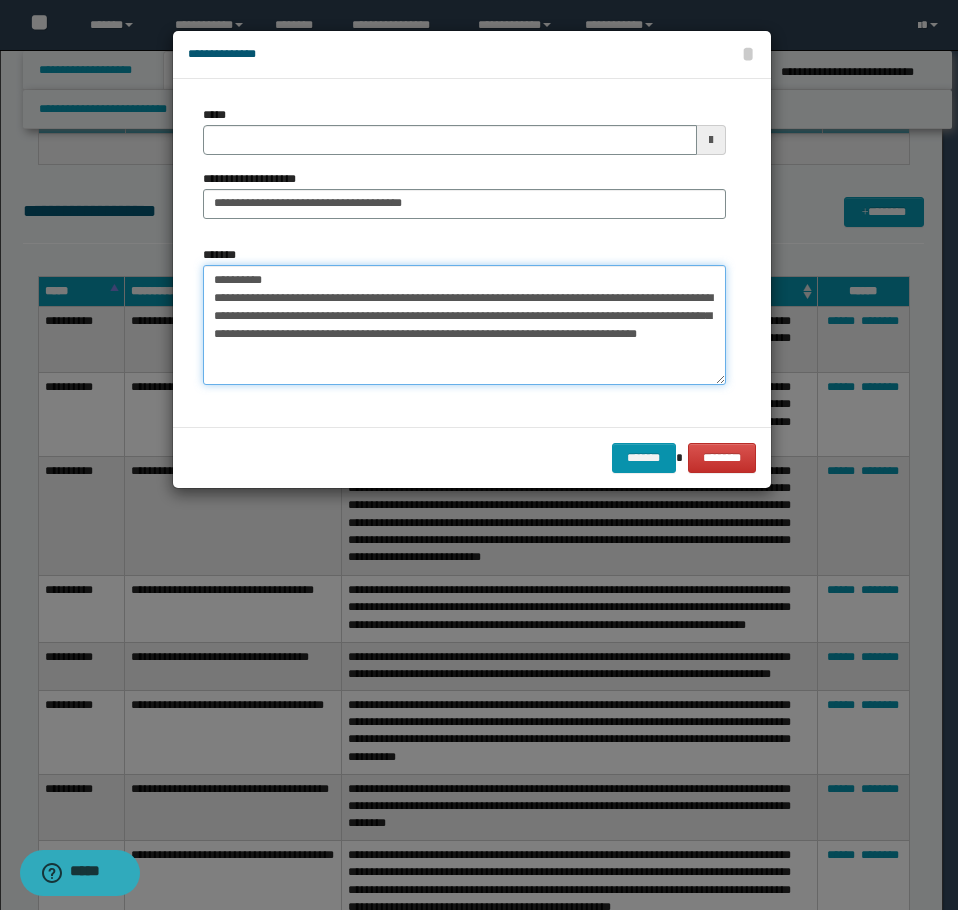 drag, startPoint x: 288, startPoint y: 278, endPoint x: 93, endPoint y: 252, distance: 196.7257 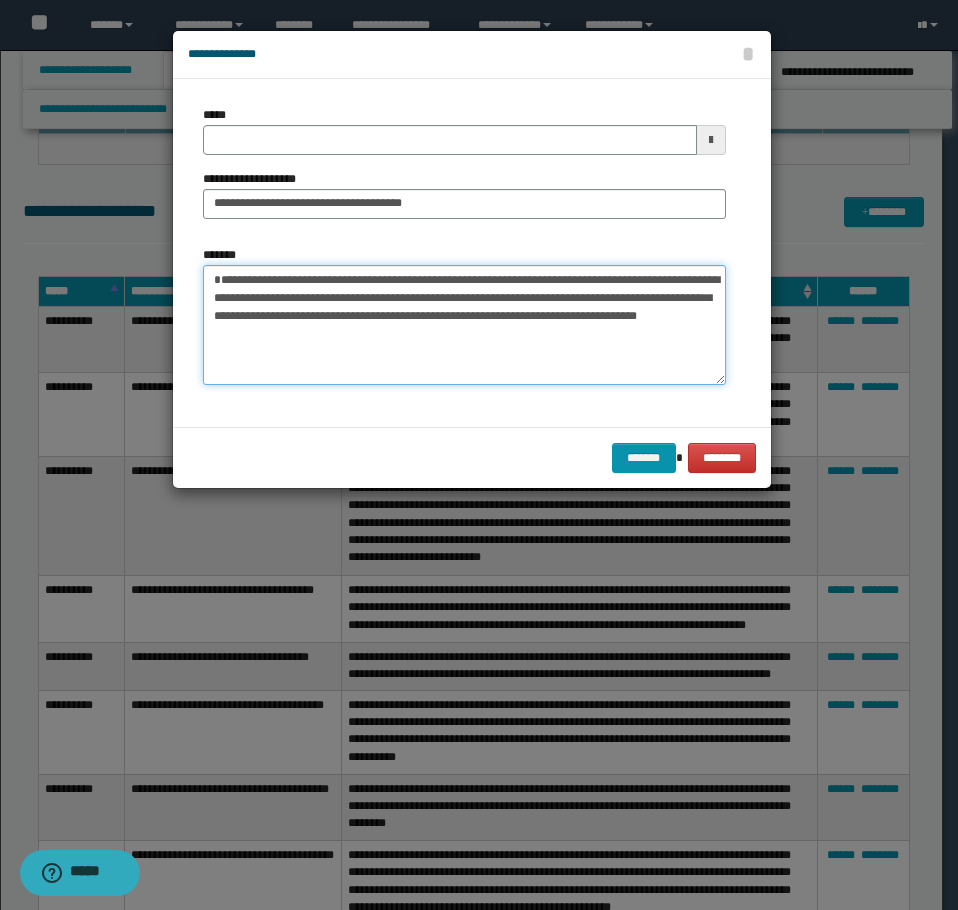 type on "**********" 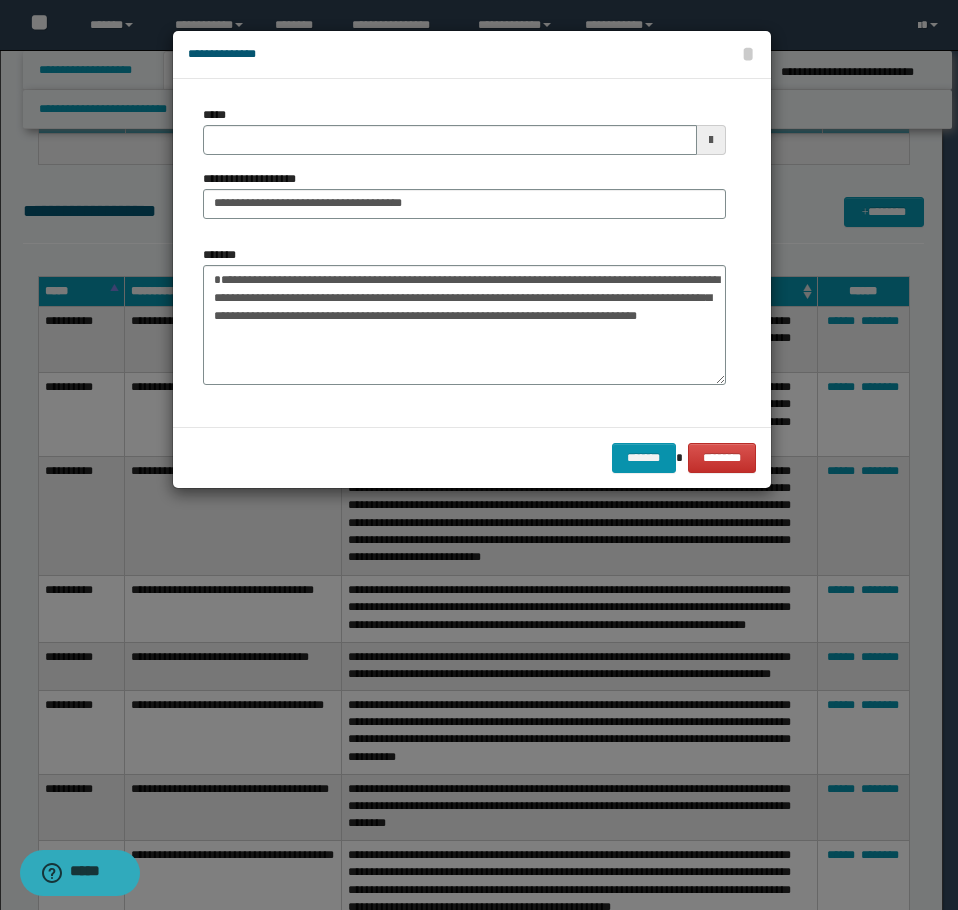 drag, startPoint x: 318, startPoint y: 165, endPoint x: 336, endPoint y: 152, distance: 22.203604 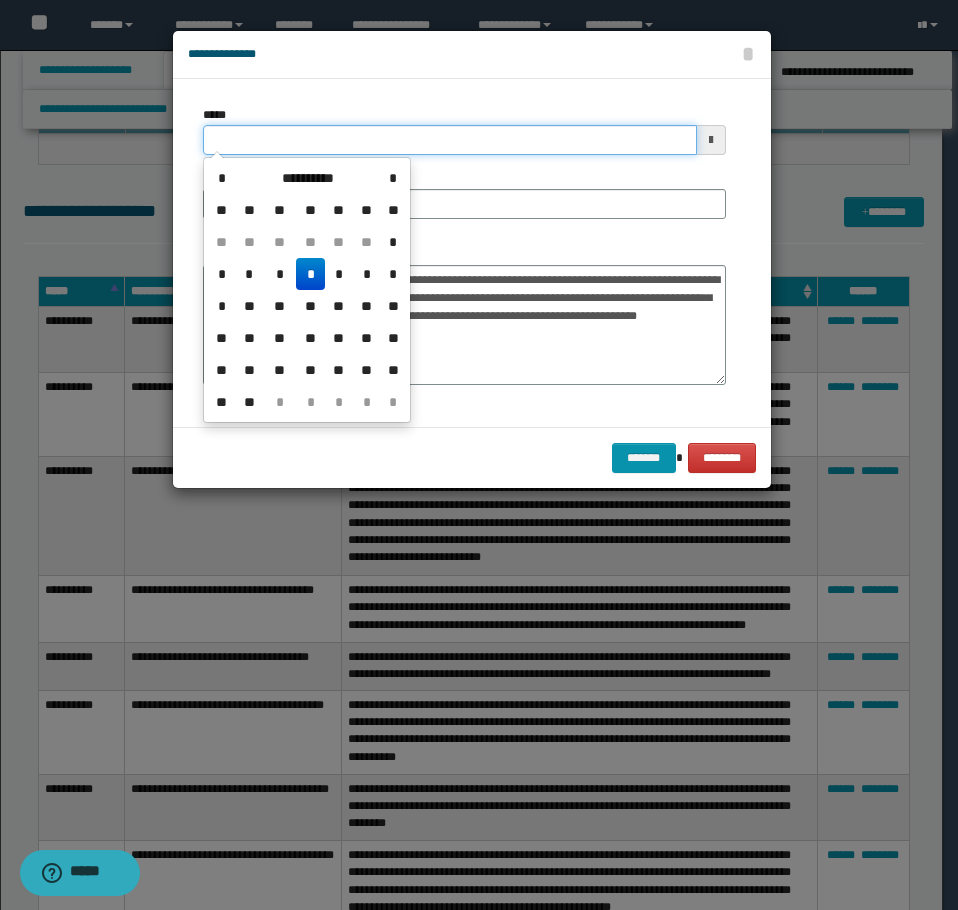 click on "*****" at bounding box center (450, 140) 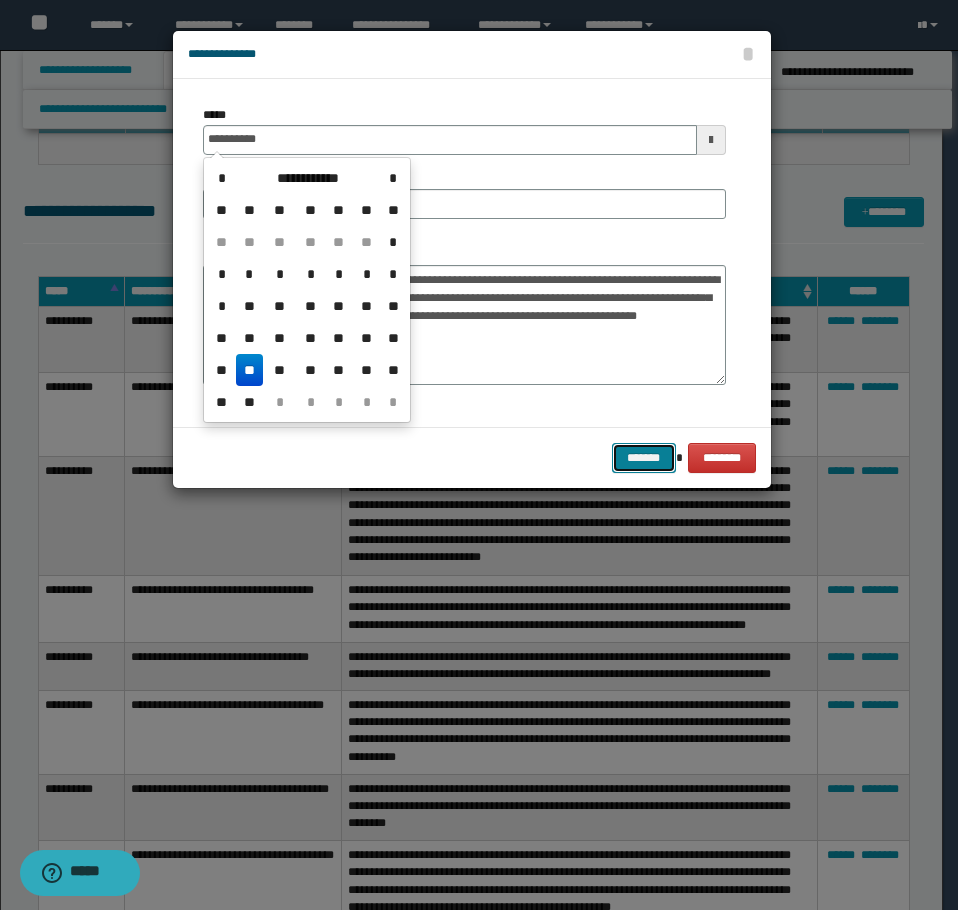 type on "**********" 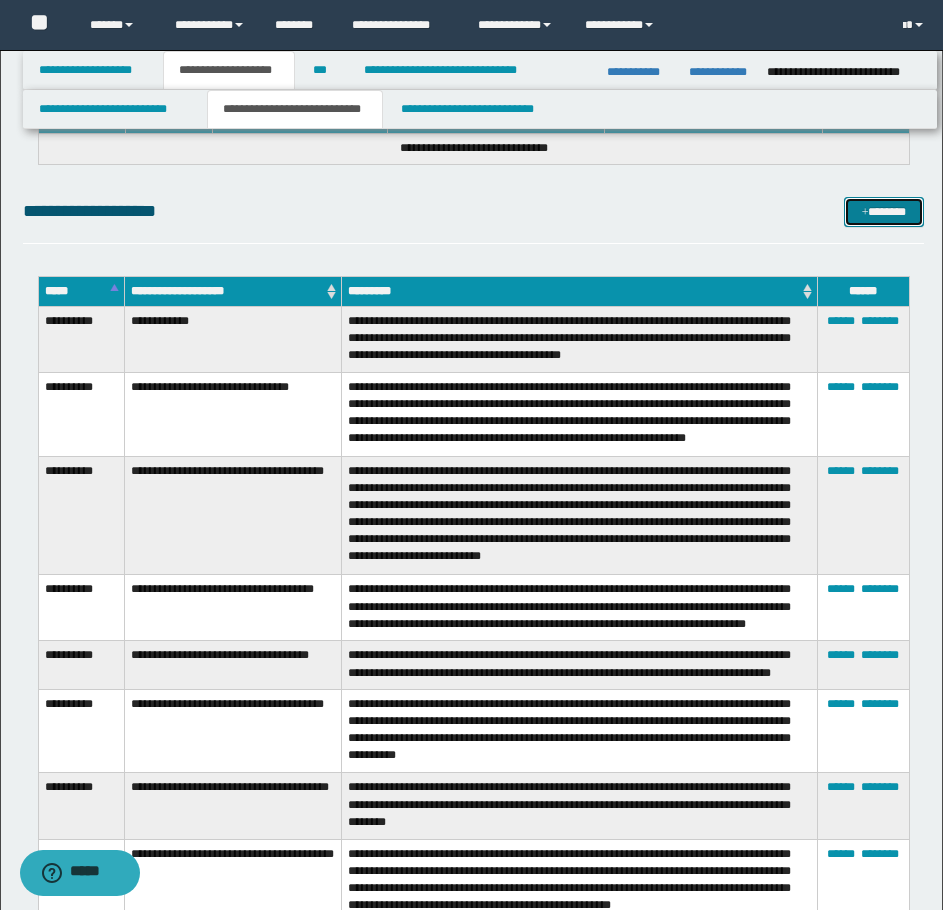 click on "*******" at bounding box center (884, 212) 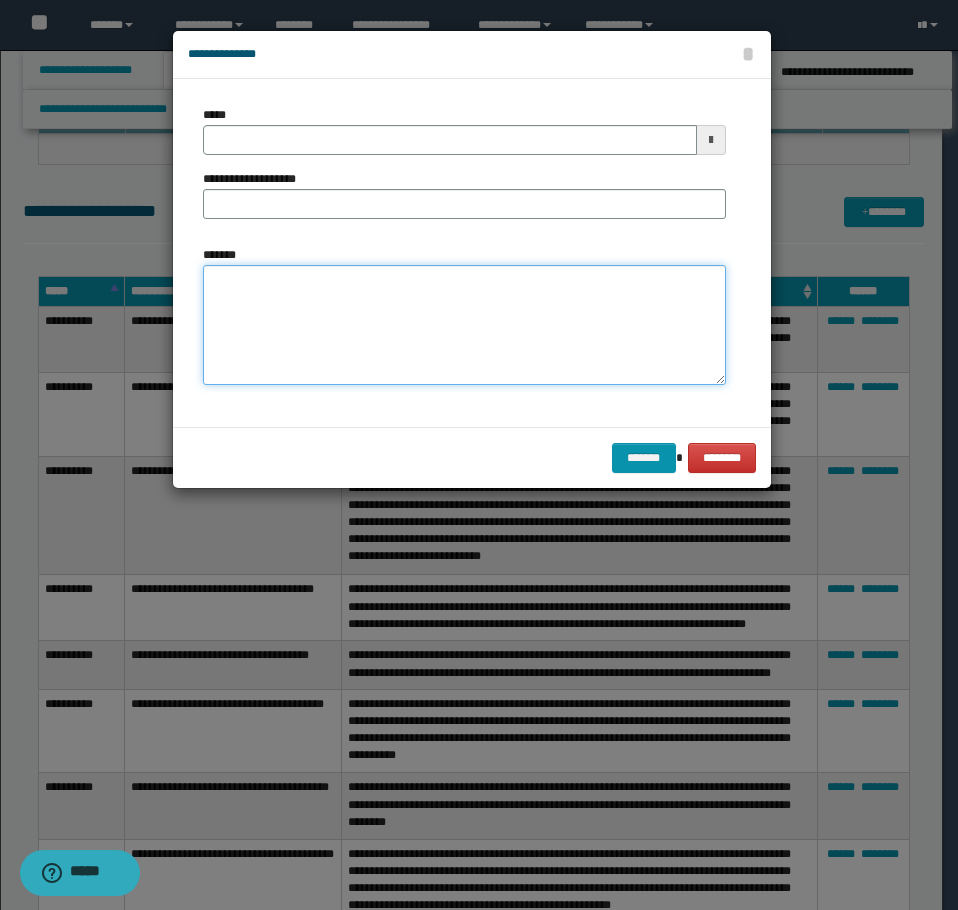click on "*******" at bounding box center [464, 325] 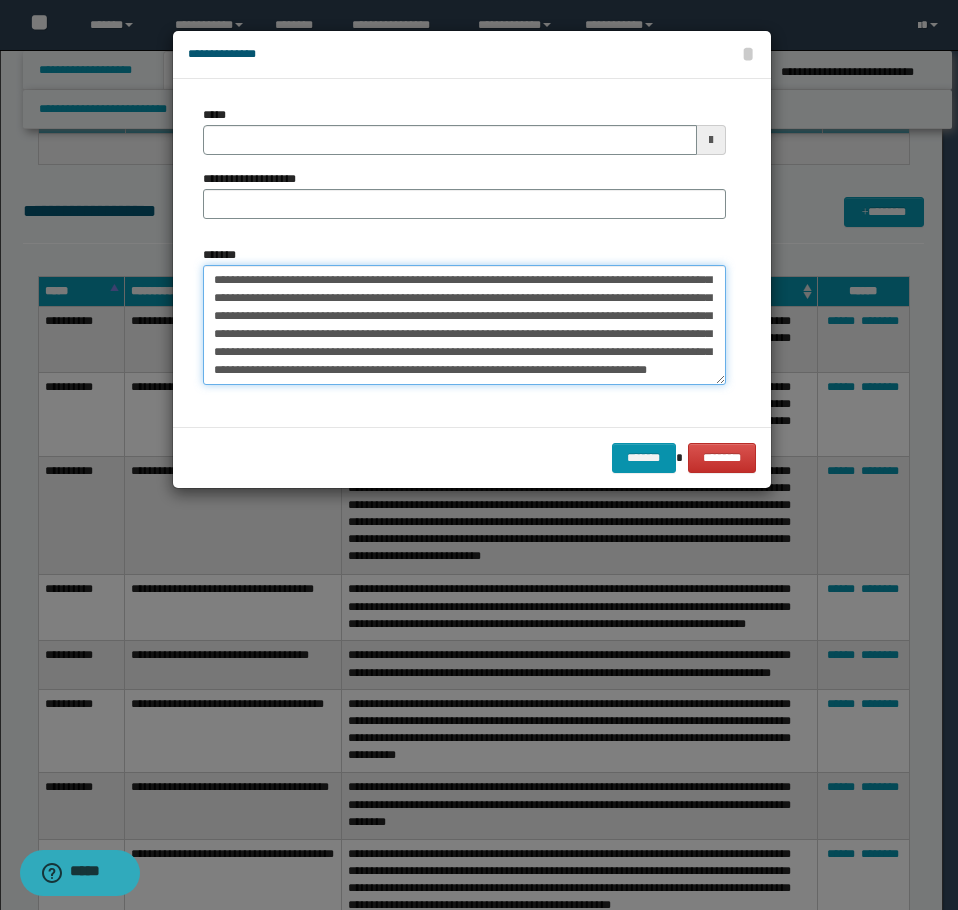 scroll, scrollTop: 0, scrollLeft: 0, axis: both 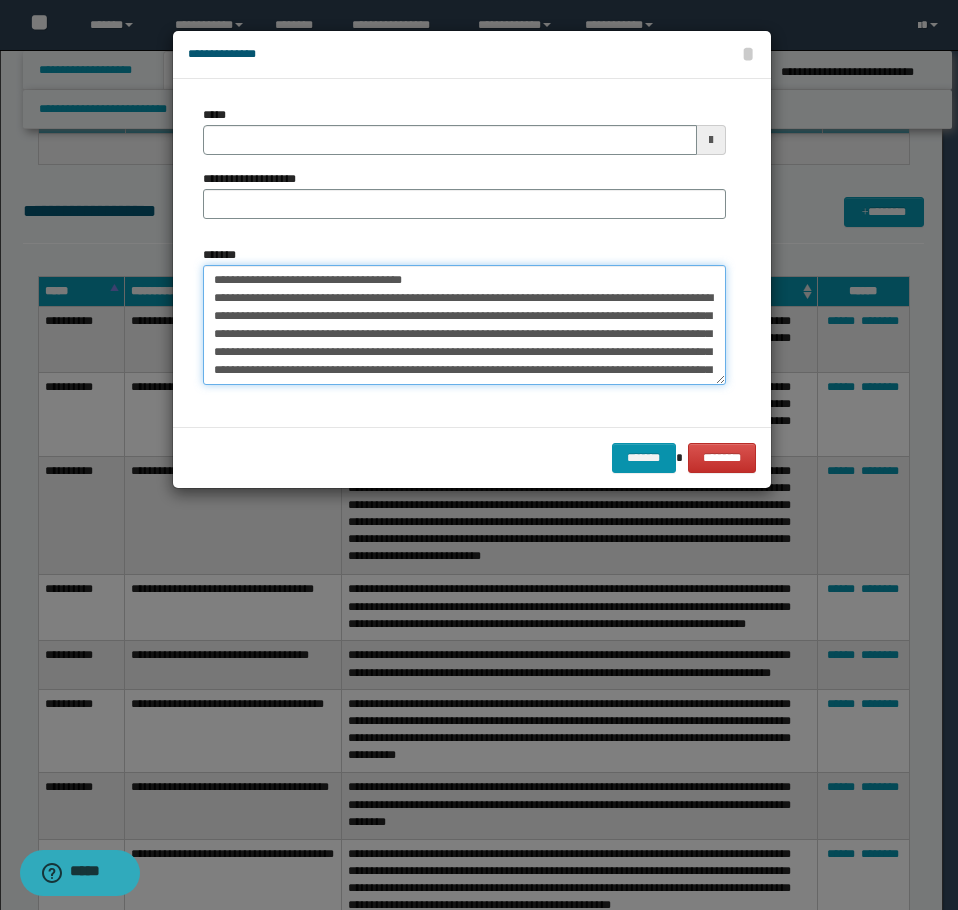 drag, startPoint x: 489, startPoint y: 279, endPoint x: 278, endPoint y: 283, distance: 211.03792 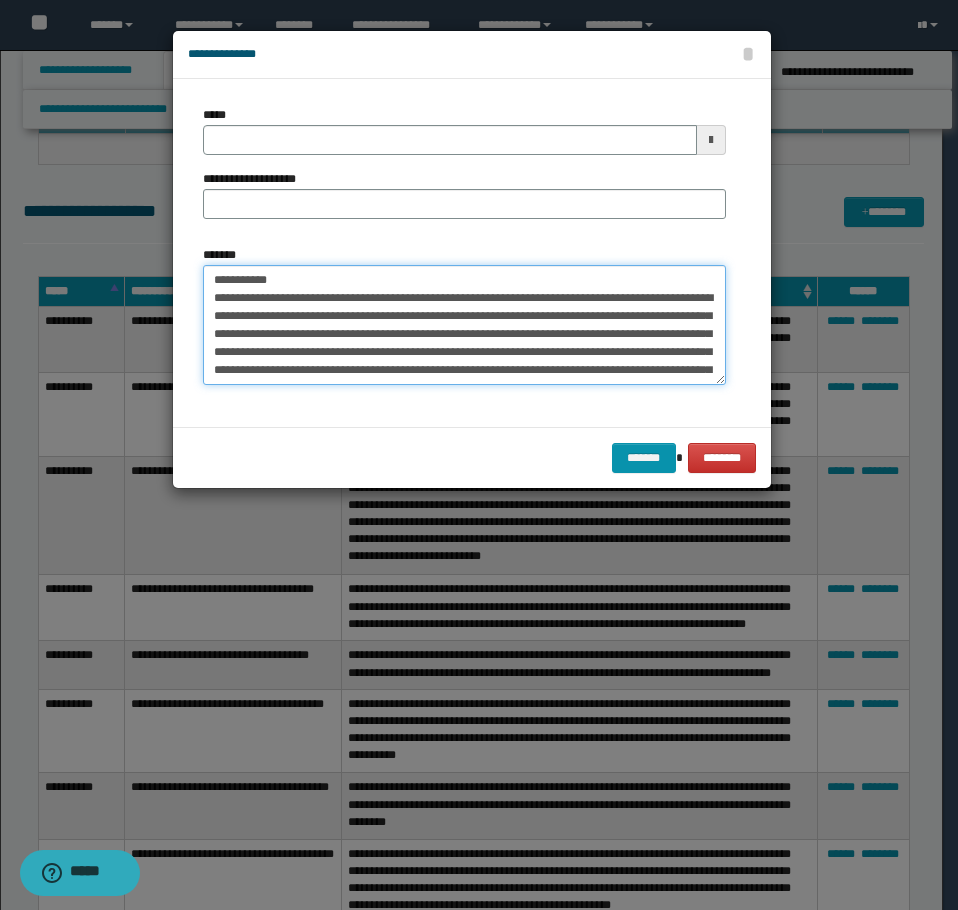 type on "**********" 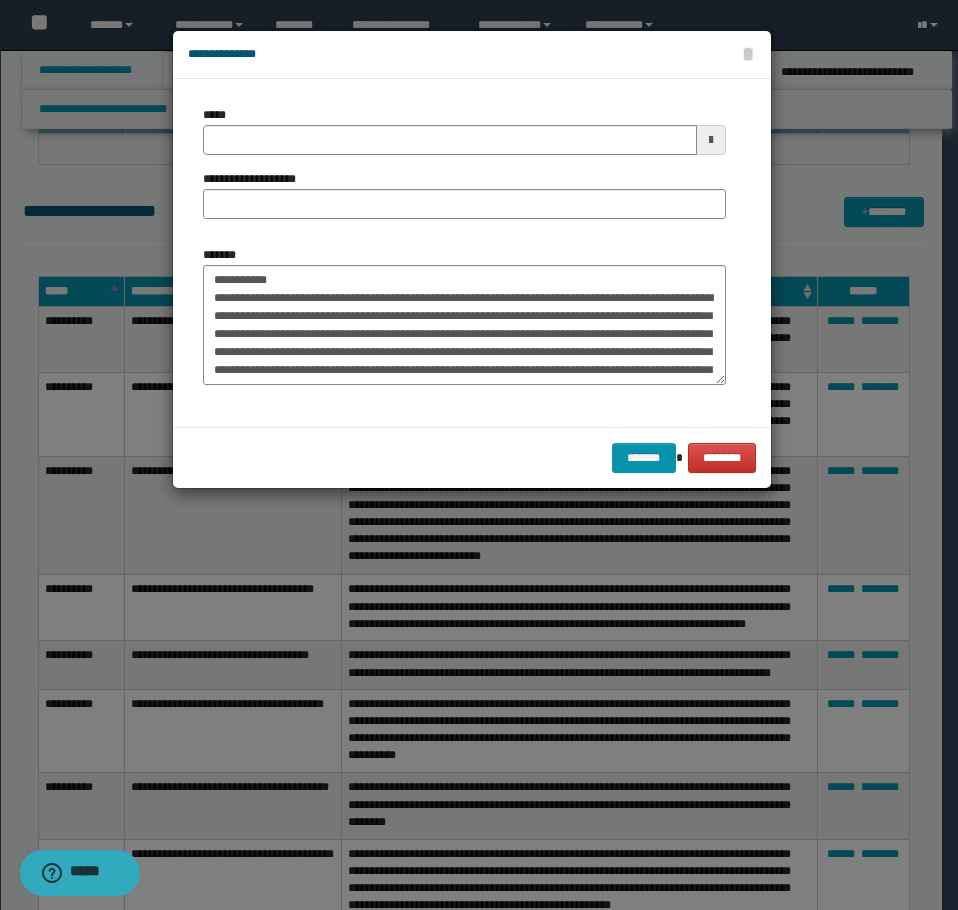 click on "**********" at bounding box center [464, 170] 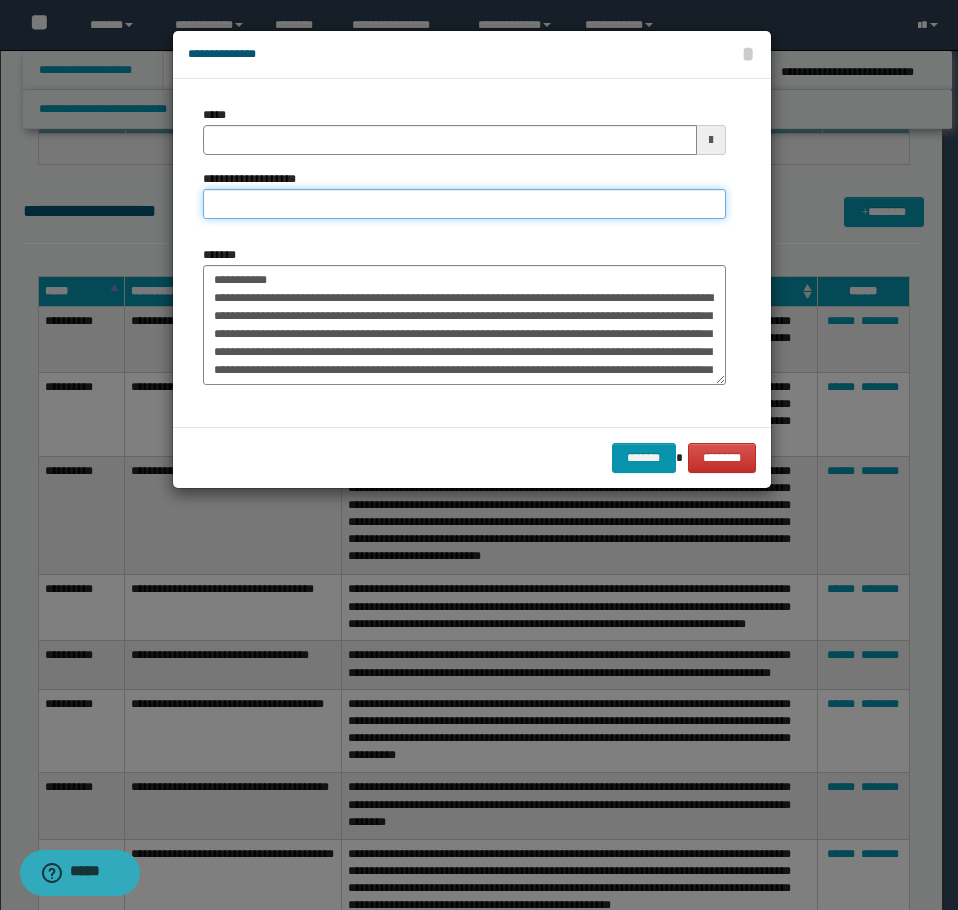 click on "**********" at bounding box center [464, 204] 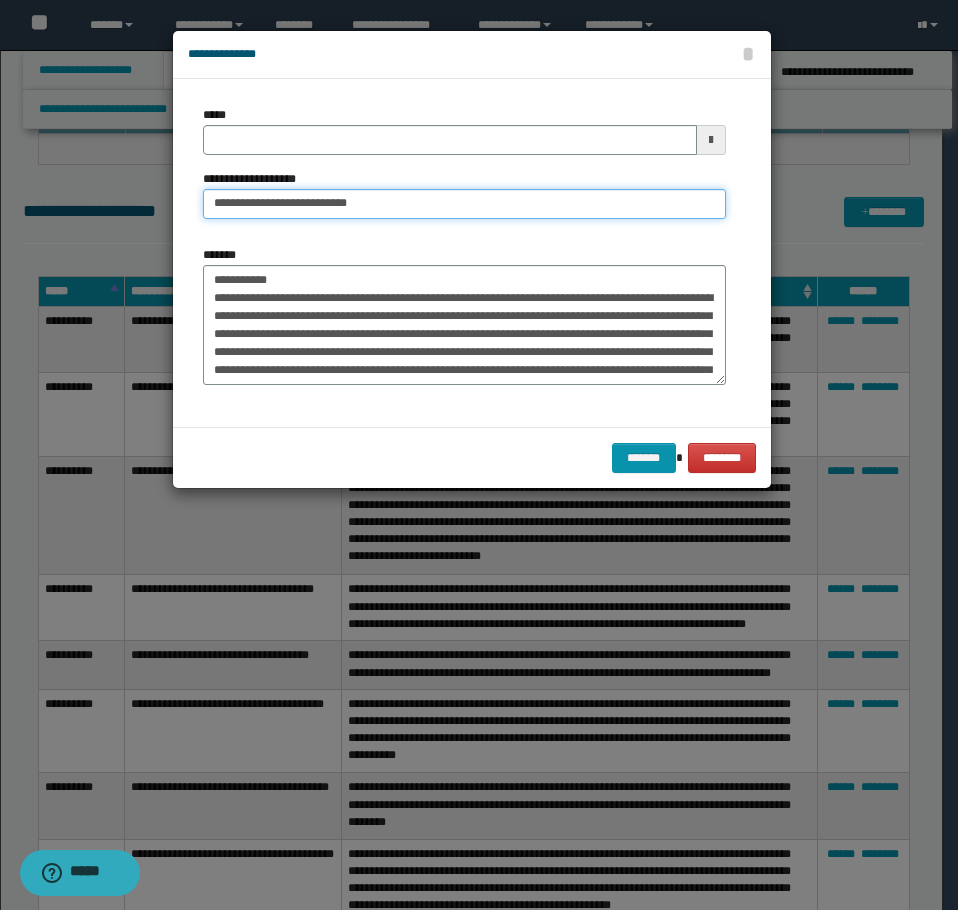 type on "**********" 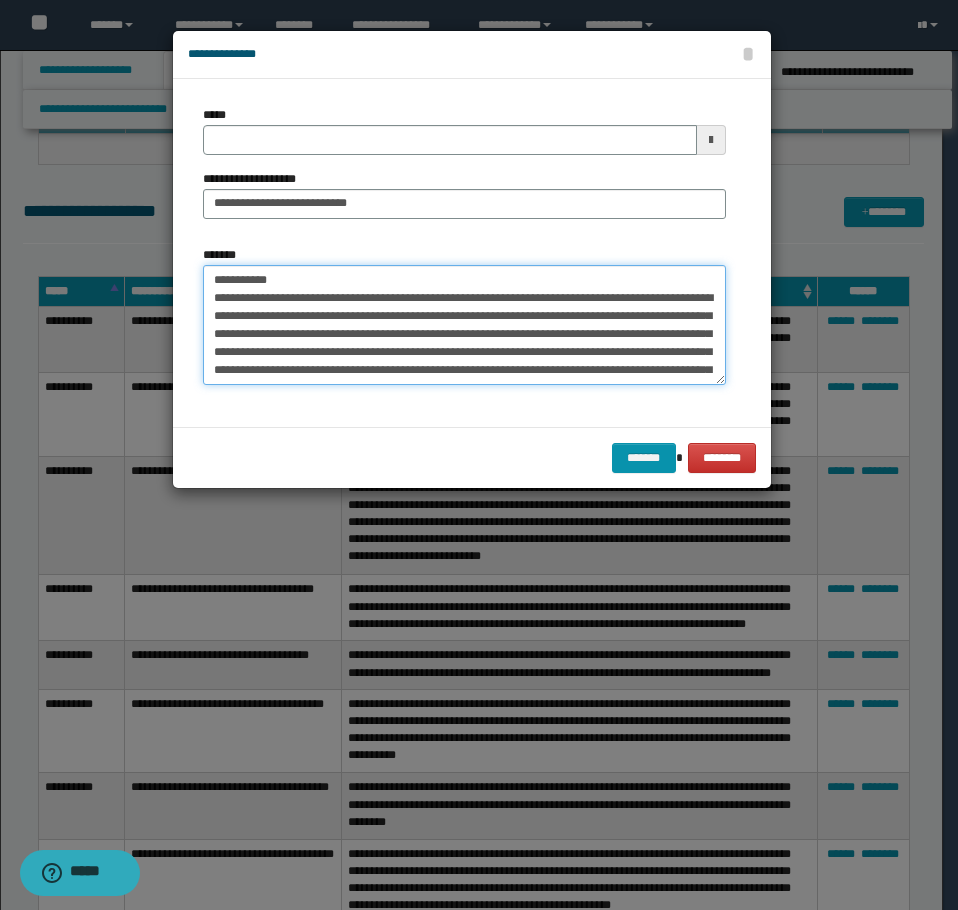 drag, startPoint x: 295, startPoint y: 271, endPoint x: 18, endPoint y: 258, distance: 277.3049 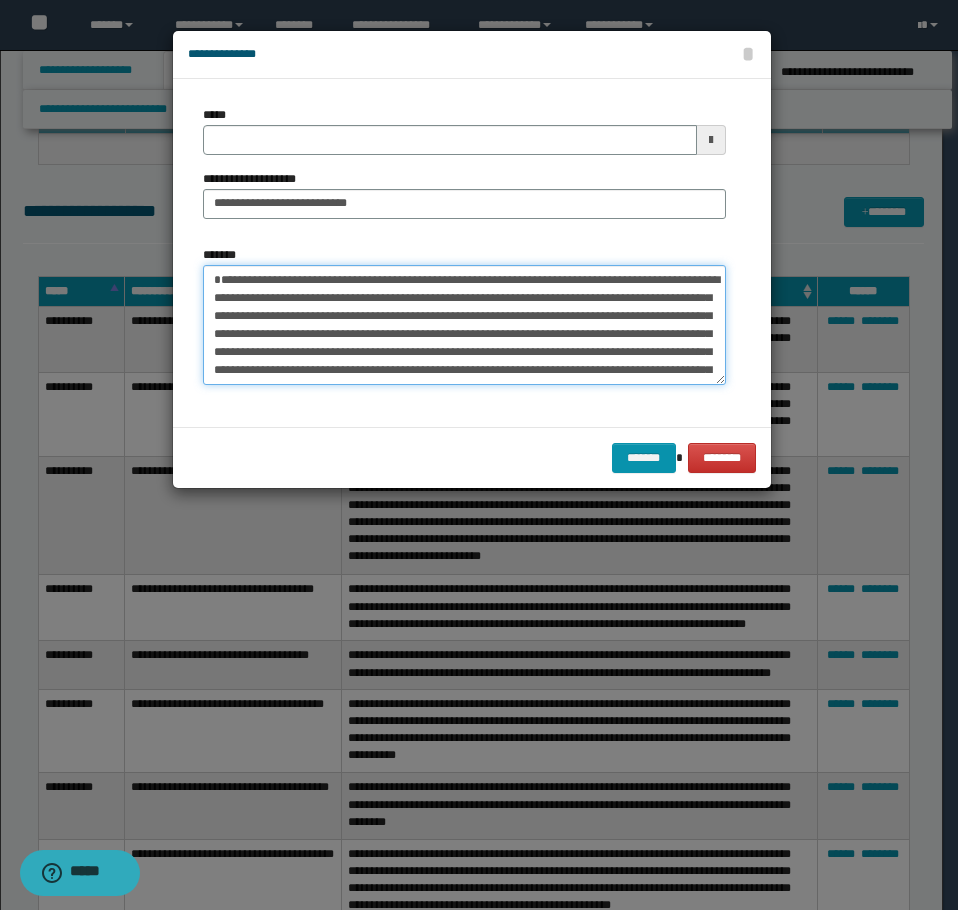 type 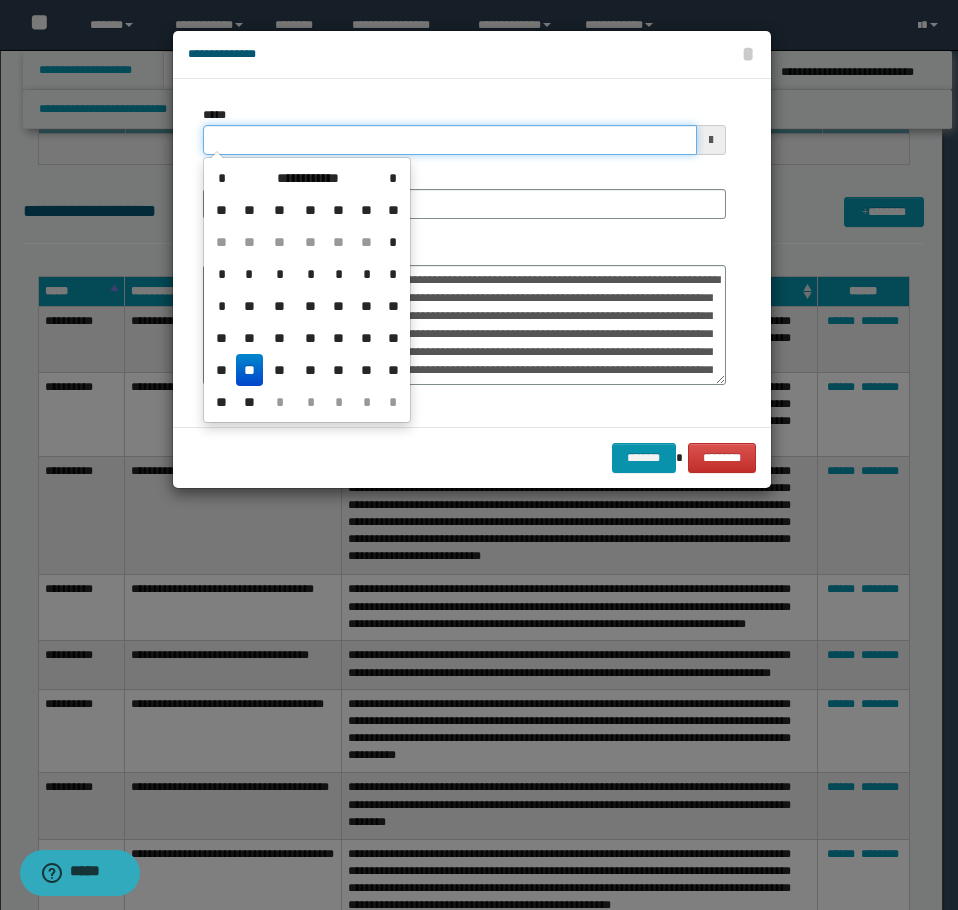 click on "*****" at bounding box center (450, 140) 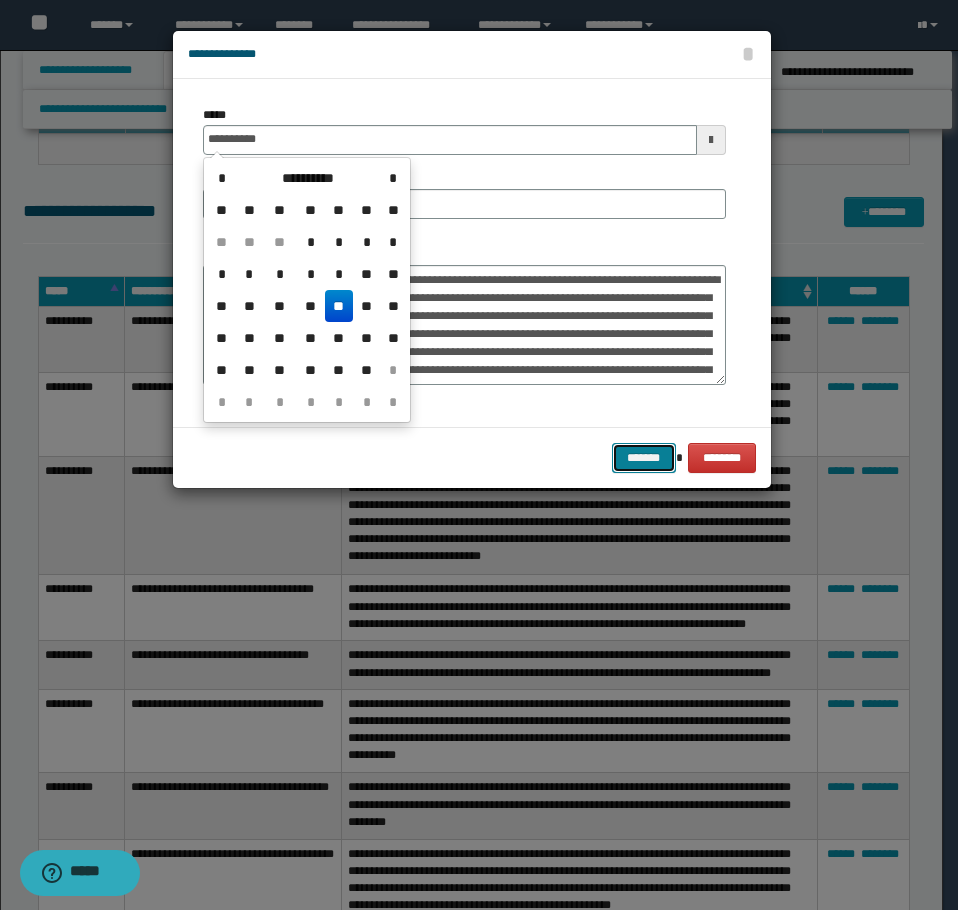 type on "**********" 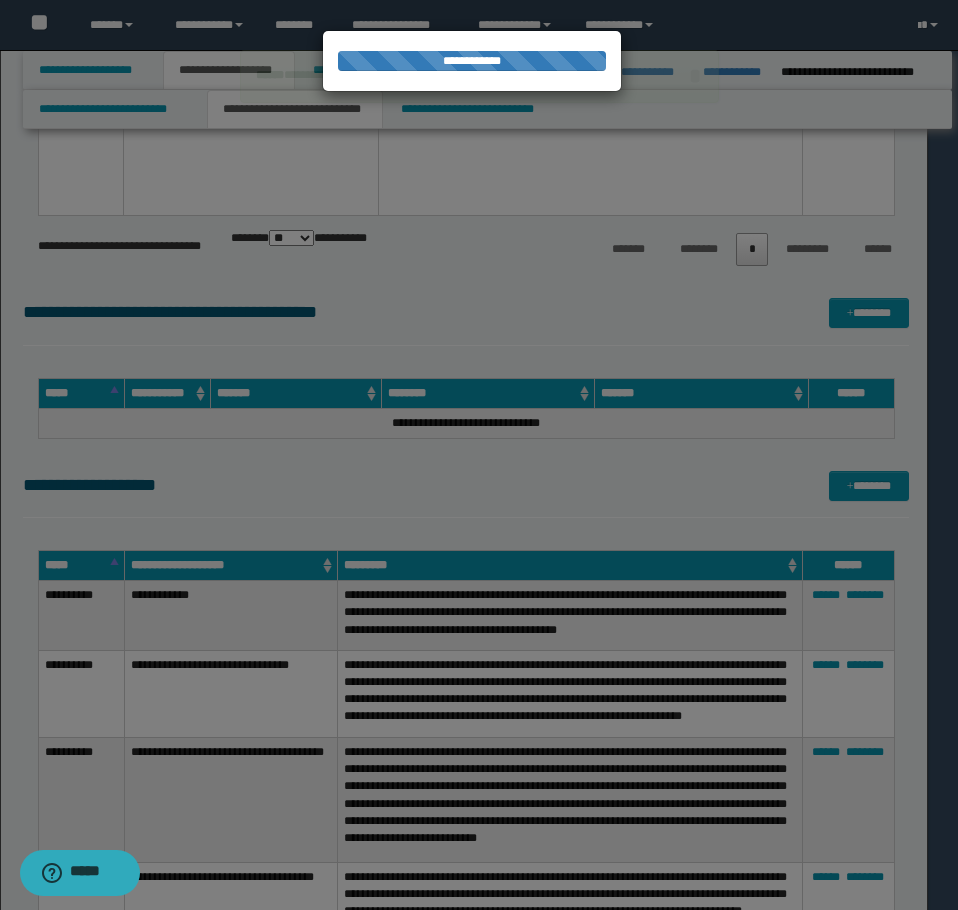 type 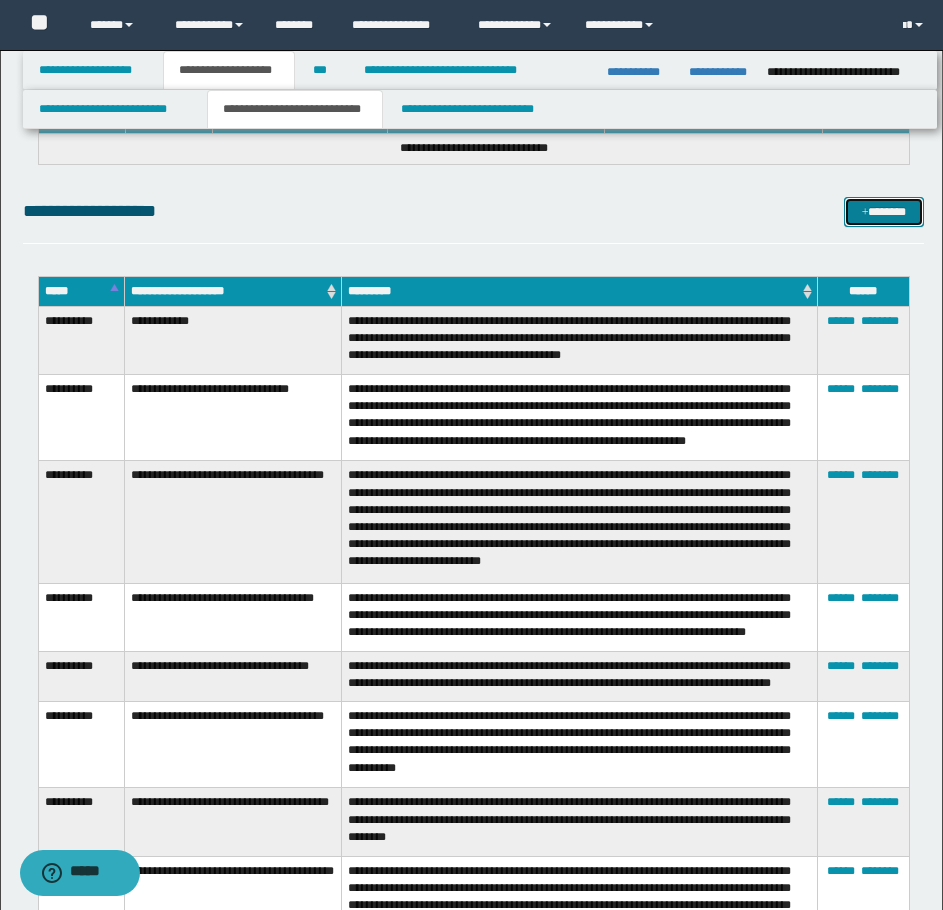 click at bounding box center [865, 213] 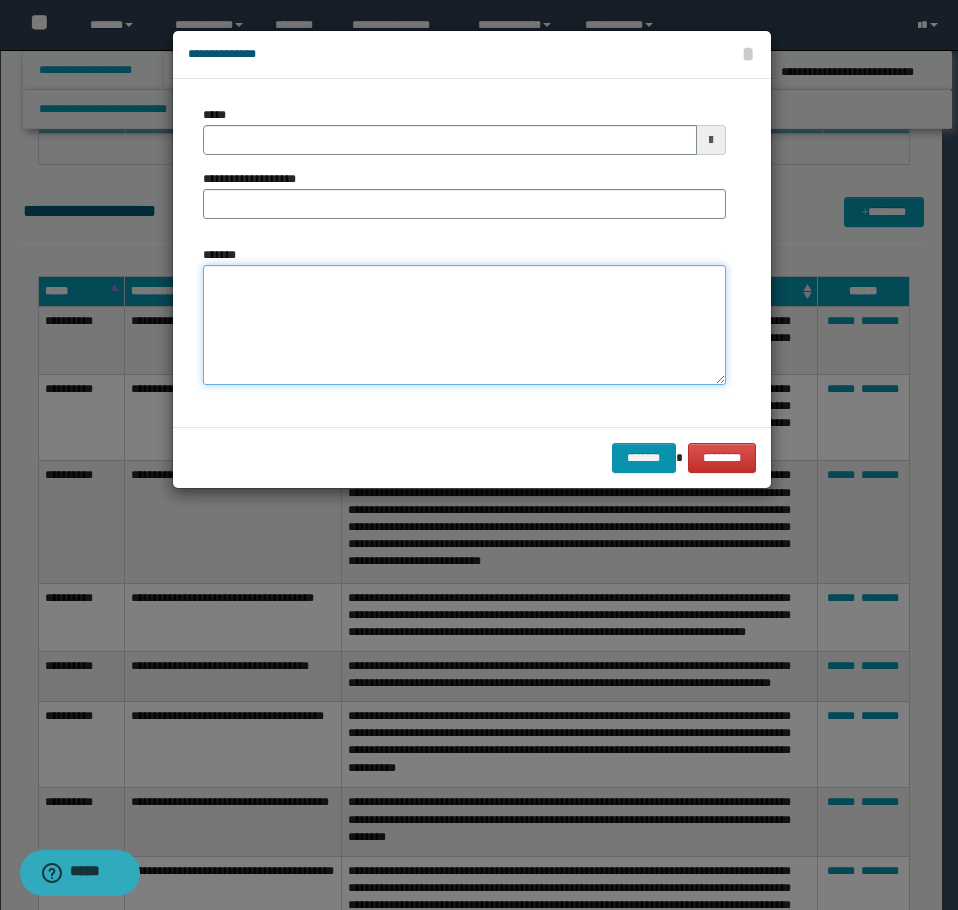 click on "*******" at bounding box center (464, 325) 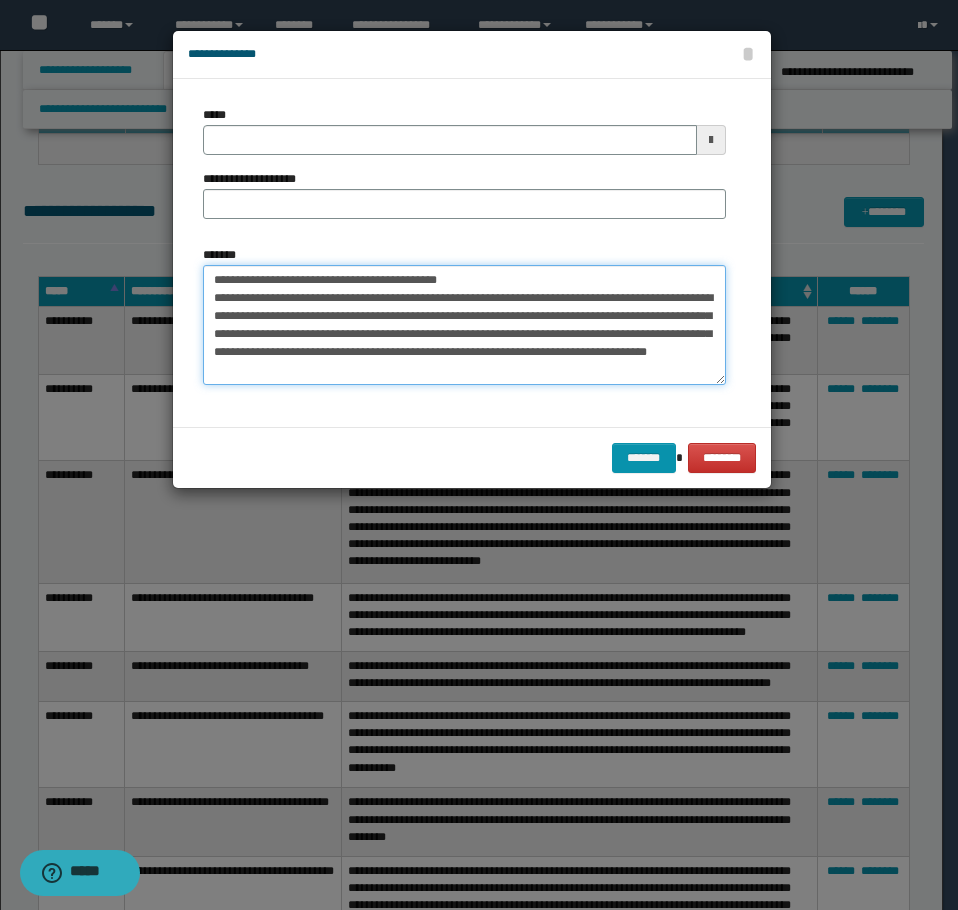 scroll, scrollTop: 0, scrollLeft: 0, axis: both 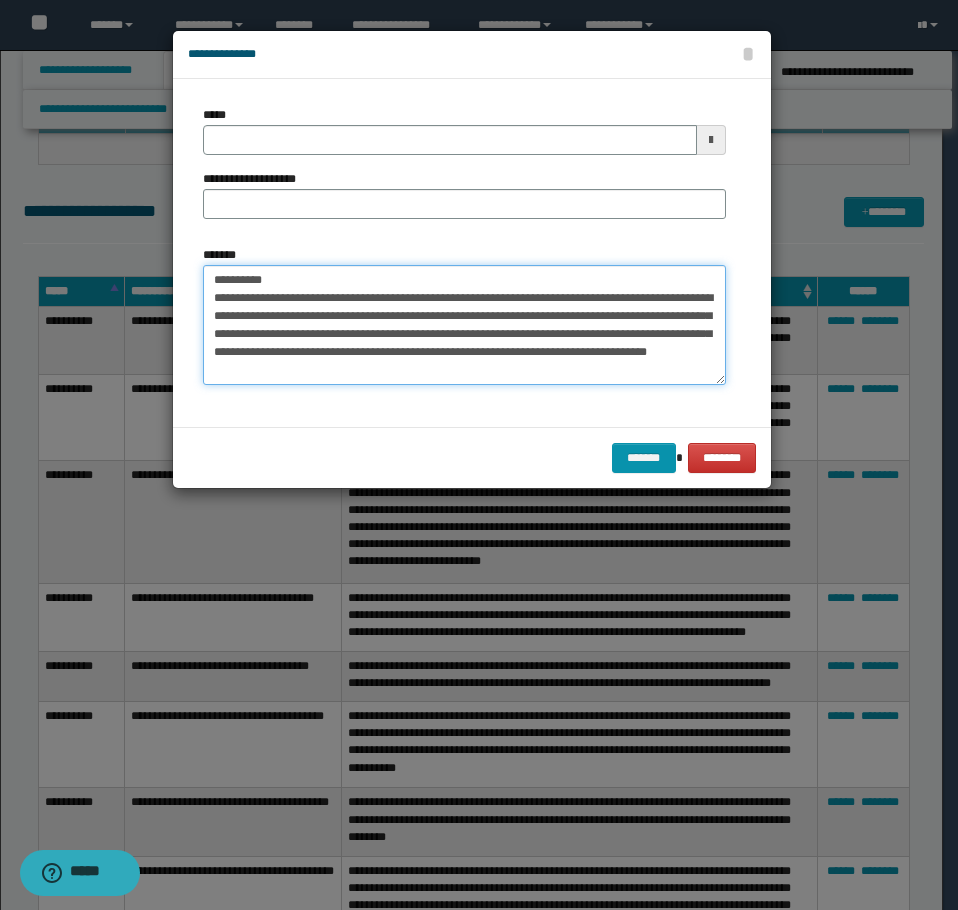 type on "**********" 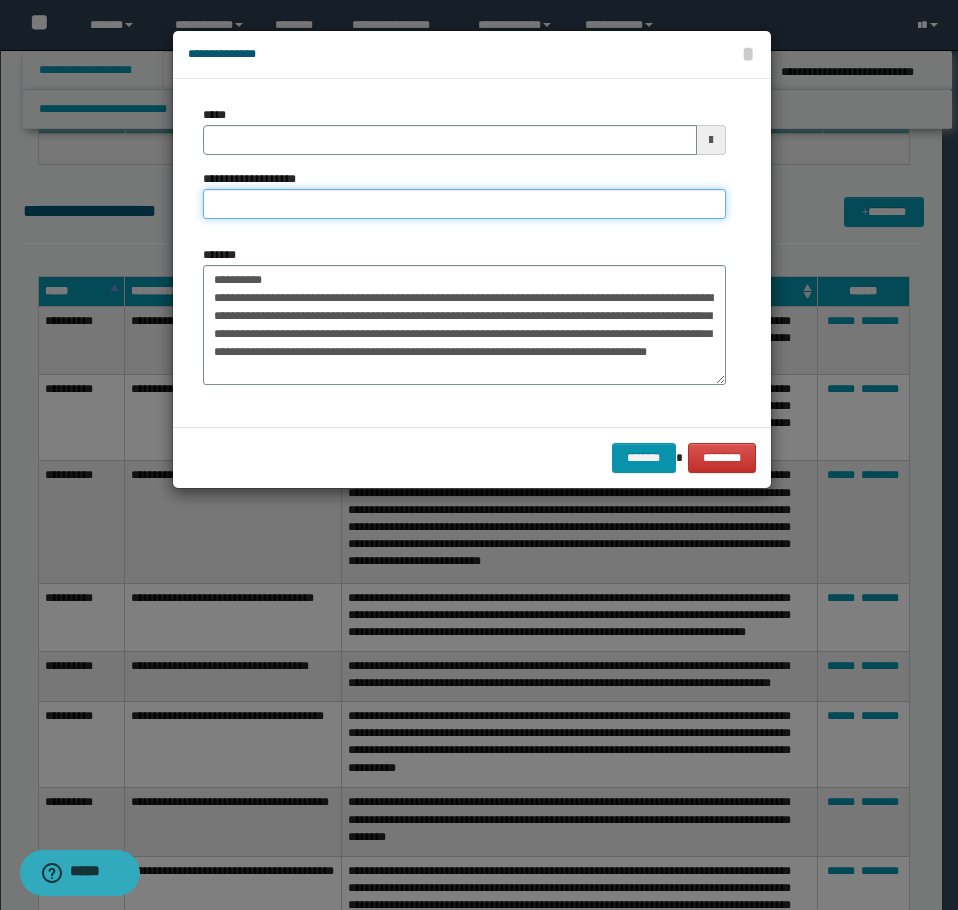 click on "**********" at bounding box center [464, 204] 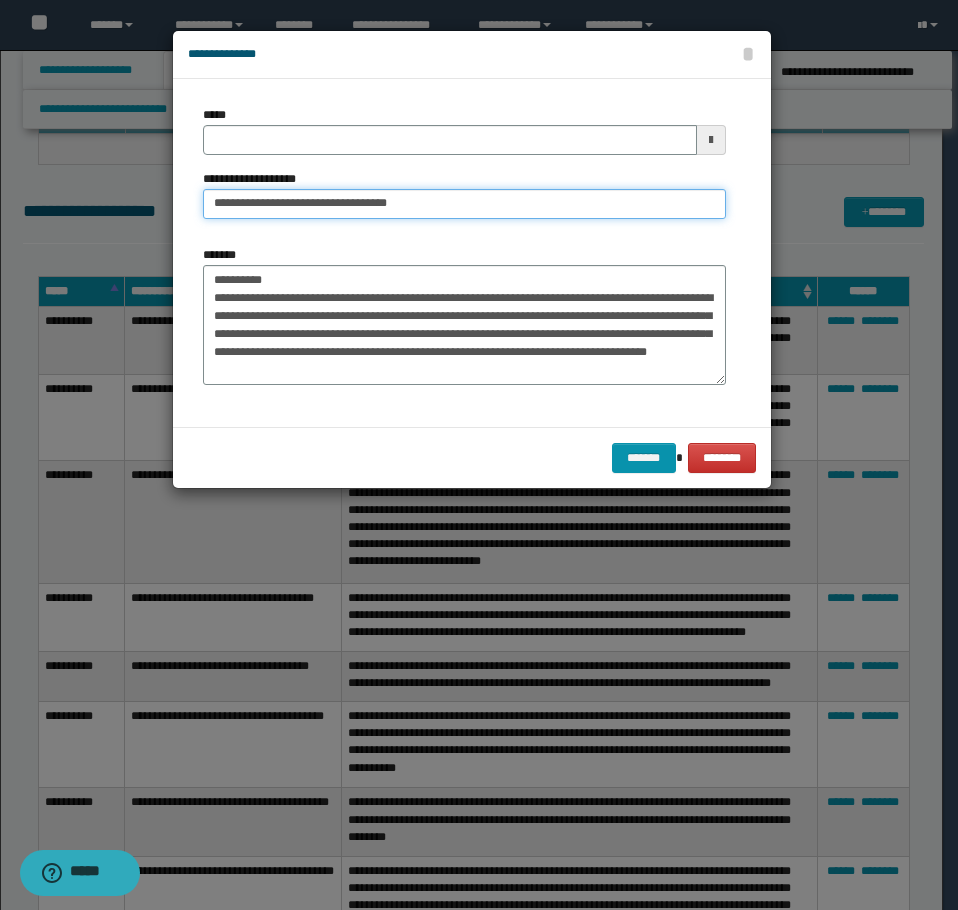 type on "**********" 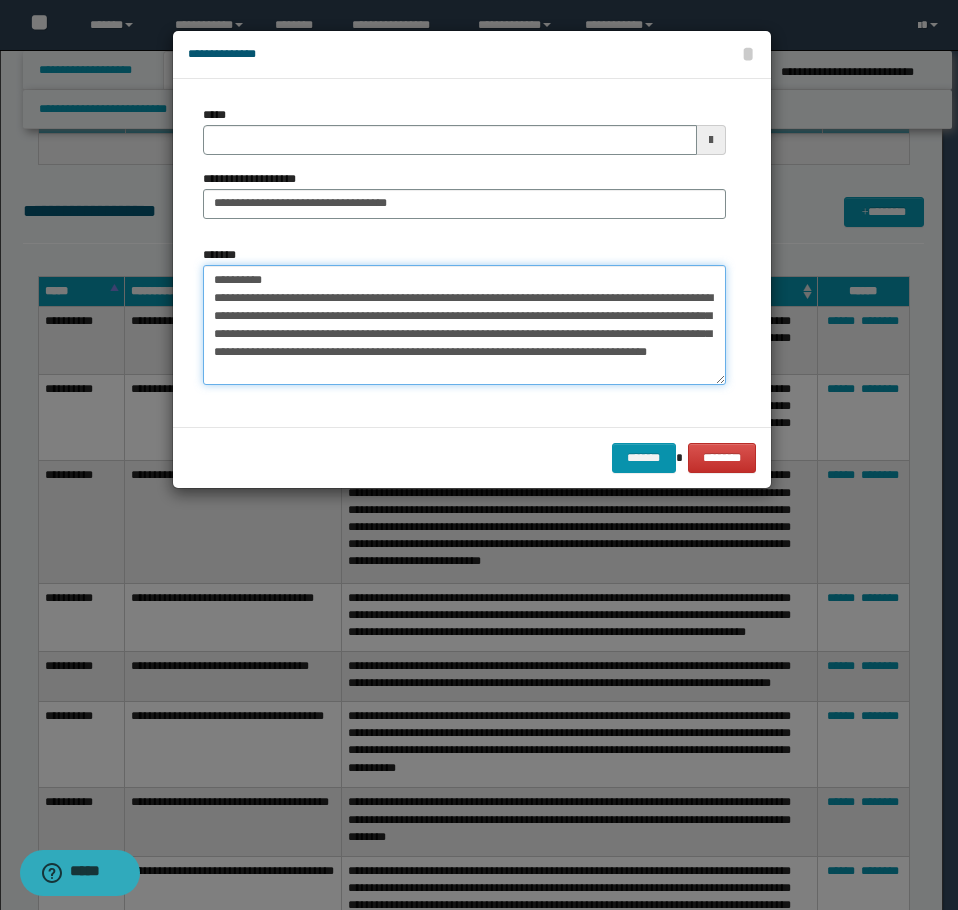 drag, startPoint x: 290, startPoint y: 277, endPoint x: 109, endPoint y: 263, distance: 181.54063 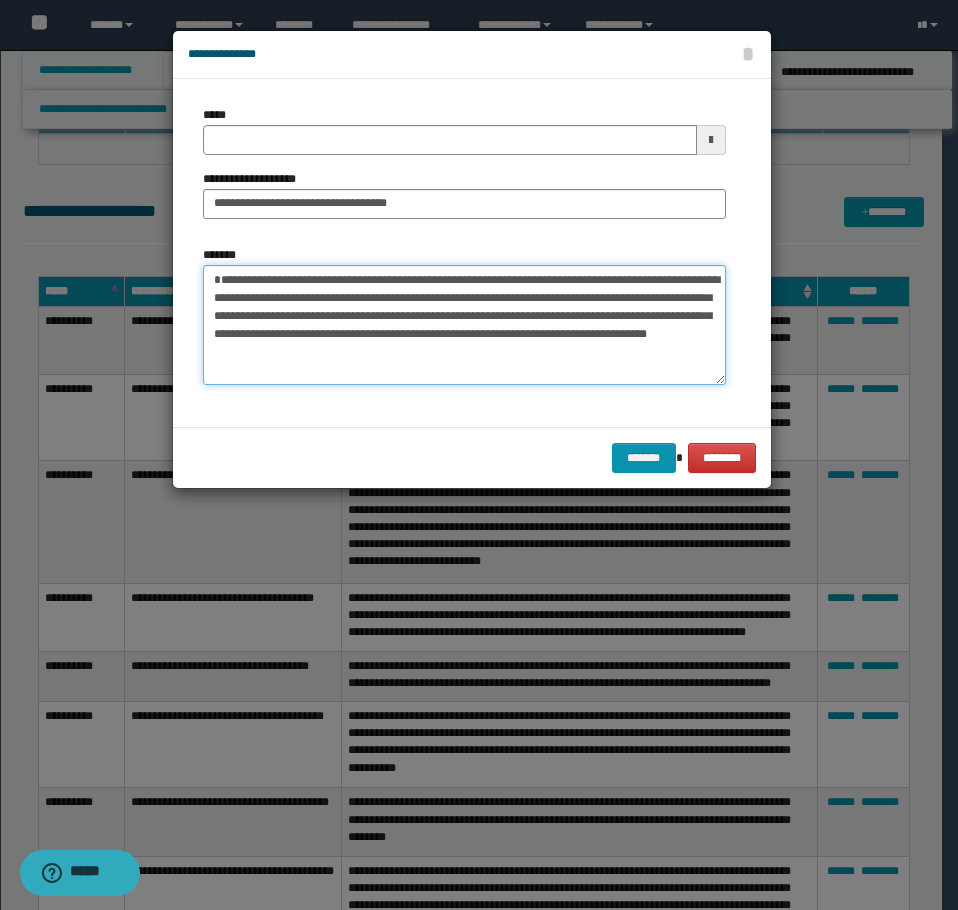type 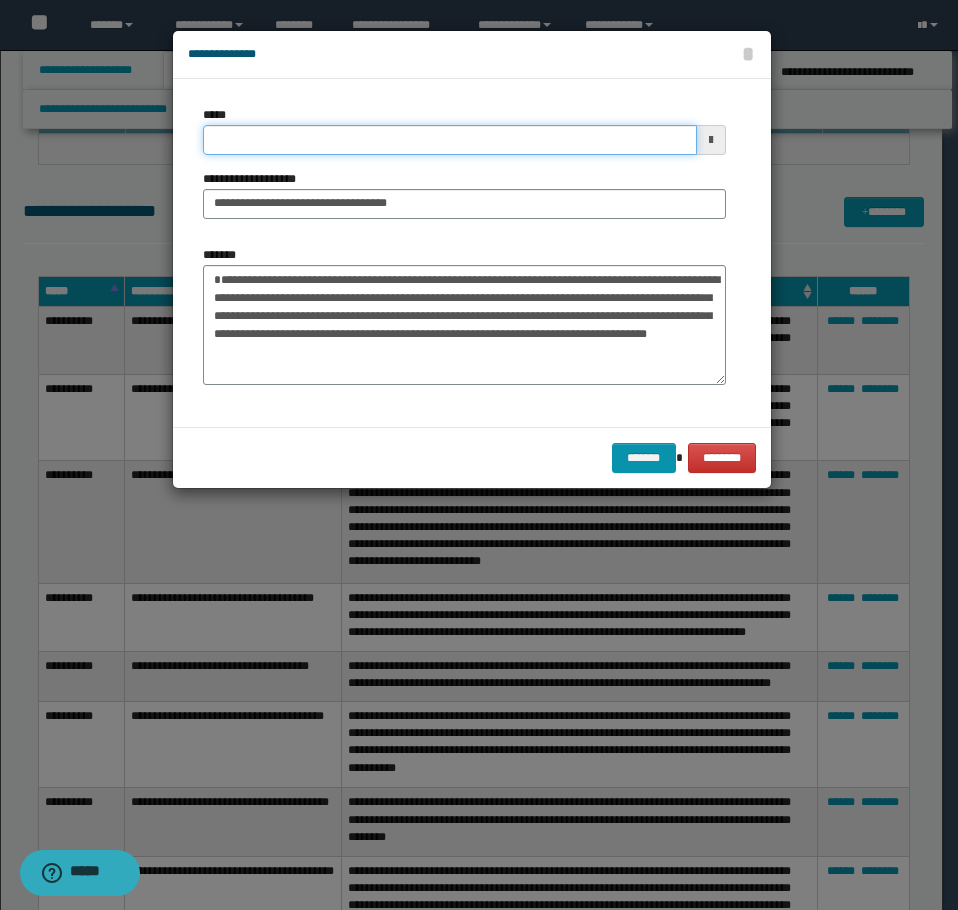 click on "*****" at bounding box center [450, 140] 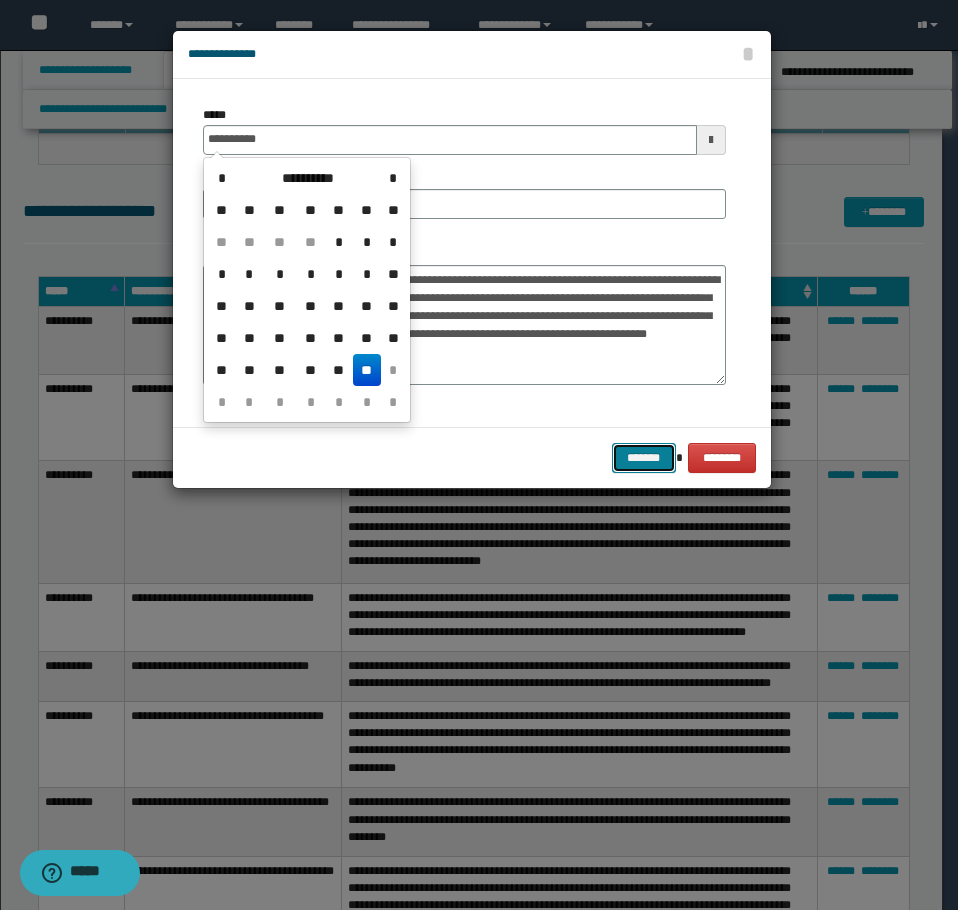 type on "**********" 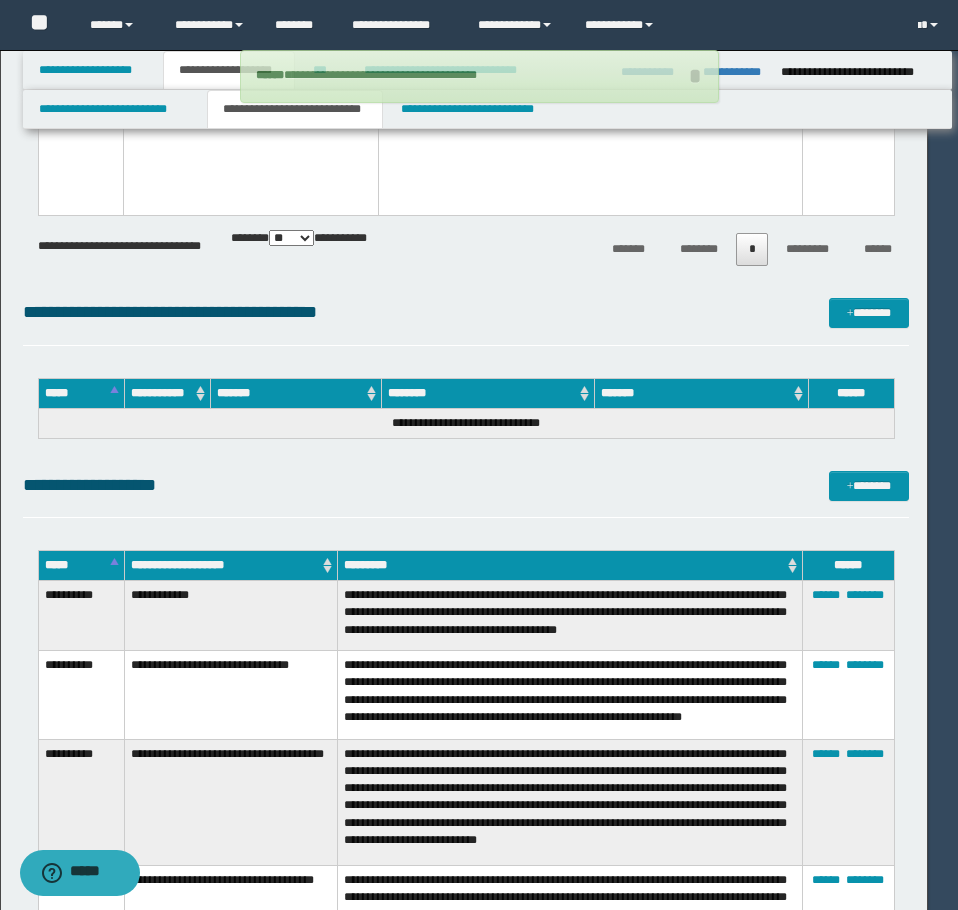 type 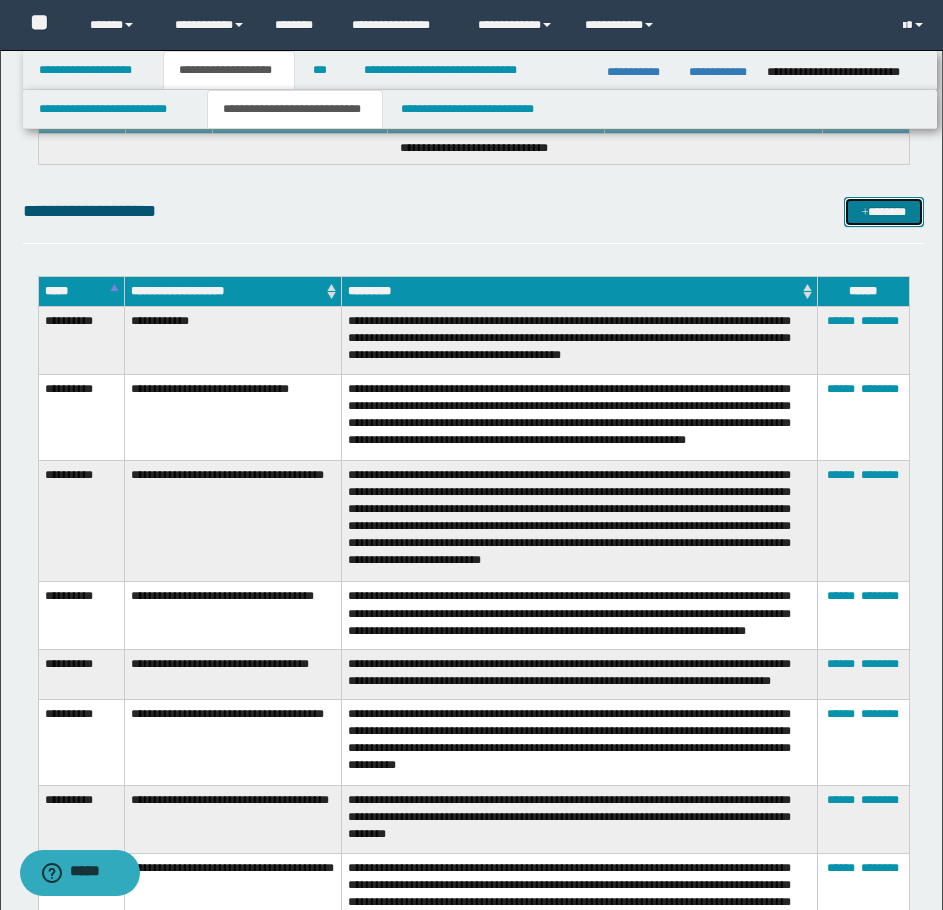 click on "*******" at bounding box center (884, 212) 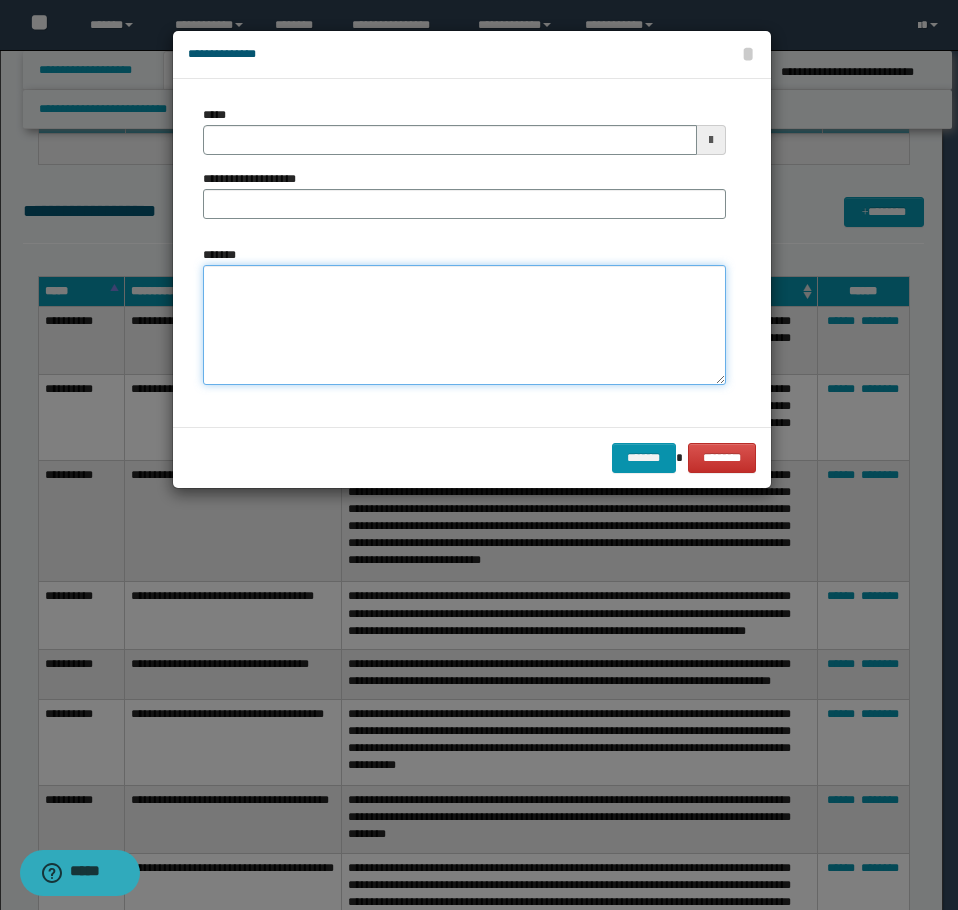 click on "*******" at bounding box center (464, 325) 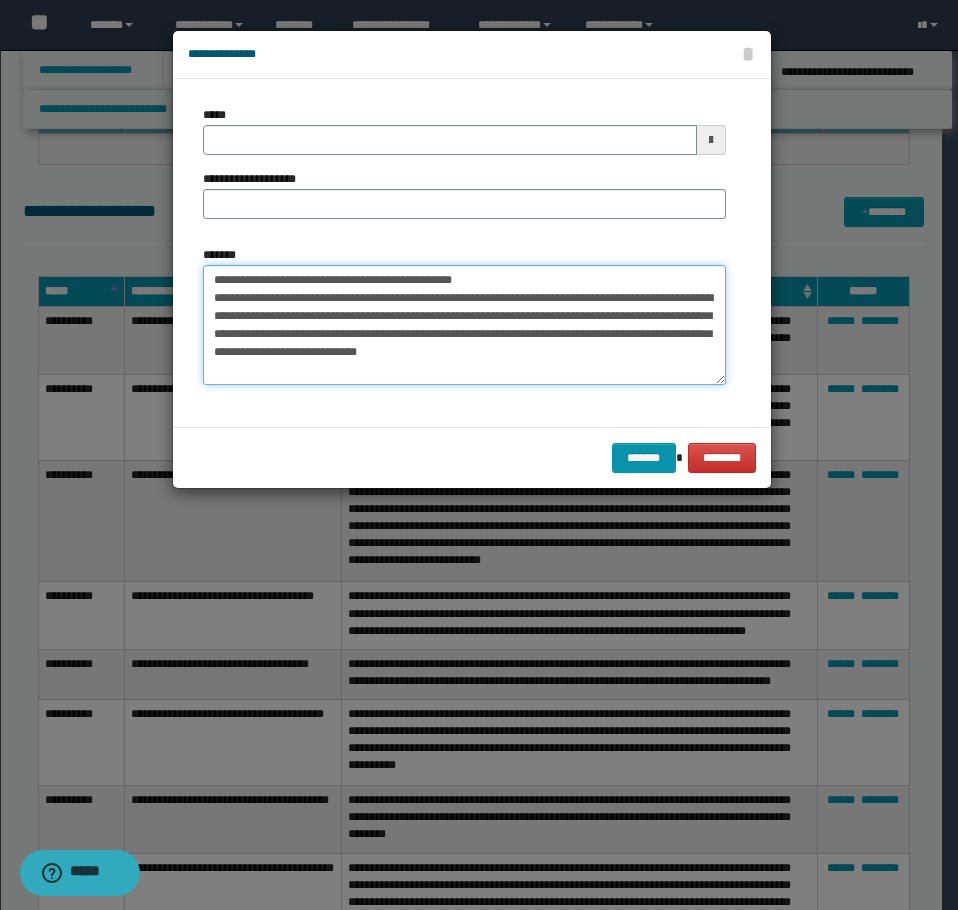 drag, startPoint x: 498, startPoint y: 277, endPoint x: 277, endPoint y: 283, distance: 221.08144 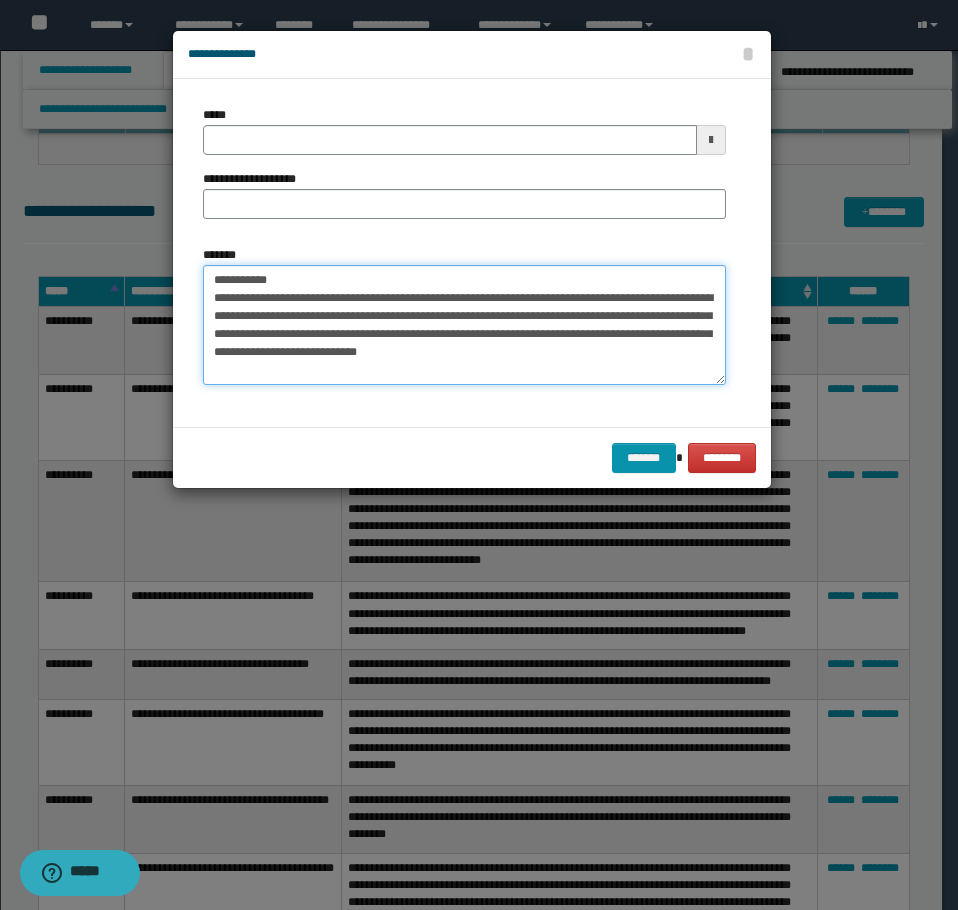 type on "**********" 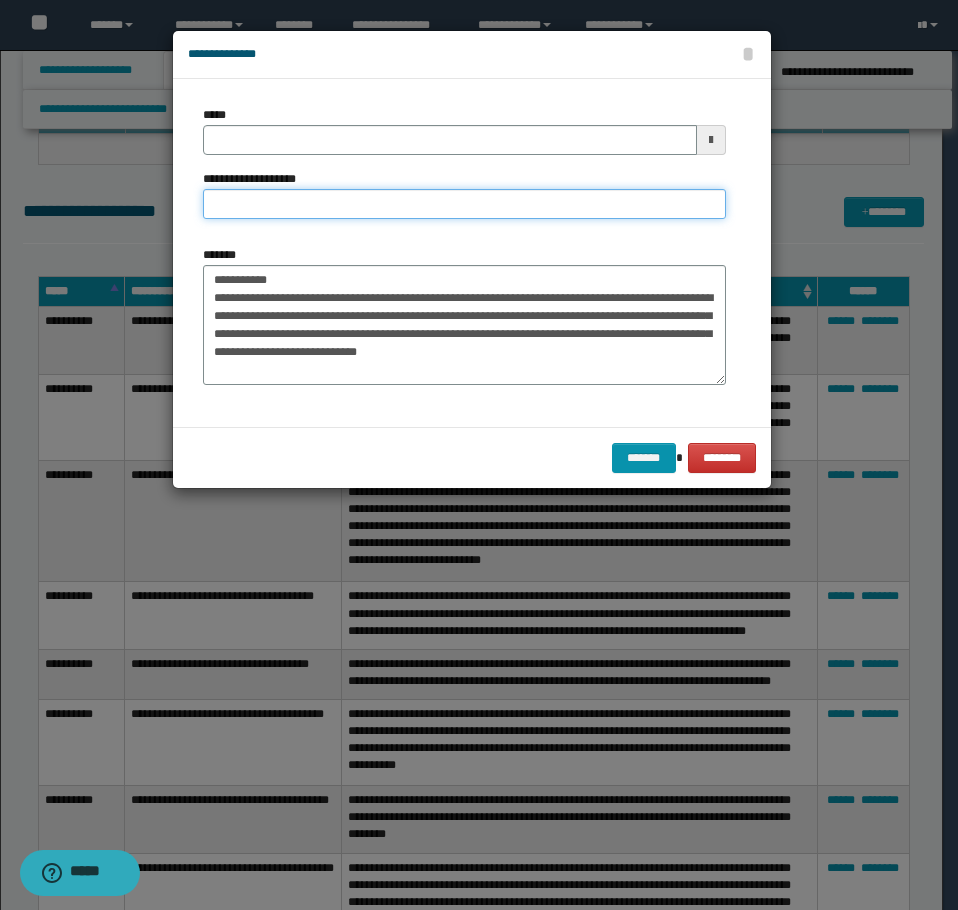 click on "**********" at bounding box center (464, 204) 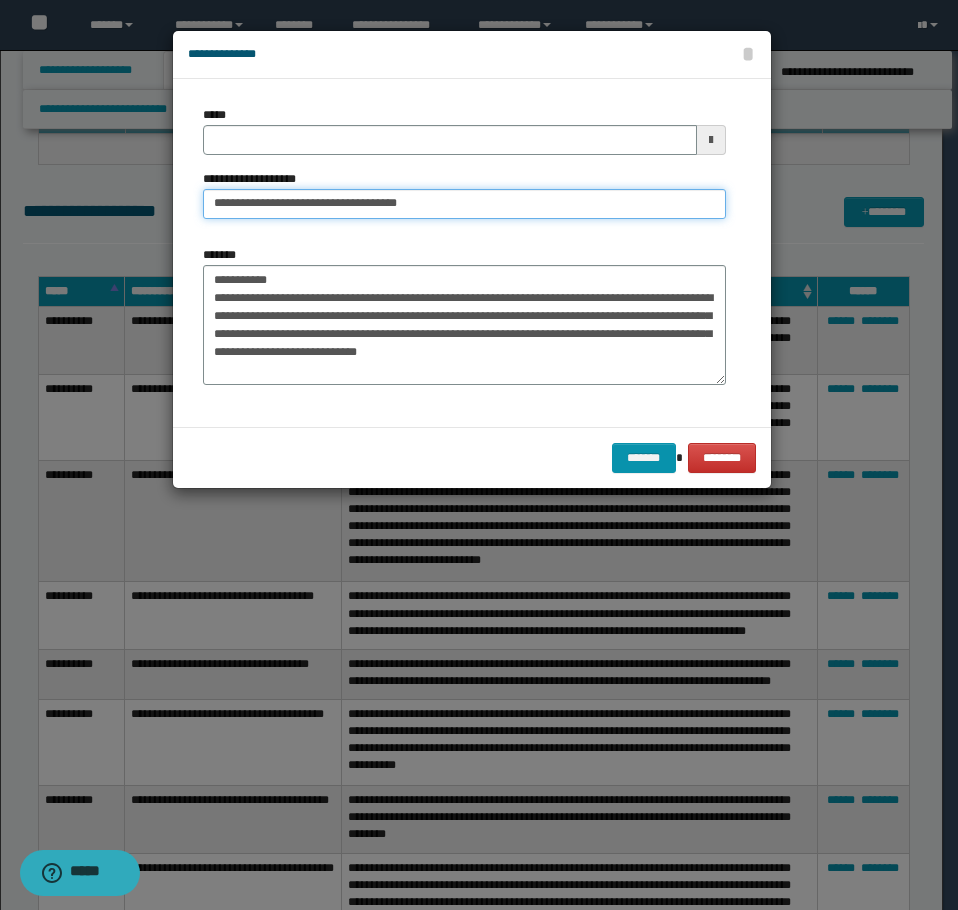 type on "**********" 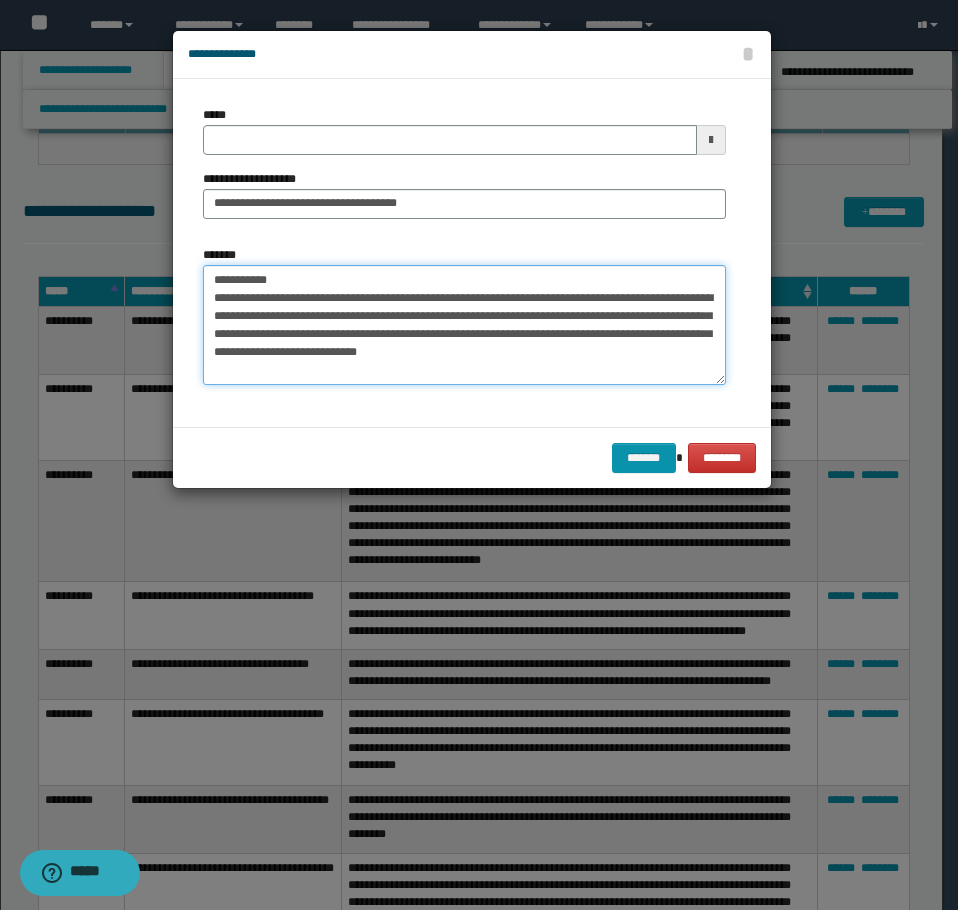 drag, startPoint x: 294, startPoint y: 284, endPoint x: 156, endPoint y: 242, distance: 144.24979 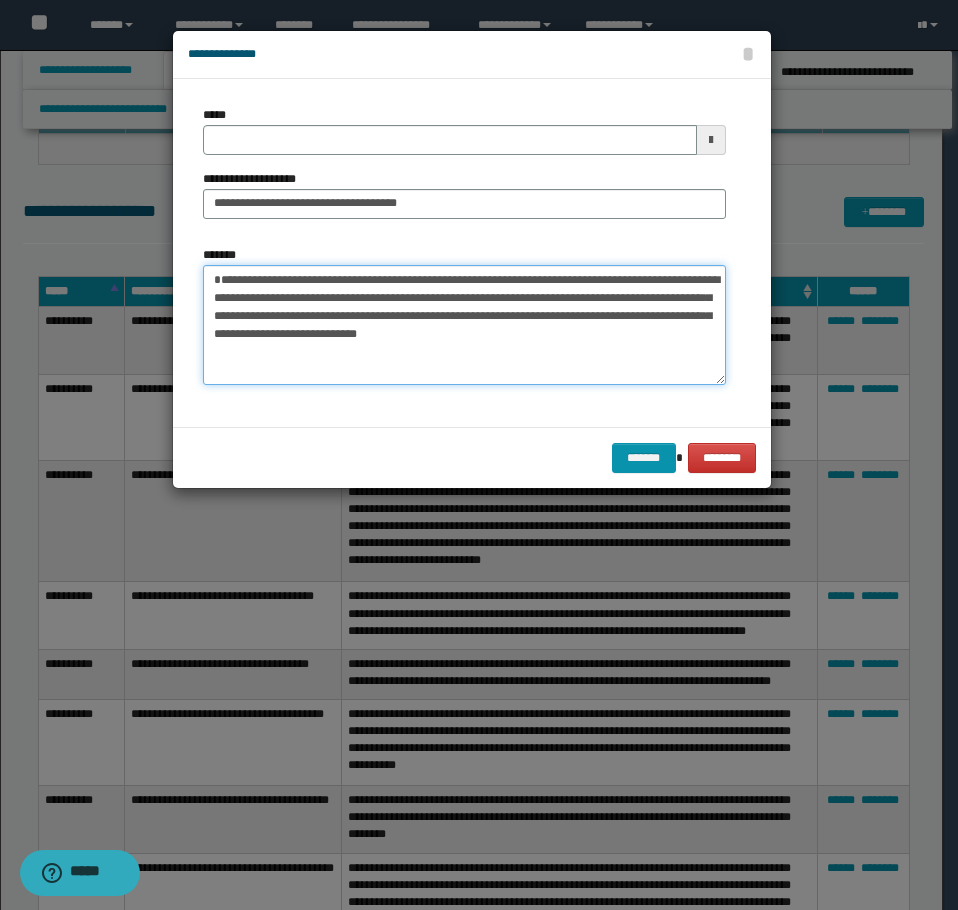 type 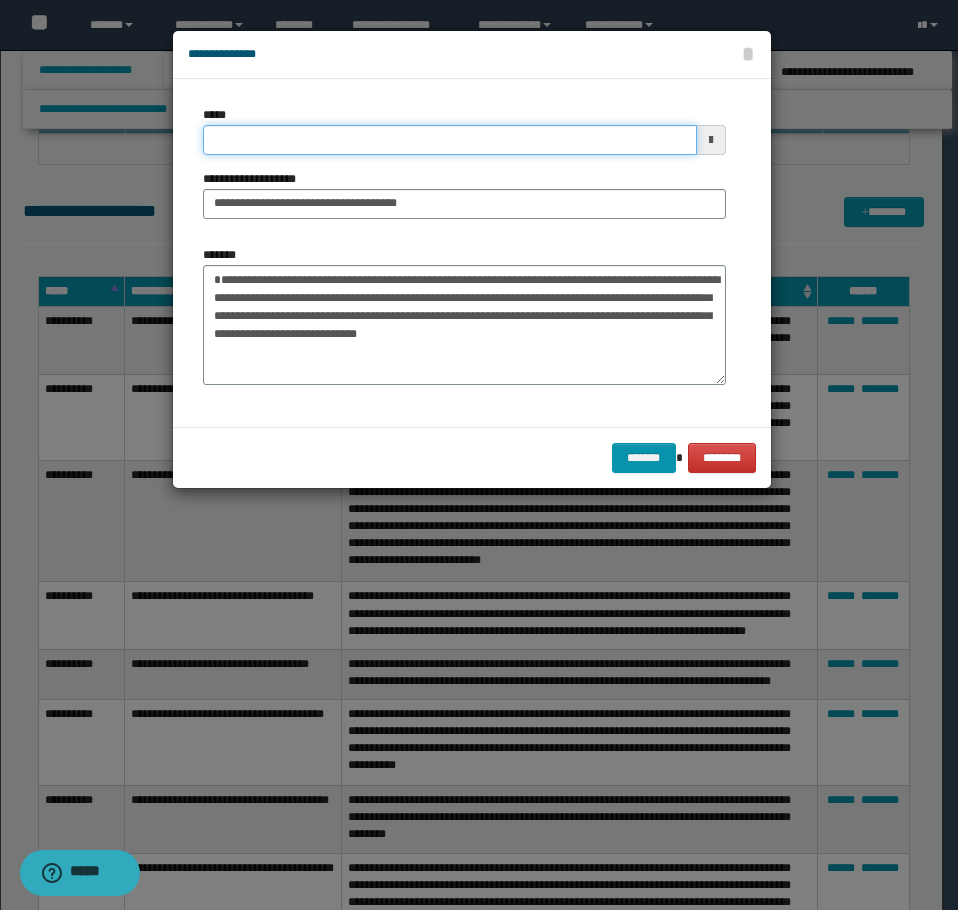 click on "*****" at bounding box center [450, 140] 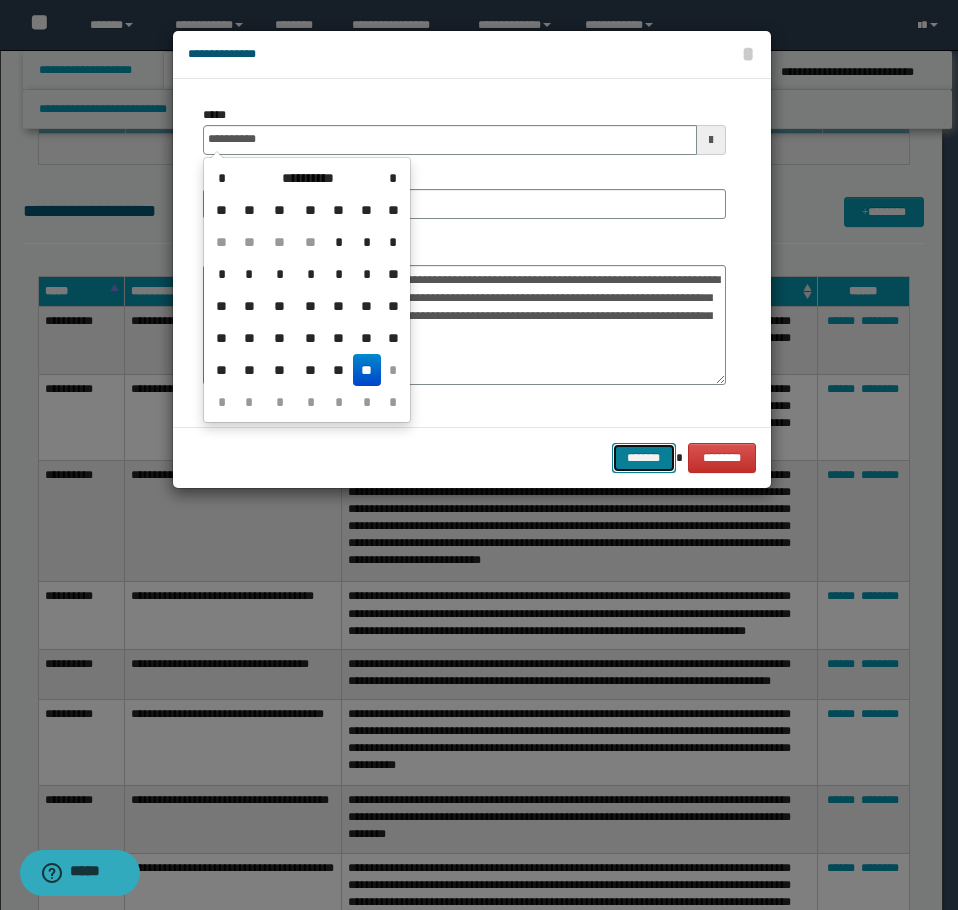 type on "**********" 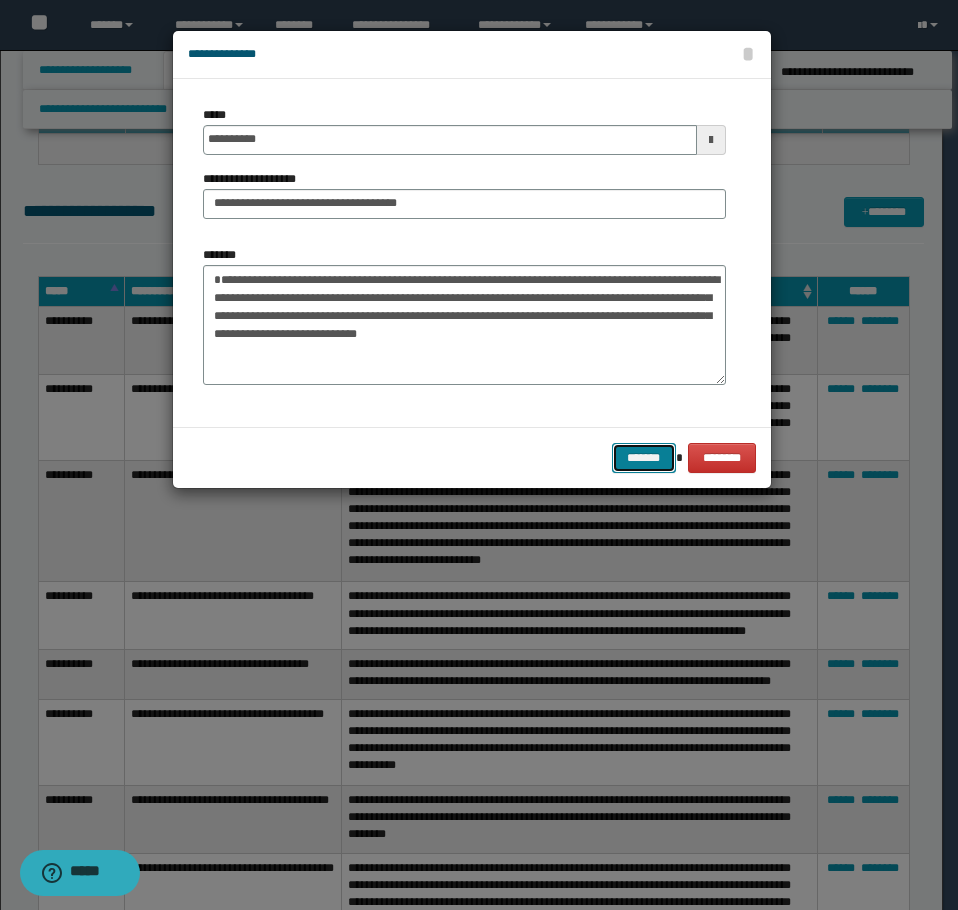 click on "*******" at bounding box center [644, 458] 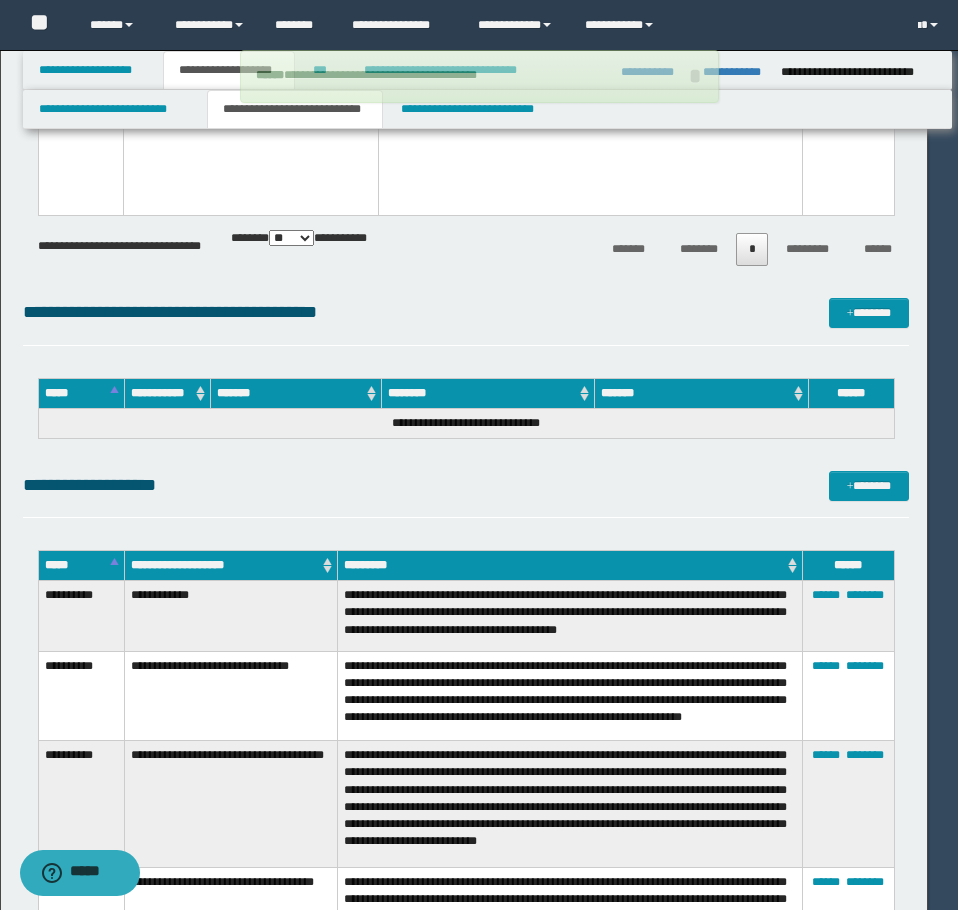 type 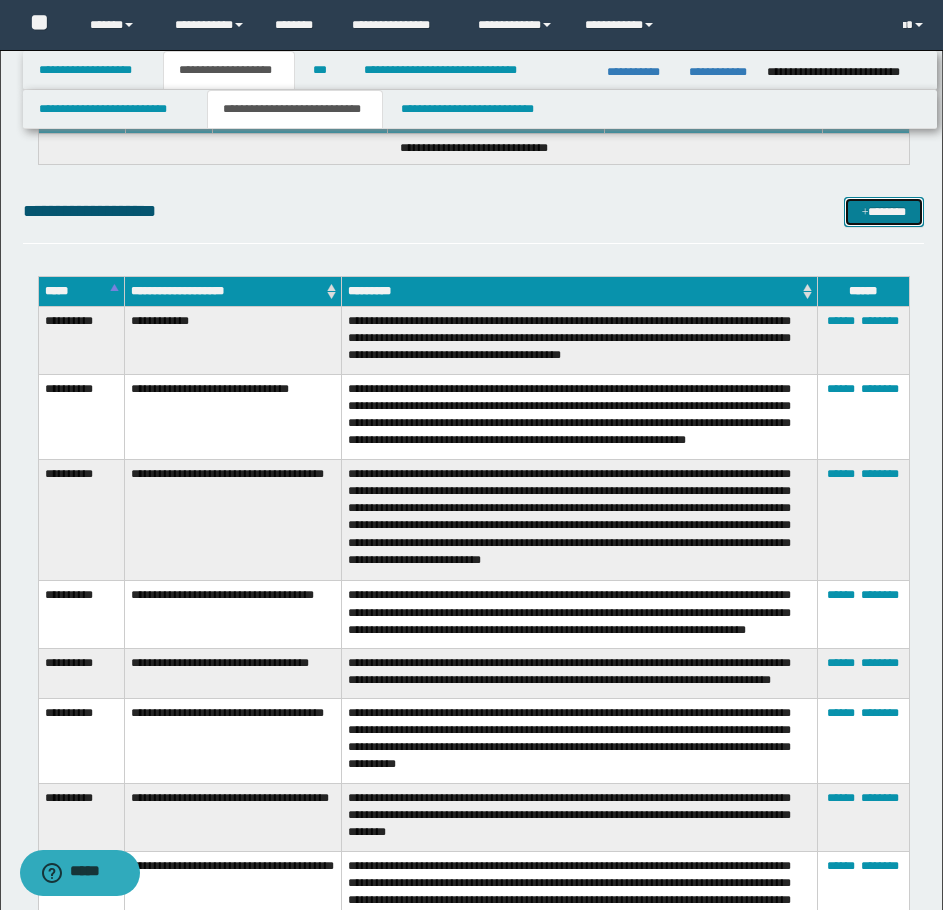 click on "*******" at bounding box center [884, 212] 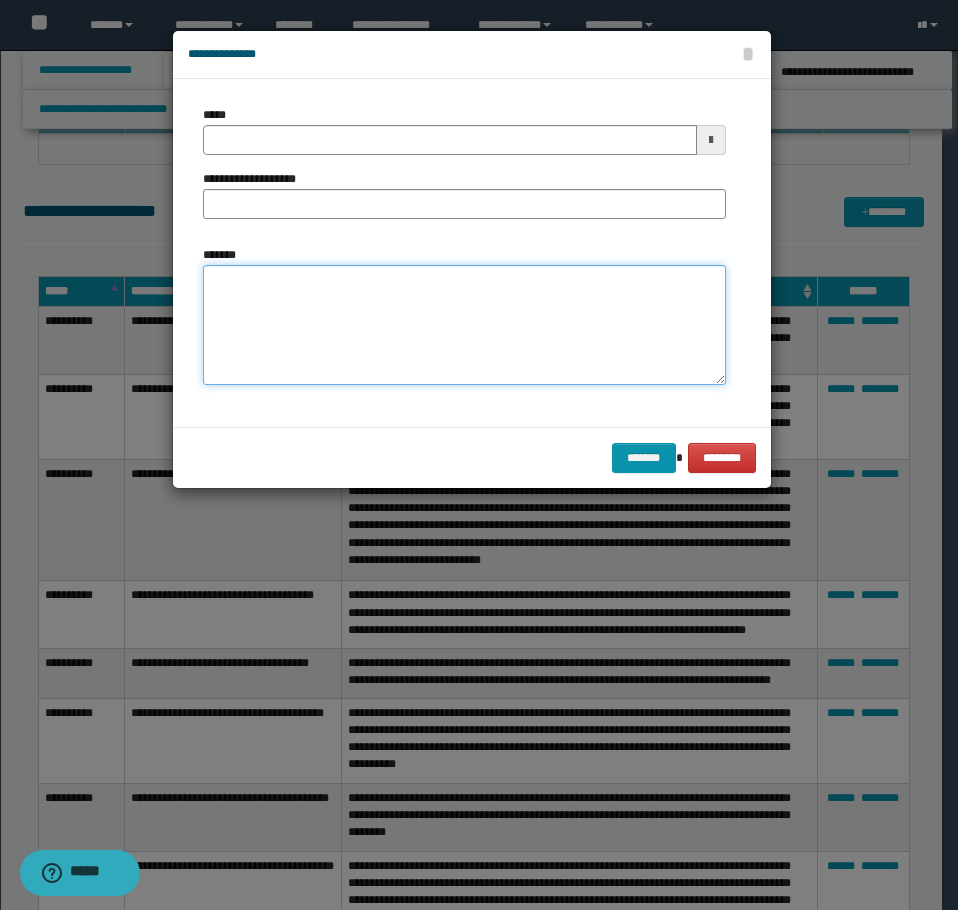 click on "*******" at bounding box center [464, 325] 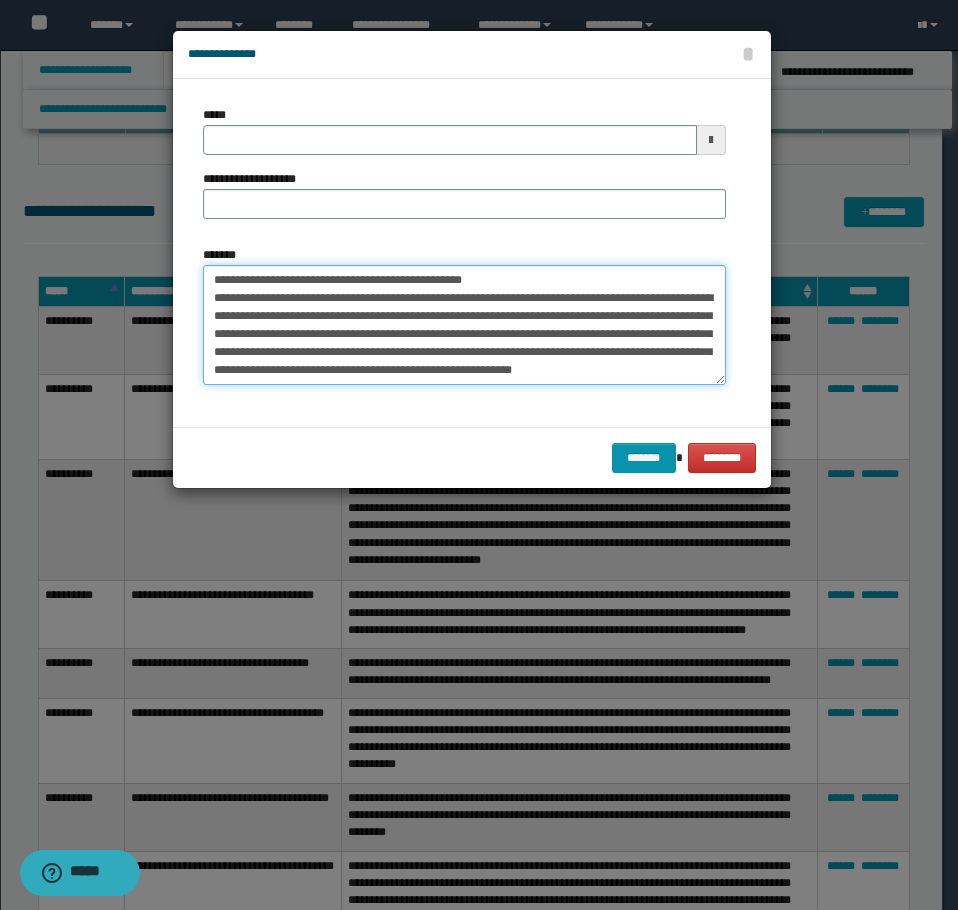 scroll, scrollTop: 0, scrollLeft: 0, axis: both 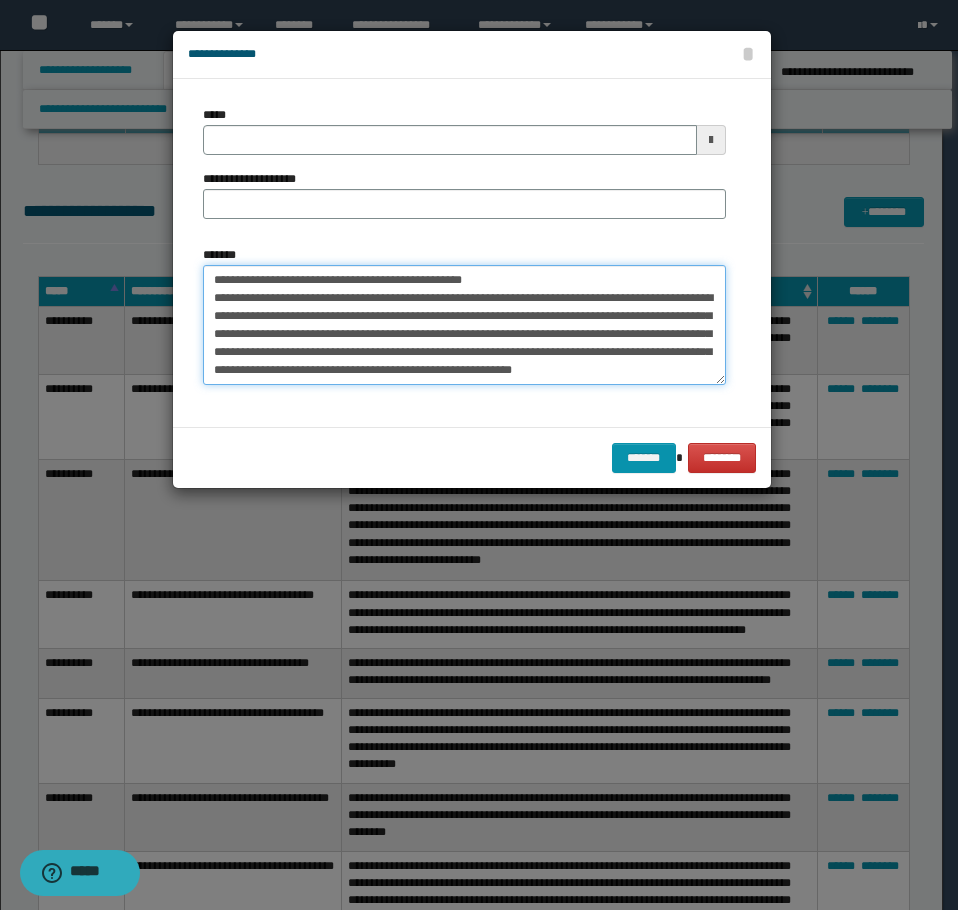 drag, startPoint x: 507, startPoint y: 277, endPoint x: 280, endPoint y: 281, distance: 227.03523 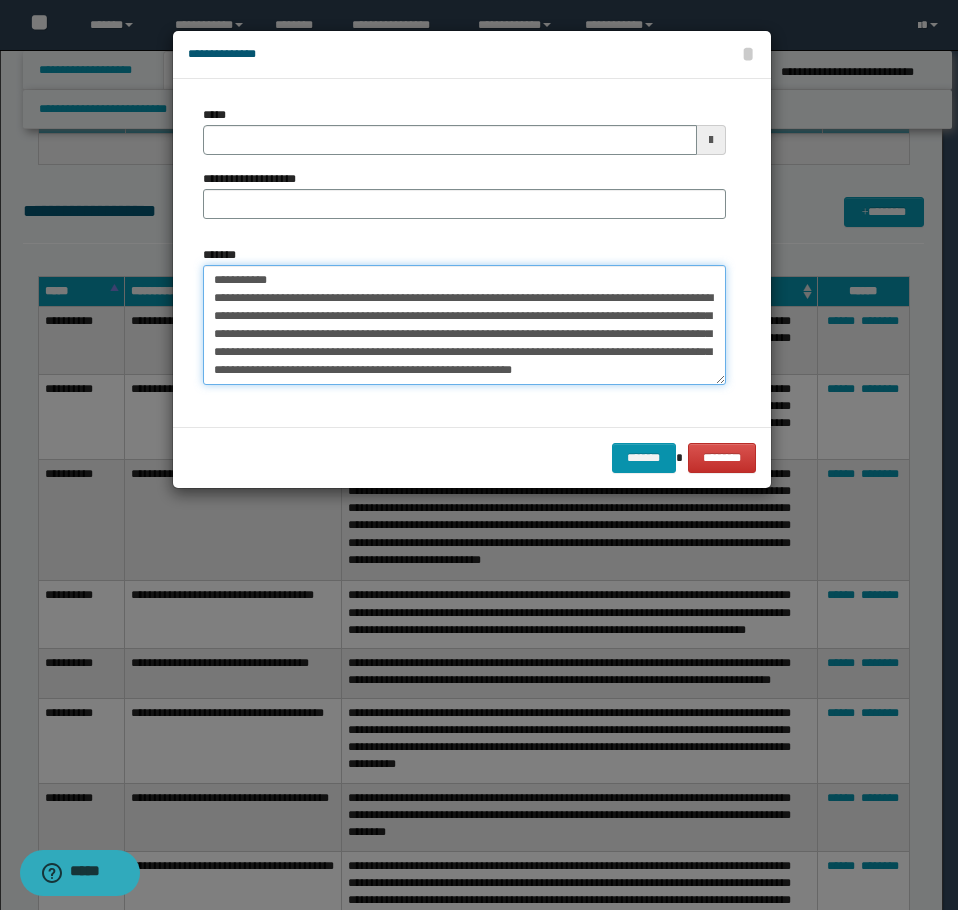 type on "**********" 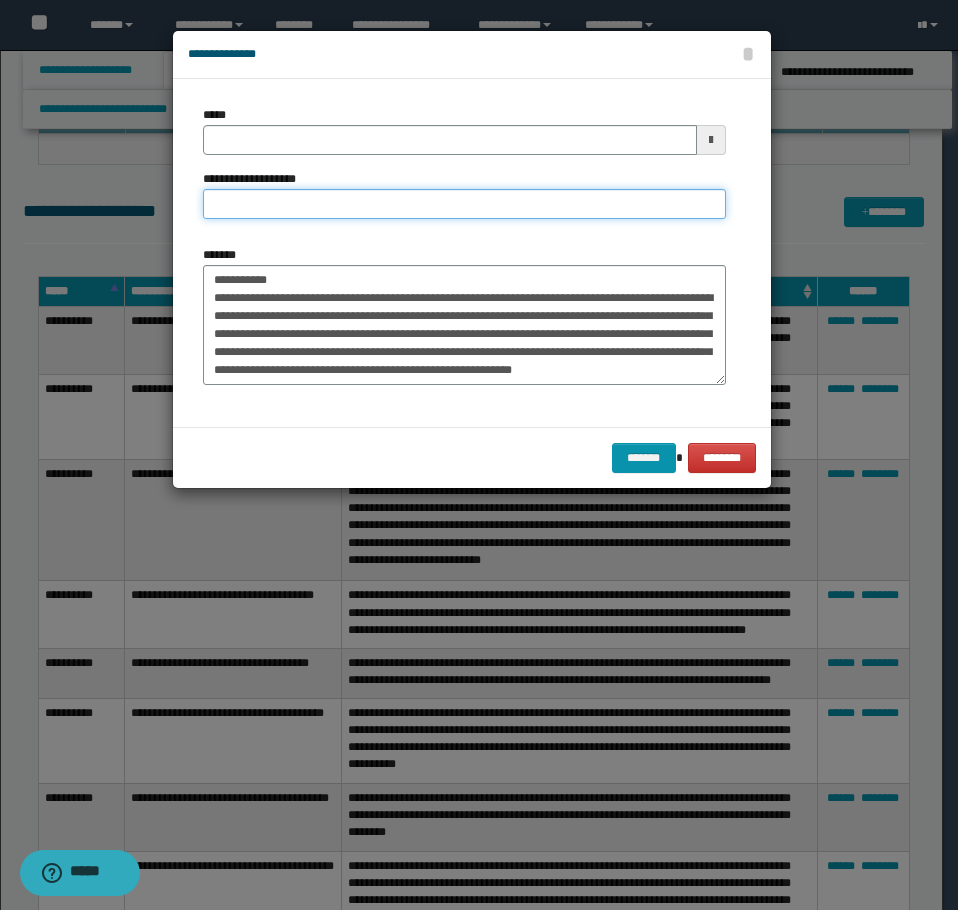 click on "**********" at bounding box center (464, 204) 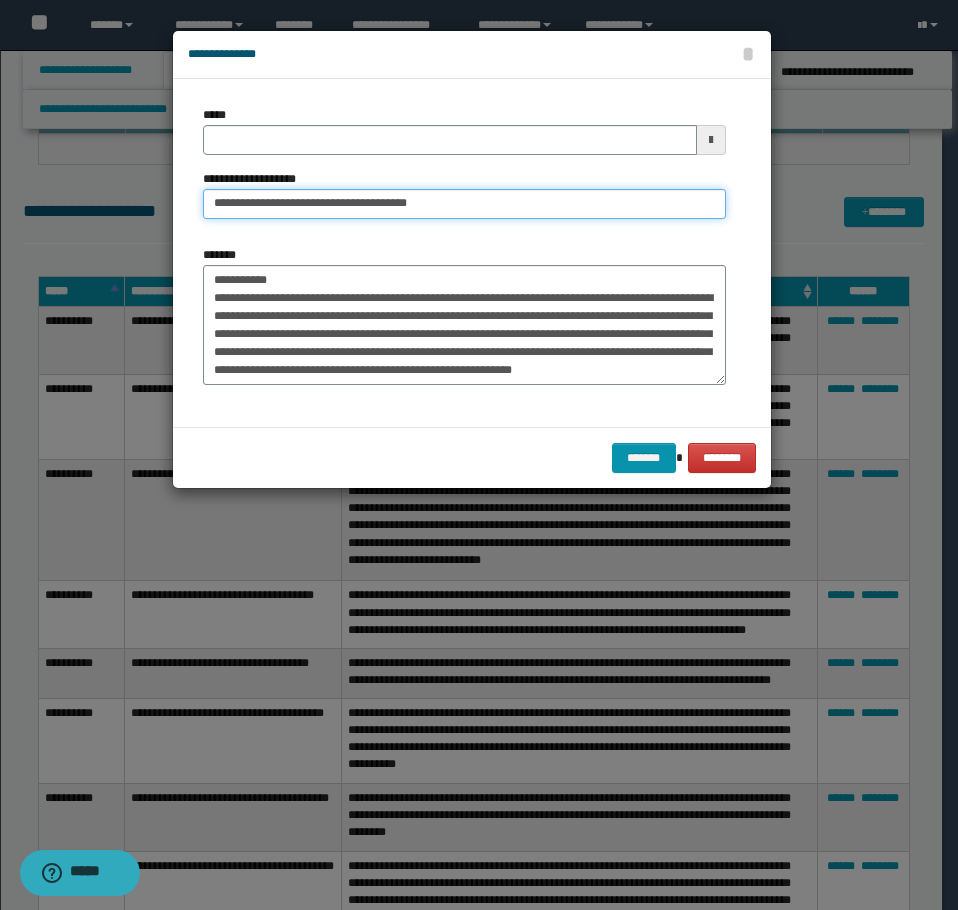 type on "**********" 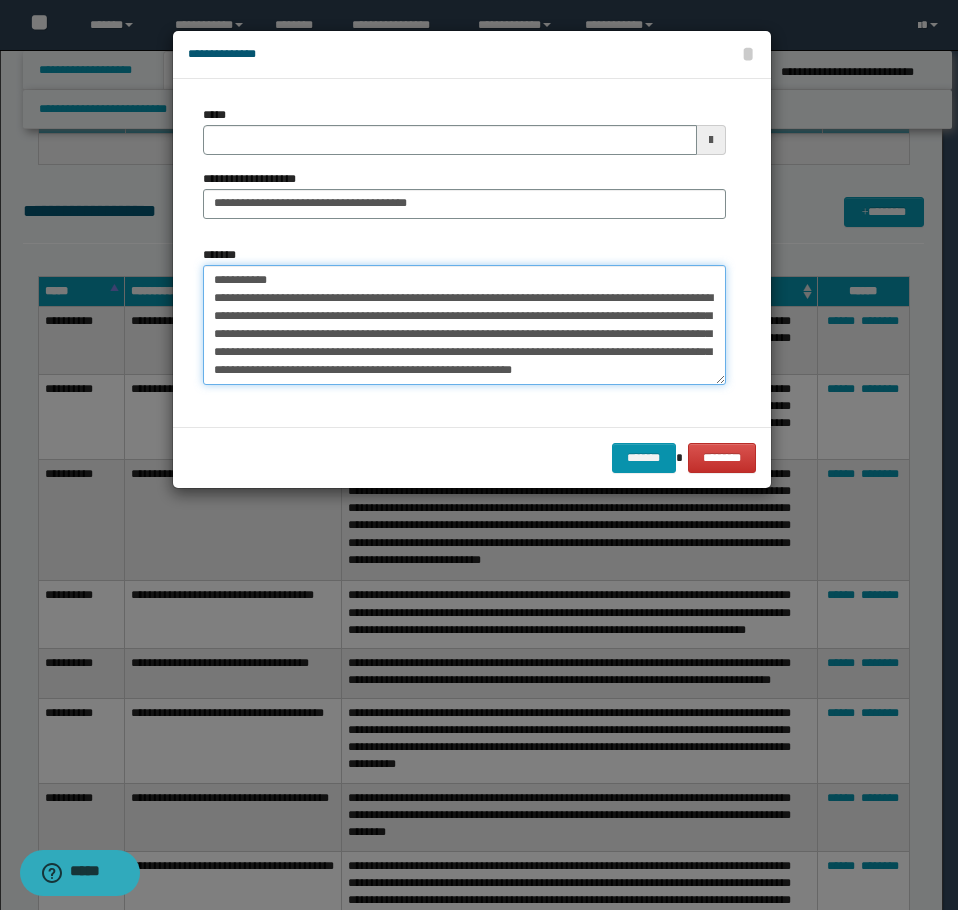 drag, startPoint x: 305, startPoint y: 274, endPoint x: -1, endPoint y: 269, distance: 306.04083 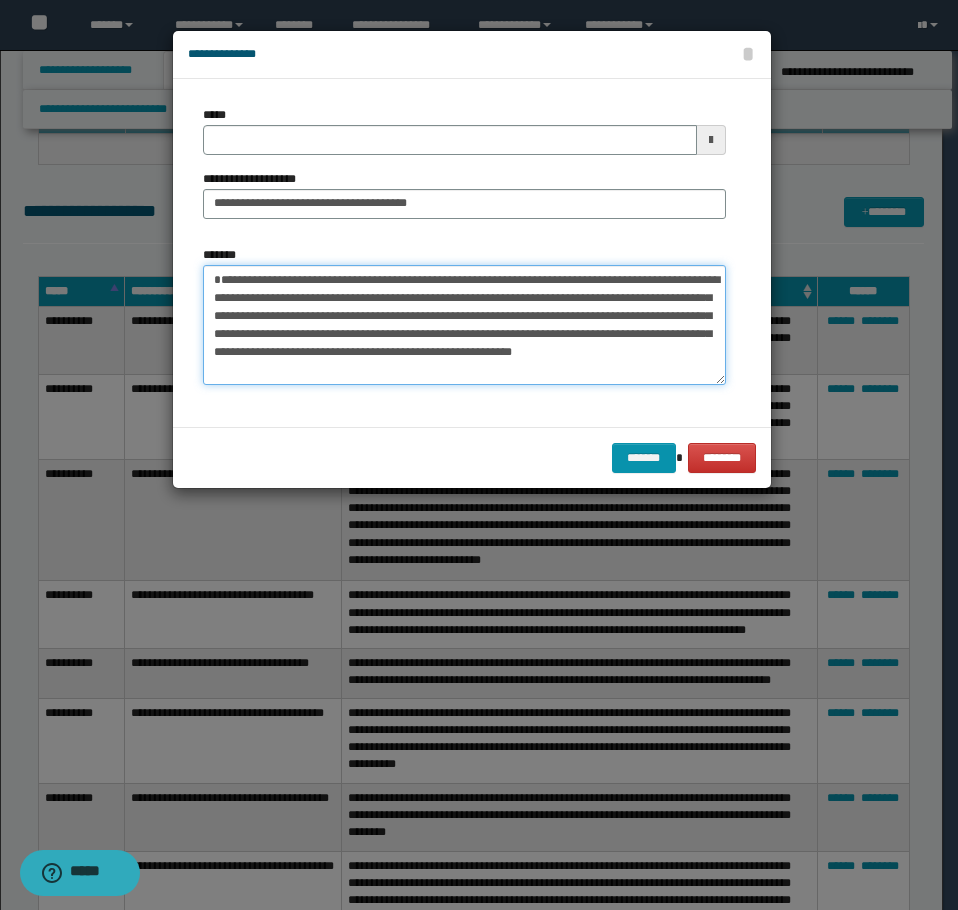 type 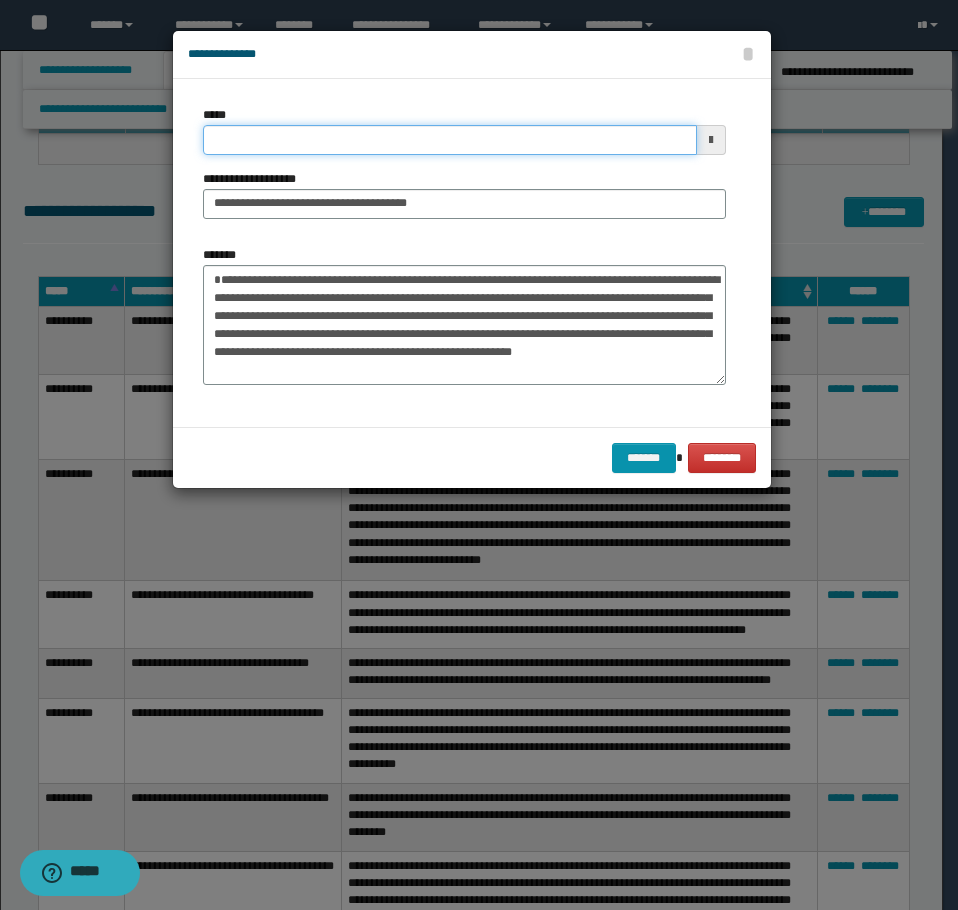click on "*****" at bounding box center [450, 140] 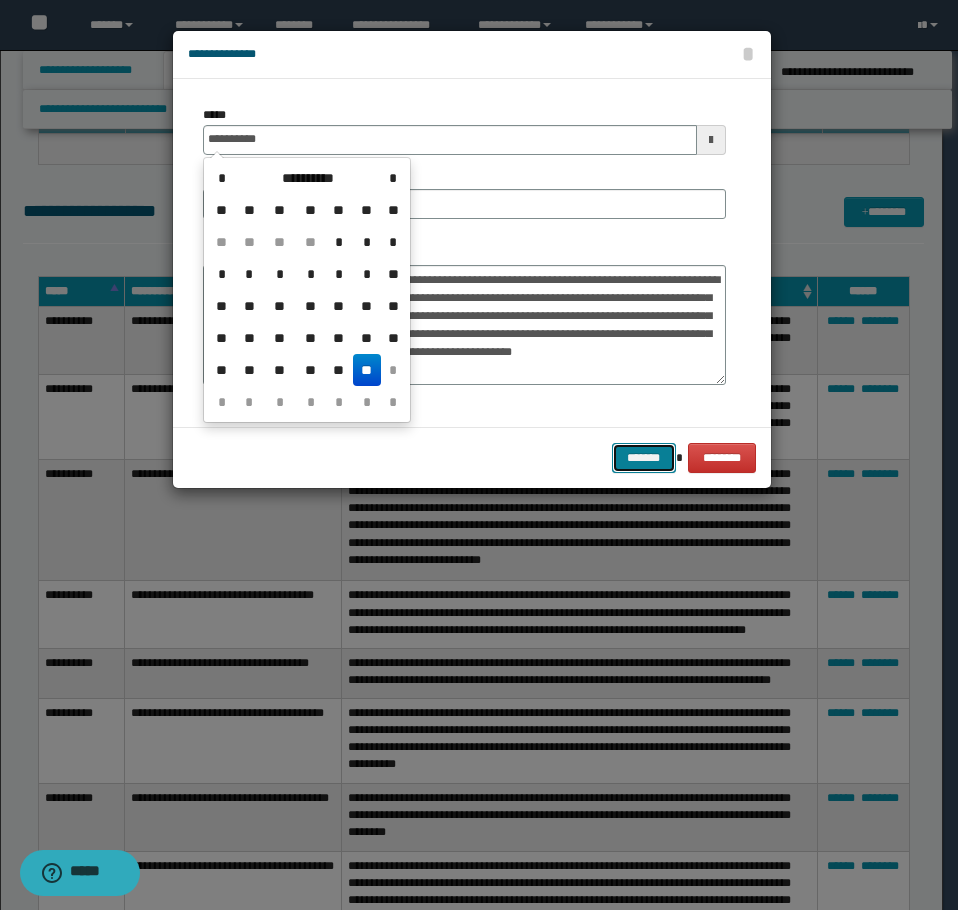 type on "**********" 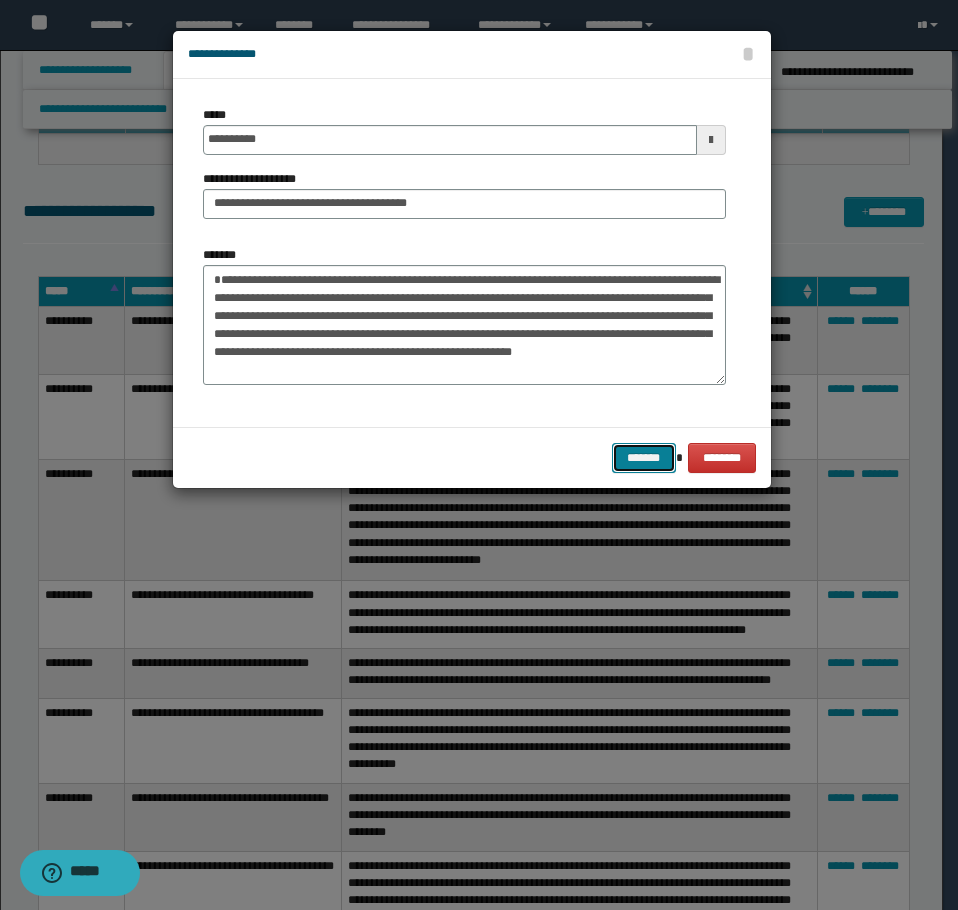 click on "*******" at bounding box center [644, 458] 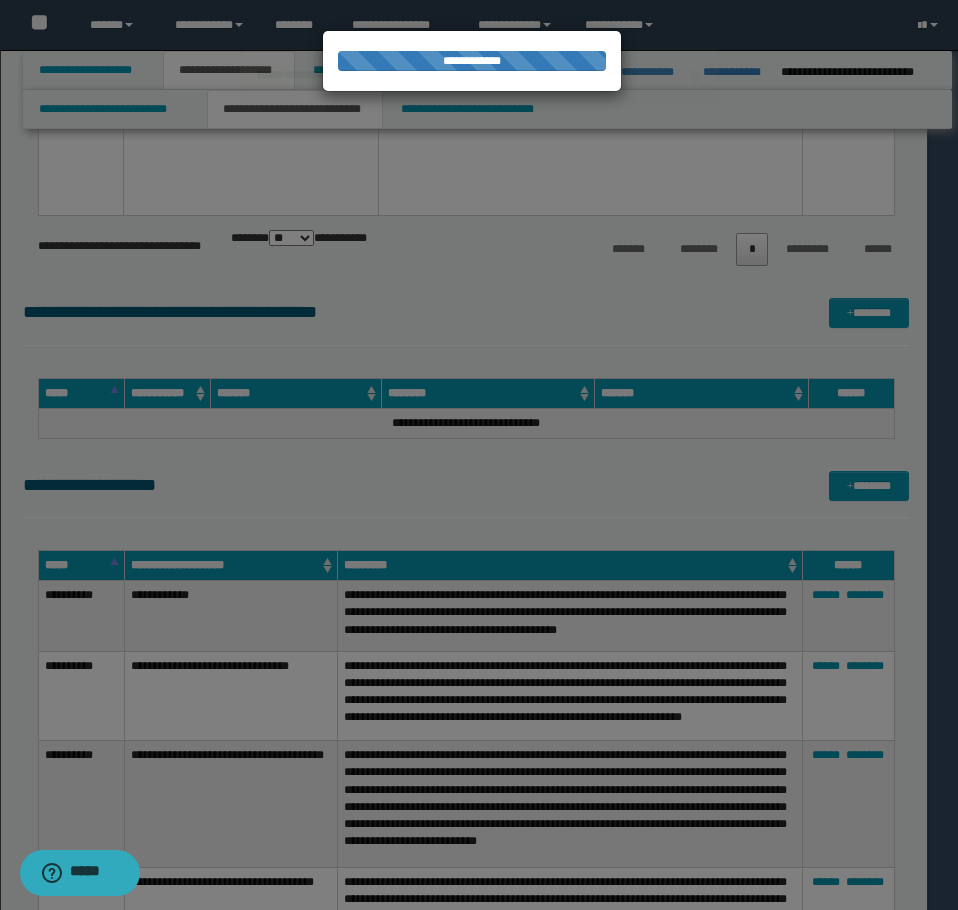 type 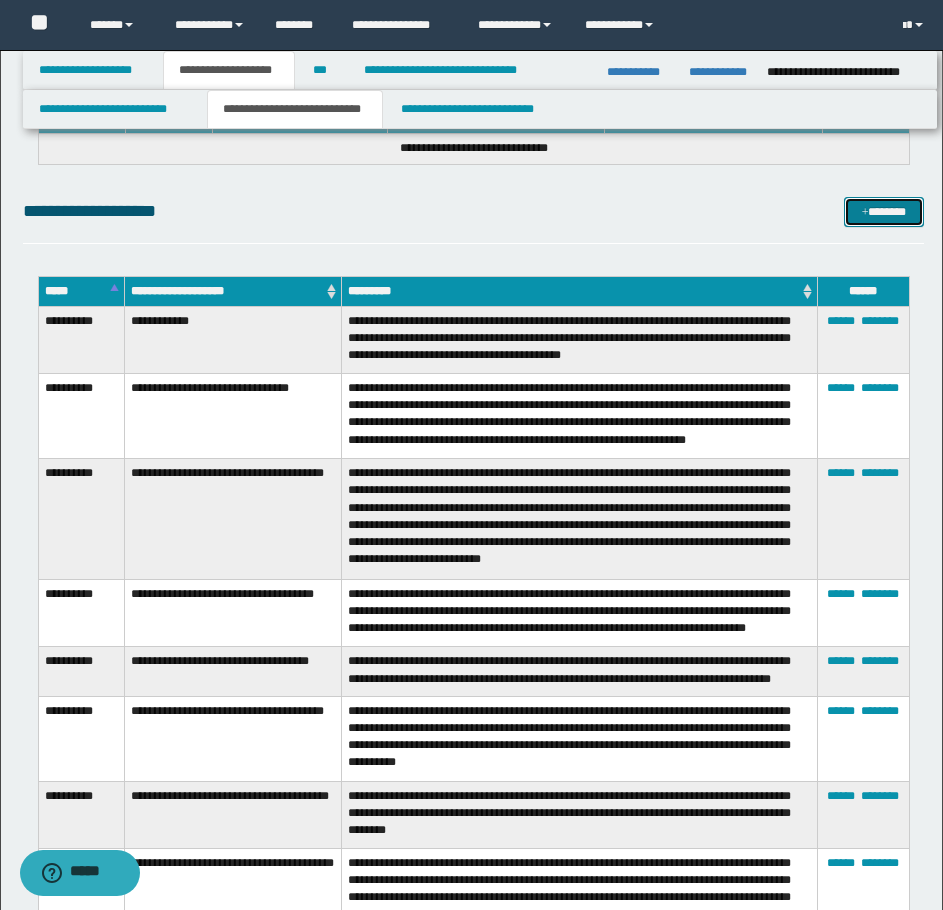 click on "*******" at bounding box center [884, 212] 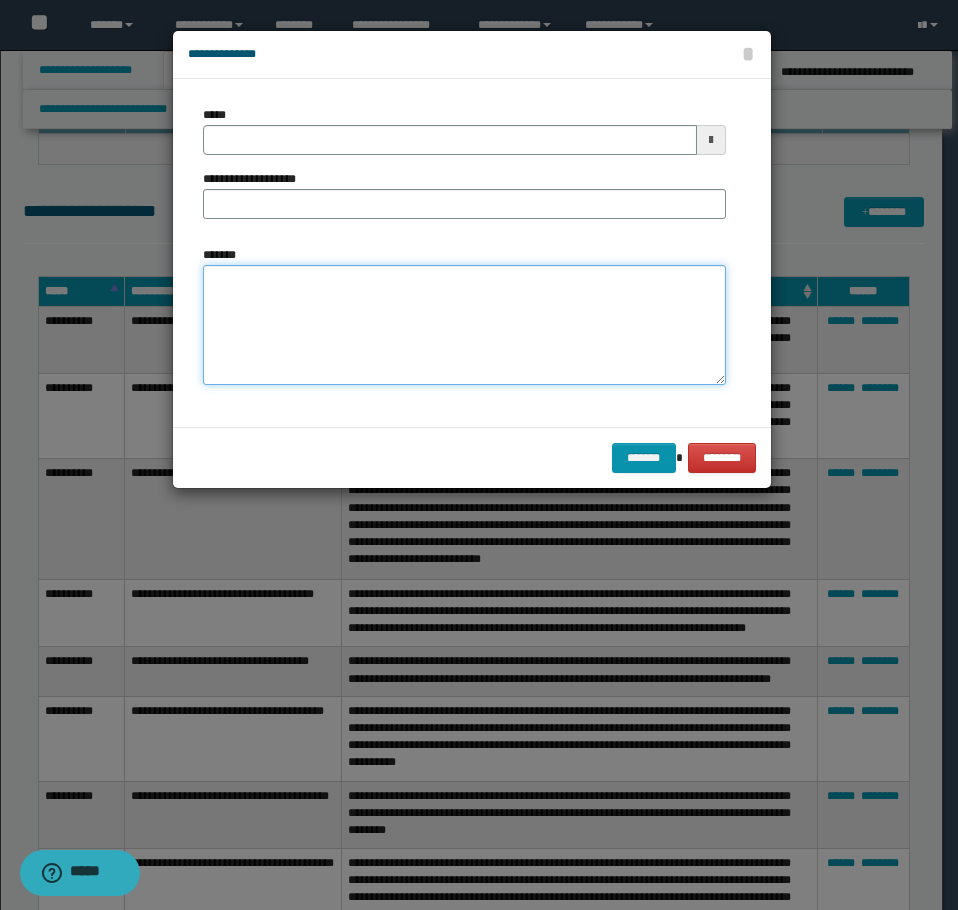 click on "*******" at bounding box center (464, 325) 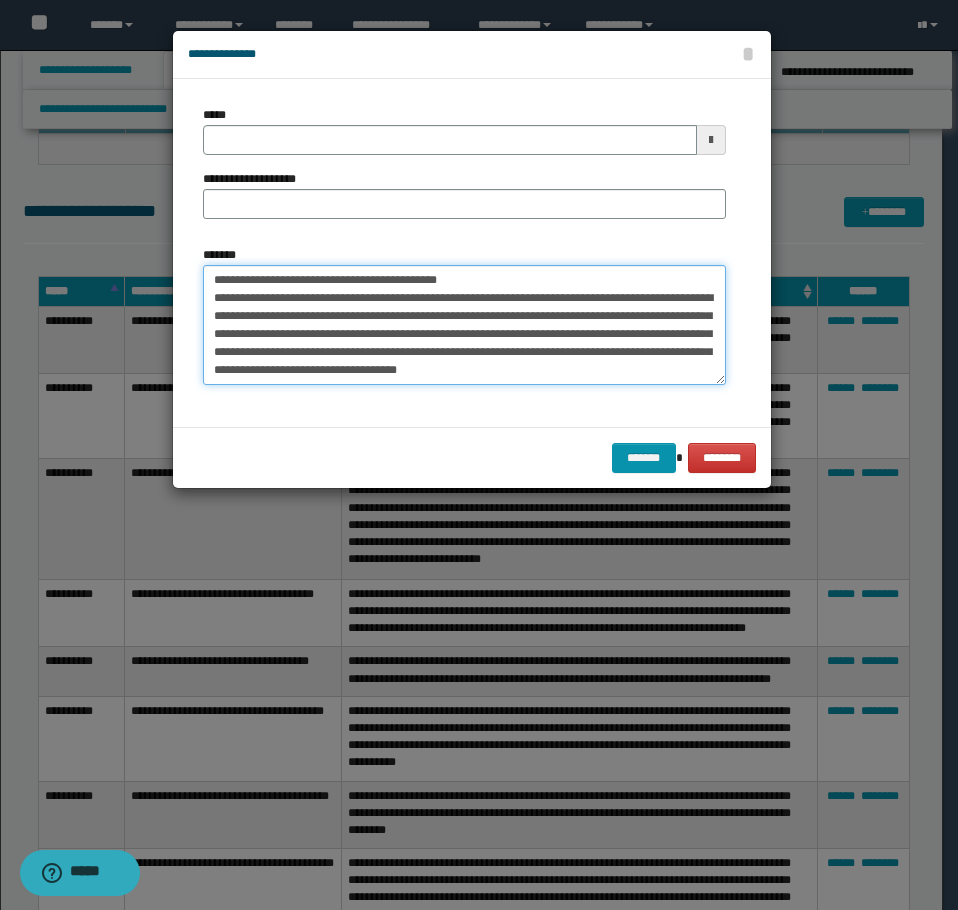 scroll, scrollTop: 0, scrollLeft: 0, axis: both 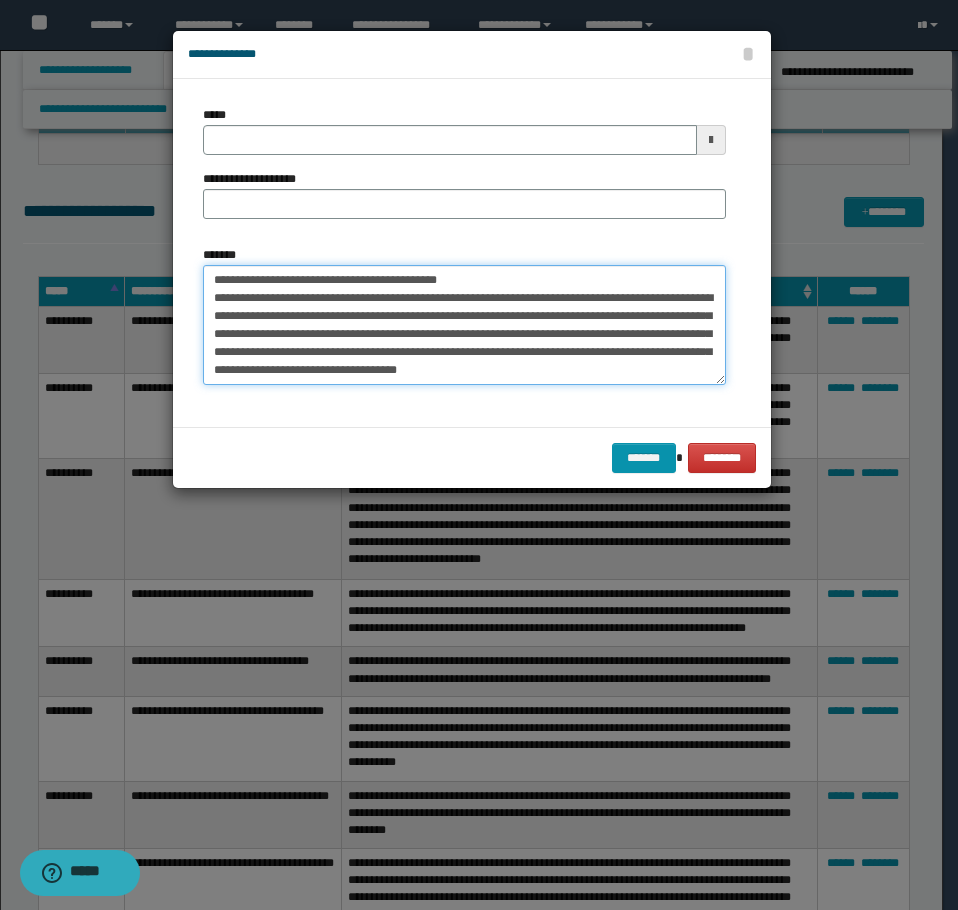 drag, startPoint x: 470, startPoint y: 281, endPoint x: 278, endPoint y: 281, distance: 192 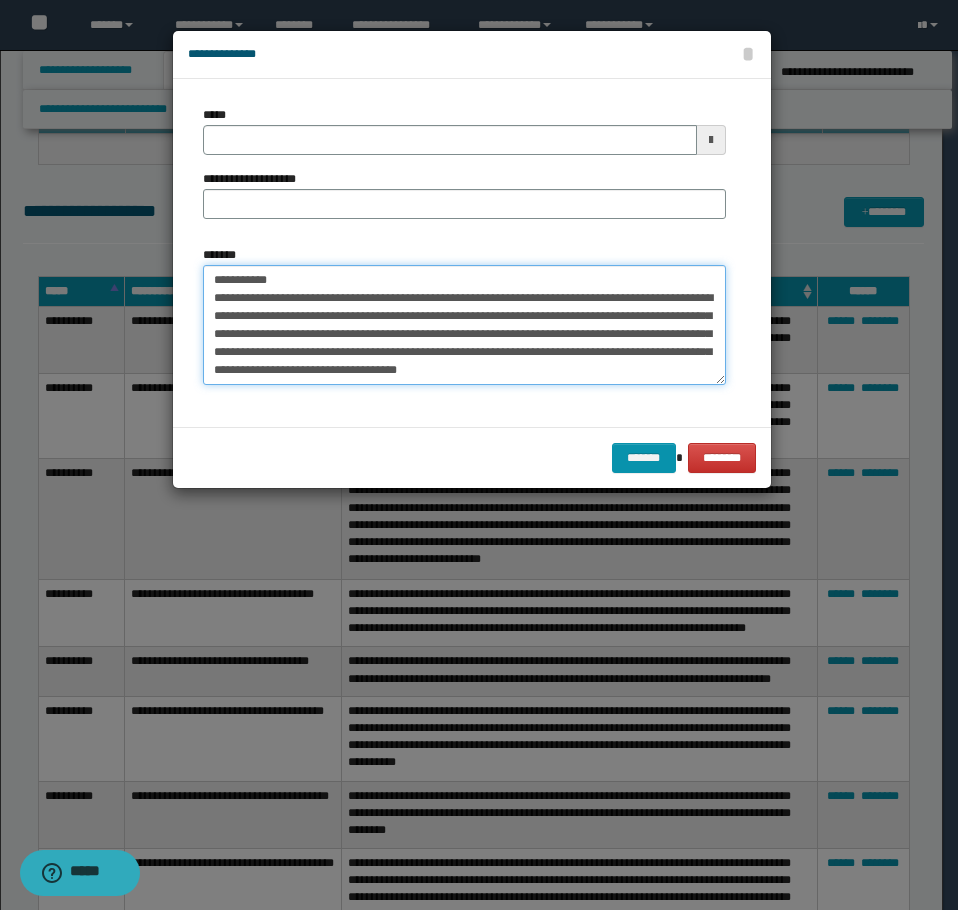 type on "**********" 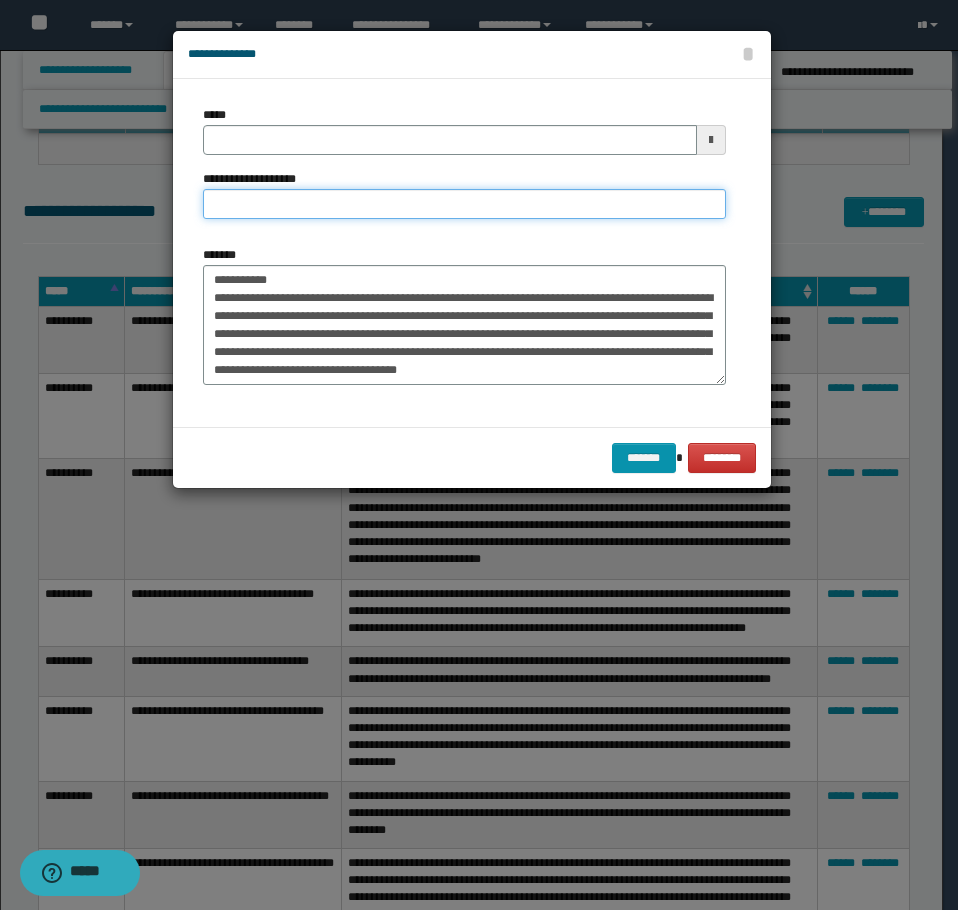 click on "**********" at bounding box center (464, 204) 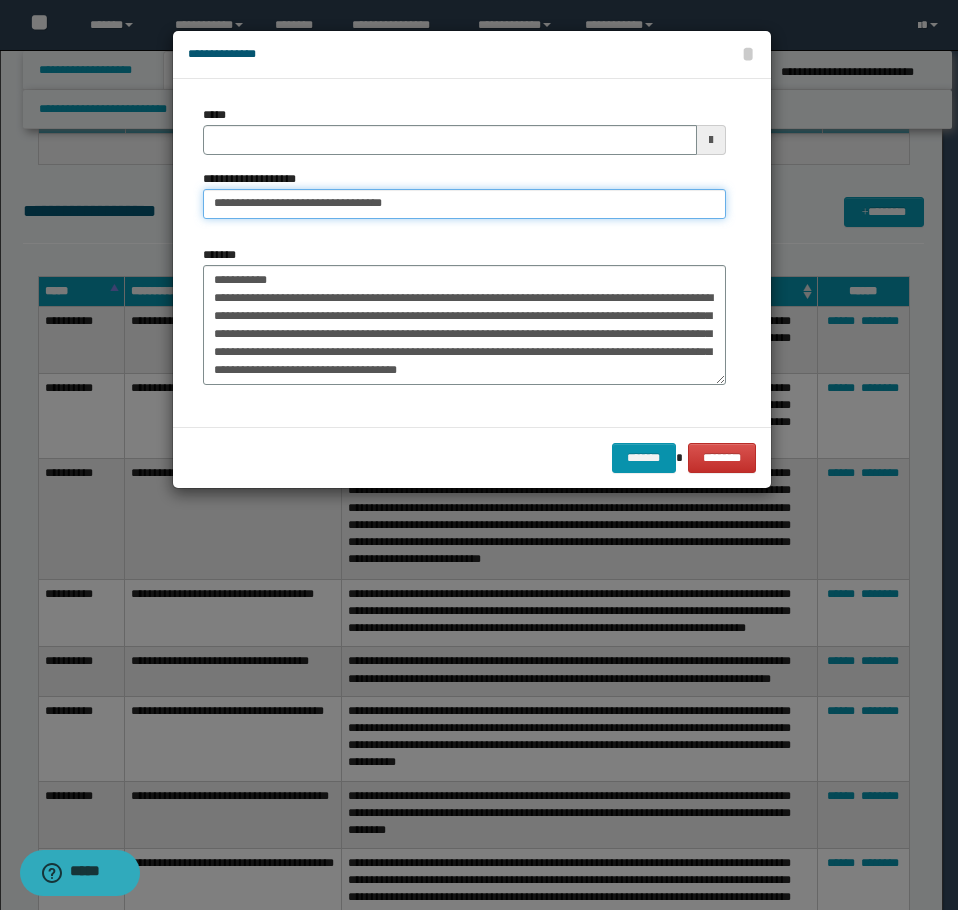 type on "**********" 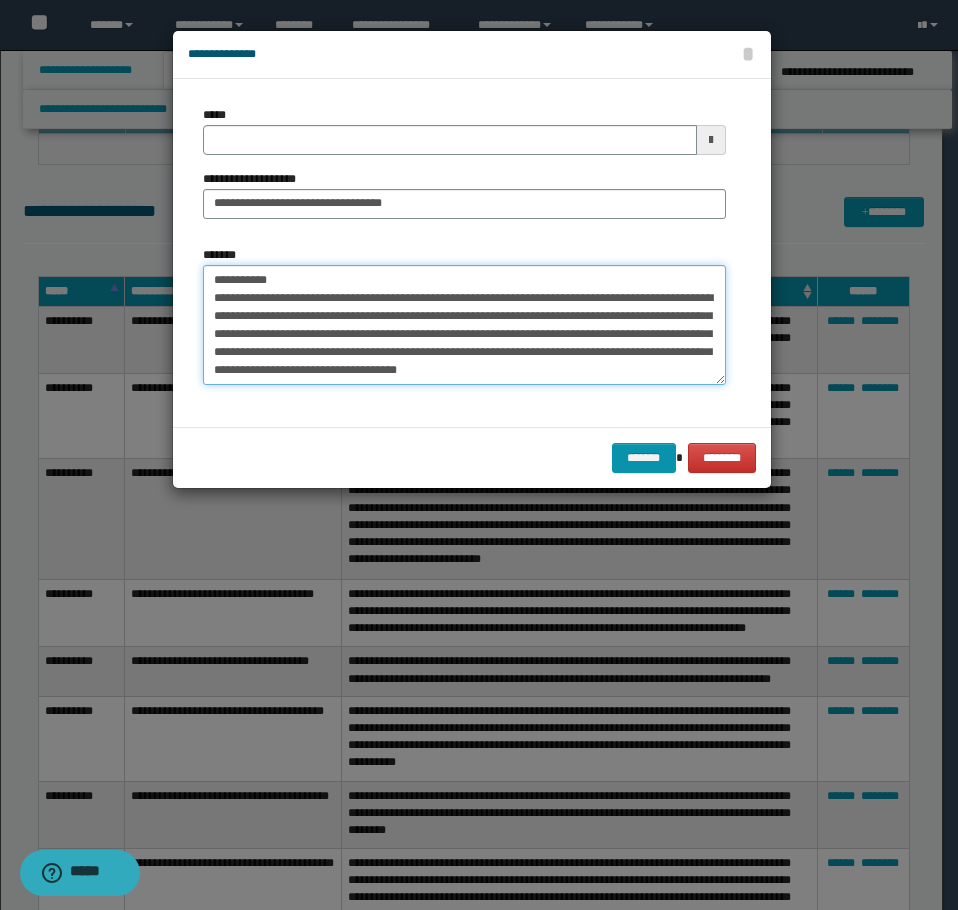 drag, startPoint x: 294, startPoint y: 281, endPoint x: -1, endPoint y: 269, distance: 295.24396 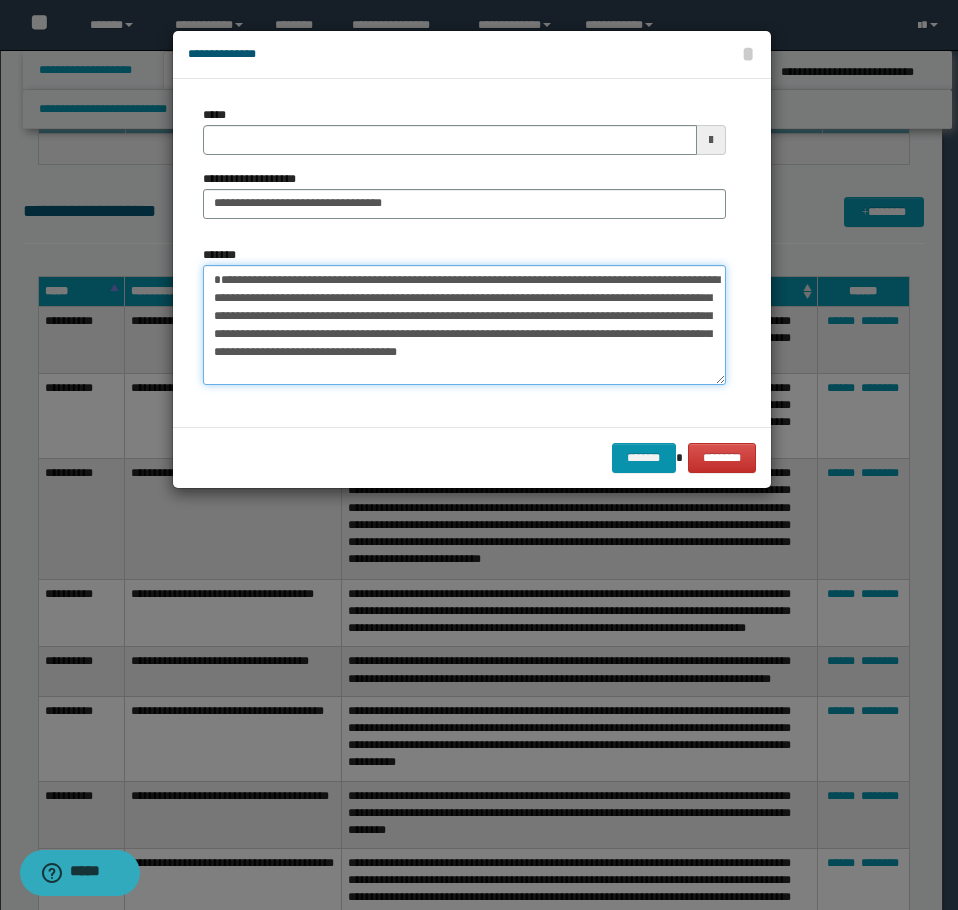 type 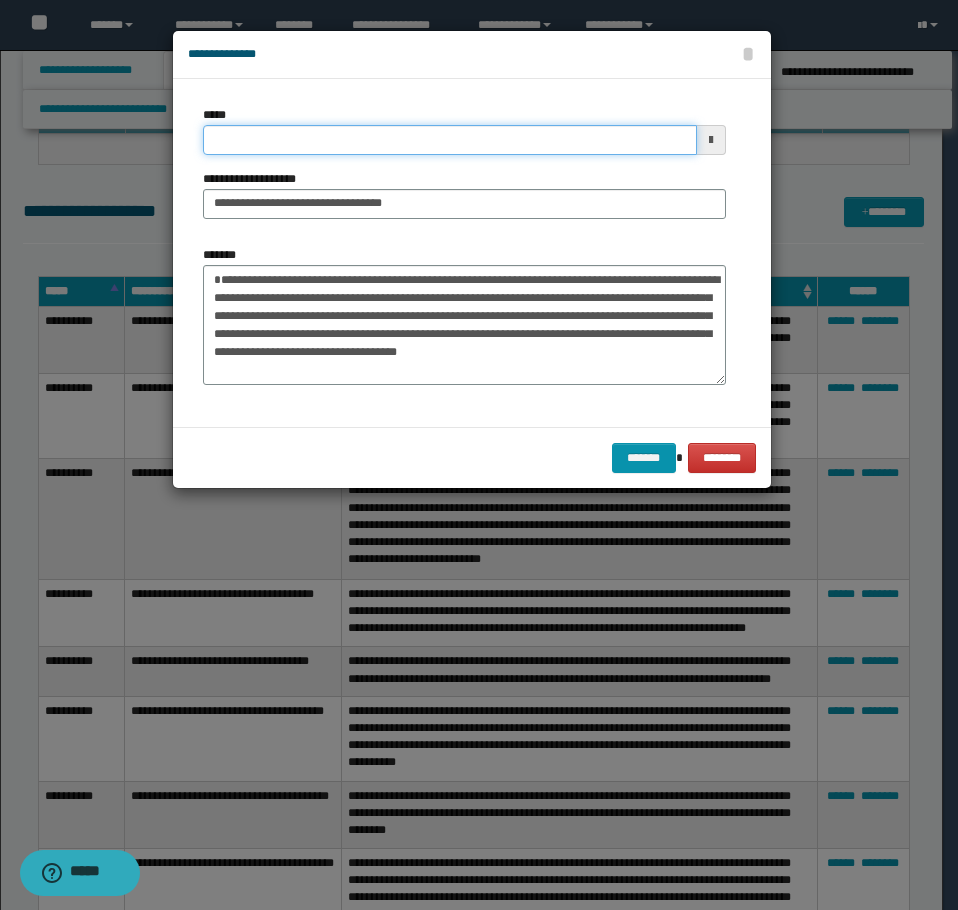 click on "*****" at bounding box center (450, 140) 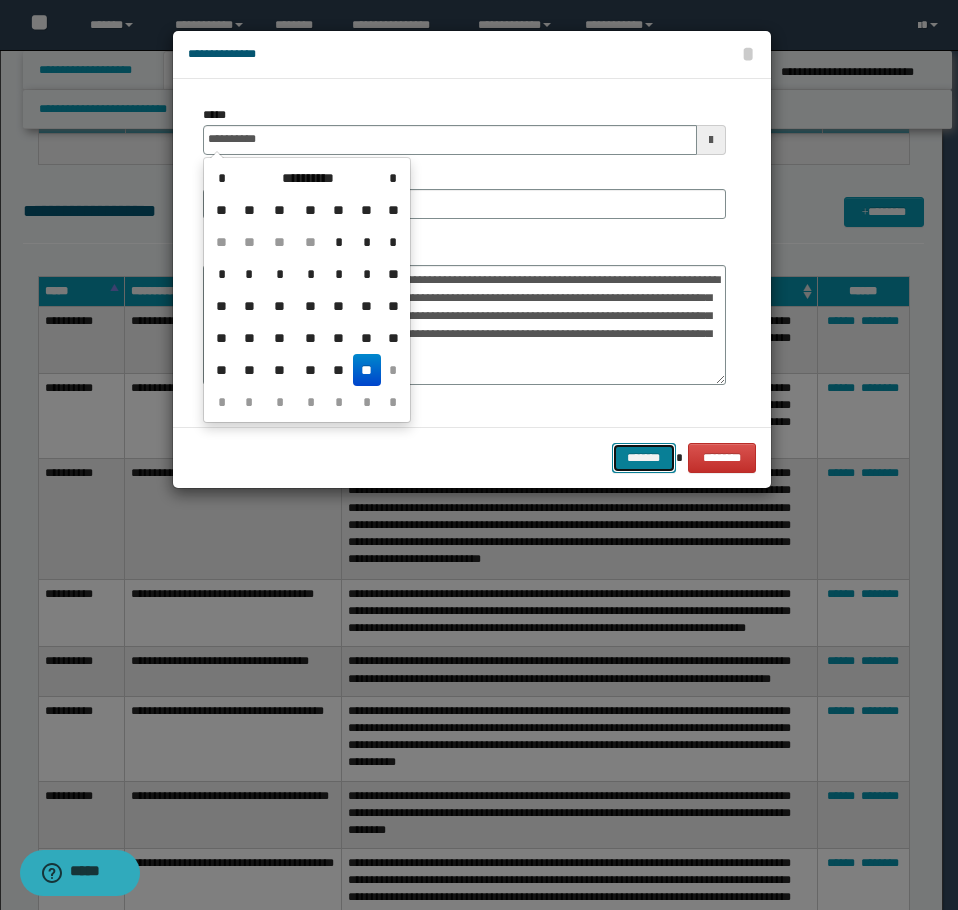 type on "**********" 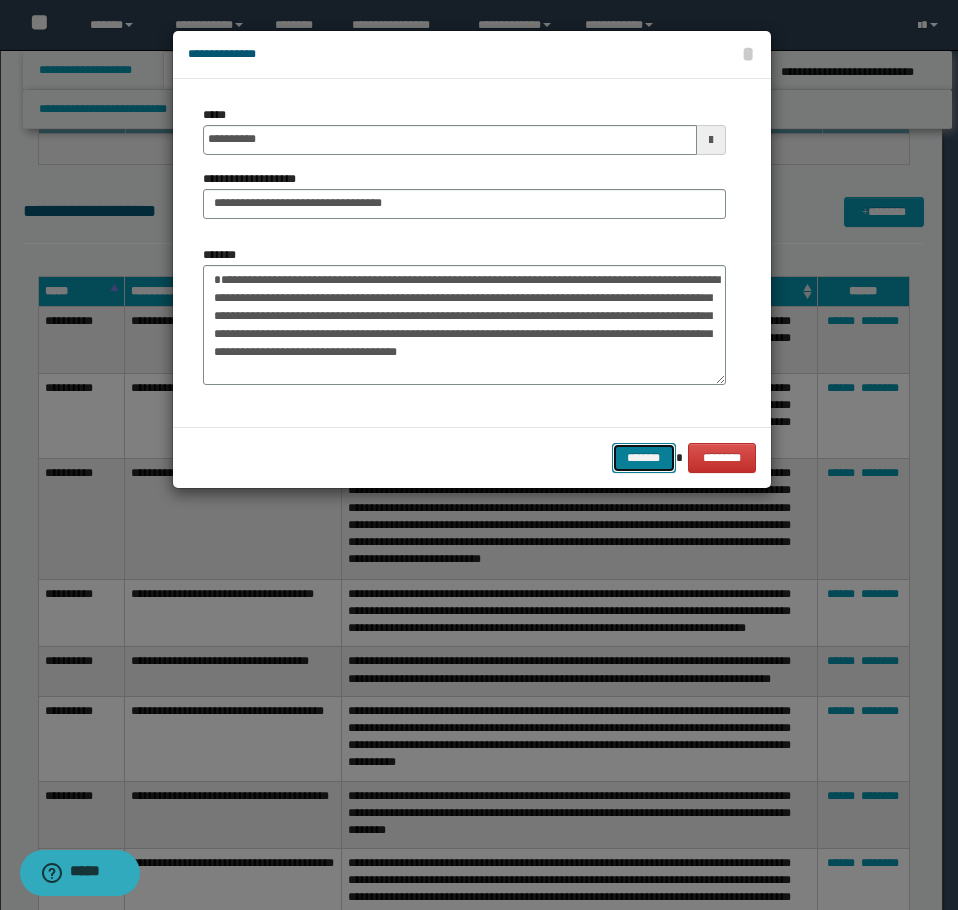 click on "*******" at bounding box center (644, 458) 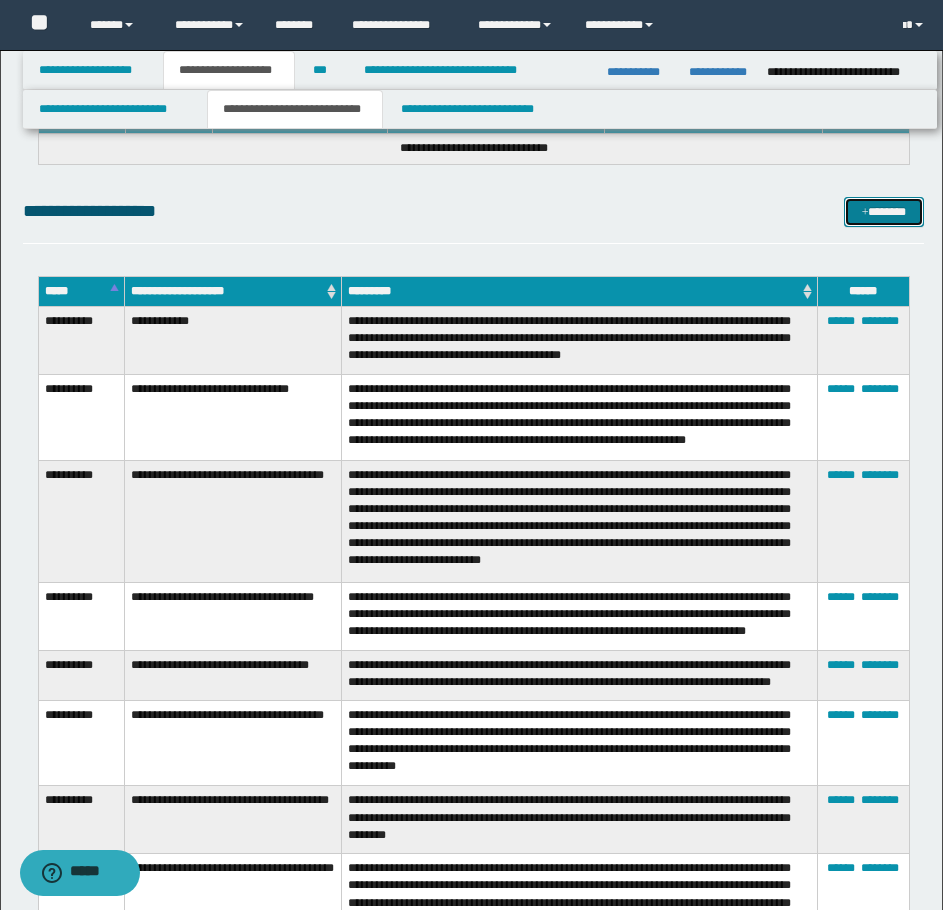 click at bounding box center [865, 213] 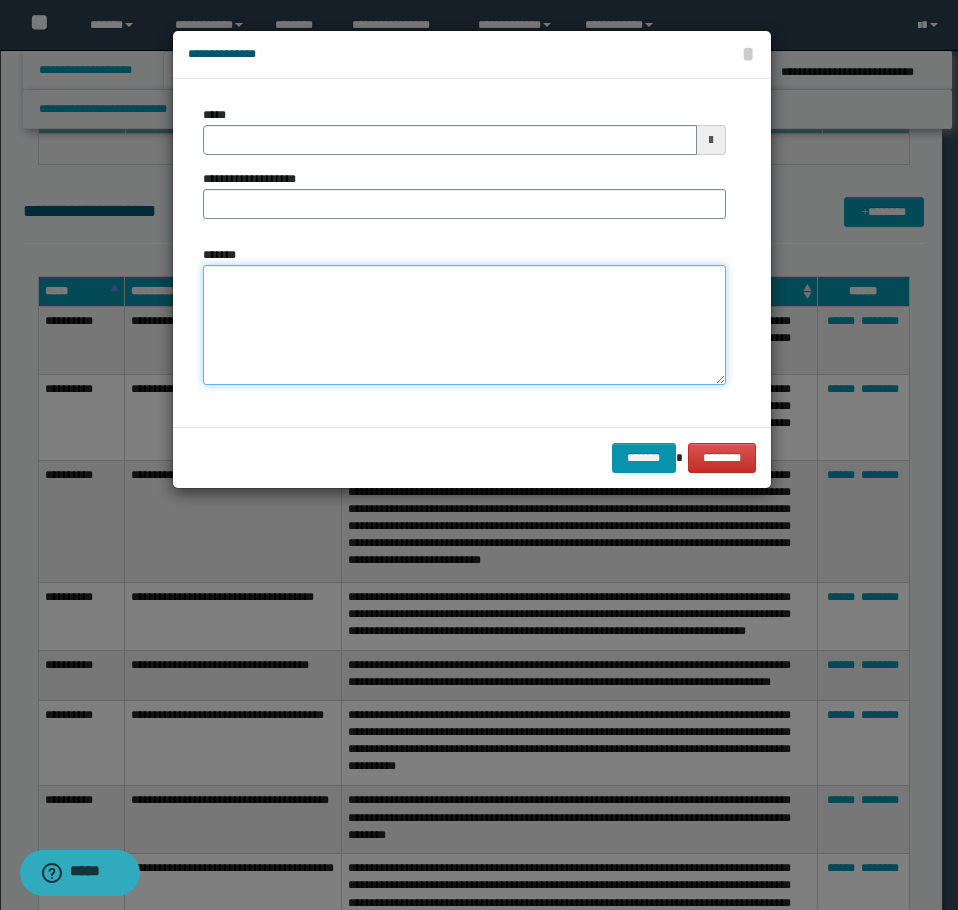 click on "*******" at bounding box center [464, 325] 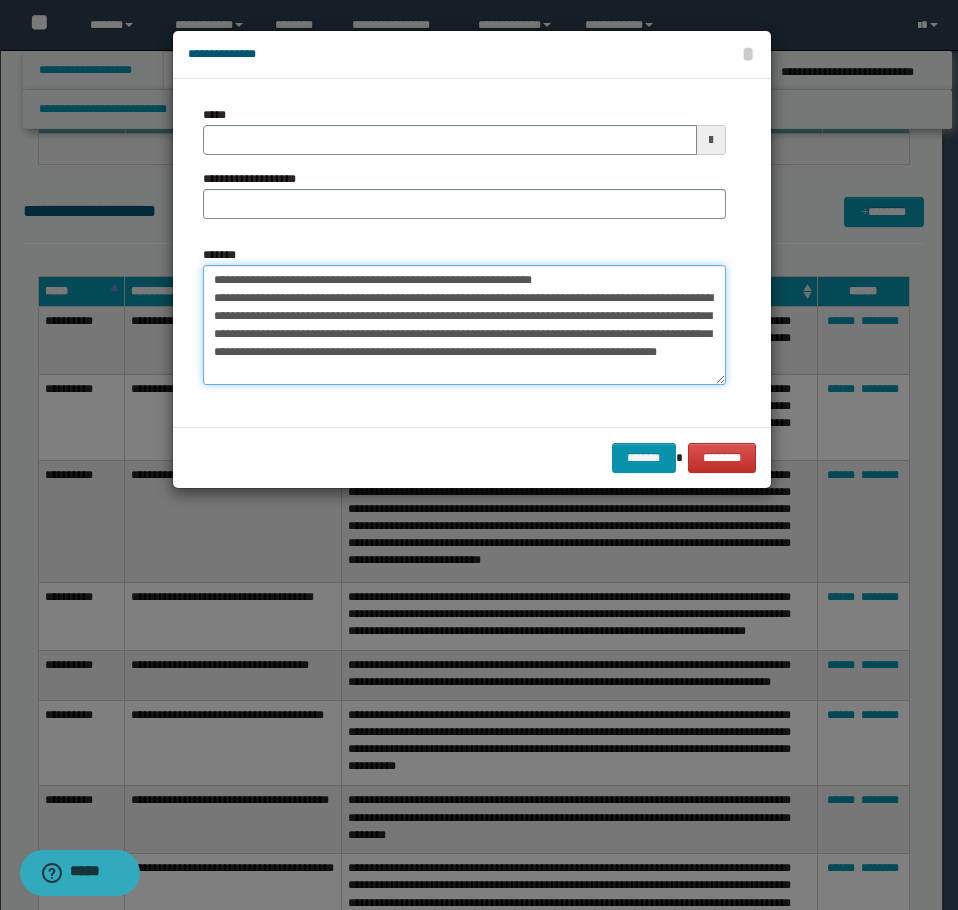 scroll, scrollTop: 0, scrollLeft: 0, axis: both 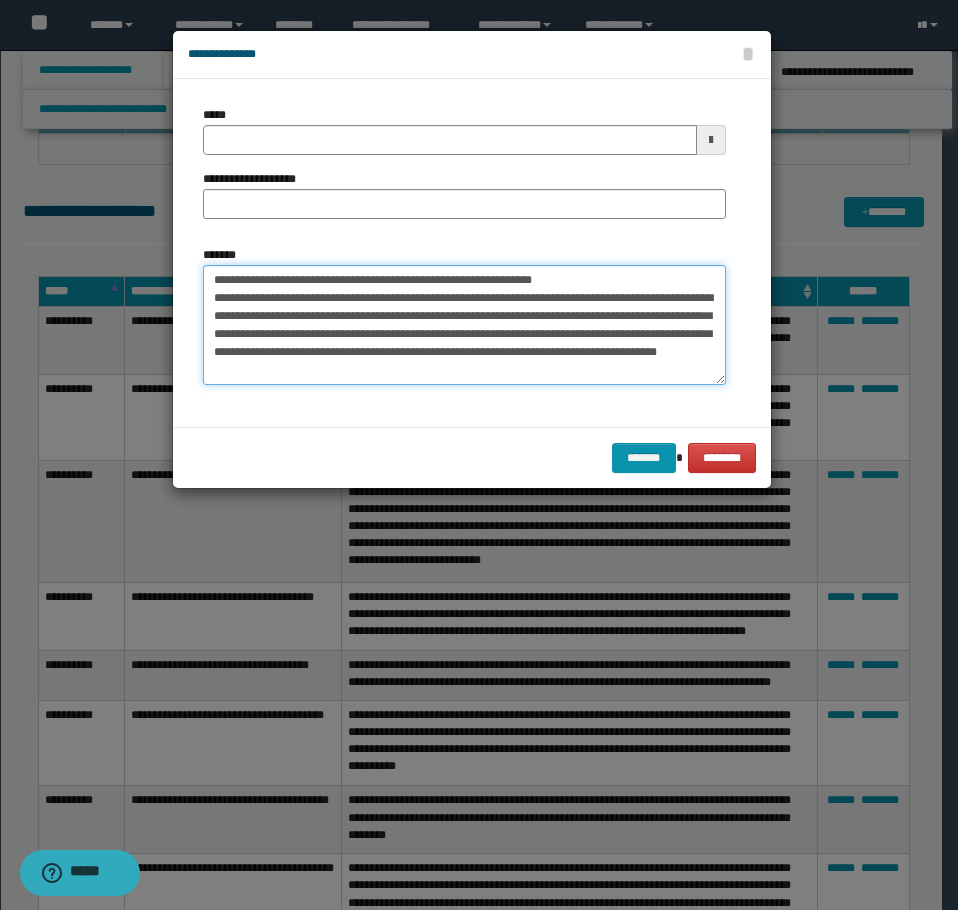 drag, startPoint x: 581, startPoint y: 275, endPoint x: 274, endPoint y: 289, distance: 307.31906 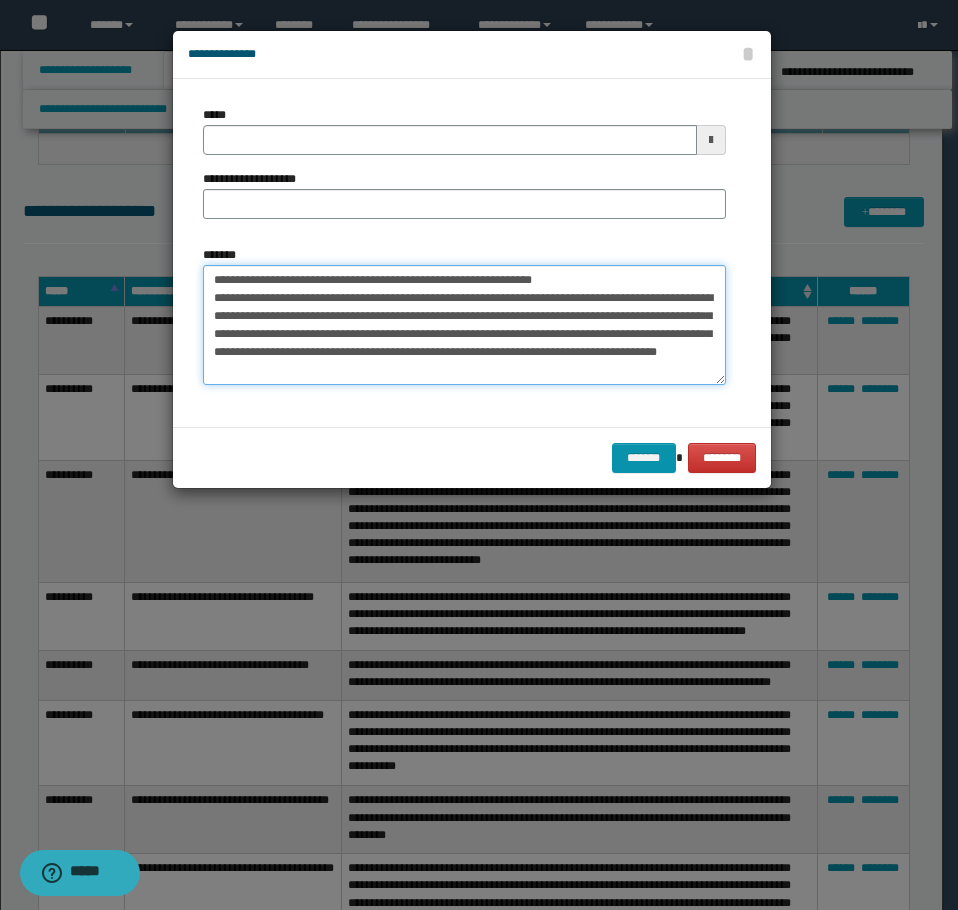 drag, startPoint x: 578, startPoint y: 281, endPoint x: 274, endPoint y: 278, distance: 304.0148 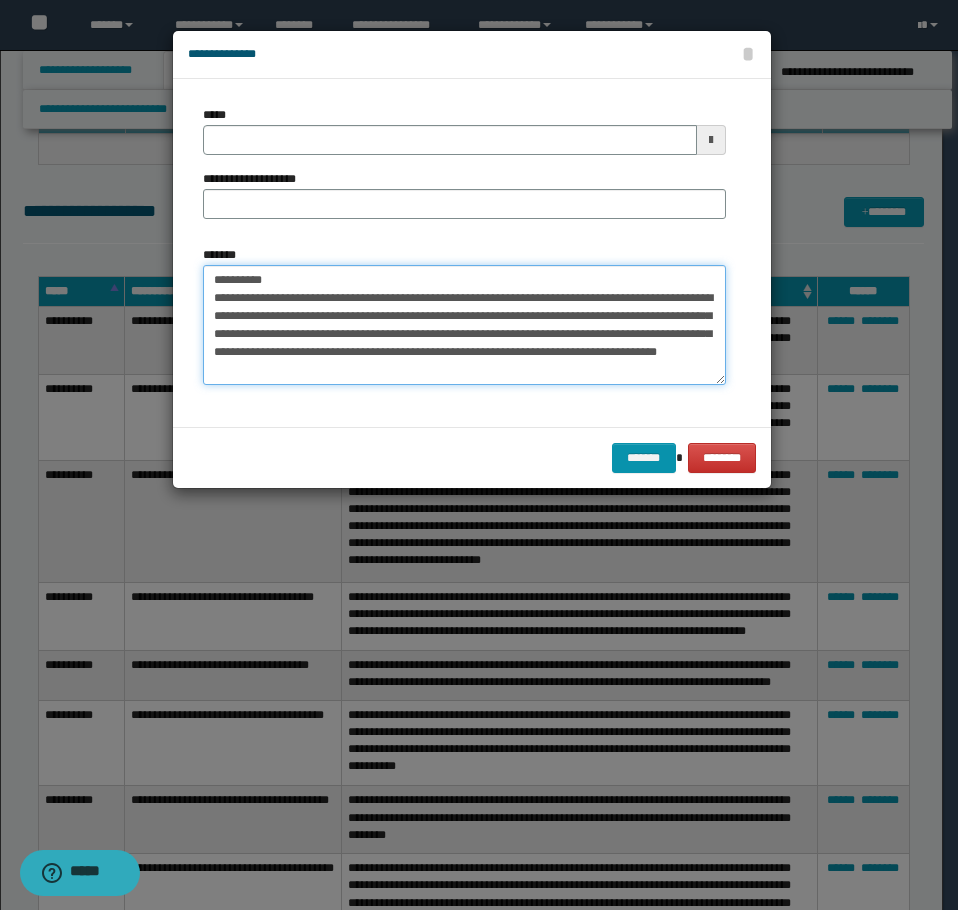 type on "**********" 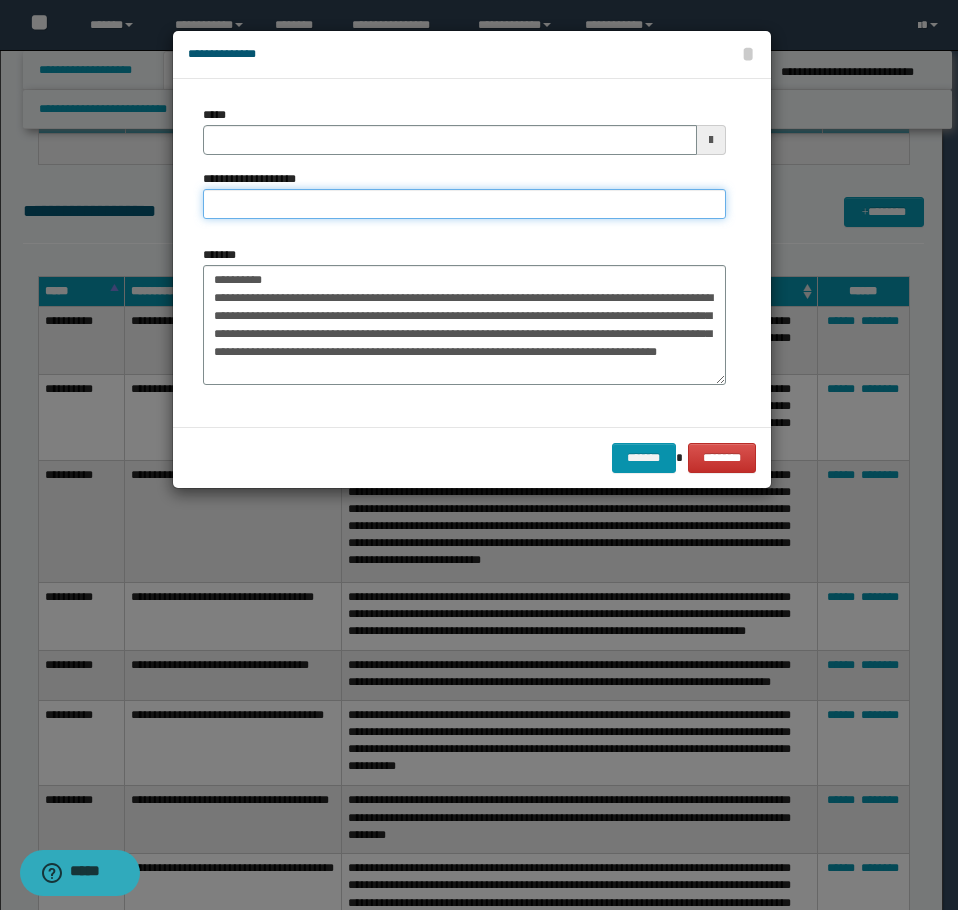 click on "**********" at bounding box center (464, 204) 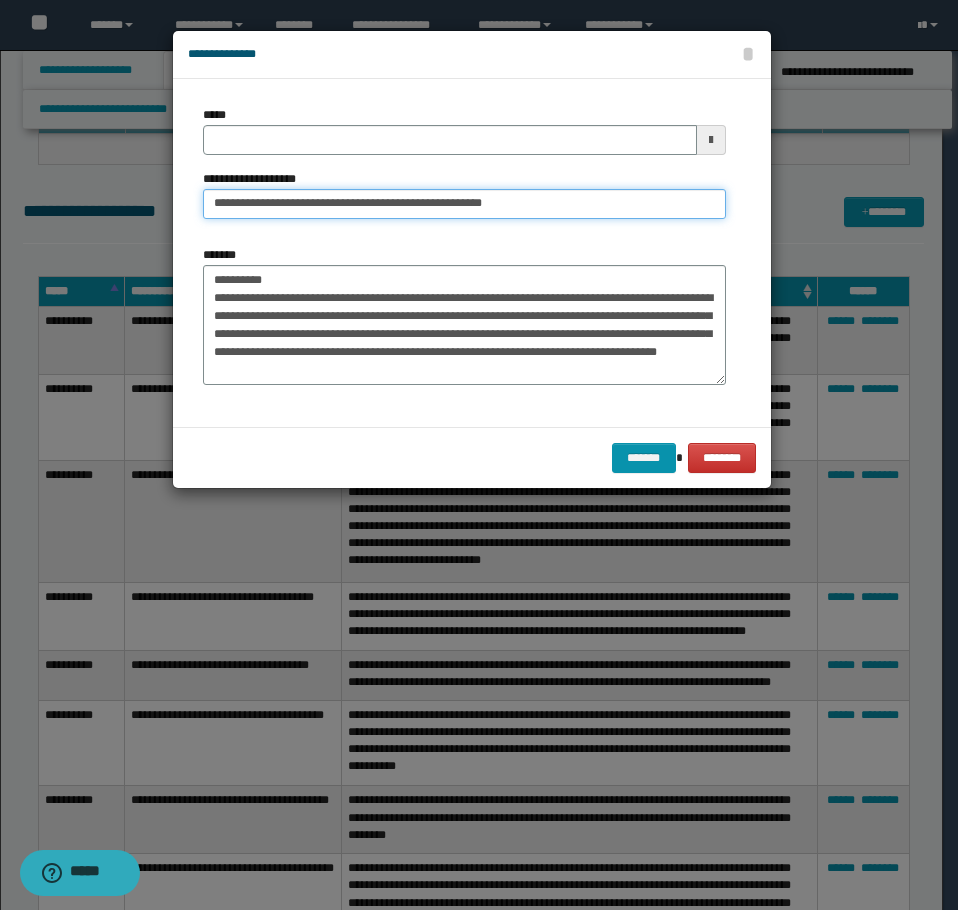 type on "**********" 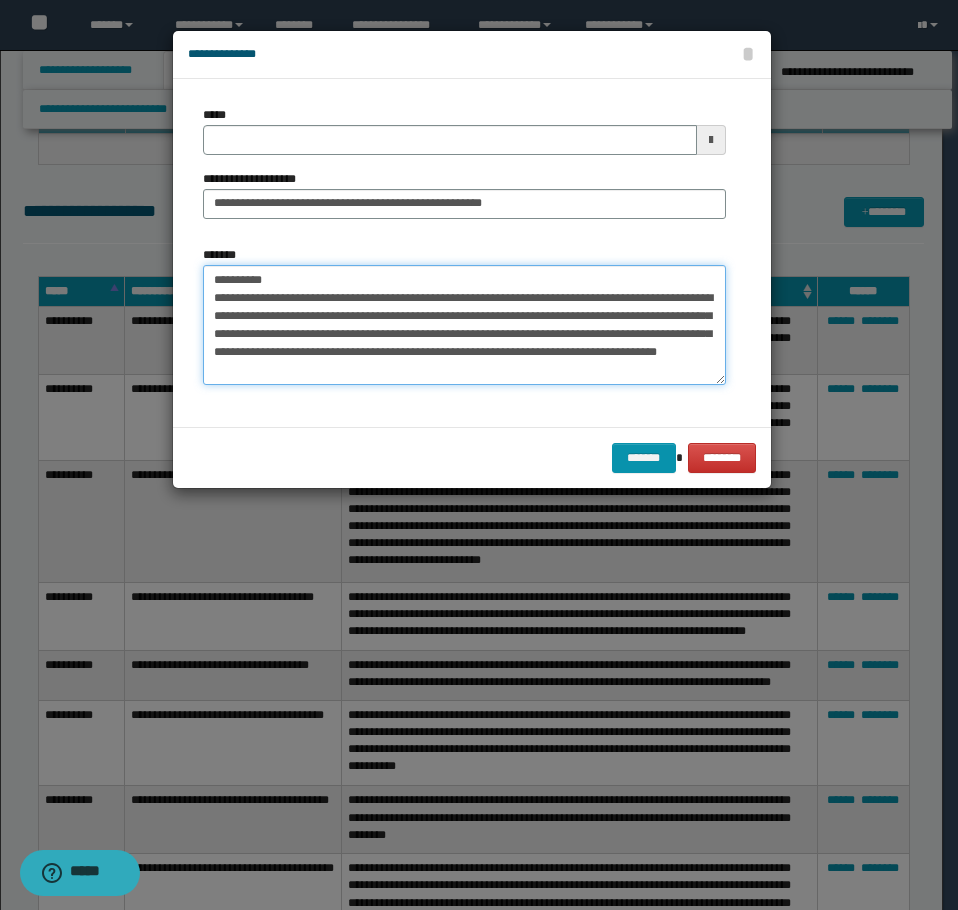 drag, startPoint x: 289, startPoint y: 272, endPoint x: 66, endPoint y: 244, distance: 224.75098 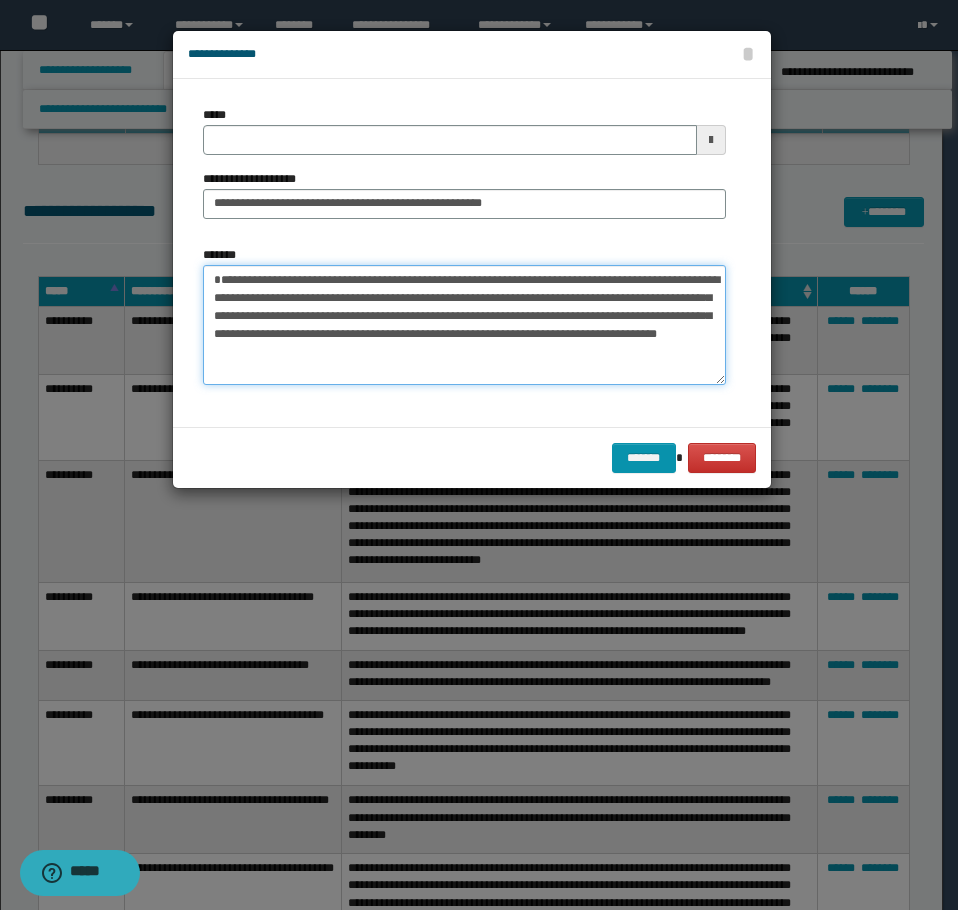 type 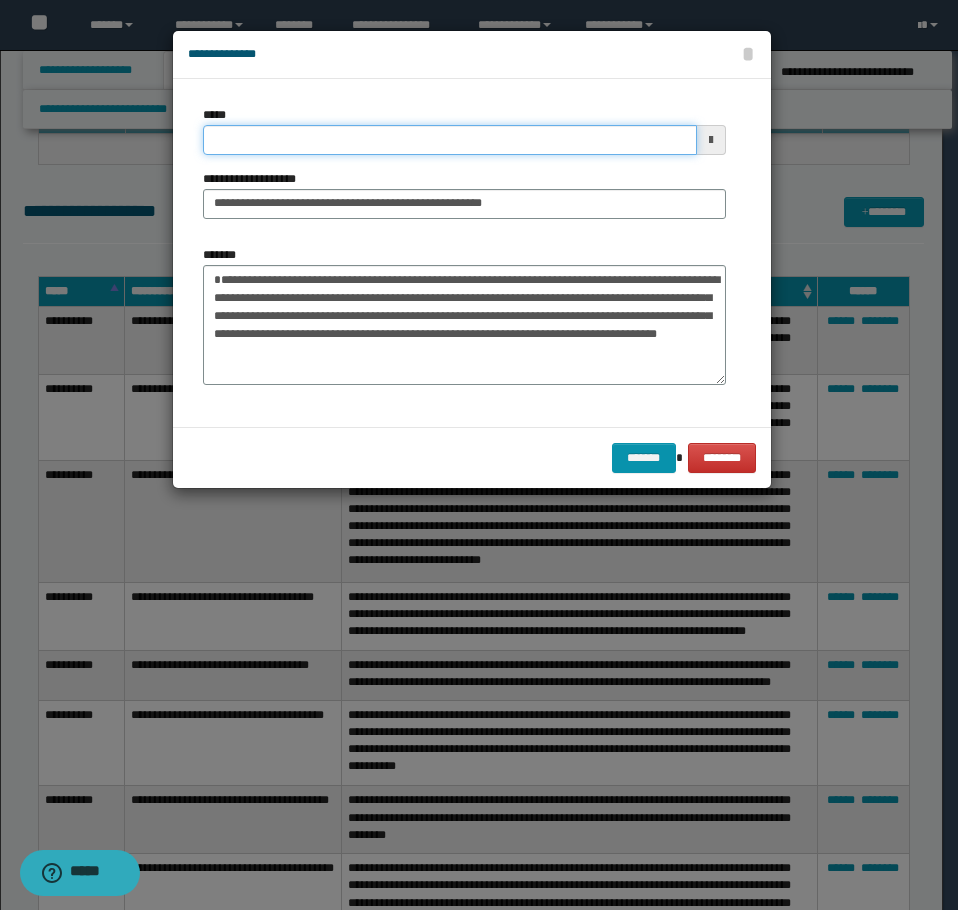 click on "*****" at bounding box center [450, 140] 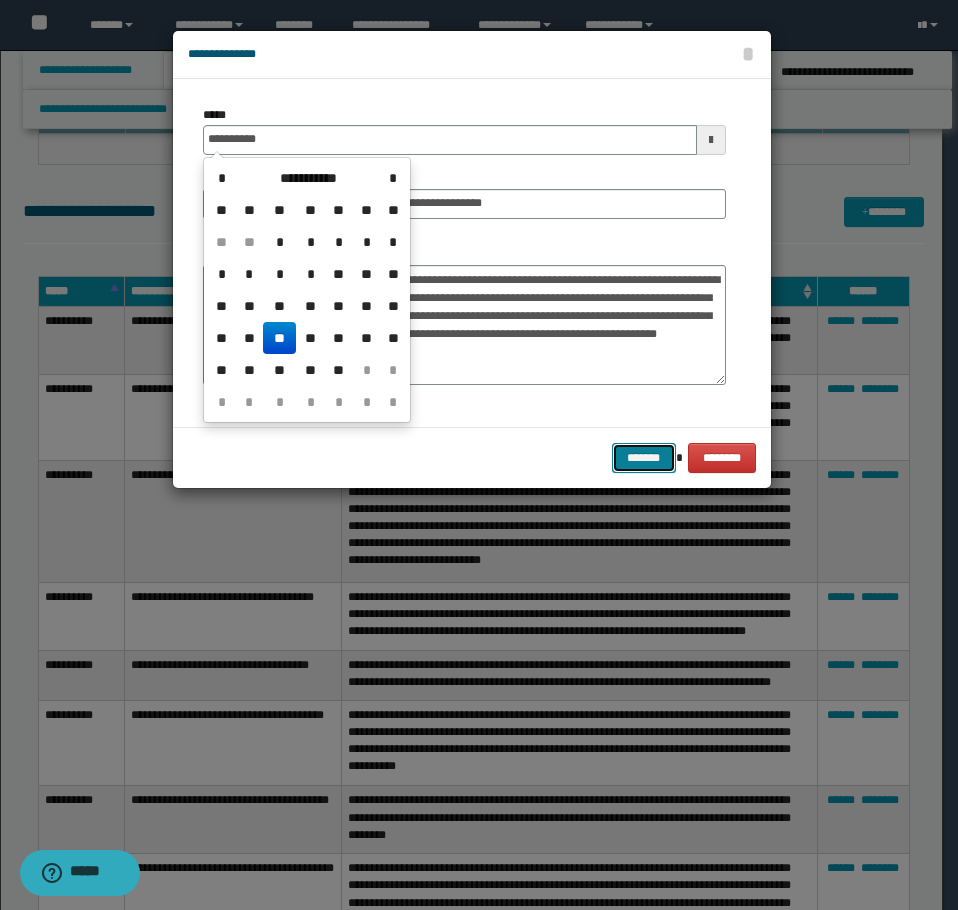 type 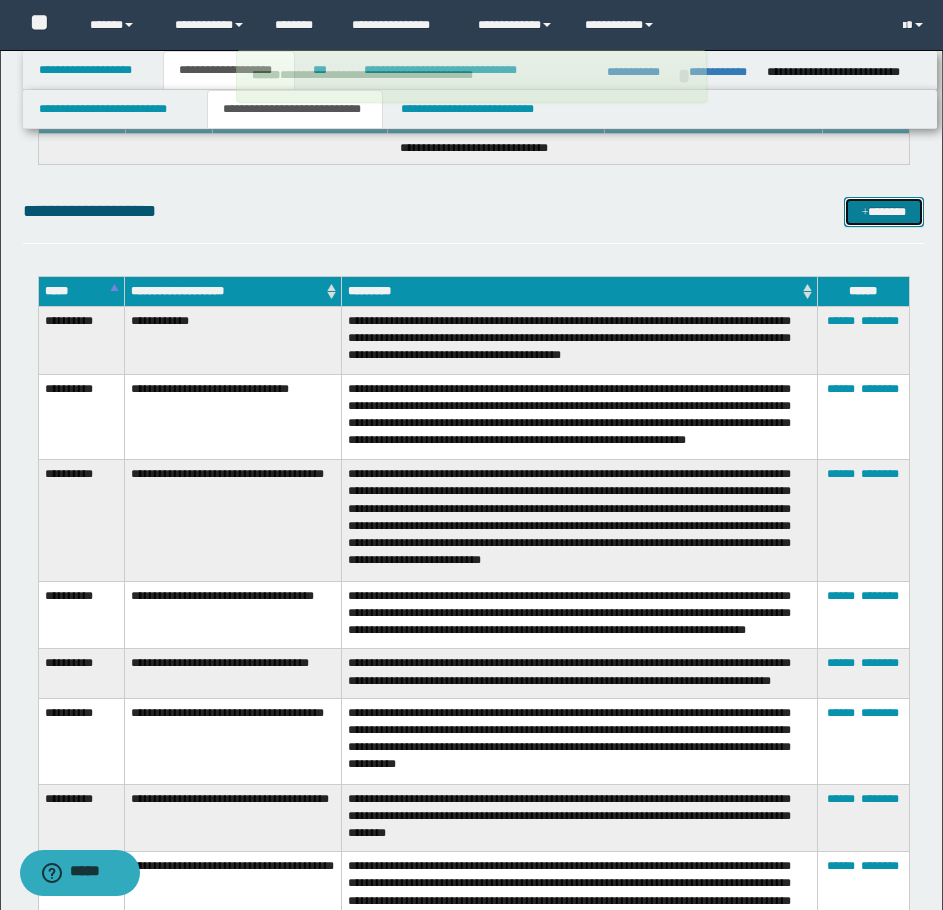 drag, startPoint x: 853, startPoint y: 209, endPoint x: 839, endPoint y: 212, distance: 14.3178215 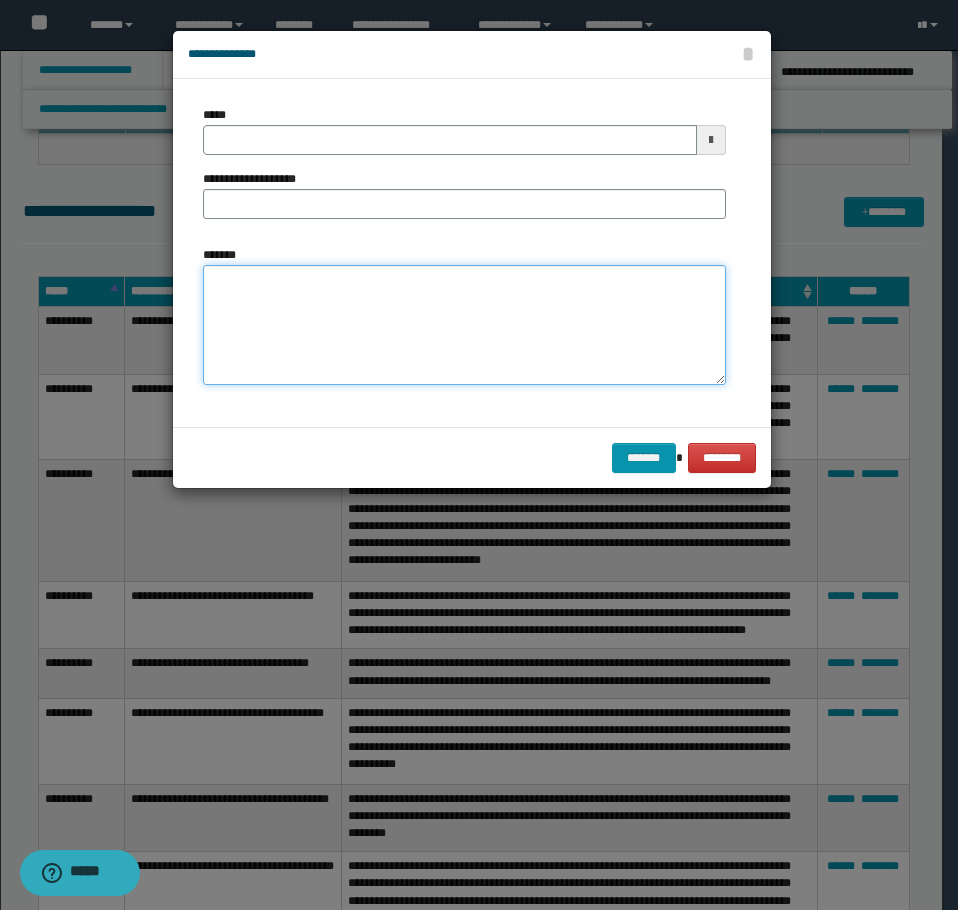 click on "*******" at bounding box center [464, 325] 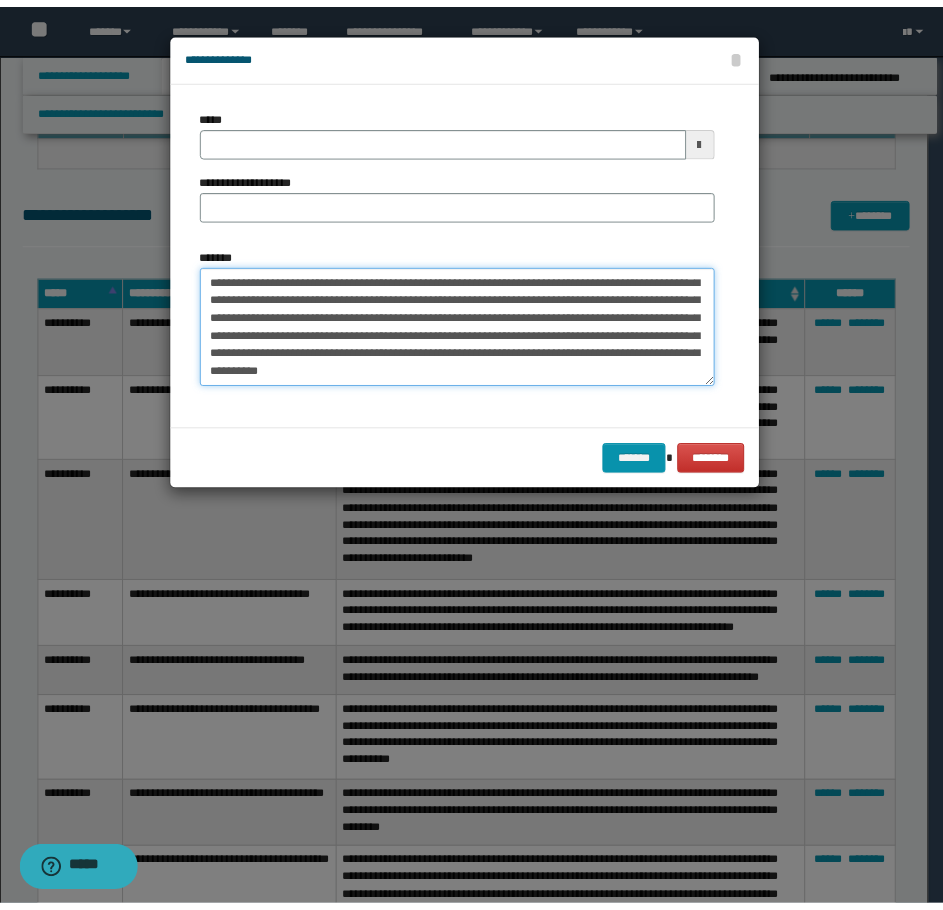 scroll, scrollTop: 0, scrollLeft: 0, axis: both 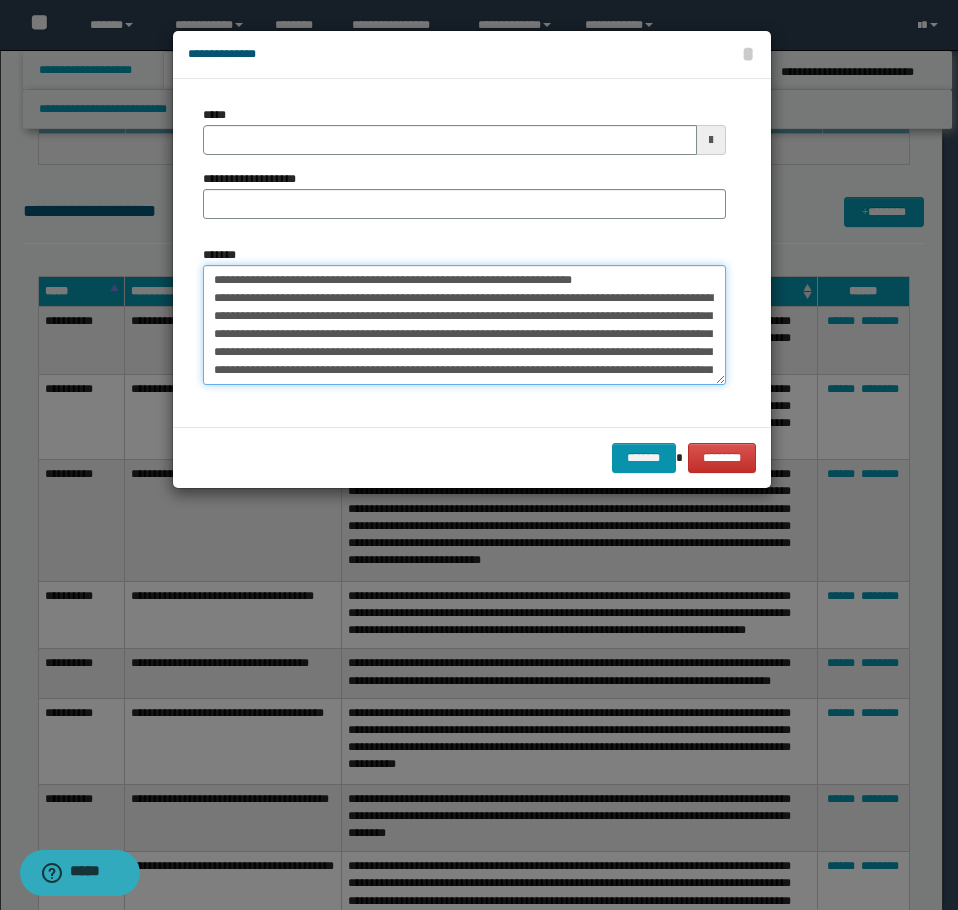 drag, startPoint x: 633, startPoint y: 283, endPoint x: 277, endPoint y: 286, distance: 356.01263 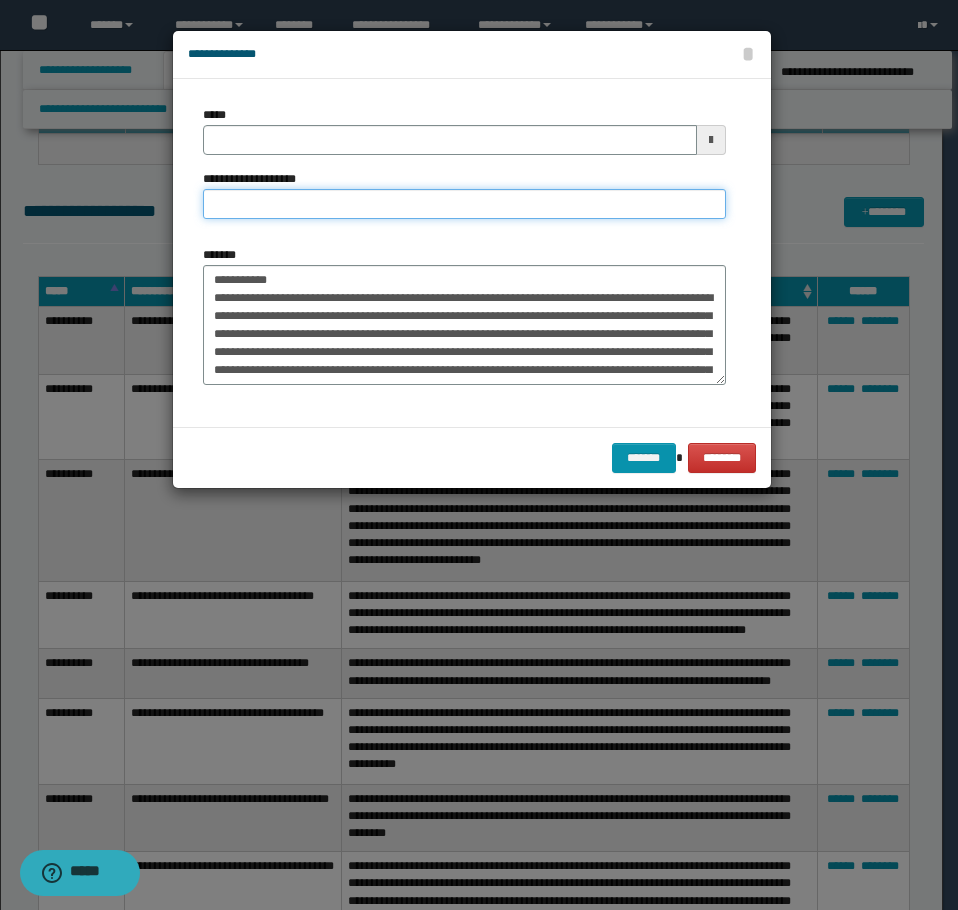 click on "**********" at bounding box center (464, 204) 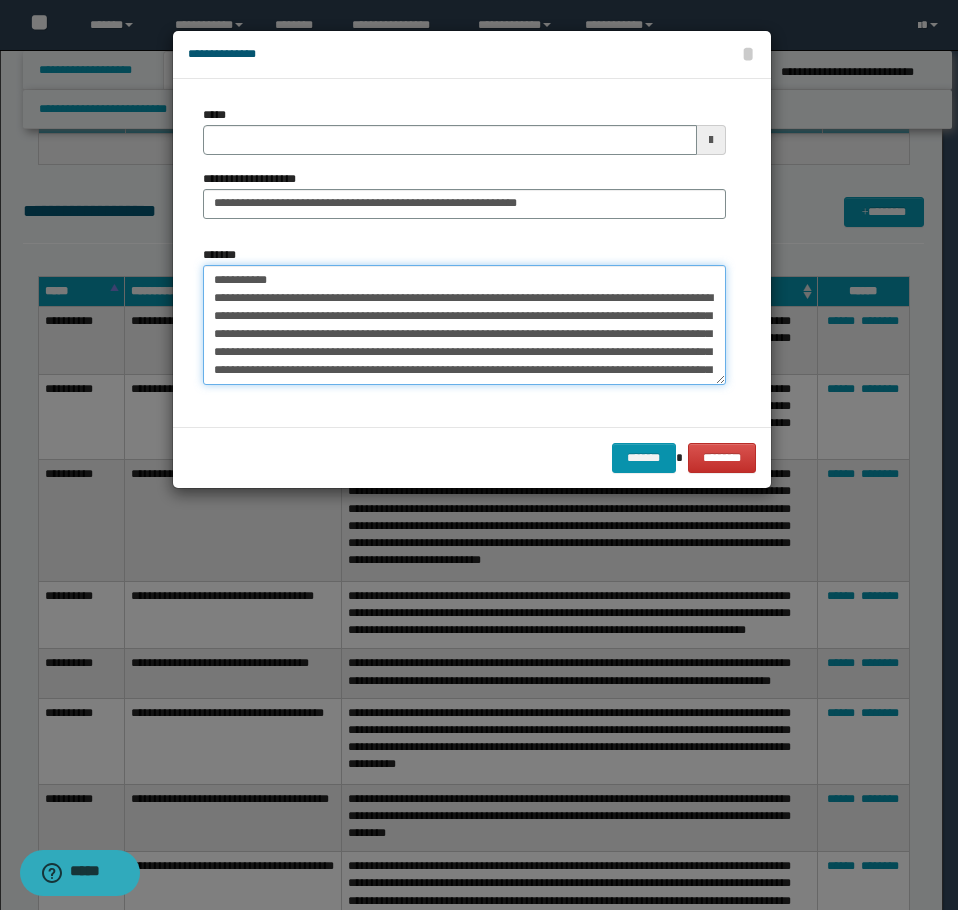drag, startPoint x: 306, startPoint y: 278, endPoint x: 90, endPoint y: 259, distance: 216.83405 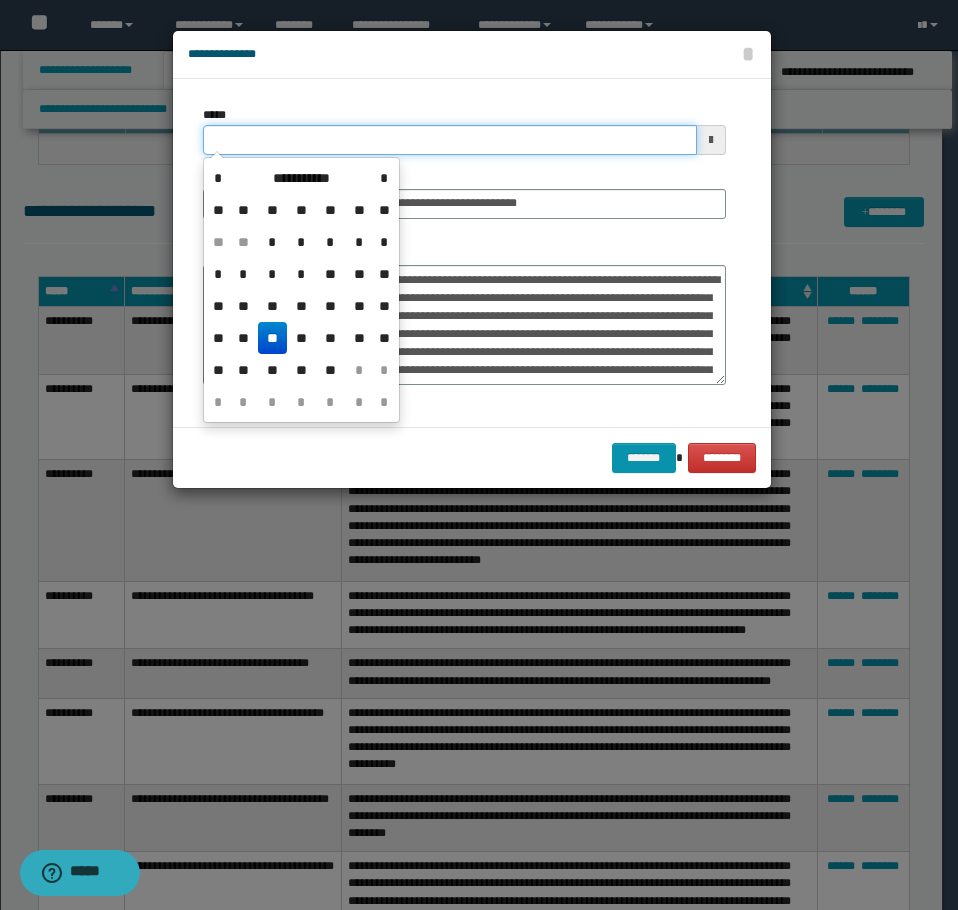 drag, startPoint x: 310, startPoint y: 146, endPoint x: 395, endPoint y: 147, distance: 85.00588 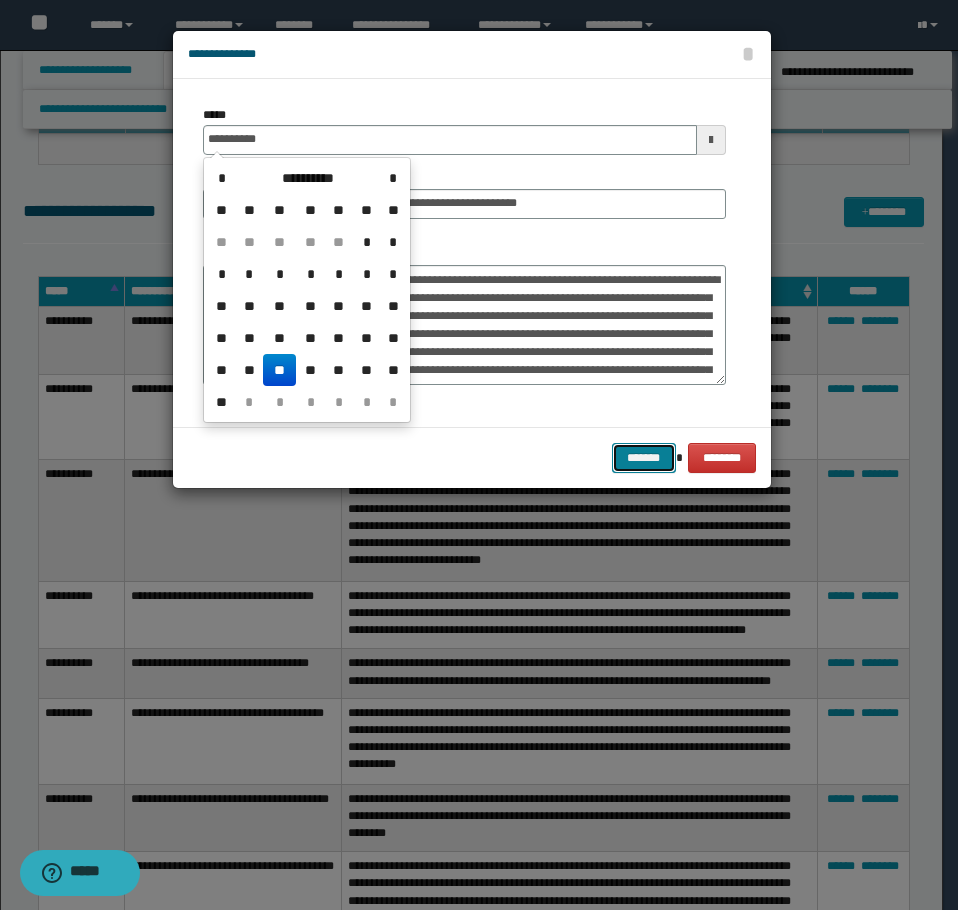 click on "*******" at bounding box center (644, 458) 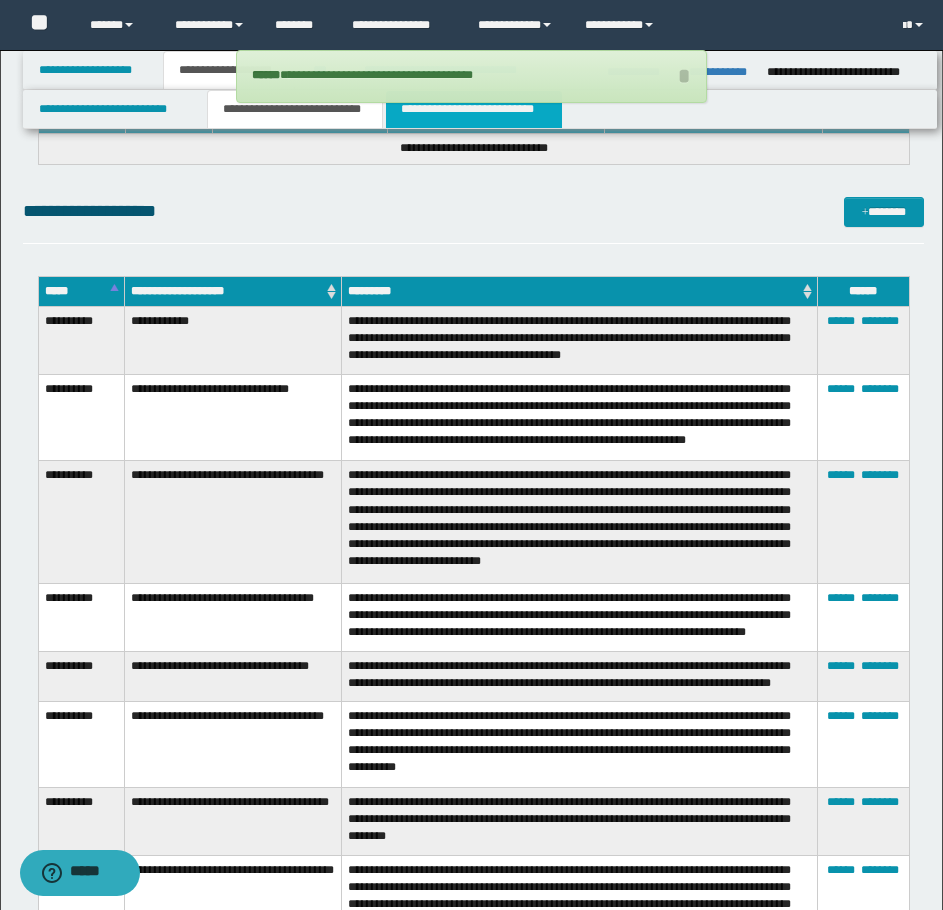 click on "**********" at bounding box center (474, 109) 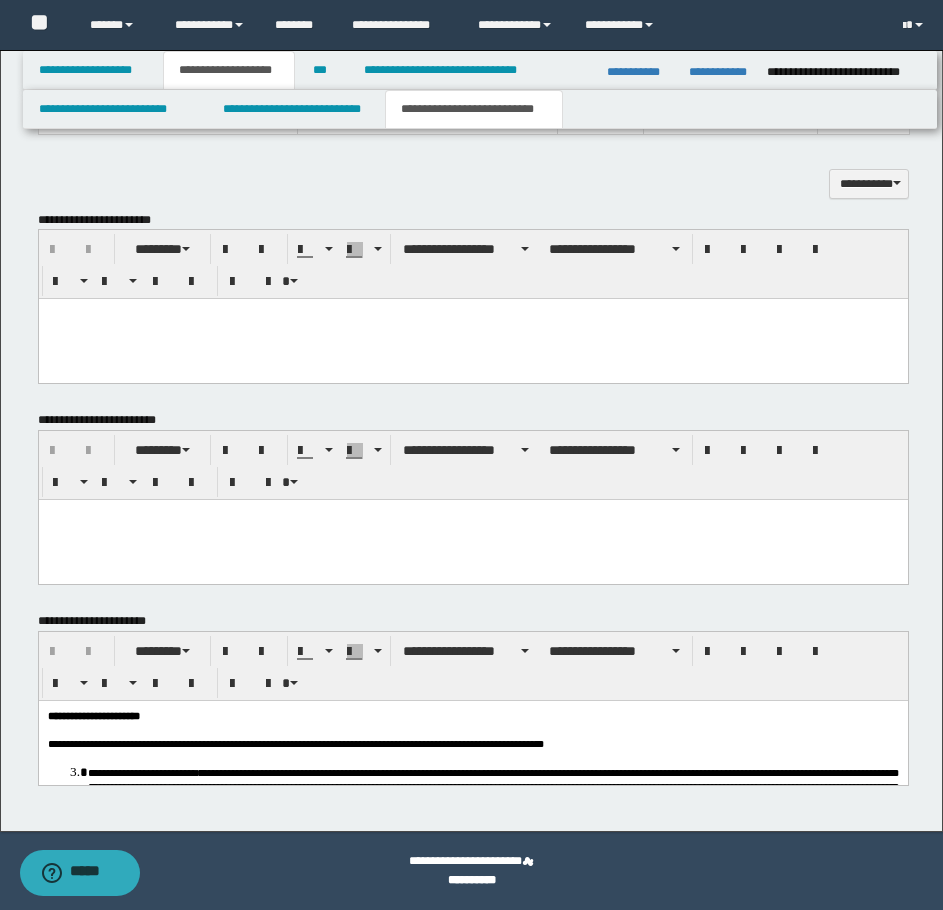 click at bounding box center (508, 730) 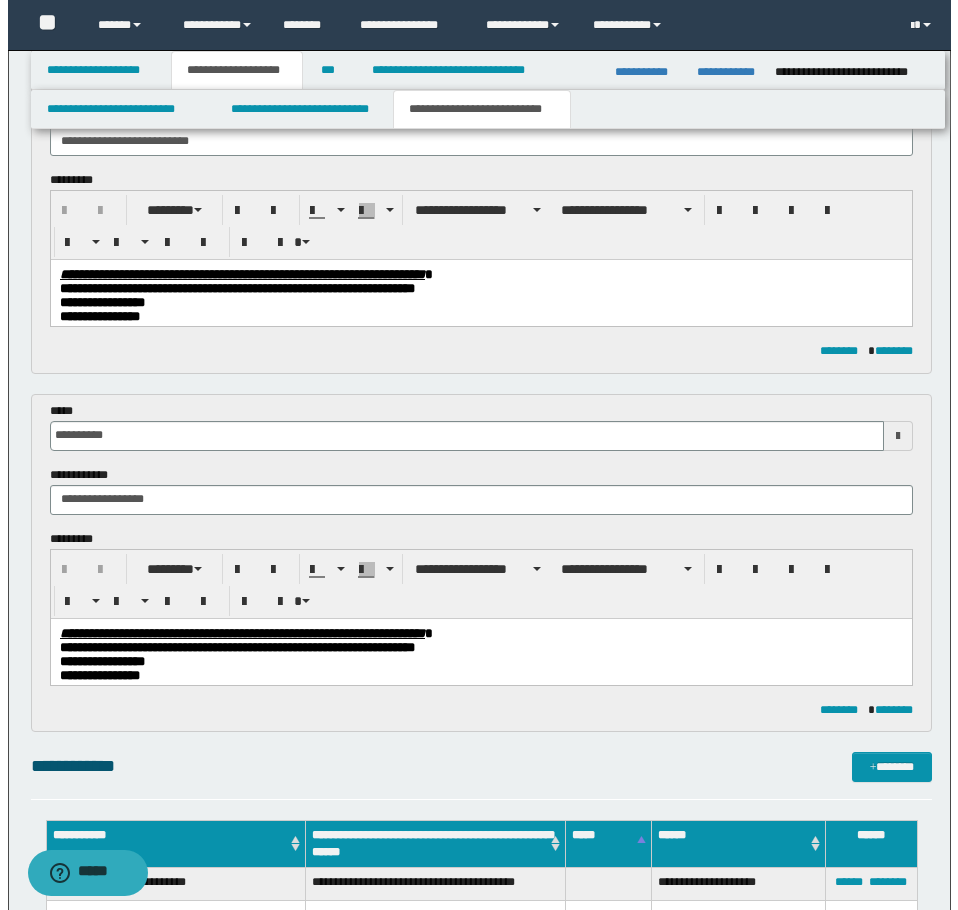 scroll, scrollTop: 0, scrollLeft: 0, axis: both 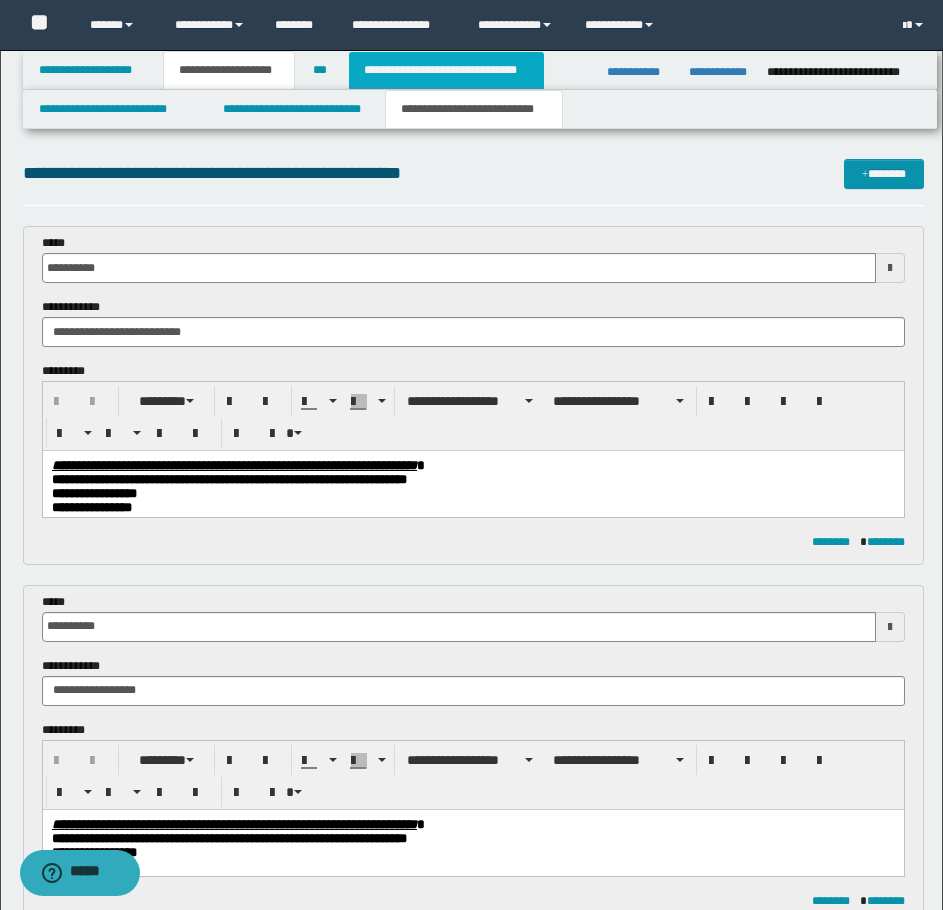 click on "**********" at bounding box center [446, 70] 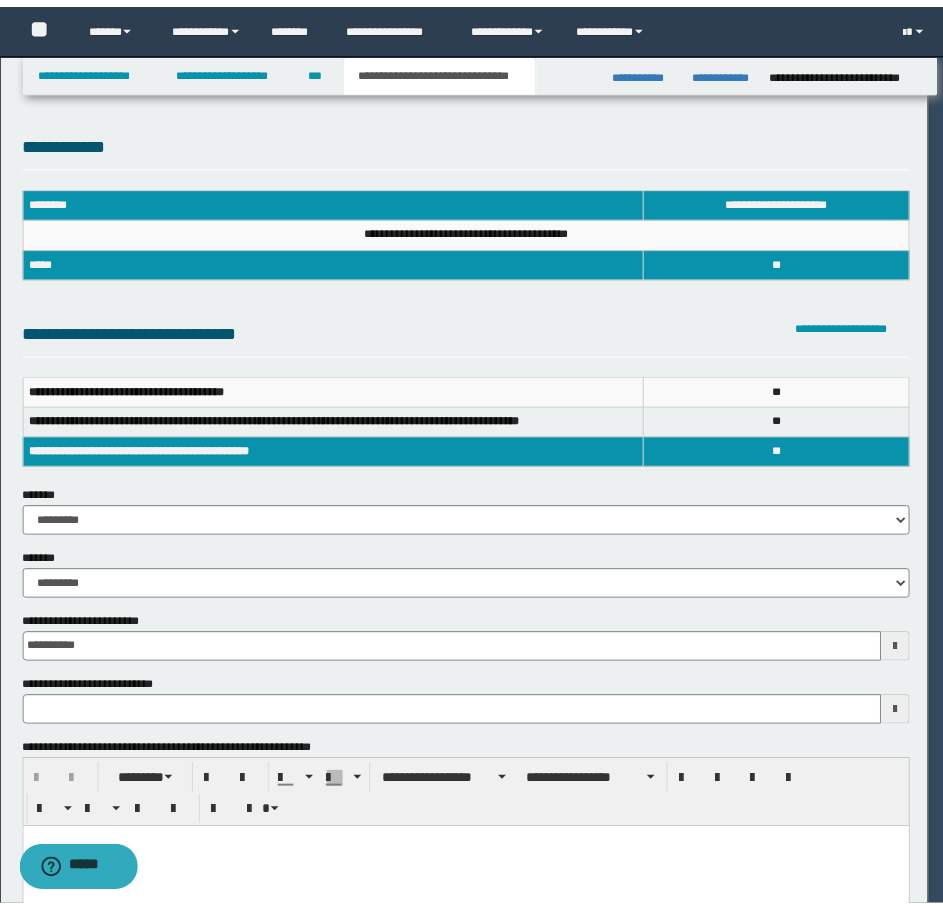 scroll, scrollTop: 0, scrollLeft: 0, axis: both 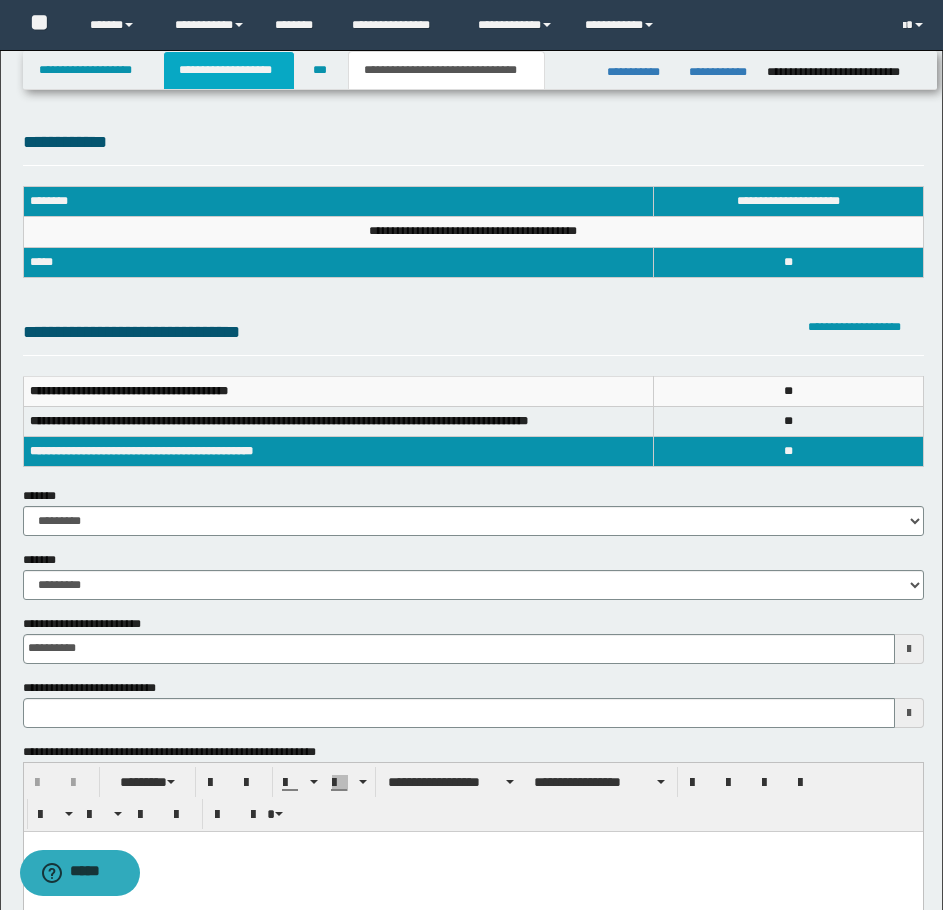 click on "**********" at bounding box center [229, 70] 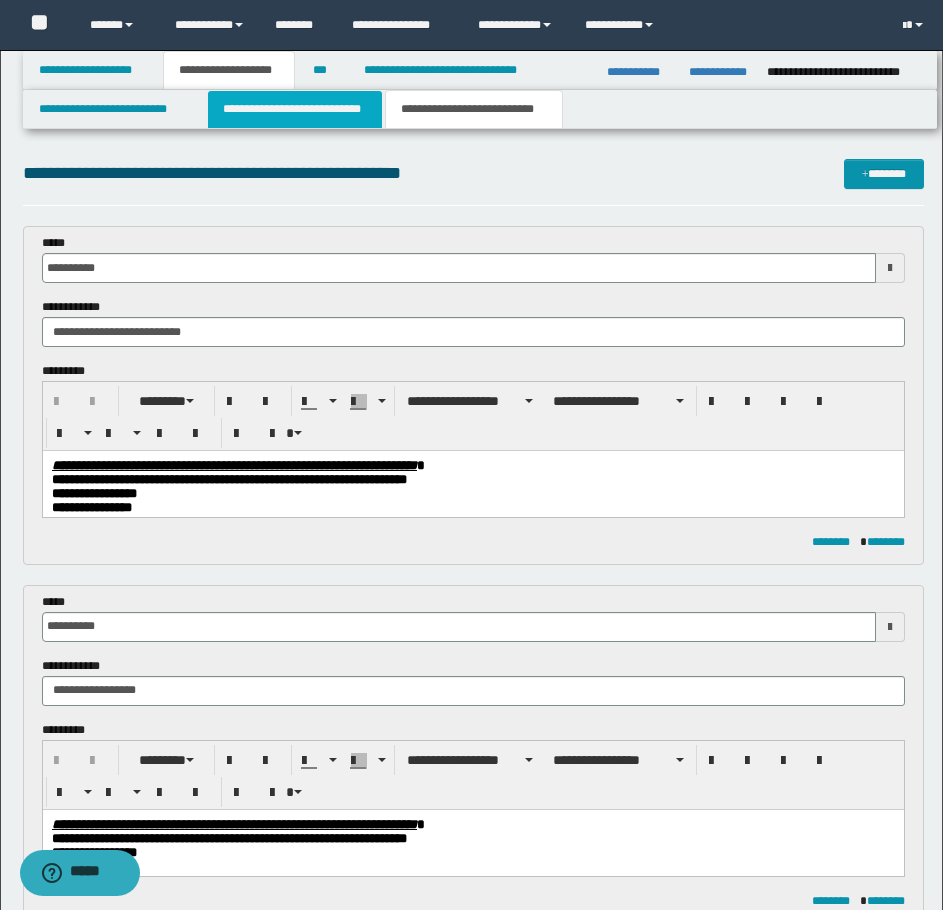 click on "**********" at bounding box center [295, 109] 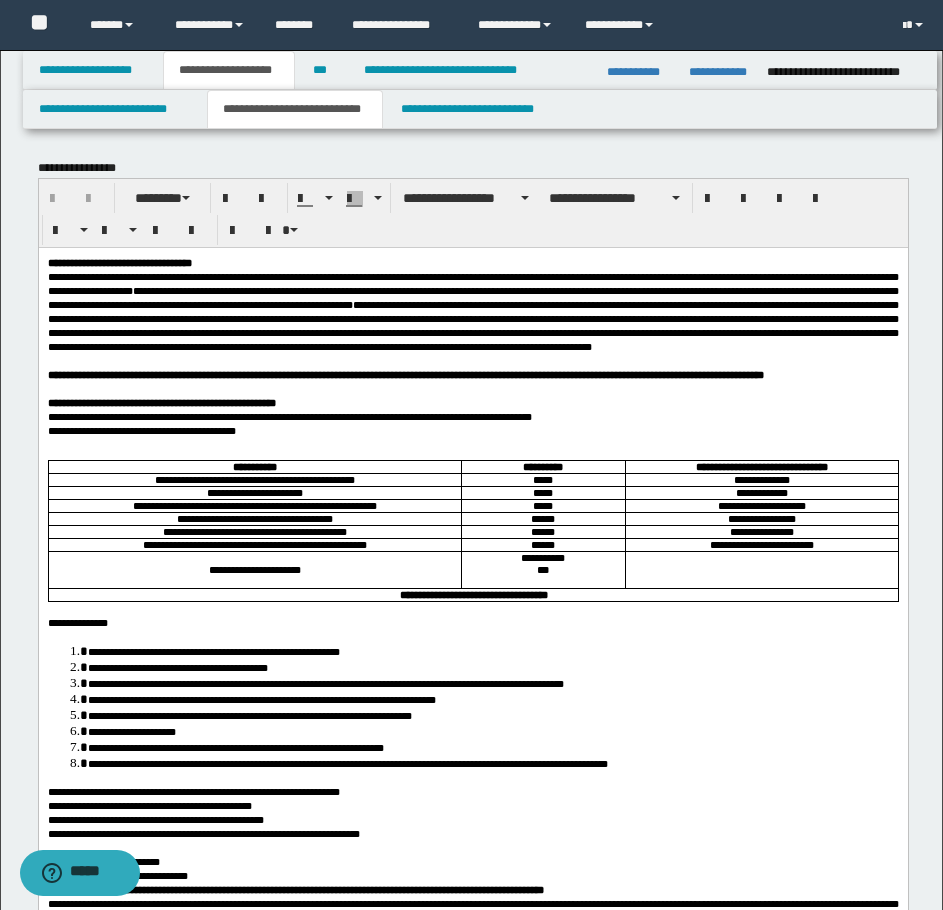 click at bounding box center [472, 444] 